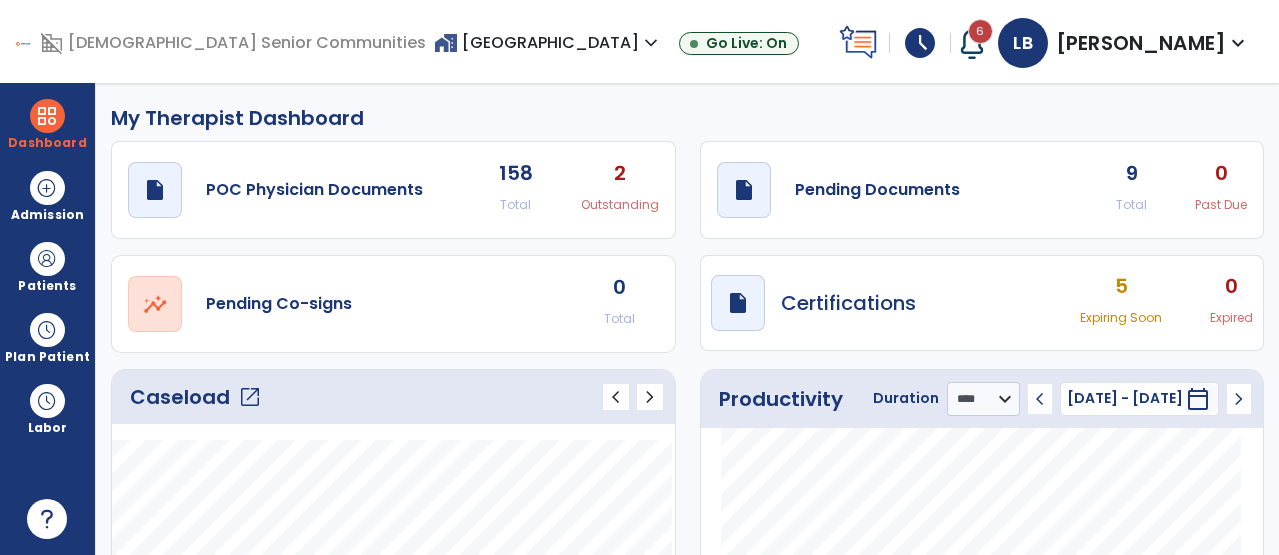 select on "****" 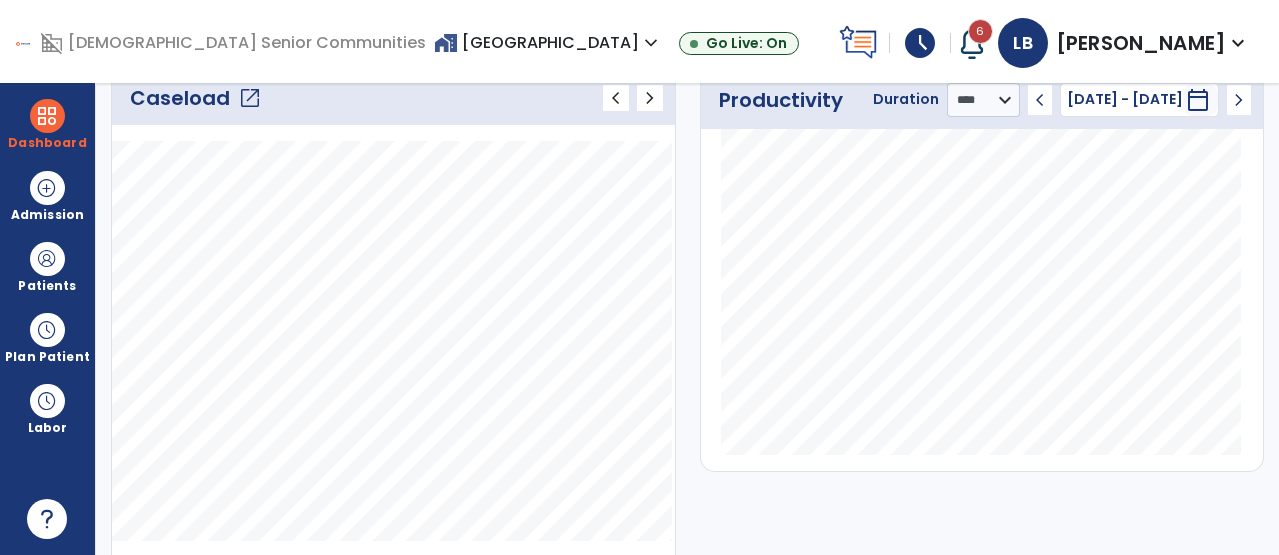 scroll, scrollTop: 298, scrollLeft: 0, axis: vertical 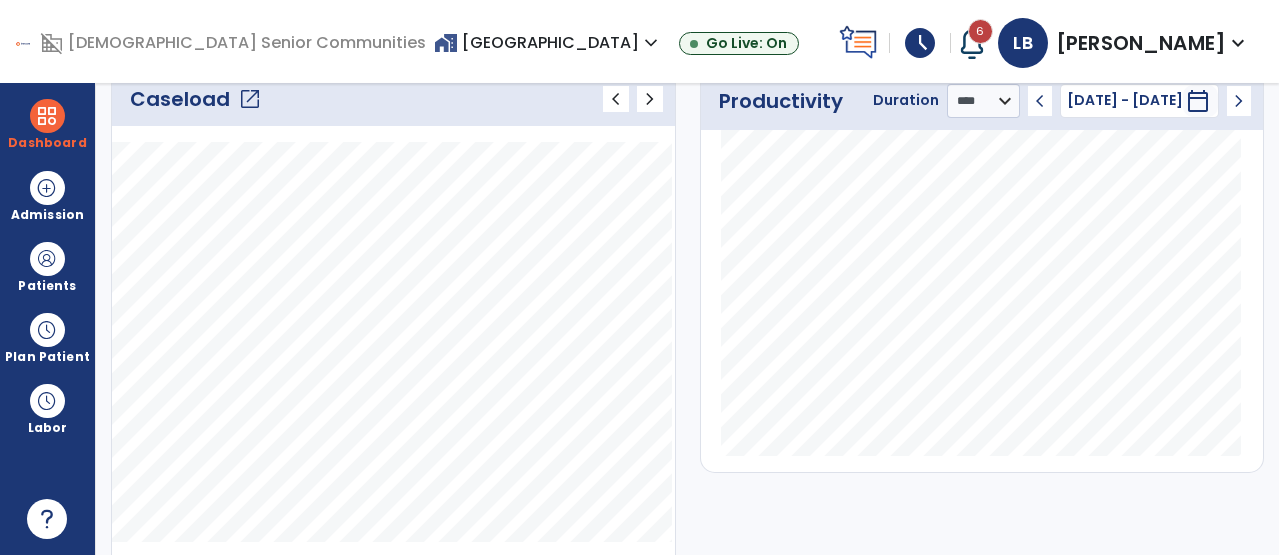 click on "open_in_new" 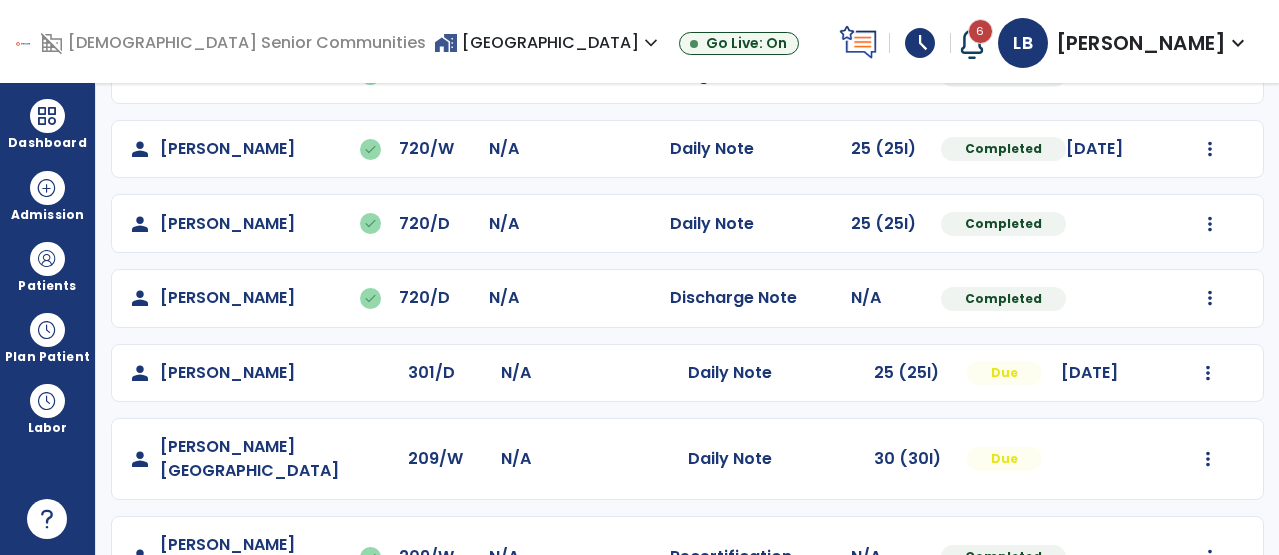 scroll, scrollTop: 524, scrollLeft: 0, axis: vertical 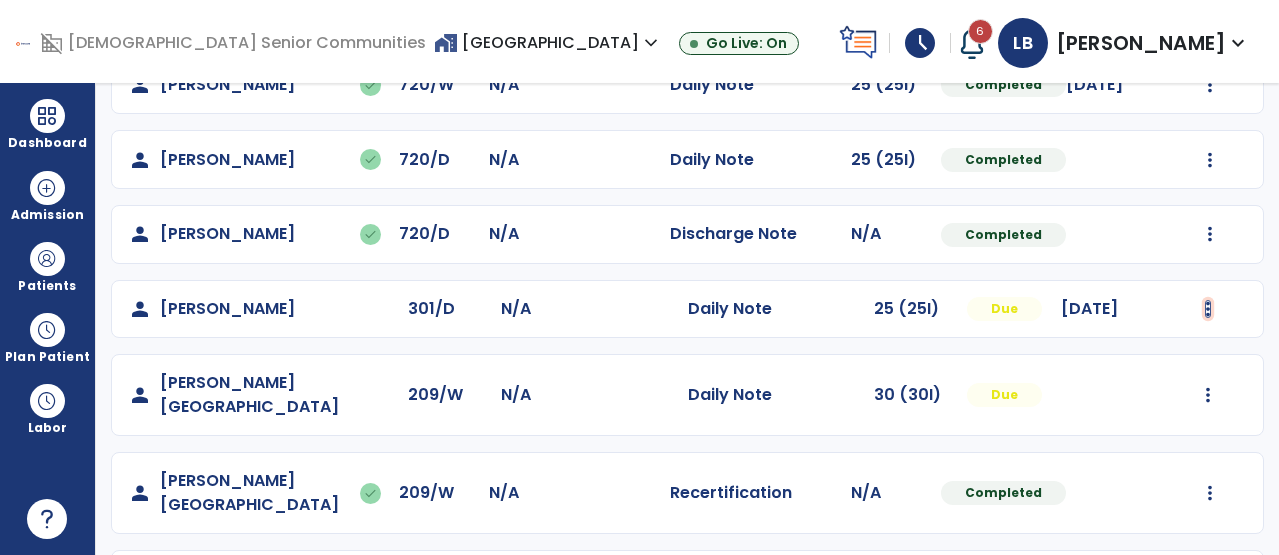 click at bounding box center (1210, -64) 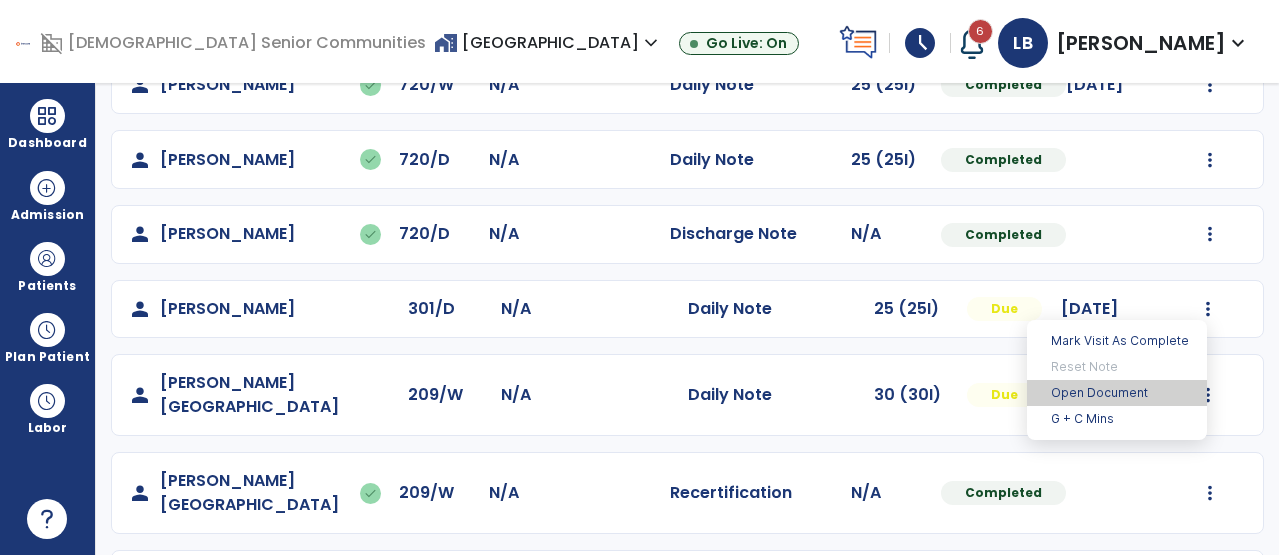 click on "Open Document" at bounding box center (1117, 393) 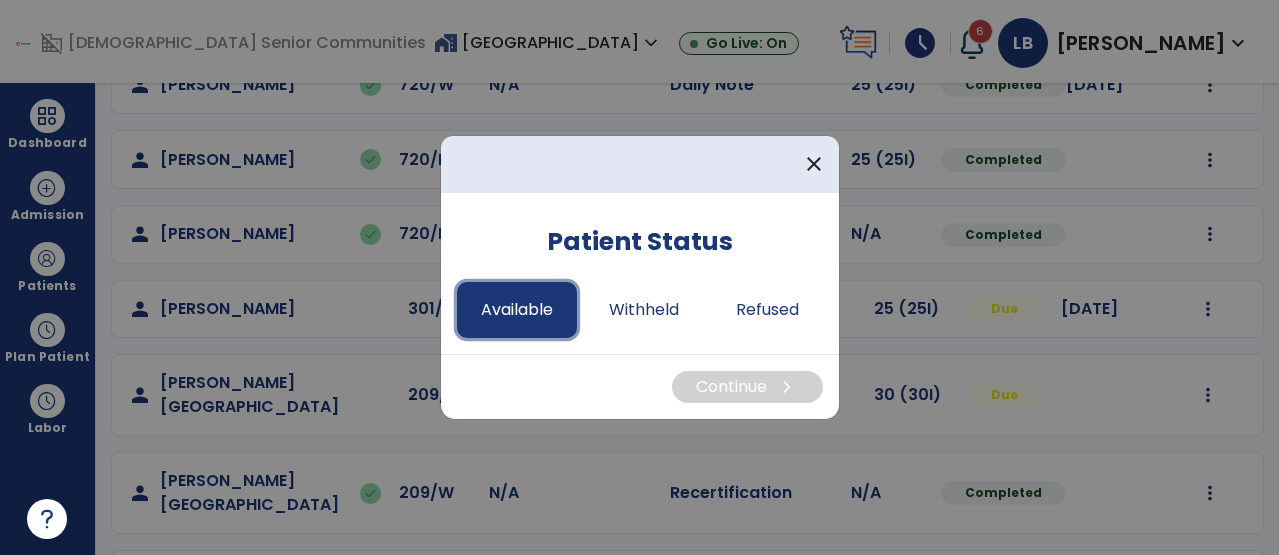 click on "Available" at bounding box center (517, 310) 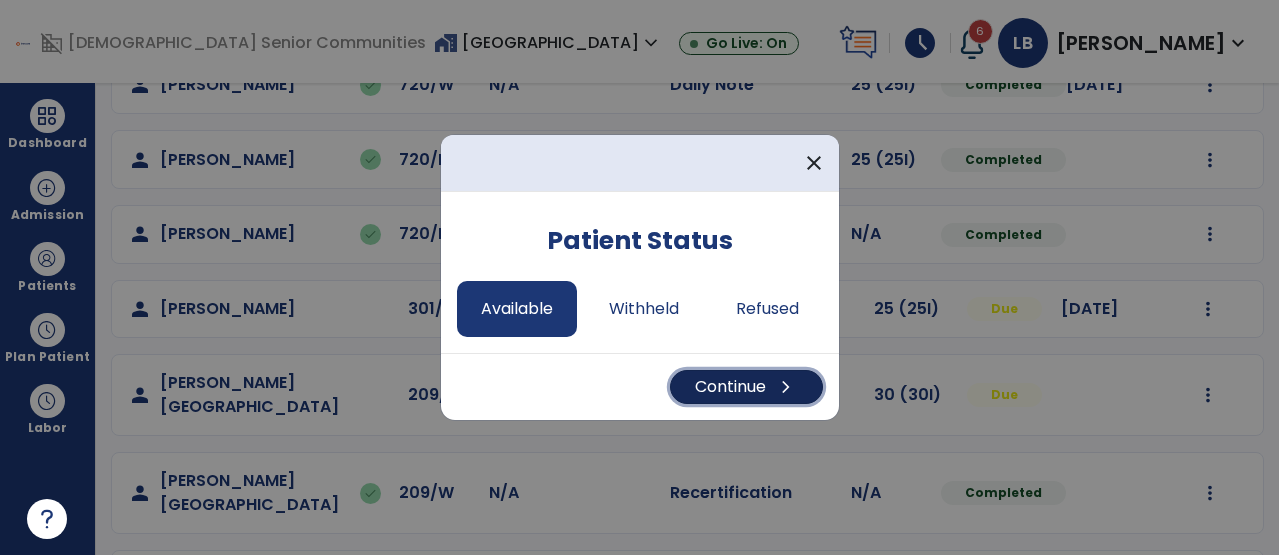 click on "Continue   chevron_right" at bounding box center (746, 387) 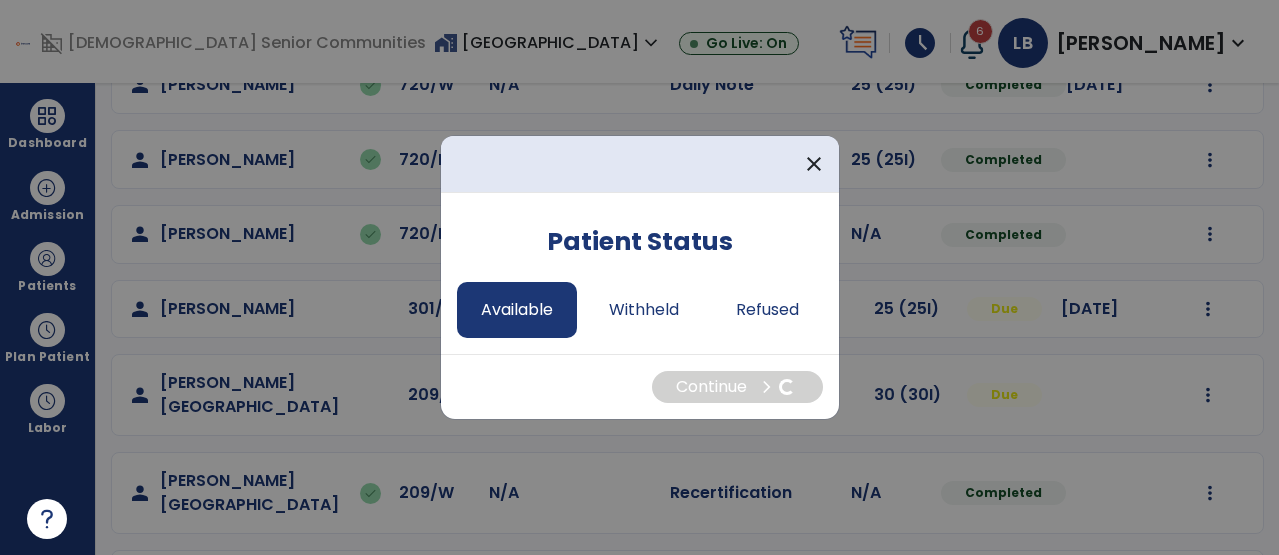 select on "*" 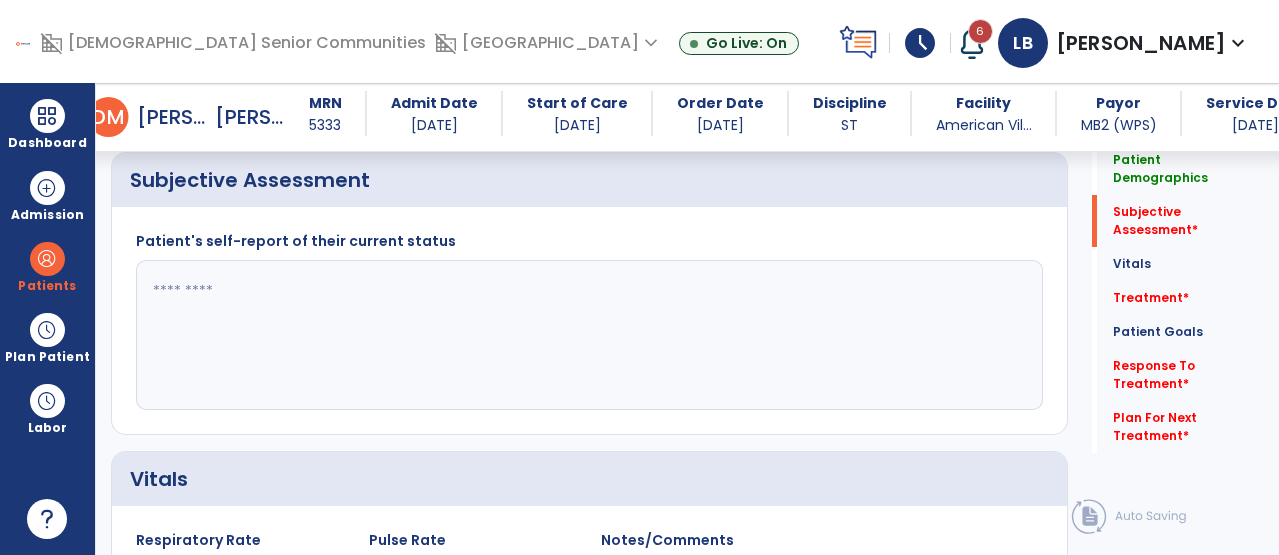 scroll, scrollTop: 423, scrollLeft: 0, axis: vertical 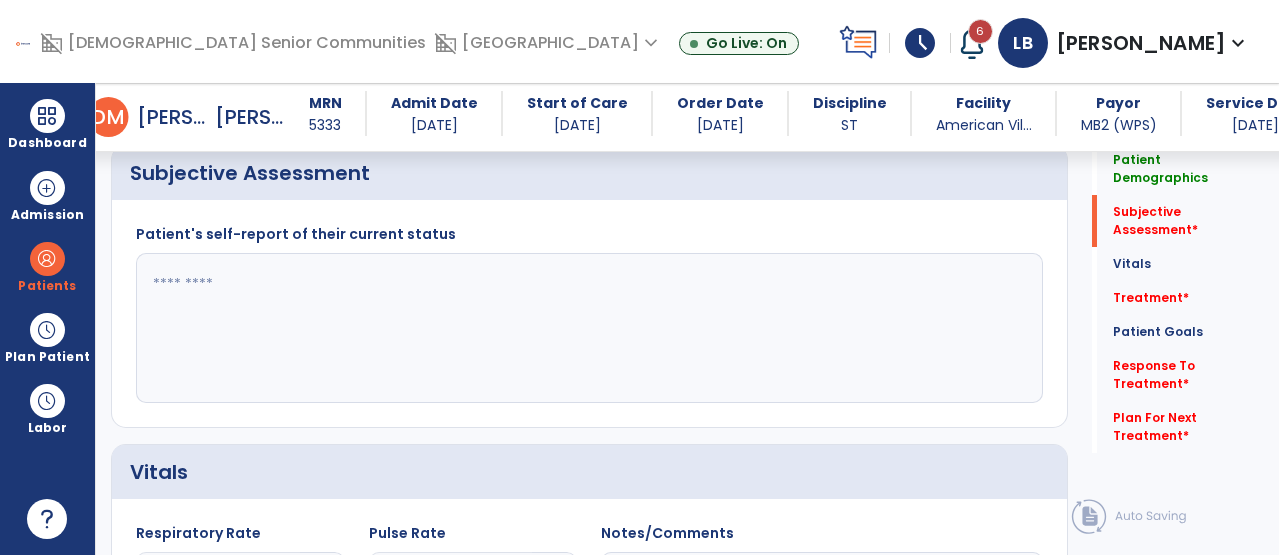 click 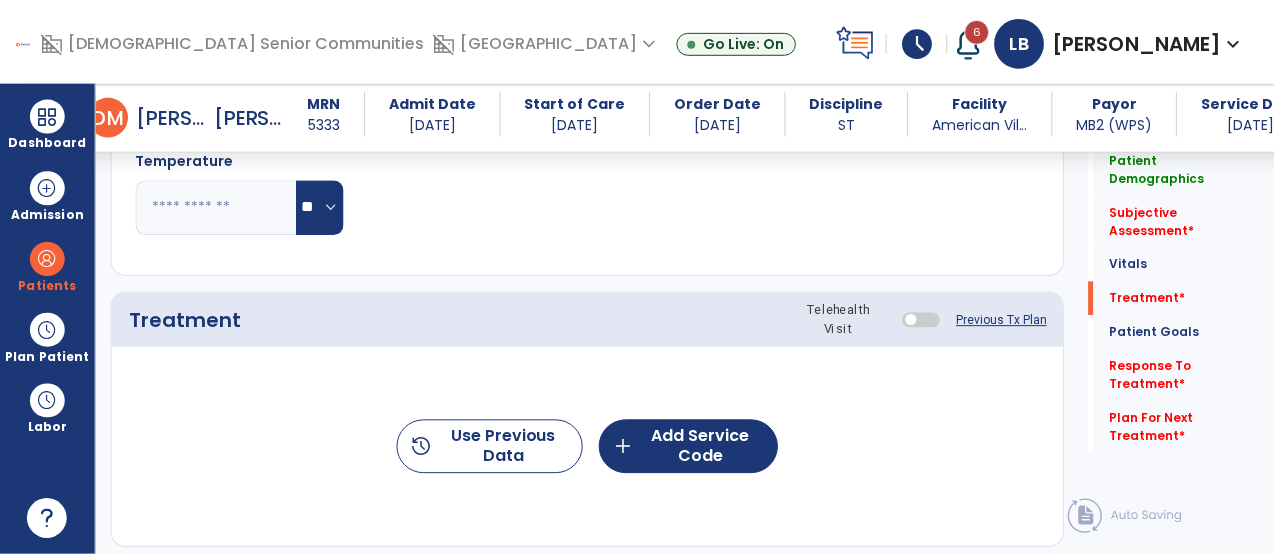 scroll, scrollTop: 1035, scrollLeft: 0, axis: vertical 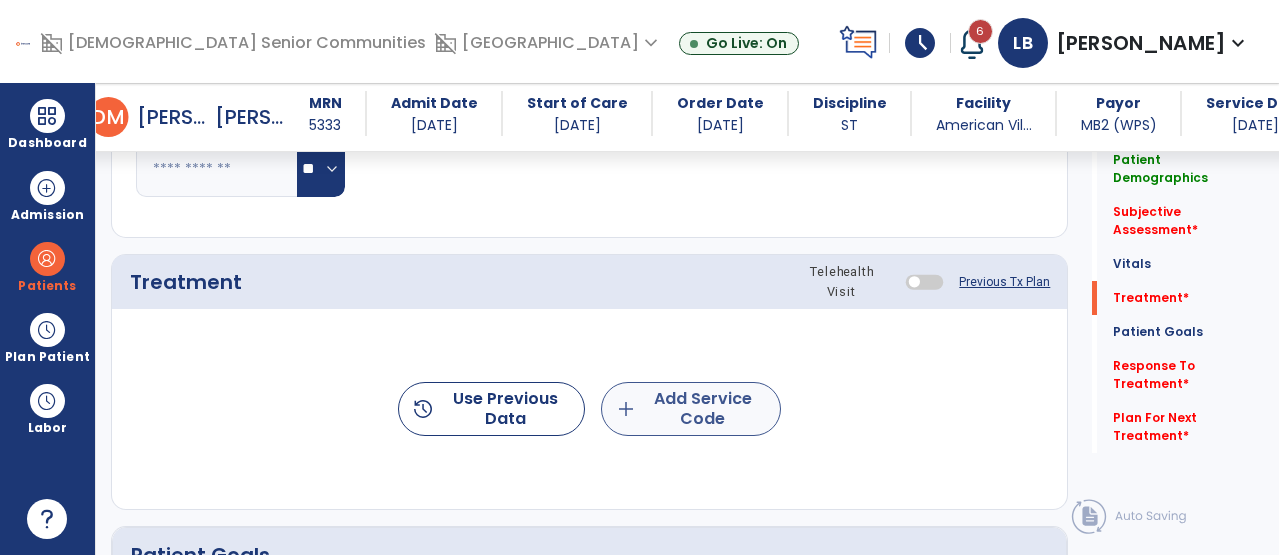 type on "**********" 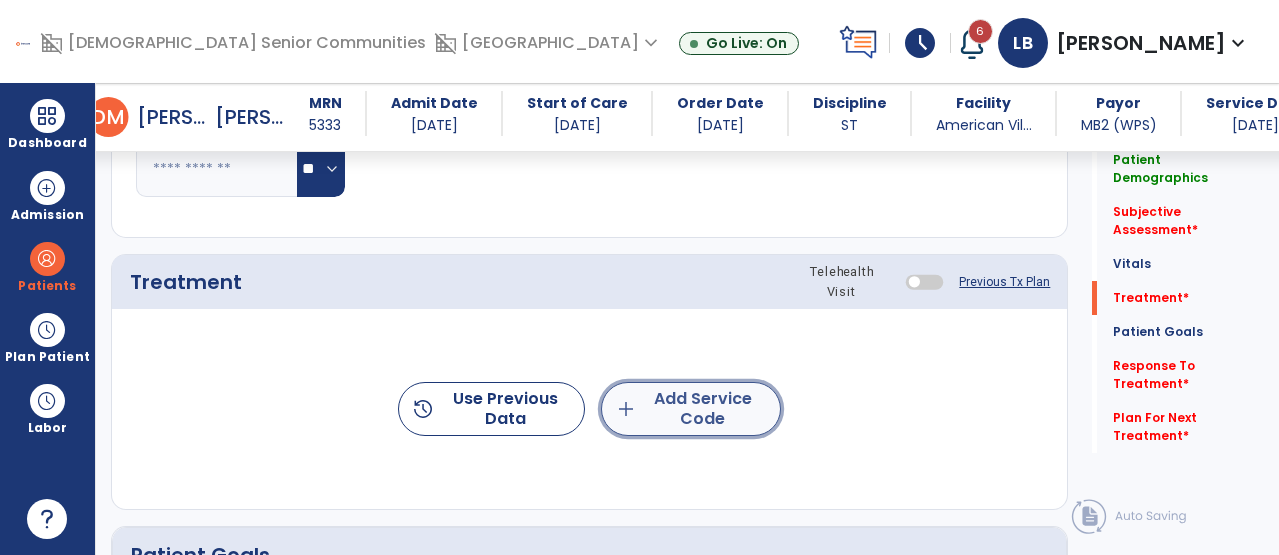 click on "add  Add Service Code" 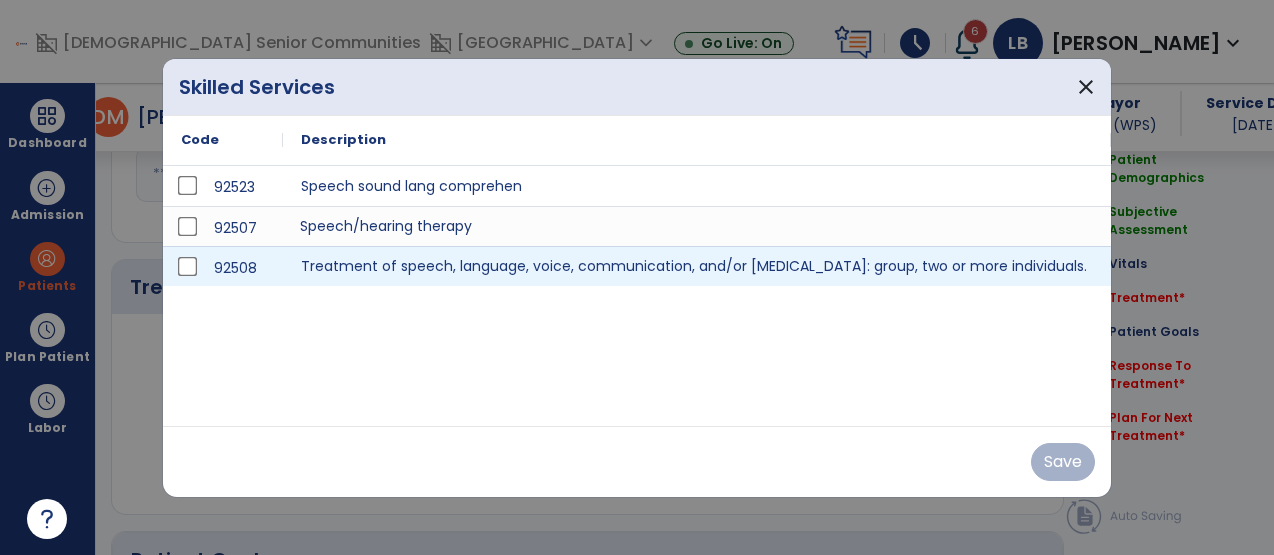click on "Speech/hearing therapy" at bounding box center (697, 226) 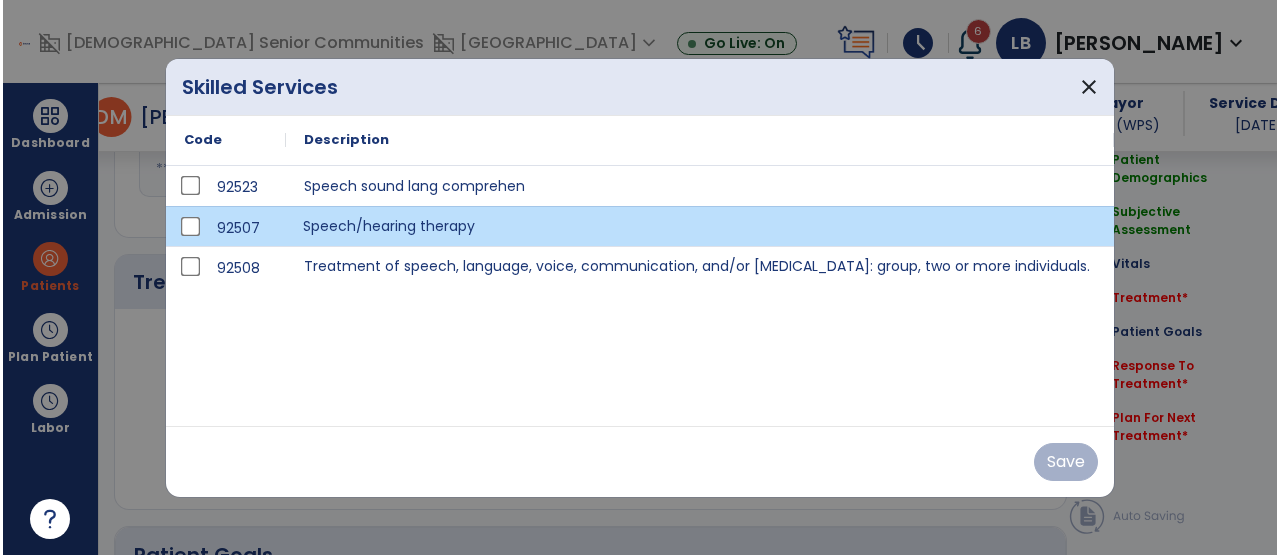 scroll, scrollTop: 1035, scrollLeft: 0, axis: vertical 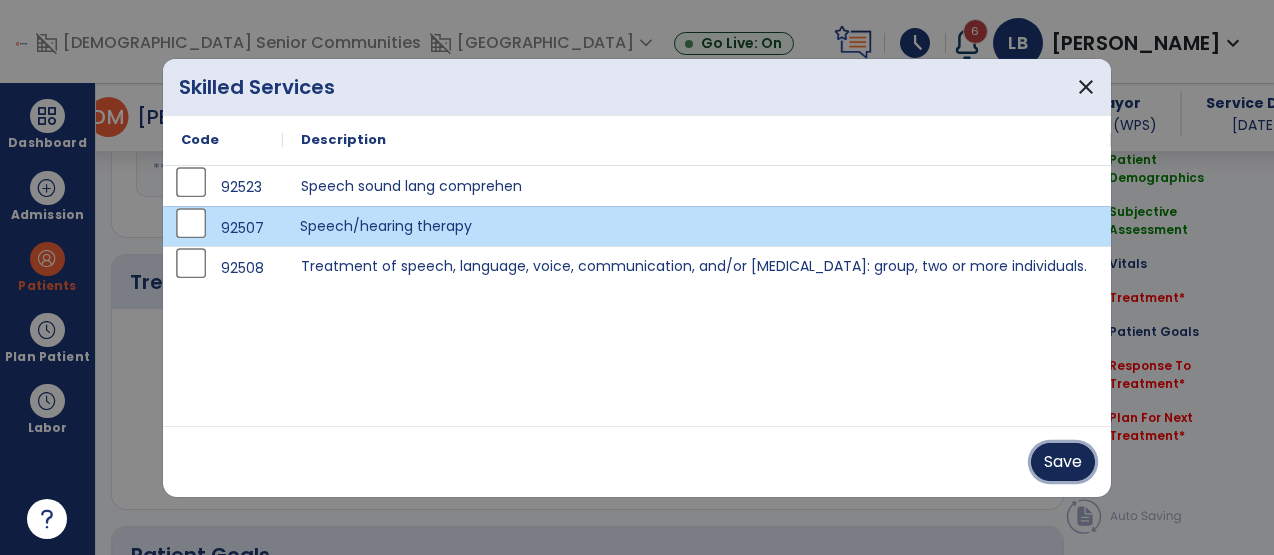 click on "Save" at bounding box center (1063, 462) 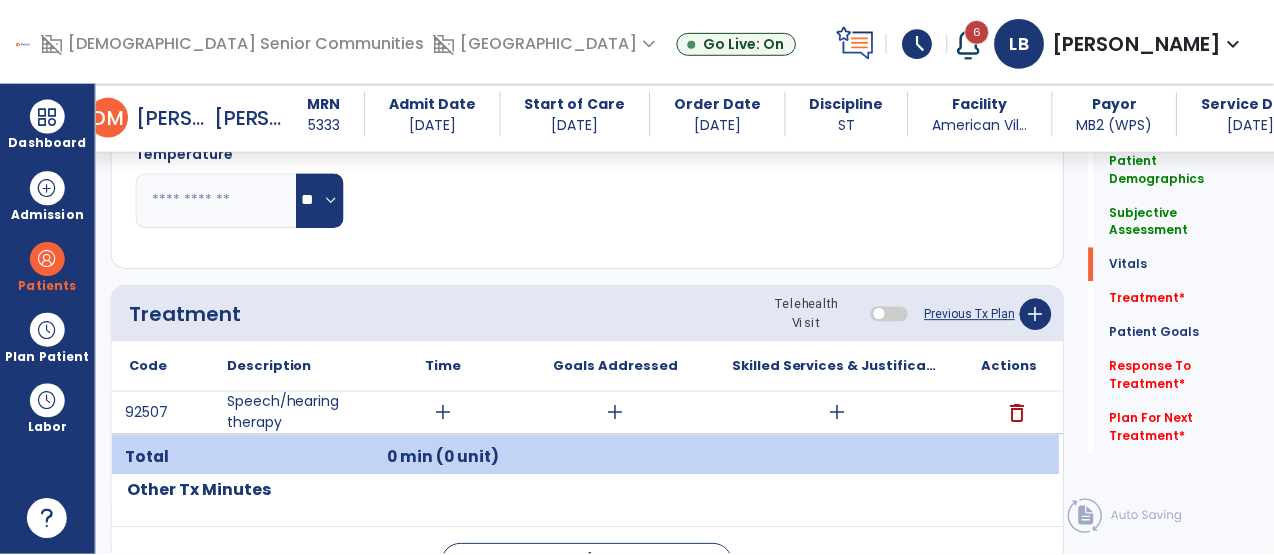 scroll, scrollTop: 1009, scrollLeft: 0, axis: vertical 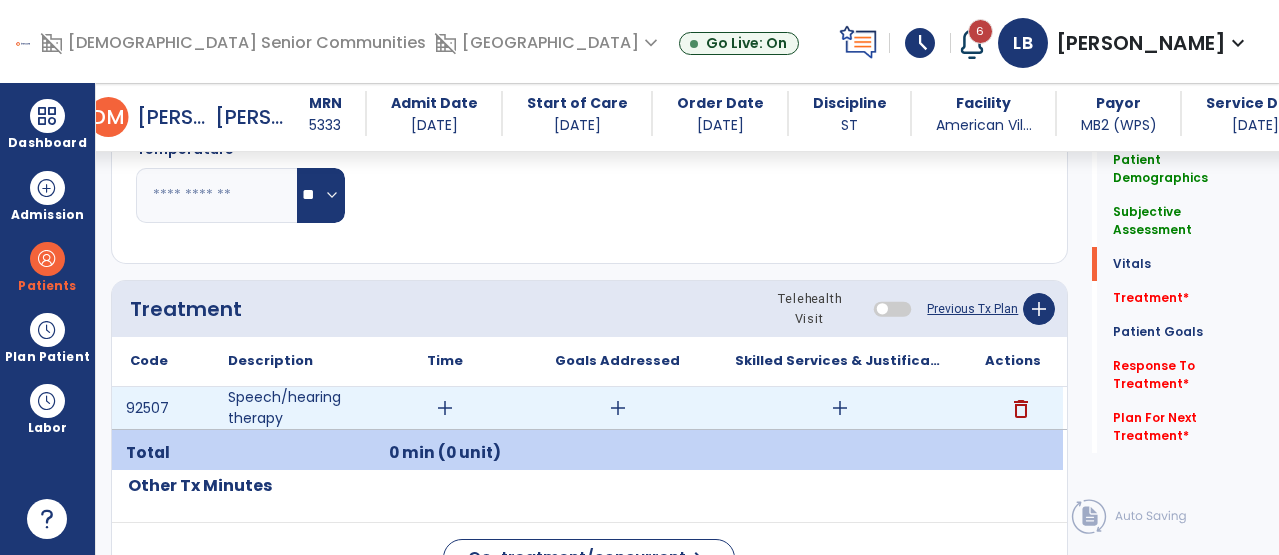 click on "add" at bounding box center (618, 408) 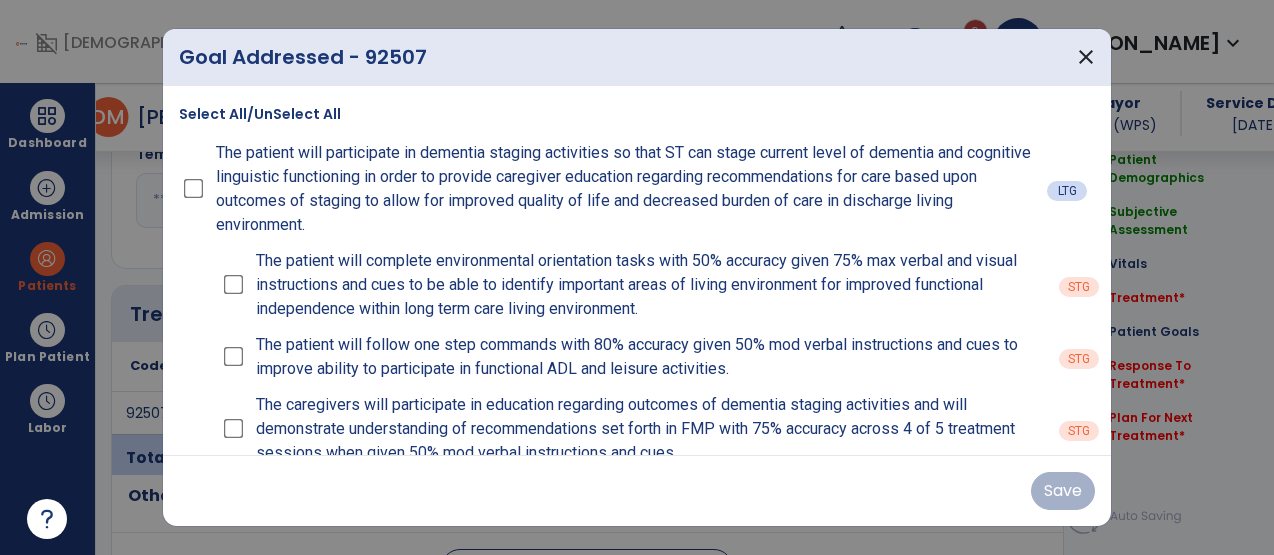 scroll, scrollTop: 1009, scrollLeft: 0, axis: vertical 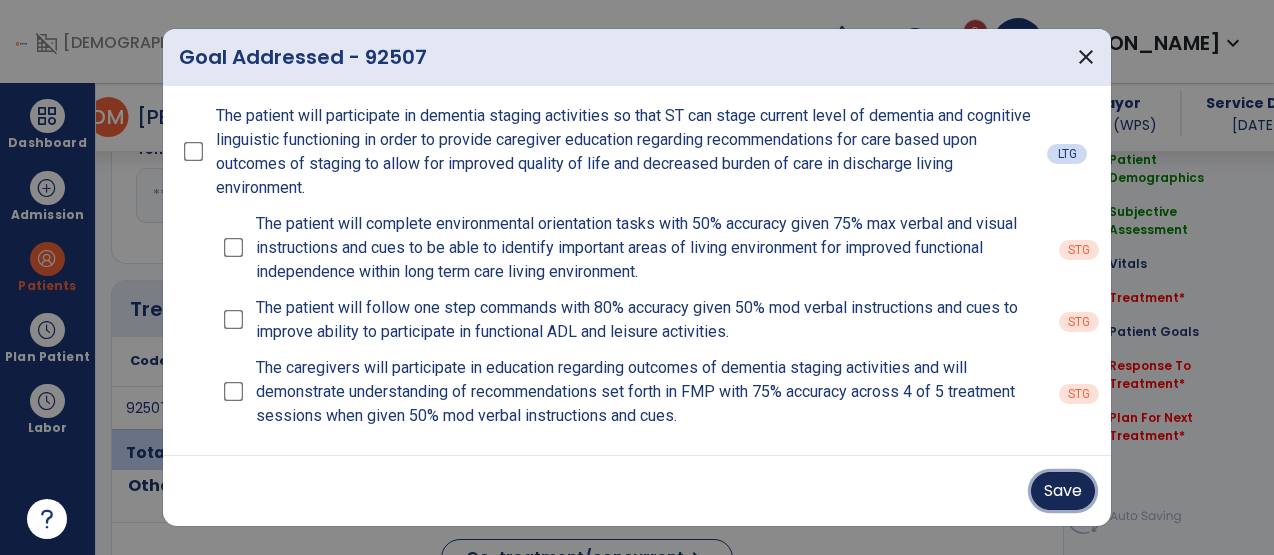click on "Save" at bounding box center [1063, 491] 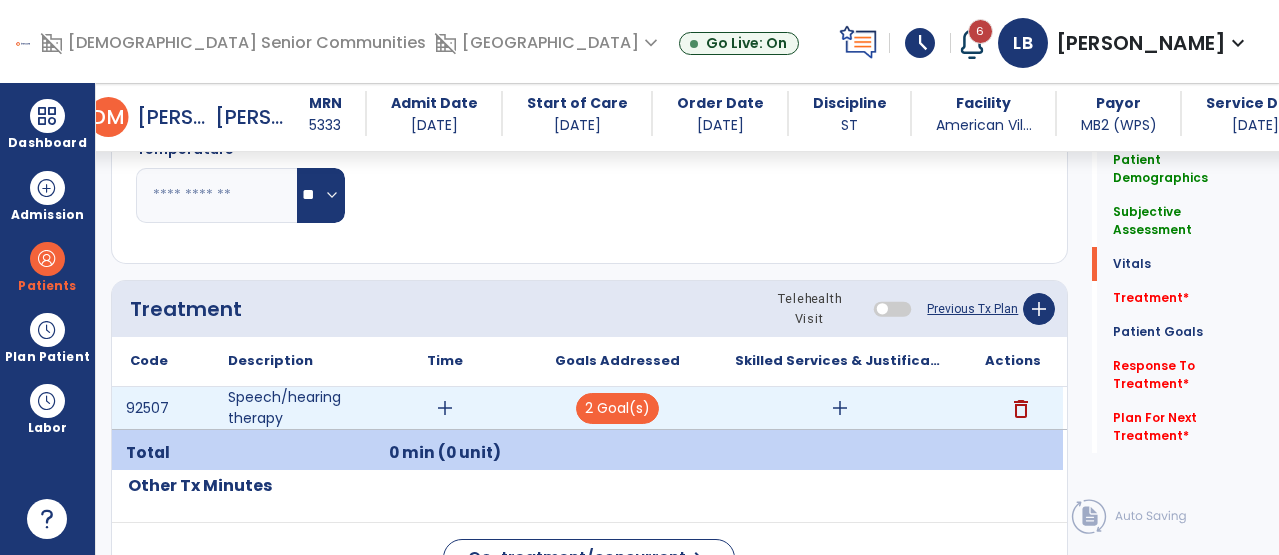 click on "add" at bounding box center (840, 408) 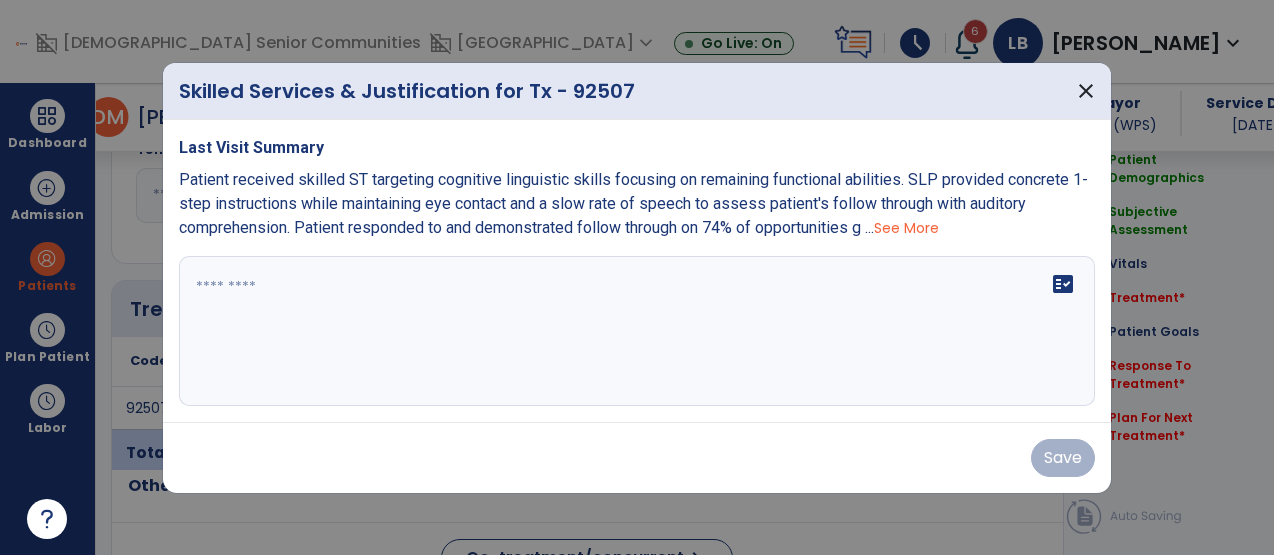 scroll, scrollTop: 1009, scrollLeft: 0, axis: vertical 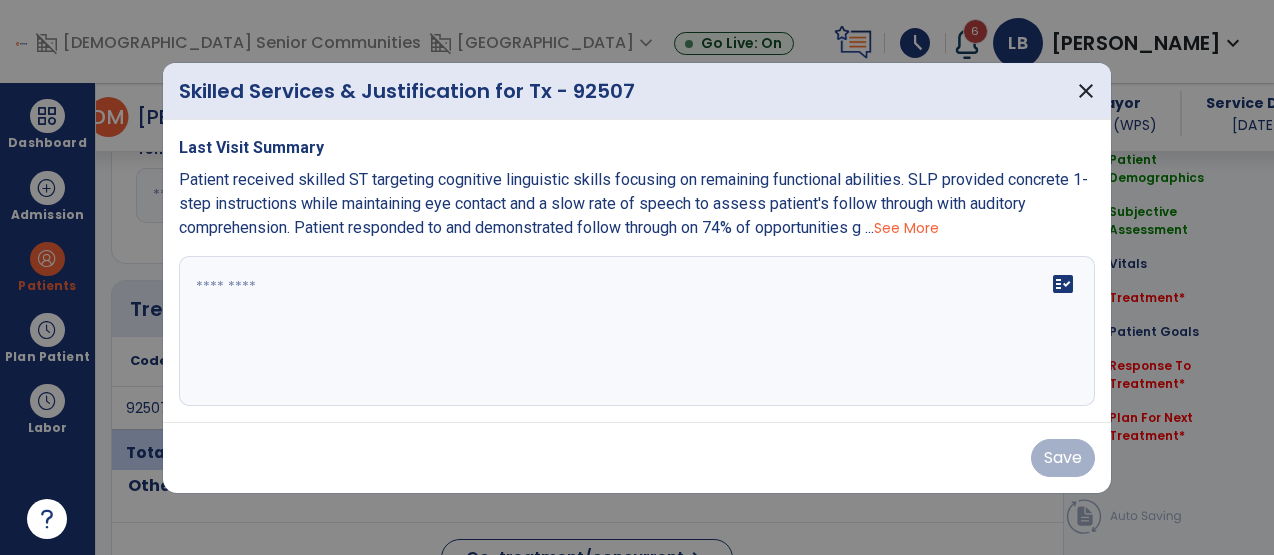 click on "fact_check" at bounding box center [637, 331] 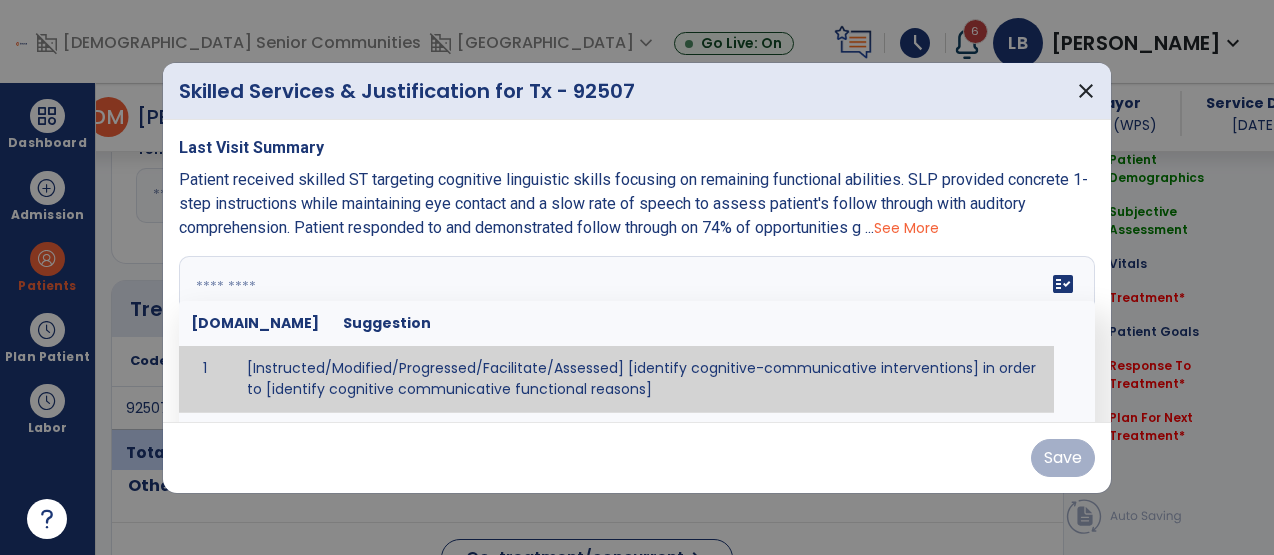 paste on "**********" 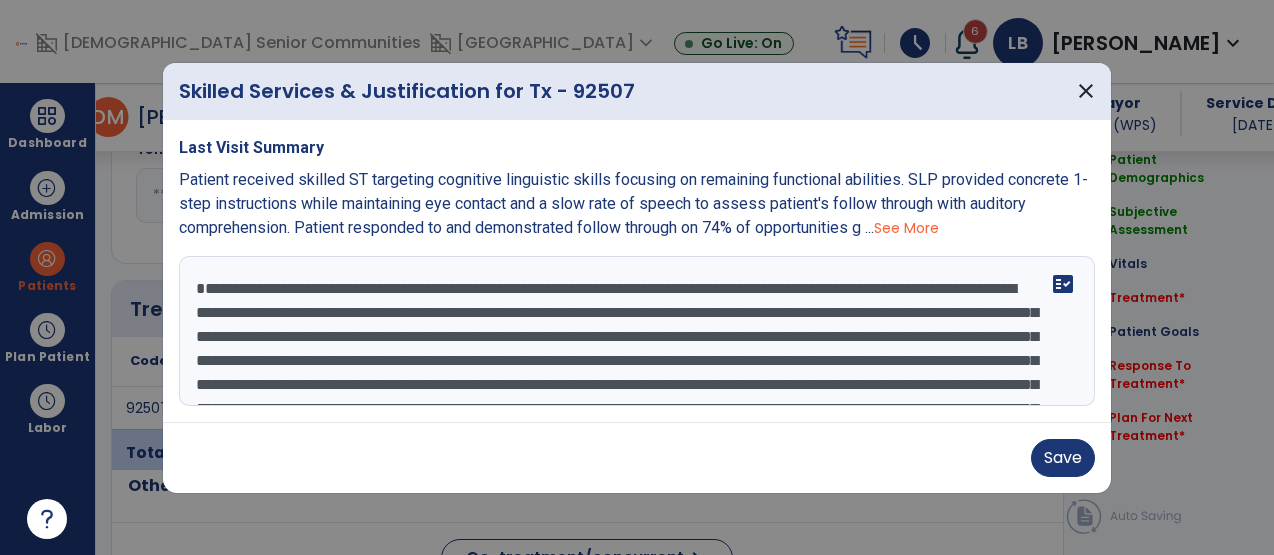 scroll, scrollTop: 88, scrollLeft: 0, axis: vertical 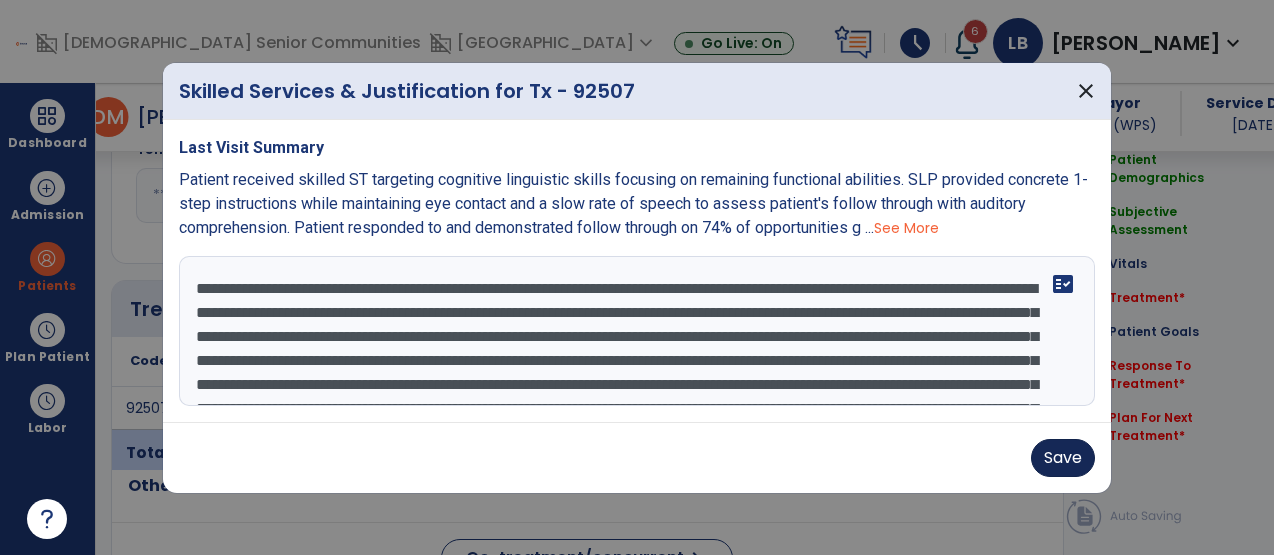 type on "**********" 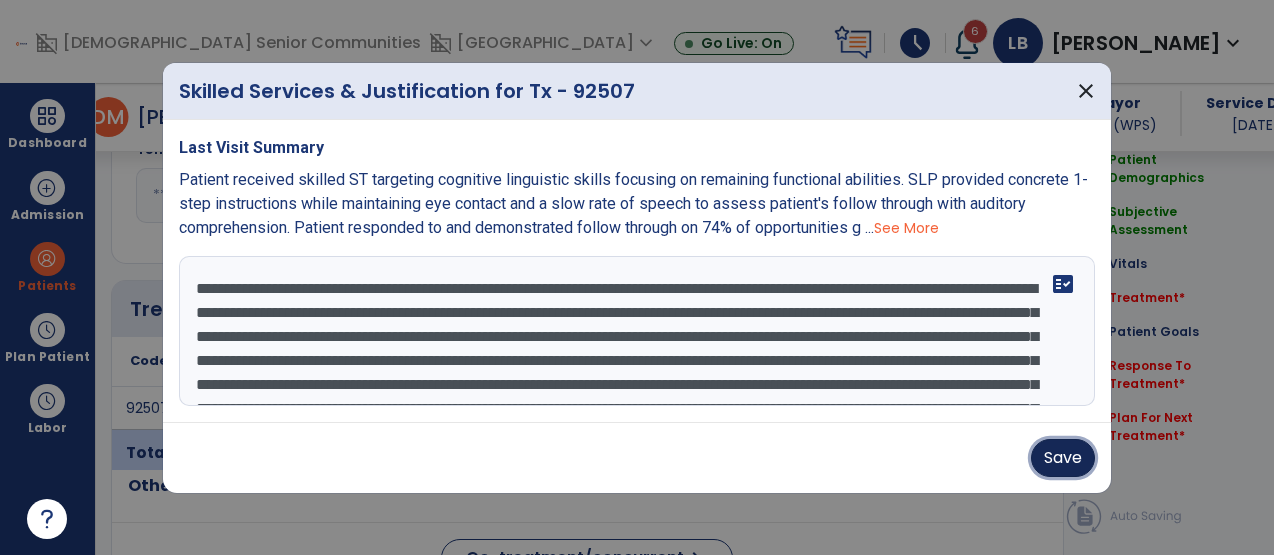 click on "Save" at bounding box center [1063, 458] 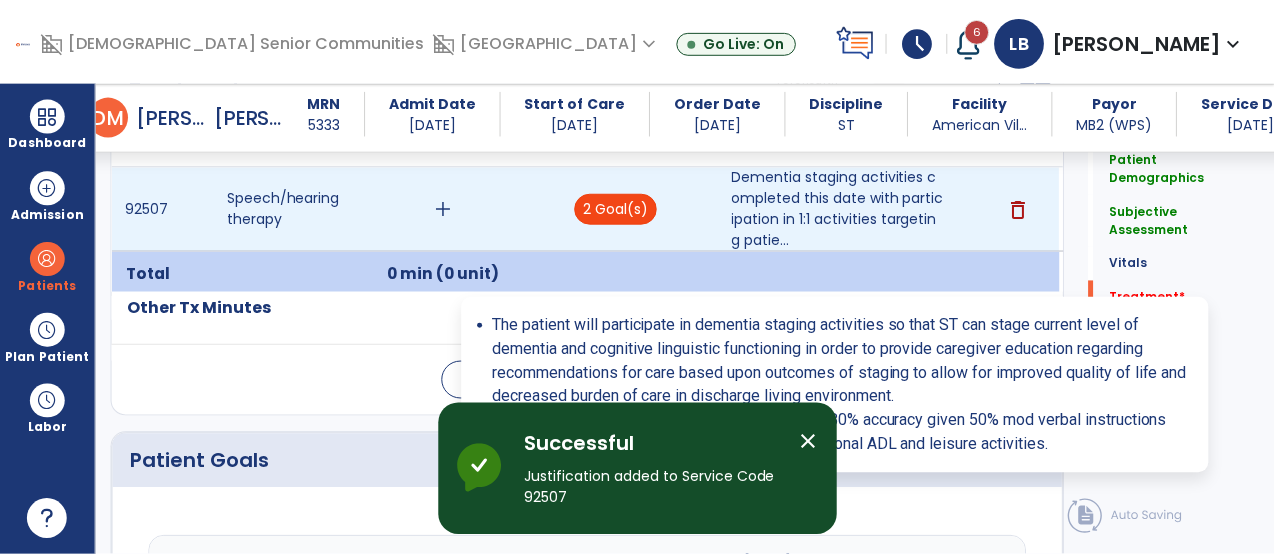scroll, scrollTop: 1235, scrollLeft: 0, axis: vertical 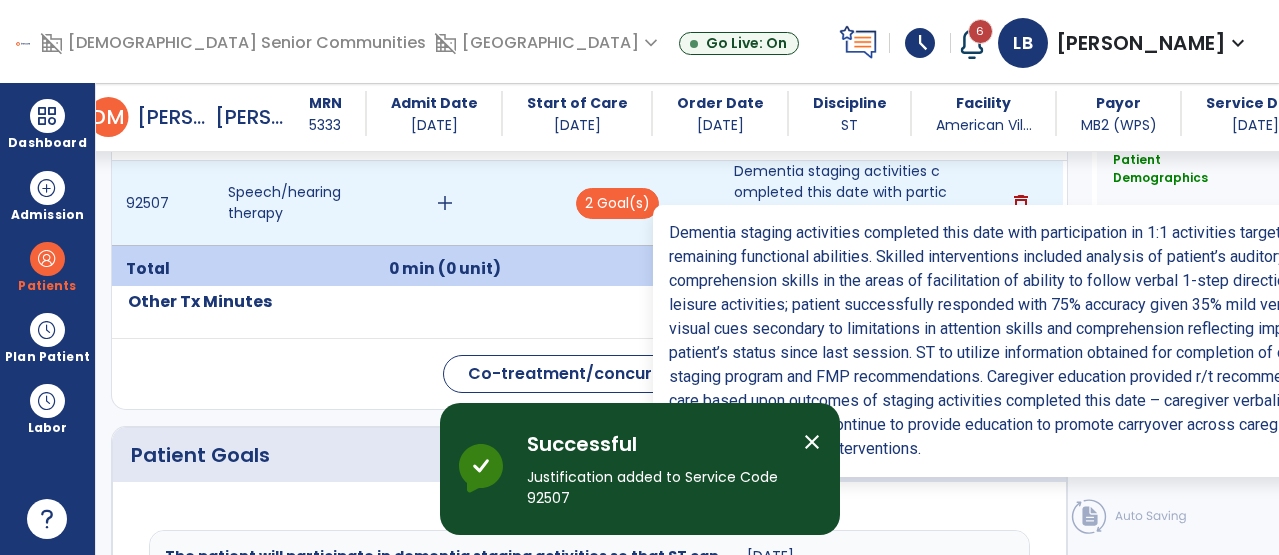 click on "Dementia staging activities completed this date with participation in 1:1 activities targeting patie..." at bounding box center [840, 203] 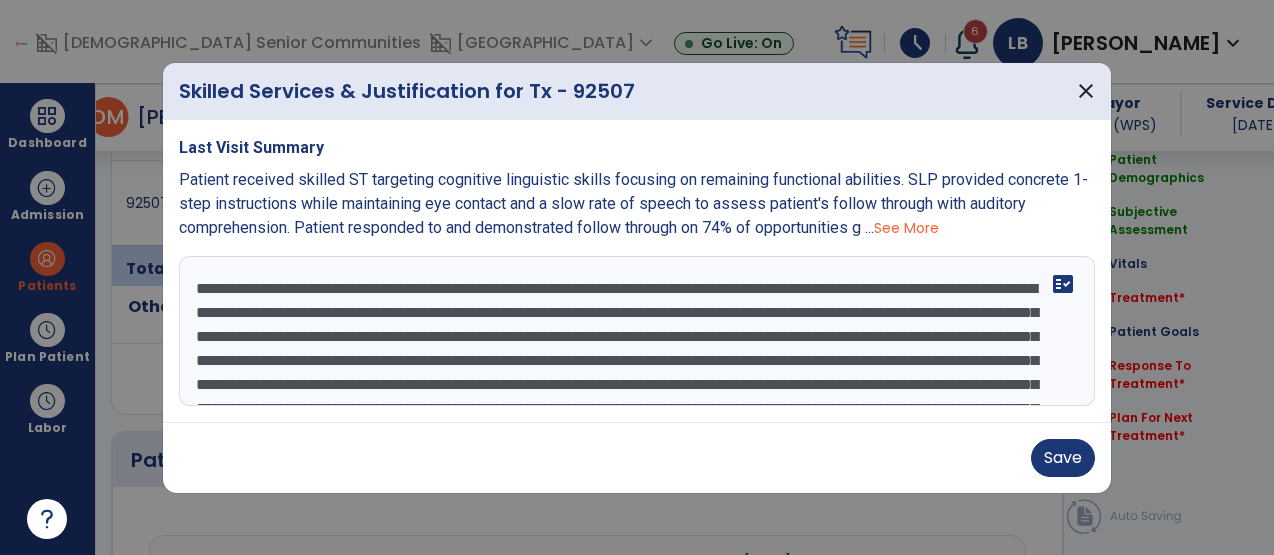 scroll, scrollTop: 1235, scrollLeft: 0, axis: vertical 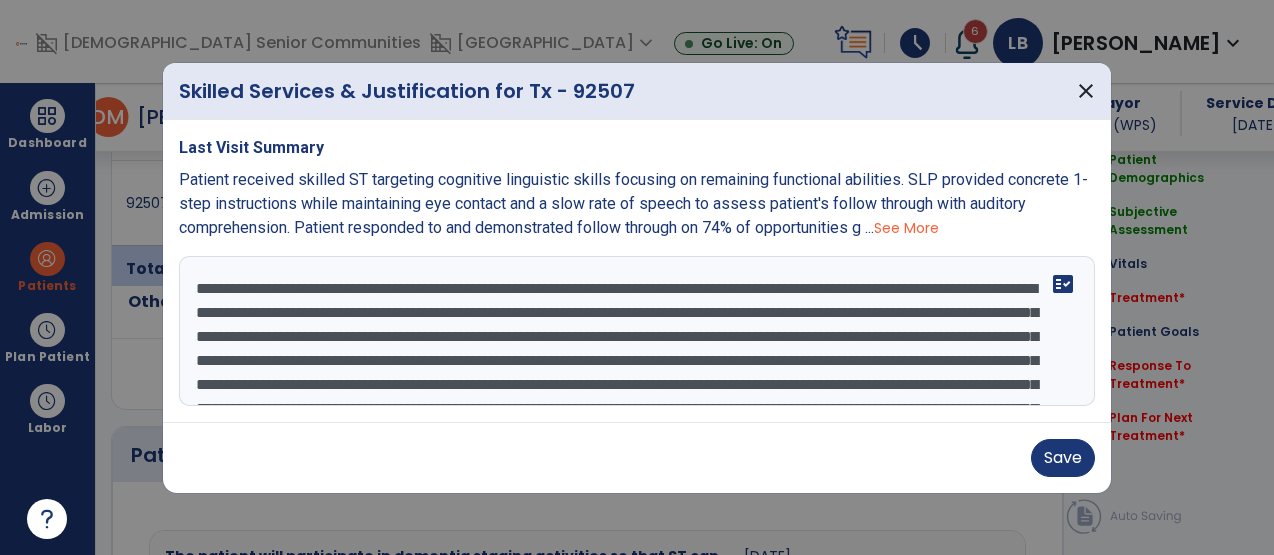 click on "**********" at bounding box center [637, 331] 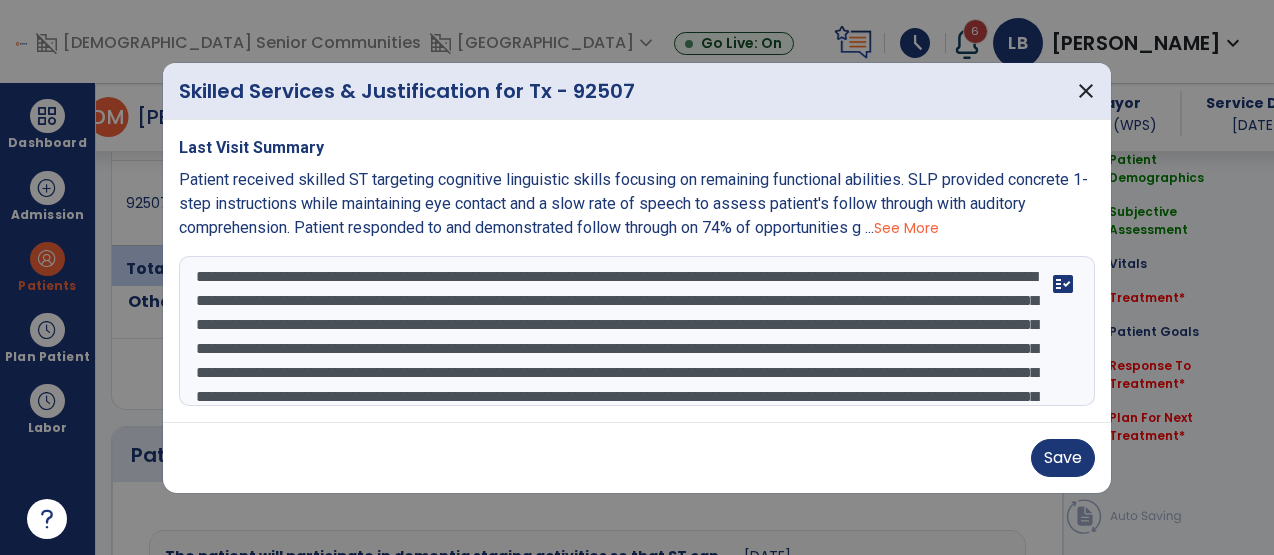 scroll, scrollTop: 18, scrollLeft: 0, axis: vertical 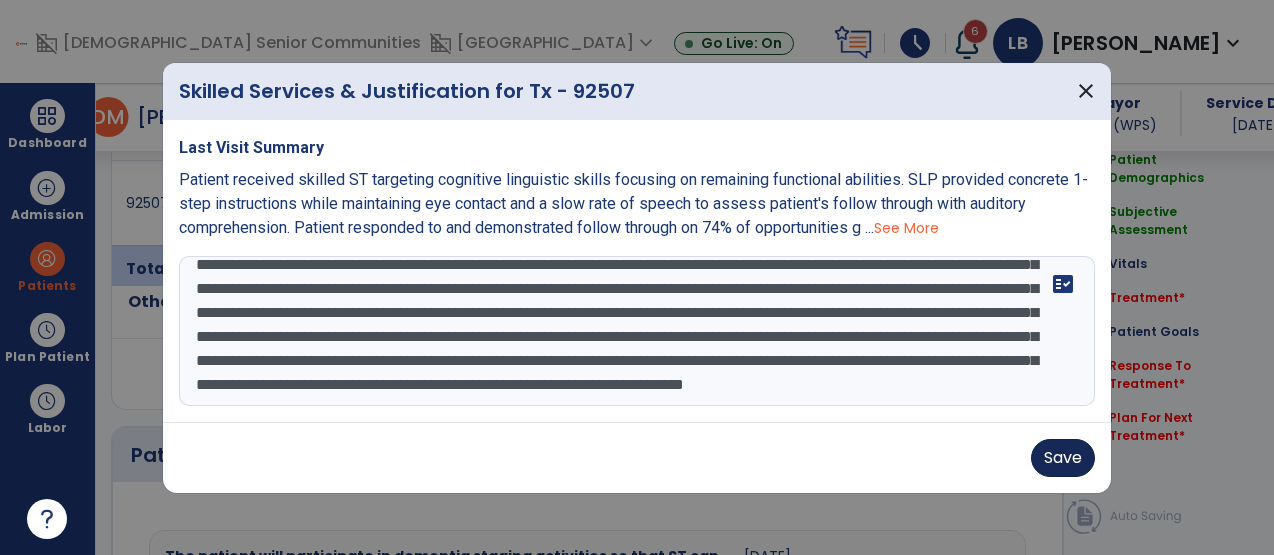 type on "**********" 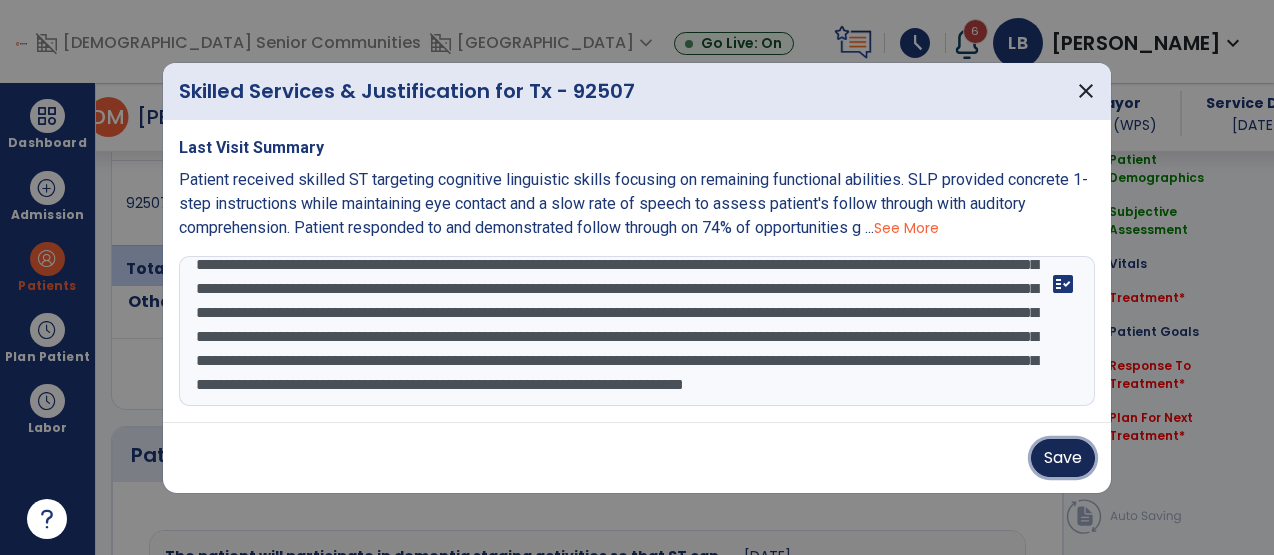 click on "Save" at bounding box center [1063, 458] 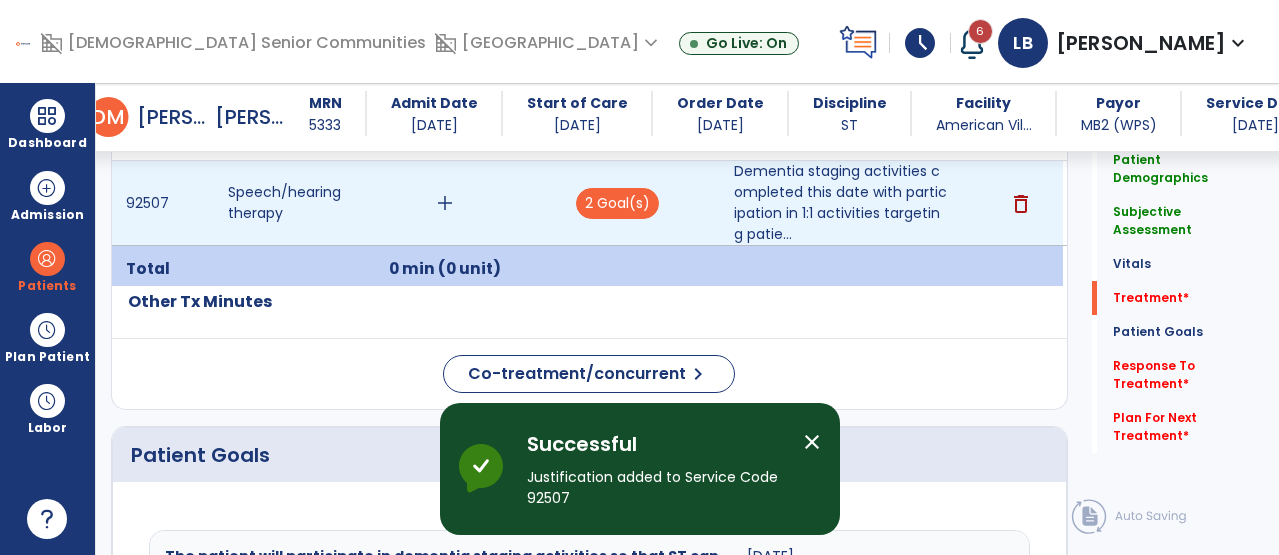 click on "2 Goal(s)" at bounding box center [618, 203] 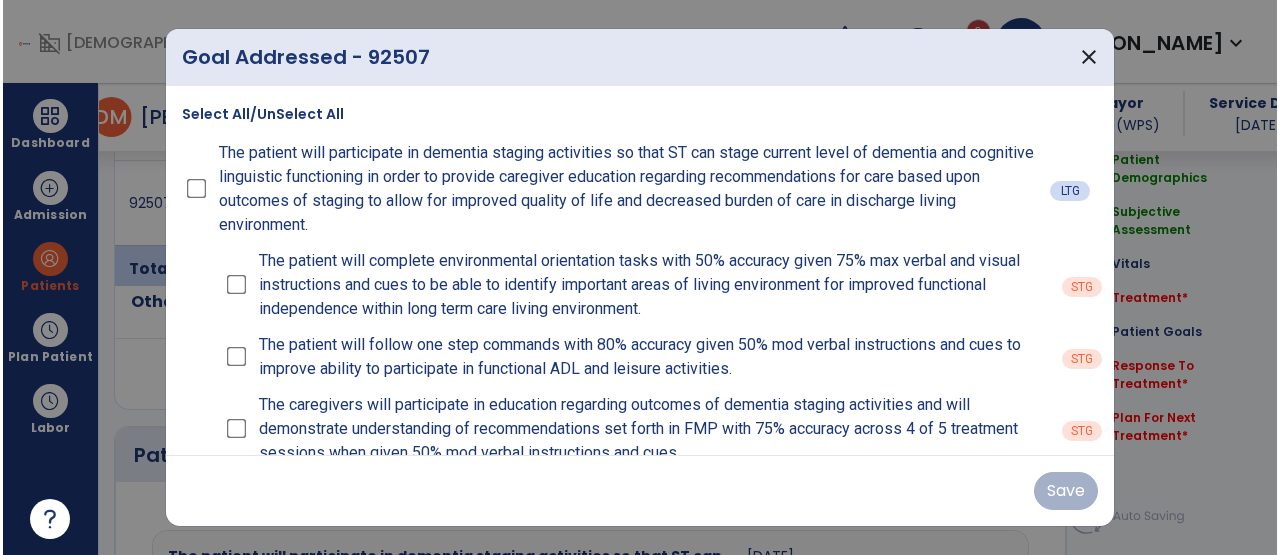 scroll, scrollTop: 1235, scrollLeft: 0, axis: vertical 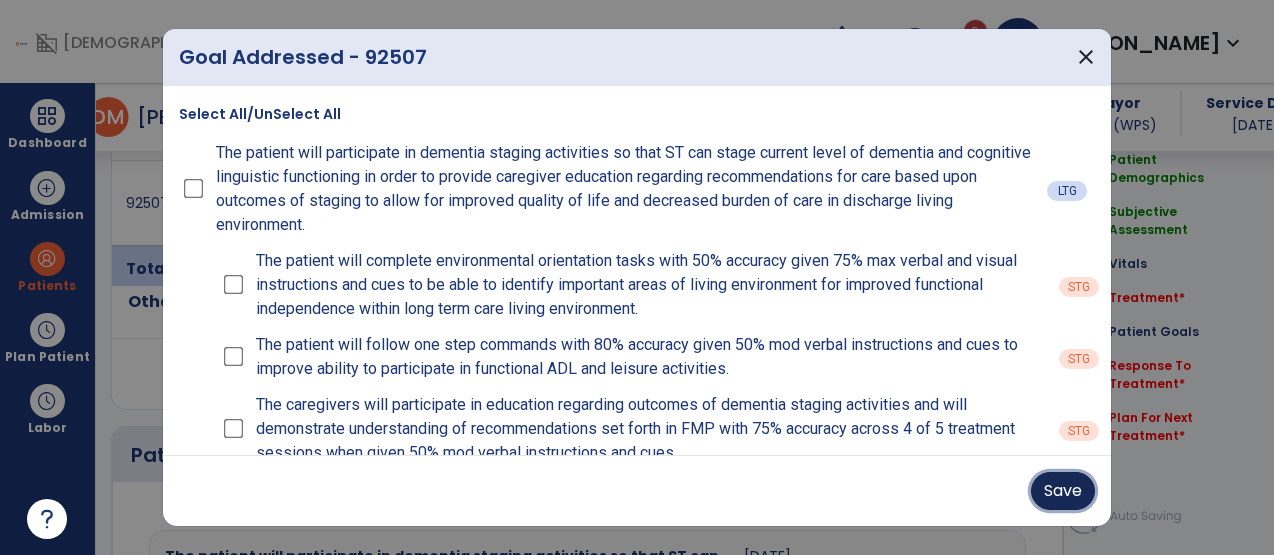 click on "Save" at bounding box center (1063, 491) 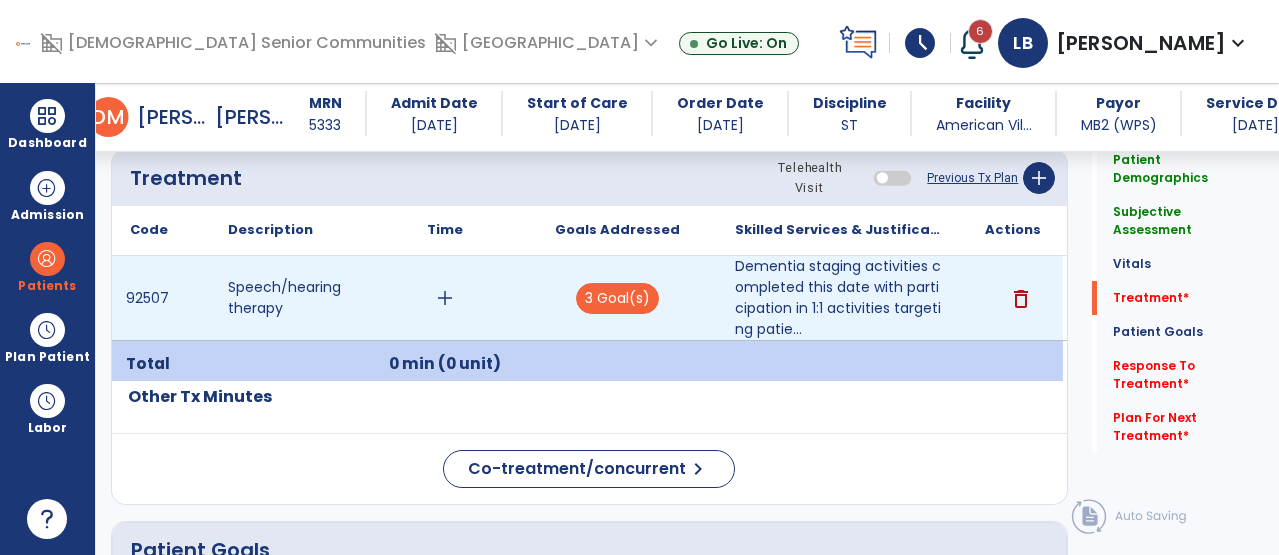 scroll, scrollTop: 1156, scrollLeft: 0, axis: vertical 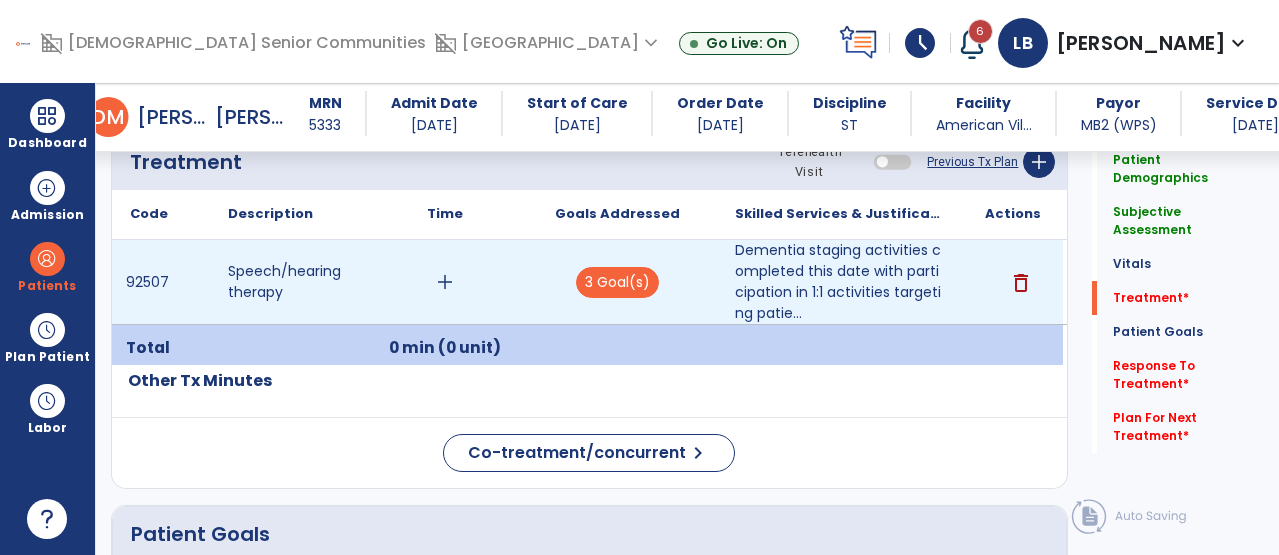 click on "add" at bounding box center [445, 282] 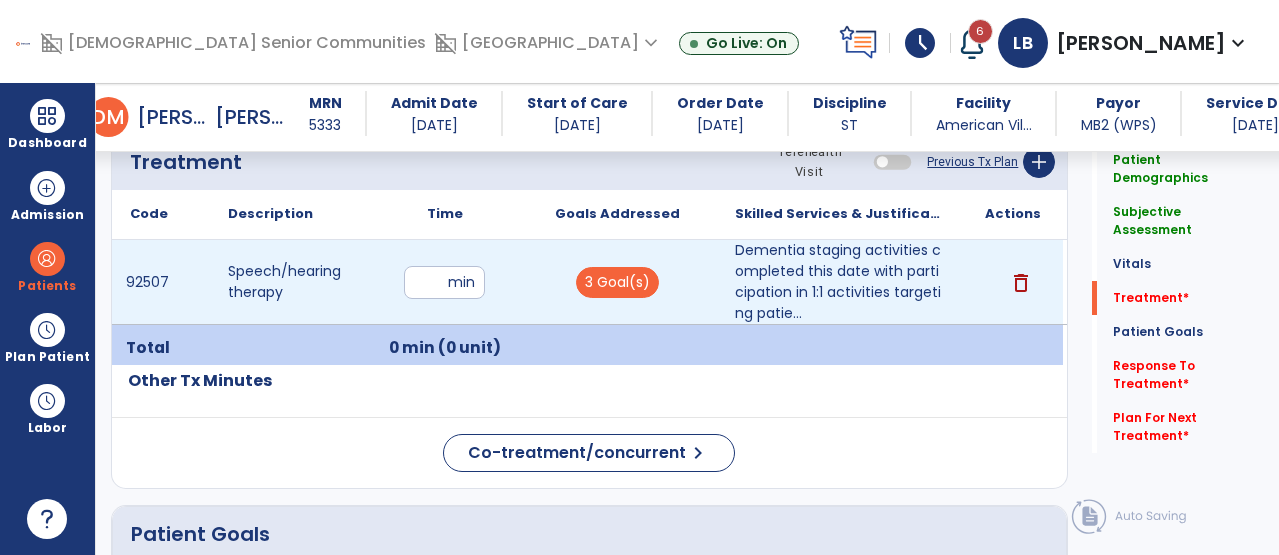 type on "**" 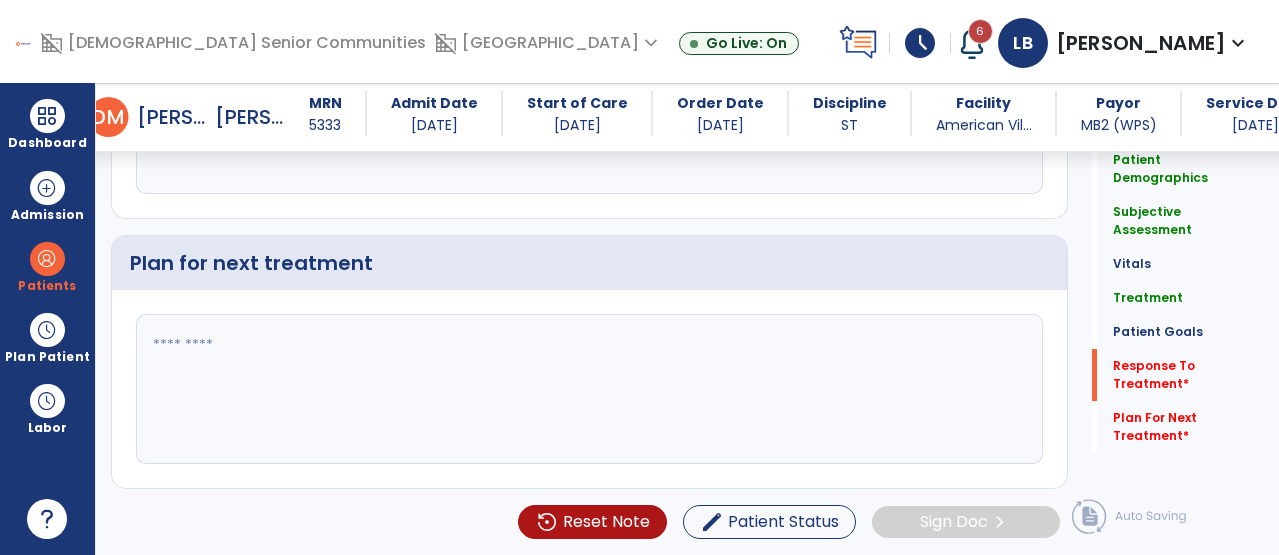 scroll, scrollTop: 2972, scrollLeft: 0, axis: vertical 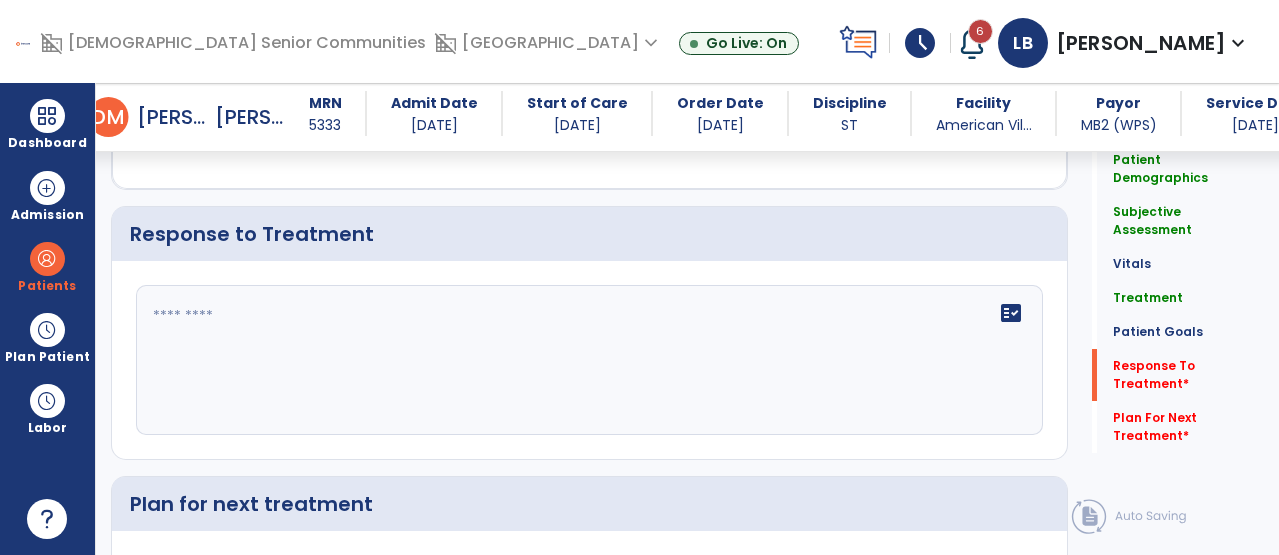 click on "fact_check" 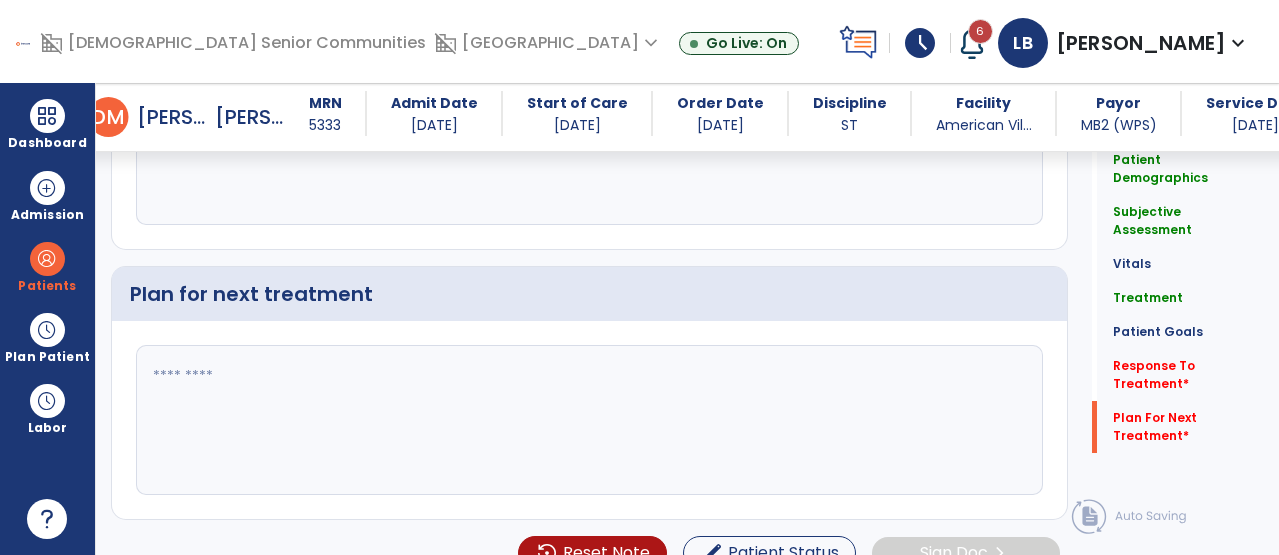 scroll, scrollTop: 3213, scrollLeft: 0, axis: vertical 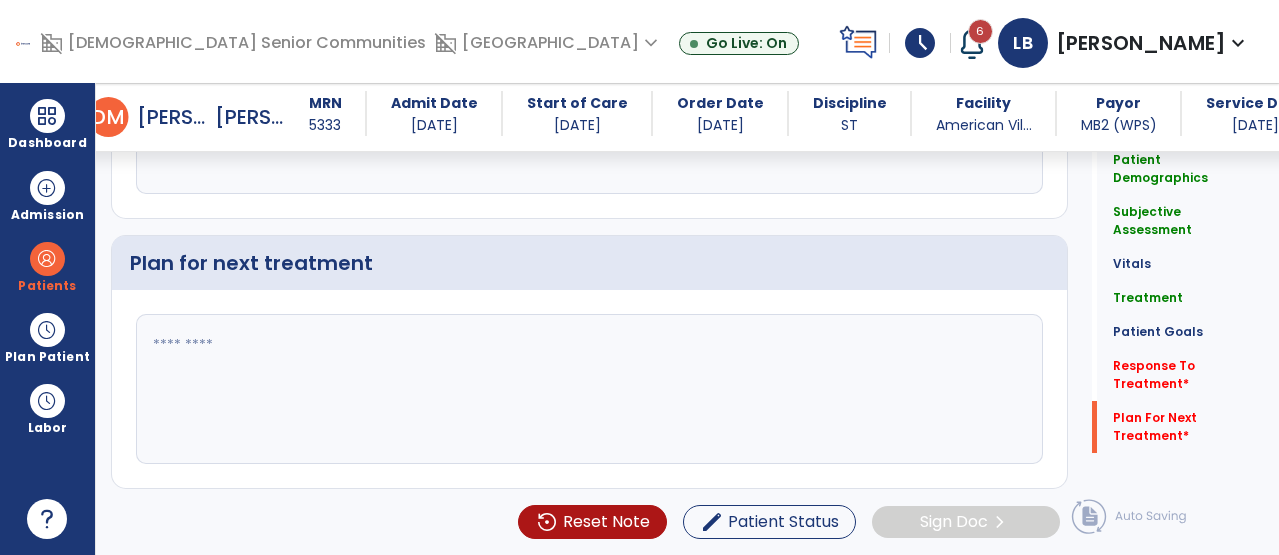 type on "**********" 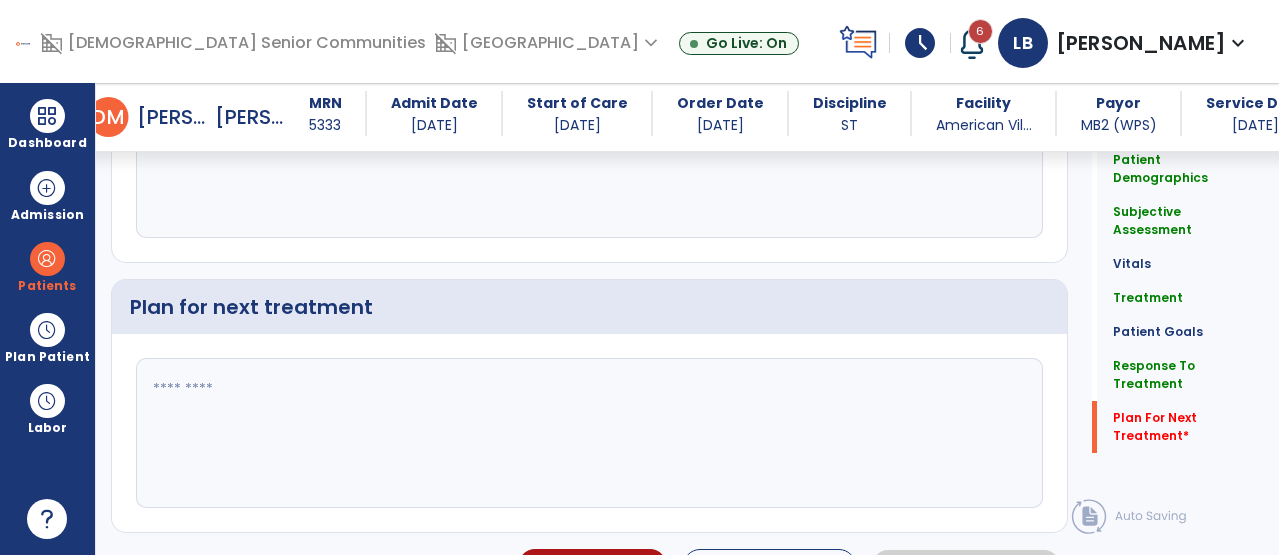 scroll, scrollTop: 3213, scrollLeft: 0, axis: vertical 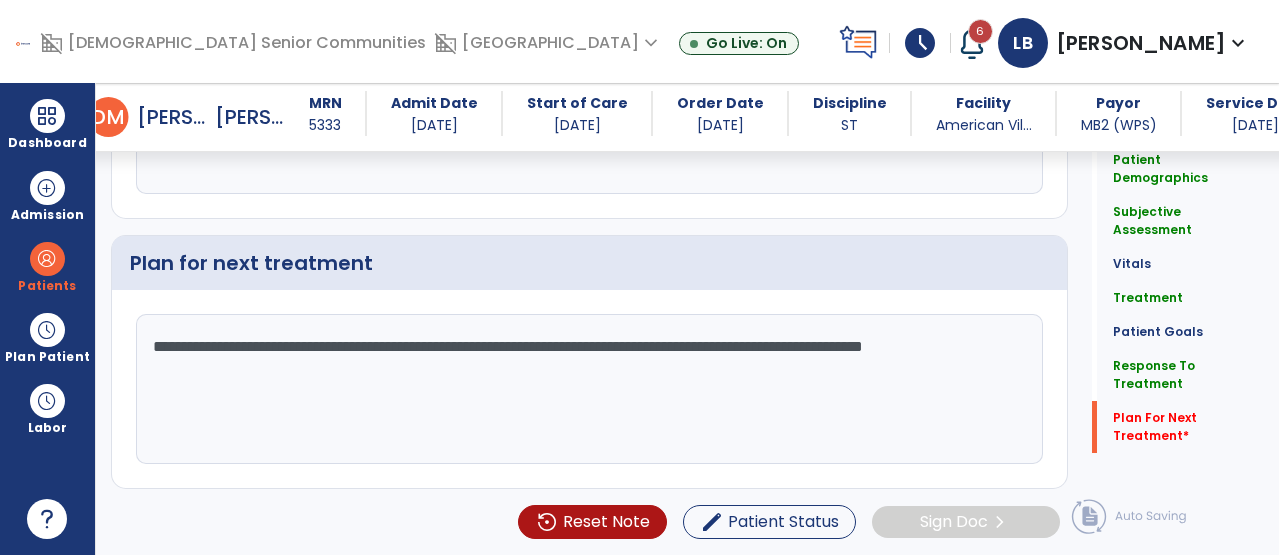 click on "**********" 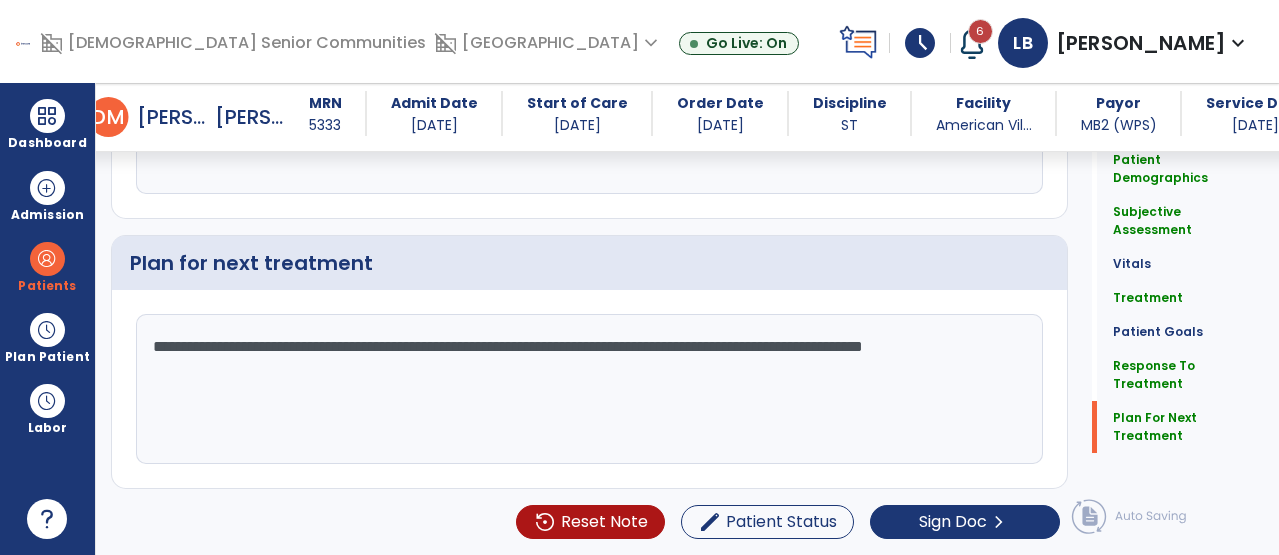 scroll, scrollTop: 3213, scrollLeft: 0, axis: vertical 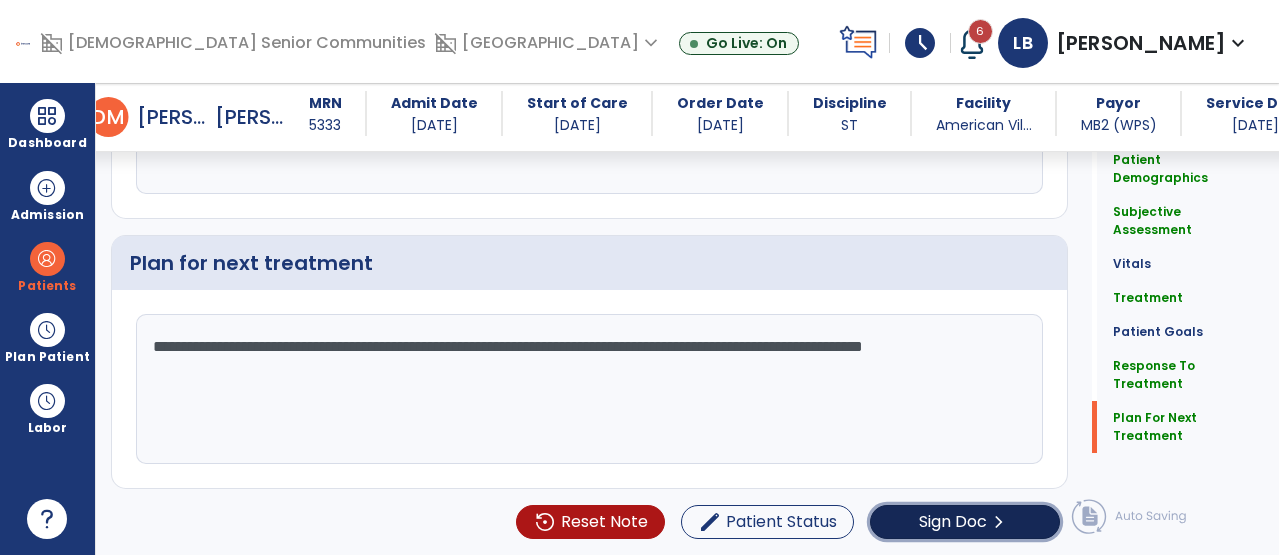 click on "Sign Doc  chevron_right" 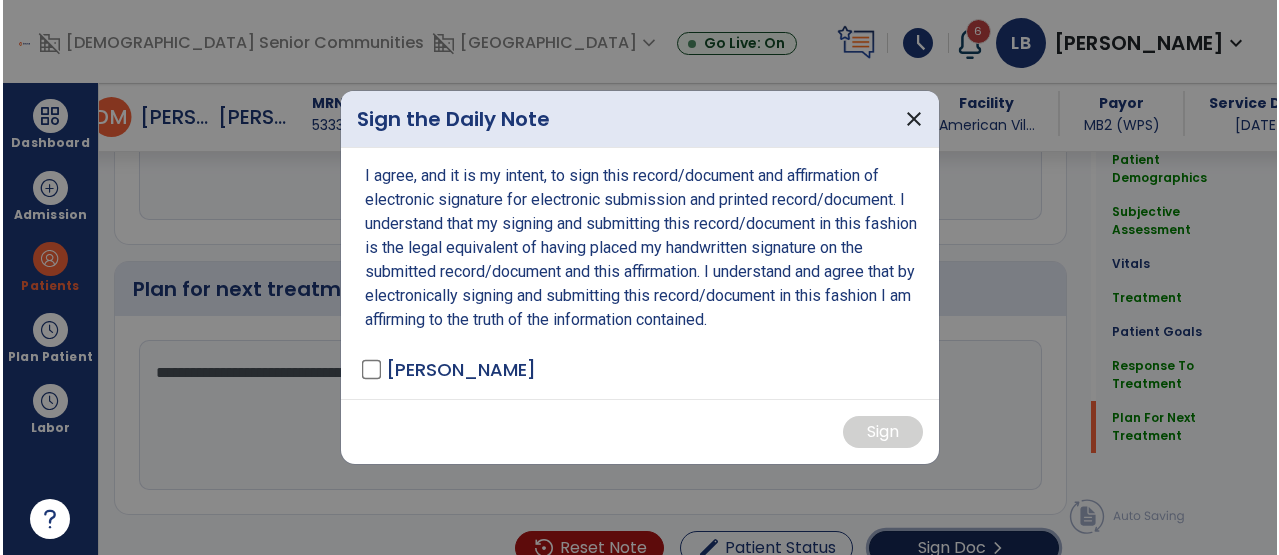 scroll, scrollTop: 3213, scrollLeft: 0, axis: vertical 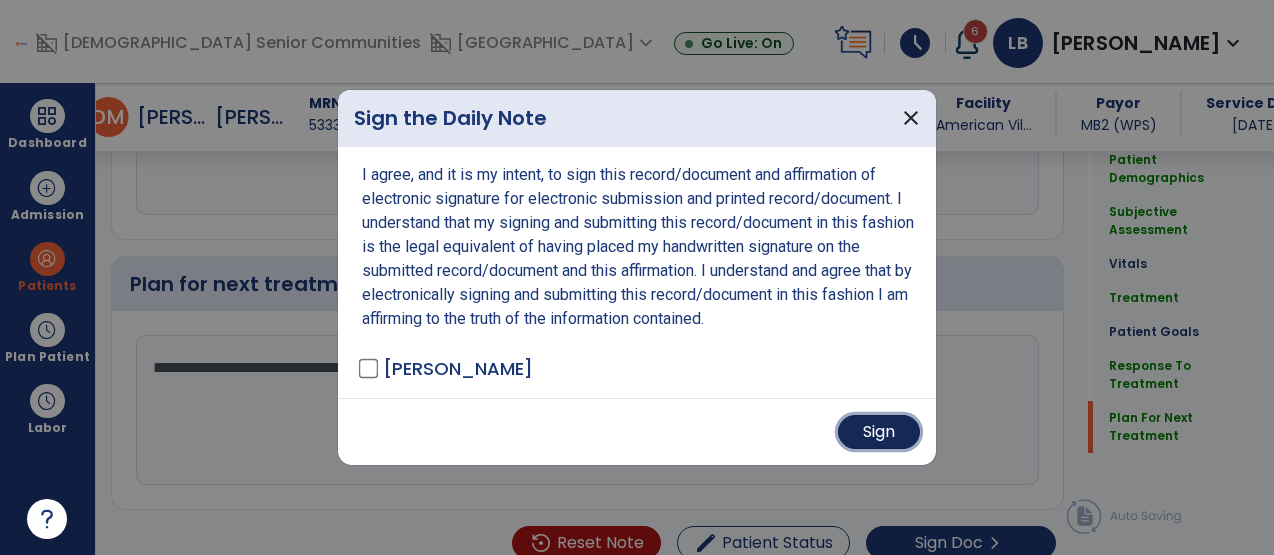 click on "Sign" at bounding box center (879, 432) 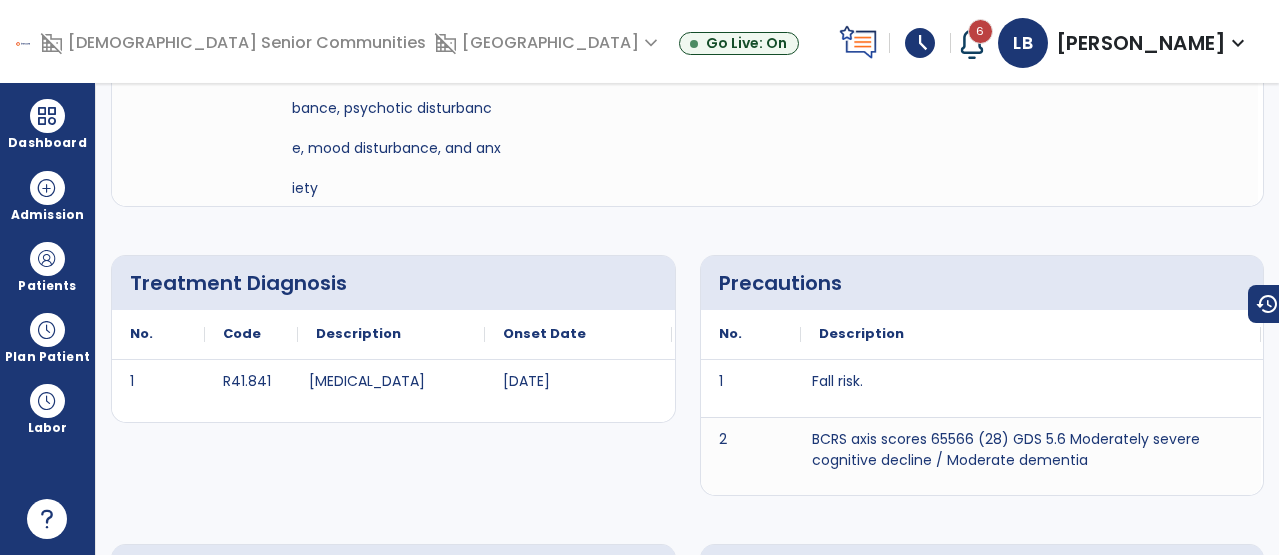 scroll, scrollTop: 0, scrollLeft: 0, axis: both 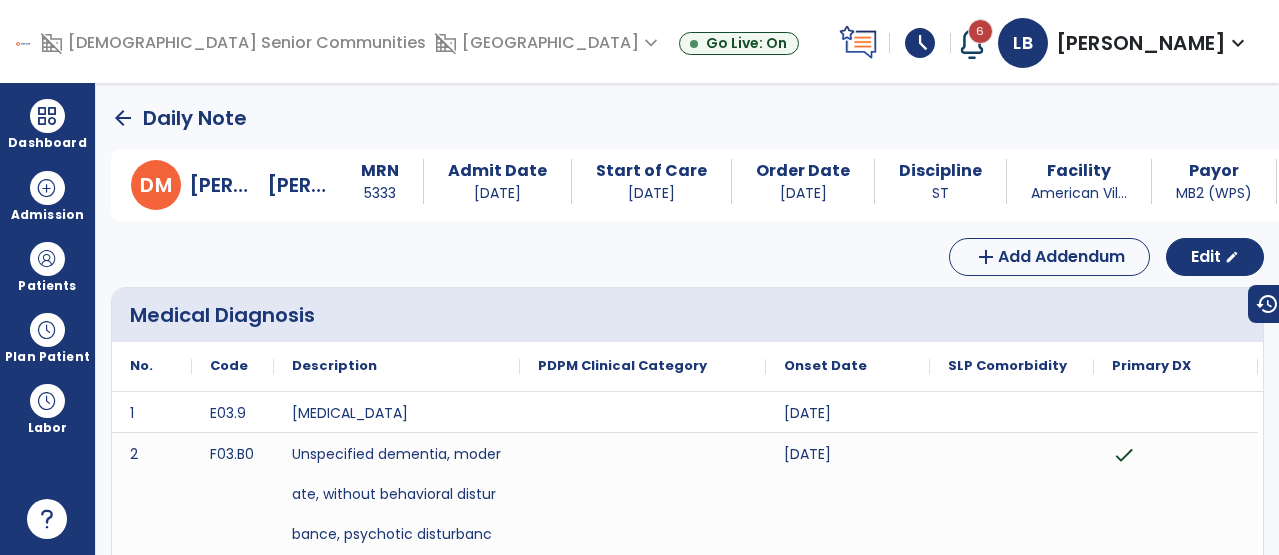 click on "arrow_back   Daily Note" 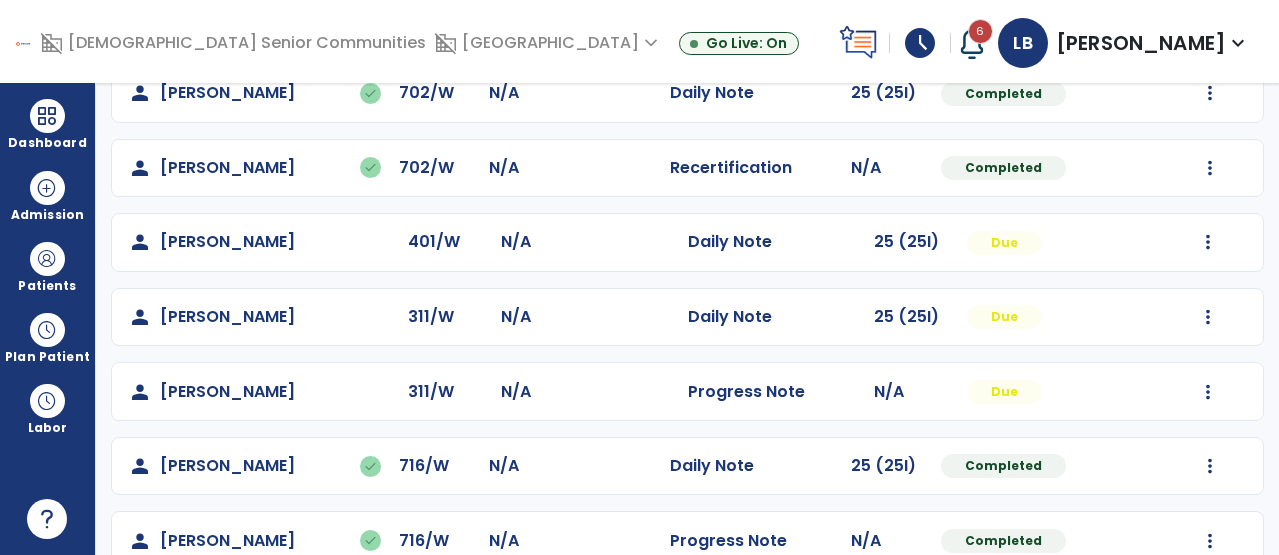 scroll, scrollTop: 1599, scrollLeft: 0, axis: vertical 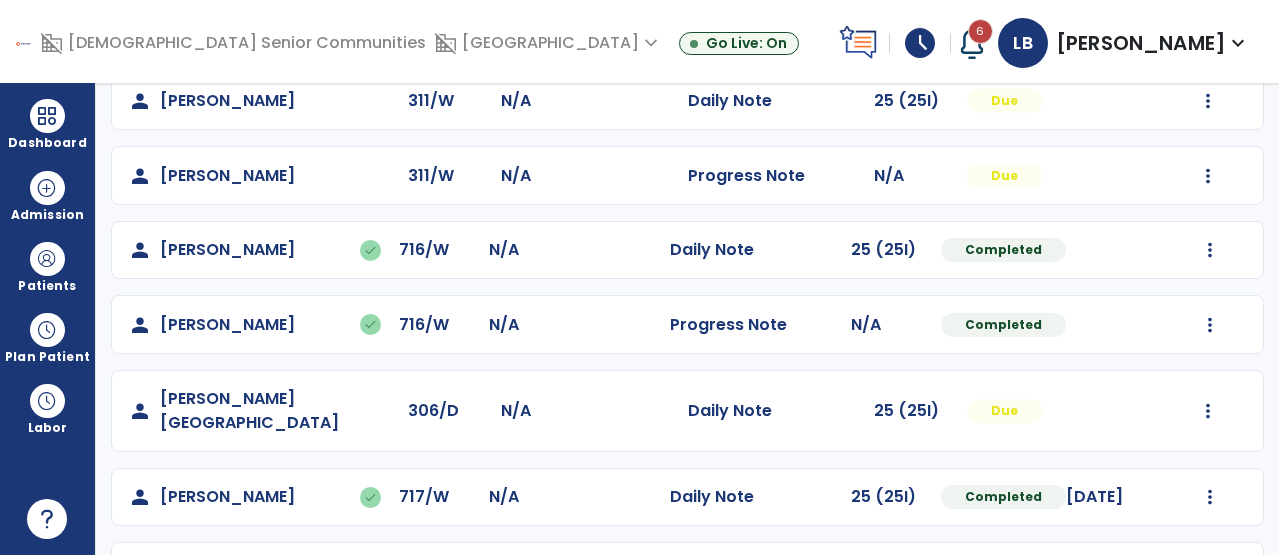click on "Mark Visit As Complete   Reset Note   Open Document   G + C Mins" 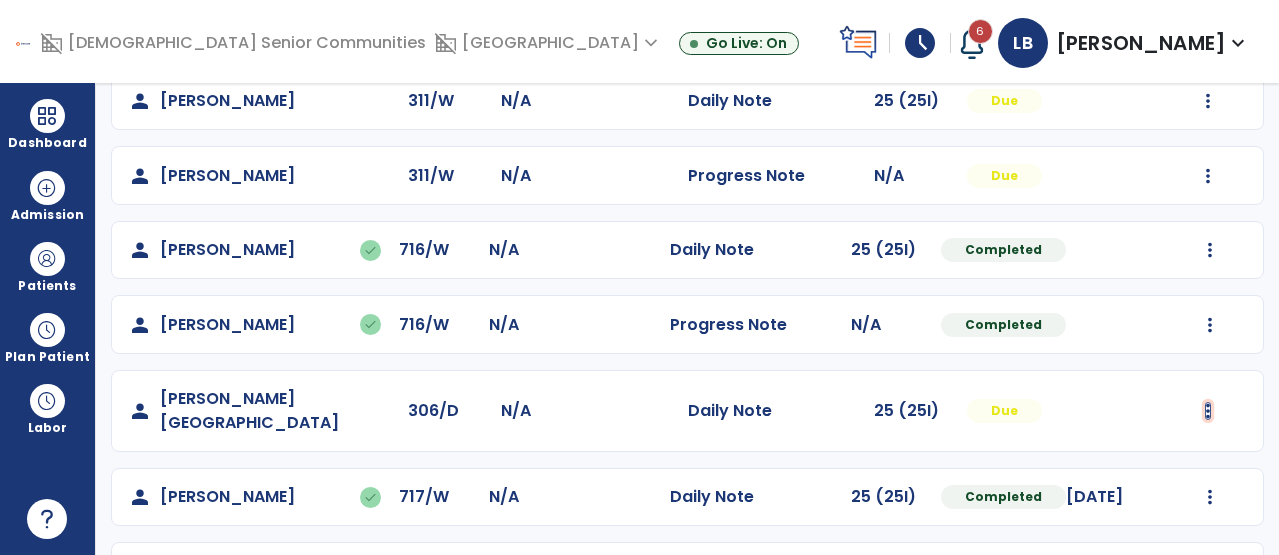 click at bounding box center [1210, -1139] 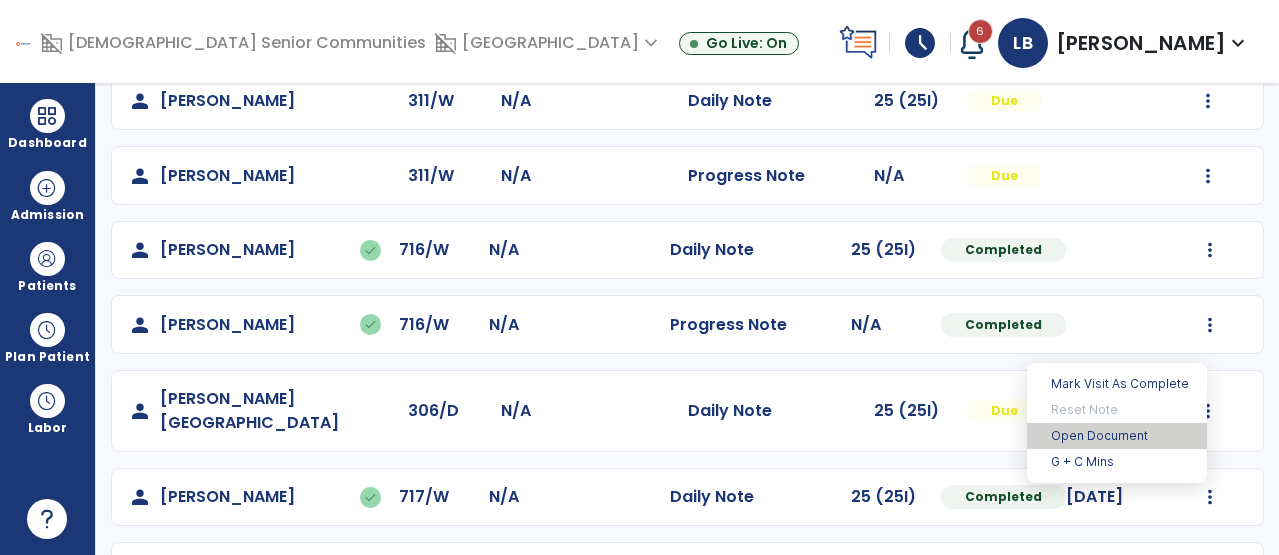 click on "Open Document" at bounding box center [1117, 436] 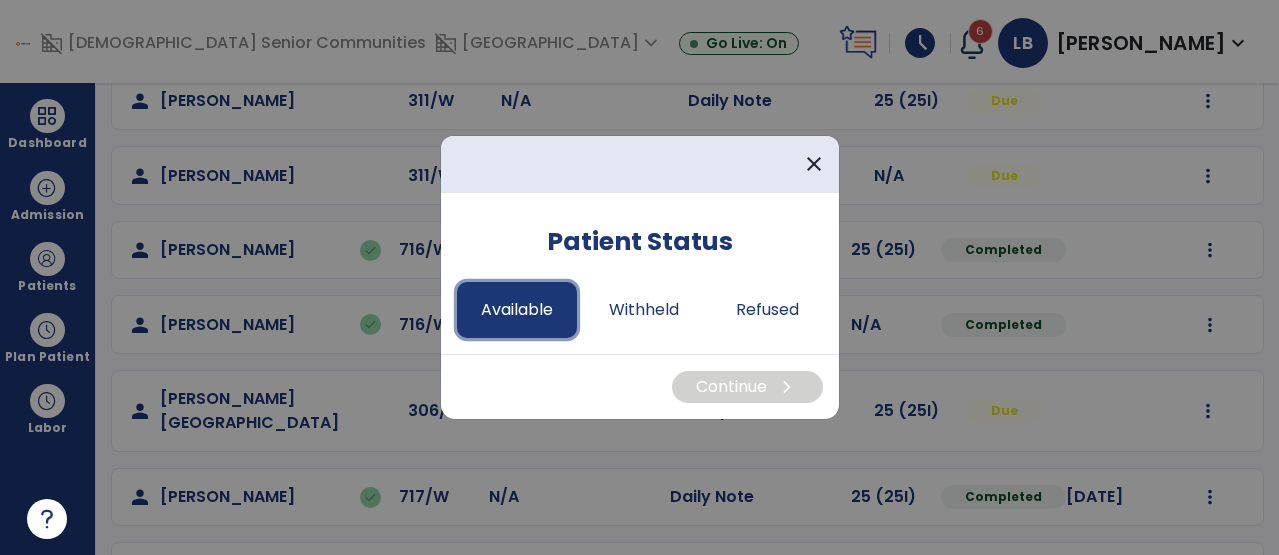 click on "Available" at bounding box center [517, 310] 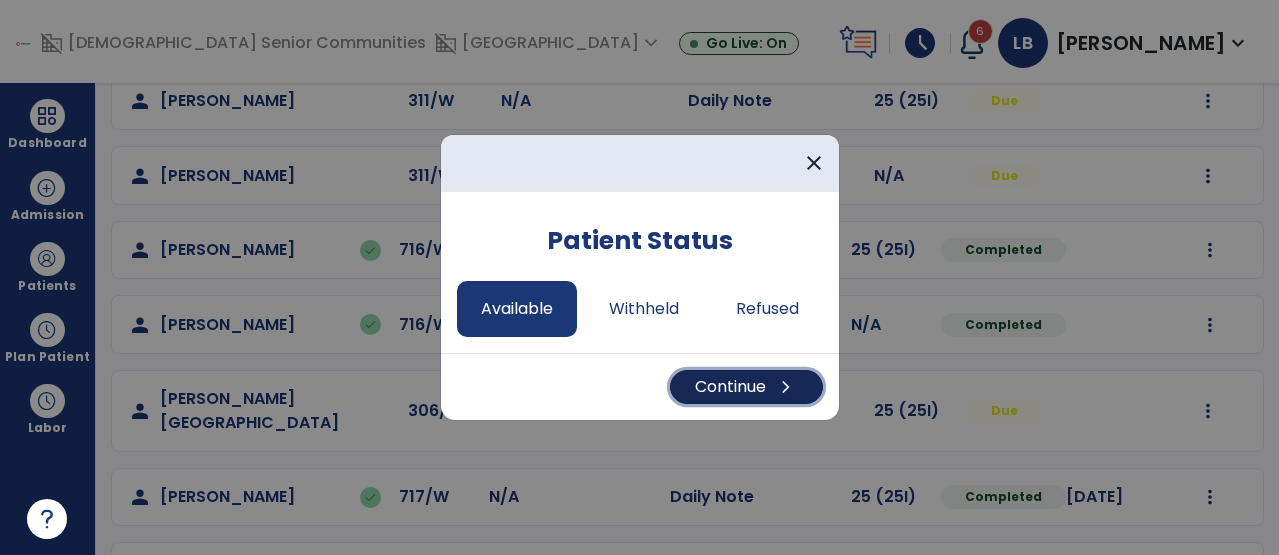 click on "Continue   chevron_right" at bounding box center (746, 387) 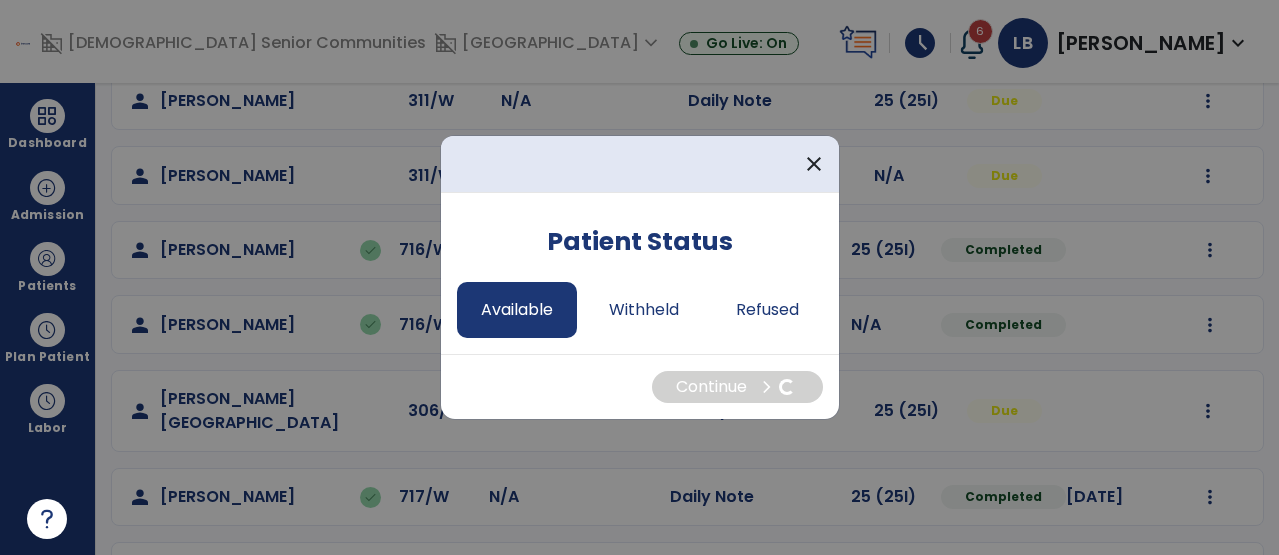 select on "*" 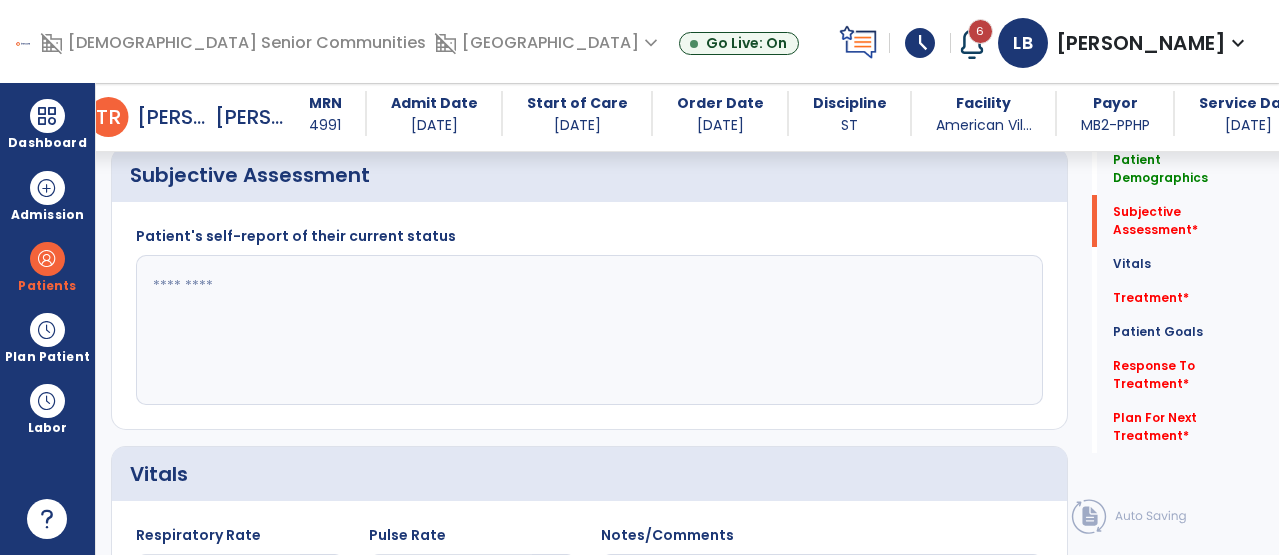 scroll, scrollTop: 468, scrollLeft: 0, axis: vertical 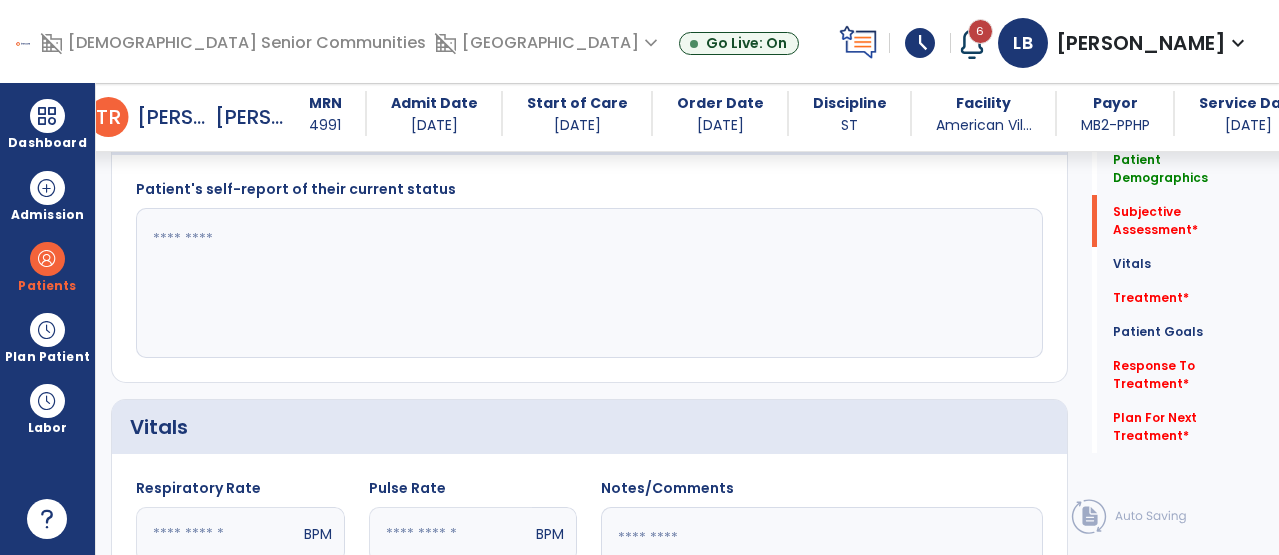 click 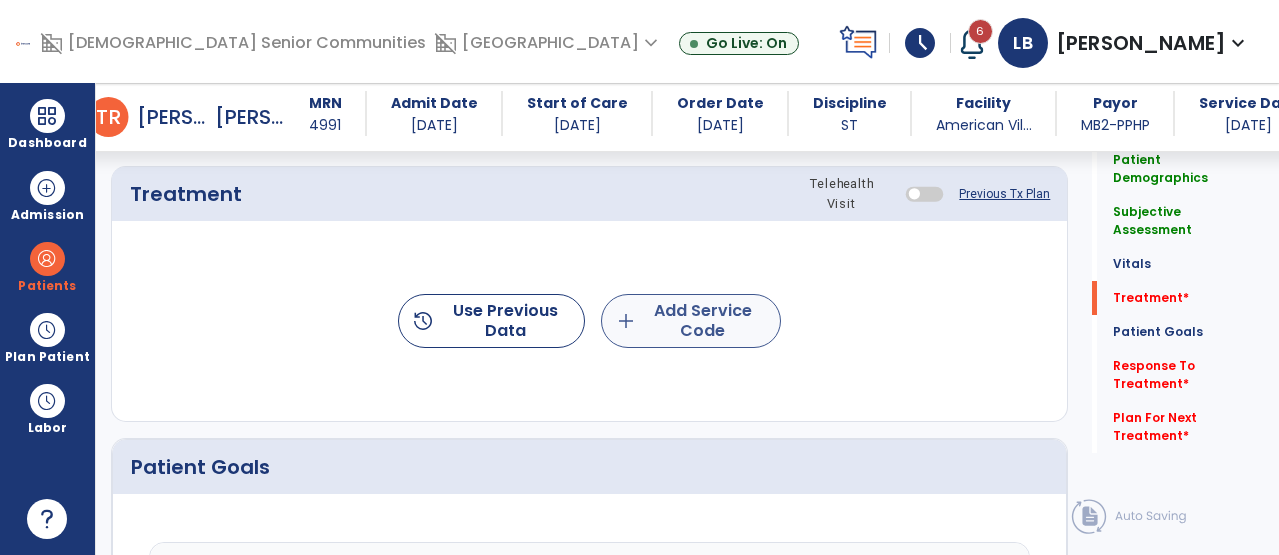 type on "********" 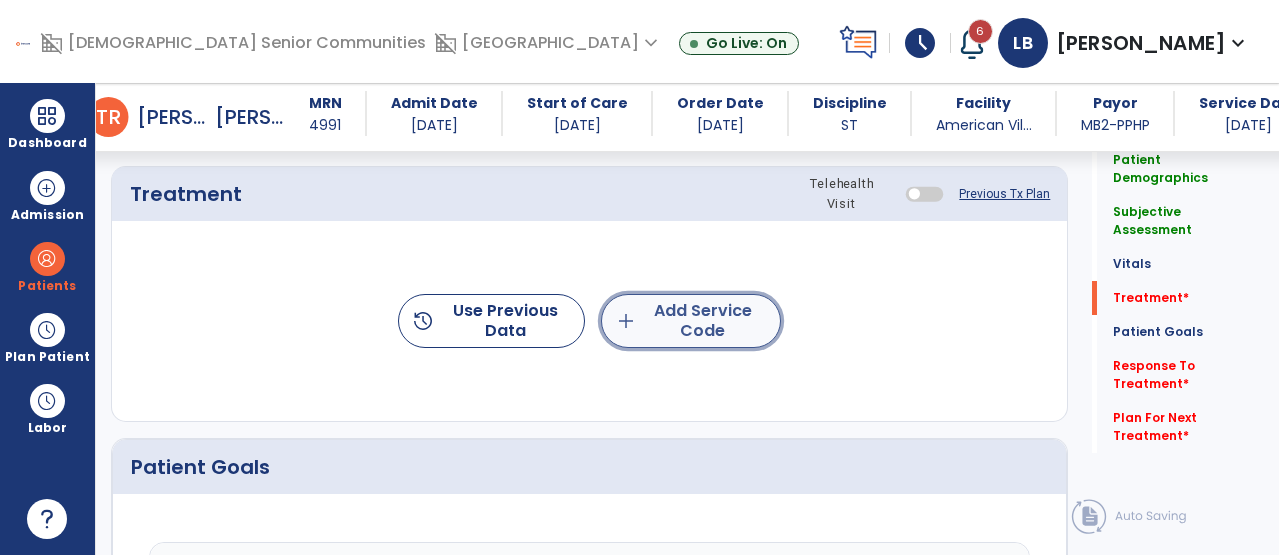 click on "add  Add Service Code" 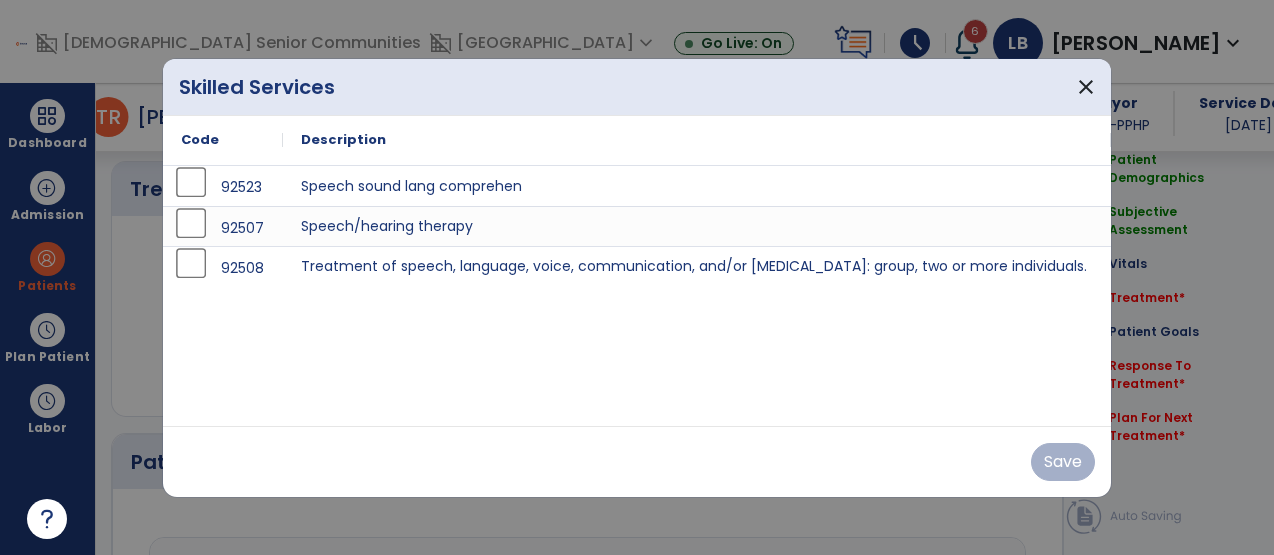 scroll, scrollTop: 1123, scrollLeft: 0, axis: vertical 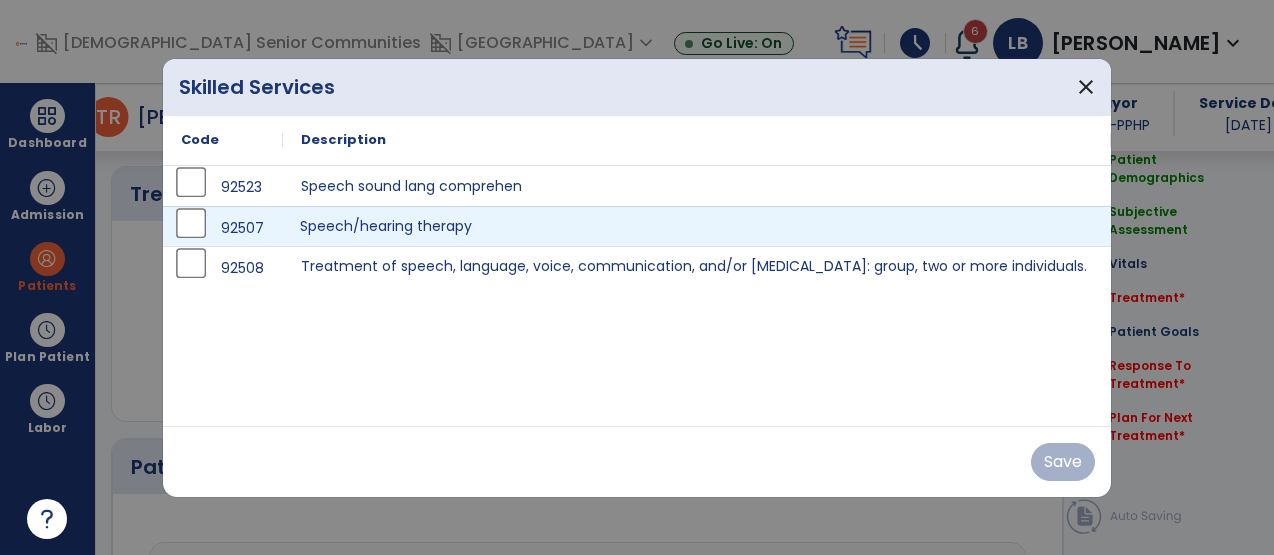 click on "Speech/hearing therapy" at bounding box center [697, 226] 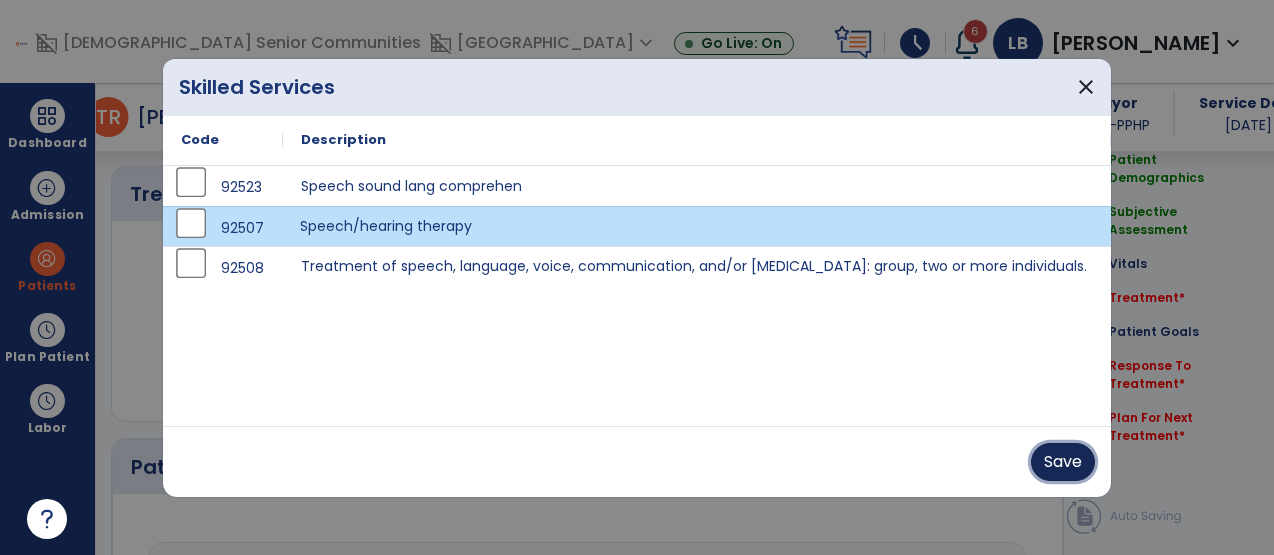 click on "Save" at bounding box center [1063, 462] 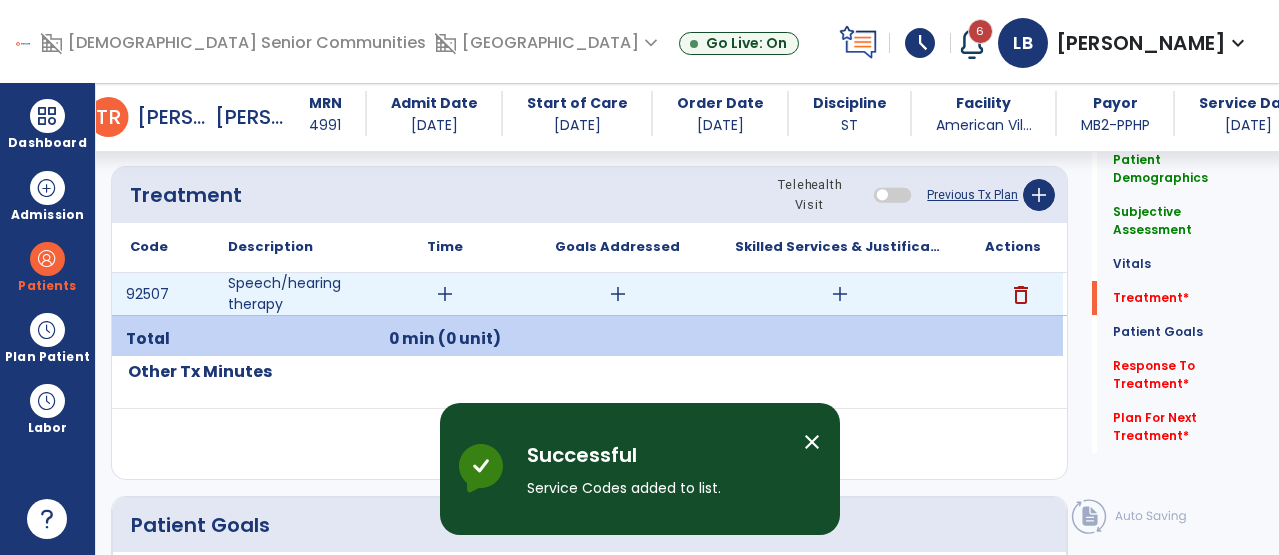 click on "add" at bounding box center [445, 294] 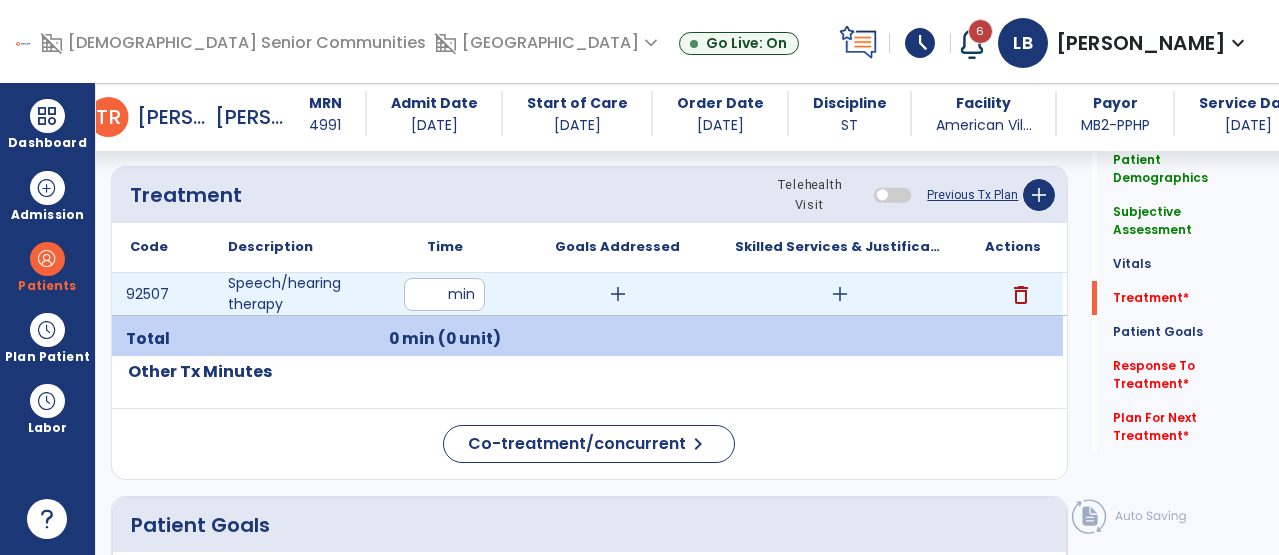 type on "**" 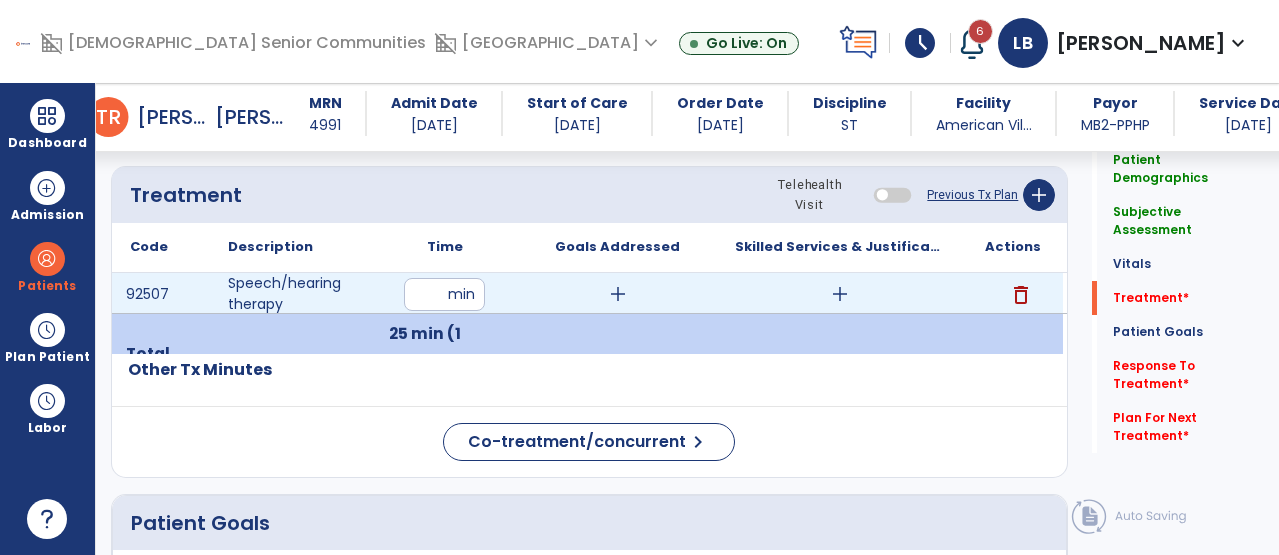 click on "add" at bounding box center [618, 294] 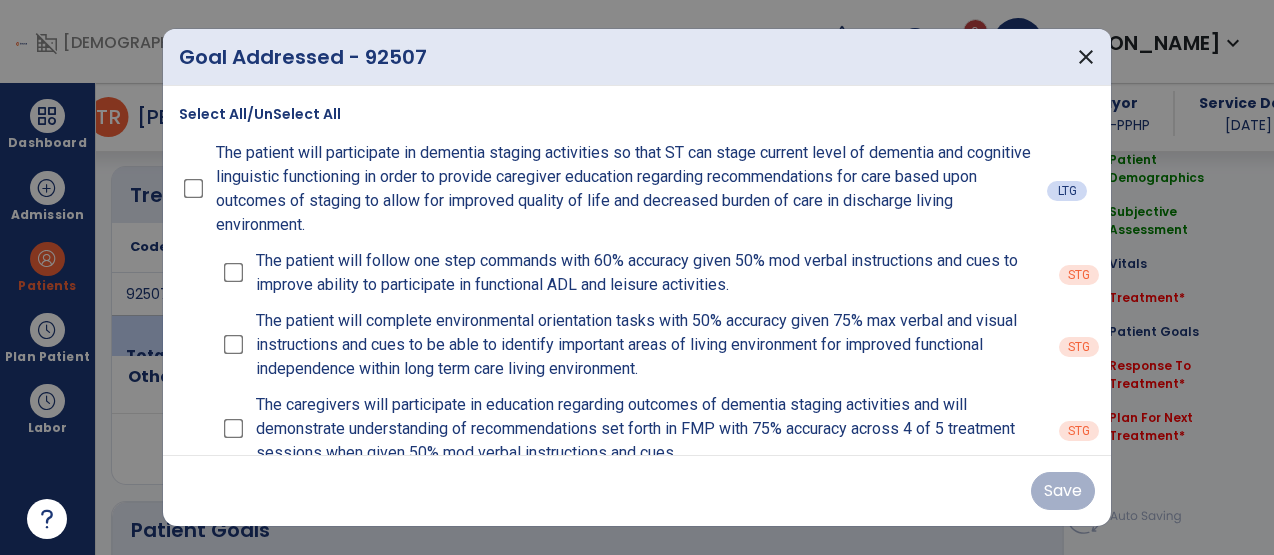 scroll, scrollTop: 1123, scrollLeft: 0, axis: vertical 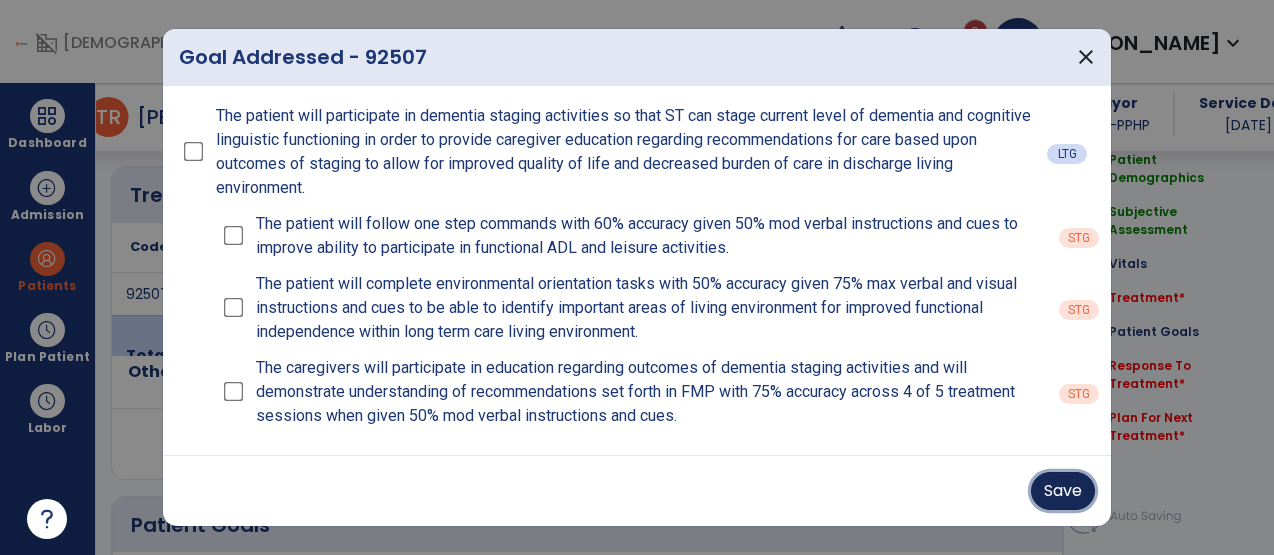 click on "Save" at bounding box center (1063, 491) 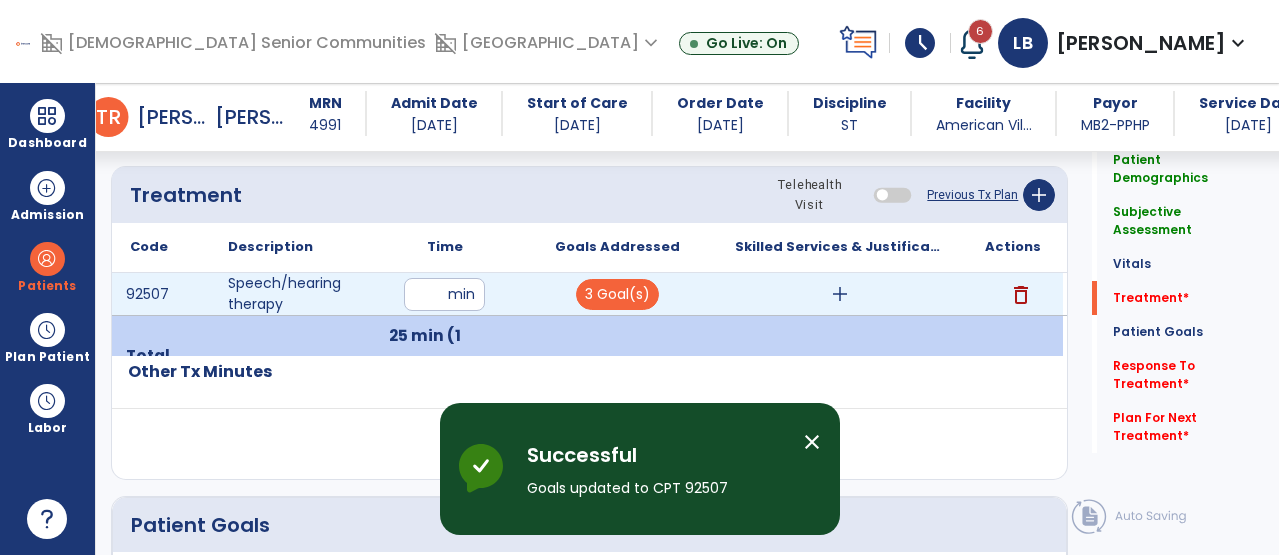 click on "add" at bounding box center (840, 294) 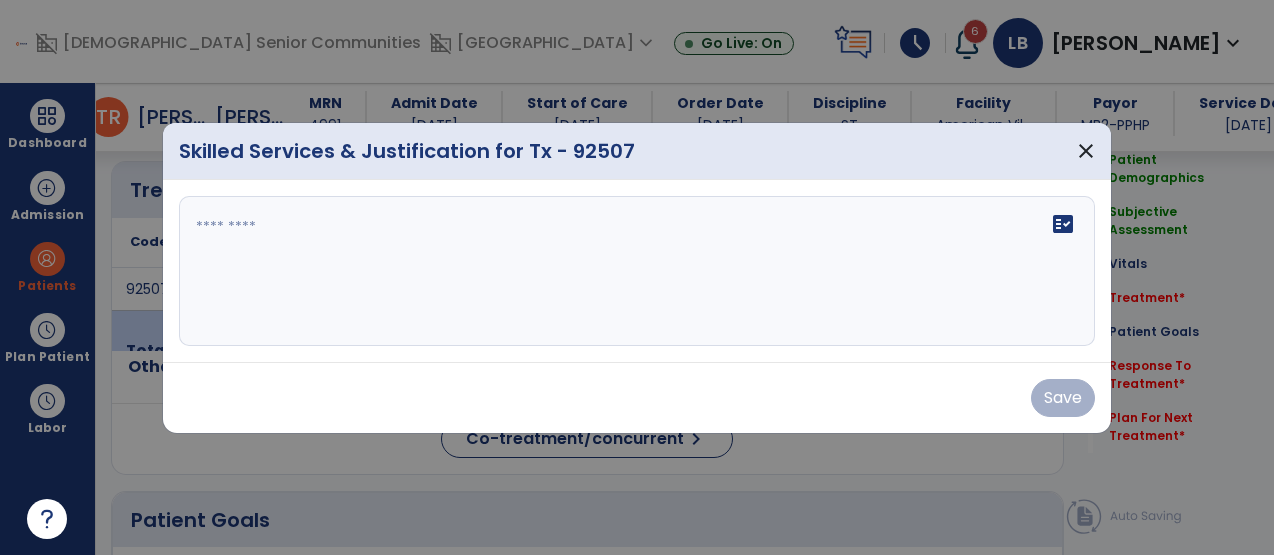 scroll, scrollTop: 1123, scrollLeft: 0, axis: vertical 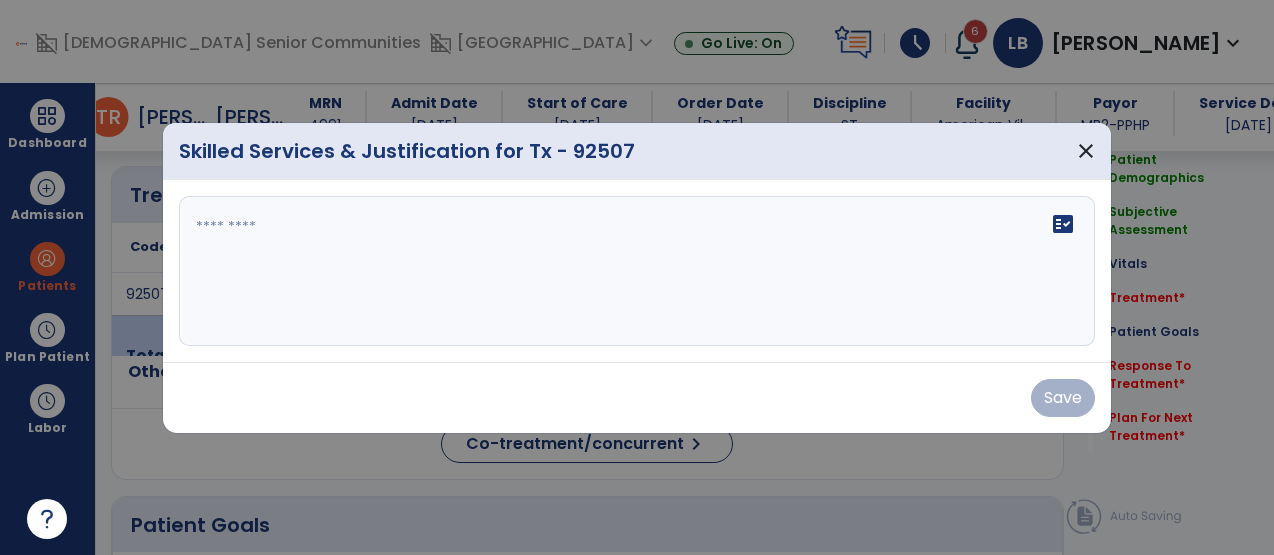 click on "fact_check" at bounding box center (637, 271) 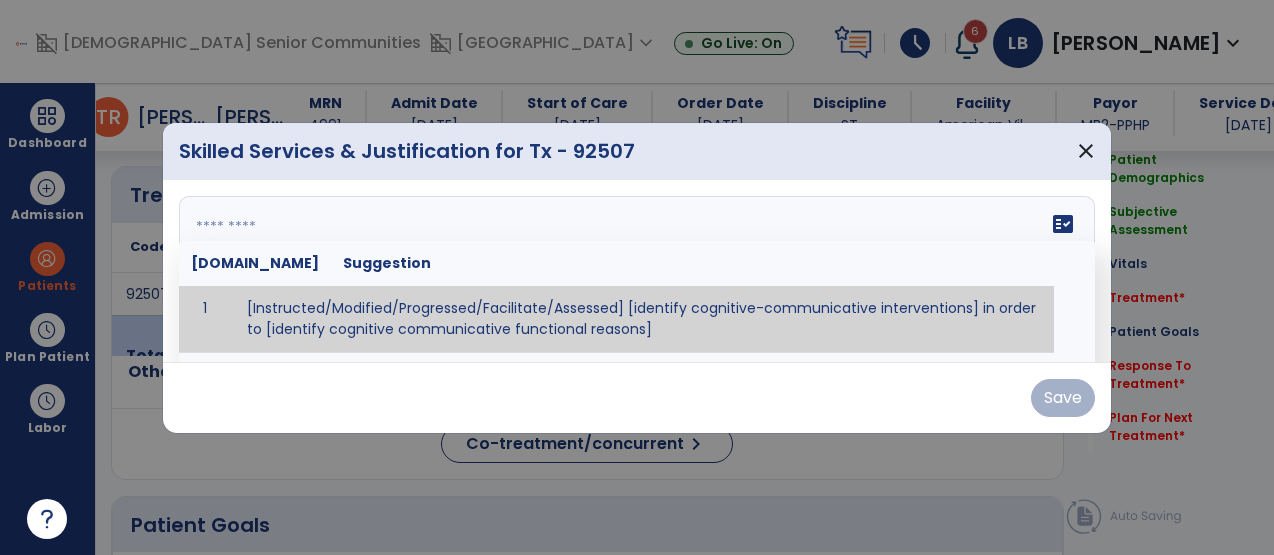 paste on "**********" 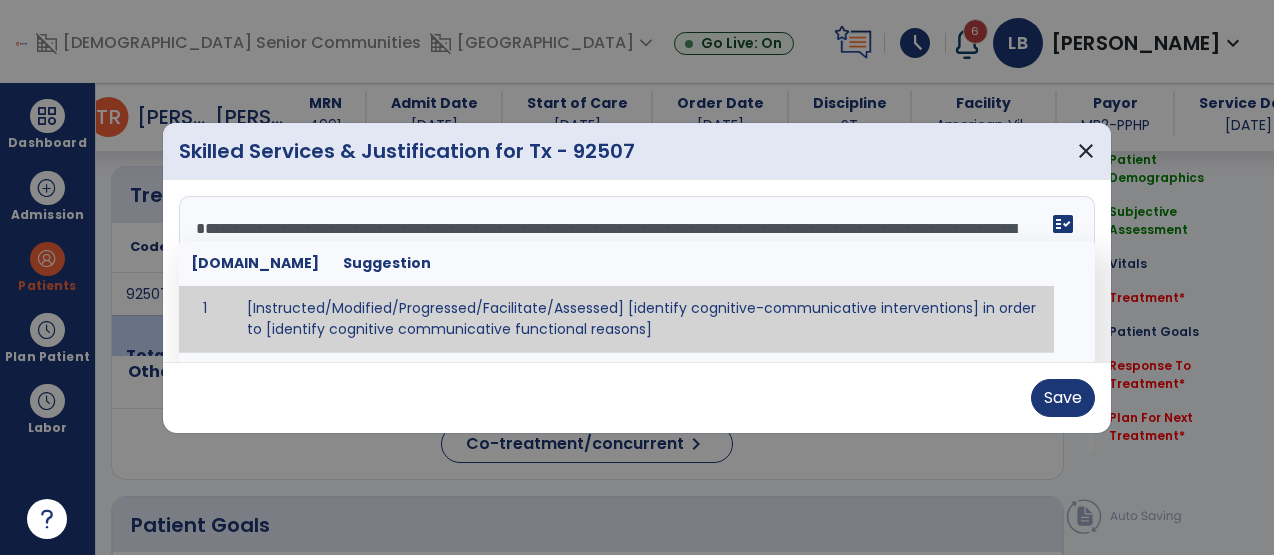scroll, scrollTop: 88, scrollLeft: 0, axis: vertical 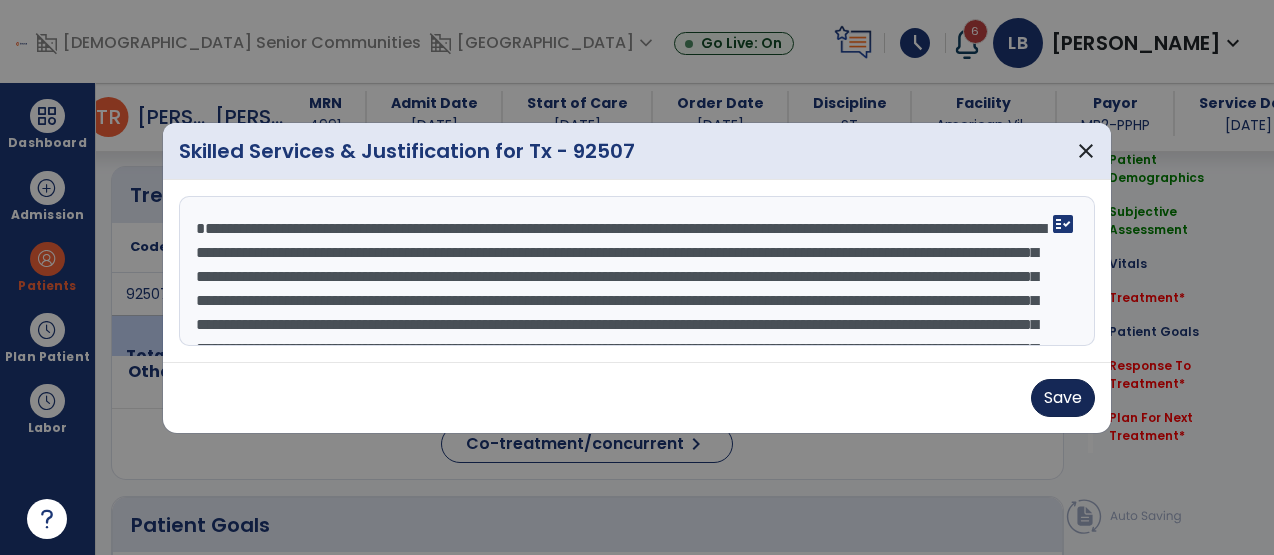 type on "**********" 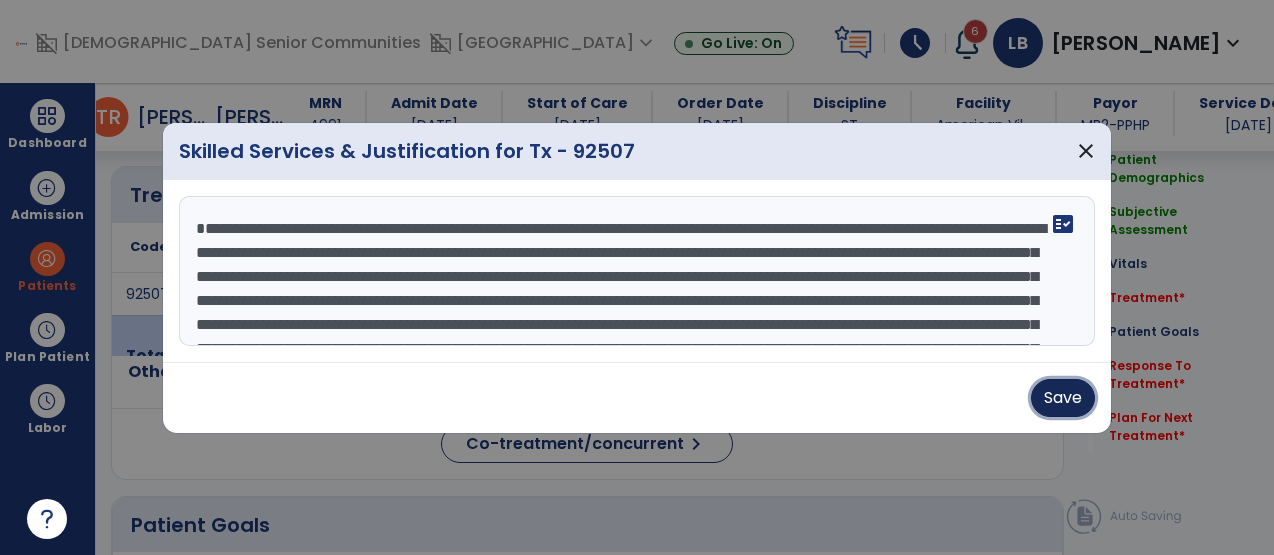 click on "Save" at bounding box center (1063, 398) 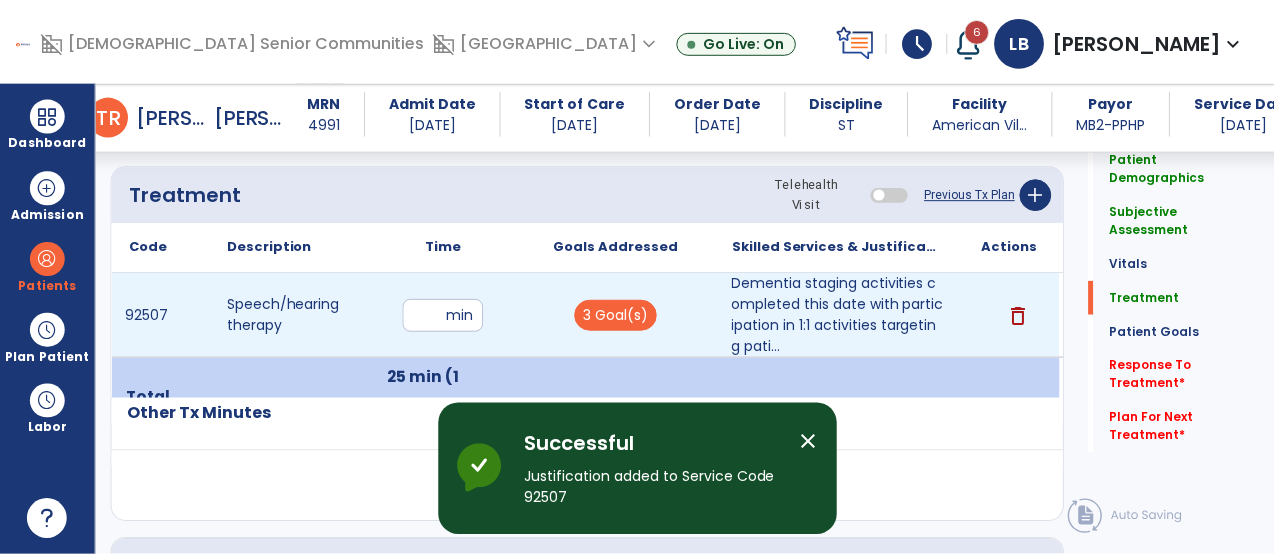 scroll, scrollTop: 1287, scrollLeft: 0, axis: vertical 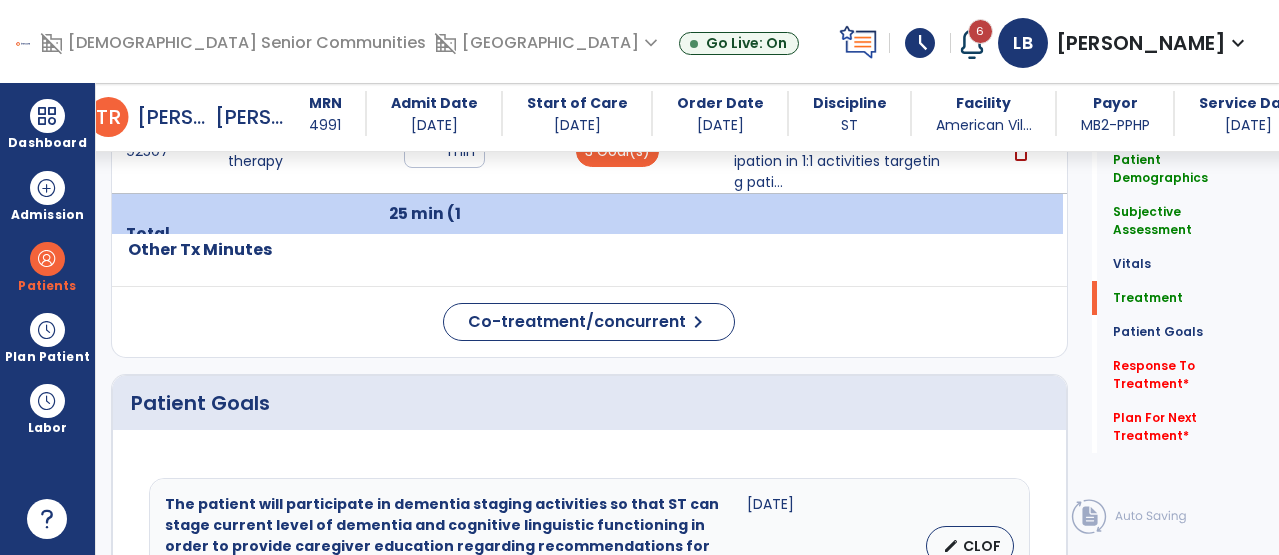 click on "Dementia staging activities completed this date with participation in 1:1 activities targeting pati..." at bounding box center [840, 151] 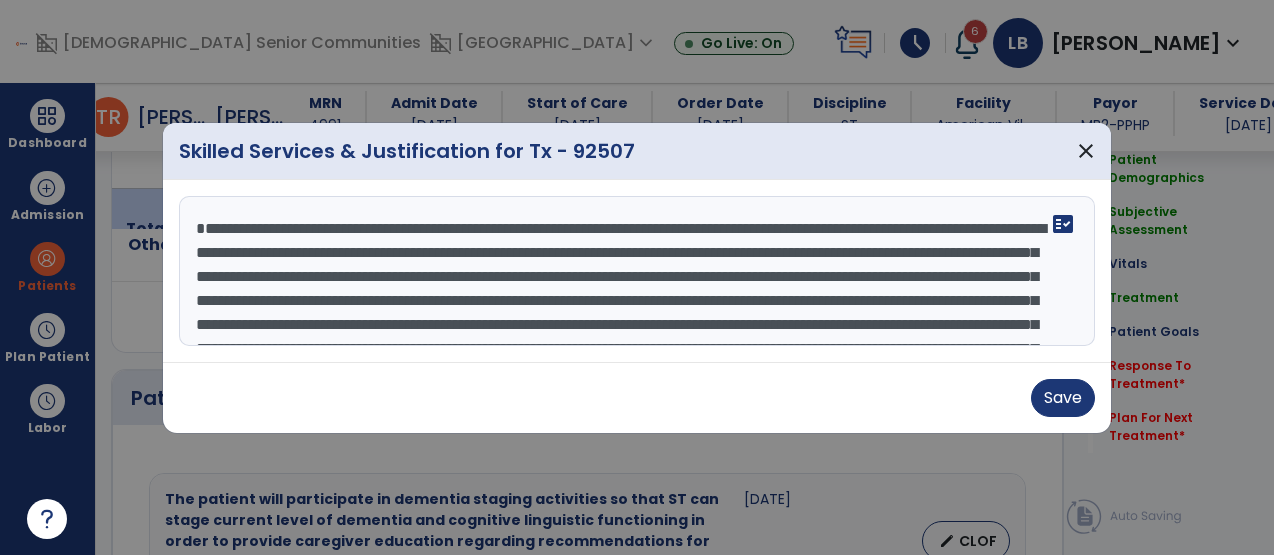 scroll, scrollTop: 1287, scrollLeft: 0, axis: vertical 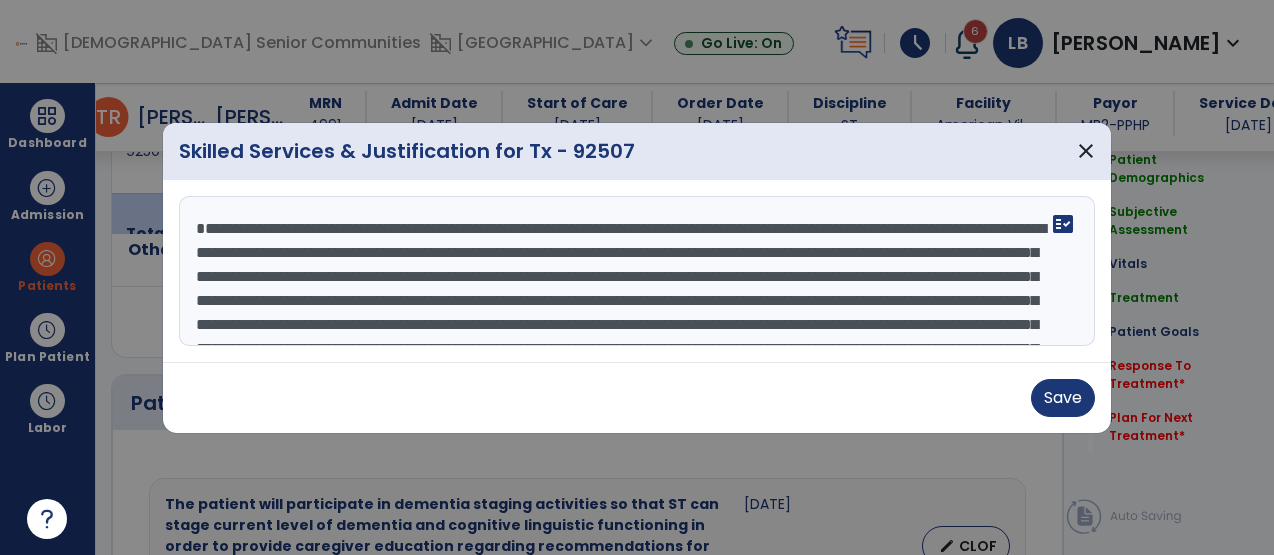 click on "**********" at bounding box center (637, 271) 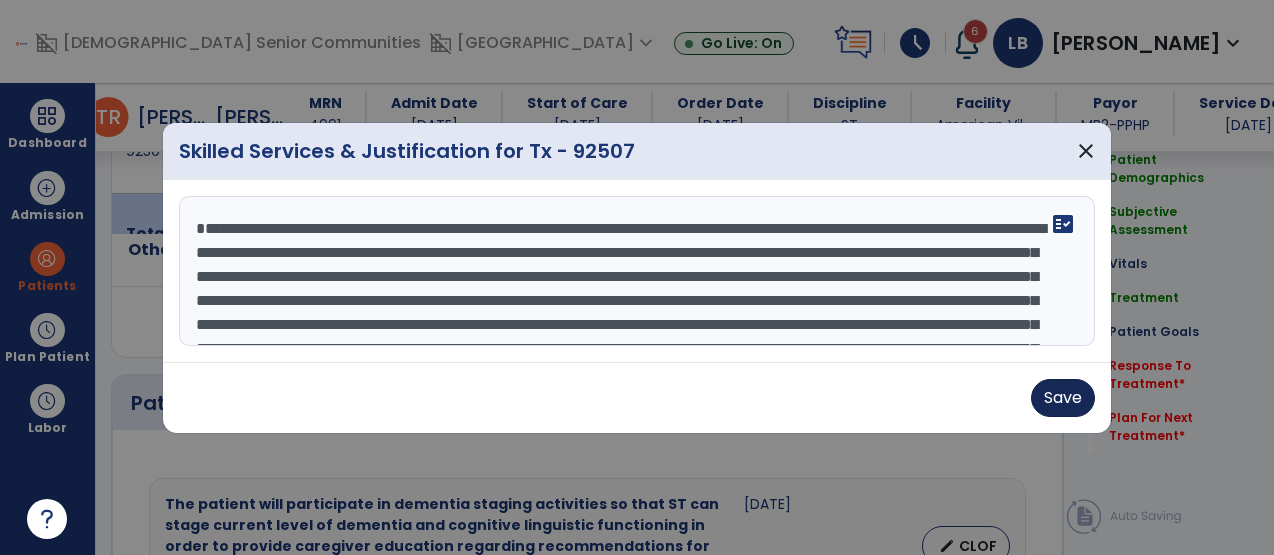 type on "**********" 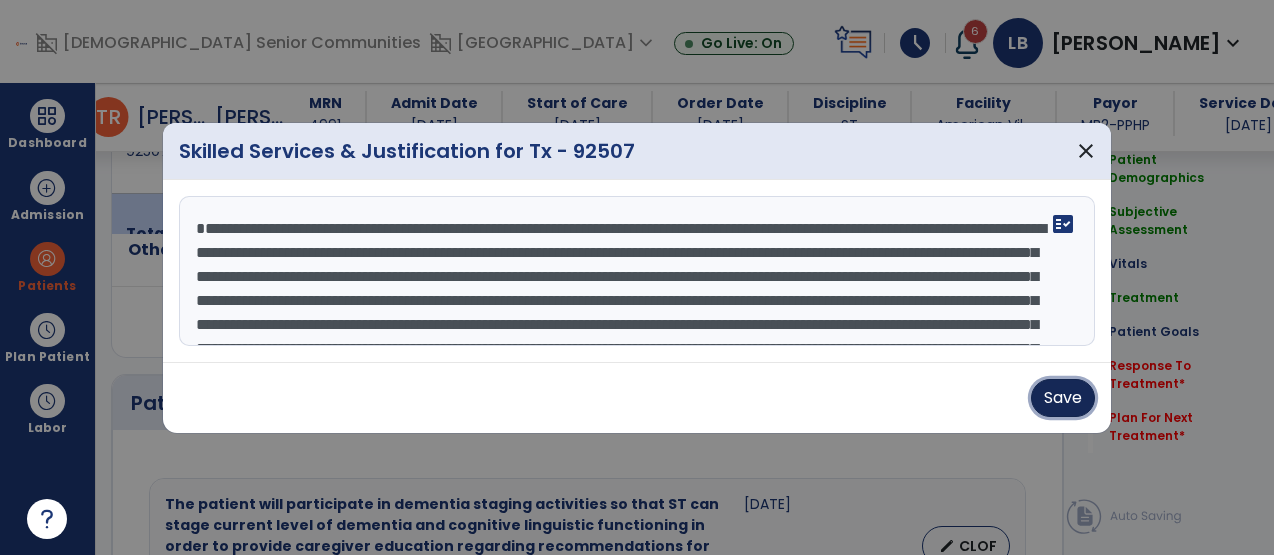 click on "Save" at bounding box center (1063, 398) 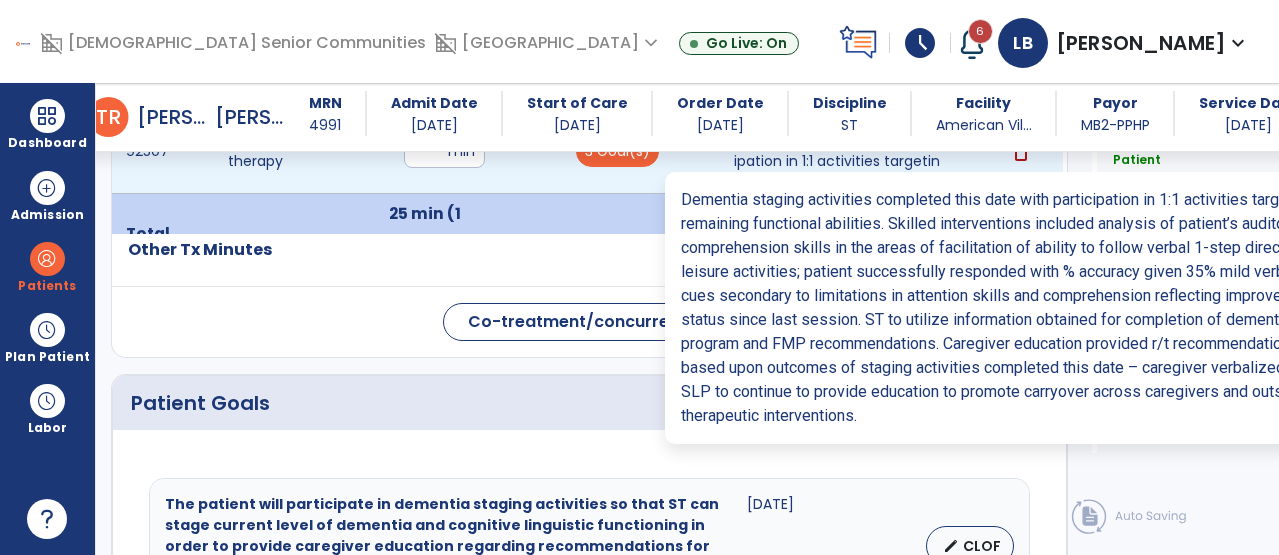 click on "Dementia staging activities completed this date with participation in 1:1 activities targeting pati..." at bounding box center (840, 151) 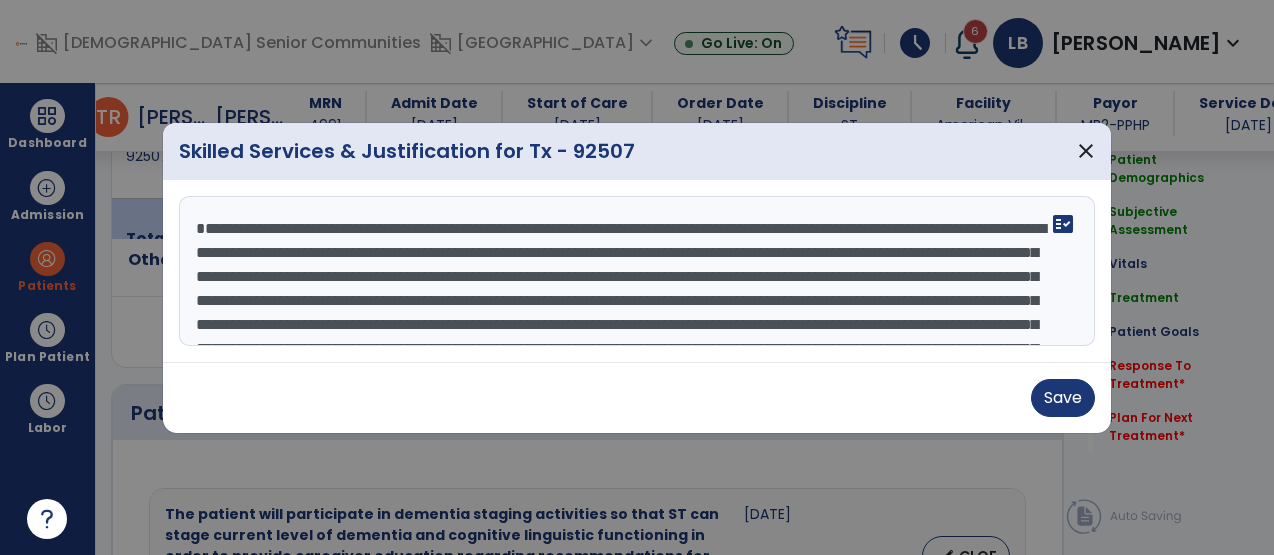 scroll, scrollTop: 1287, scrollLeft: 0, axis: vertical 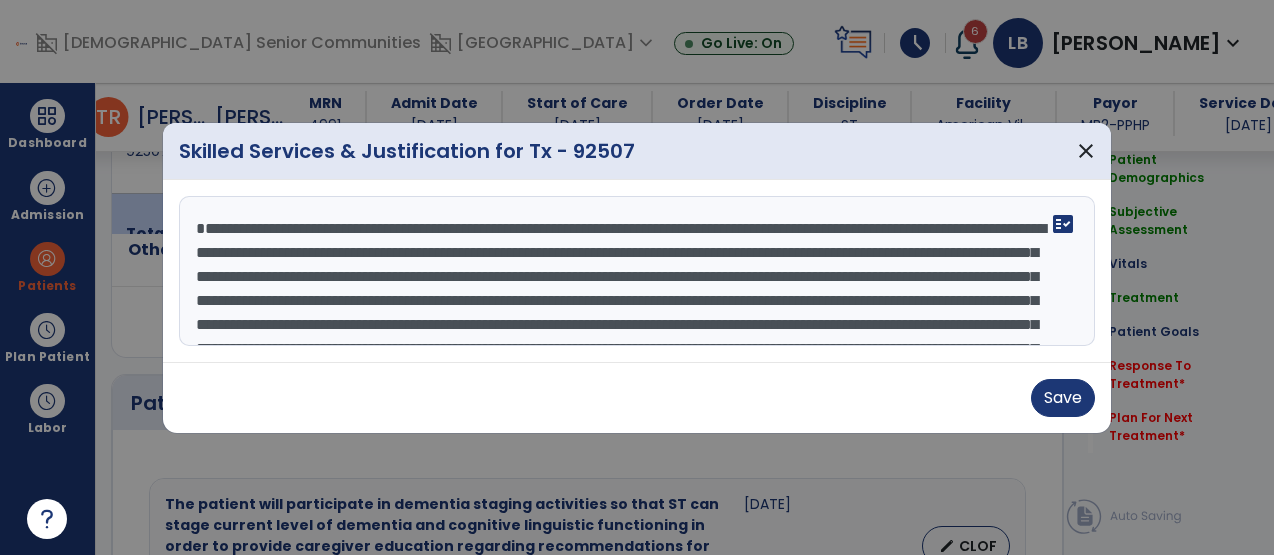 click on "**********" at bounding box center (637, 271) 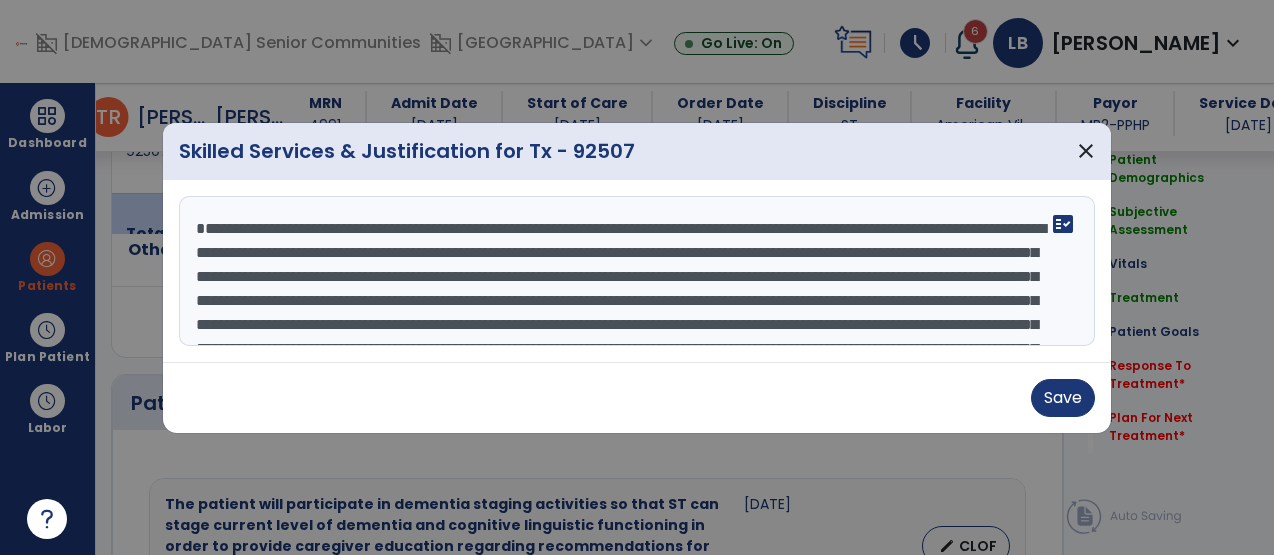 click on "**********" at bounding box center (637, 271) 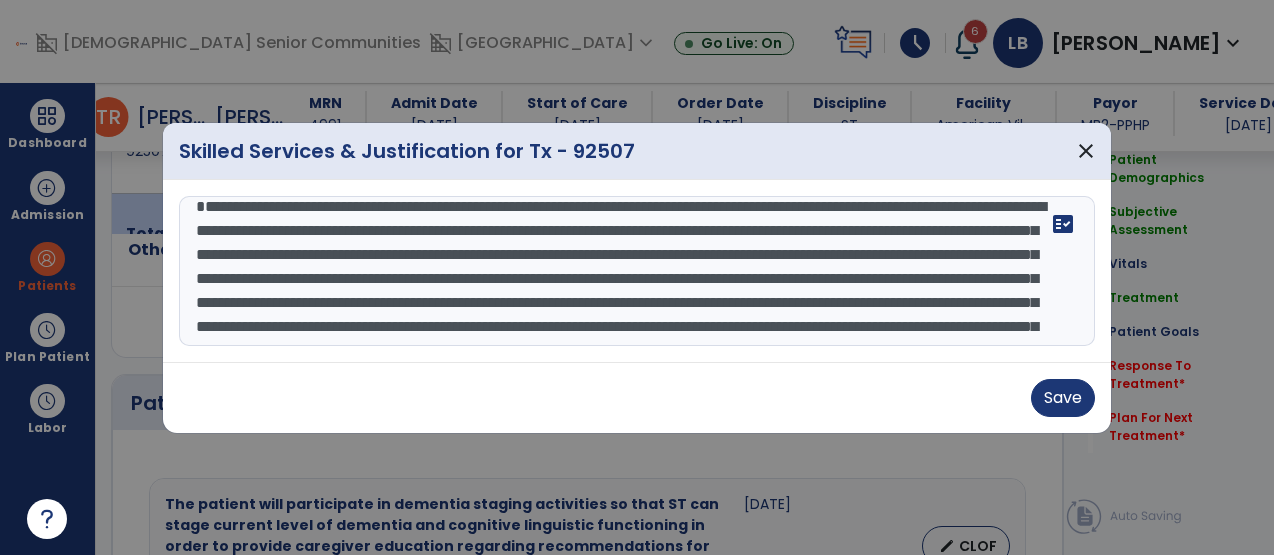 scroll, scrollTop: 28, scrollLeft: 0, axis: vertical 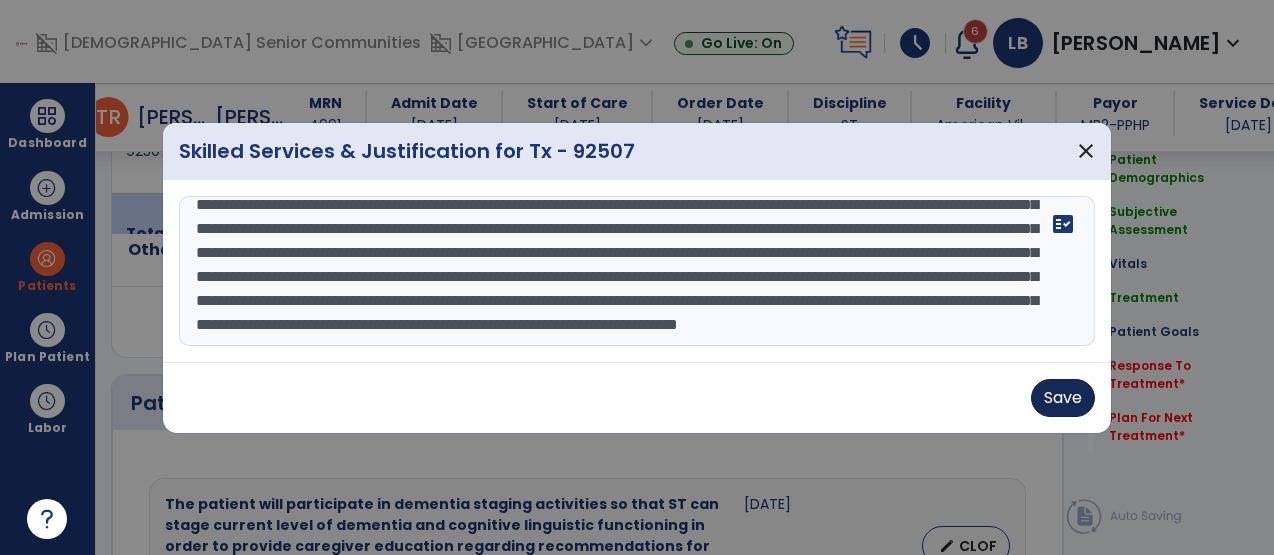 type on "**********" 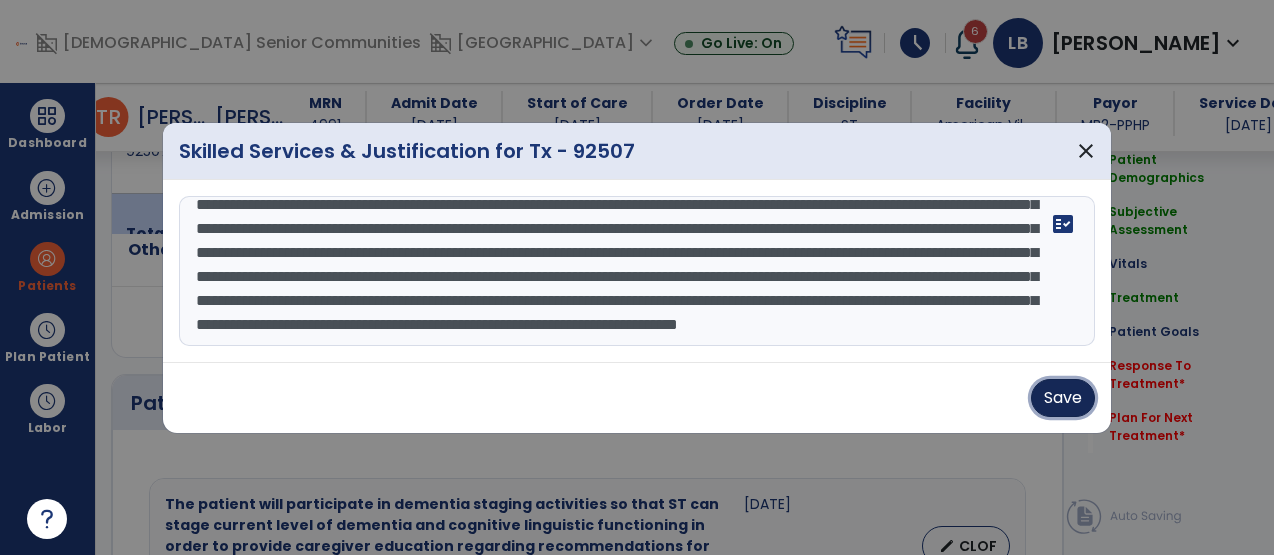 click on "Save" at bounding box center (1063, 398) 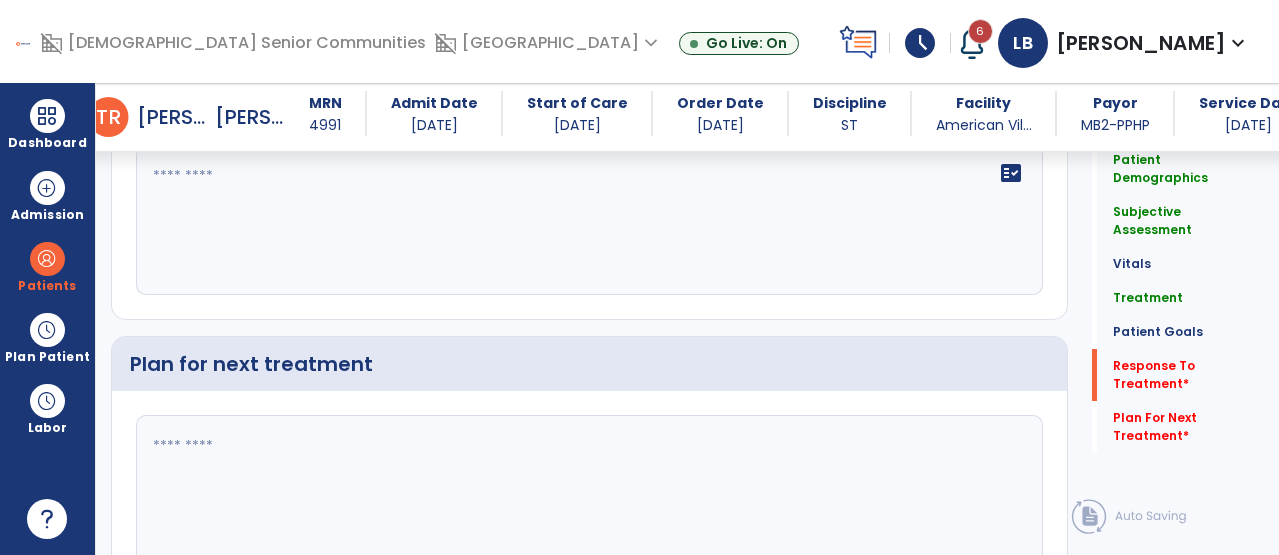 scroll, scrollTop: 3143, scrollLeft: 0, axis: vertical 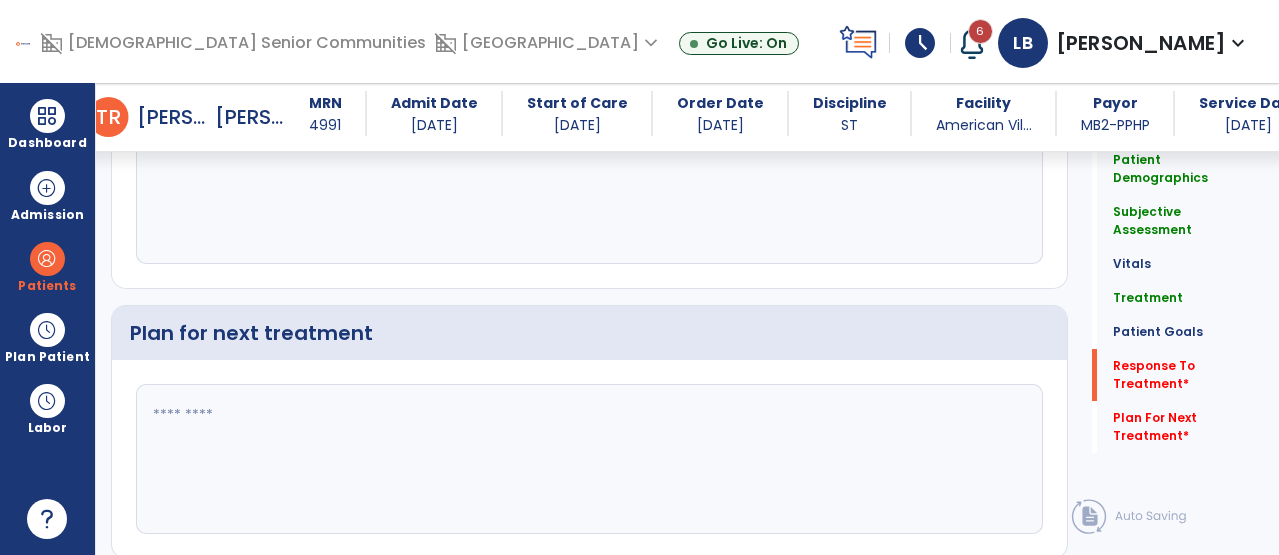 click 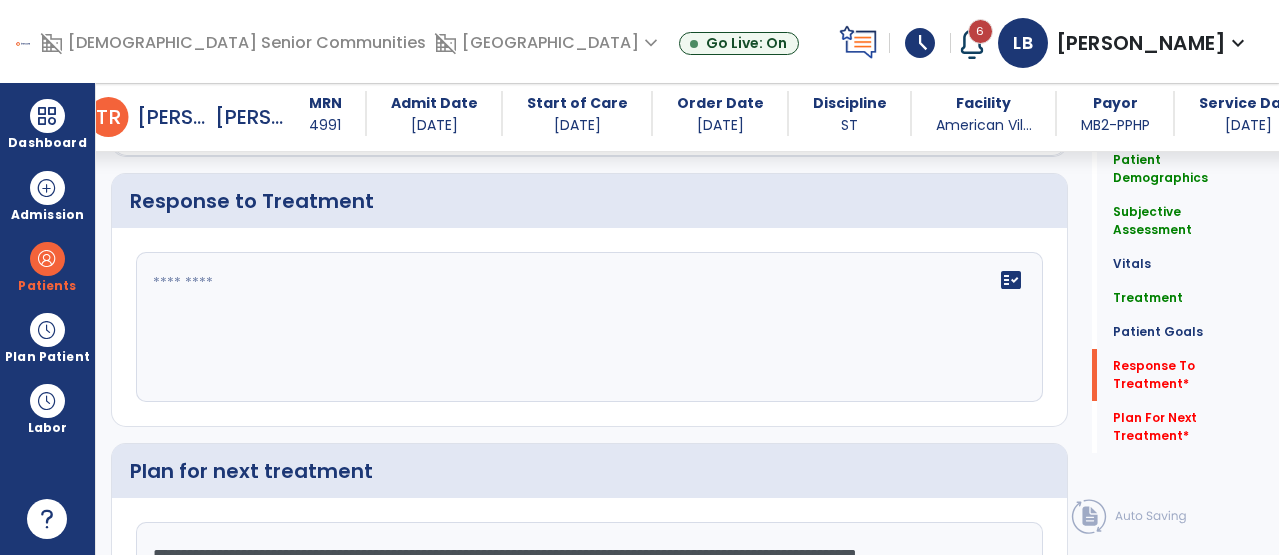 scroll, scrollTop: 2997, scrollLeft: 0, axis: vertical 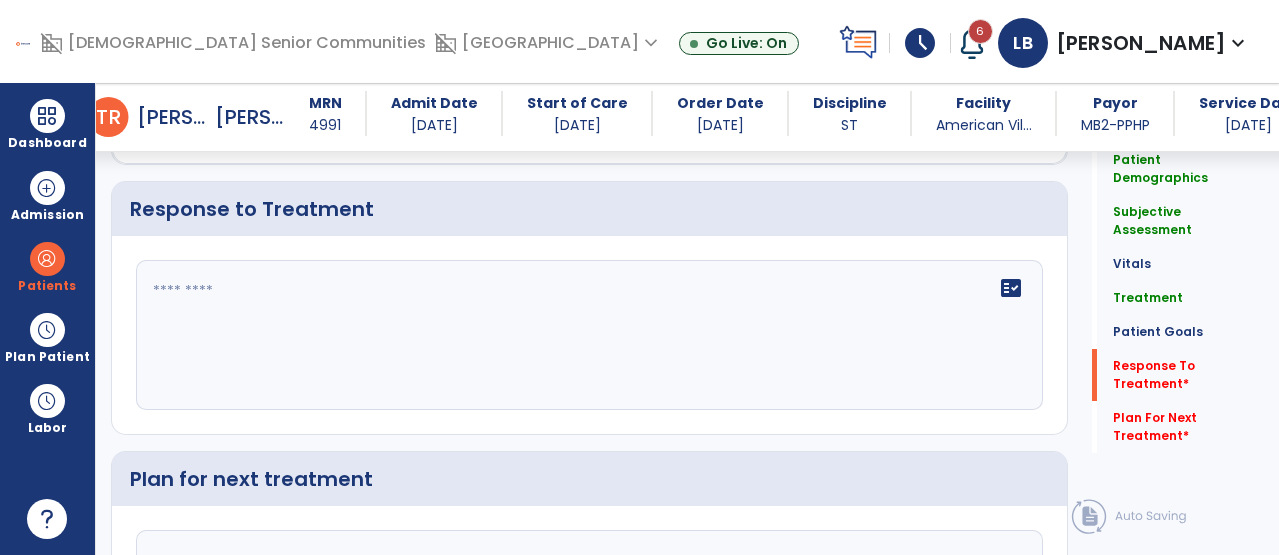 type on "**********" 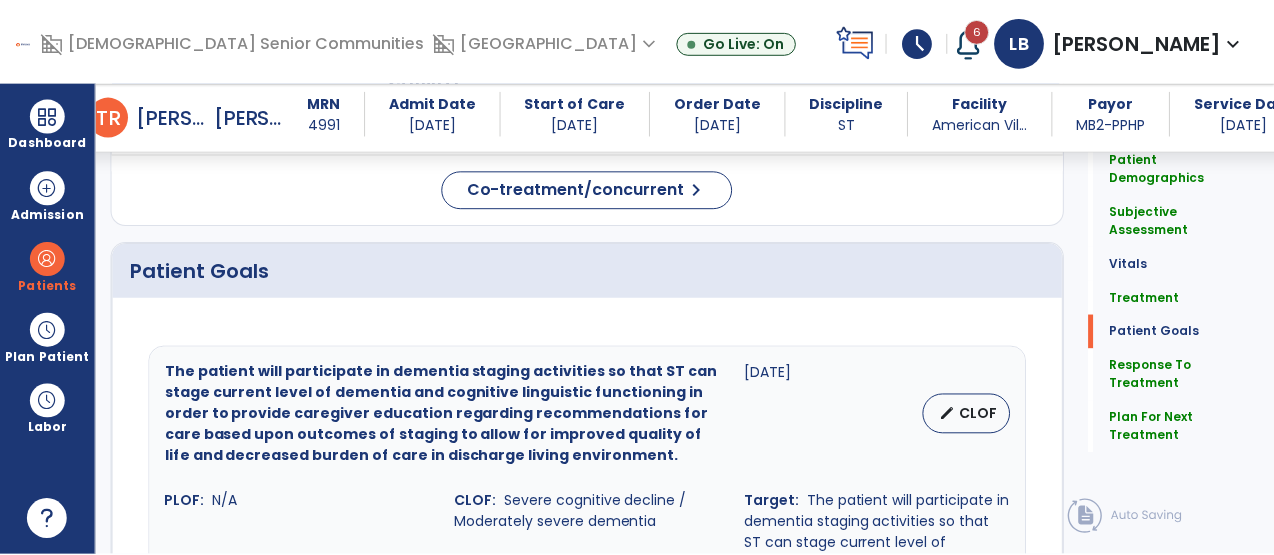 scroll, scrollTop: 1293, scrollLeft: 0, axis: vertical 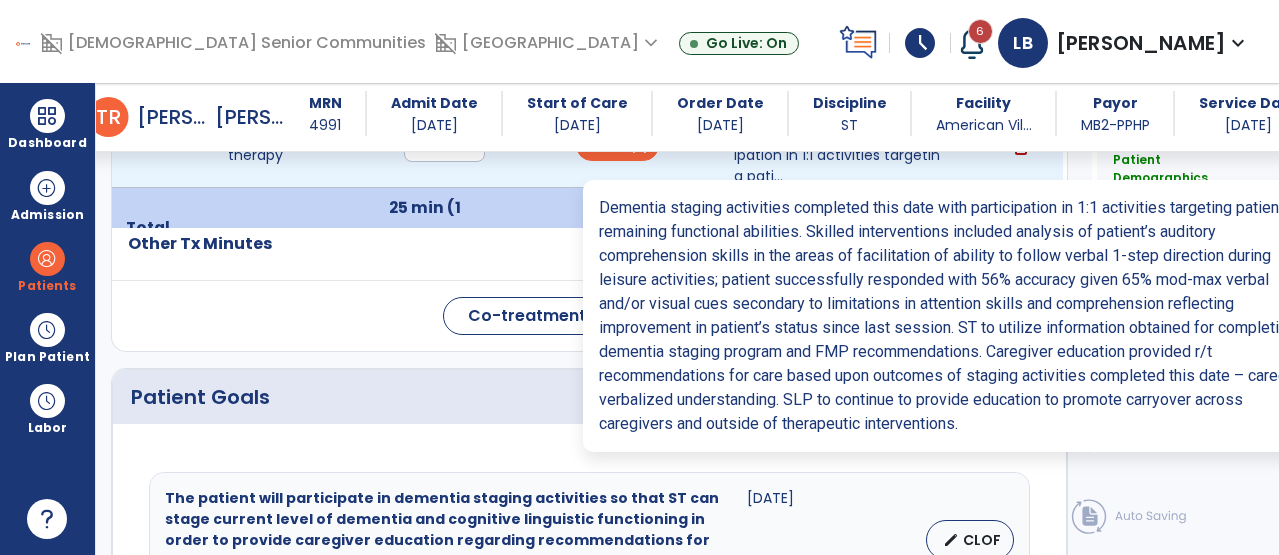 type on "**********" 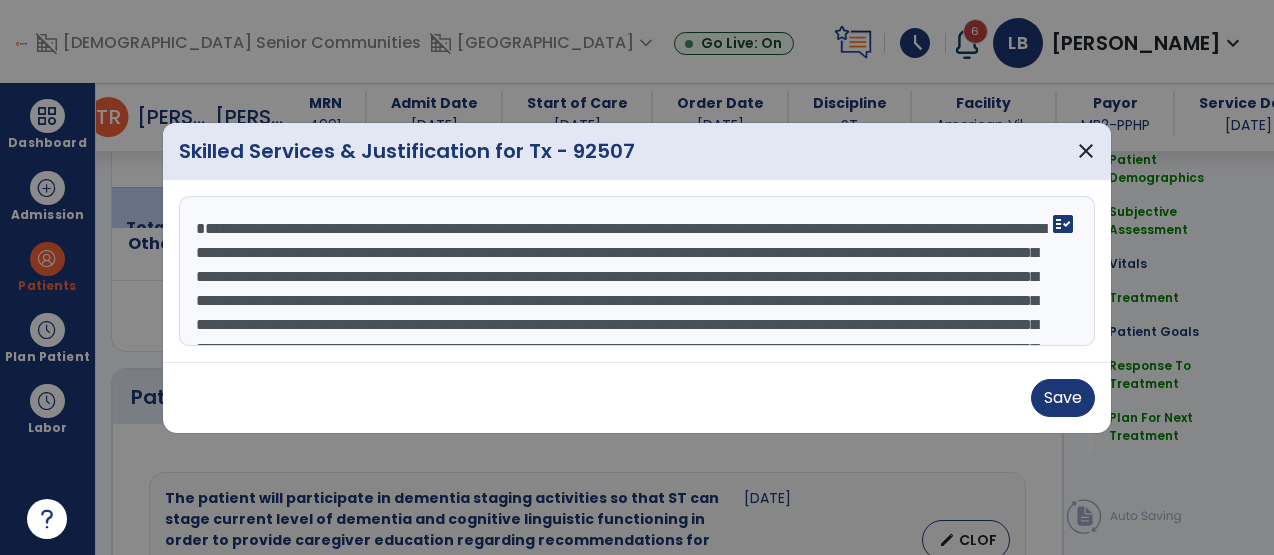 scroll, scrollTop: 1293, scrollLeft: 0, axis: vertical 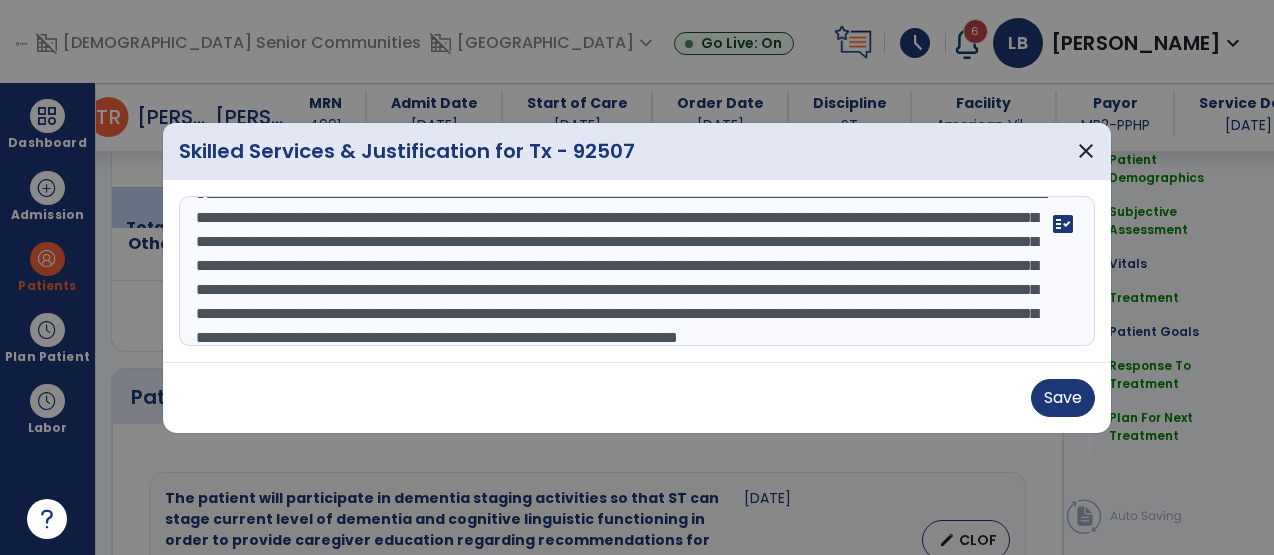 click on "**********" at bounding box center [637, 271] 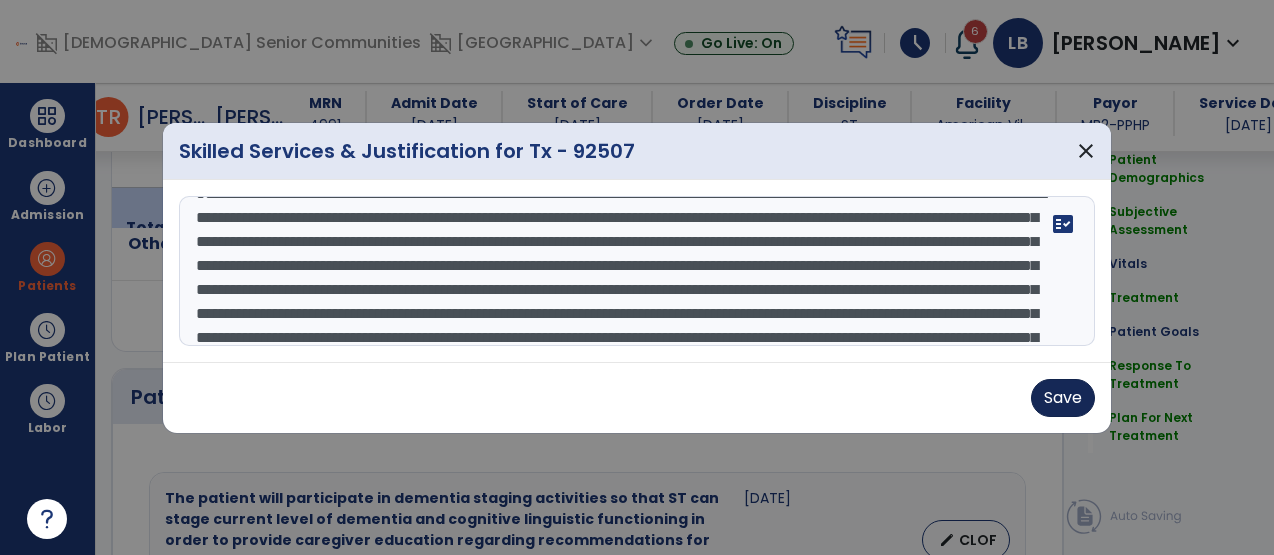 type on "**********" 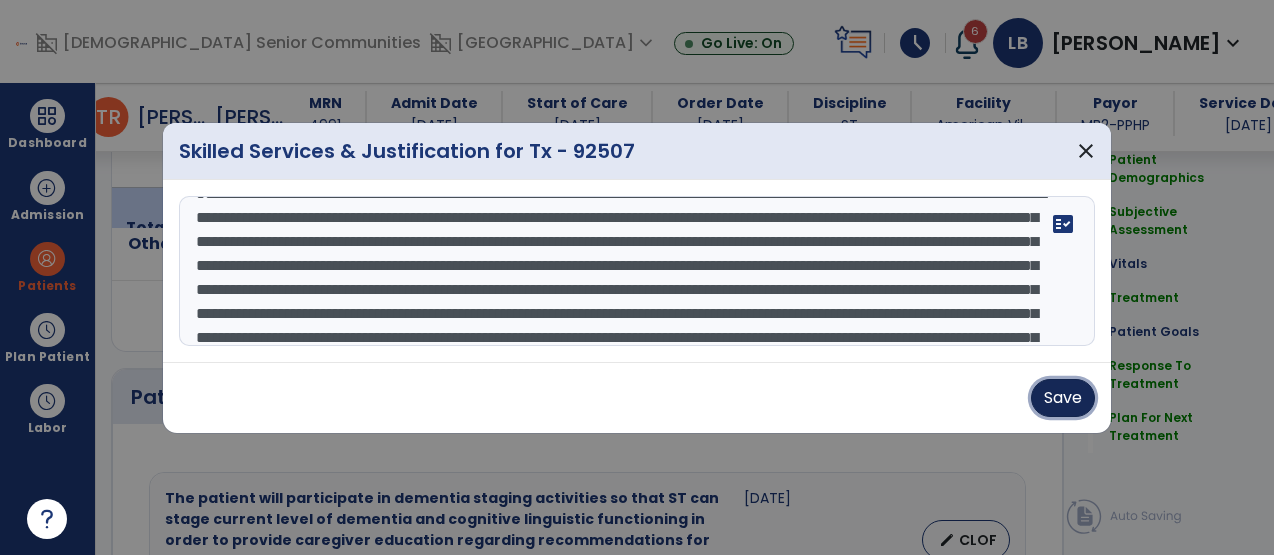 click on "Save" at bounding box center (1063, 398) 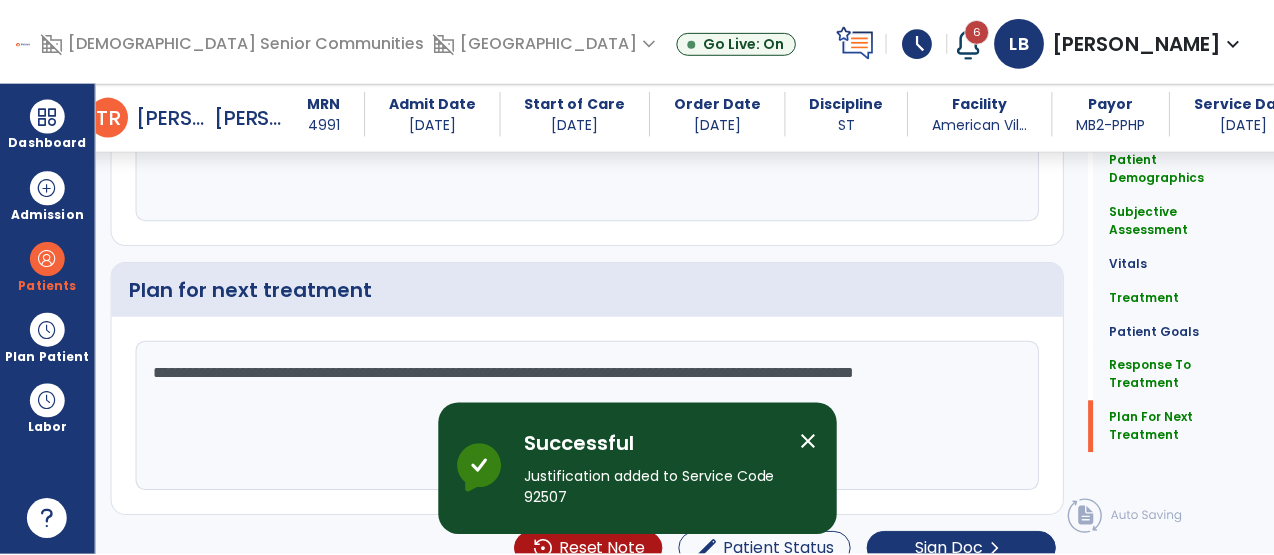 scroll, scrollTop: 3213, scrollLeft: 0, axis: vertical 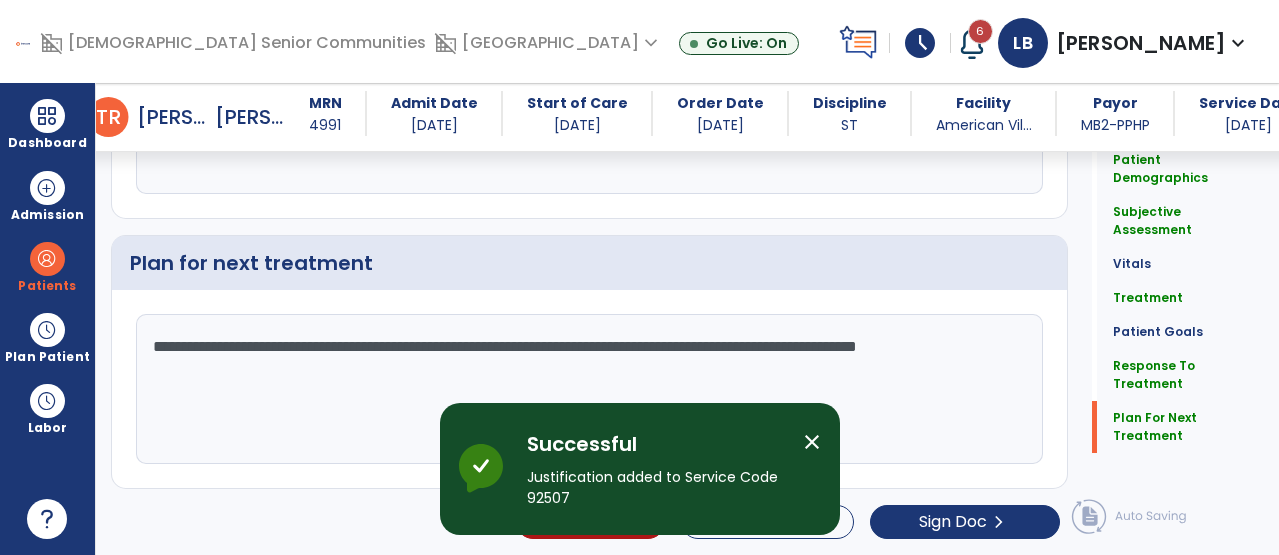 click on "Patient Demographics  Medical Diagnosis   Treatment Diagnosis   Precautions   Contraindications
Code
Description
Pdpm Clinical Category
F03.90" 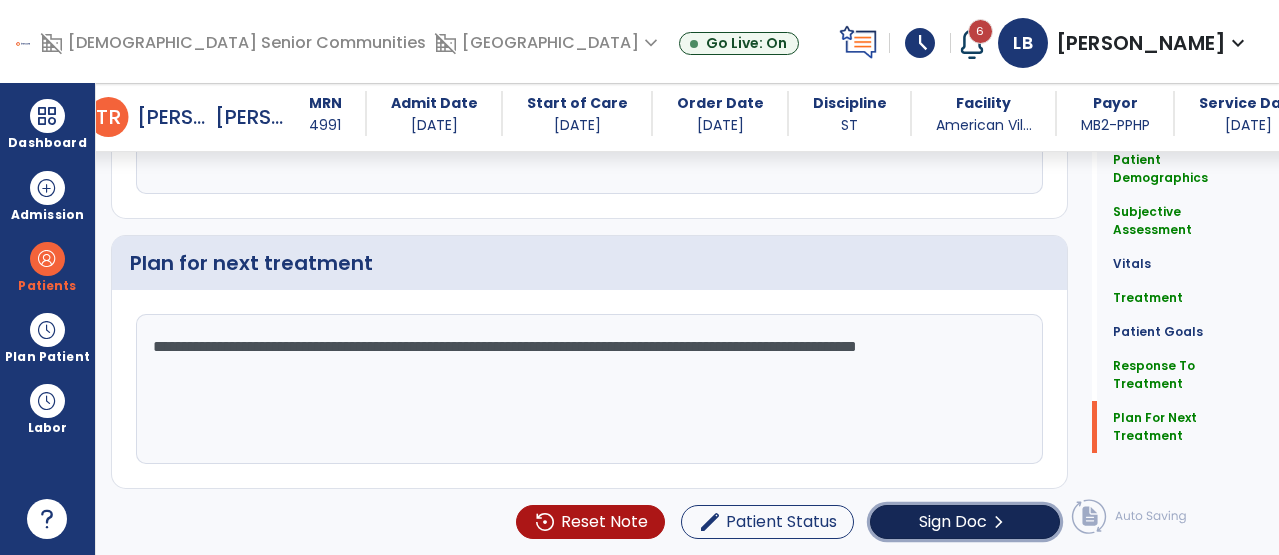 click on "Sign Doc" 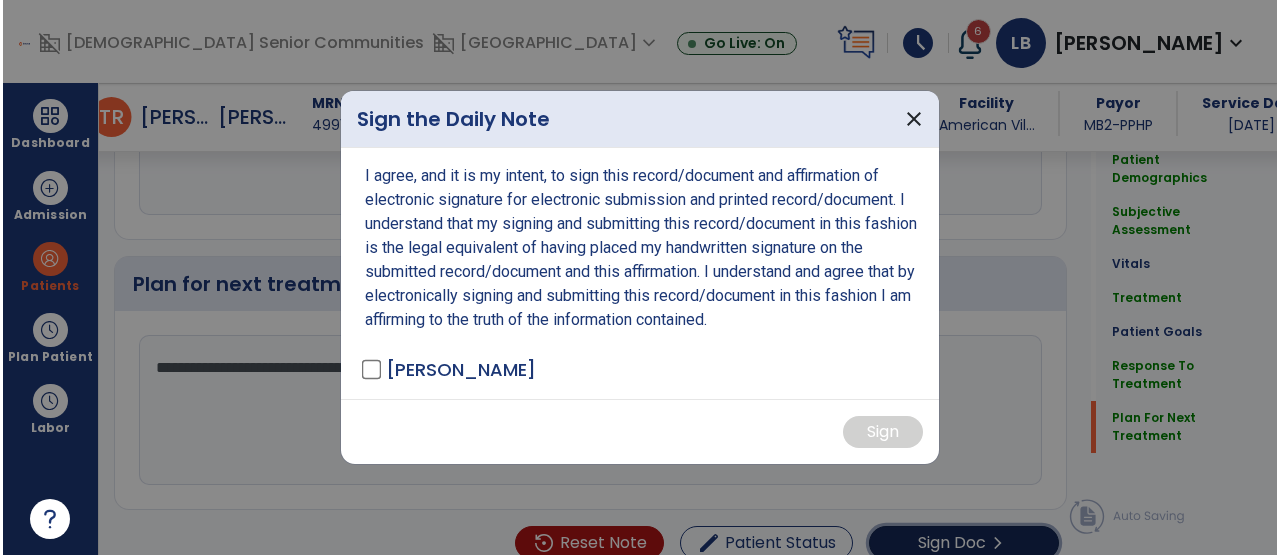 scroll, scrollTop: 3213, scrollLeft: 0, axis: vertical 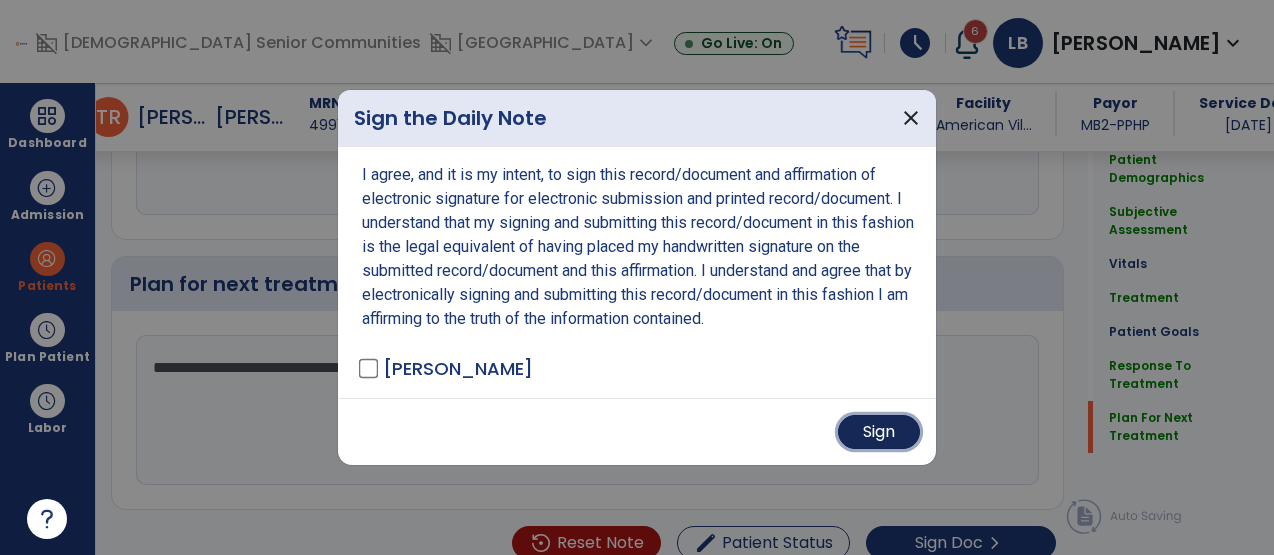 click on "Sign" at bounding box center [879, 432] 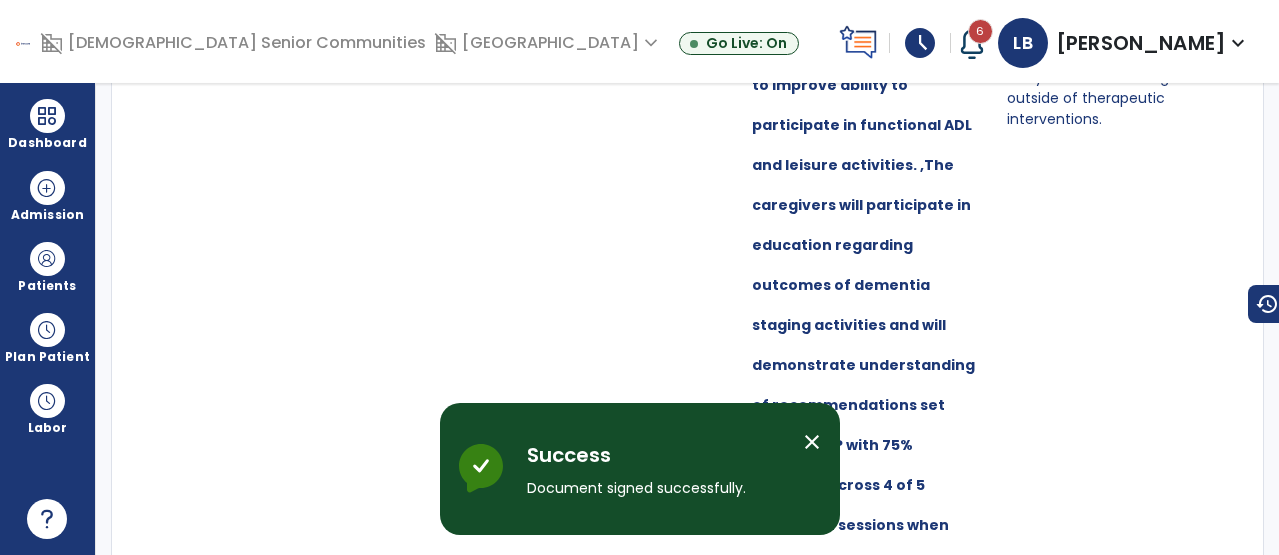 scroll, scrollTop: 0, scrollLeft: 0, axis: both 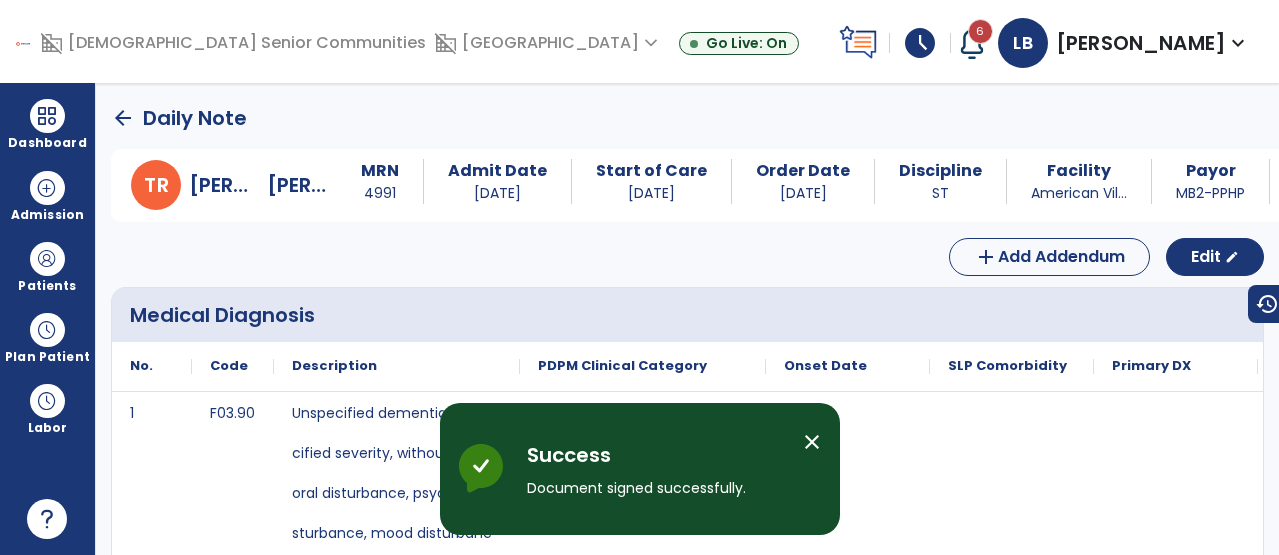click on "arrow_back" 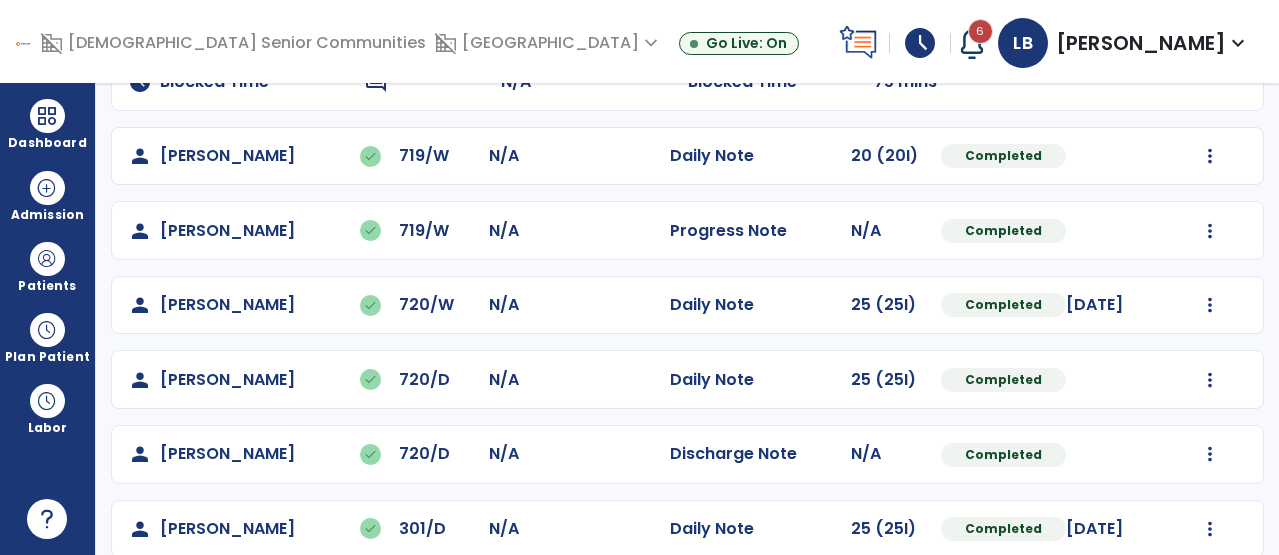 scroll, scrollTop: 0, scrollLeft: 0, axis: both 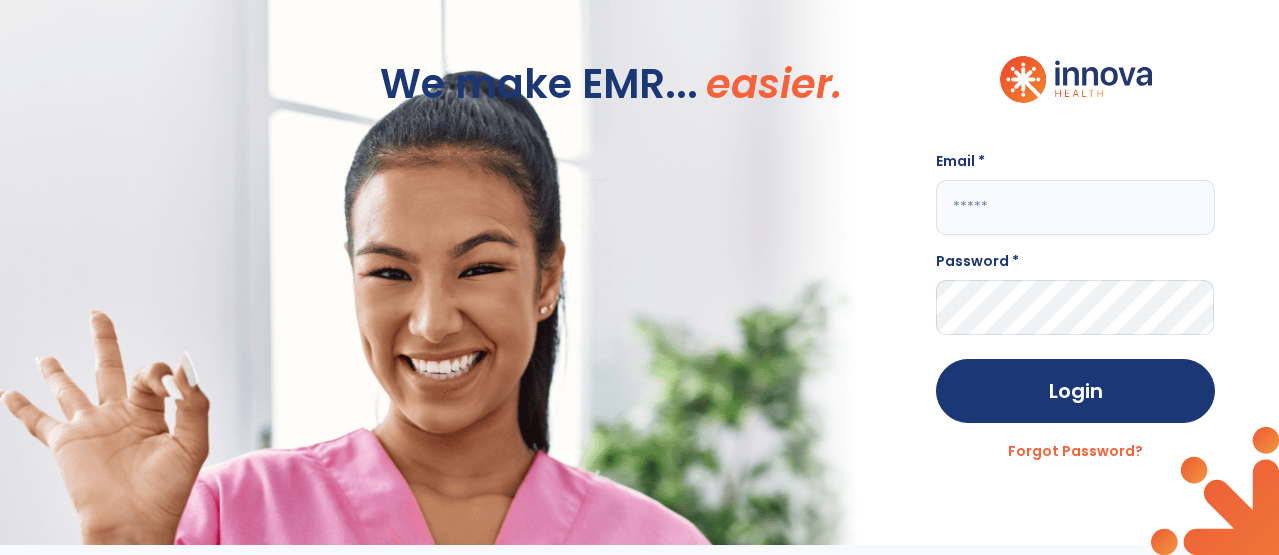 click 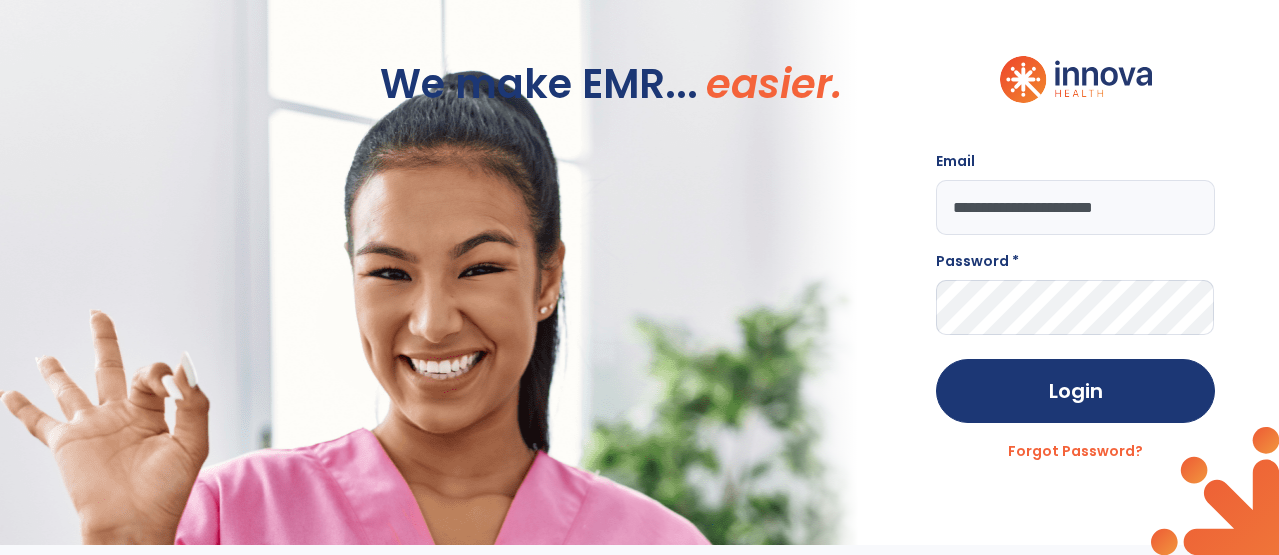 type on "**********" 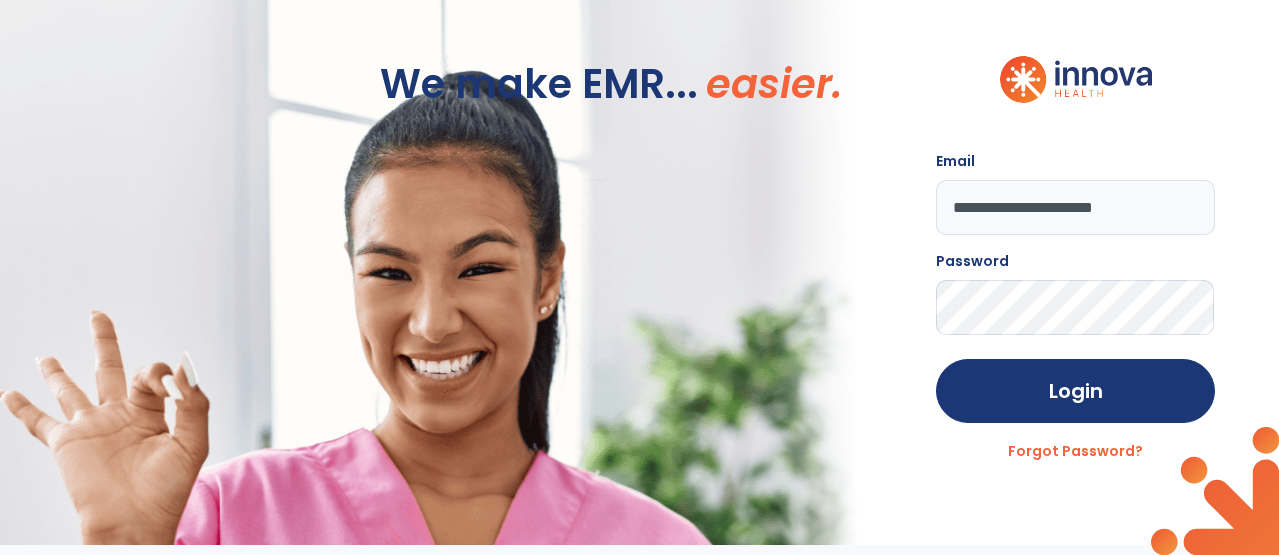 click on "Login" 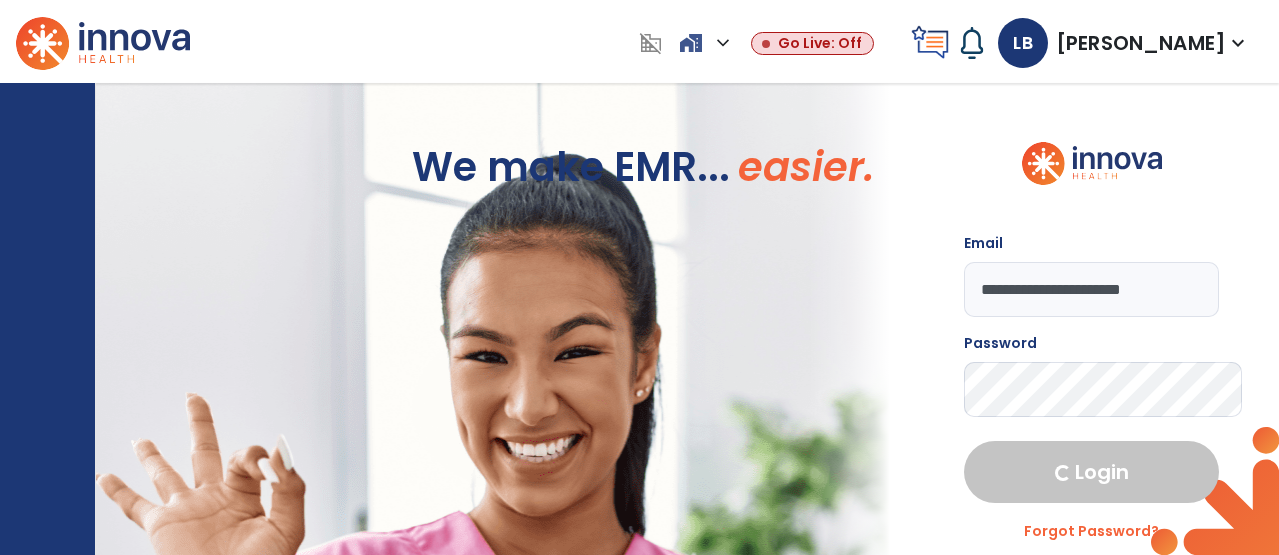 select on "****" 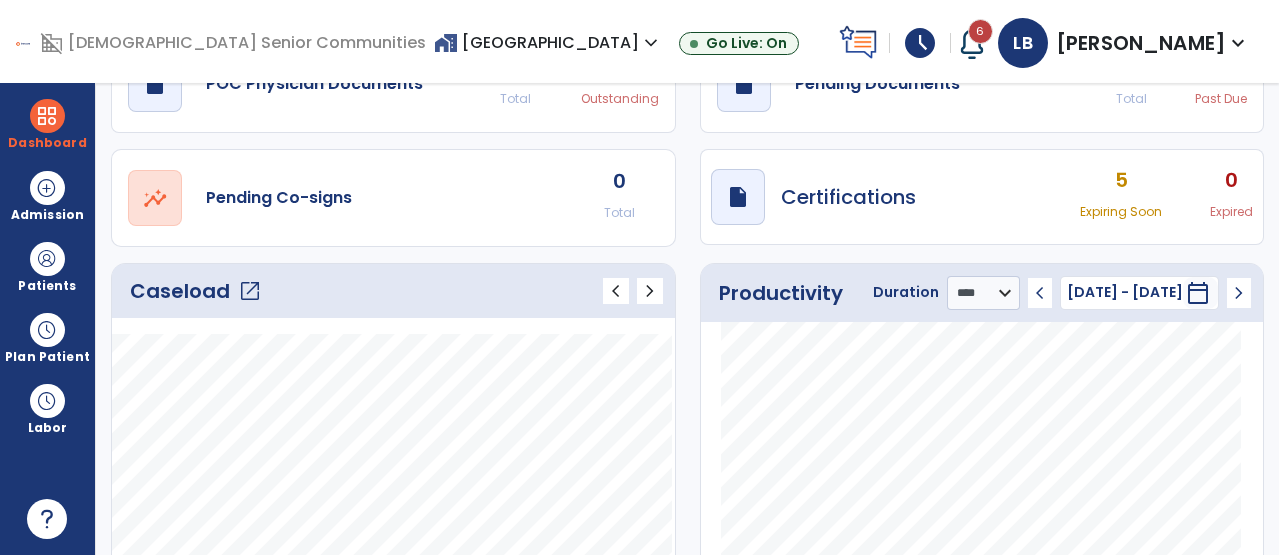 scroll, scrollTop: 0, scrollLeft: 0, axis: both 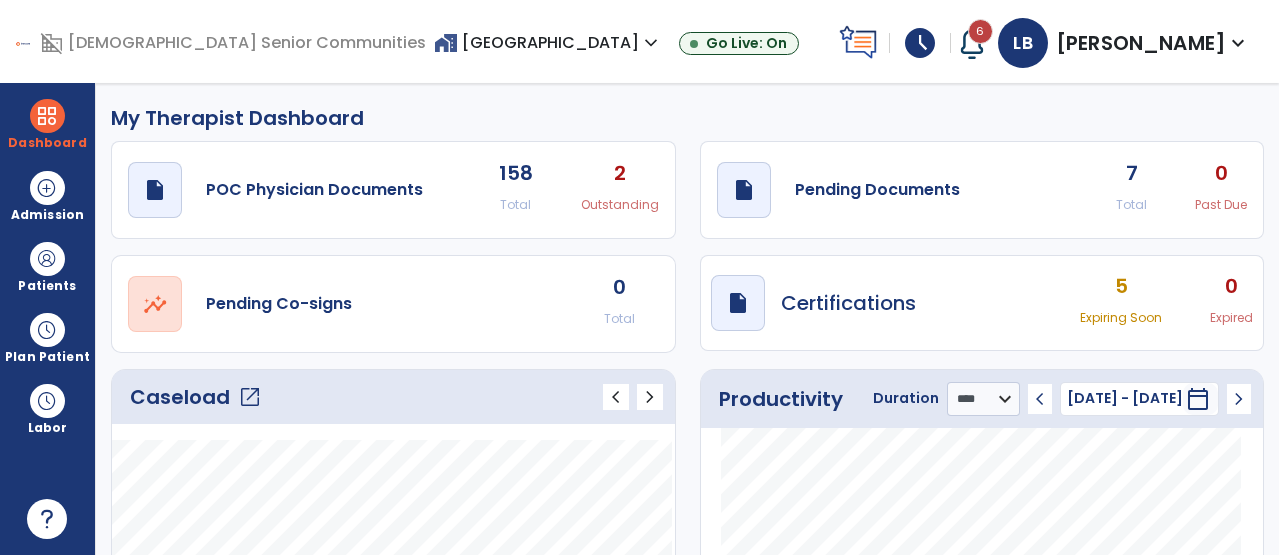 click on "open_in_new" 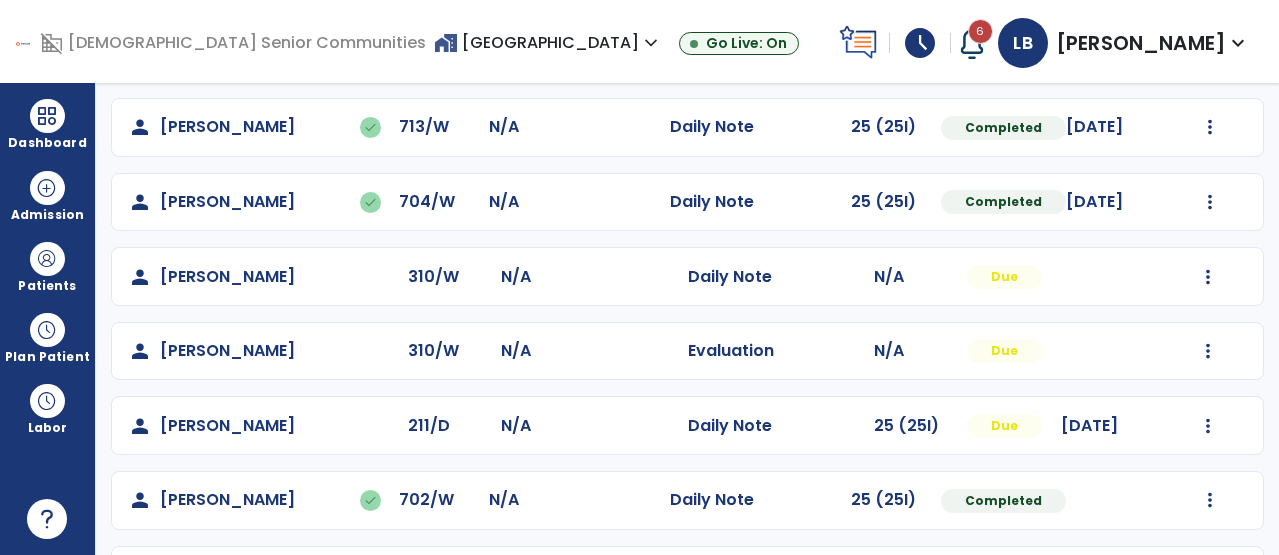 scroll, scrollTop: 1029, scrollLeft: 0, axis: vertical 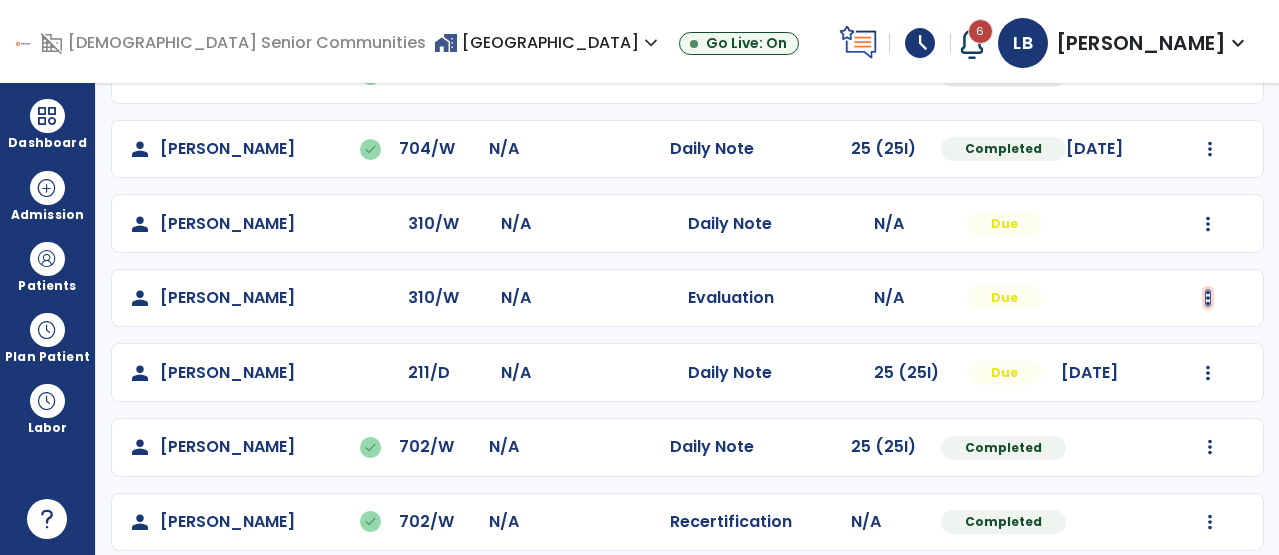 click at bounding box center [1210, -569] 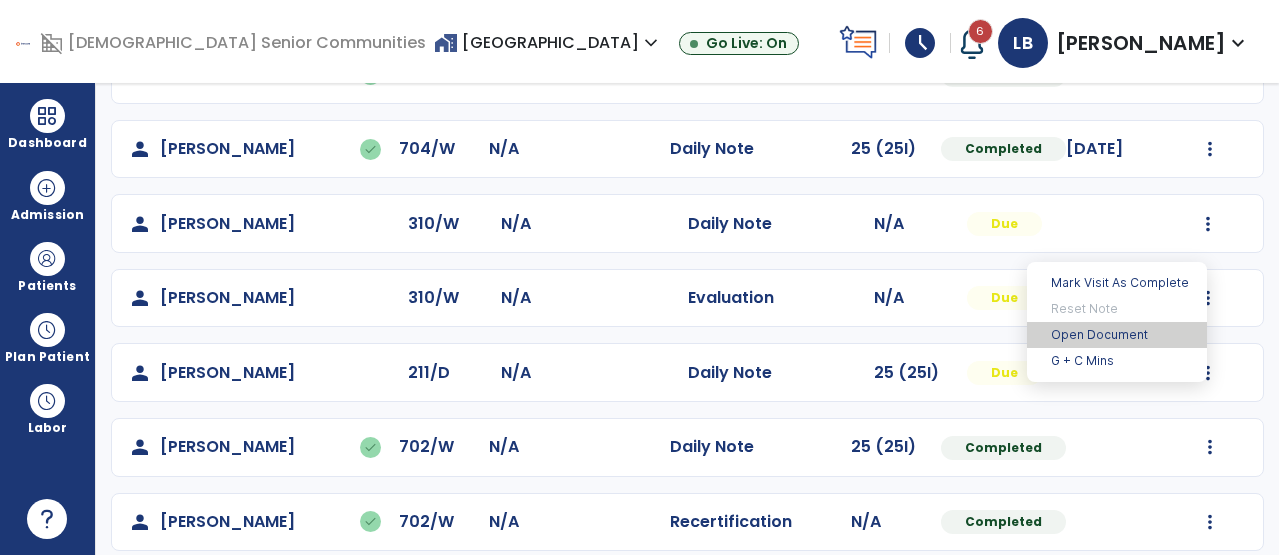 click on "Open Document" at bounding box center [1117, 335] 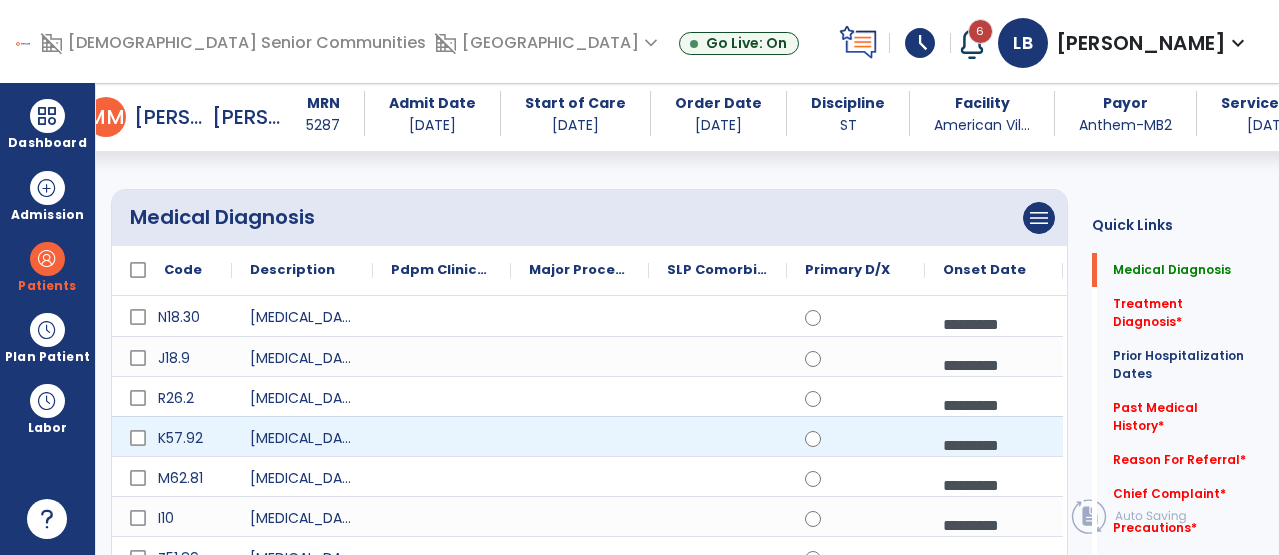 scroll, scrollTop: 154, scrollLeft: 0, axis: vertical 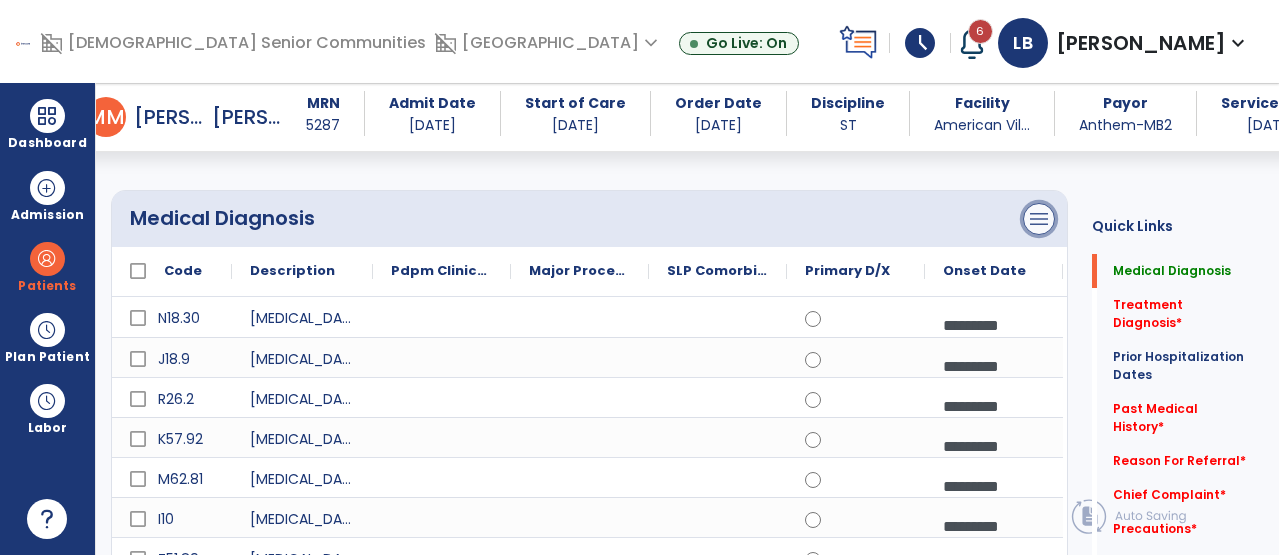 click on "menu" at bounding box center [1039, 219] 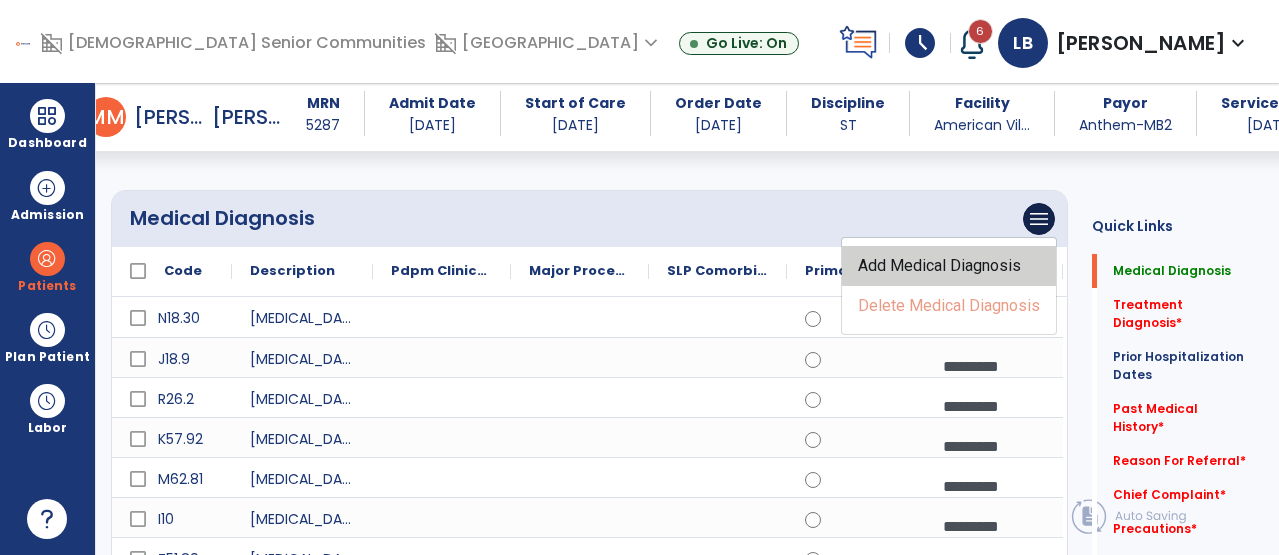 click on "Add Medical Diagnosis" 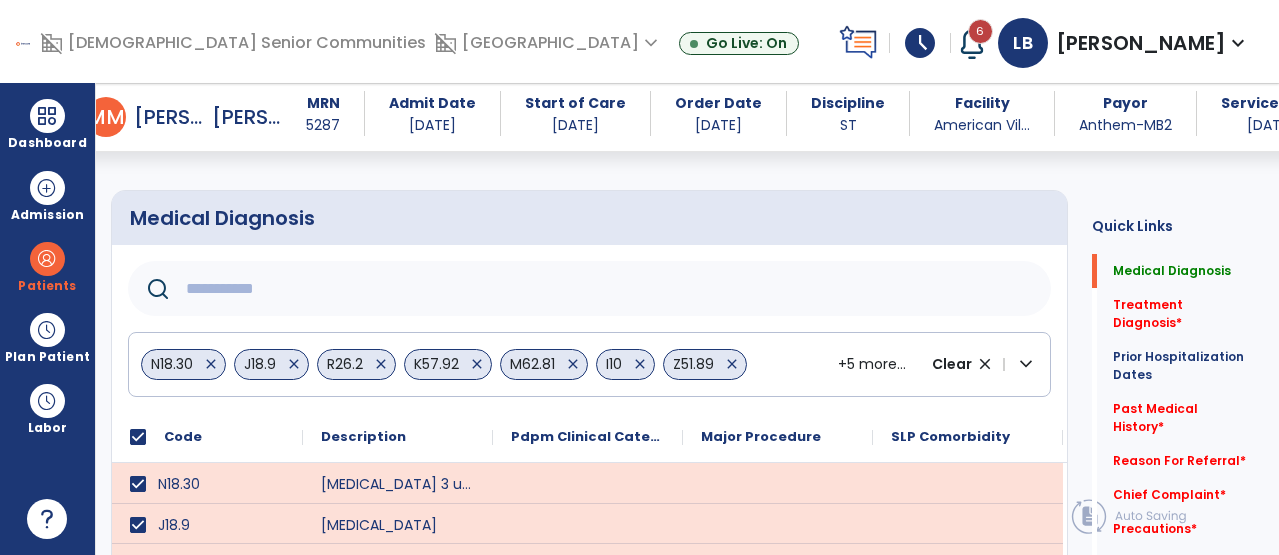 click 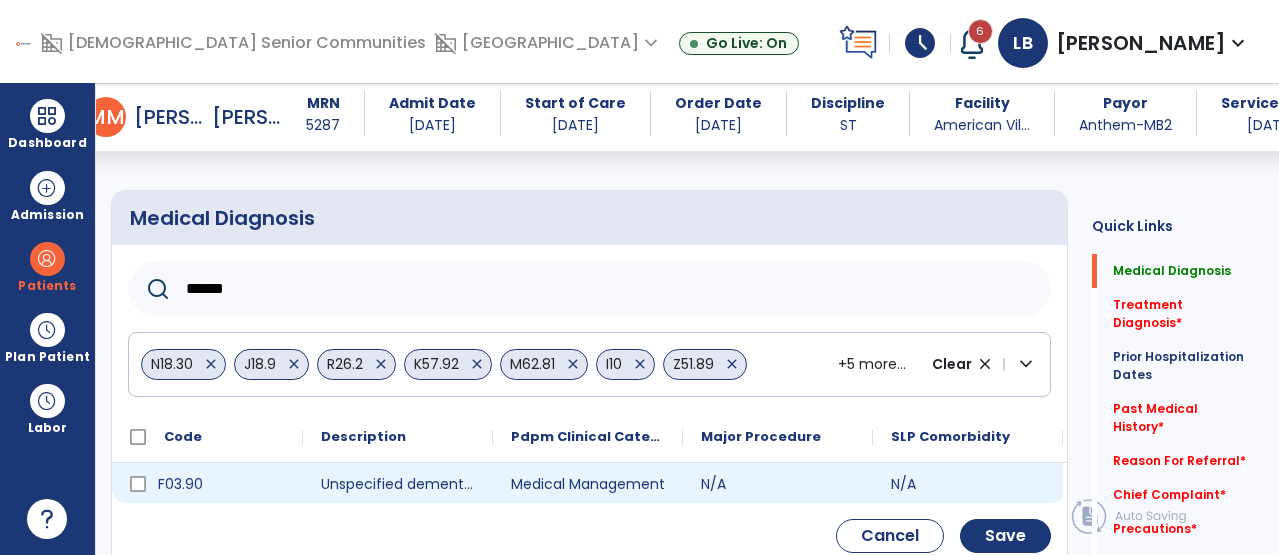 type on "******" 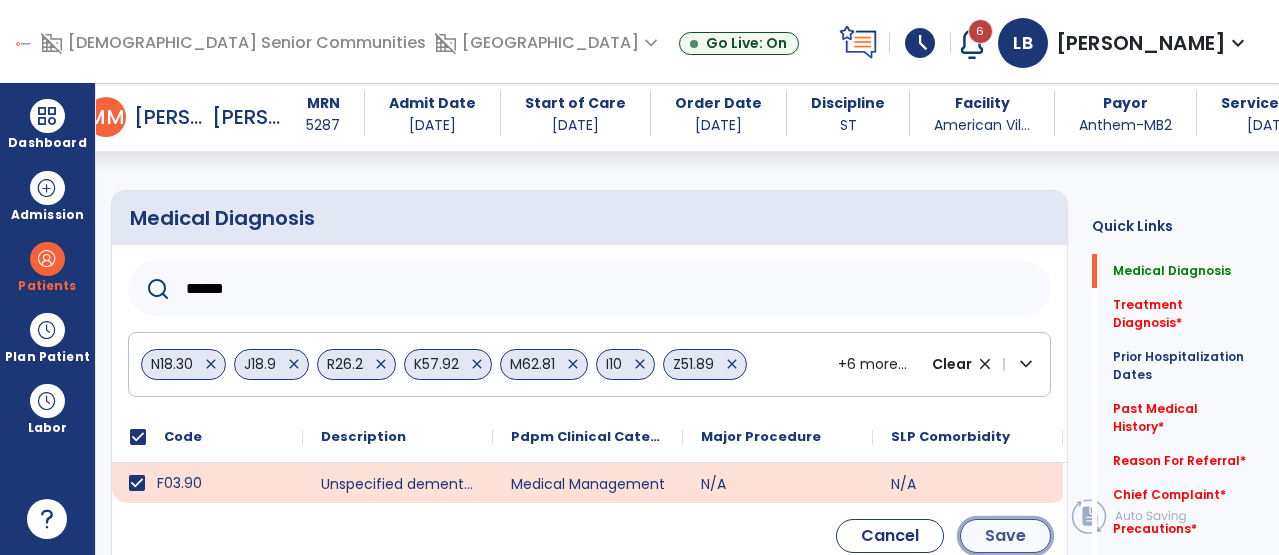 click on "Save" 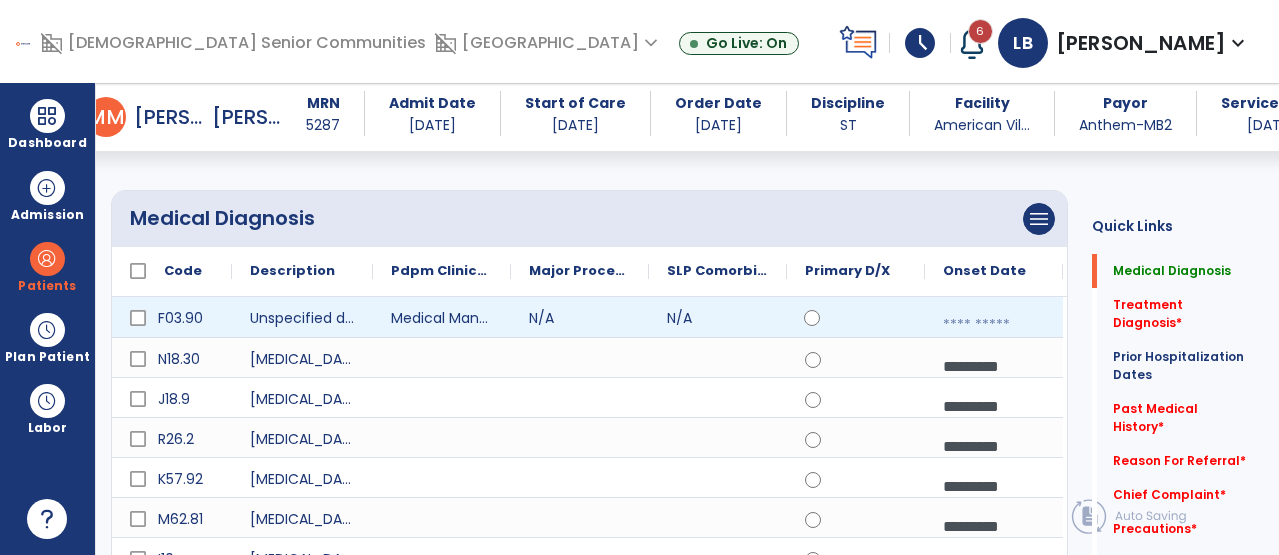 click at bounding box center (994, 325) 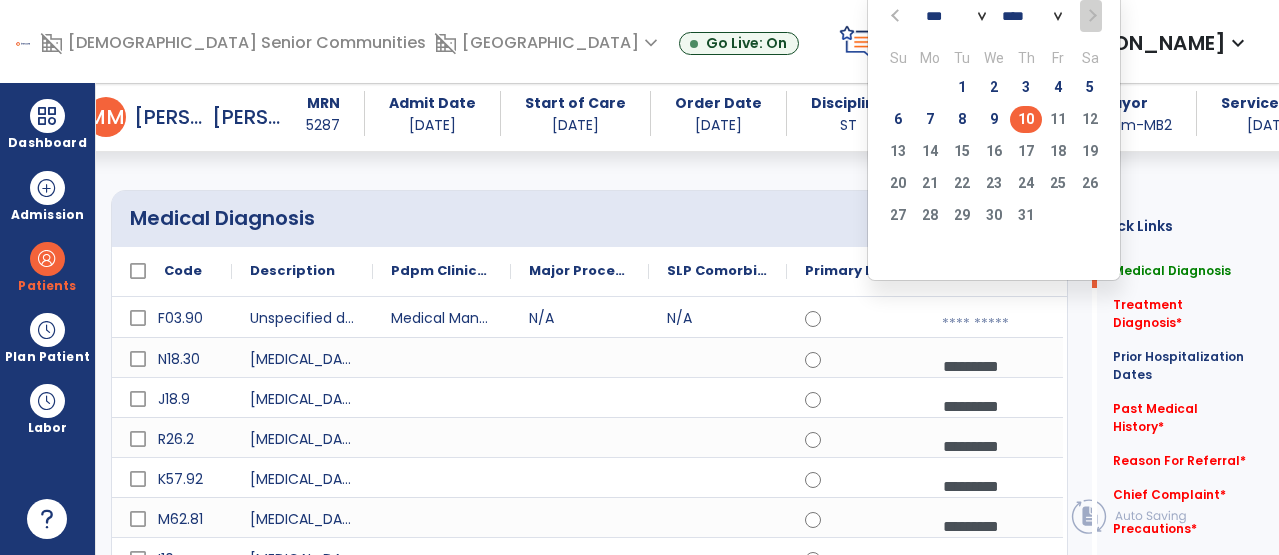 click on "**** **** **** **** **** **** **** **** **** **** **** **** **** **** **** **** **** **** **** **** **** **** **** **** **** **** **** **** **** **** **** **** **** **** **** **** **** **** **** **** **** **** **** **** **** **** **** **** **** **** **** **** **** **** **** **** **** **** **** **** **** **** **** **** **** **** **** **** **** **** **** **** **** **** **** **** **** **** **** **** **** **** **** **** **** **** **** **** **** **** **** **** **** **** **** **** **** **** **** **** **** **** **** **** **** **** **** **** **** **** **** **** **** **** **** **** **** **** **** **** **** **** **** **** **** ****" 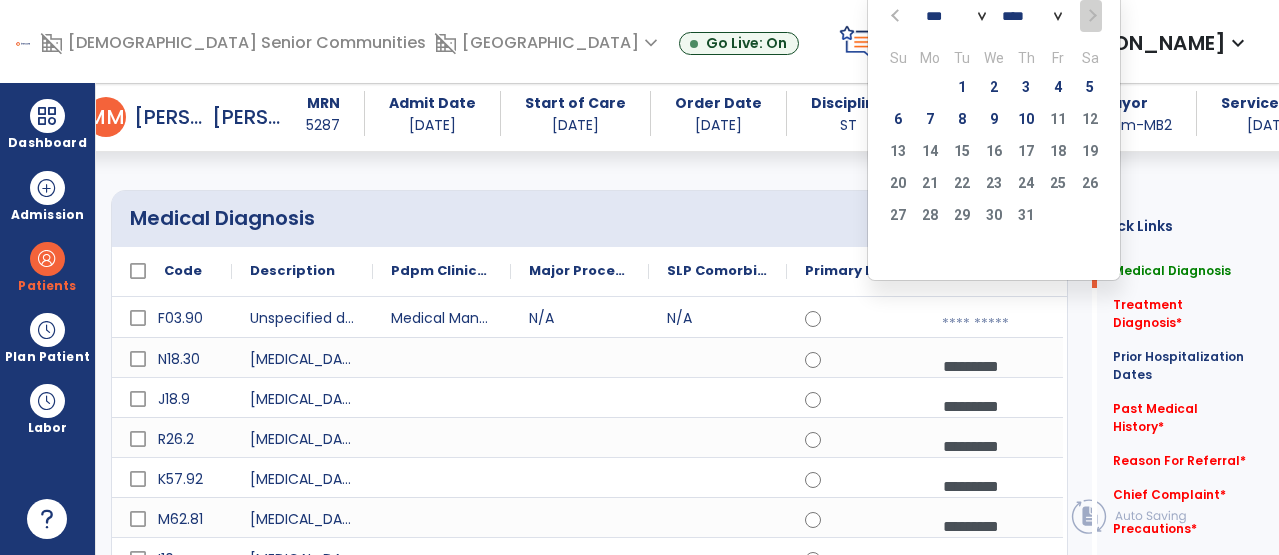 select on "****" 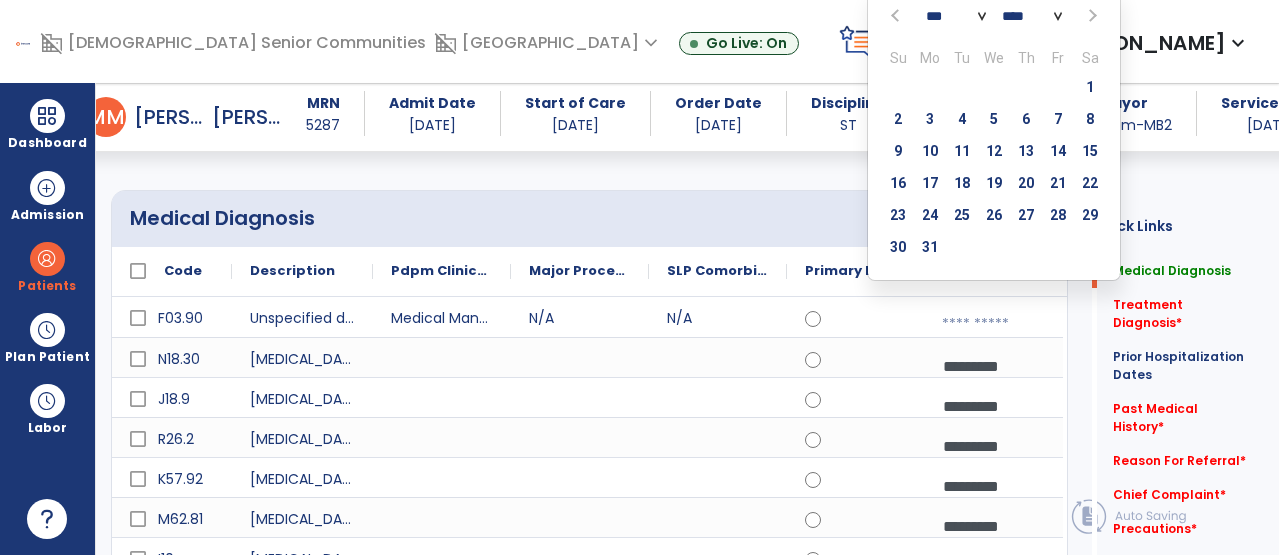 click 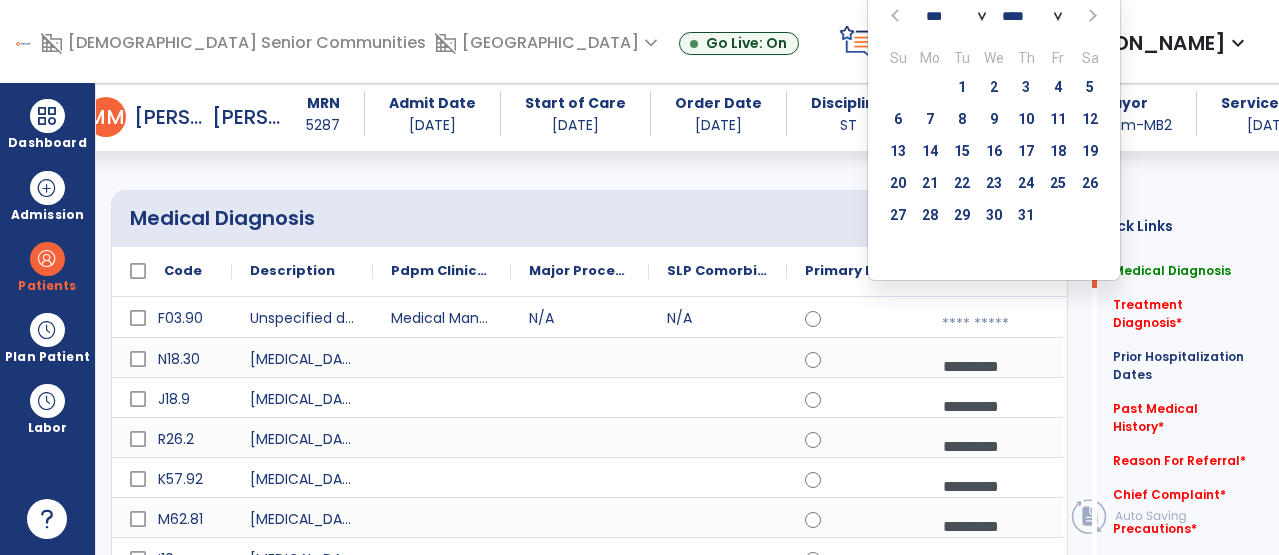 click 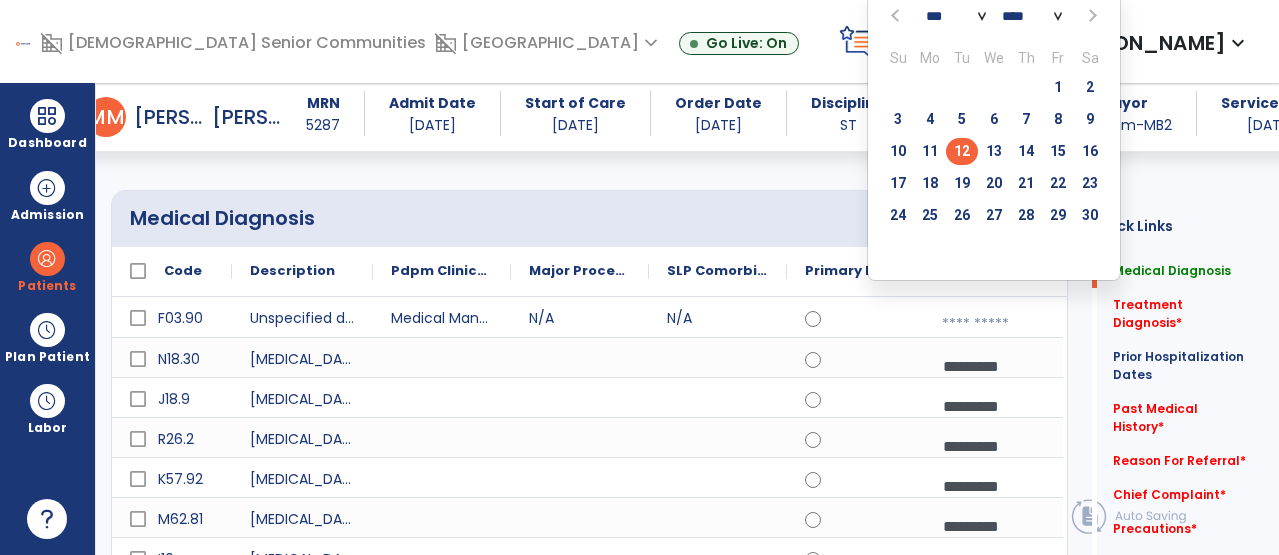 click on "12" 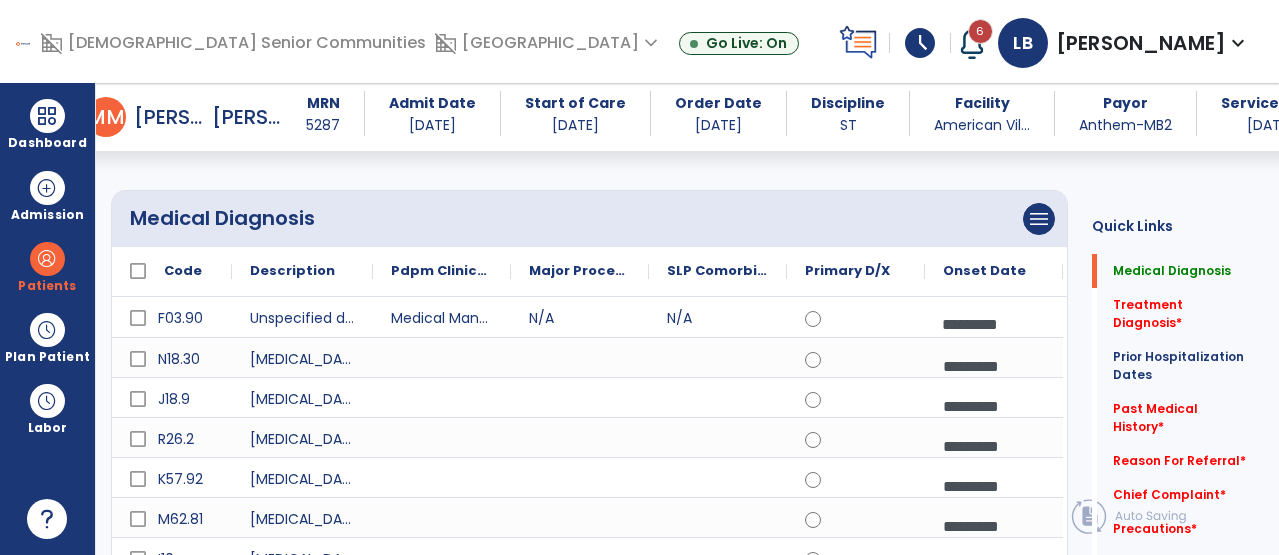 click on "Medical Diagnosis" 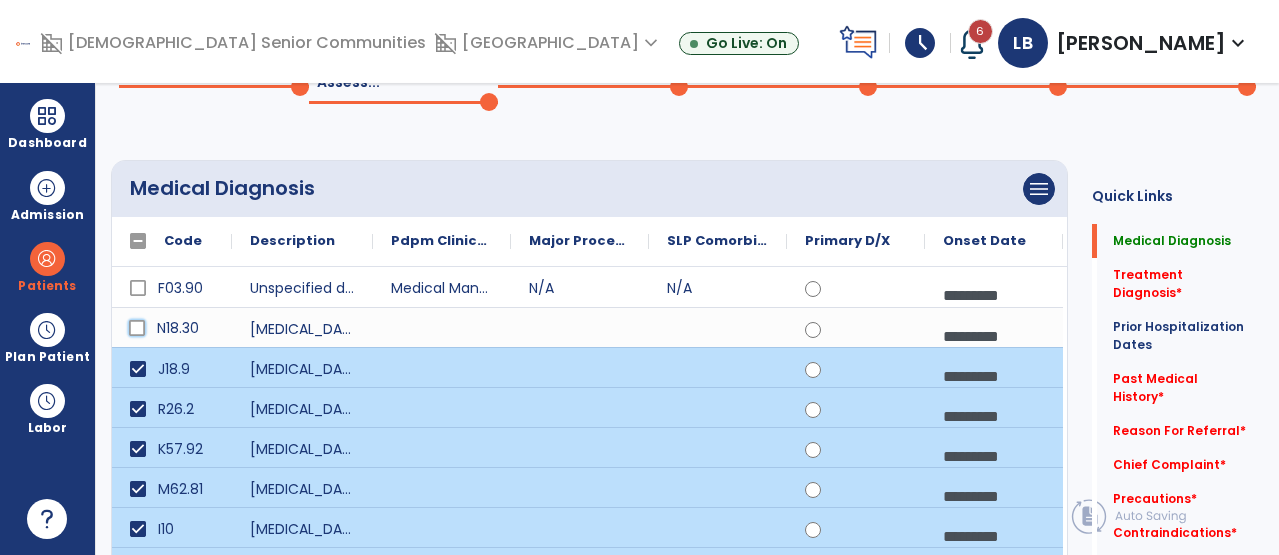 scroll, scrollTop: 0, scrollLeft: 0, axis: both 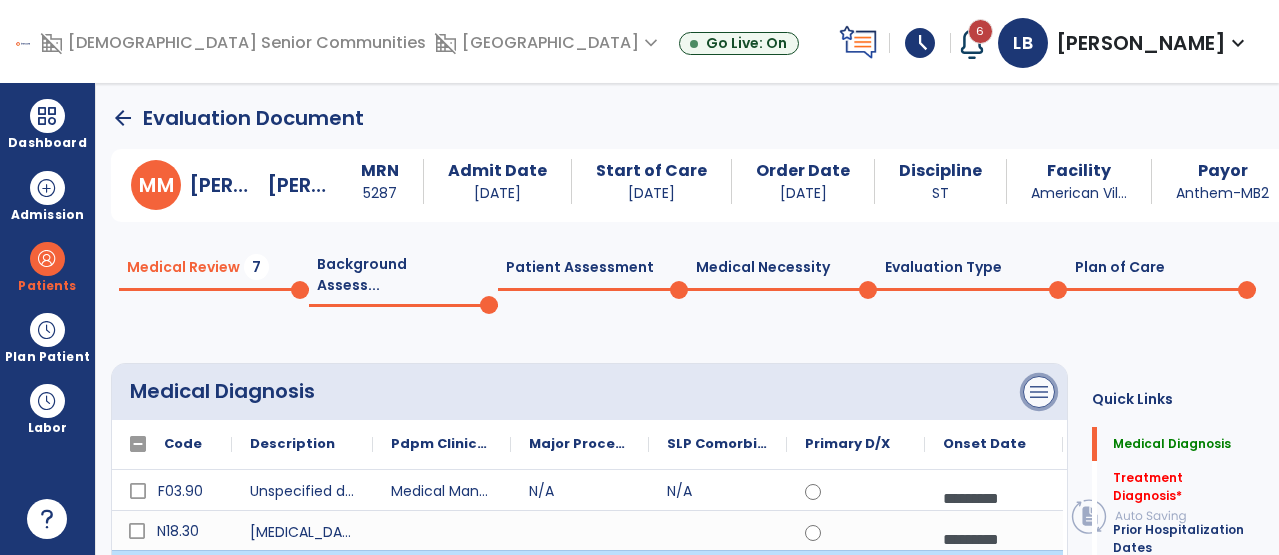 click on "menu" at bounding box center [1039, 392] 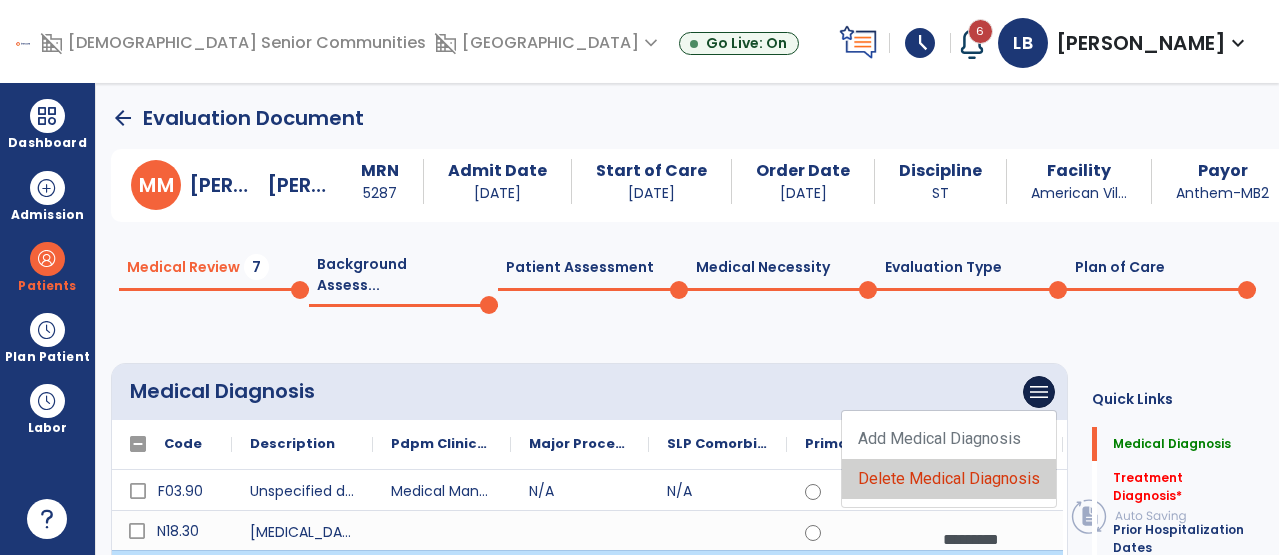 click on "Delete Medical Diagnosis" 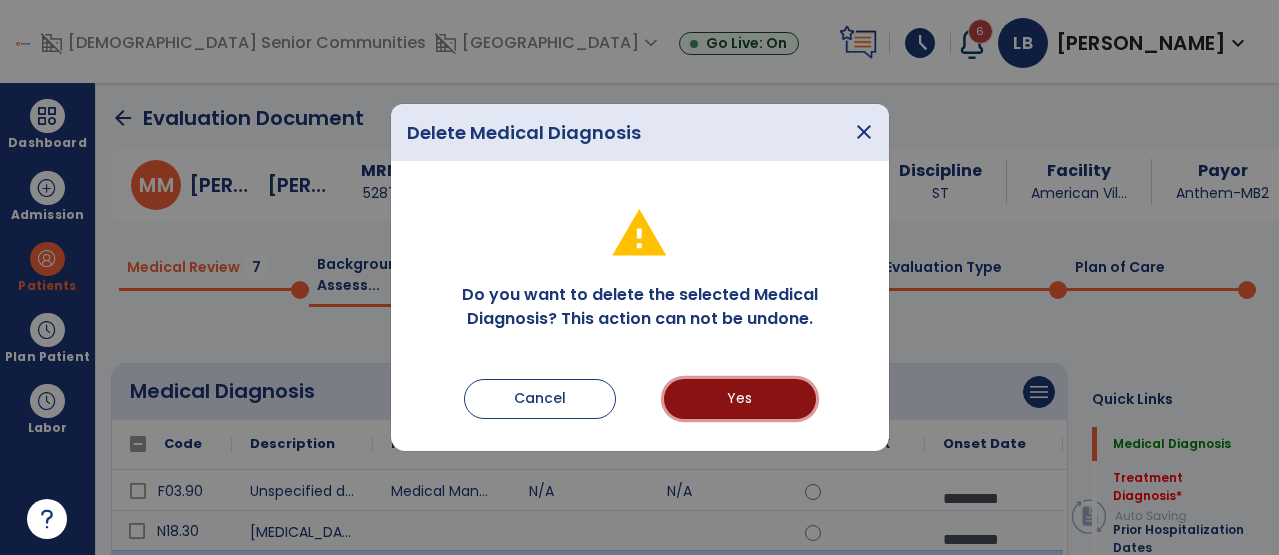 click on "Yes" at bounding box center [740, 399] 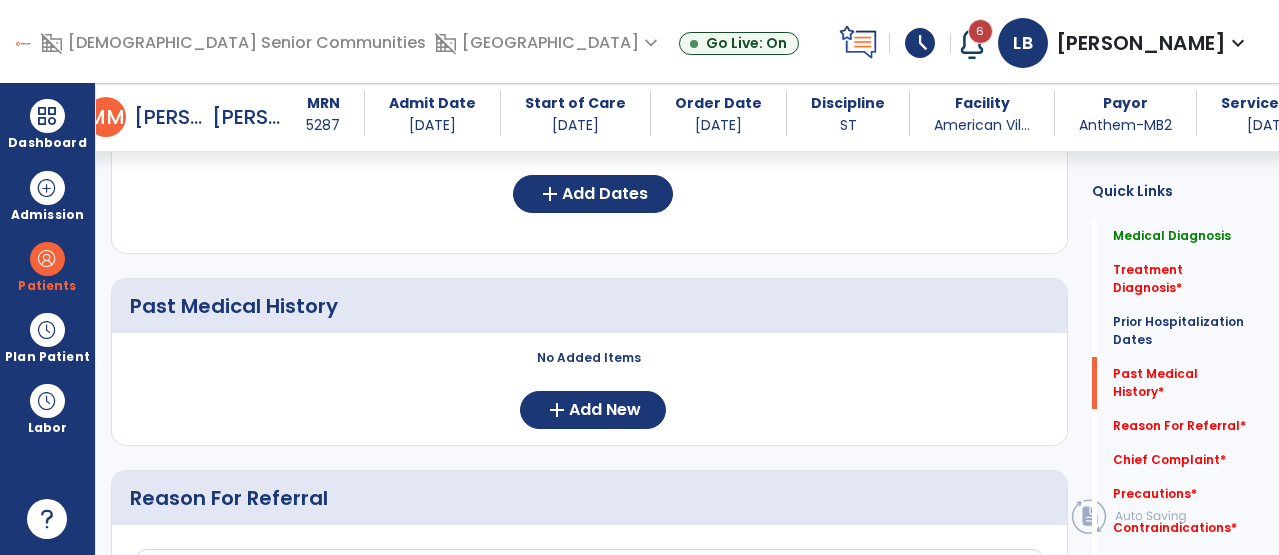 scroll, scrollTop: 699, scrollLeft: 0, axis: vertical 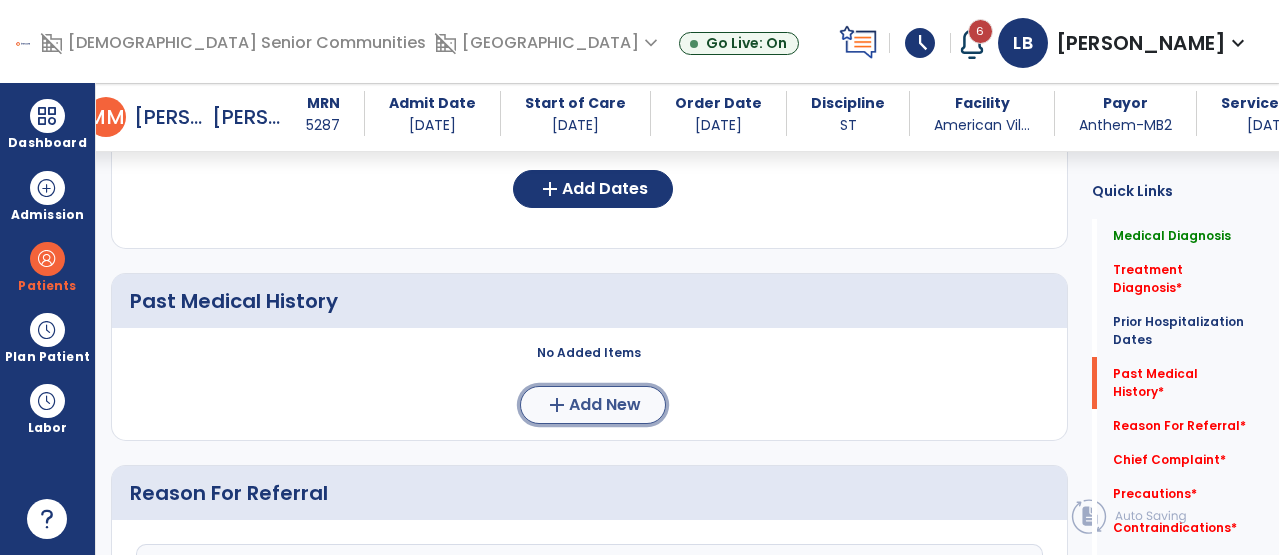 click on "add" 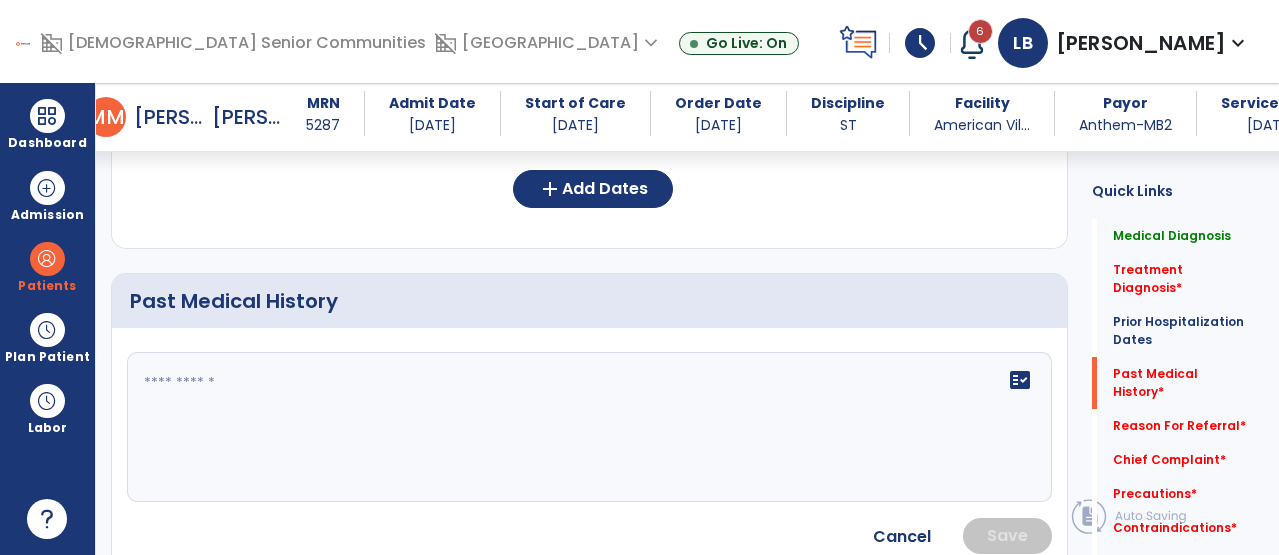 click on "fact_check" 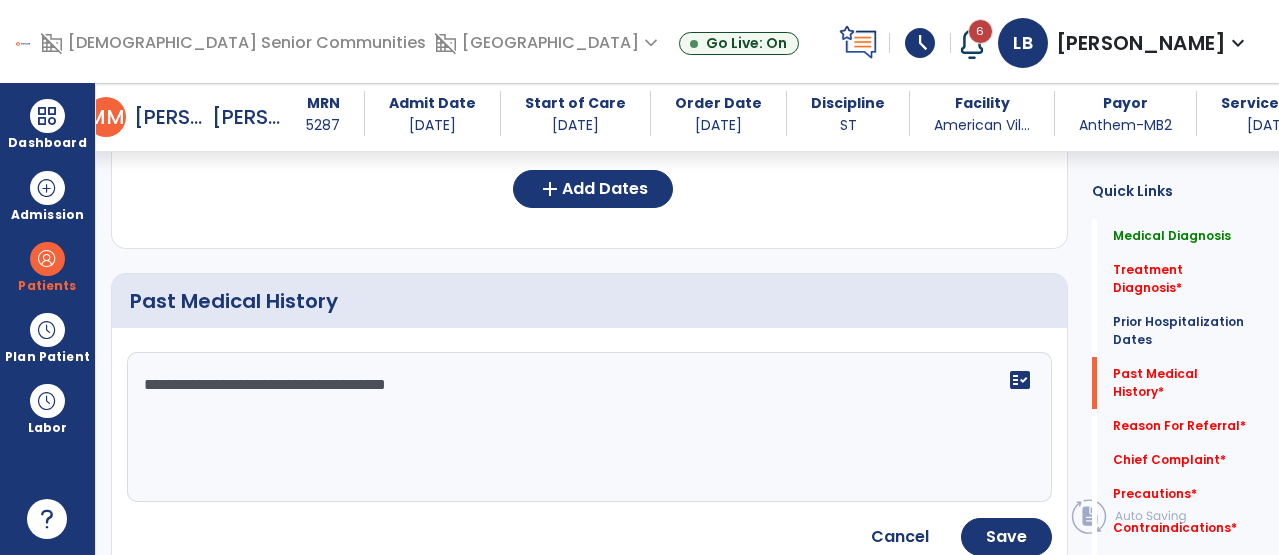 paste on "**********" 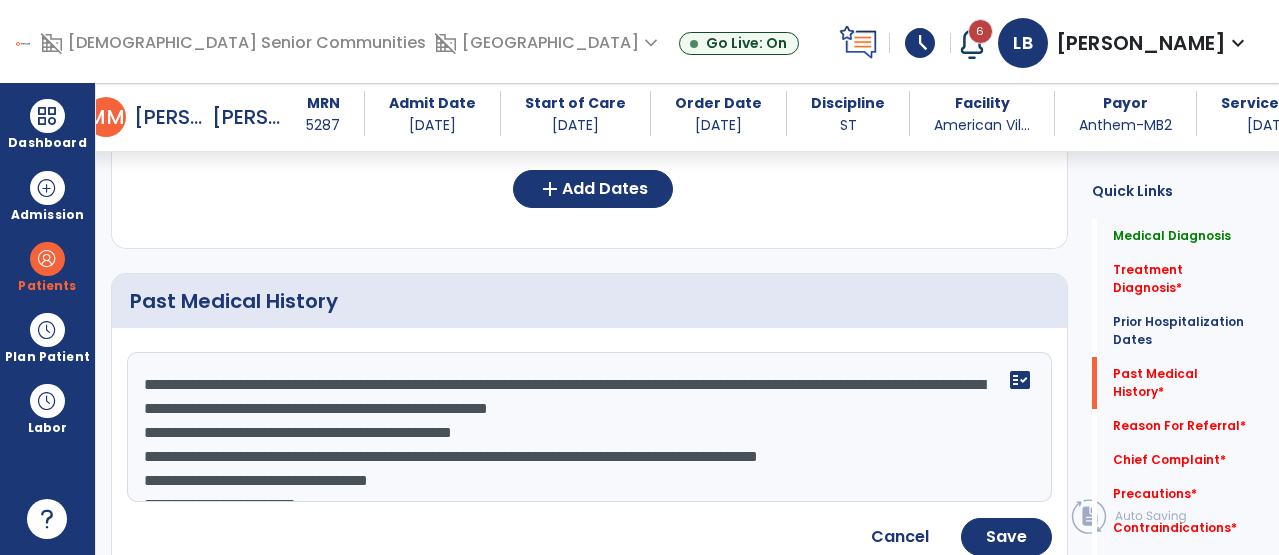 scroll, scrollTop: 184, scrollLeft: 0, axis: vertical 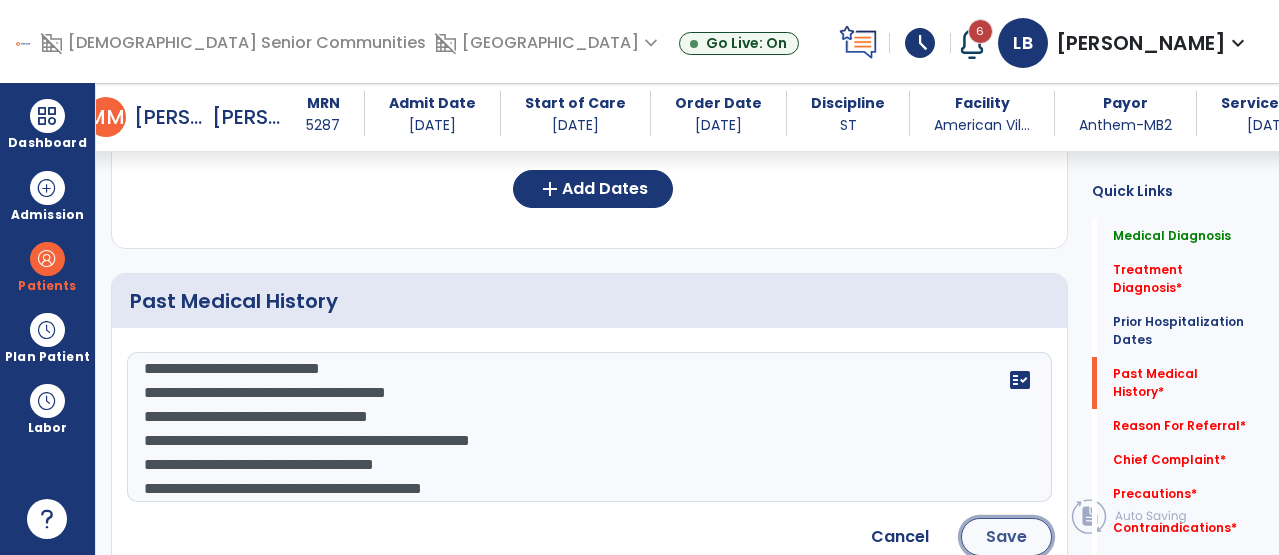 click on "Save" 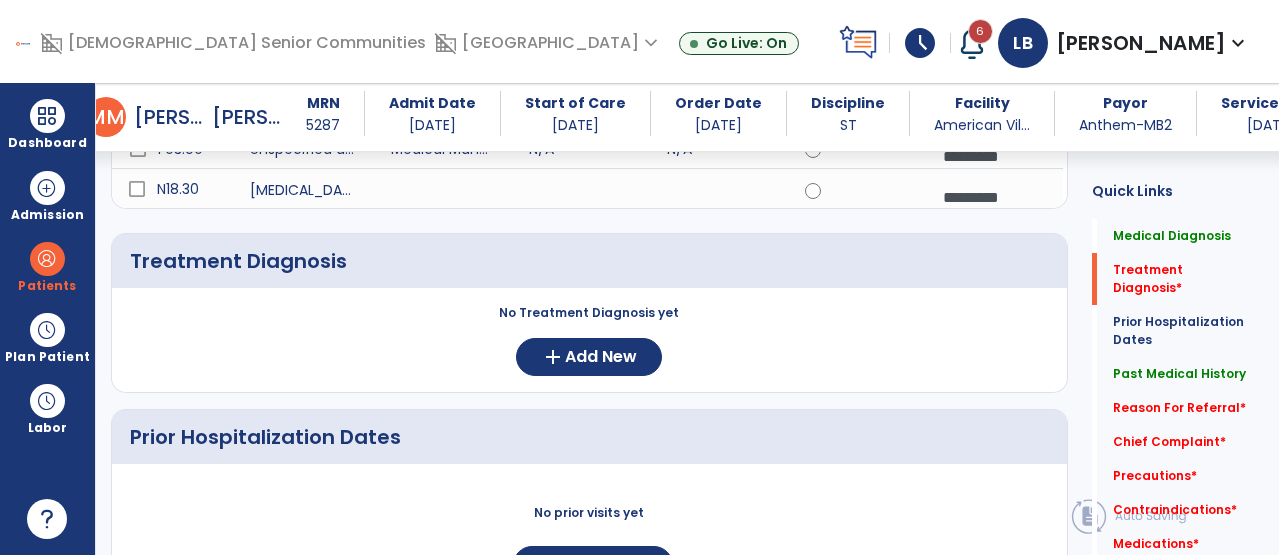 scroll, scrollTop: 317, scrollLeft: 0, axis: vertical 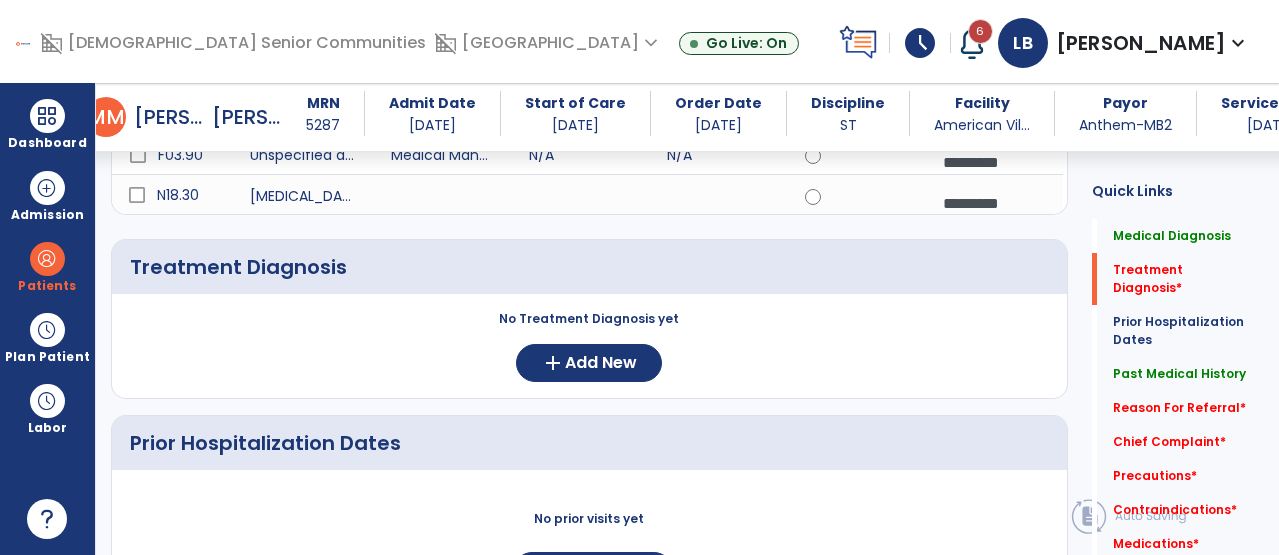click on "Treatment Diagnosis     No Treatment Diagnosis yet  add  Add New" 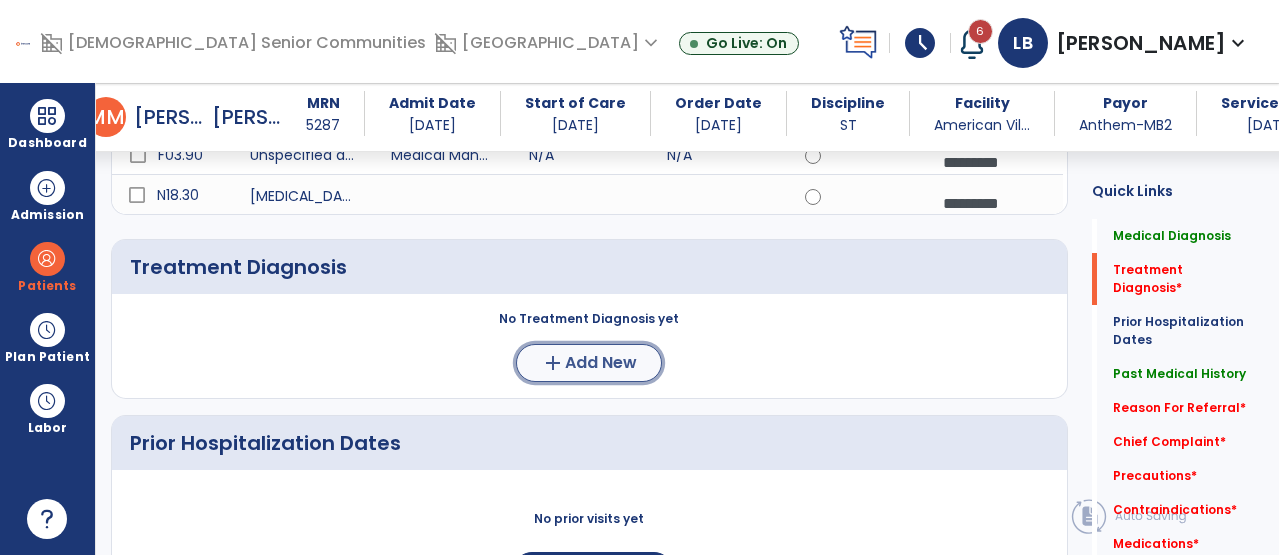 click on "Add New" 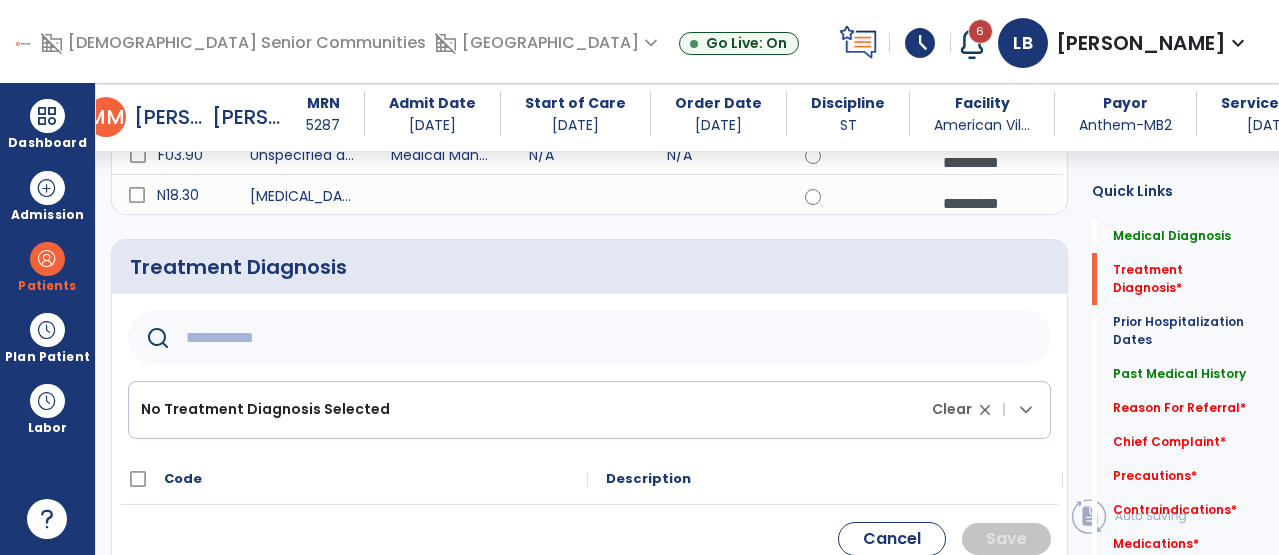 click 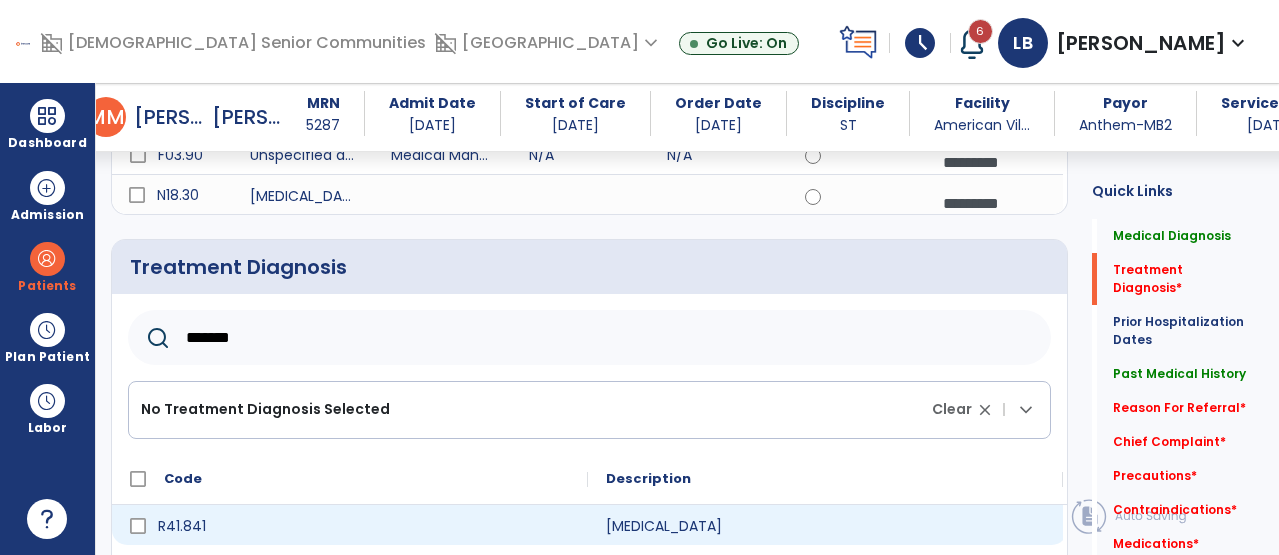 type on "*******" 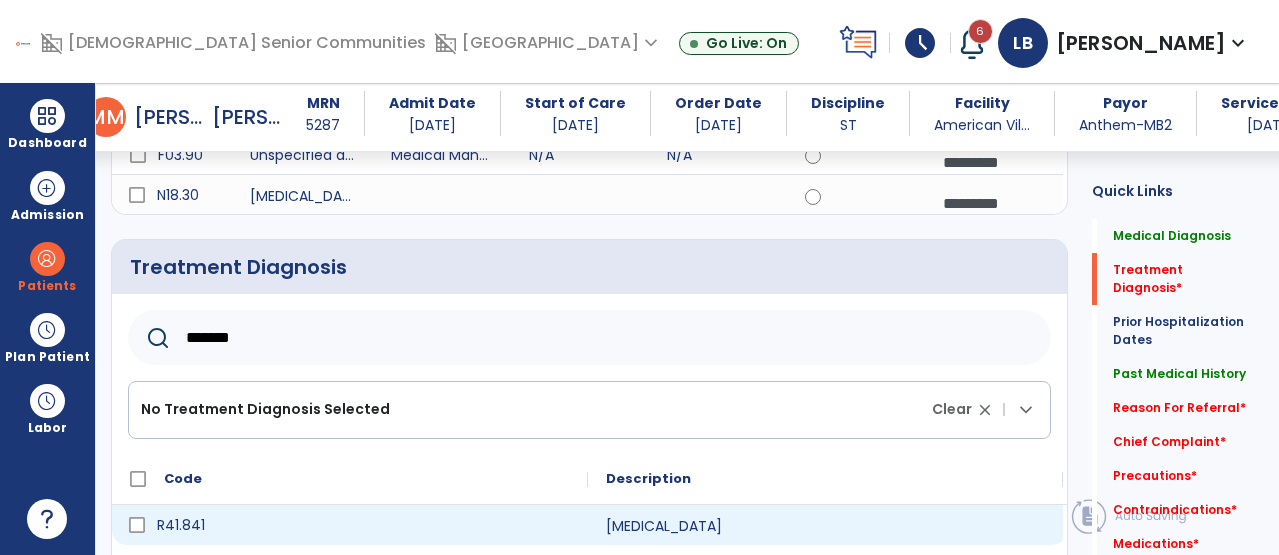 click on "R41.841" 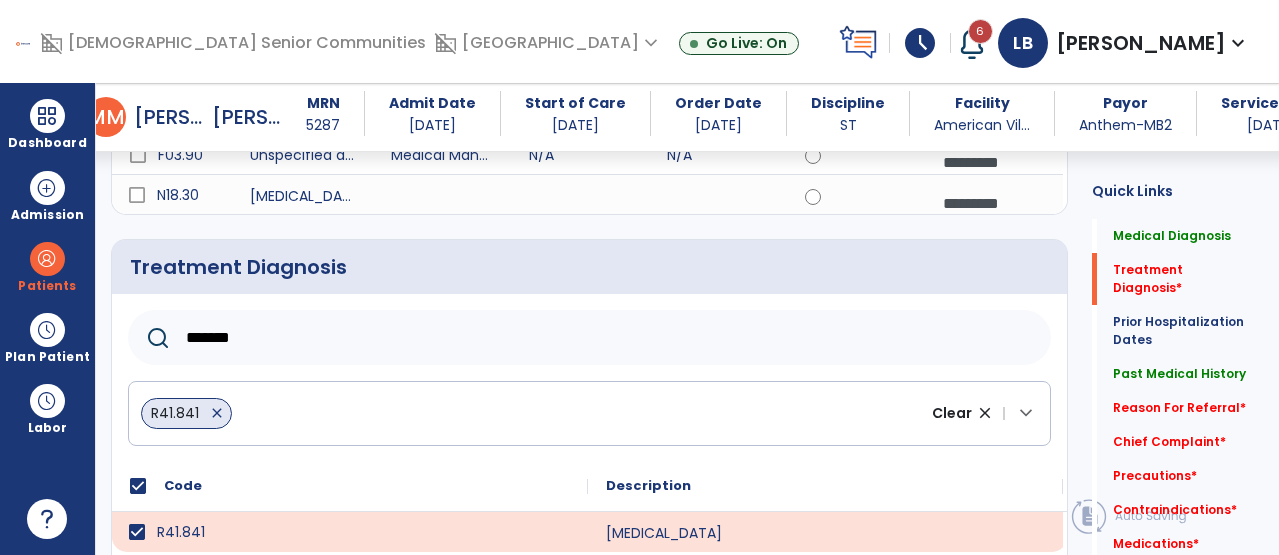 scroll, scrollTop: 476, scrollLeft: 0, axis: vertical 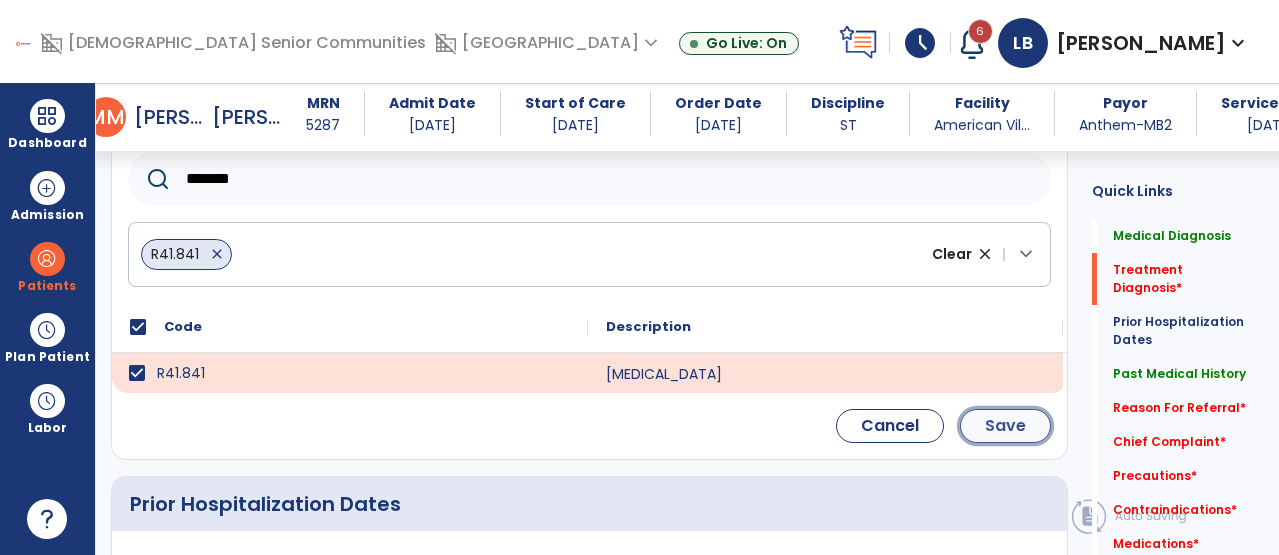 click on "Save" 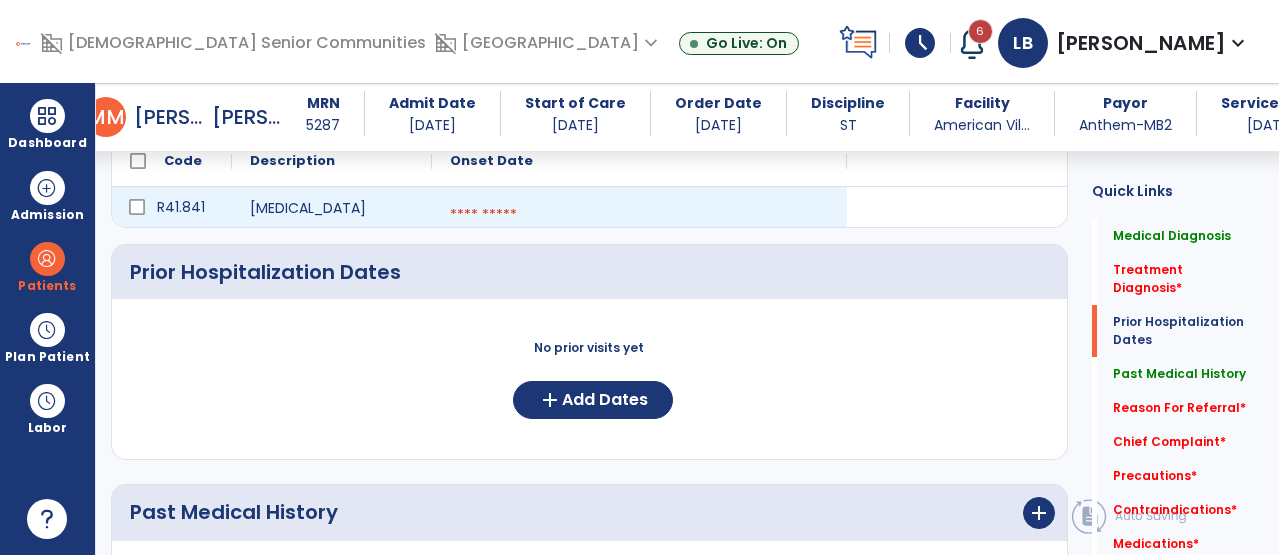 click at bounding box center (639, 215) 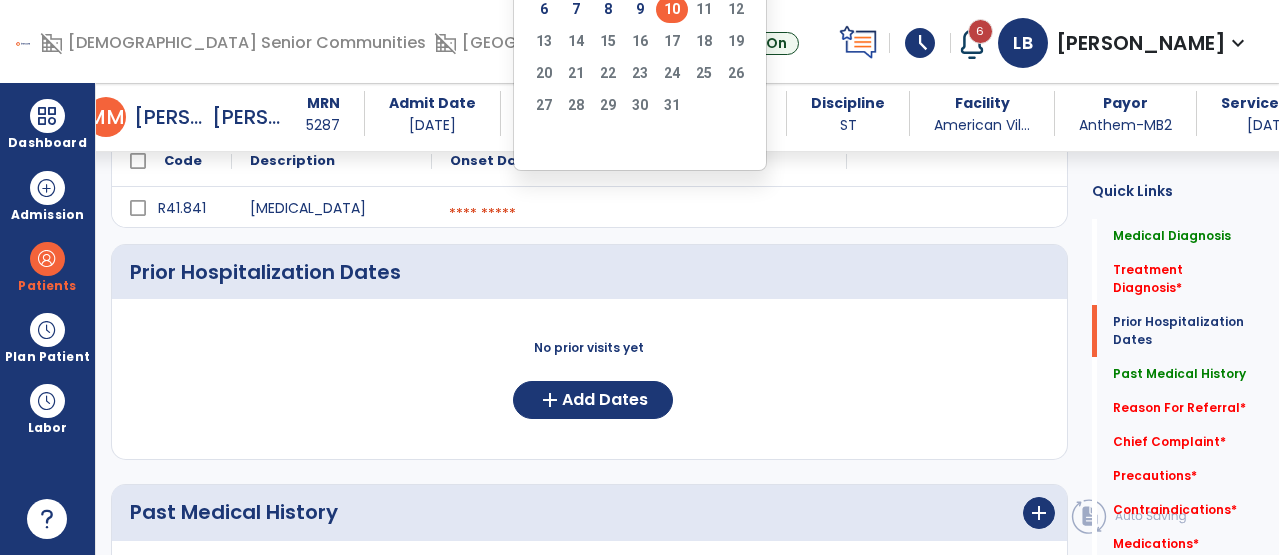 click on "10" 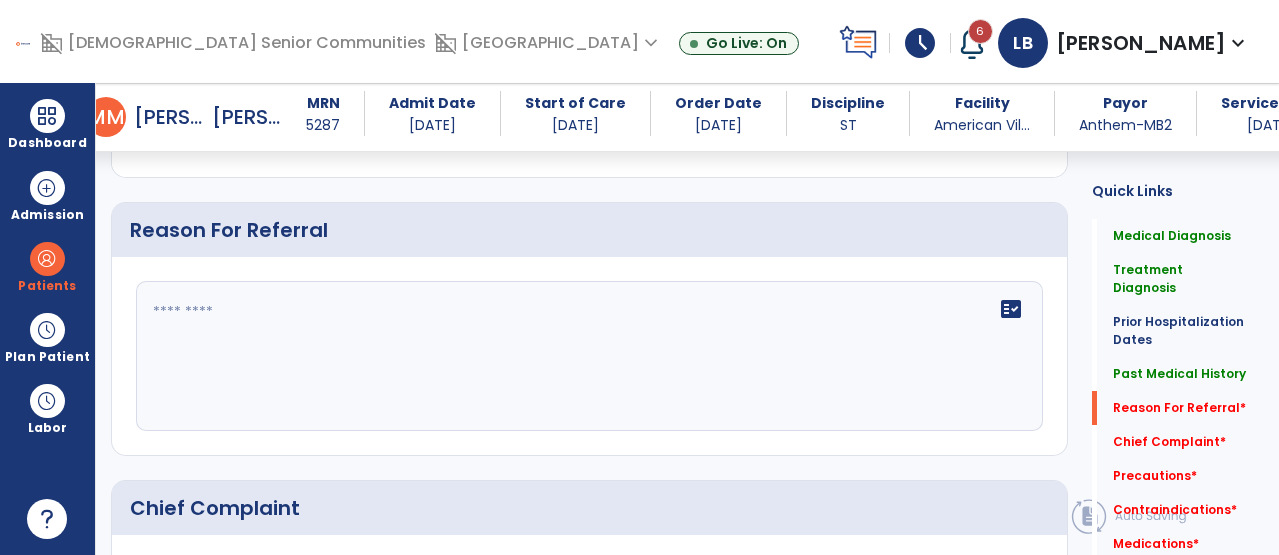 scroll, scrollTop: 1246, scrollLeft: 0, axis: vertical 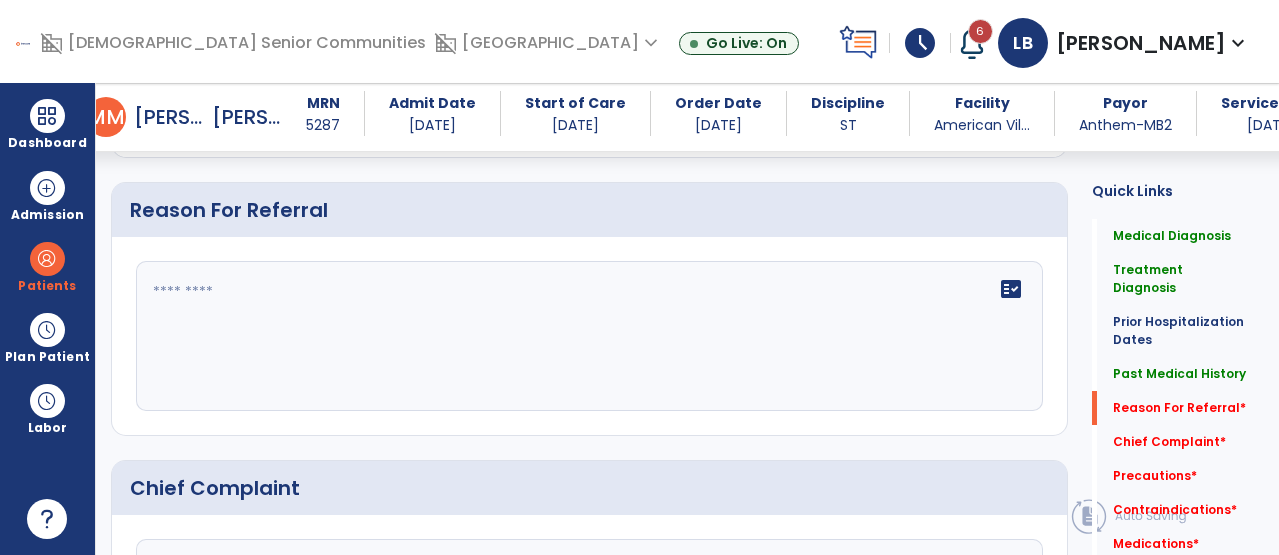 click on "fact_check" 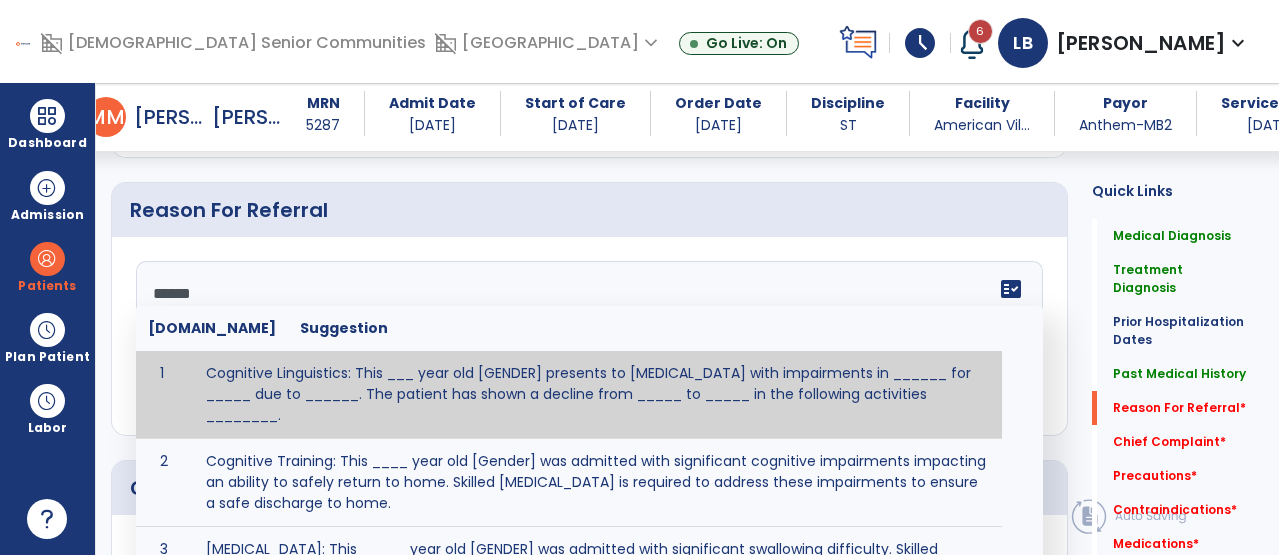 type on "*******" 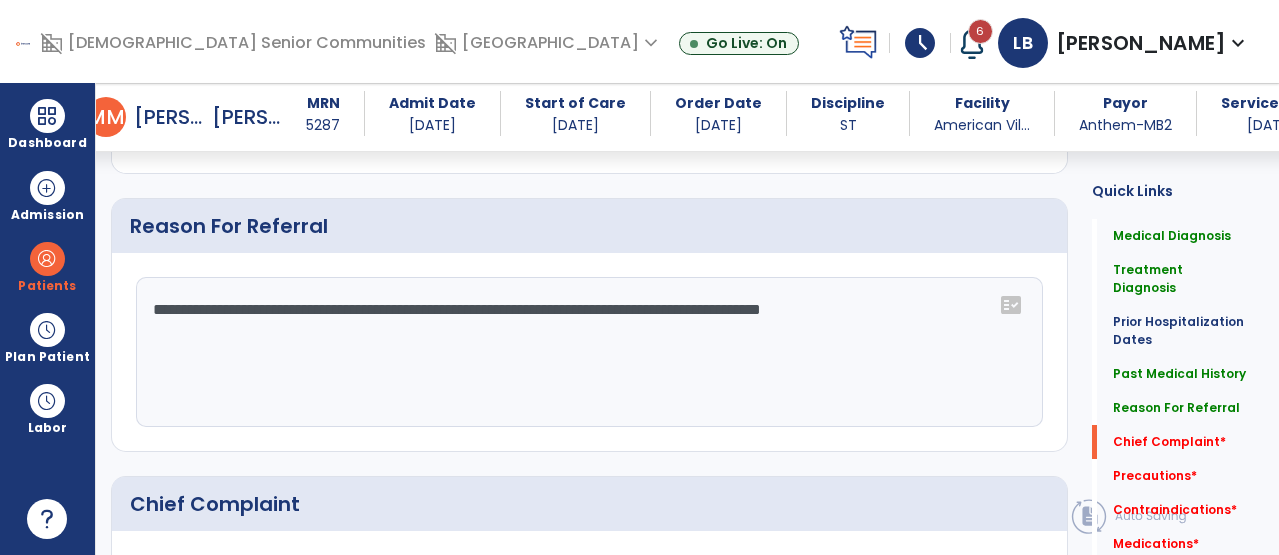 scroll, scrollTop: 1510, scrollLeft: 0, axis: vertical 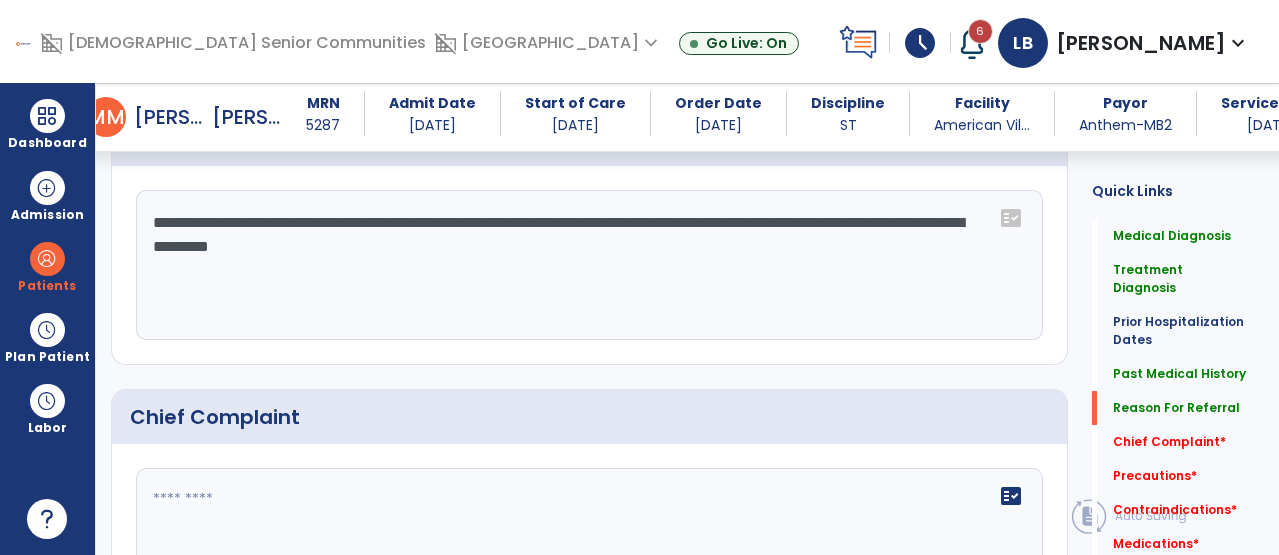 paste on "**********" 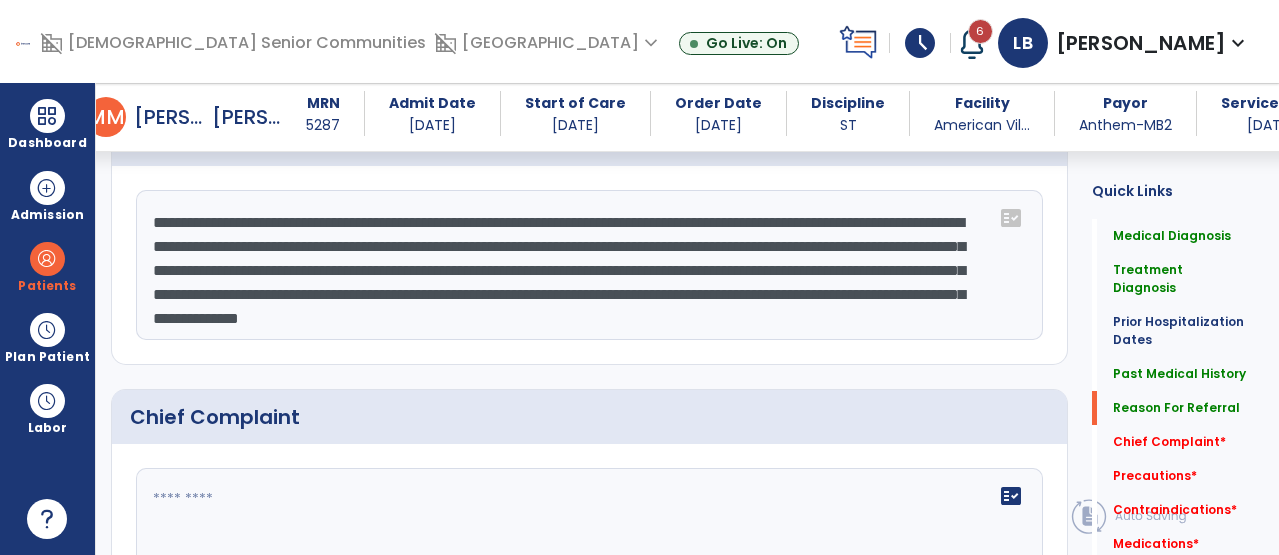 scroll, scrollTop: 16, scrollLeft: 0, axis: vertical 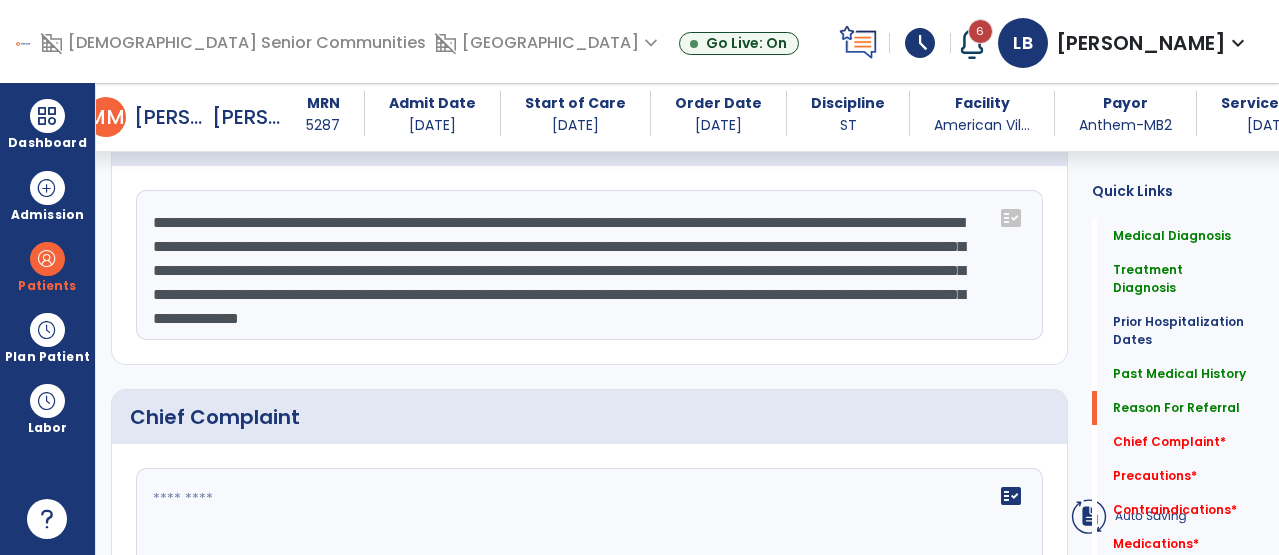 click on "**********" 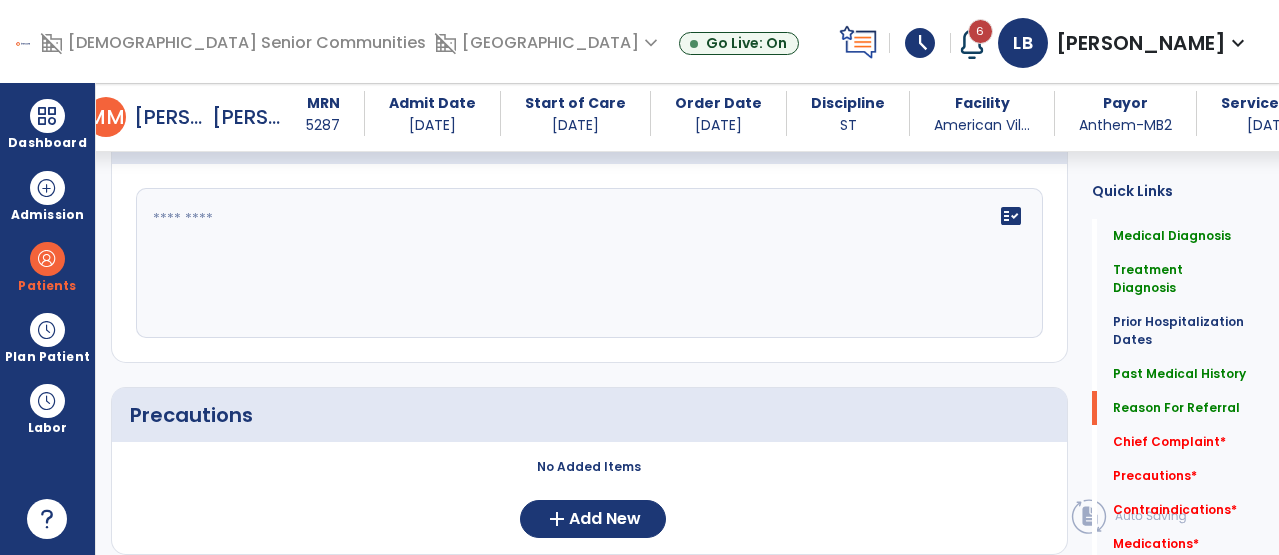 scroll, scrollTop: 1317, scrollLeft: 0, axis: vertical 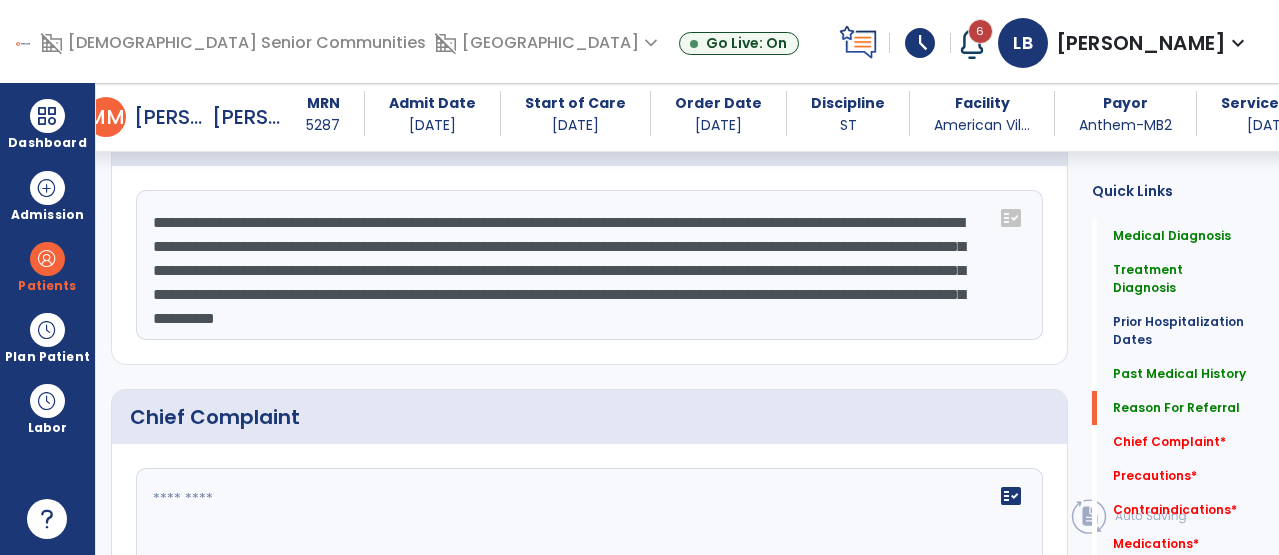 drag, startPoint x: 472, startPoint y: 215, endPoint x: 648, endPoint y: 315, distance: 202.4253 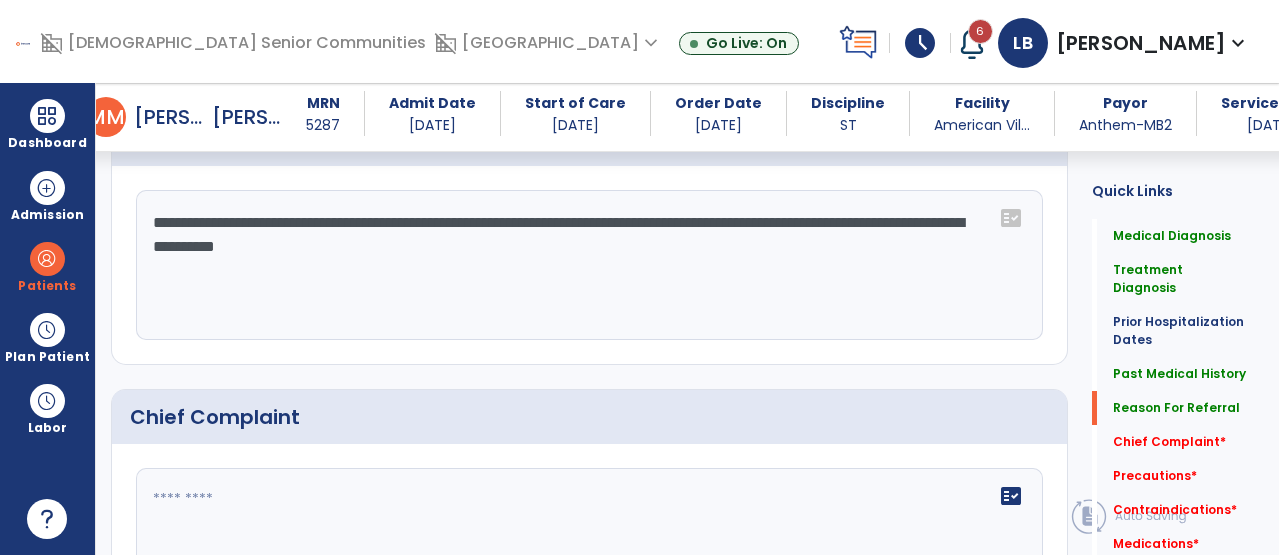 scroll, scrollTop: 0, scrollLeft: 0, axis: both 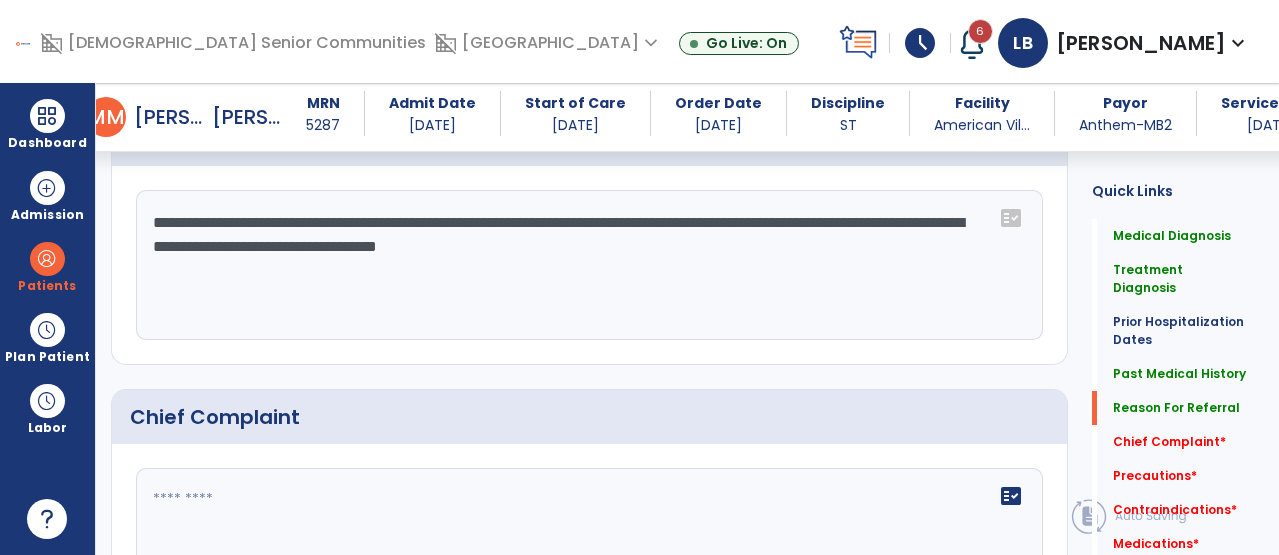 paste on "**********" 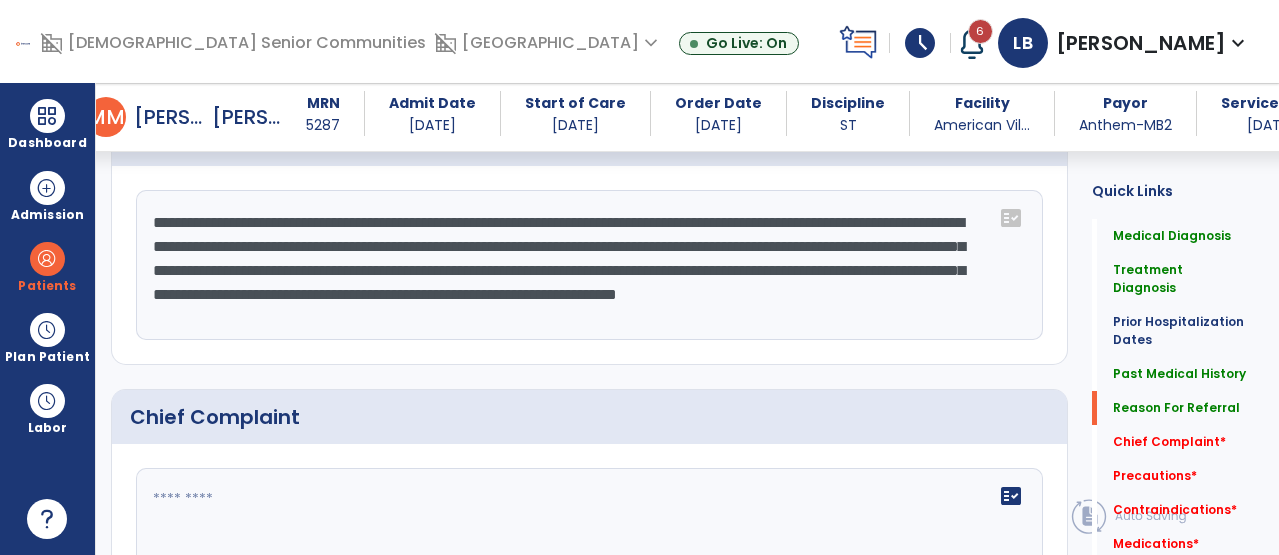 scroll, scrollTop: 1317, scrollLeft: 0, axis: vertical 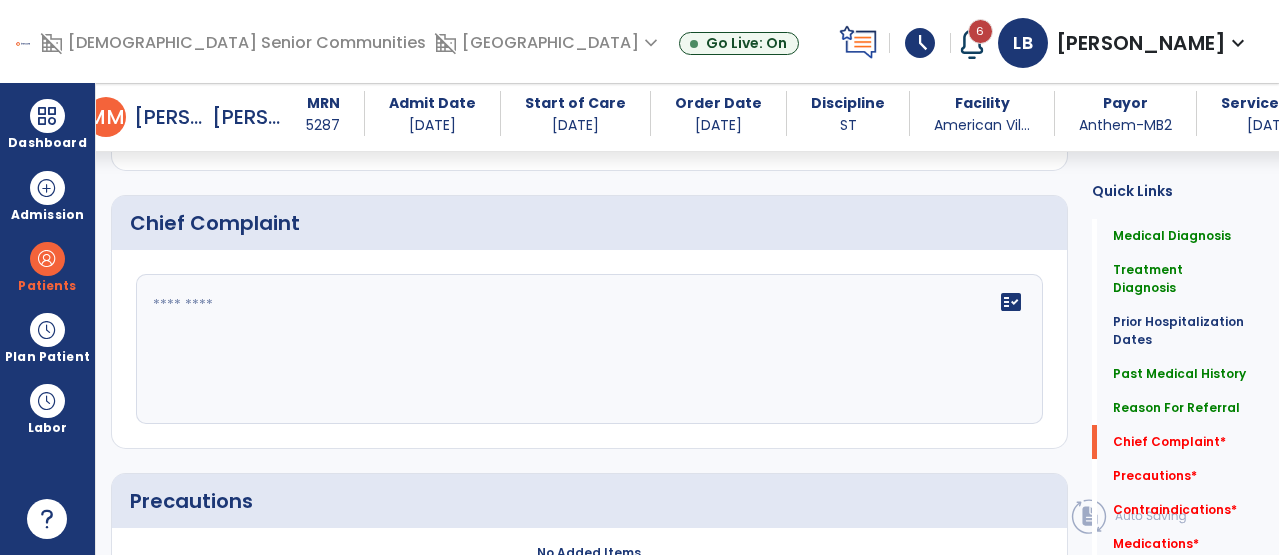type on "**********" 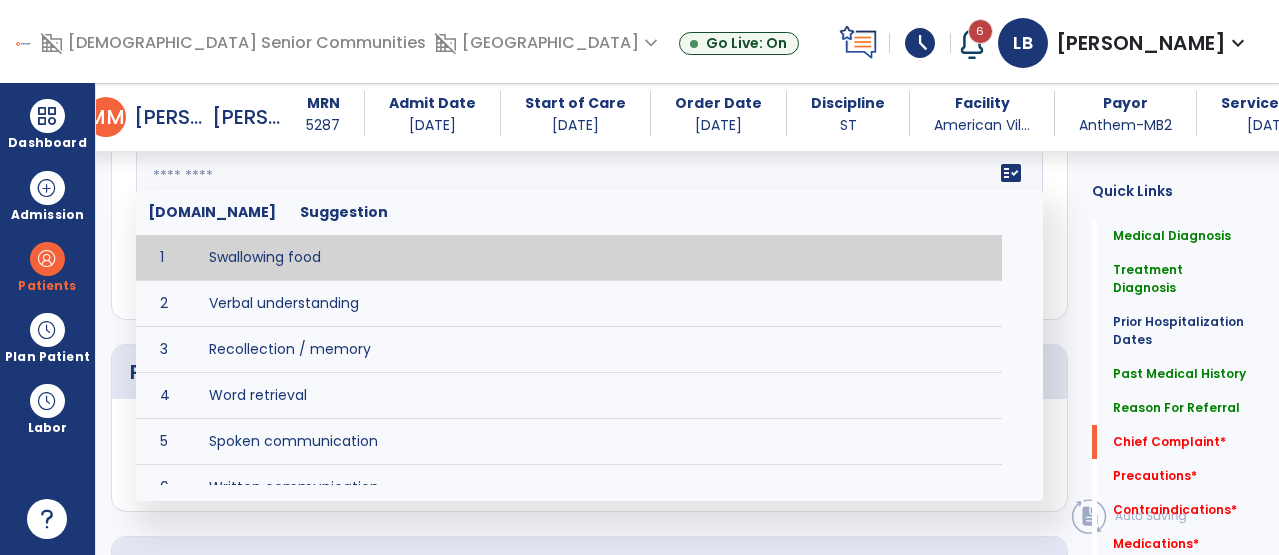 scroll, scrollTop: 1647, scrollLeft: 0, axis: vertical 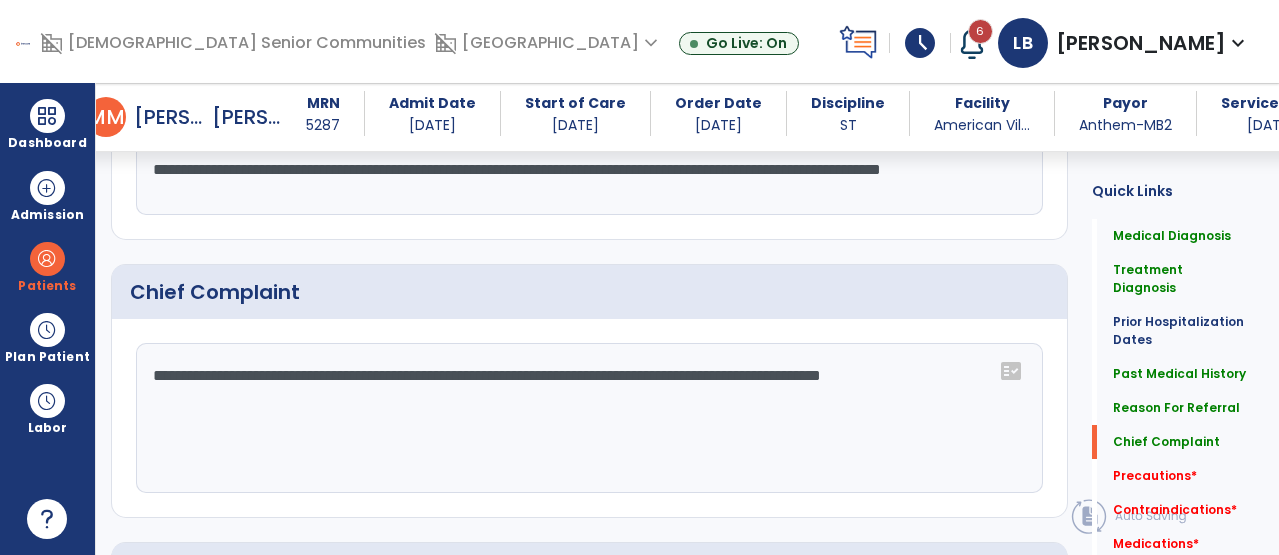 click on "**********" 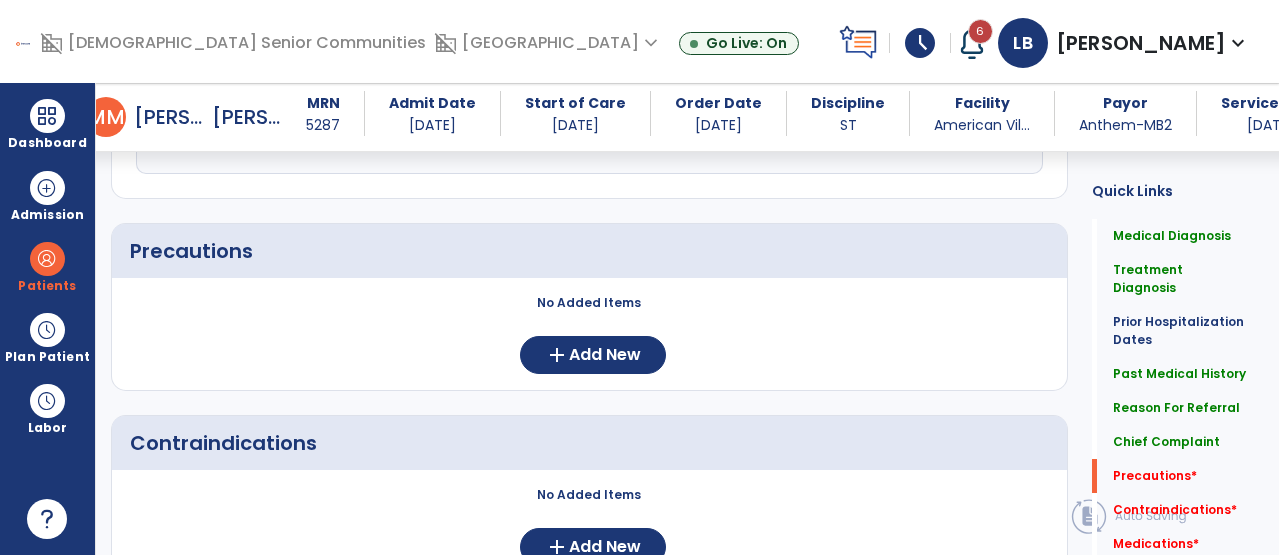 scroll, scrollTop: 1771, scrollLeft: 0, axis: vertical 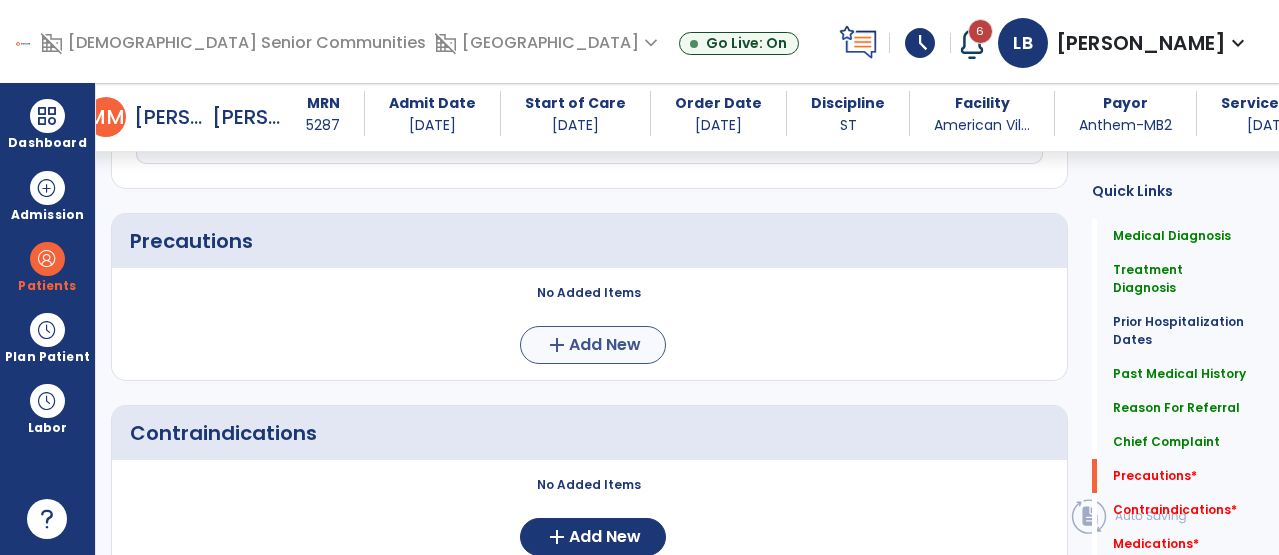 type on "**********" 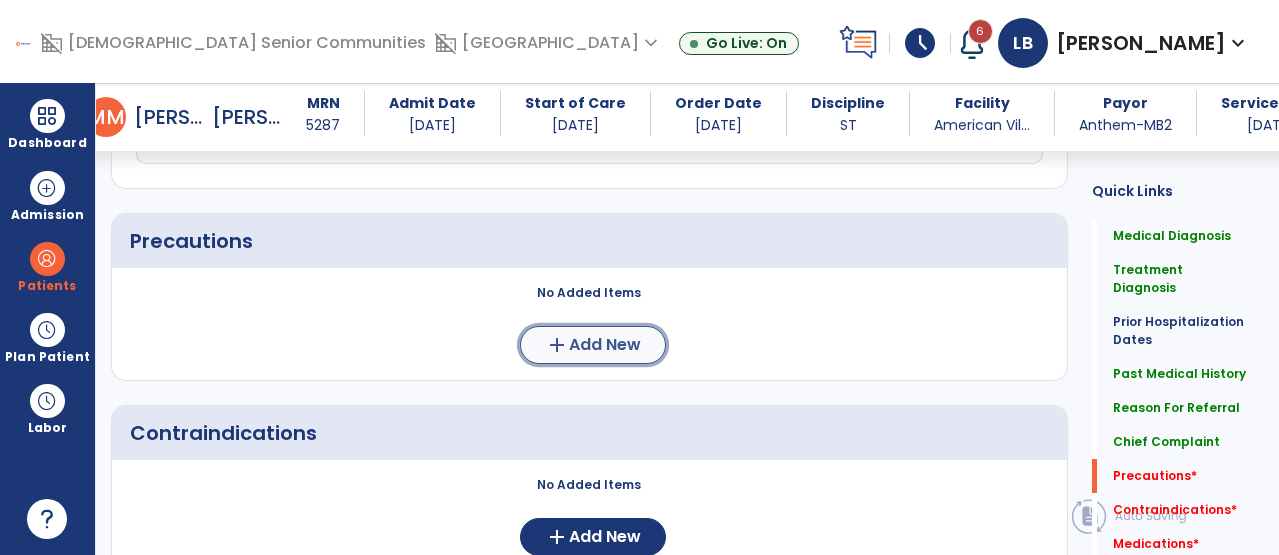 click on "Add New" 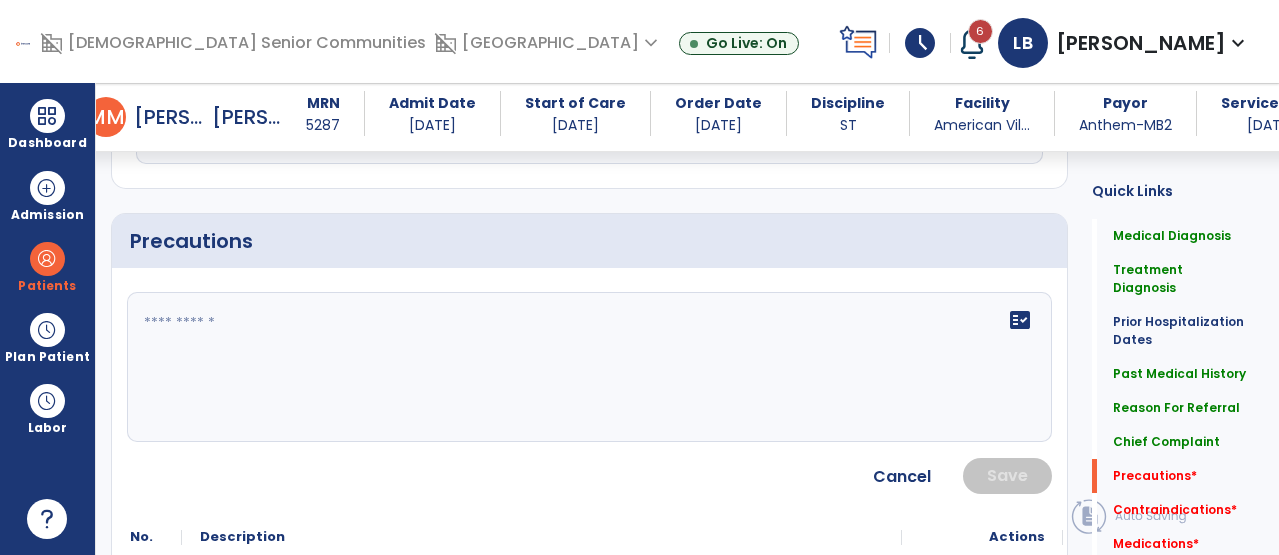 click on "fact_check" 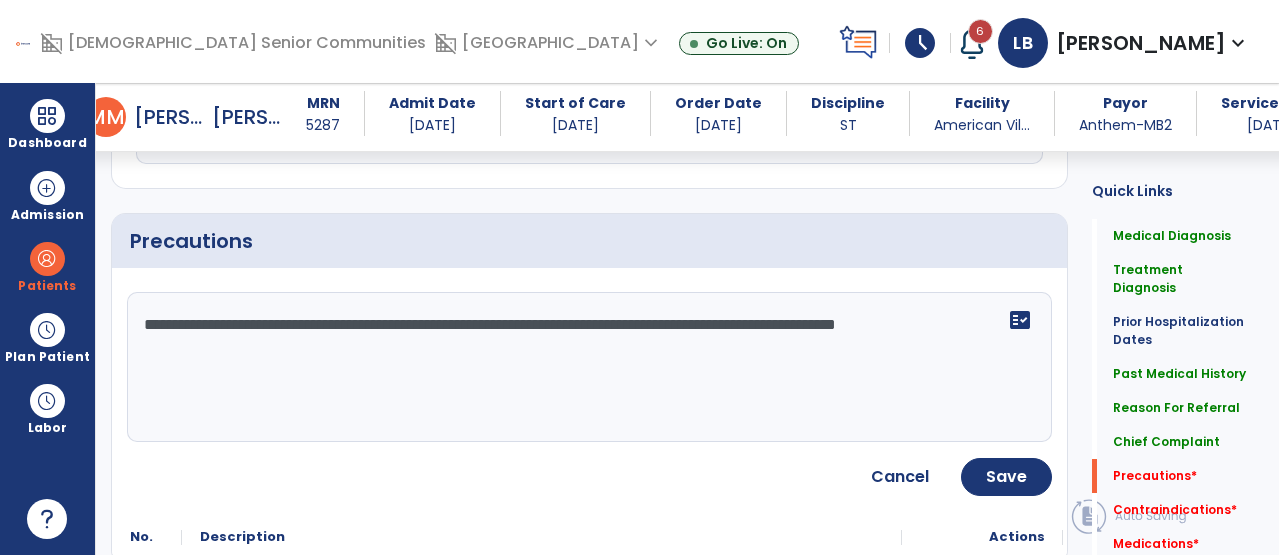 type on "**********" 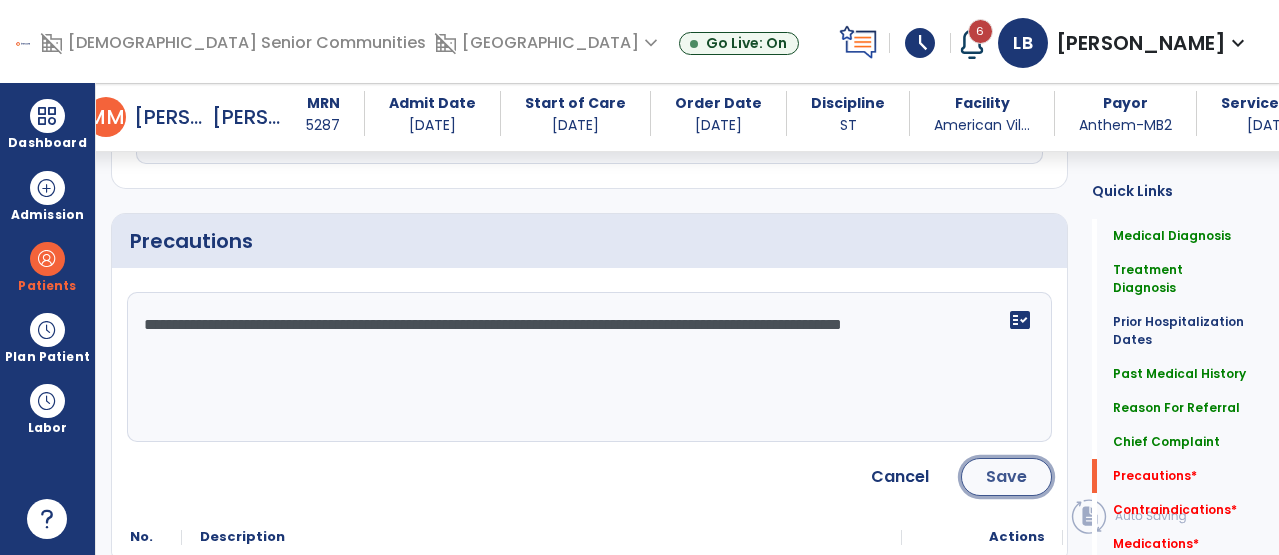 click on "Save" 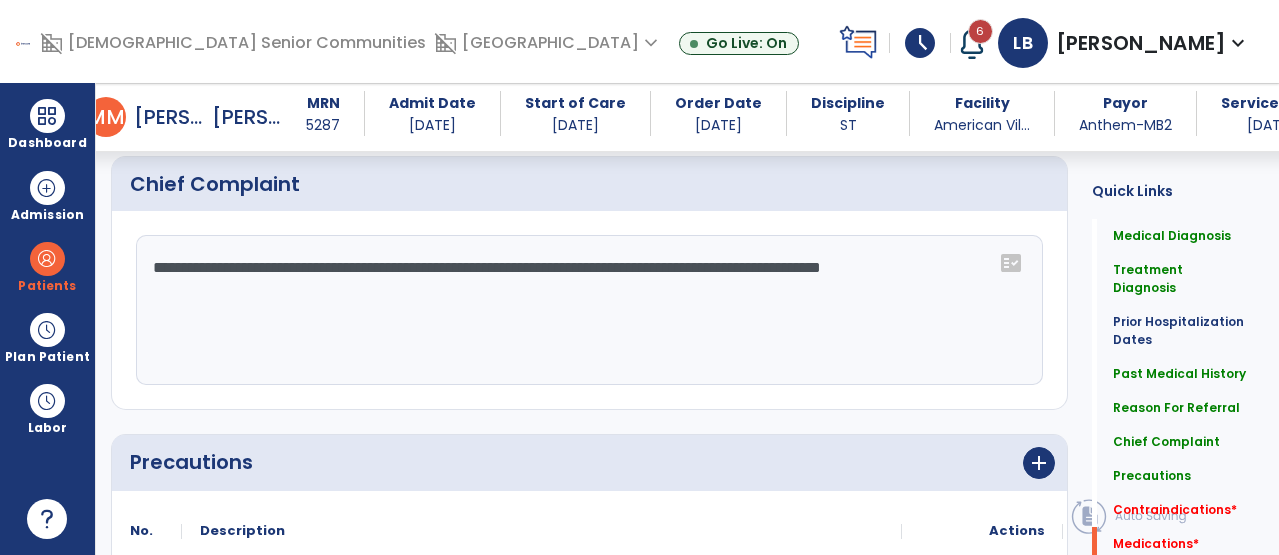 scroll, scrollTop: 1960, scrollLeft: 0, axis: vertical 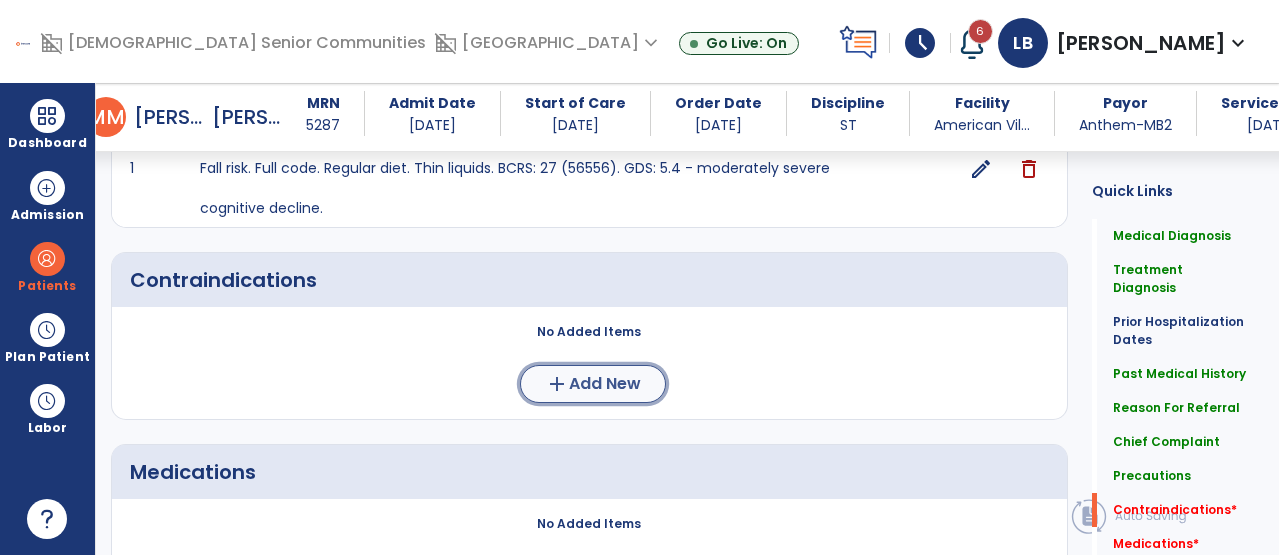 click on "Add New" 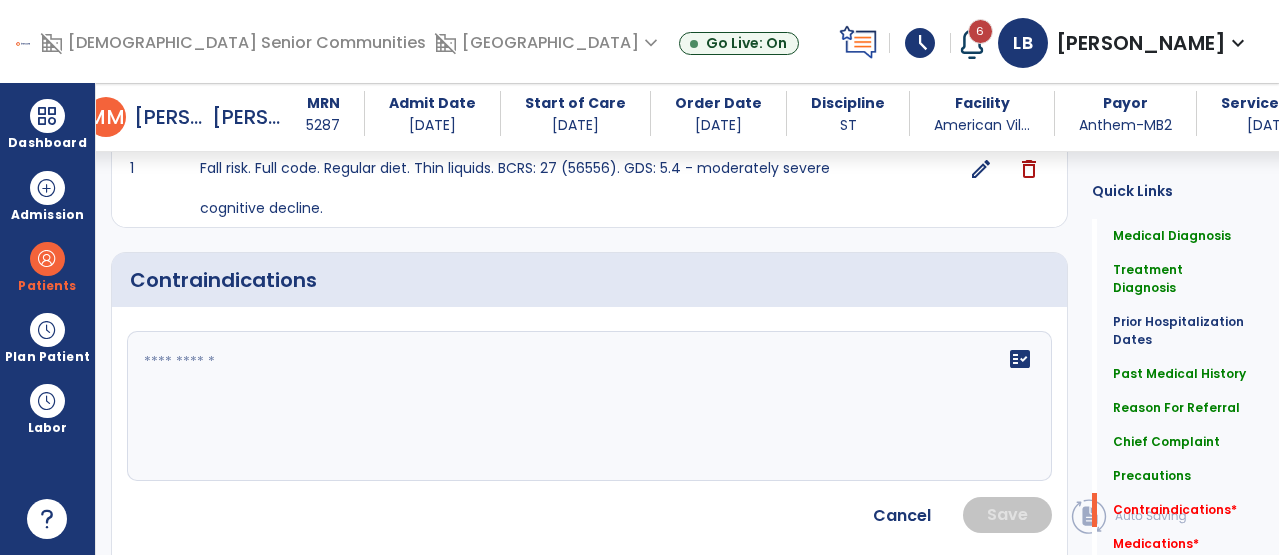 click on "fact_check" 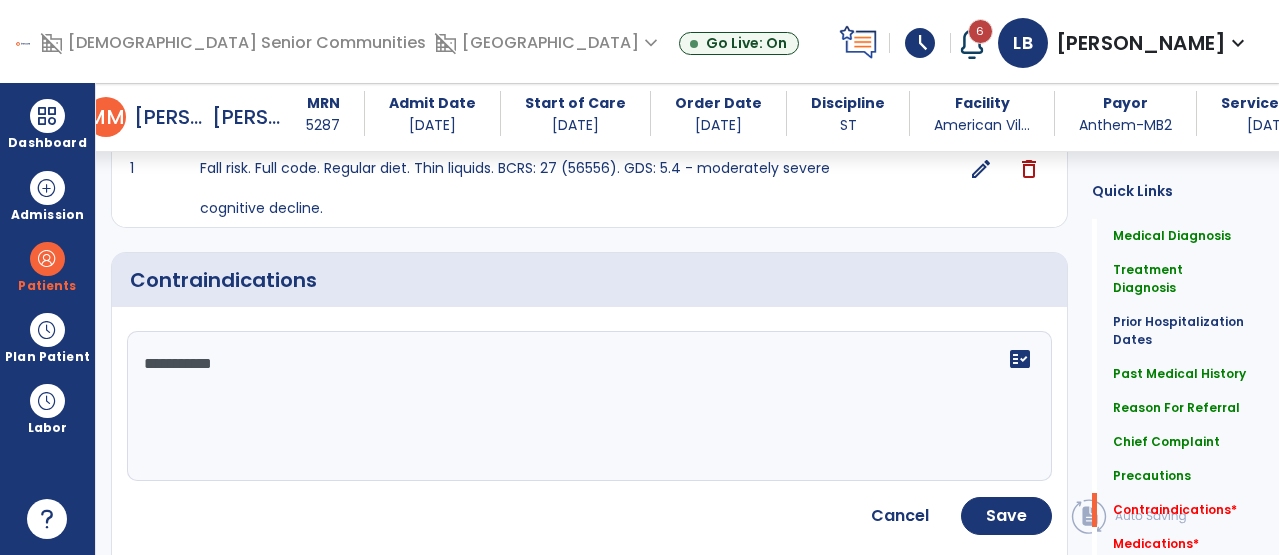type on "**********" 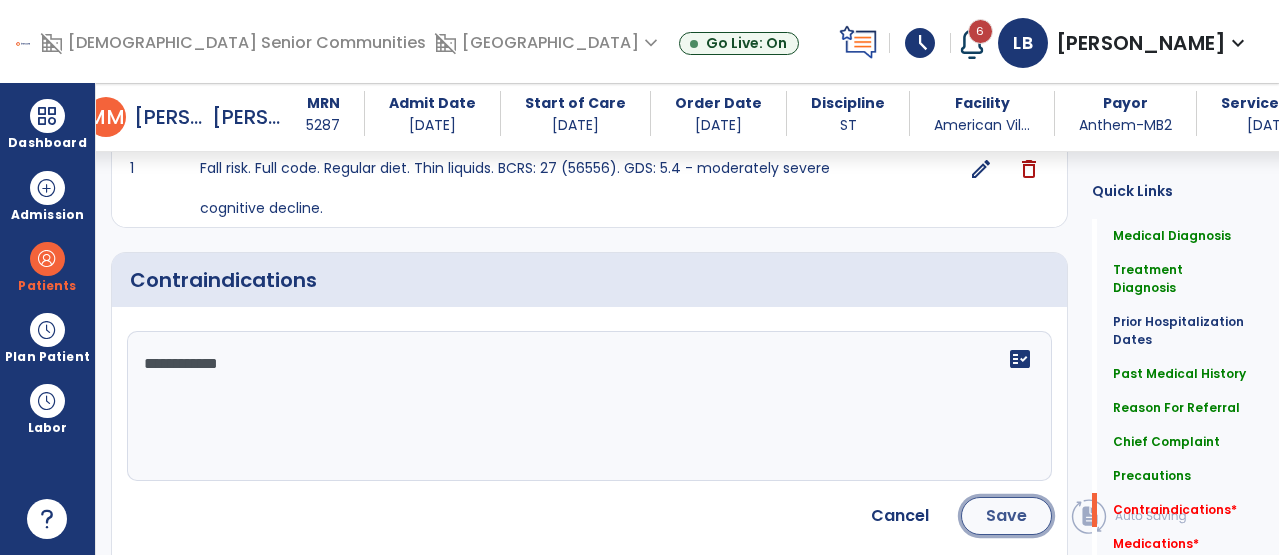 click on "Save" 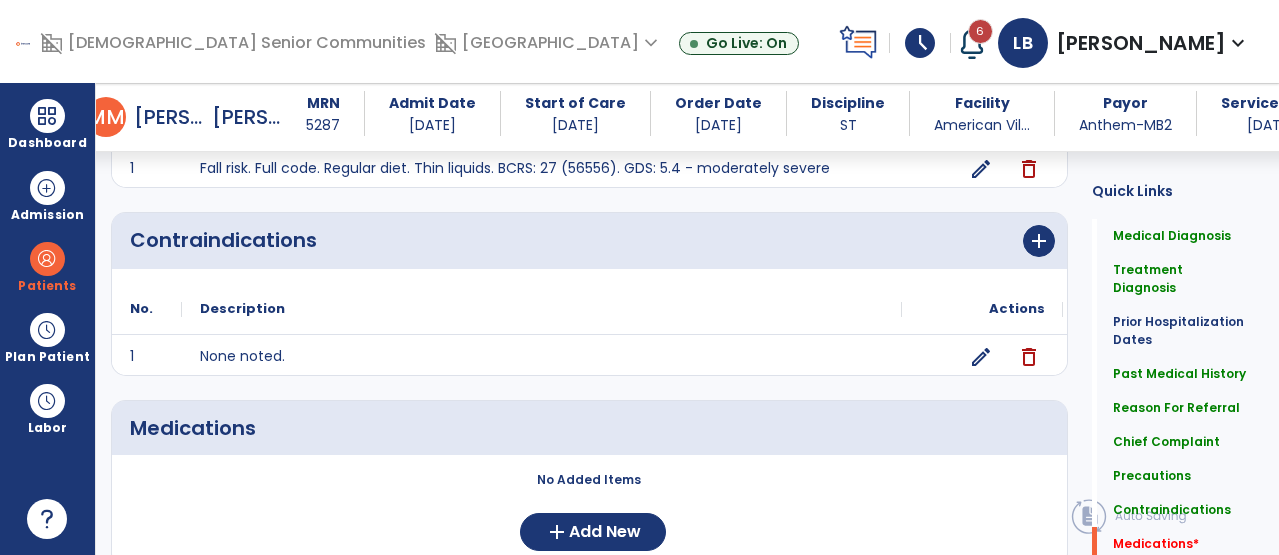 scroll, scrollTop: 2027, scrollLeft: 0, axis: vertical 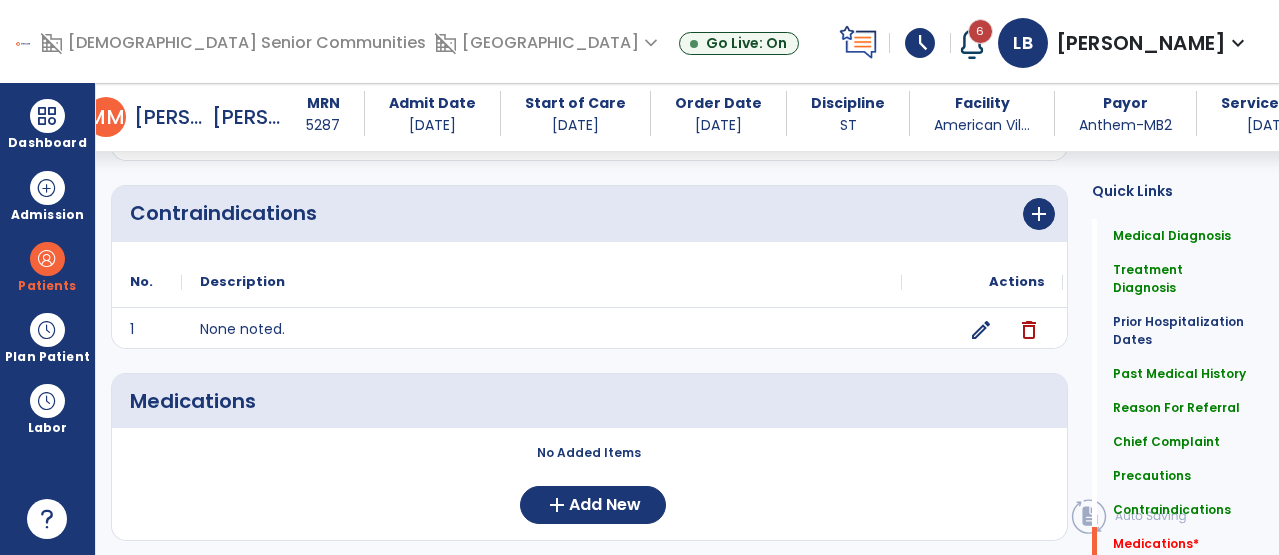 click on "No Added Items" 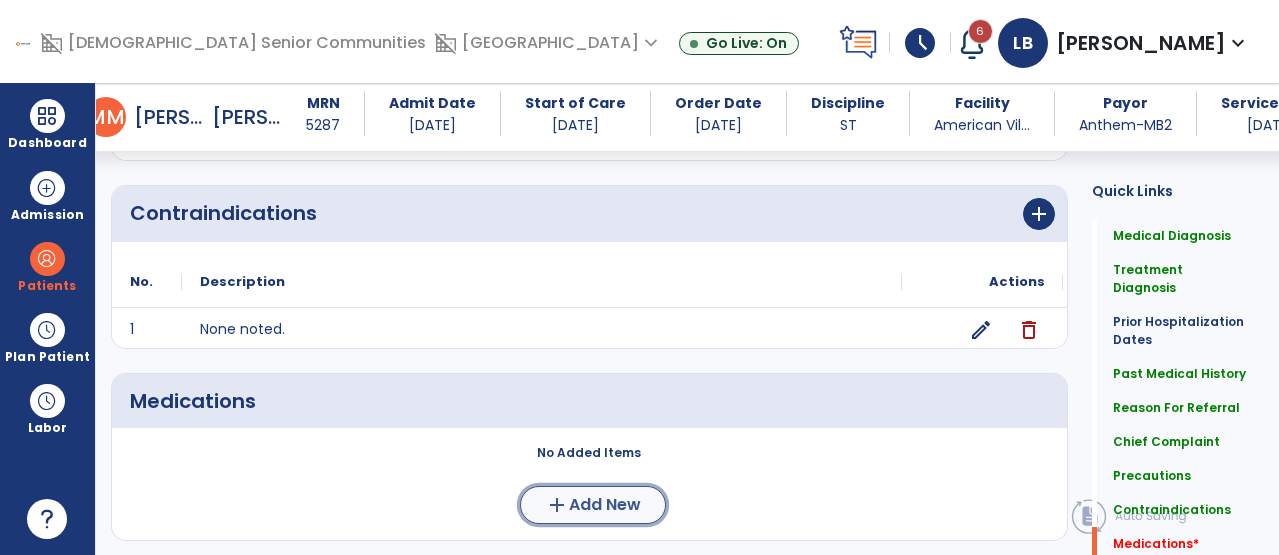 click on "Add New" 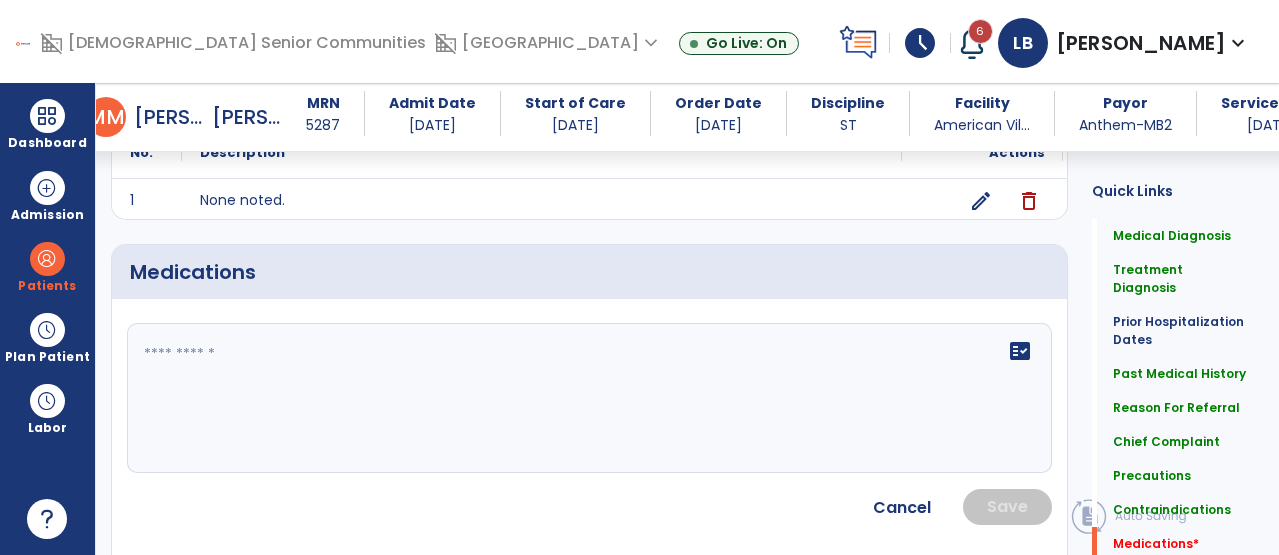 scroll, scrollTop: 2204, scrollLeft: 0, axis: vertical 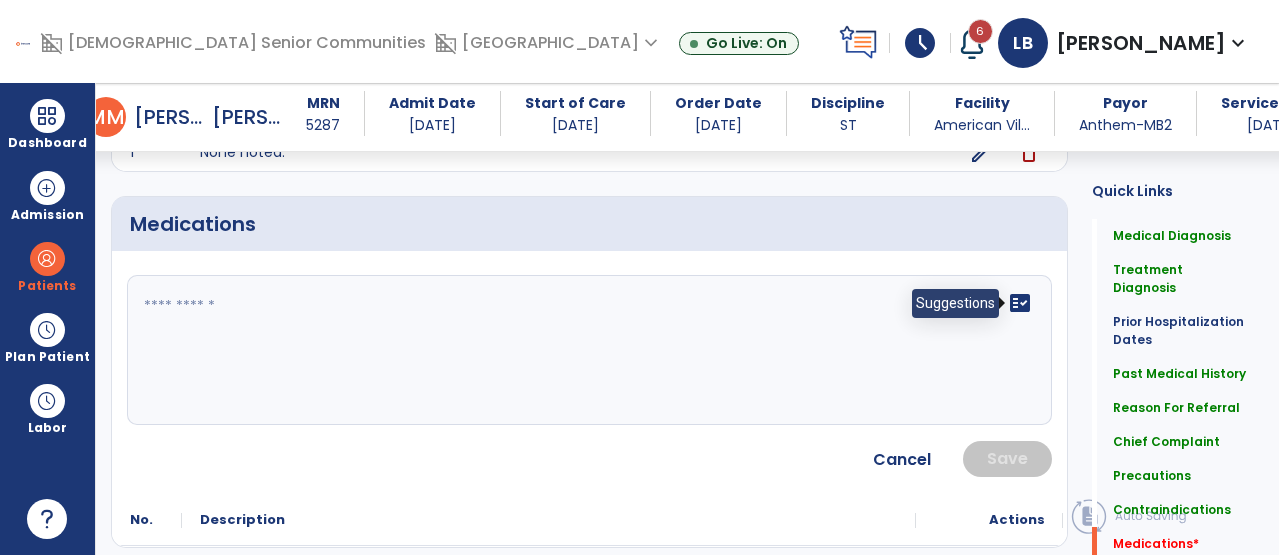 click on "fact_check" 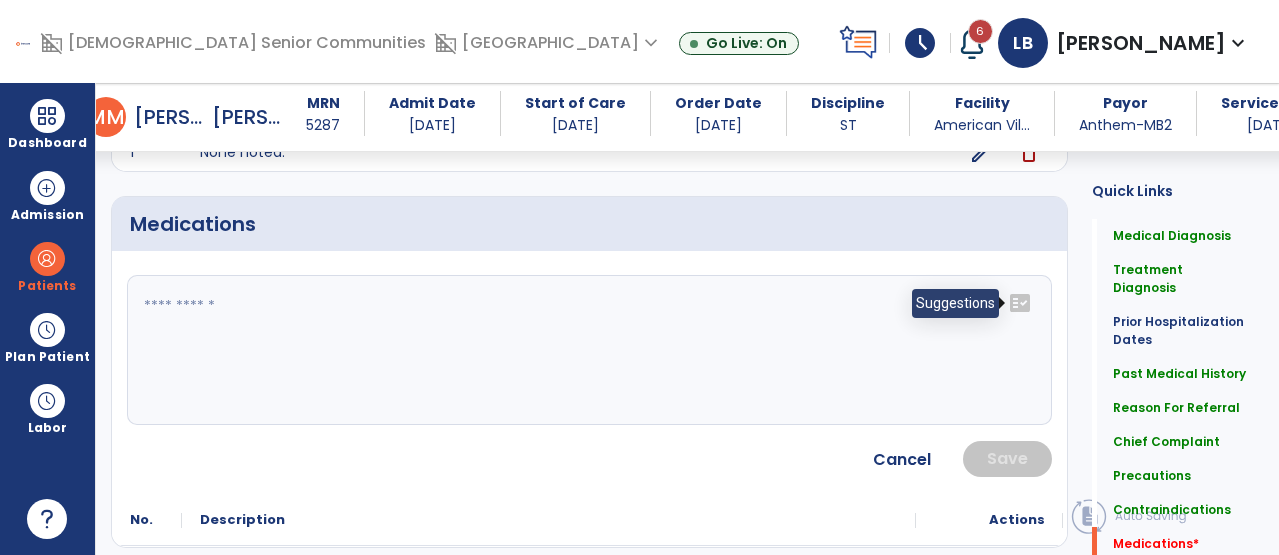 click on "fact_check" 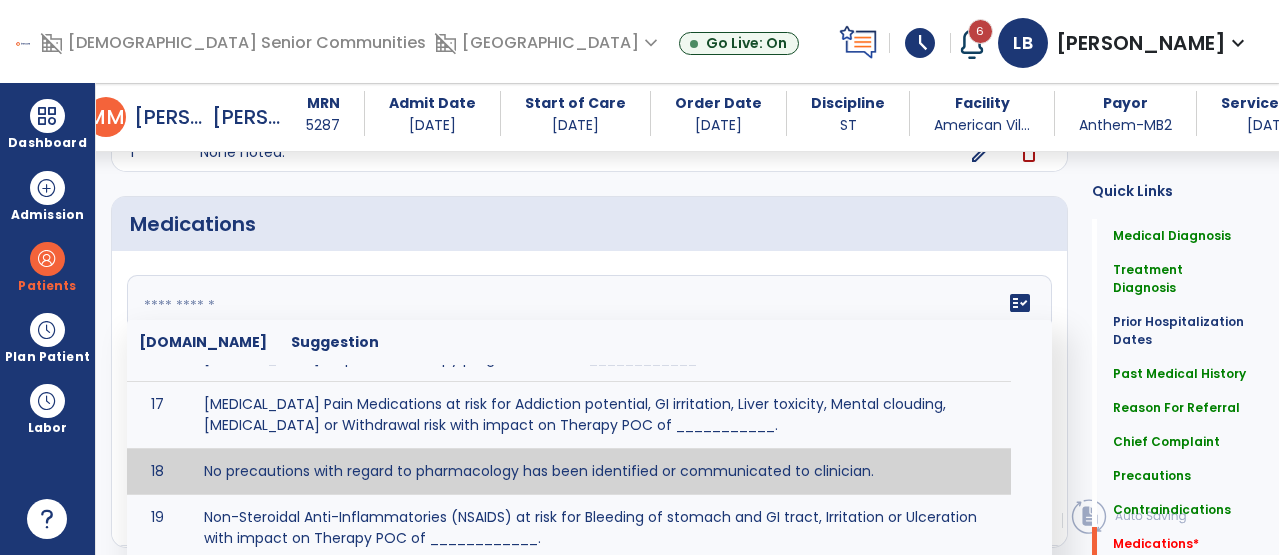 scroll, scrollTop: 1205, scrollLeft: 0, axis: vertical 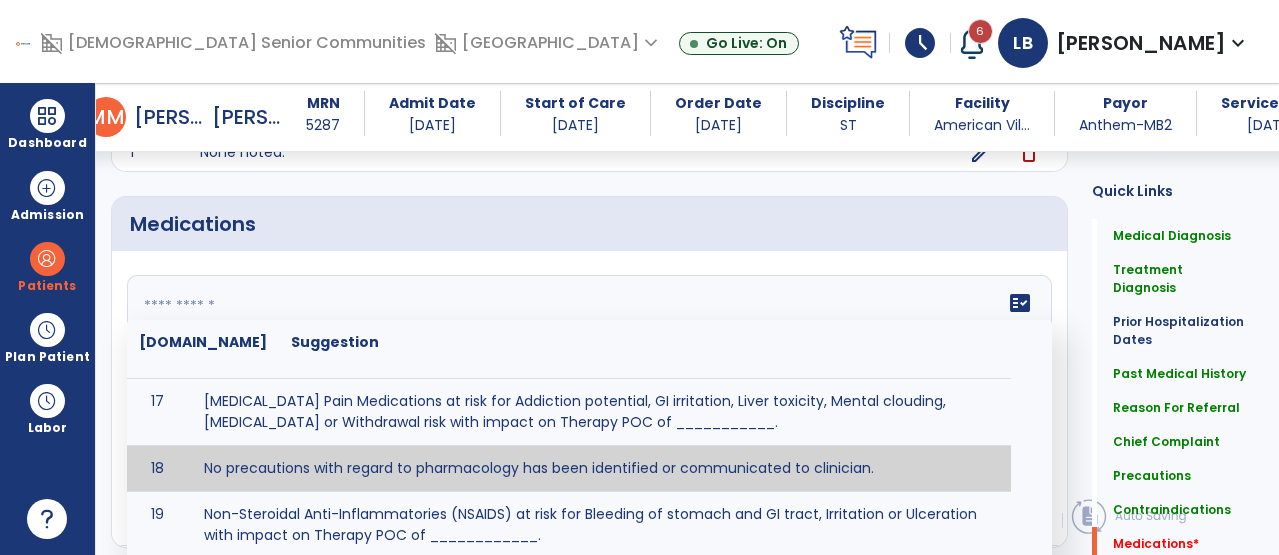 type on "**********" 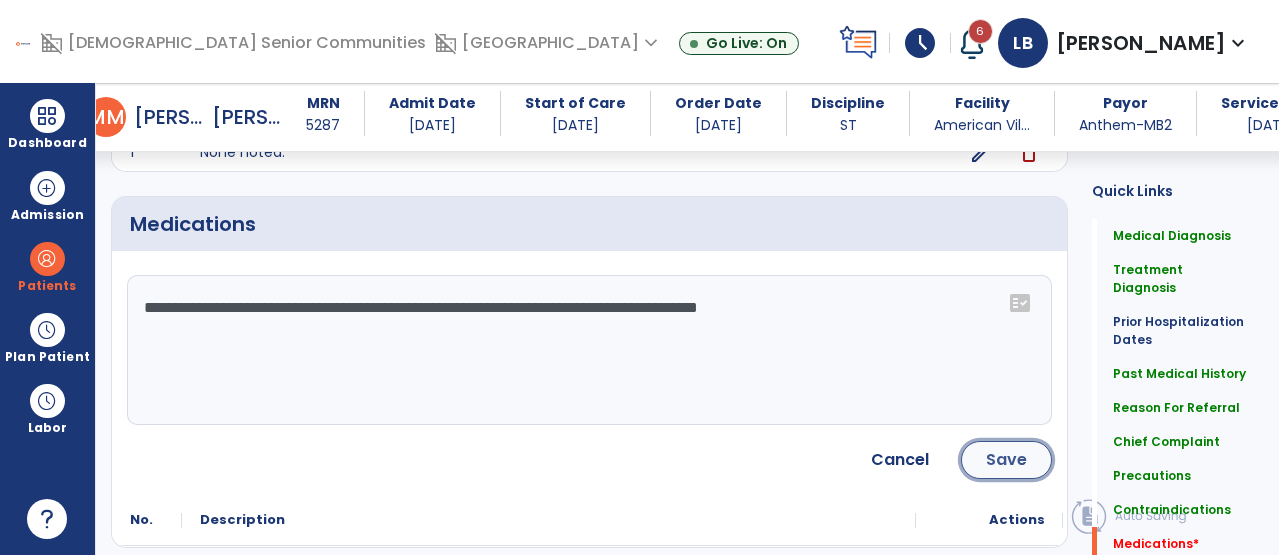 click on "Save" 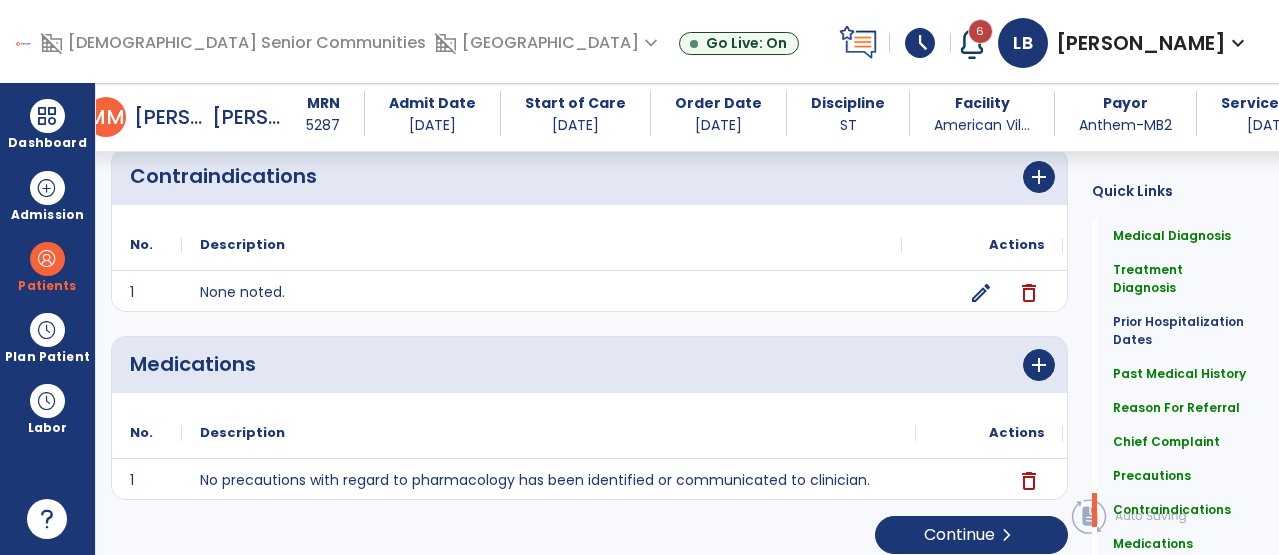 scroll, scrollTop: 2063, scrollLeft: 0, axis: vertical 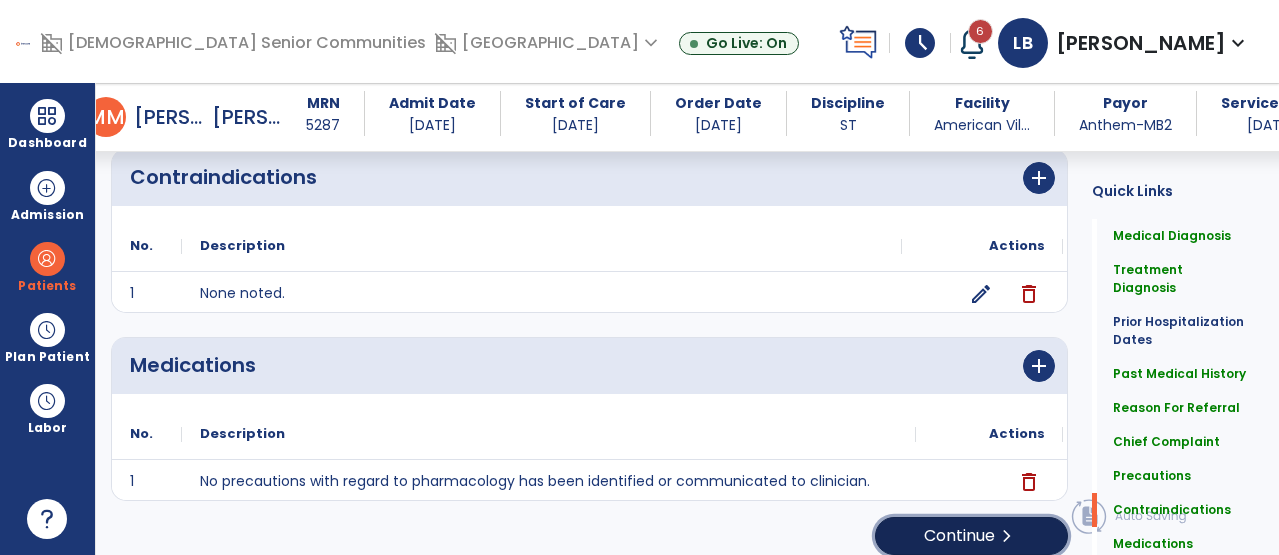 click on "Continue  chevron_right" 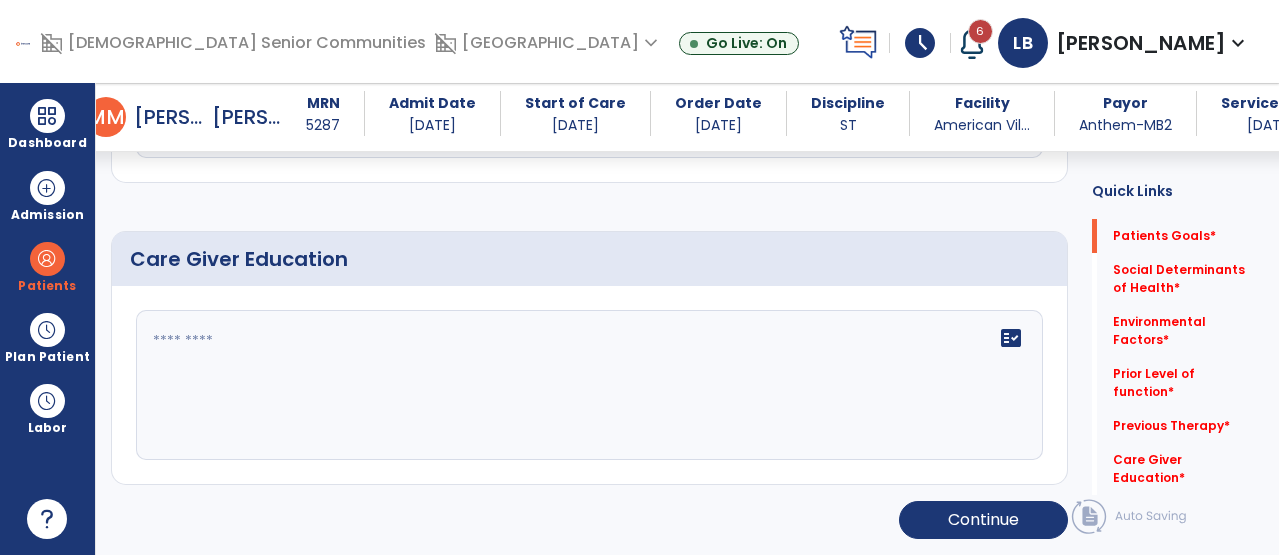 scroll, scrollTop: 59, scrollLeft: 0, axis: vertical 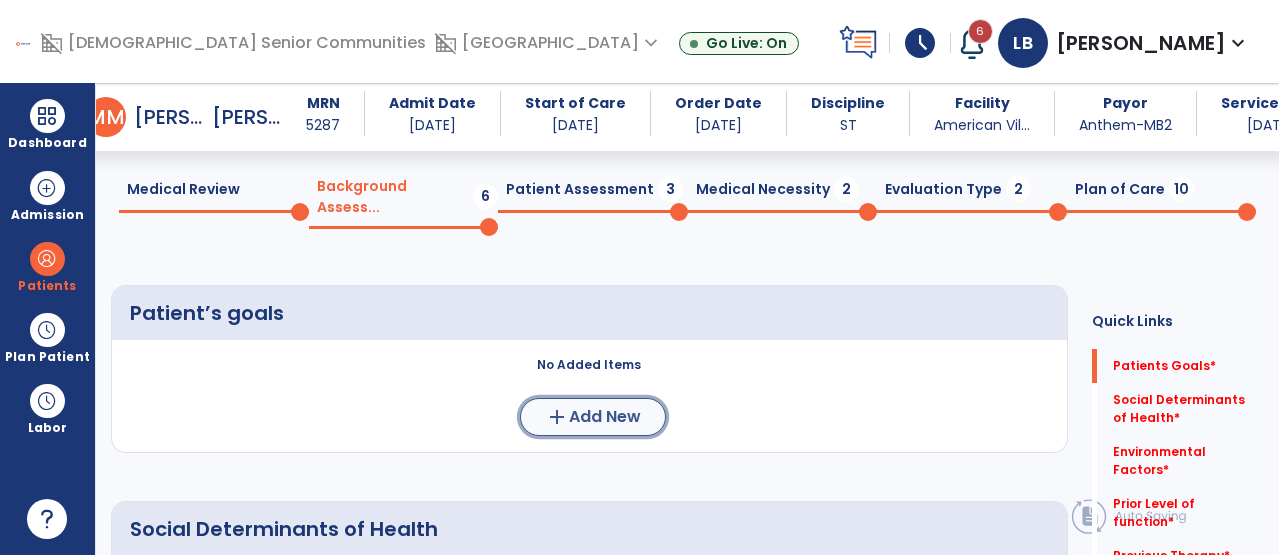 click on "Add New" 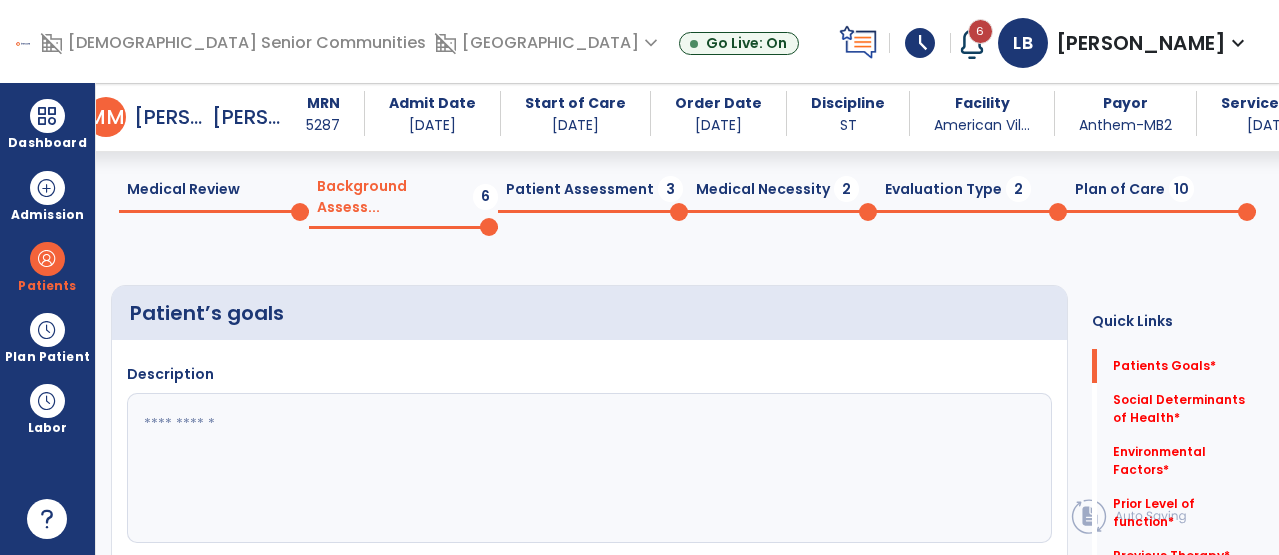 click 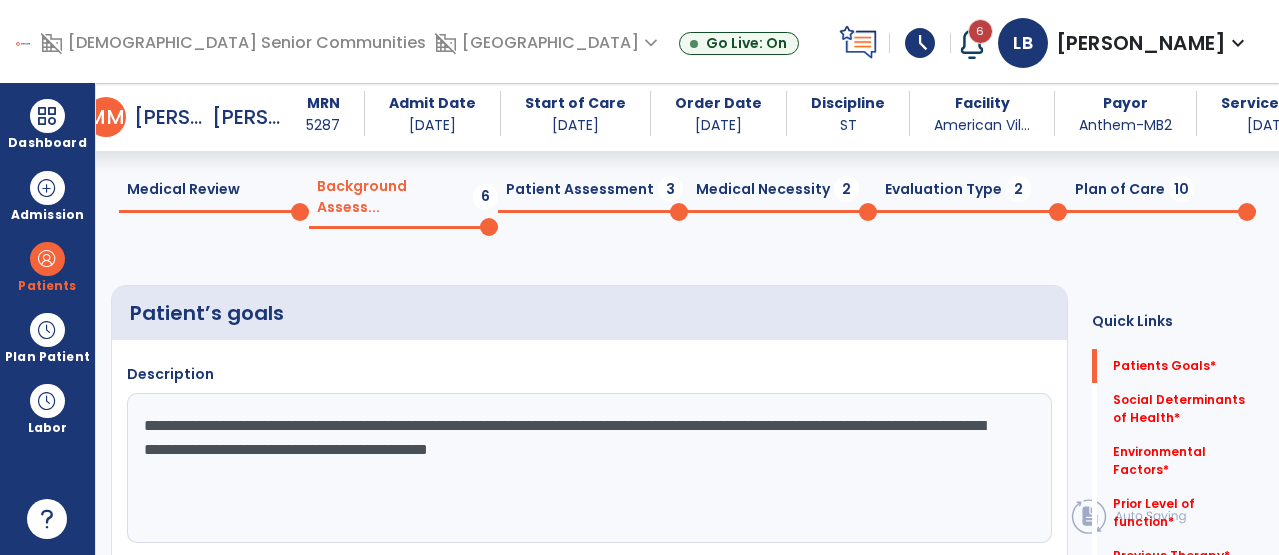 type on "**********" 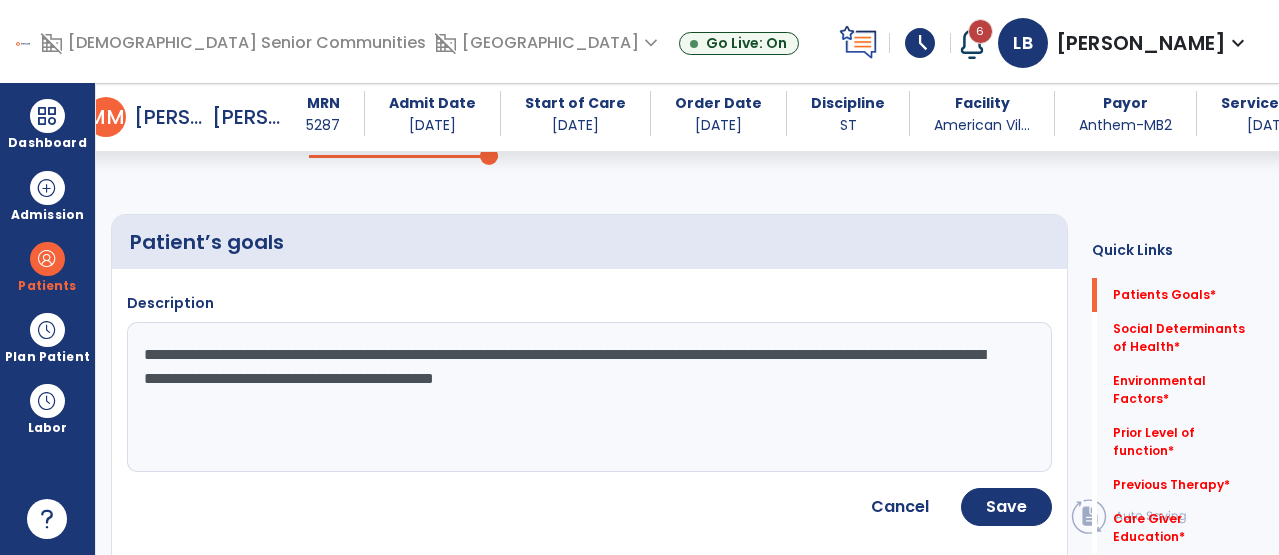 scroll, scrollTop: 131, scrollLeft: 0, axis: vertical 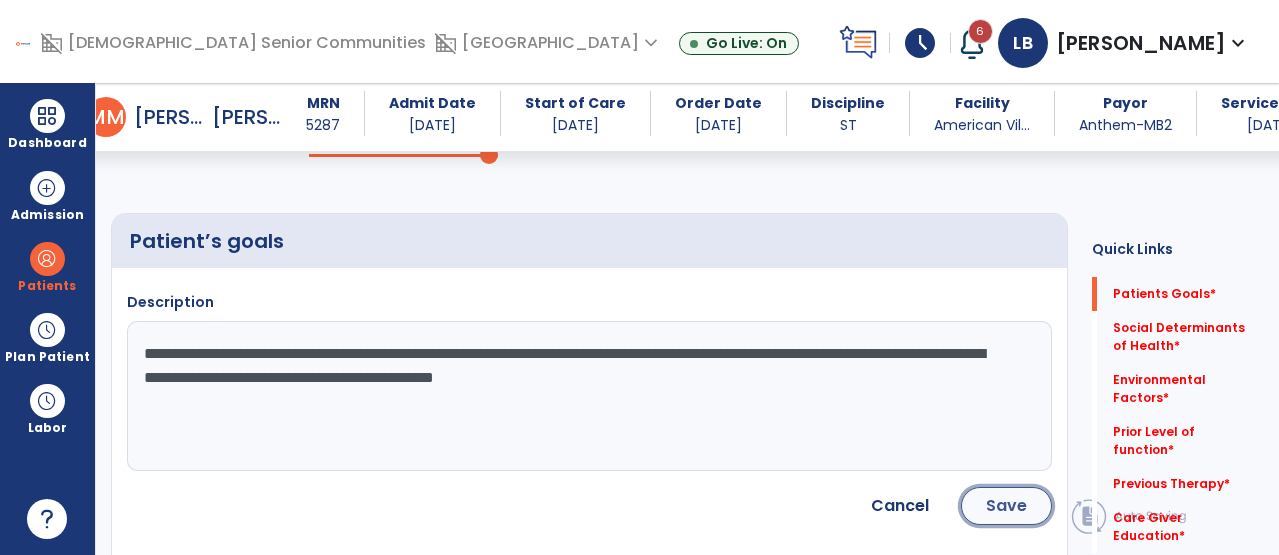 click on "Save" 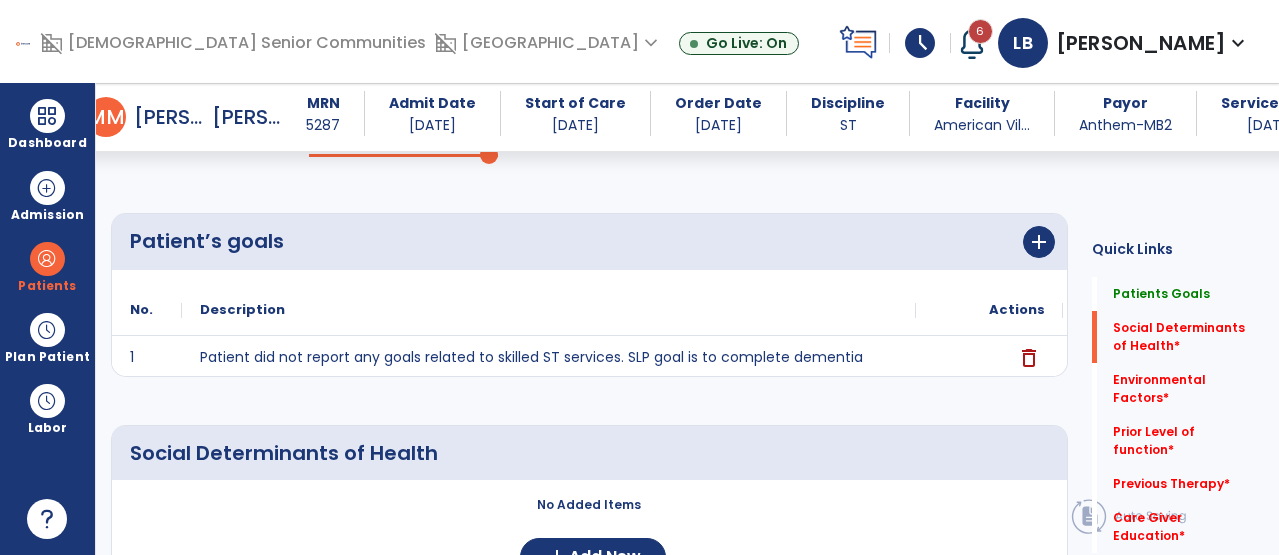 scroll, scrollTop: 304, scrollLeft: 0, axis: vertical 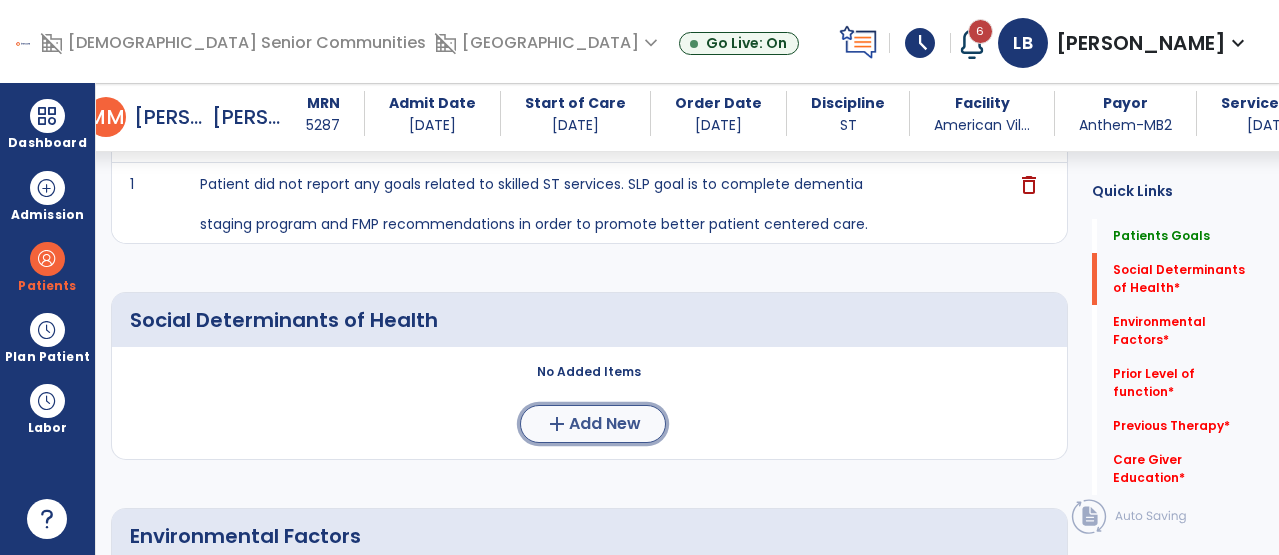 click on "Add New" 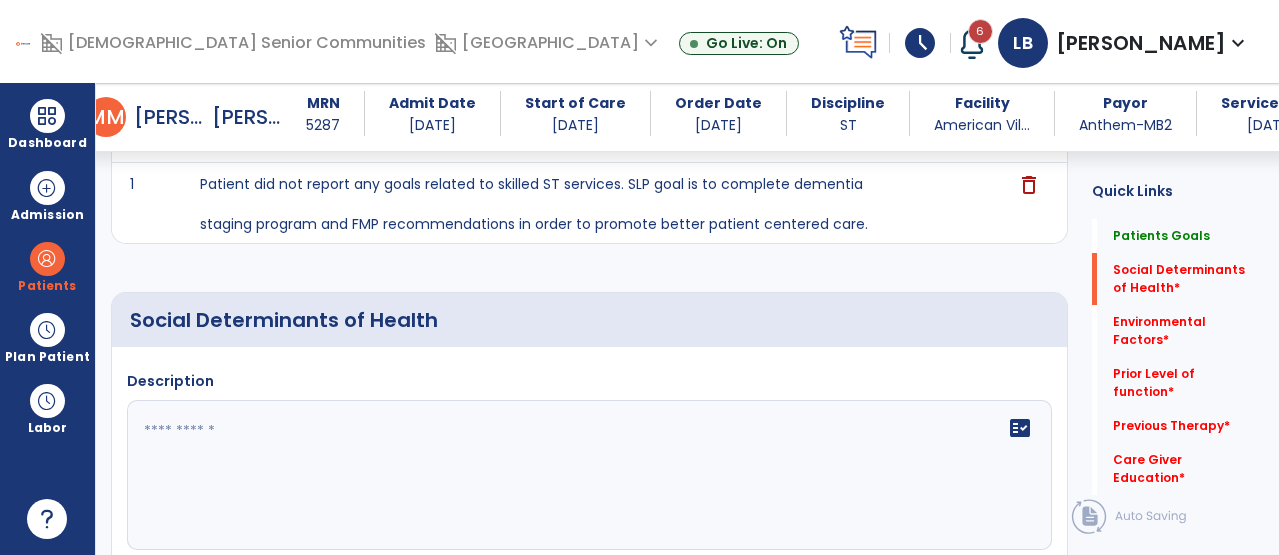 click 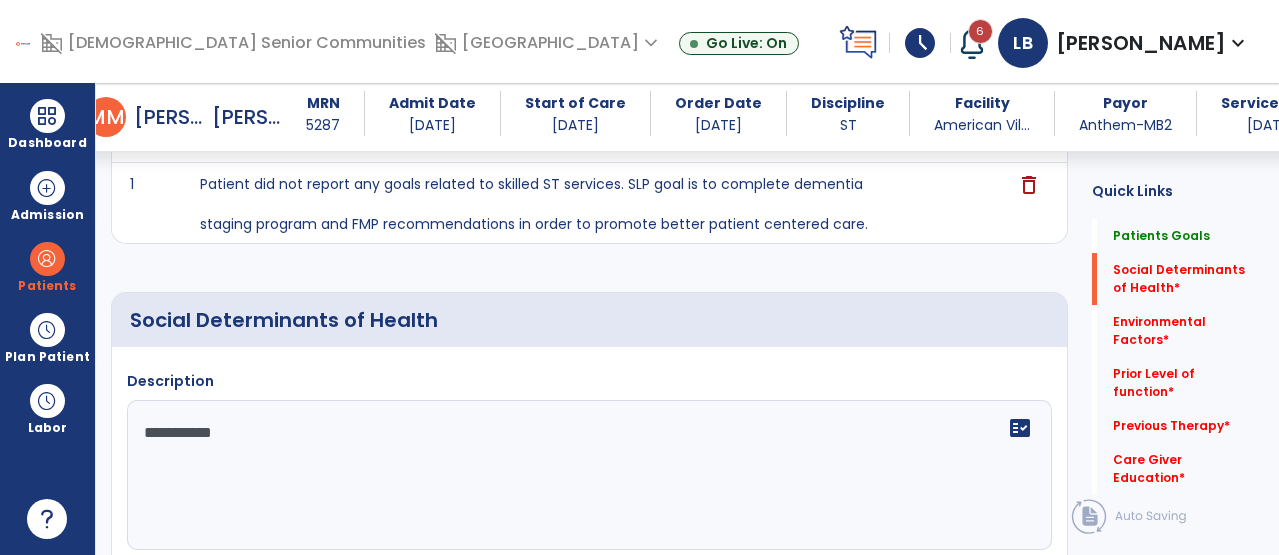 type on "**********" 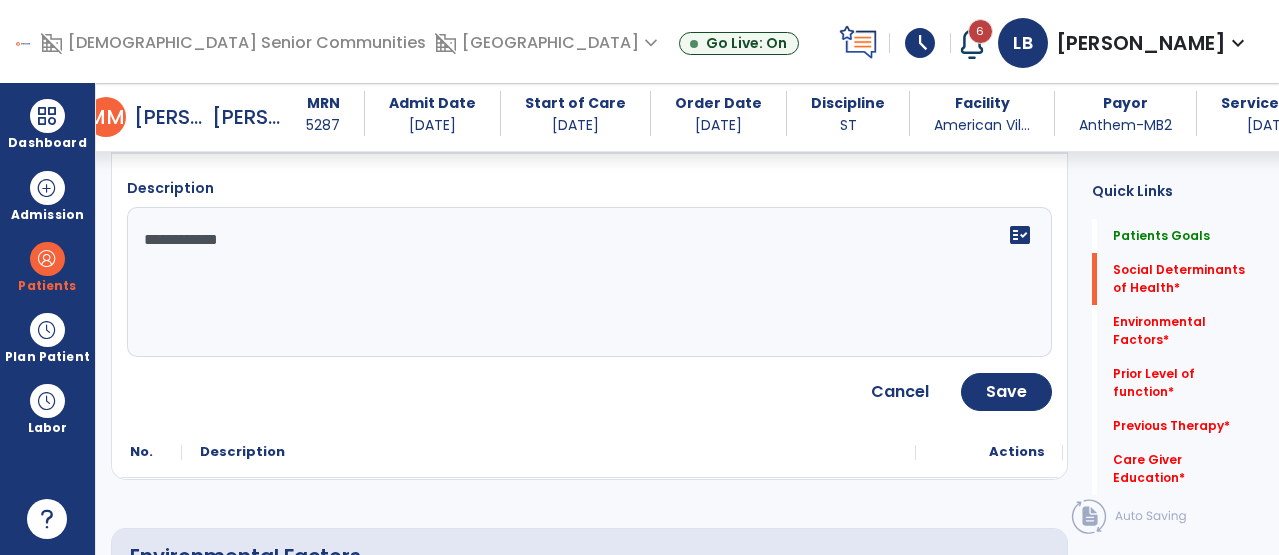 scroll, scrollTop: 516, scrollLeft: 0, axis: vertical 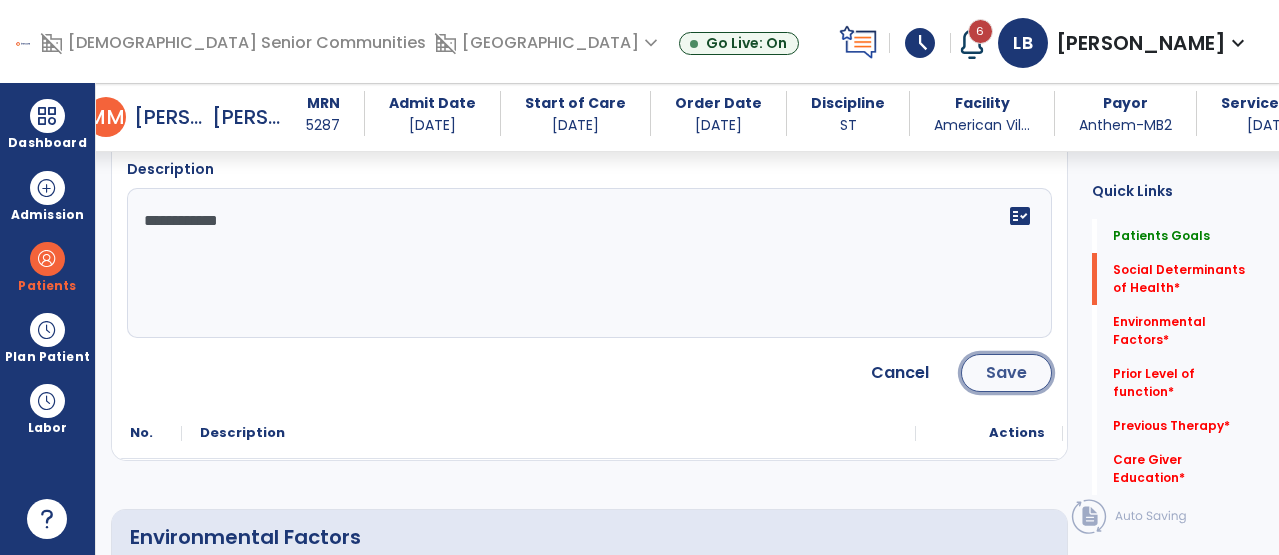 click on "Save" 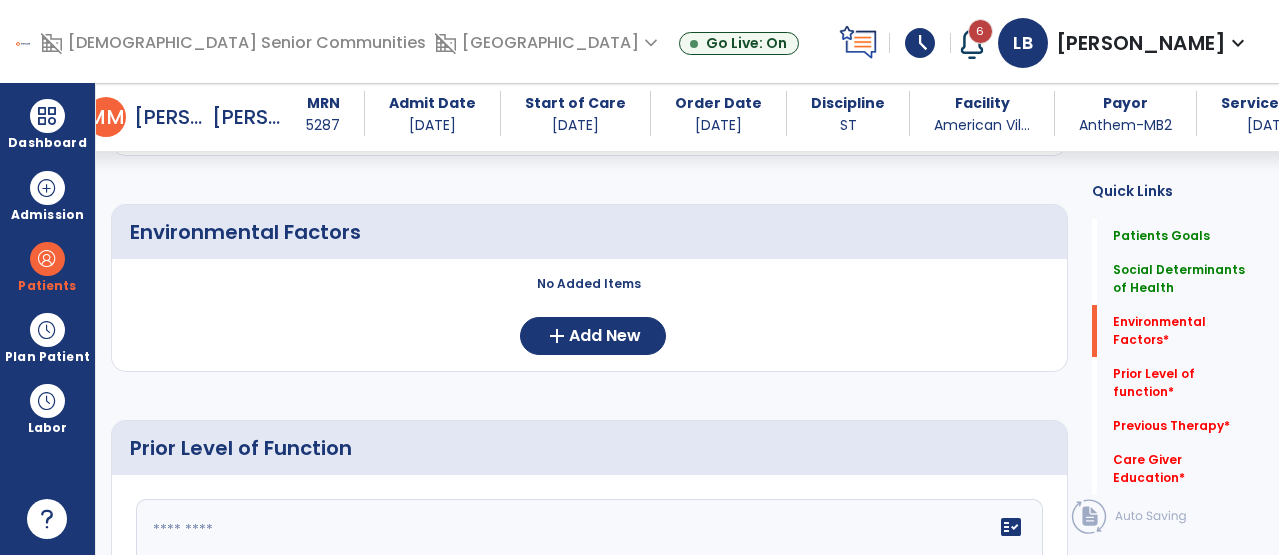 scroll, scrollTop: 616, scrollLeft: 0, axis: vertical 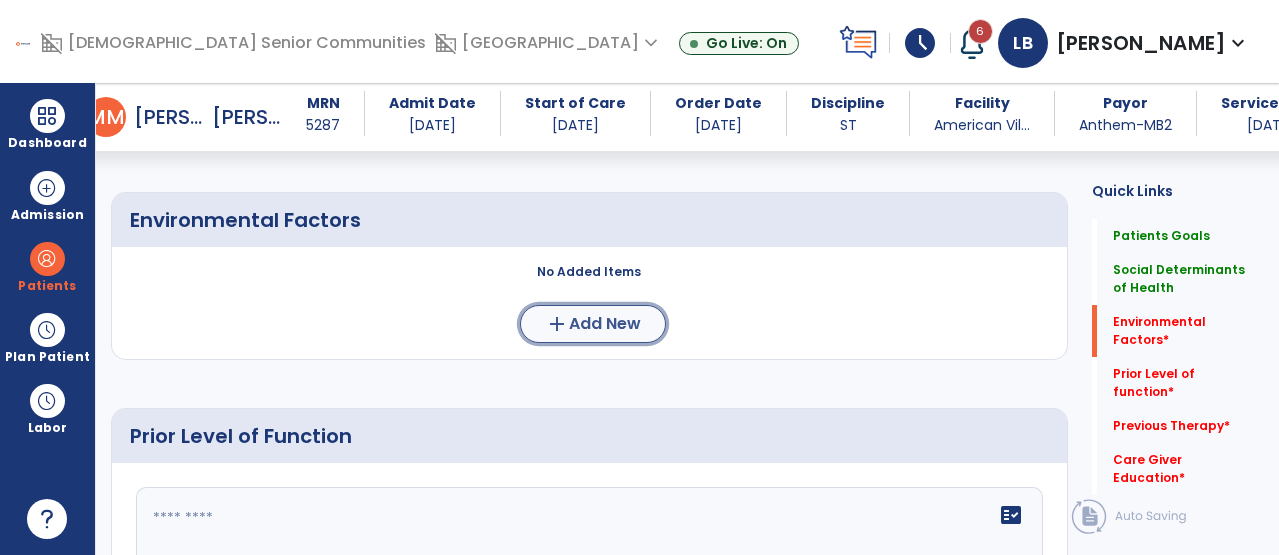 click on "add  Add New" 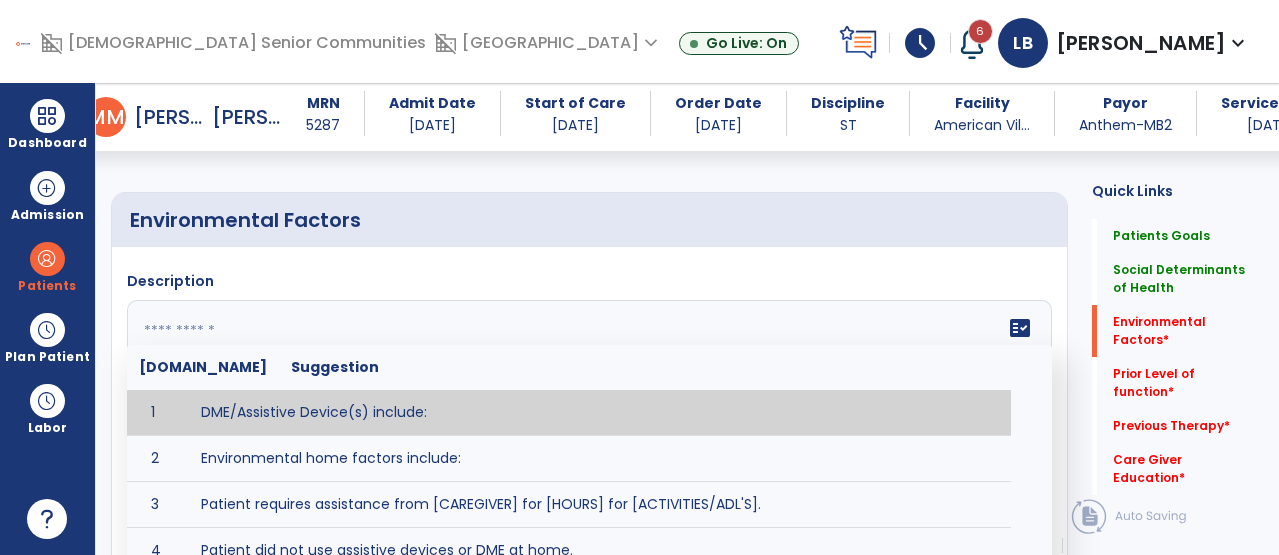 click 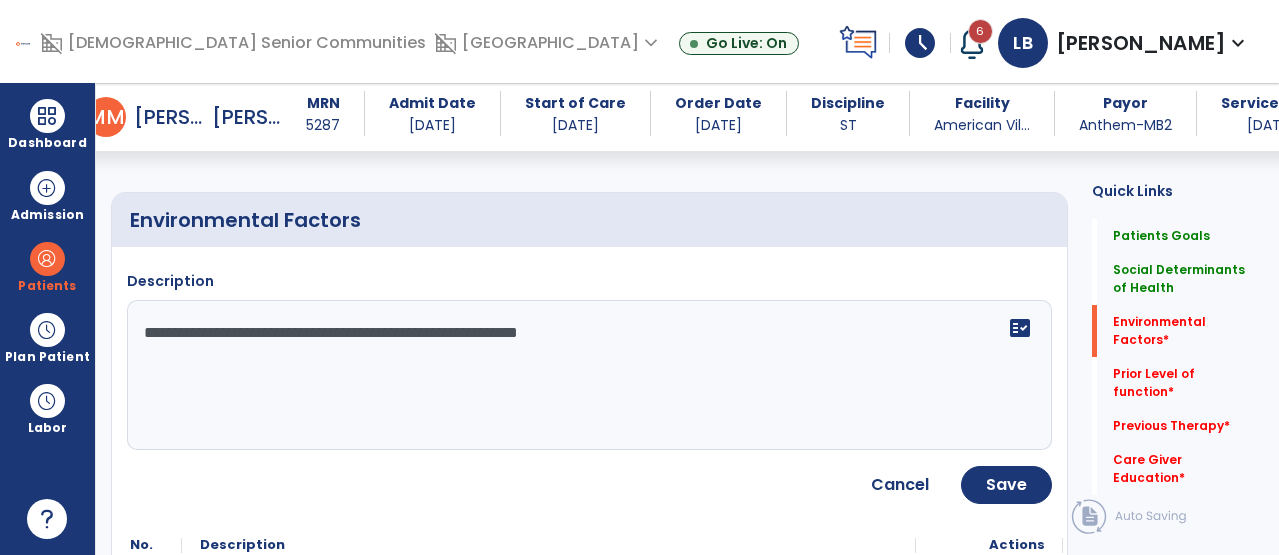 click on "**********" 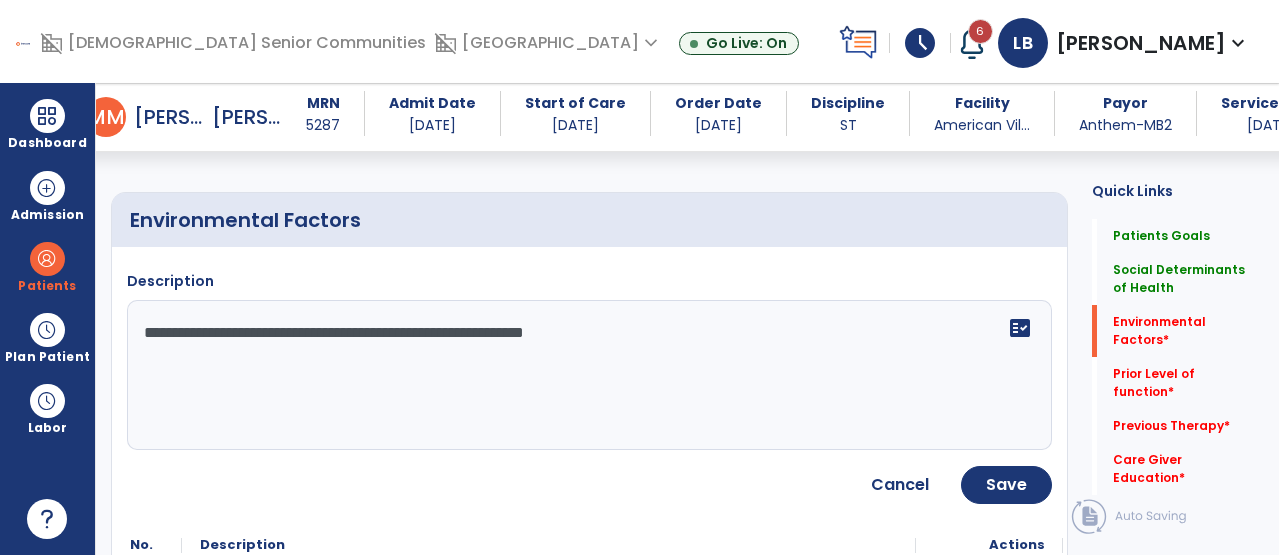 click on "**********" 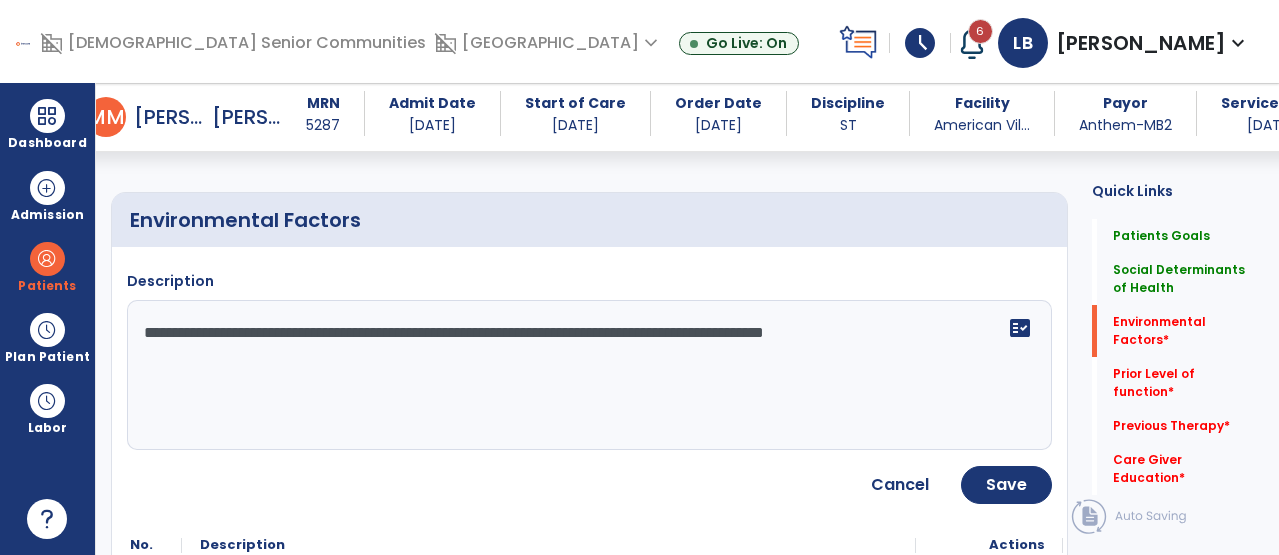 drag, startPoint x: 783, startPoint y: 316, endPoint x: 670, endPoint y: 323, distance: 113.216606 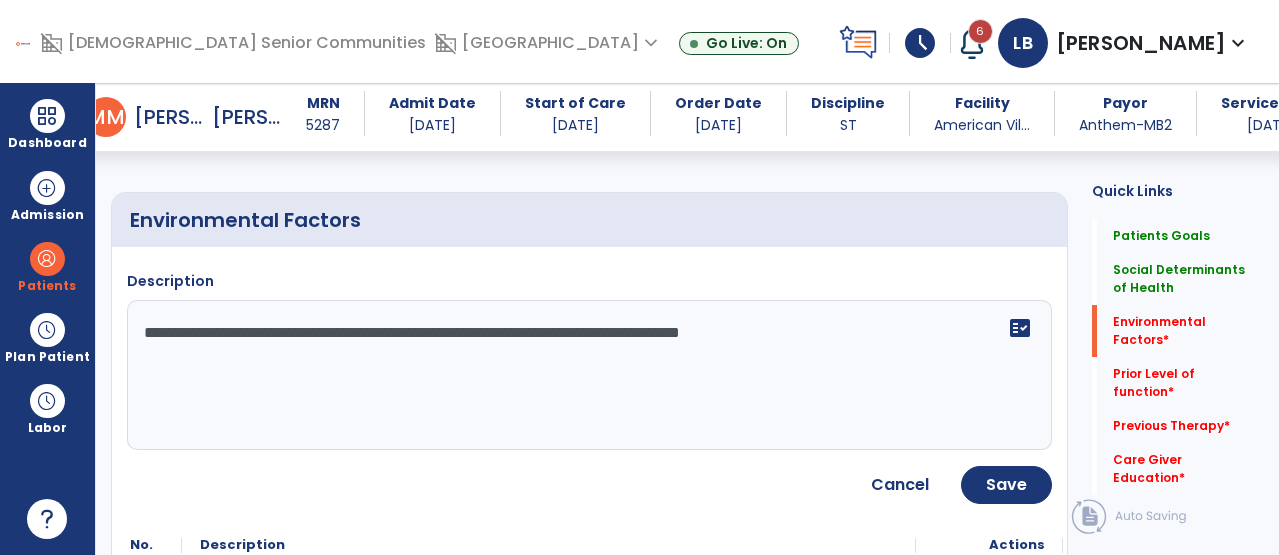 type on "**********" 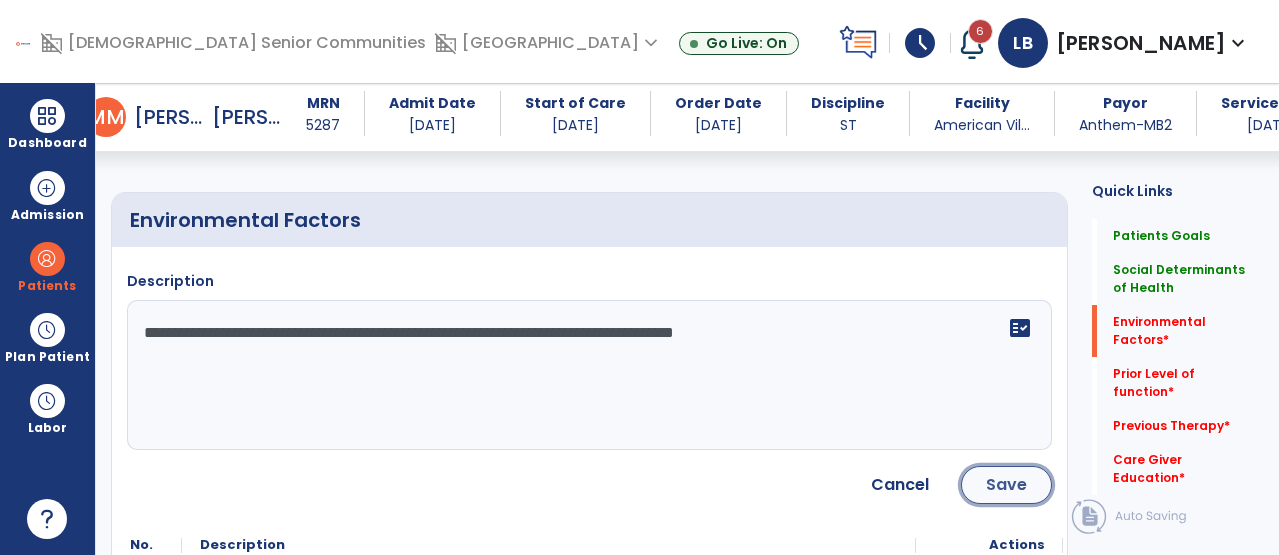 click on "Save" 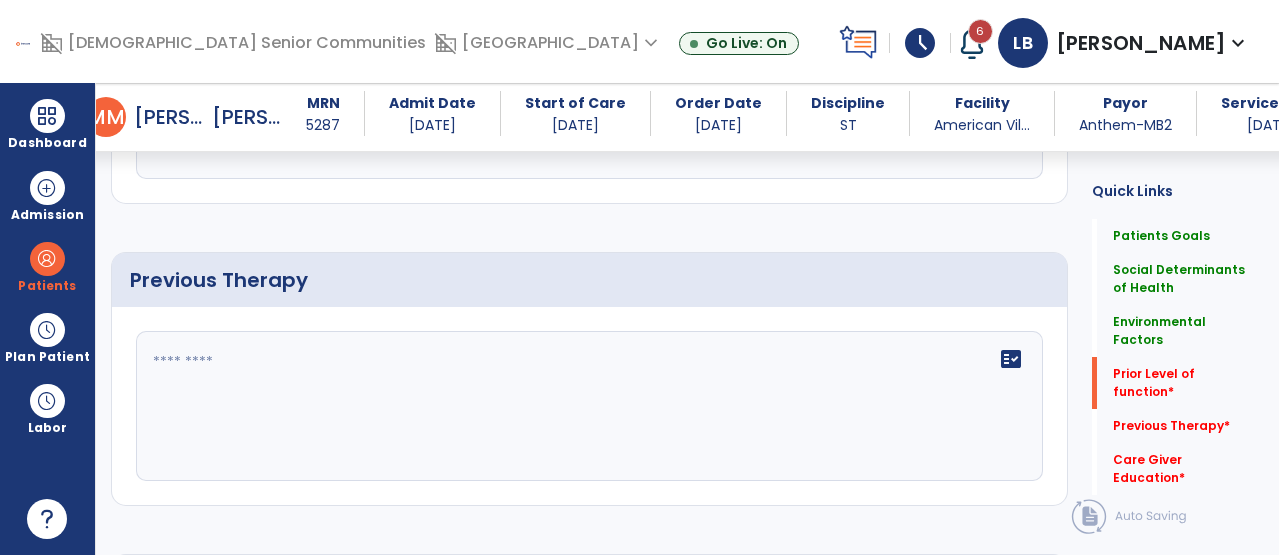 scroll, scrollTop: 1073, scrollLeft: 0, axis: vertical 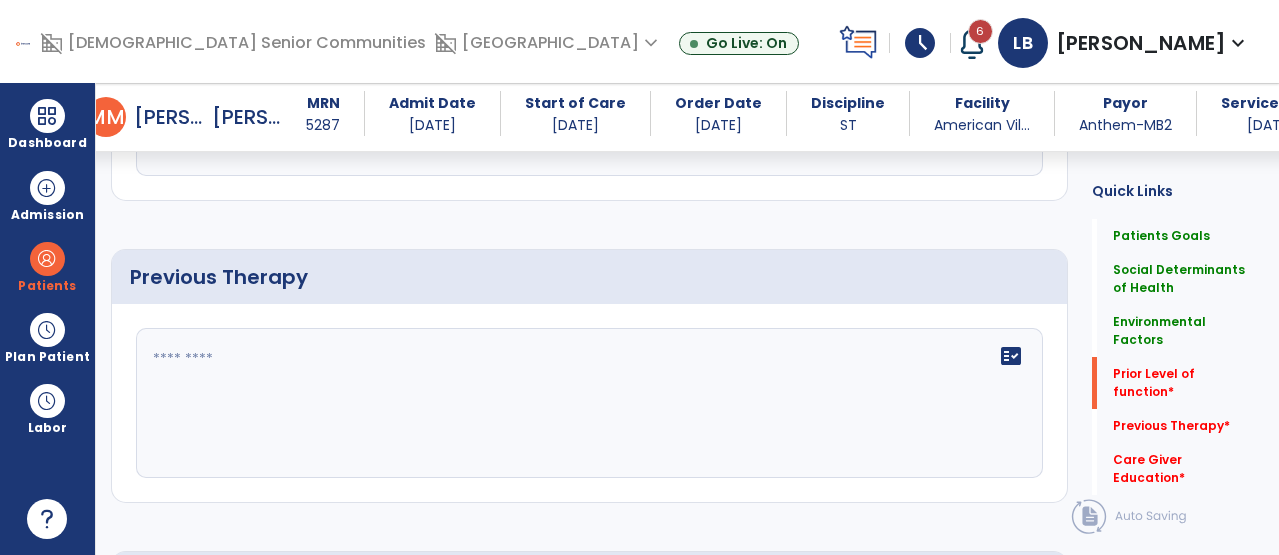 click 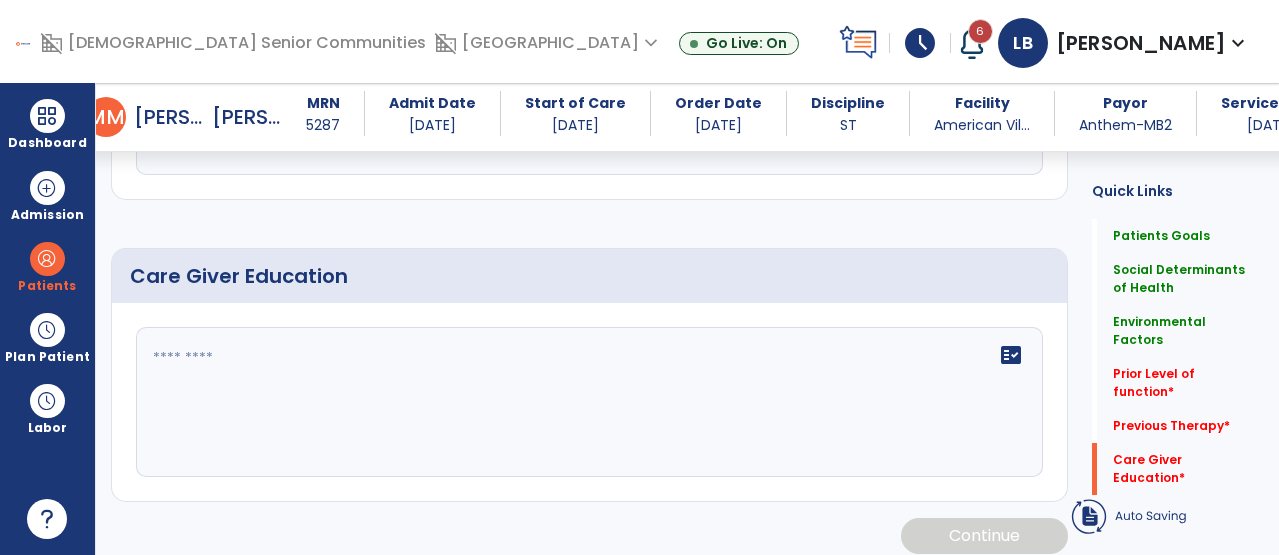 type on "**********" 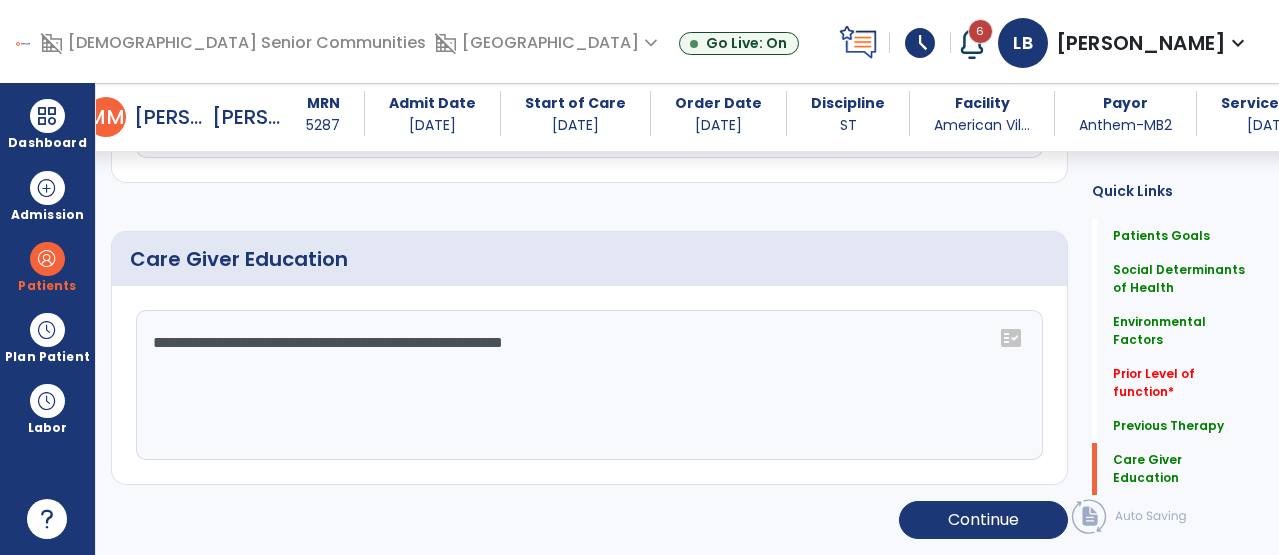 scroll, scrollTop: 1377, scrollLeft: 0, axis: vertical 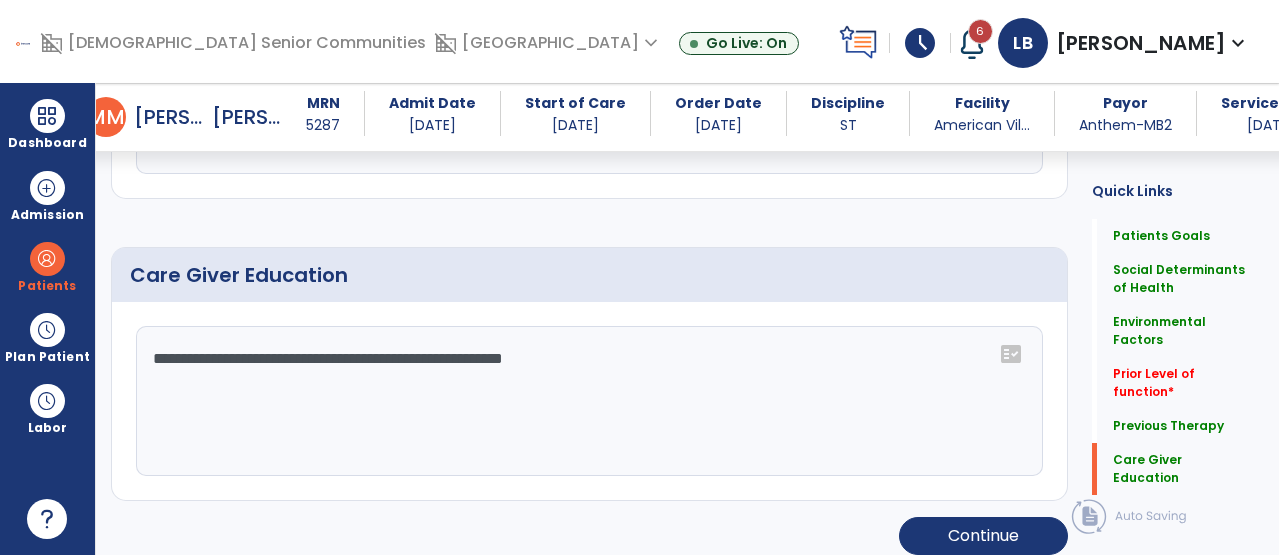 click on "**********" 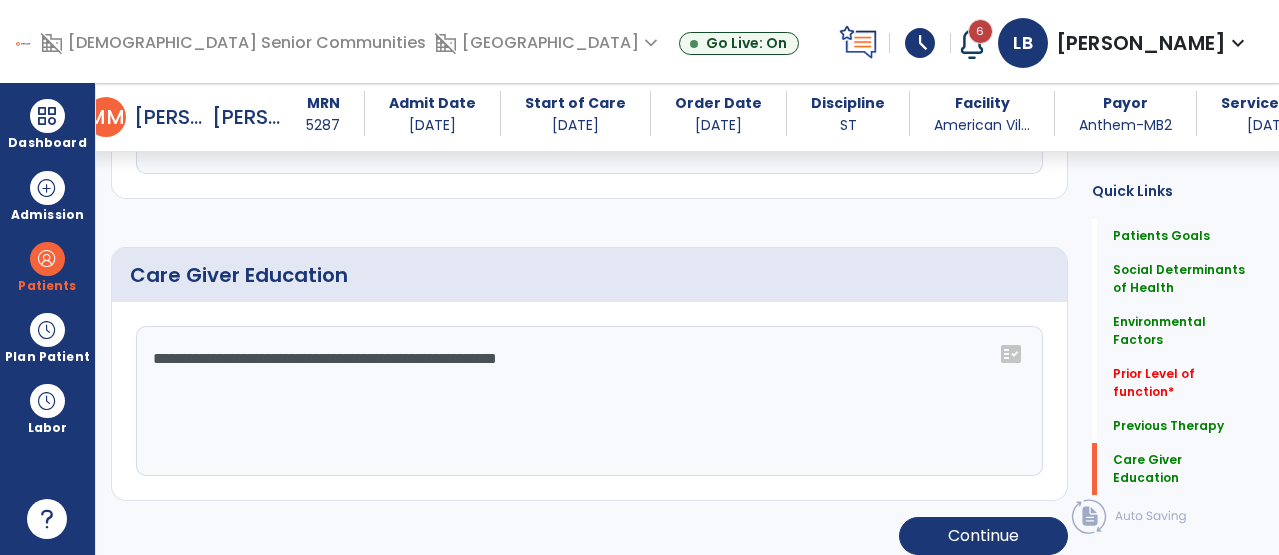 click on "**********" 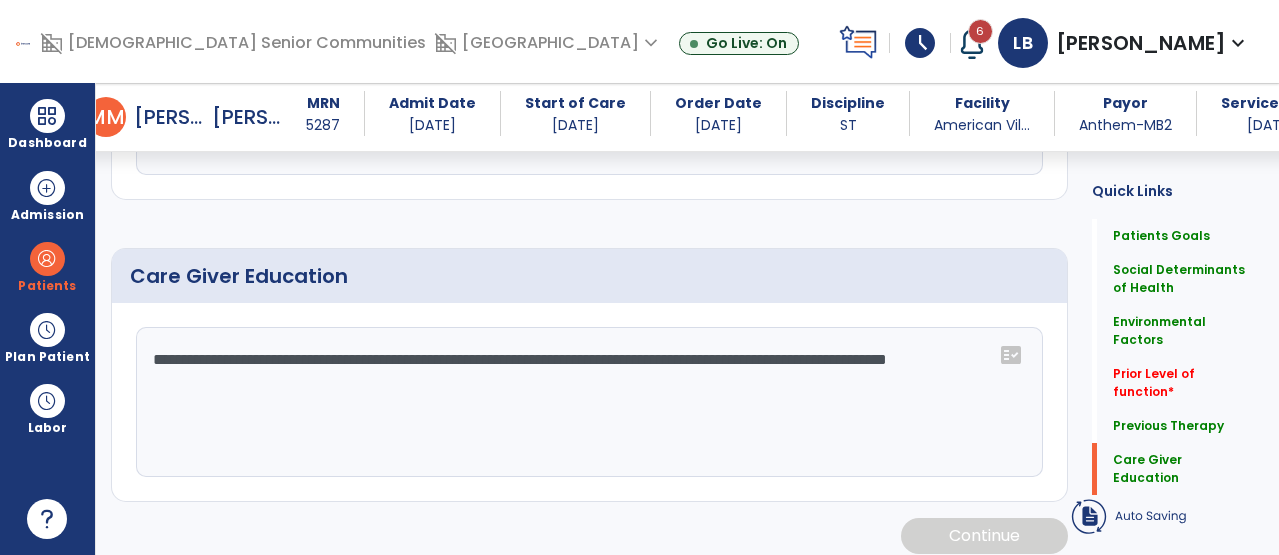type on "**********" 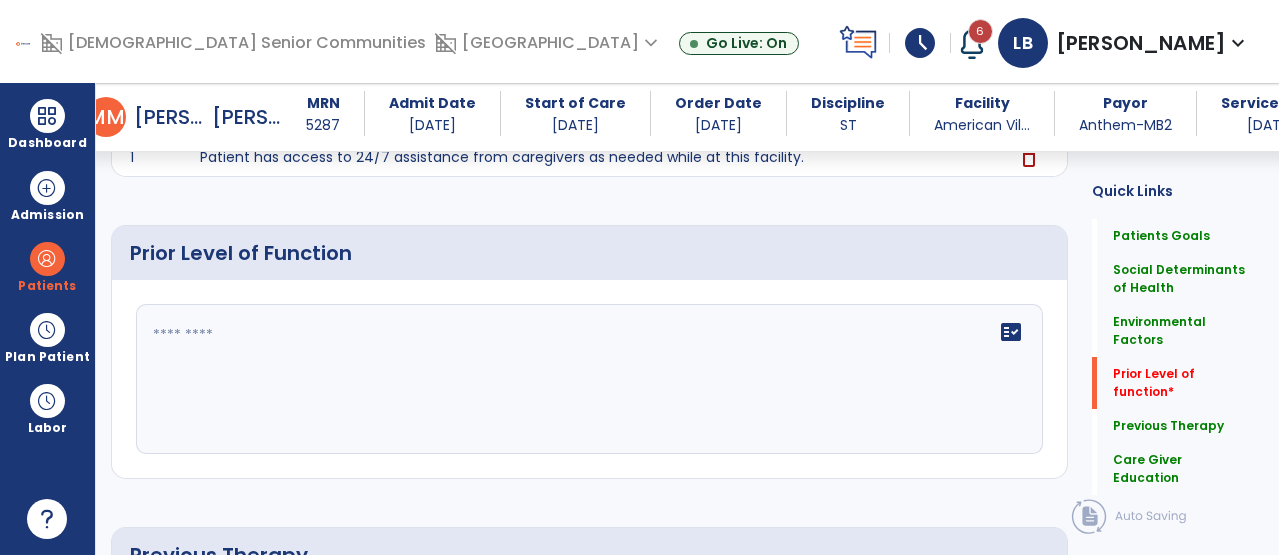 scroll, scrollTop: 794, scrollLeft: 0, axis: vertical 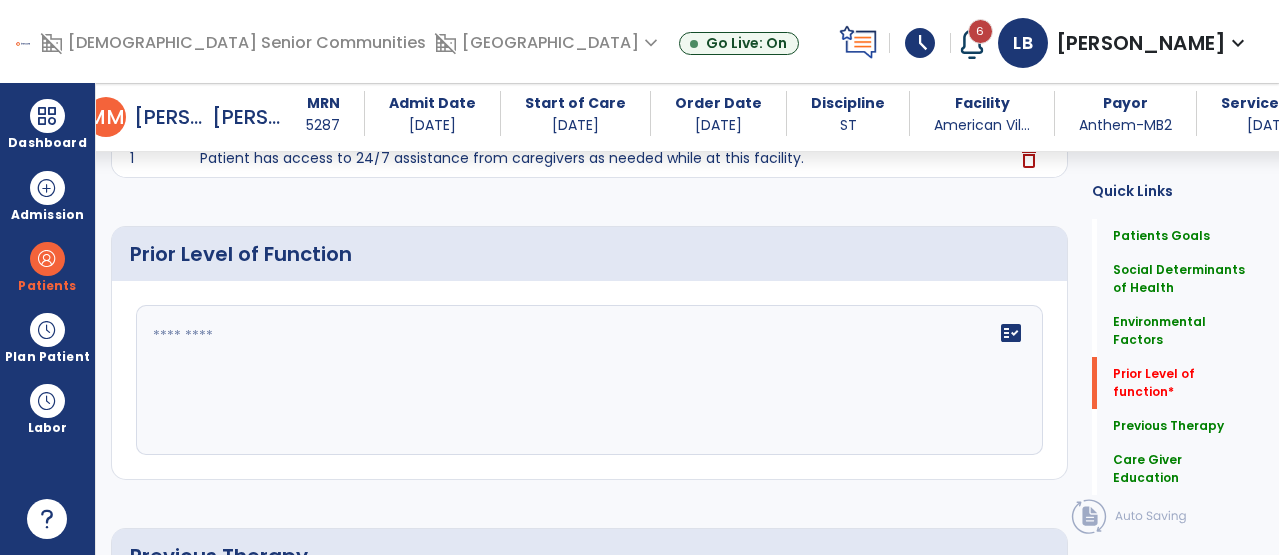 click on "fact_check" 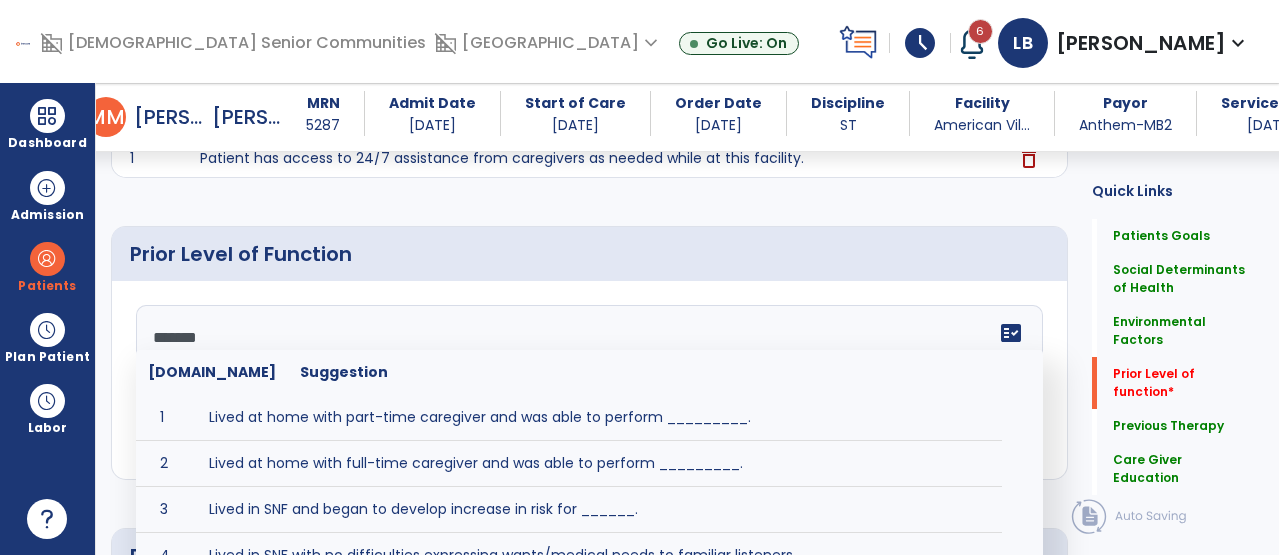 type on "********" 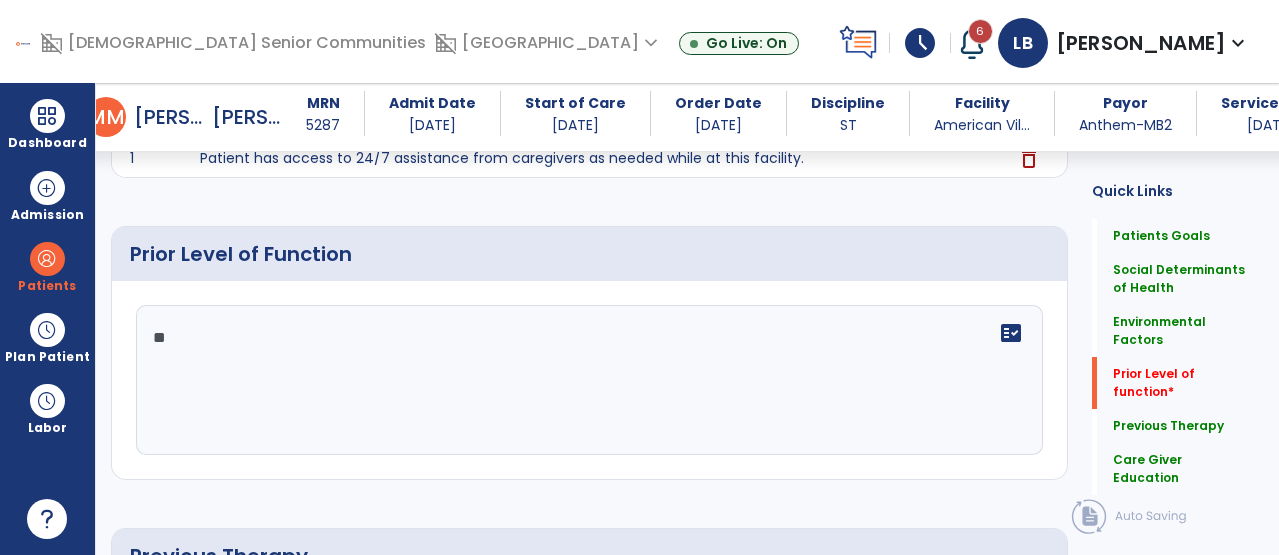 type on "*" 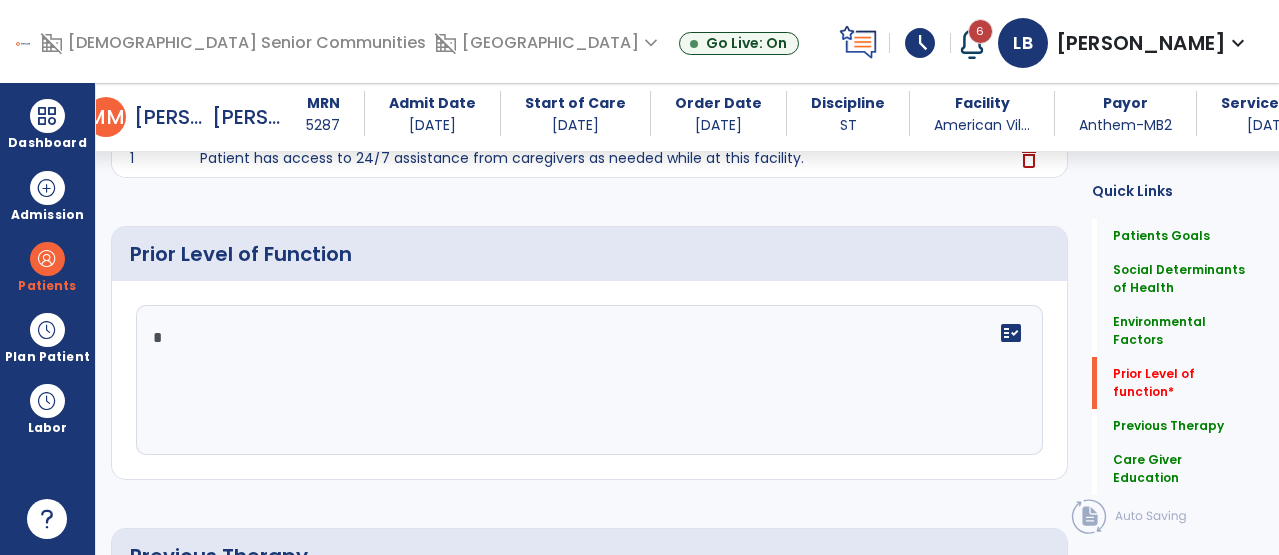 type 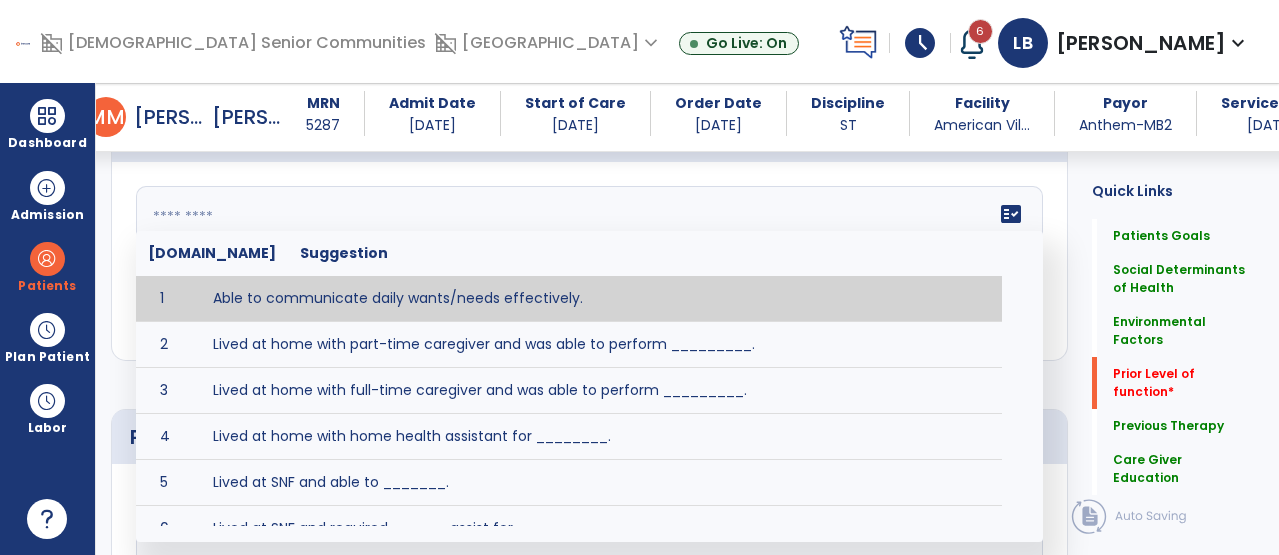 scroll, scrollTop: 917, scrollLeft: 0, axis: vertical 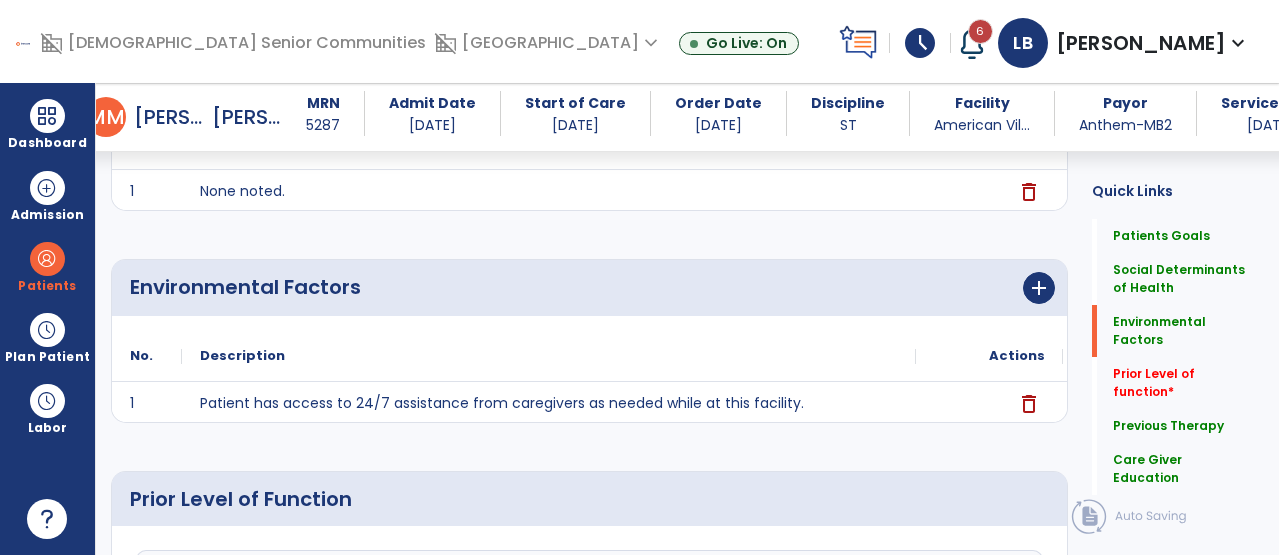 click on "Prior Level of Function" 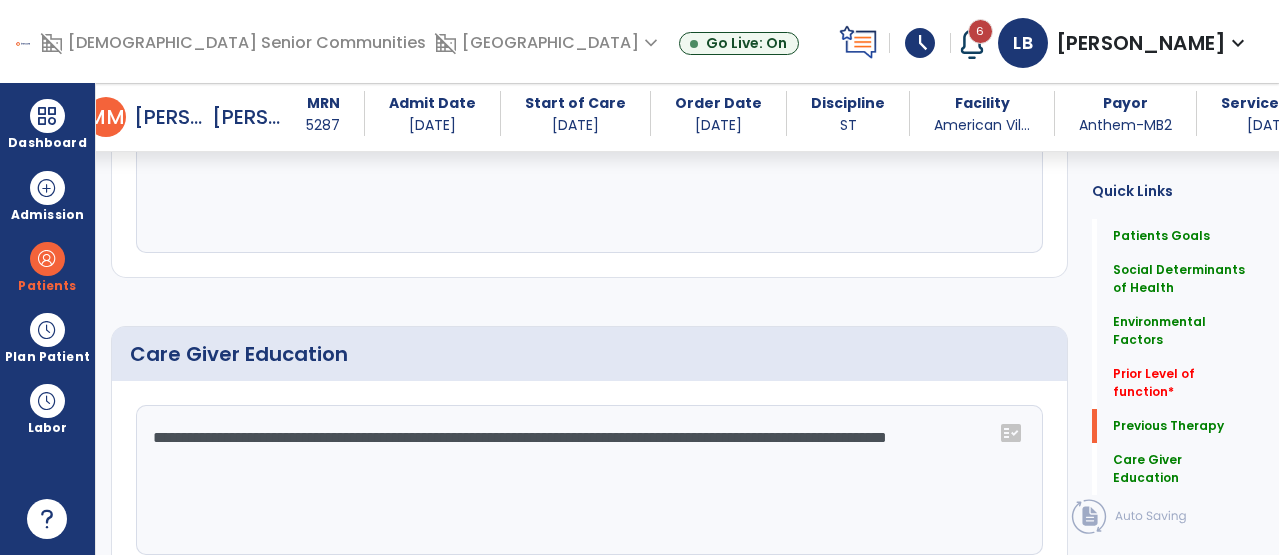 scroll, scrollTop: 1377, scrollLeft: 0, axis: vertical 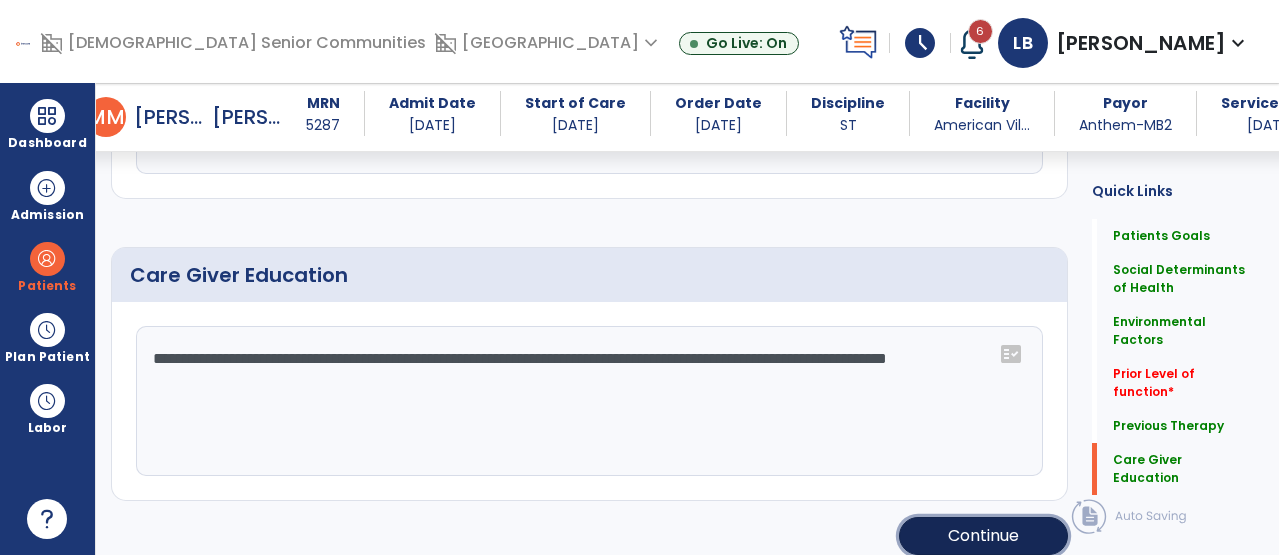 click on "Continue" 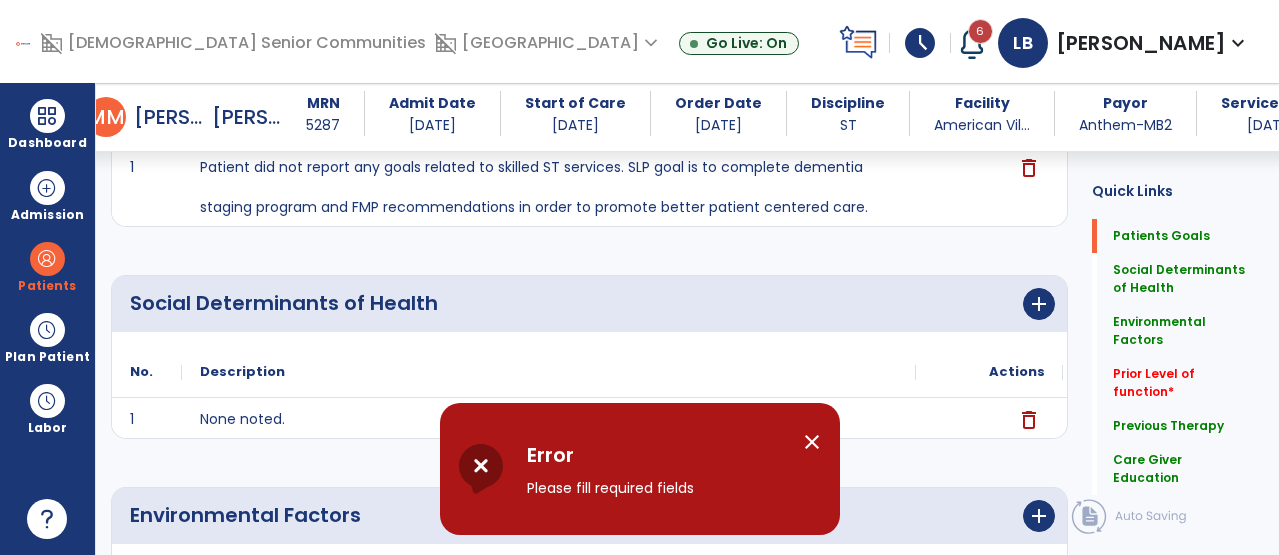 scroll, scrollTop: 0, scrollLeft: 0, axis: both 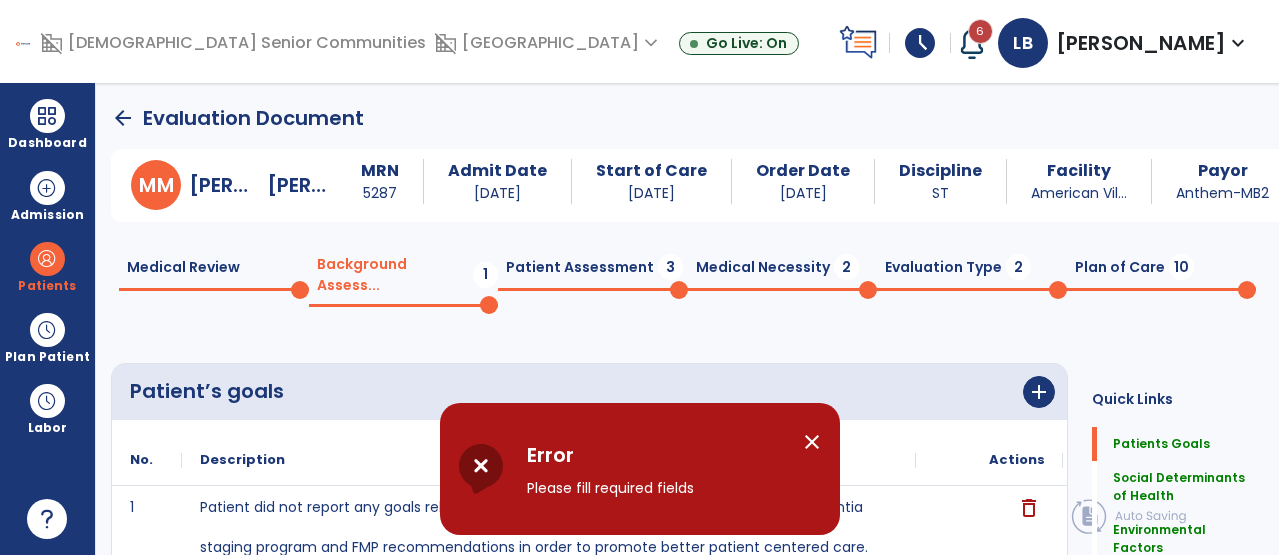 click on "Patient Assessment  3" 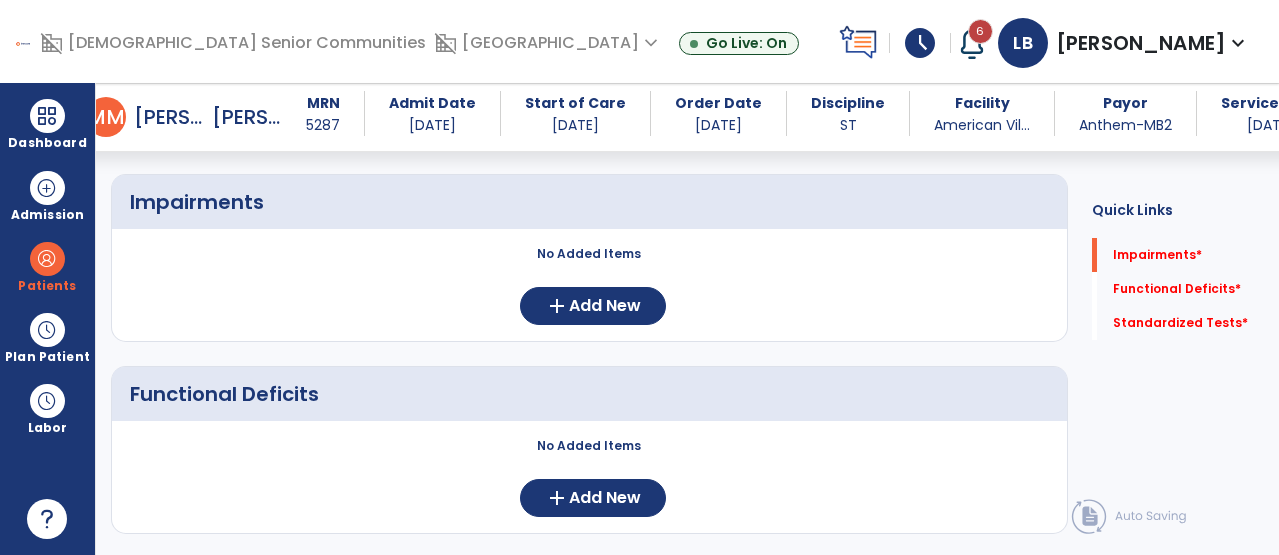 scroll, scrollTop: 192, scrollLeft: 0, axis: vertical 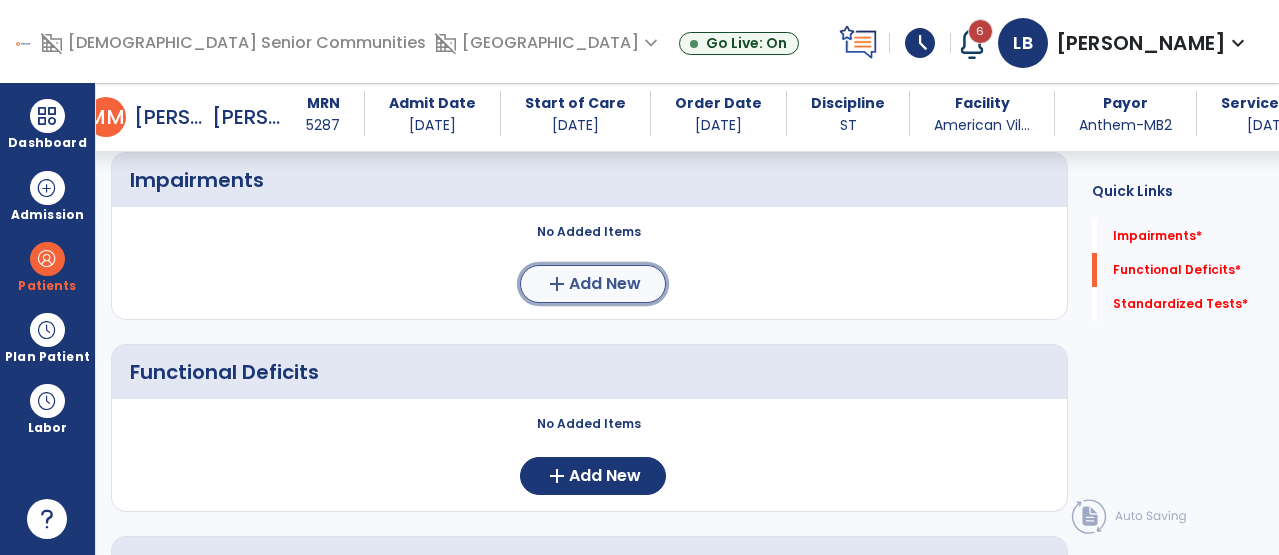 click on "Add New" 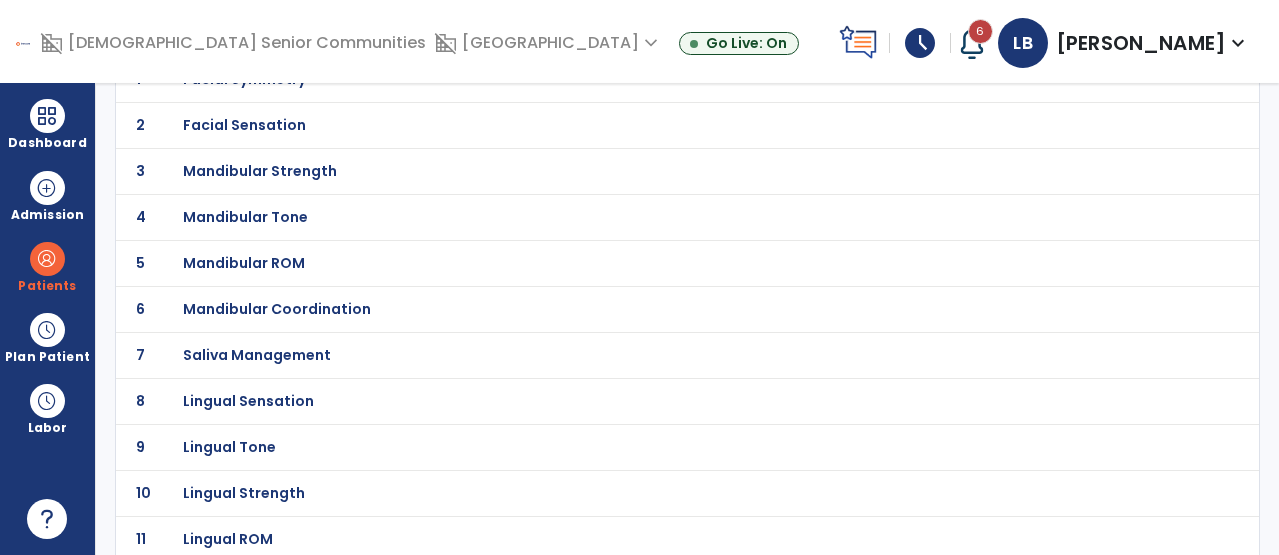 scroll, scrollTop: 0, scrollLeft: 0, axis: both 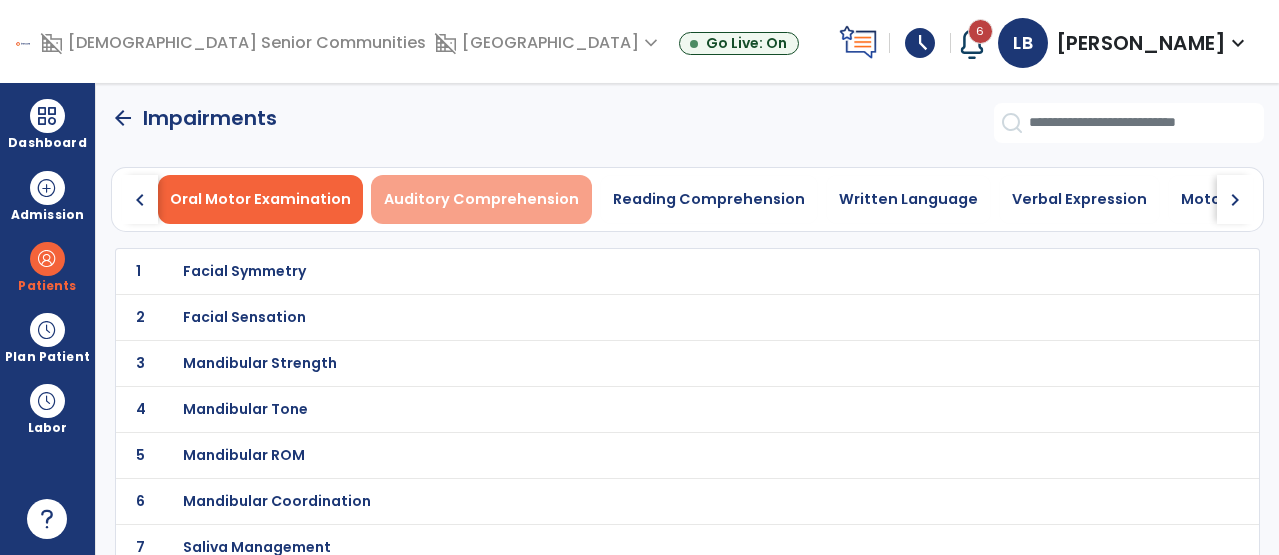 click on "Auditory Comprehension" at bounding box center [481, 199] 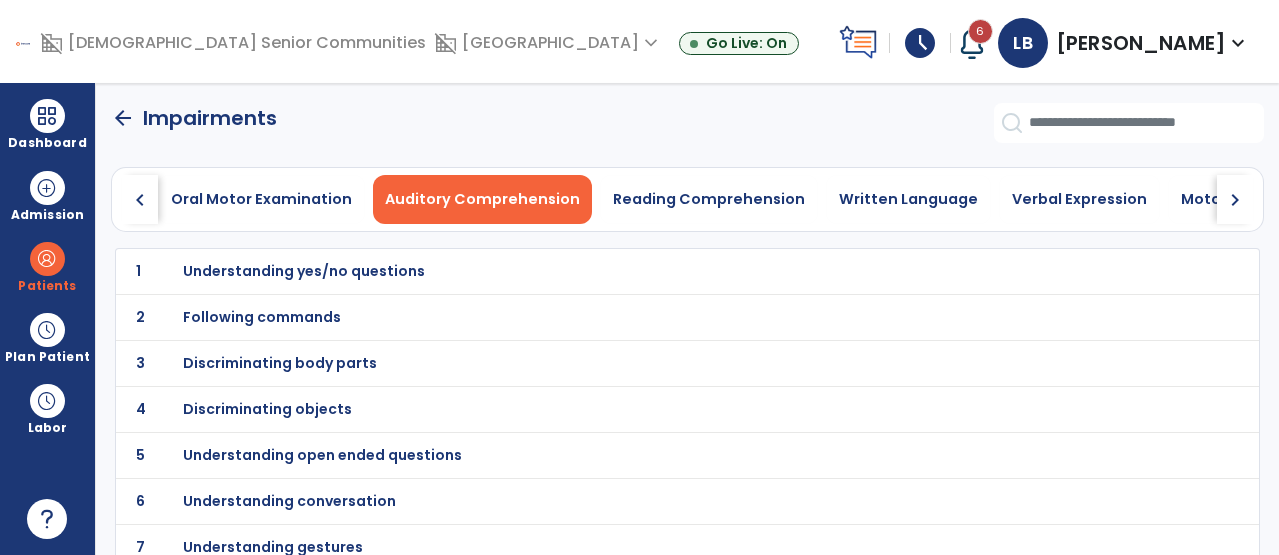 click on "Understanding yes/no questions" at bounding box center (304, 271) 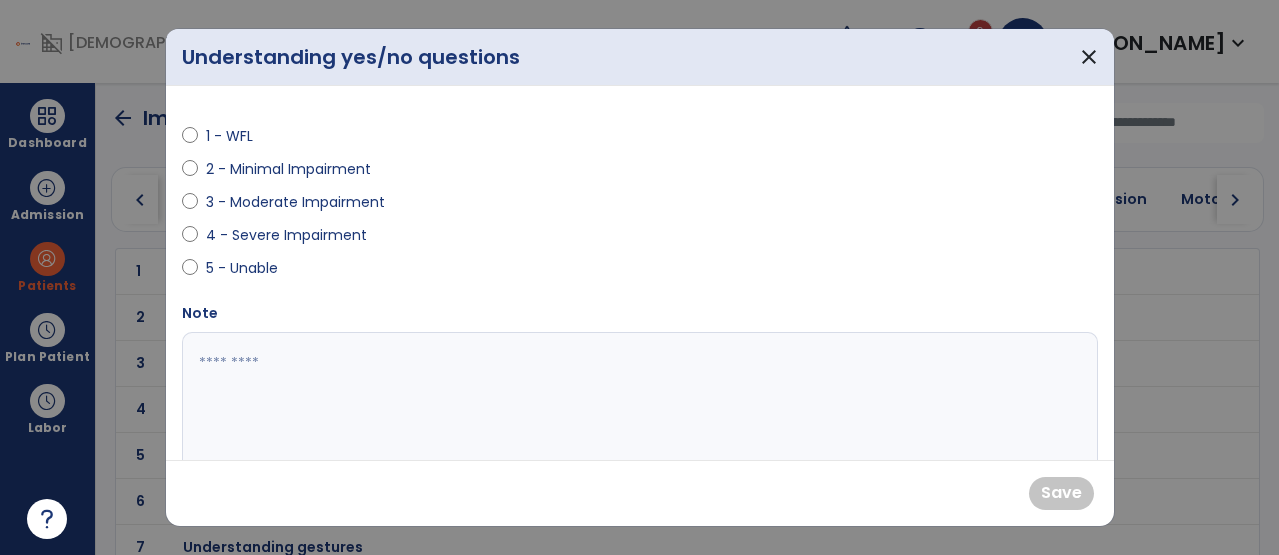 click on "2 - Minimal Impairment" at bounding box center (288, 169) 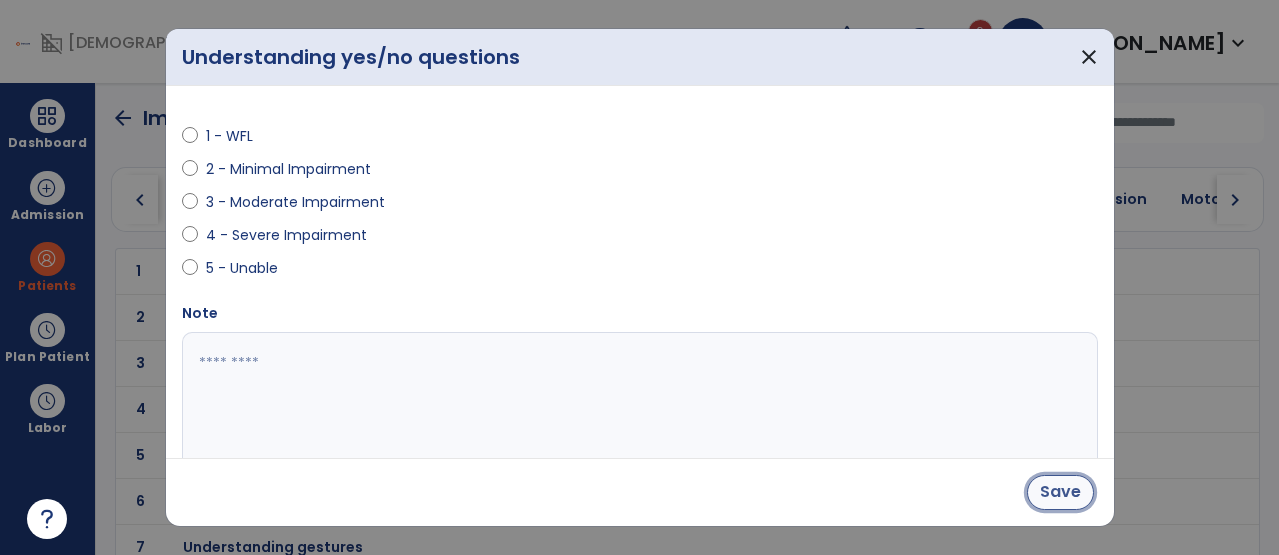 click on "Save" at bounding box center (1060, 492) 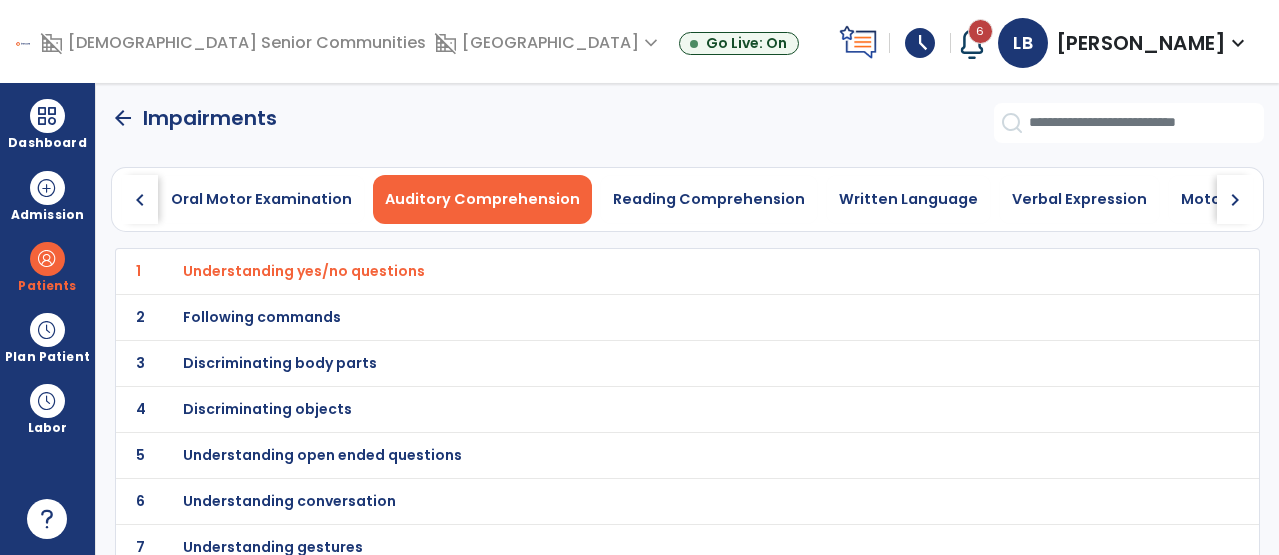 click on "Following commands" at bounding box center [644, 271] 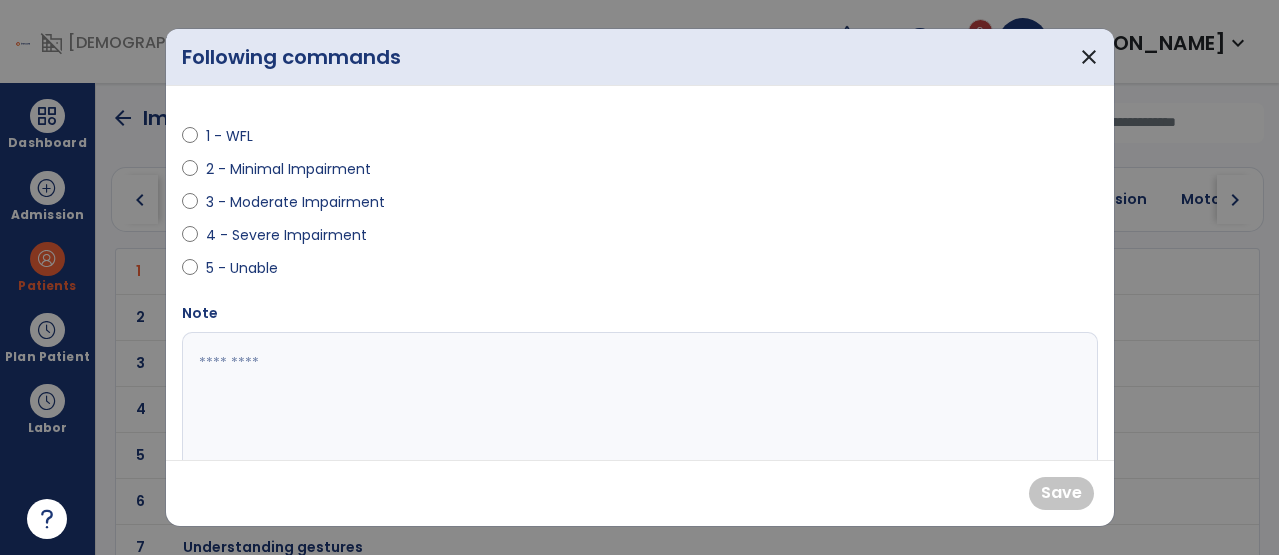 click on "3 - Moderate Impairment" at bounding box center (295, 202) 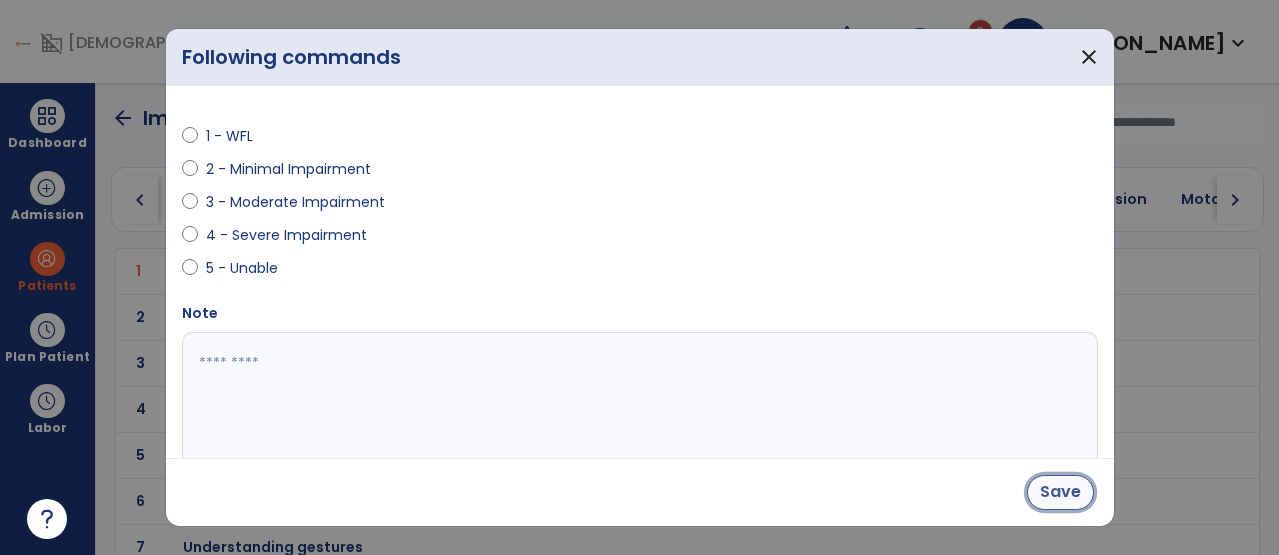 click on "Save" at bounding box center [1060, 492] 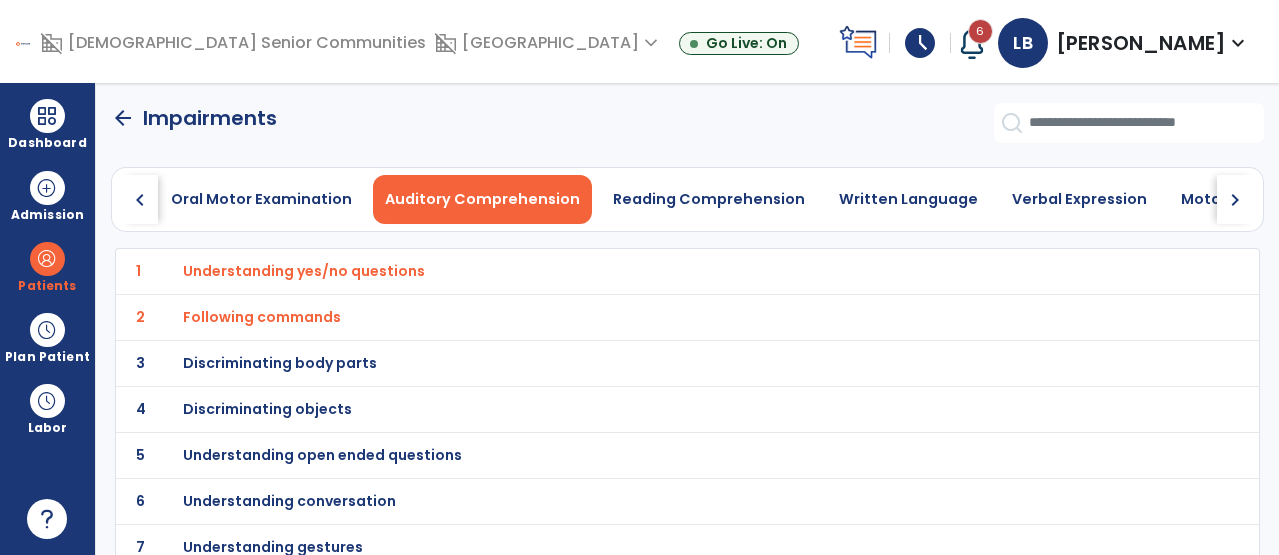 scroll, scrollTop: 16, scrollLeft: 0, axis: vertical 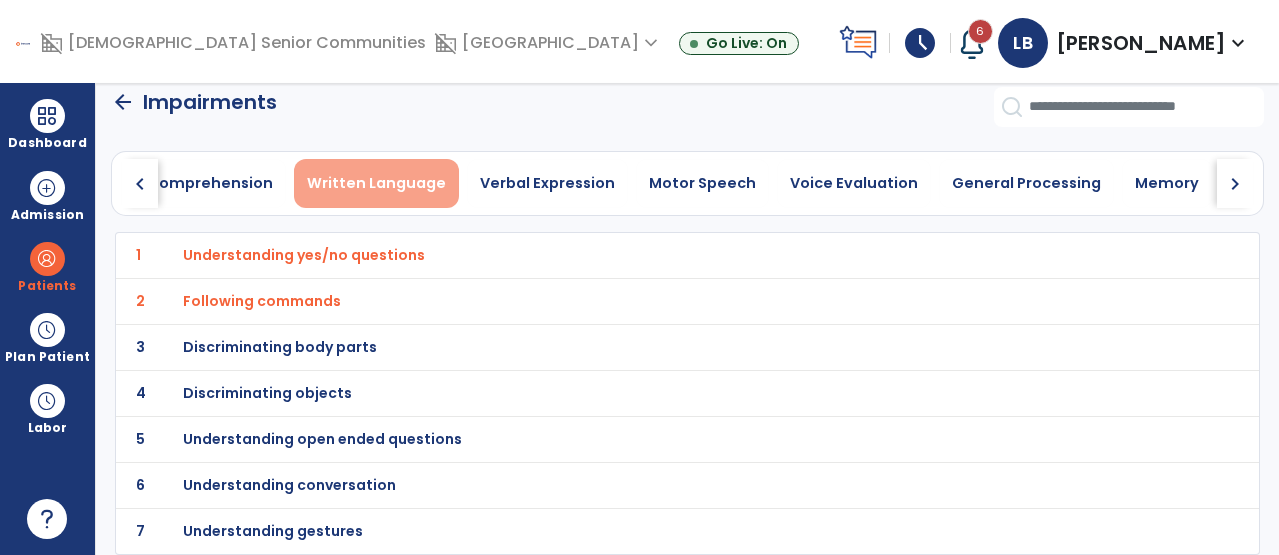 click on "General Processing" at bounding box center [1026, 183] 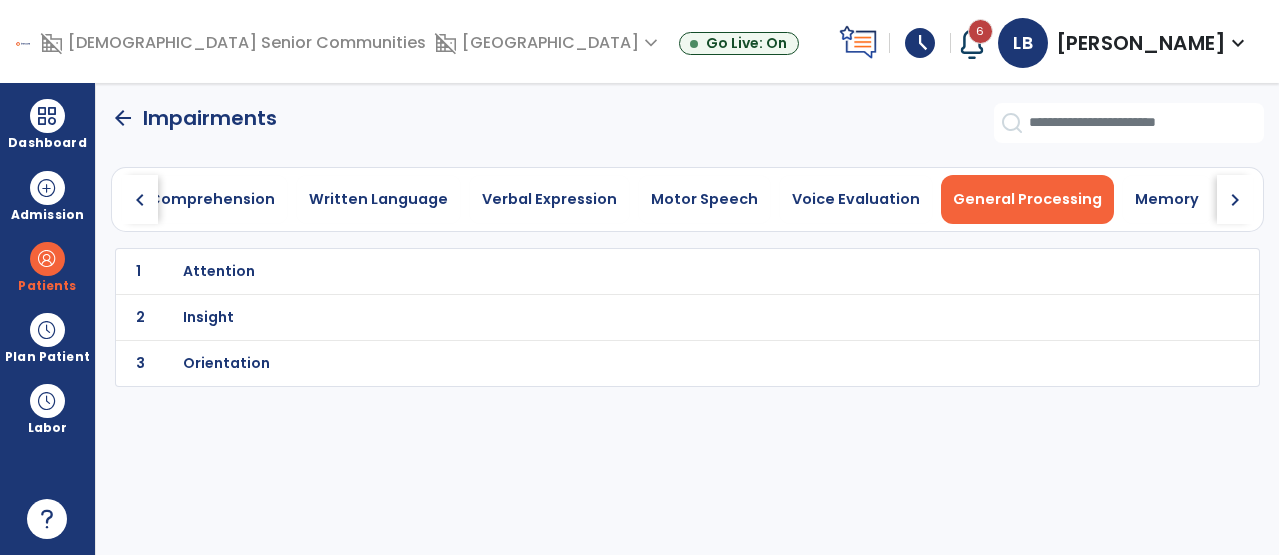 click on "1 Attention" 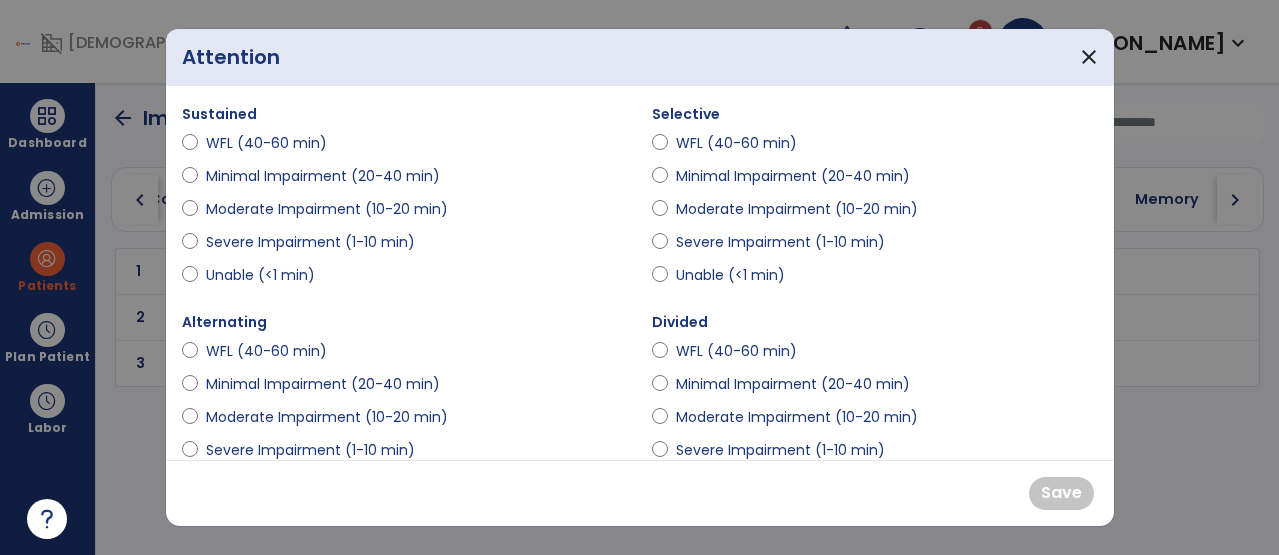 click on "Severe Impairment (1-10 min)" at bounding box center (310, 242) 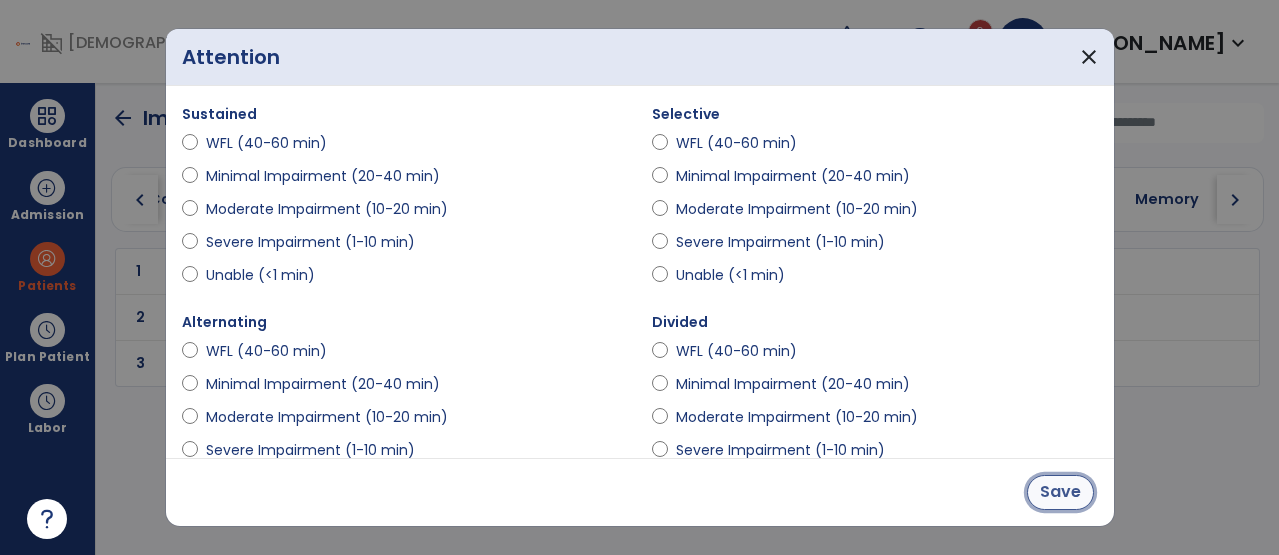 click on "Save" at bounding box center (1060, 492) 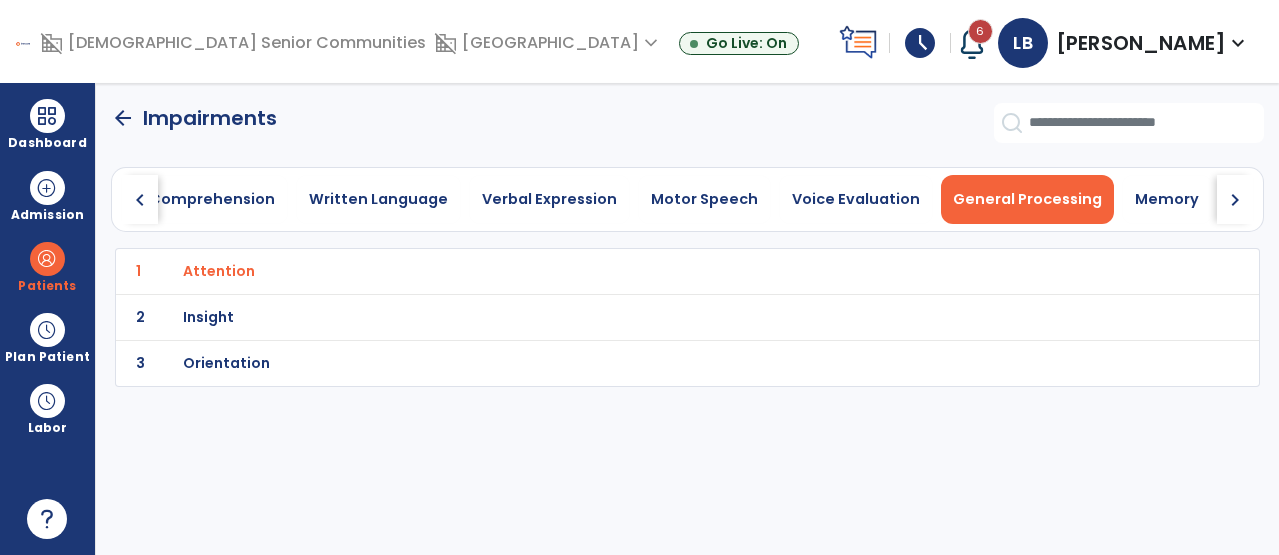 click on "Orientation" at bounding box center (644, 271) 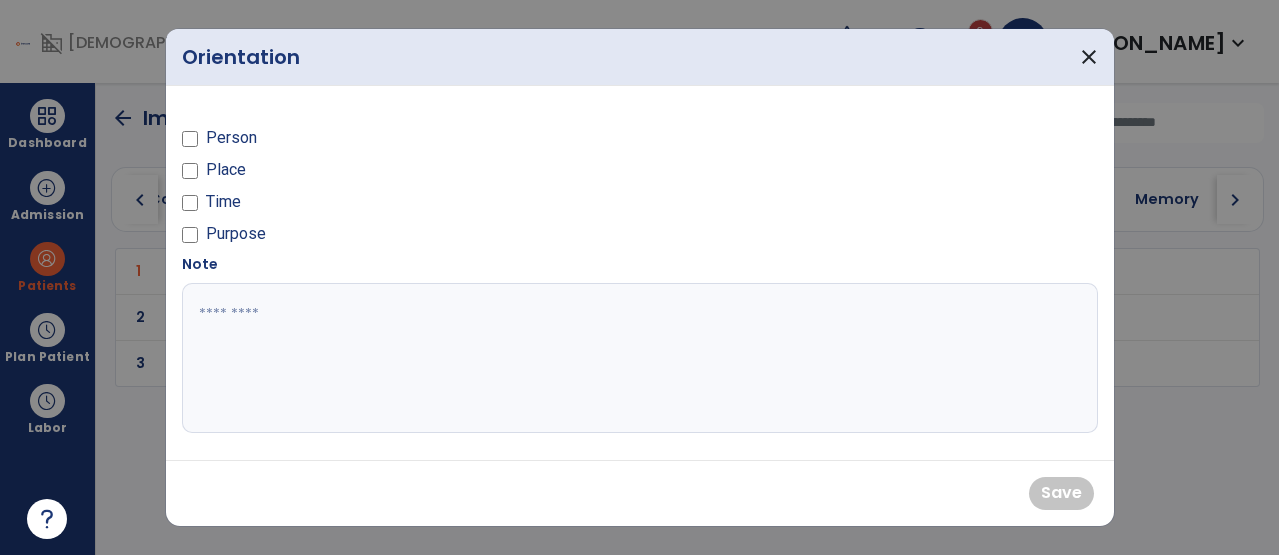 click on "Person" at bounding box center [231, 138] 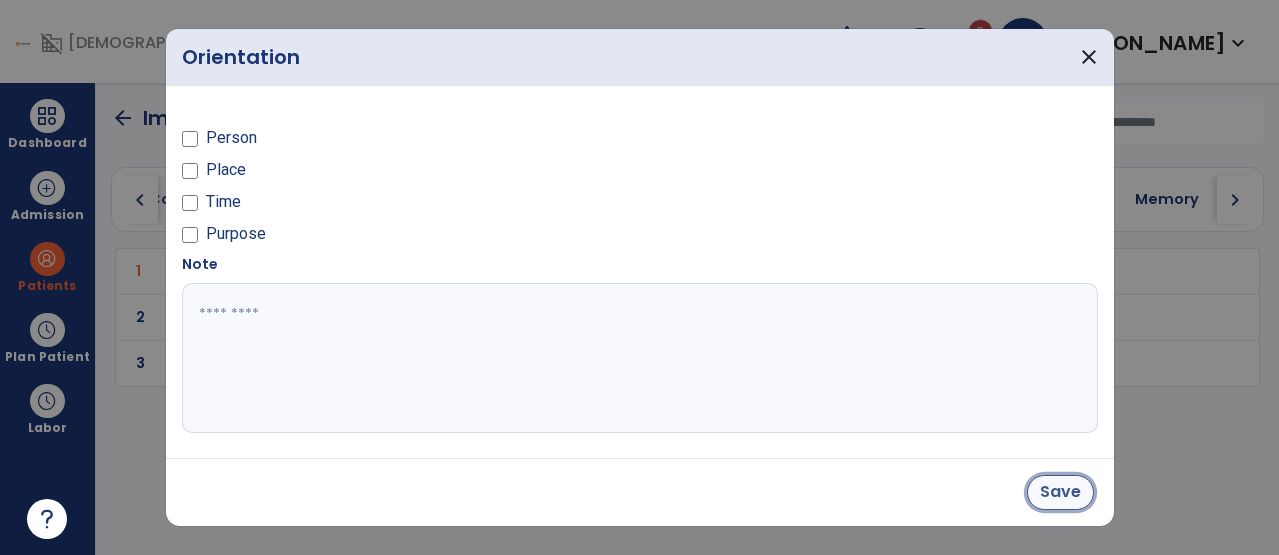 click on "Save" at bounding box center (1060, 492) 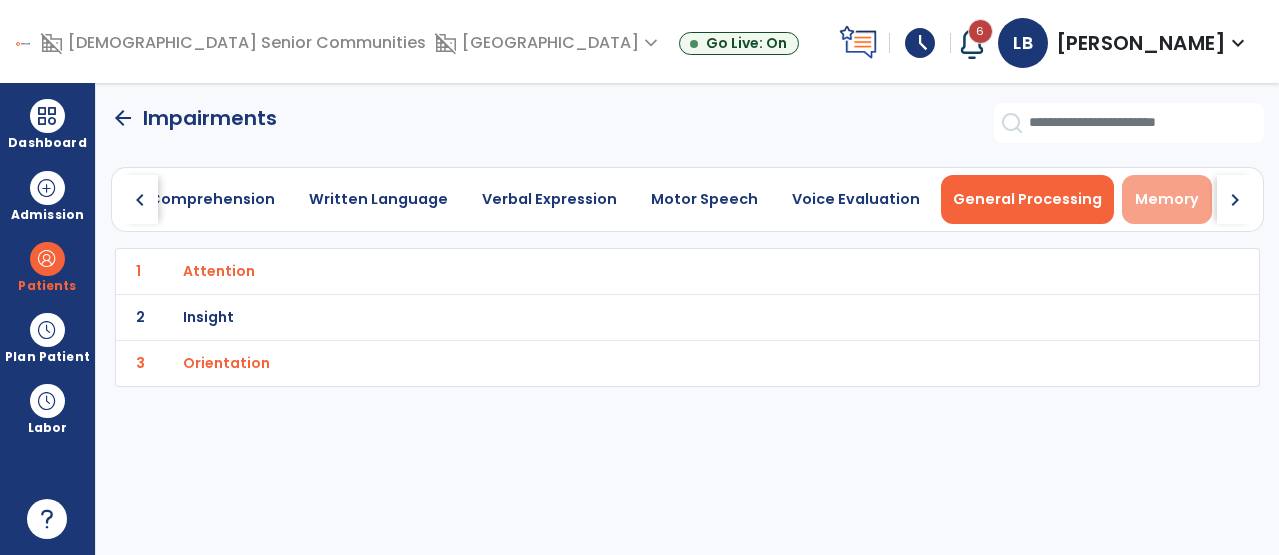 click on "Memory" at bounding box center [1167, 199] 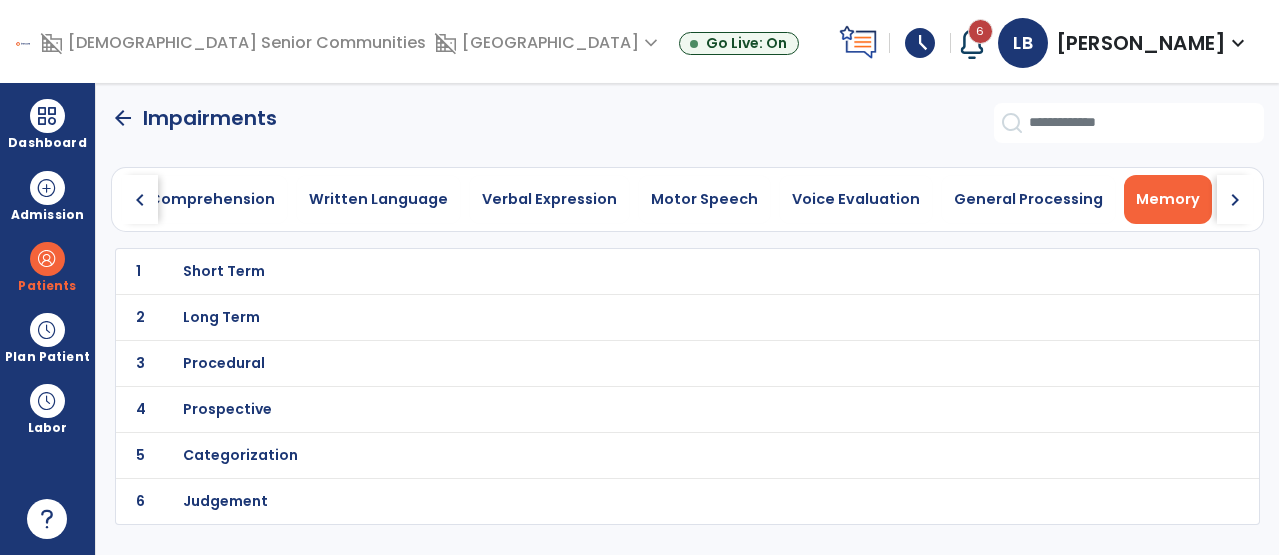 click on "Short Term" at bounding box center [644, 271] 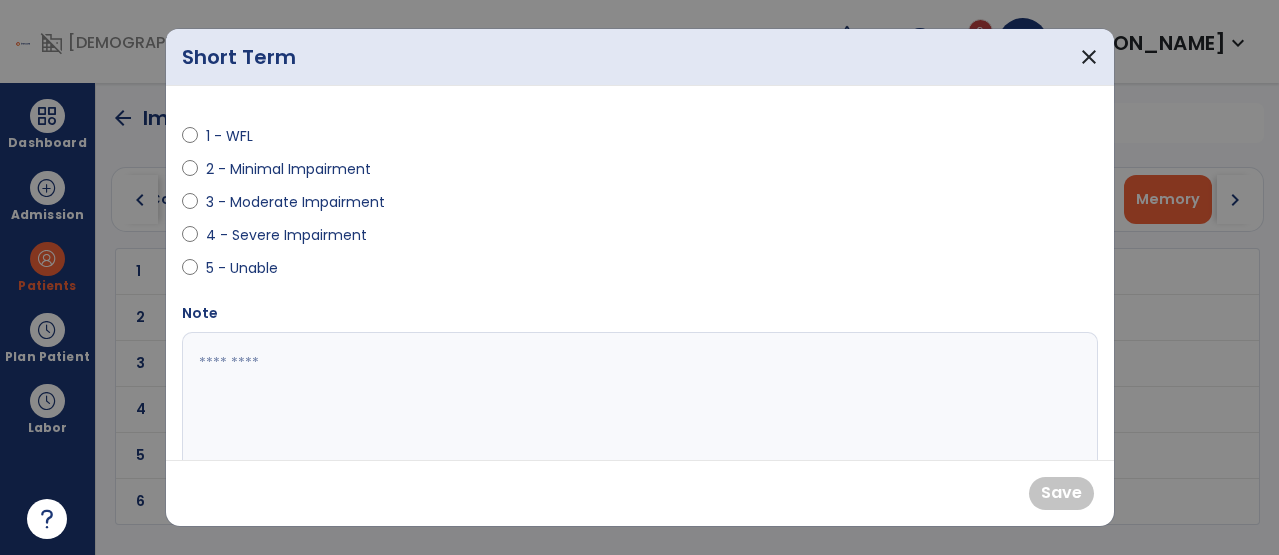 click on "4 - Severe Impairment" at bounding box center [286, 235] 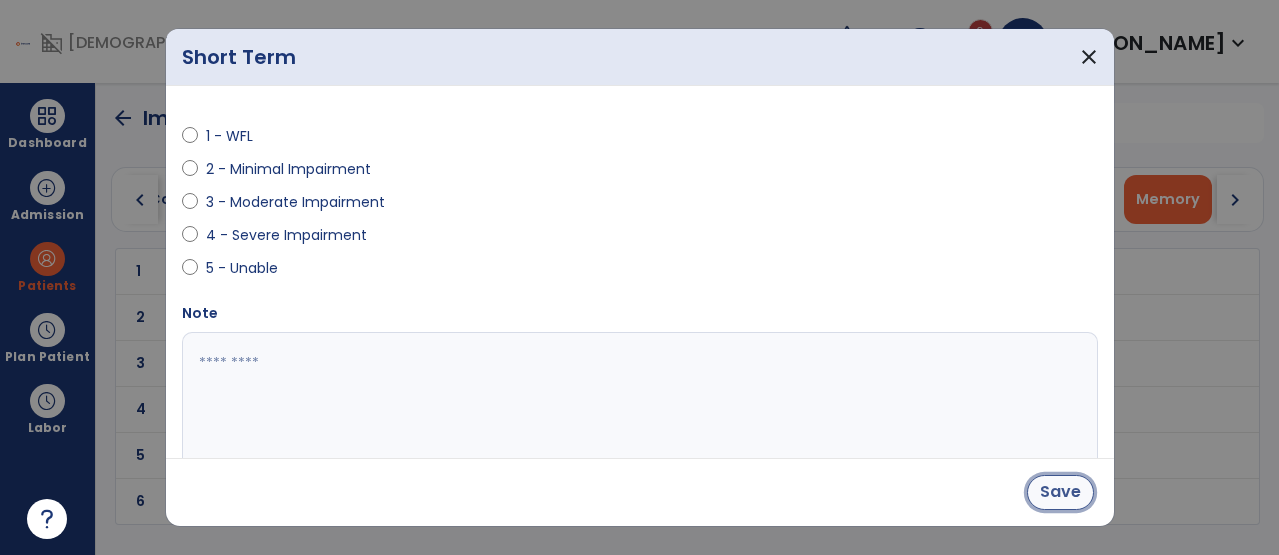 click on "Save" at bounding box center (1060, 492) 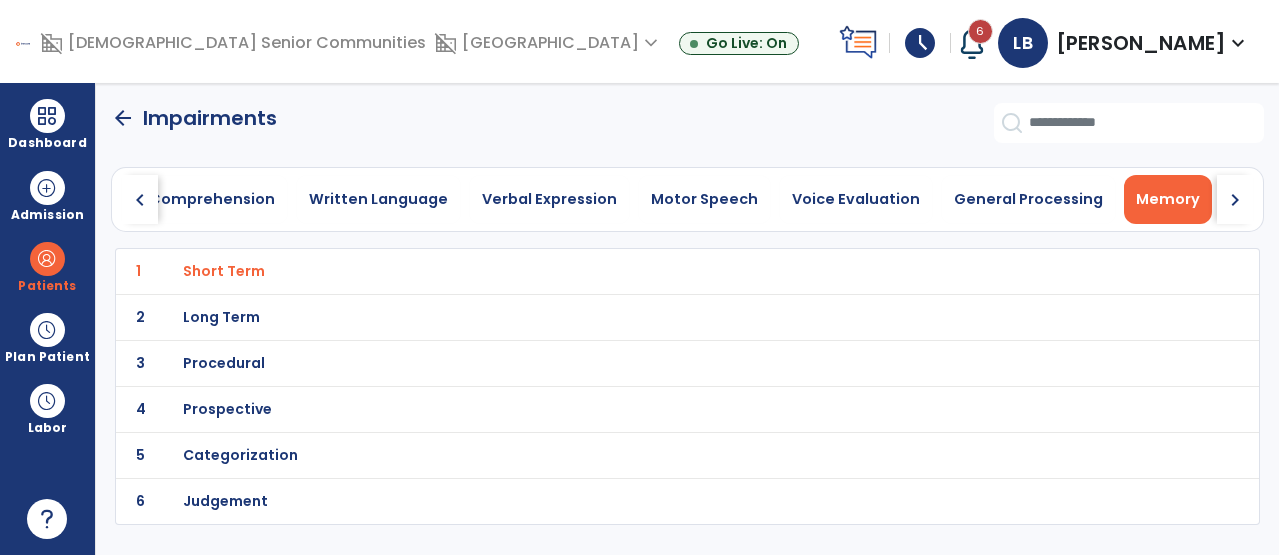 click on "Executive Functioning" at bounding box center [1318, 199] 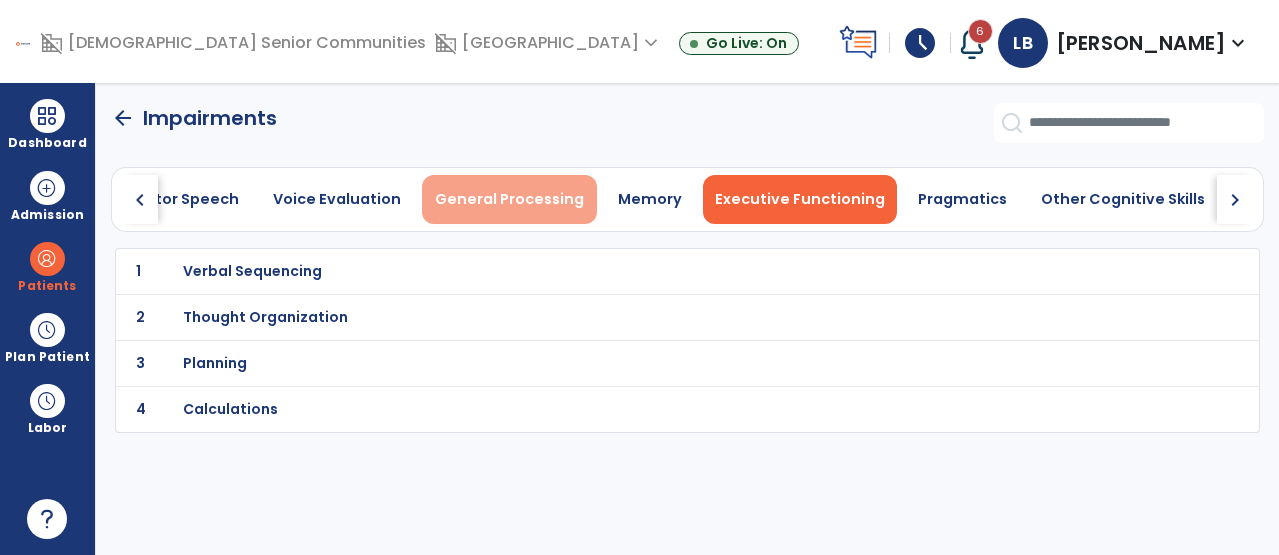 scroll, scrollTop: 0, scrollLeft: 1081, axis: horizontal 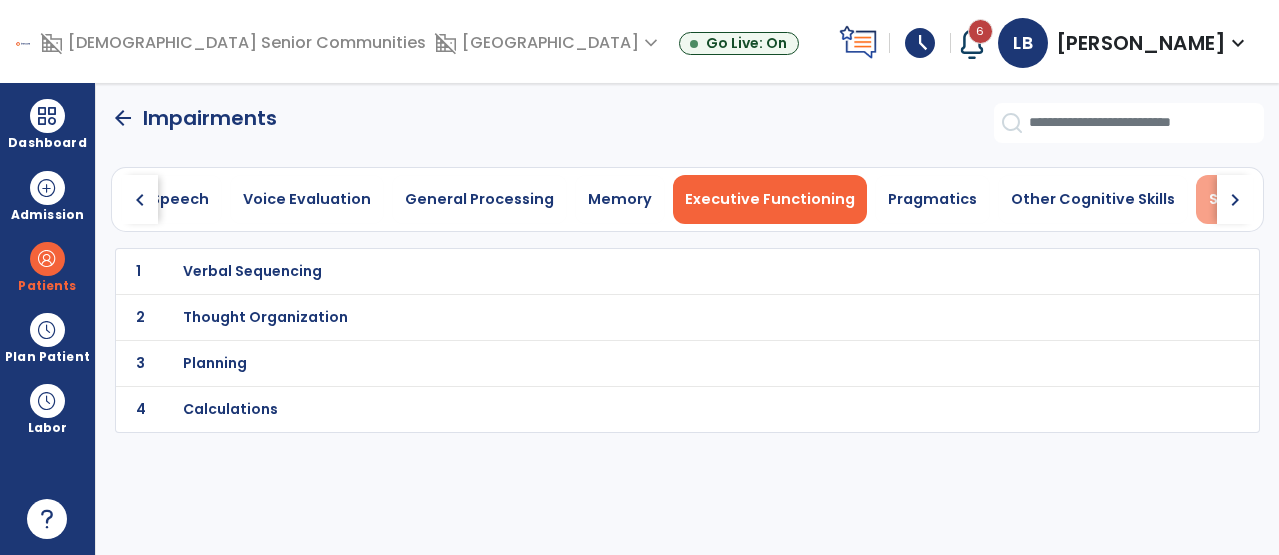 click on "Swallowing" at bounding box center (1251, 199) 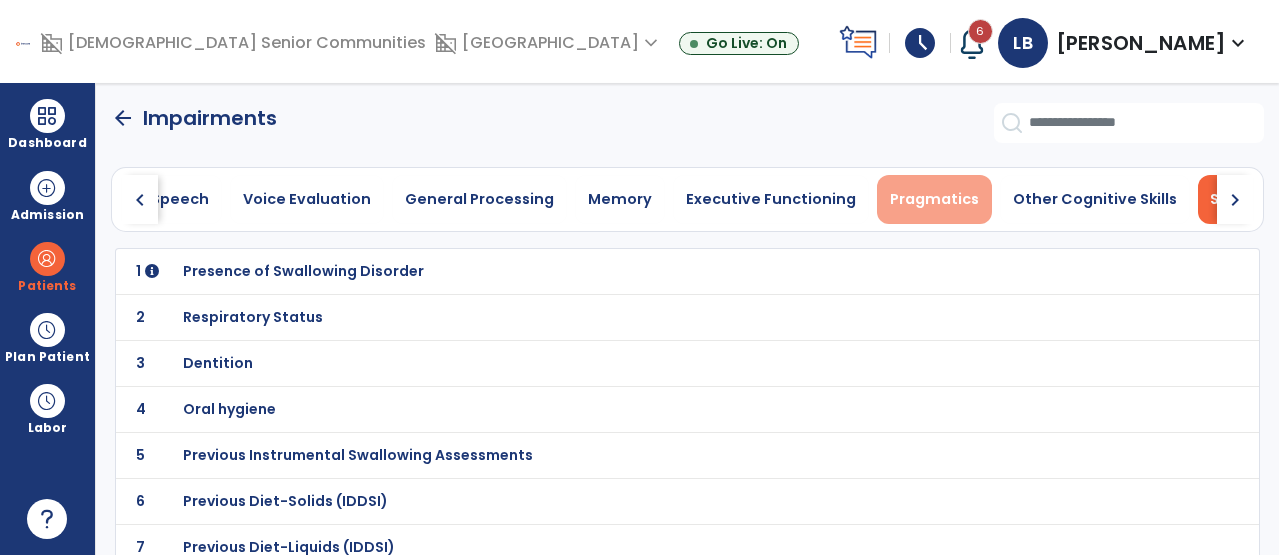 click on "Pragmatics" at bounding box center (934, 199) 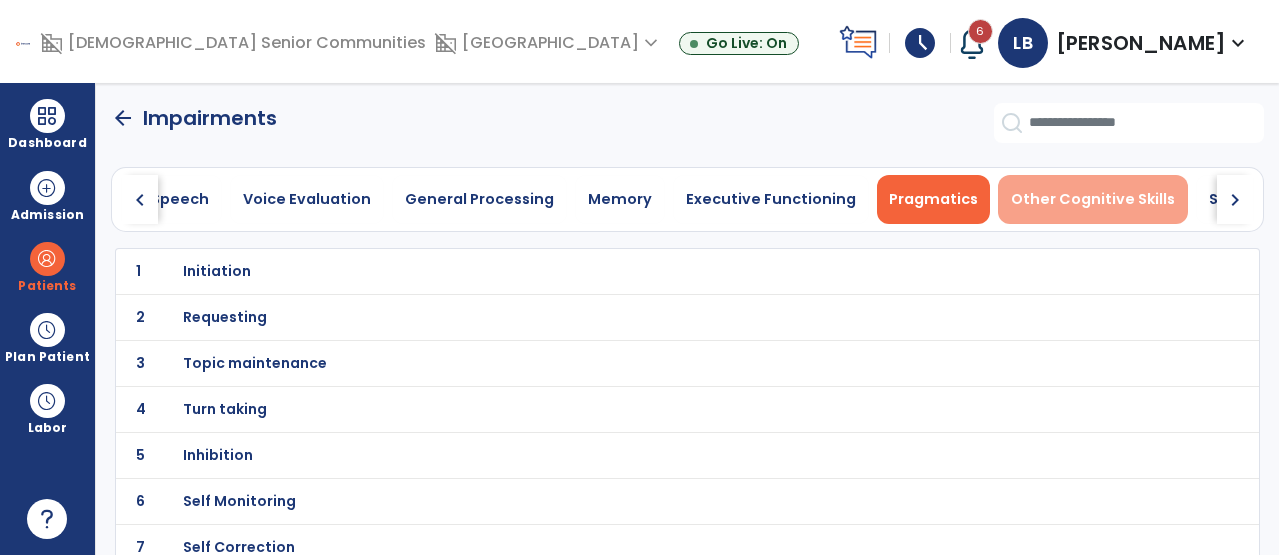 click on "Other Cognitive Skills" at bounding box center (1093, 199) 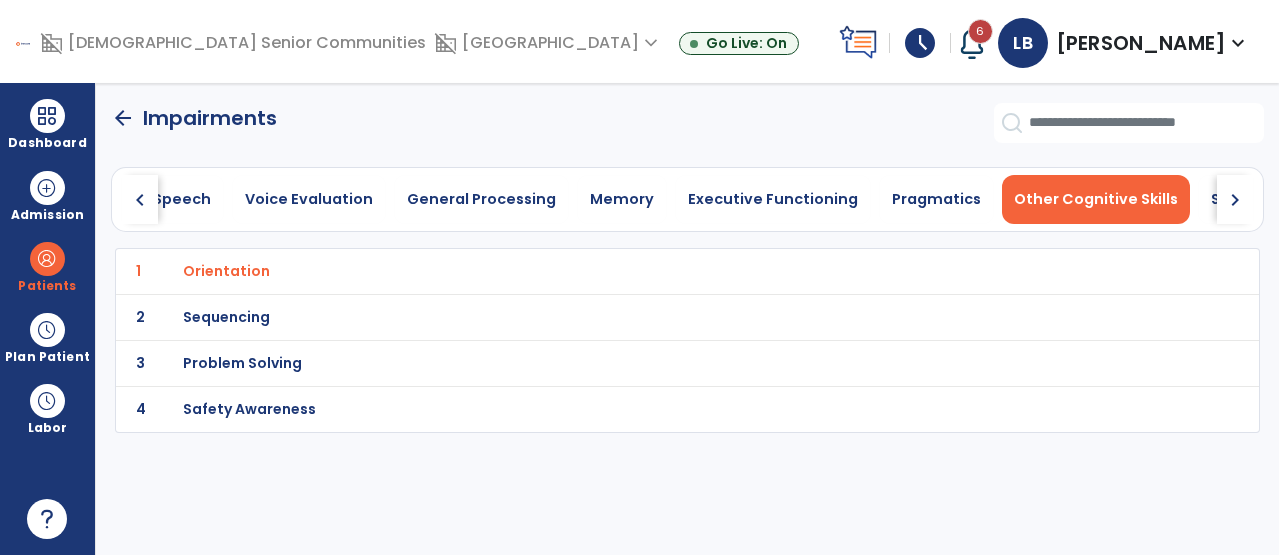 click on "4 Safety Awareness" 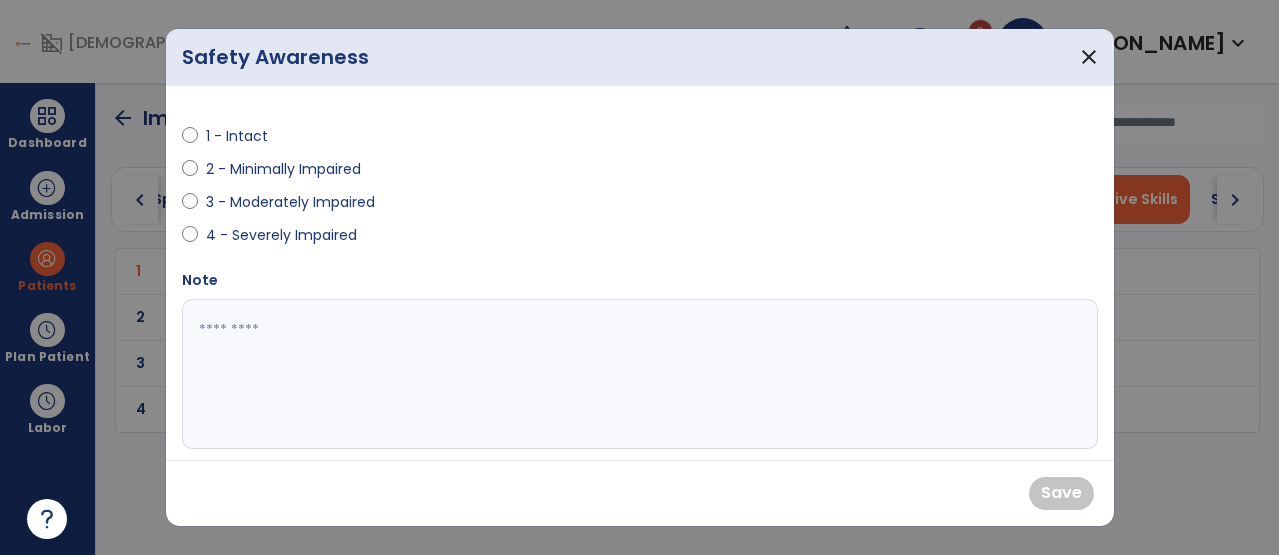 click on "3 - Moderately Impaired" at bounding box center [290, 202] 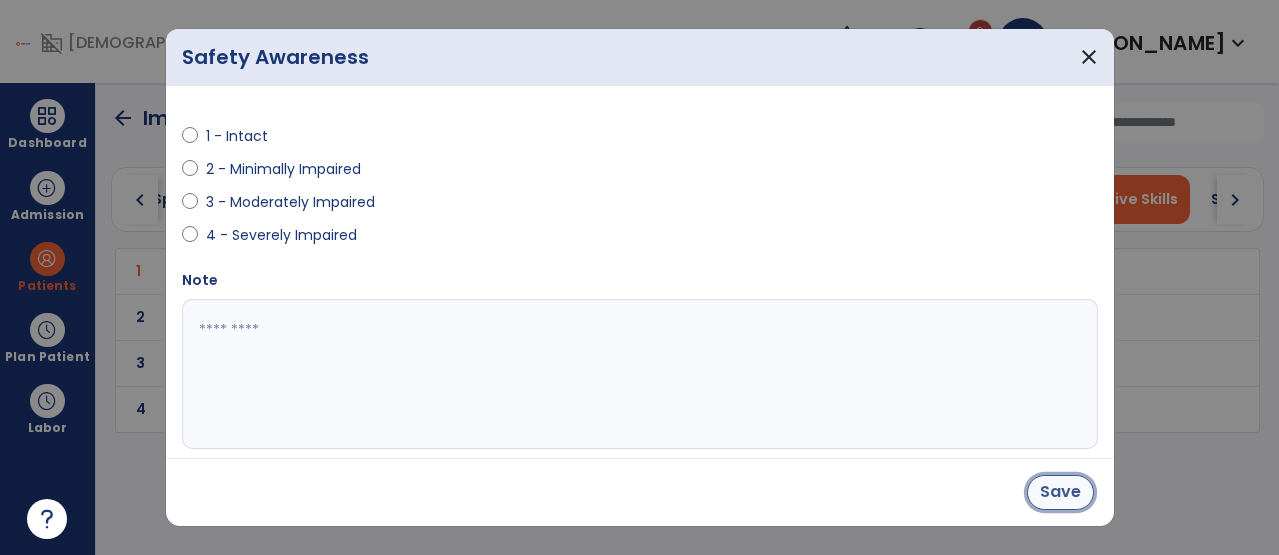 click on "Save" at bounding box center (1060, 492) 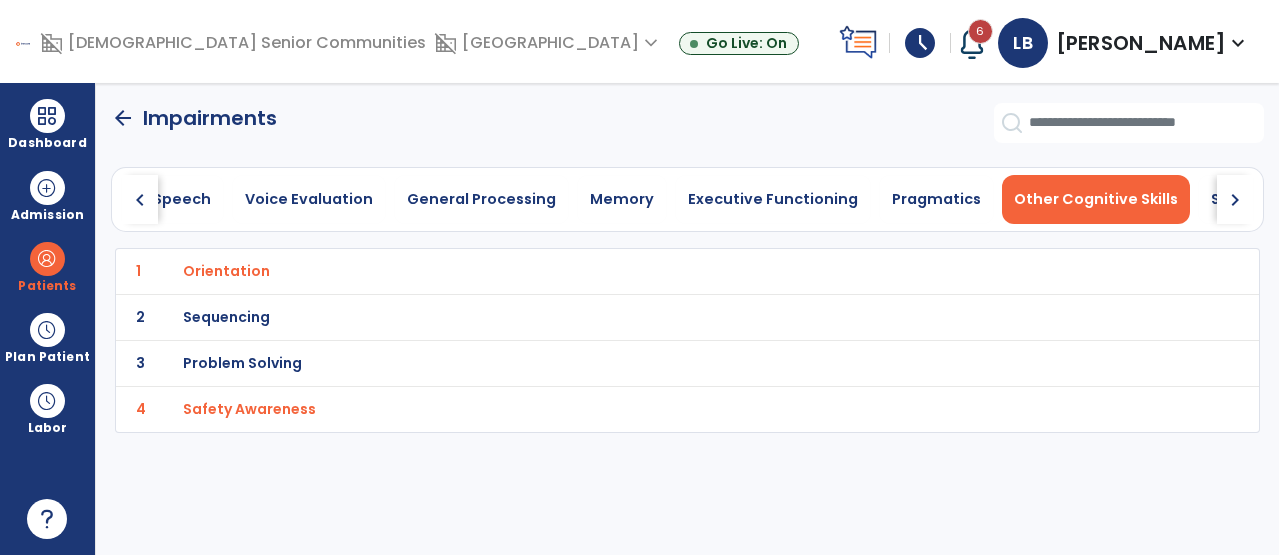 click on "arrow_back" 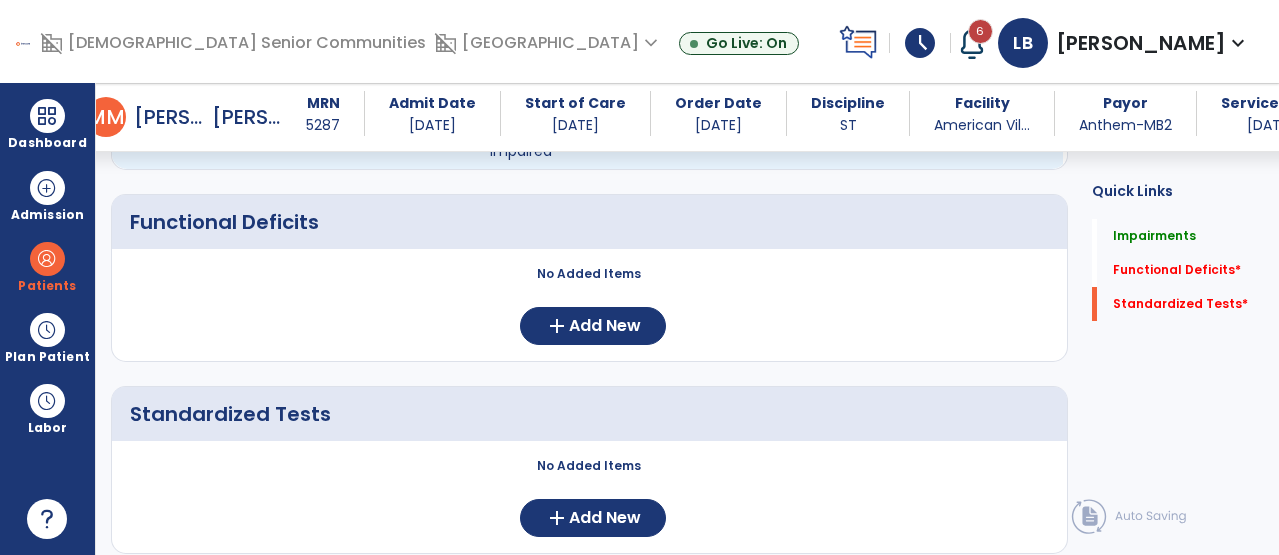 scroll, scrollTop: 725, scrollLeft: 0, axis: vertical 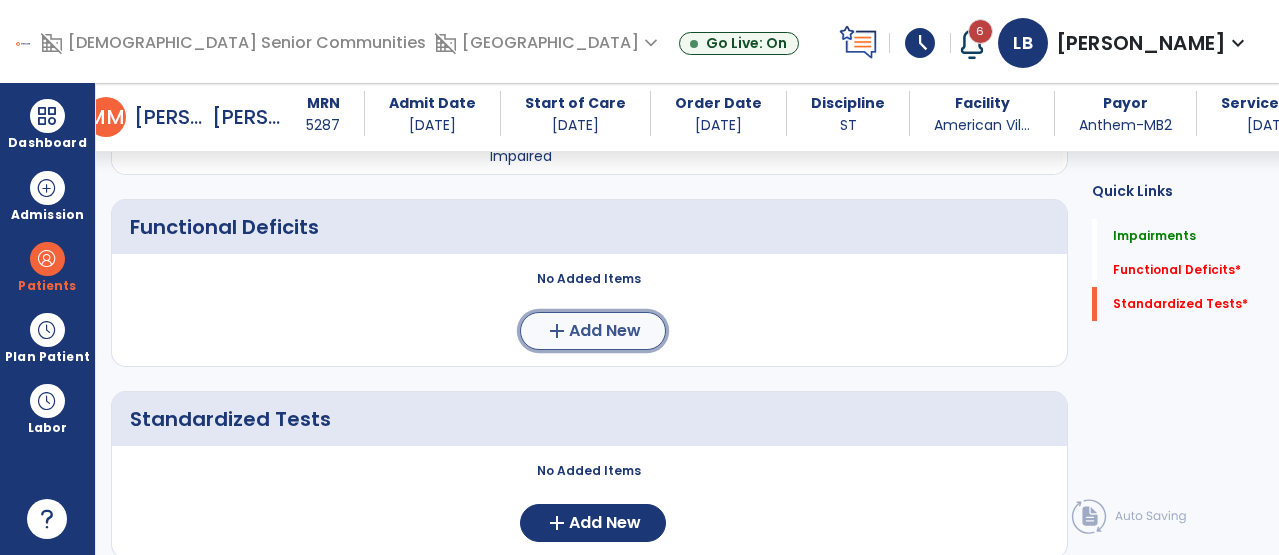 click on "add  Add New" 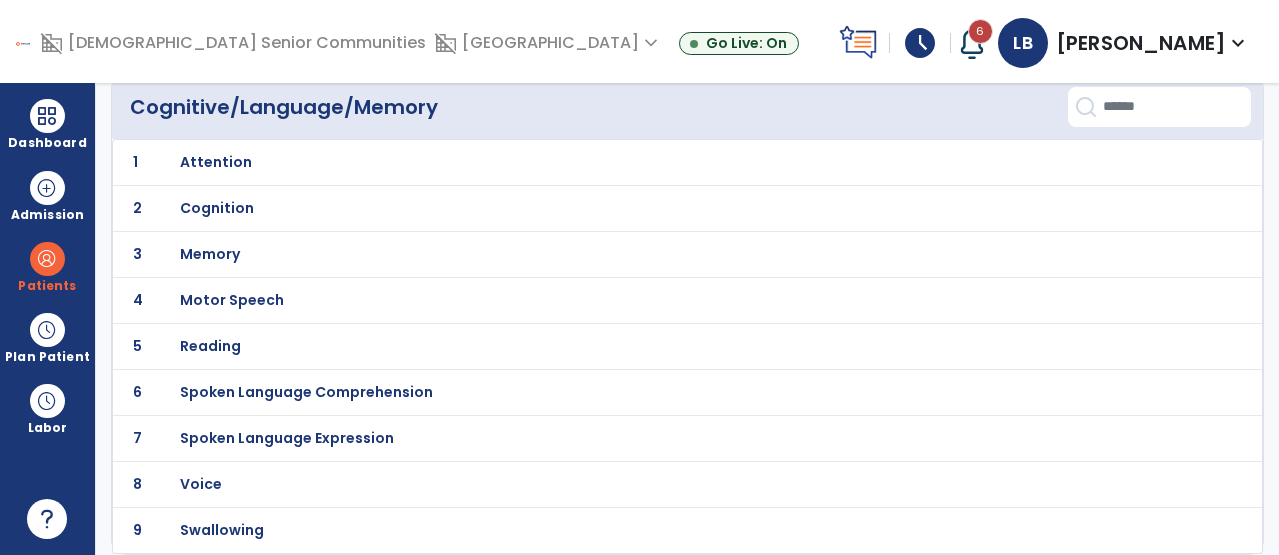 scroll, scrollTop: 0, scrollLeft: 0, axis: both 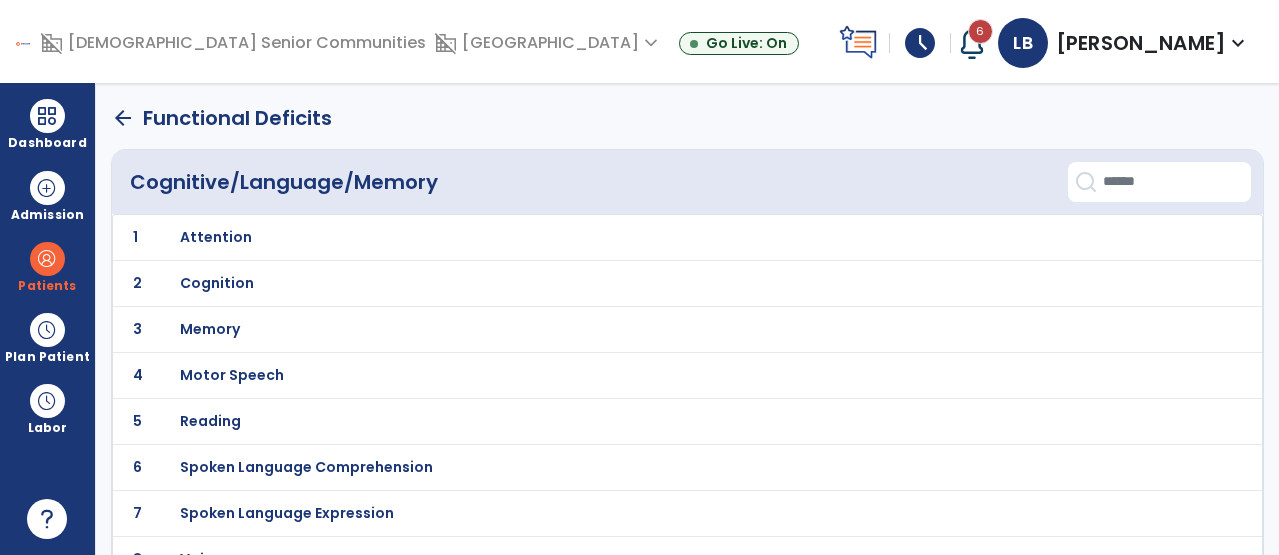click on "2 Cognition" 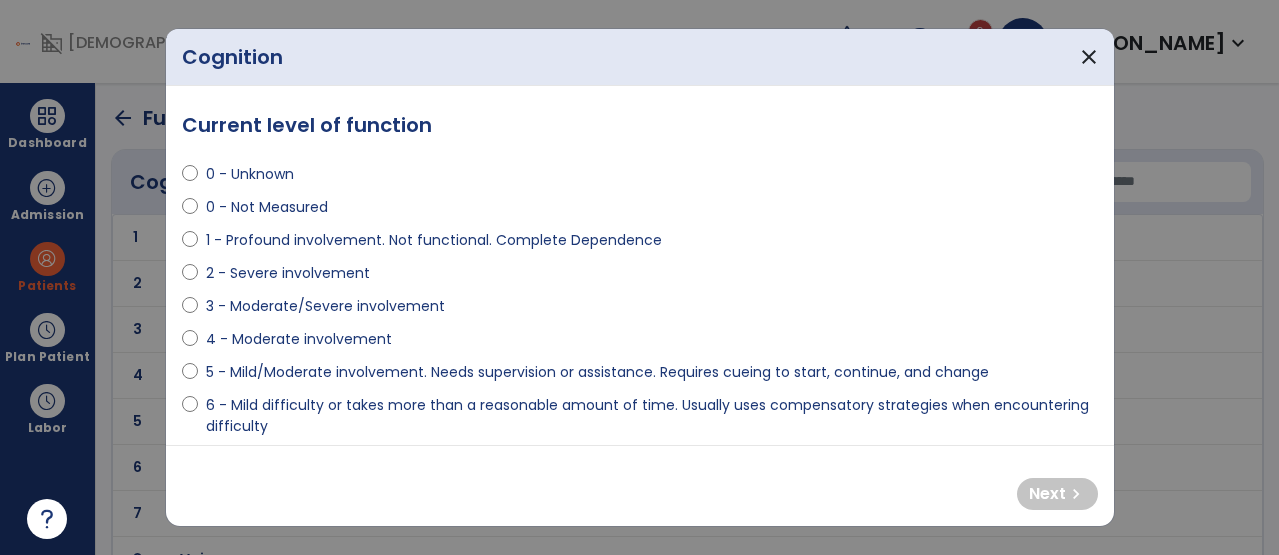 click on "3 - Moderate/Severe involvement" at bounding box center (325, 306) 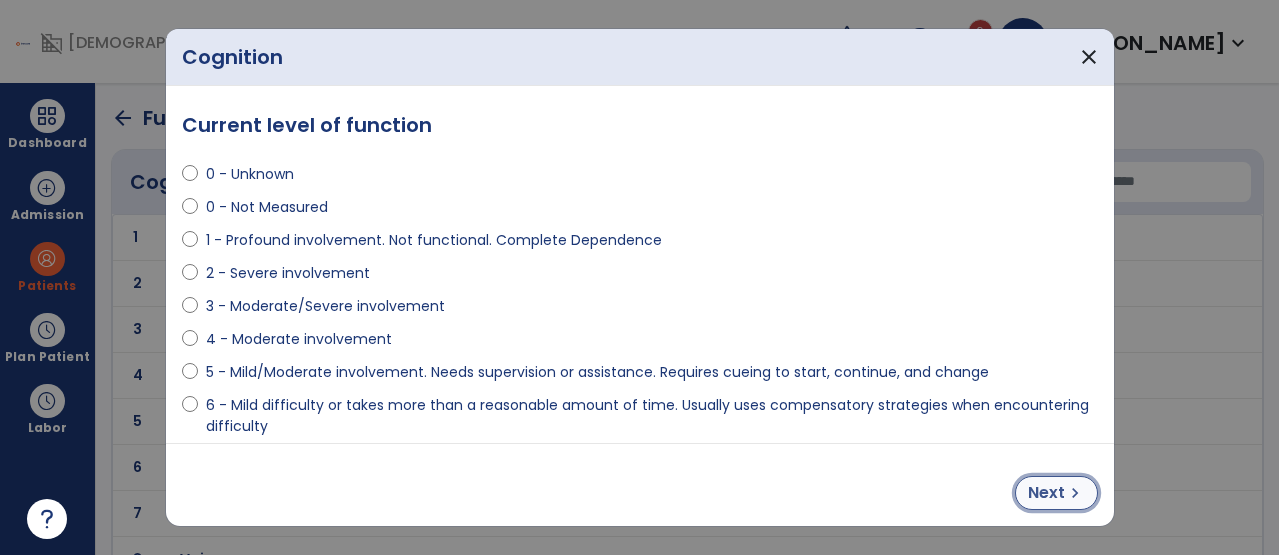 click on "Next  chevron_right" at bounding box center (1056, 493) 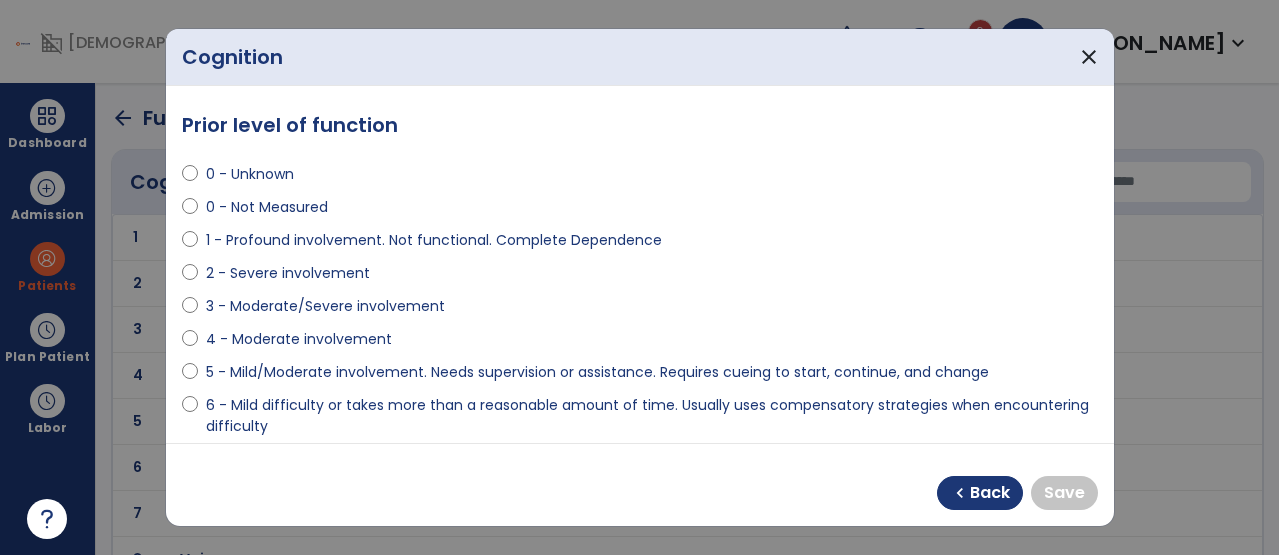 click on "2 - Severe involvement" at bounding box center (288, 273) 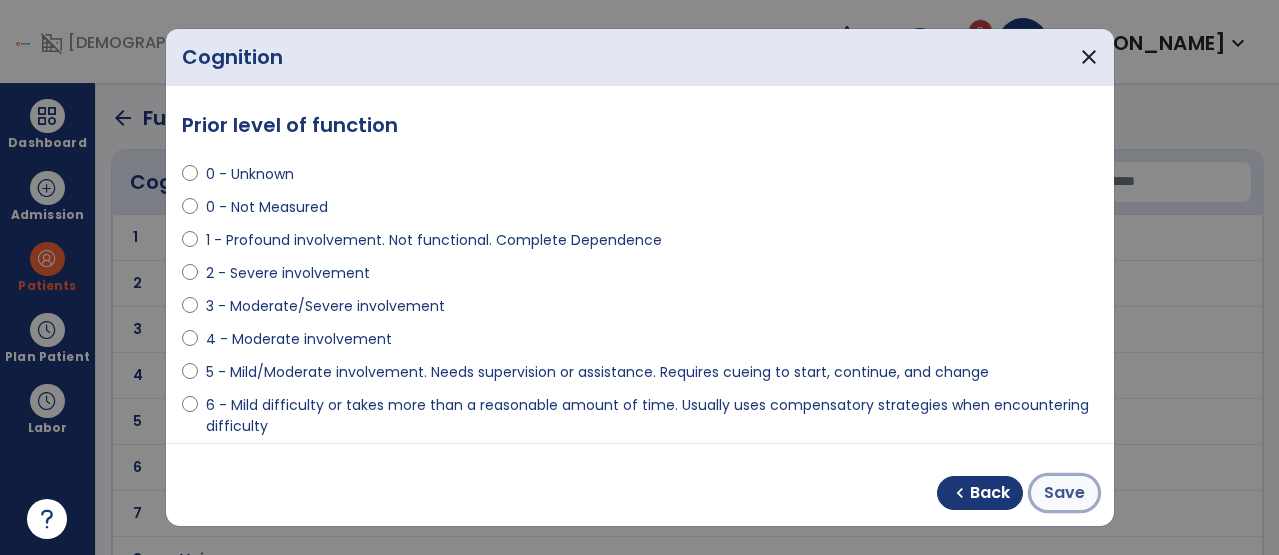 click on "Save" at bounding box center [1064, 493] 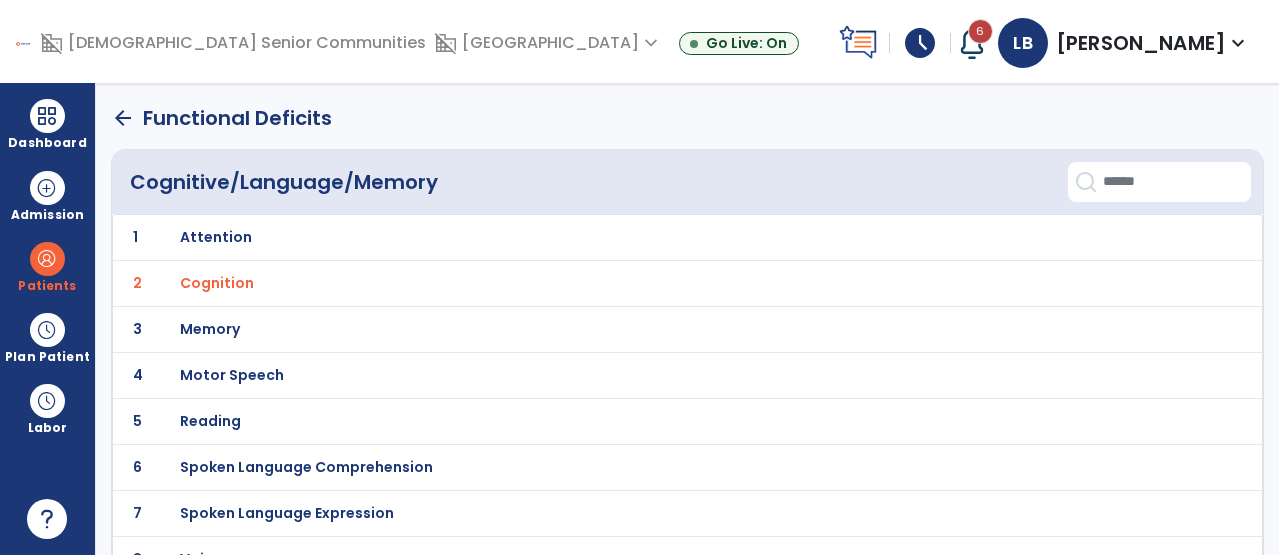 click on "Cognition" at bounding box center (643, 237) 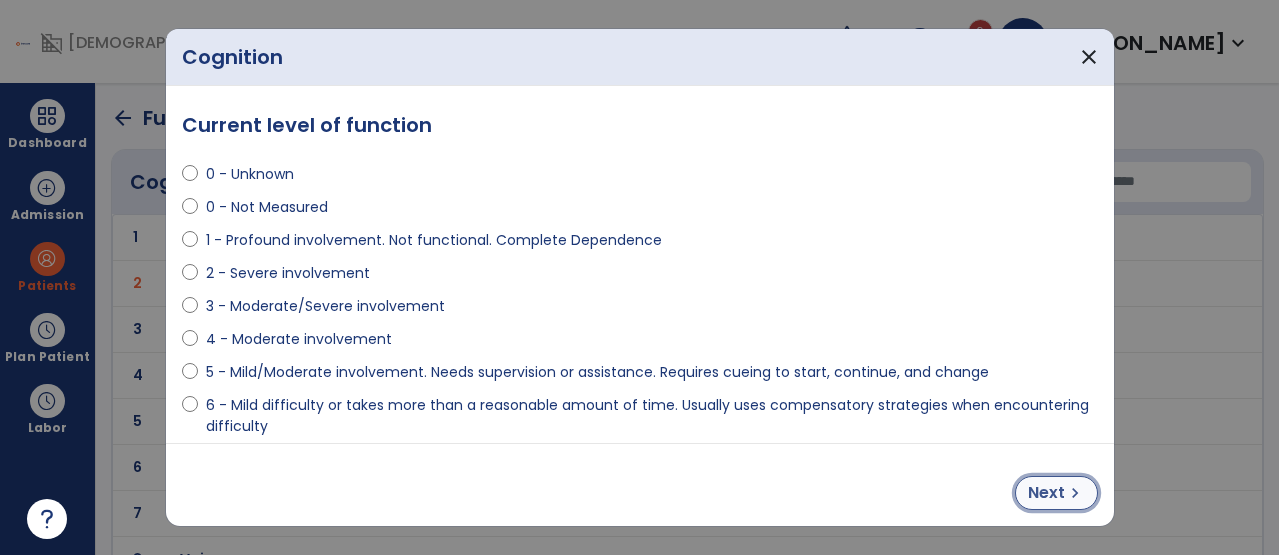 click on "chevron_right" at bounding box center [1075, 493] 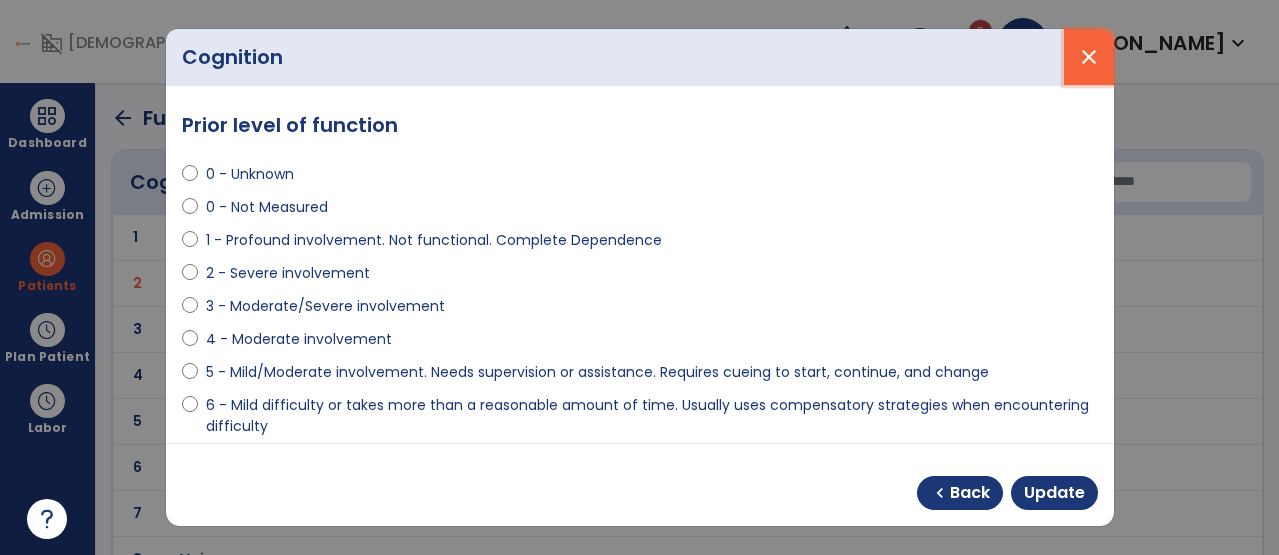 click on "close" at bounding box center [1089, 57] 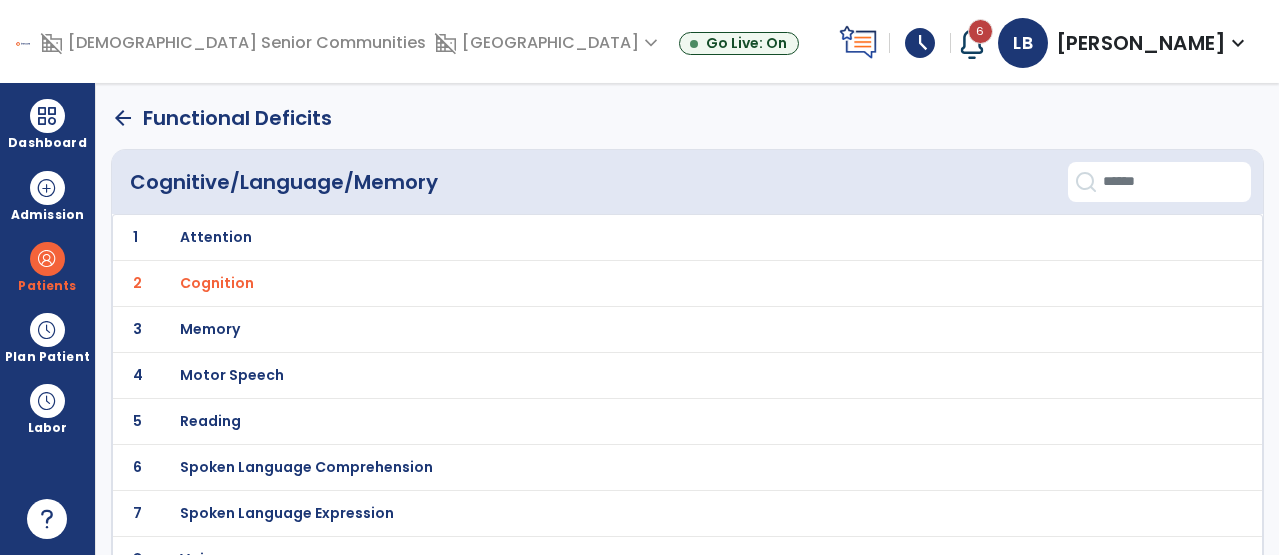 click on "Cognition" at bounding box center [643, 237] 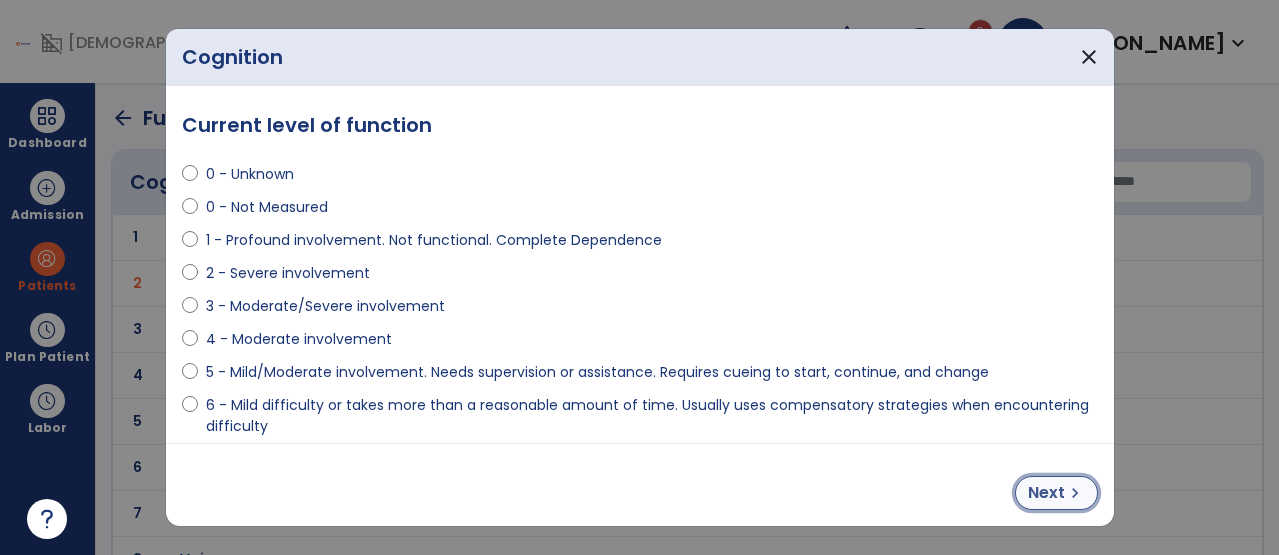 click on "chevron_right" at bounding box center [1075, 493] 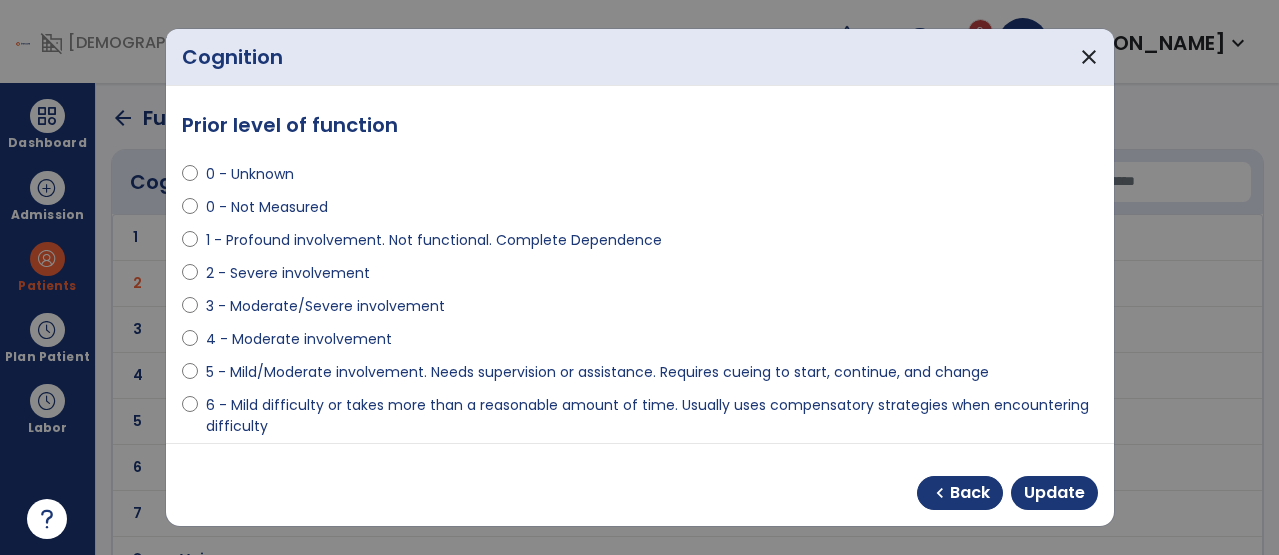 click on "4 - Moderate involvement" at bounding box center (299, 339) 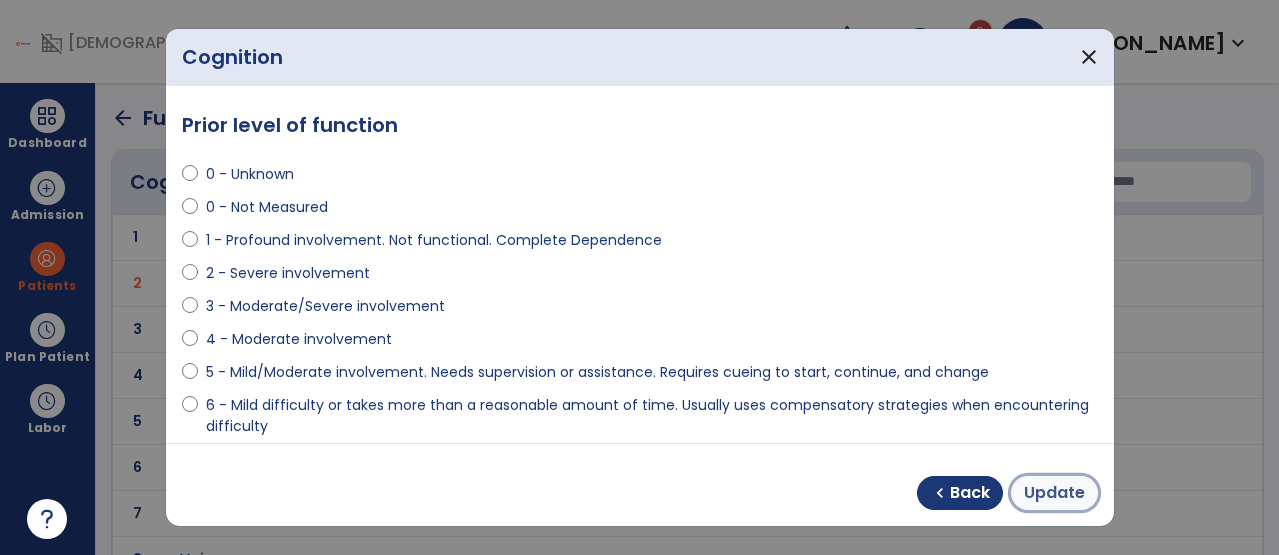 click on "Update" at bounding box center [1054, 493] 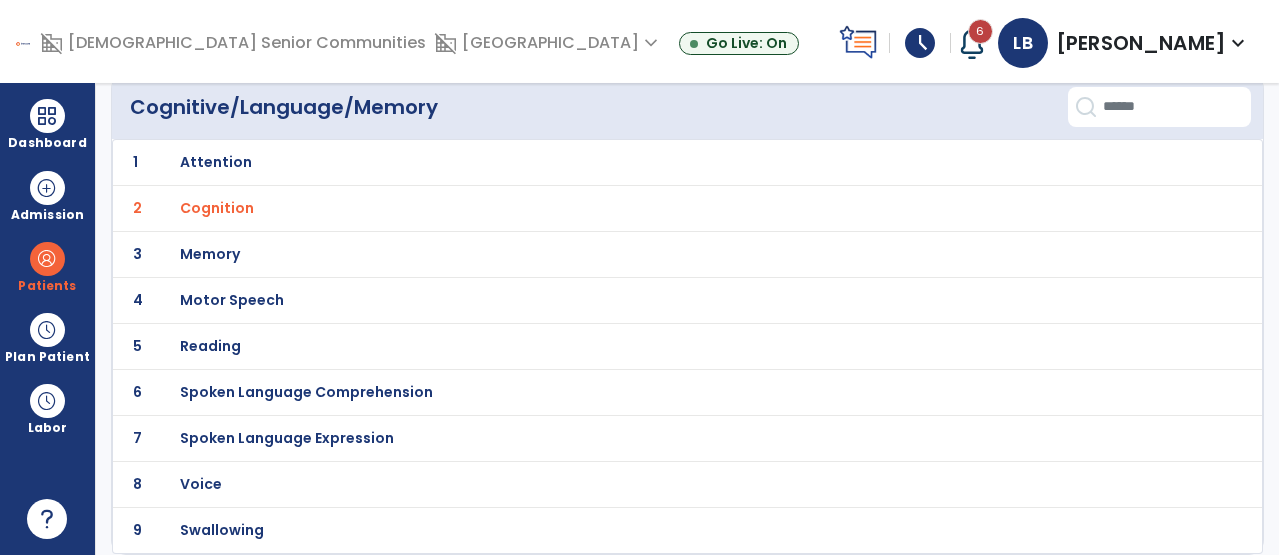 scroll, scrollTop: 0, scrollLeft: 0, axis: both 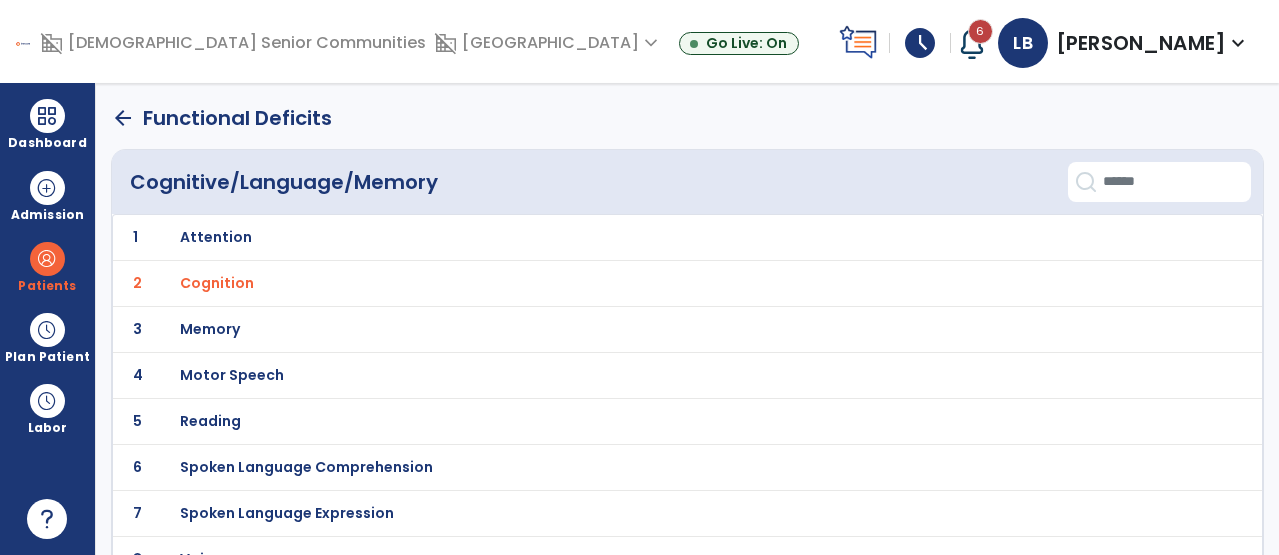 click on "arrow_back" 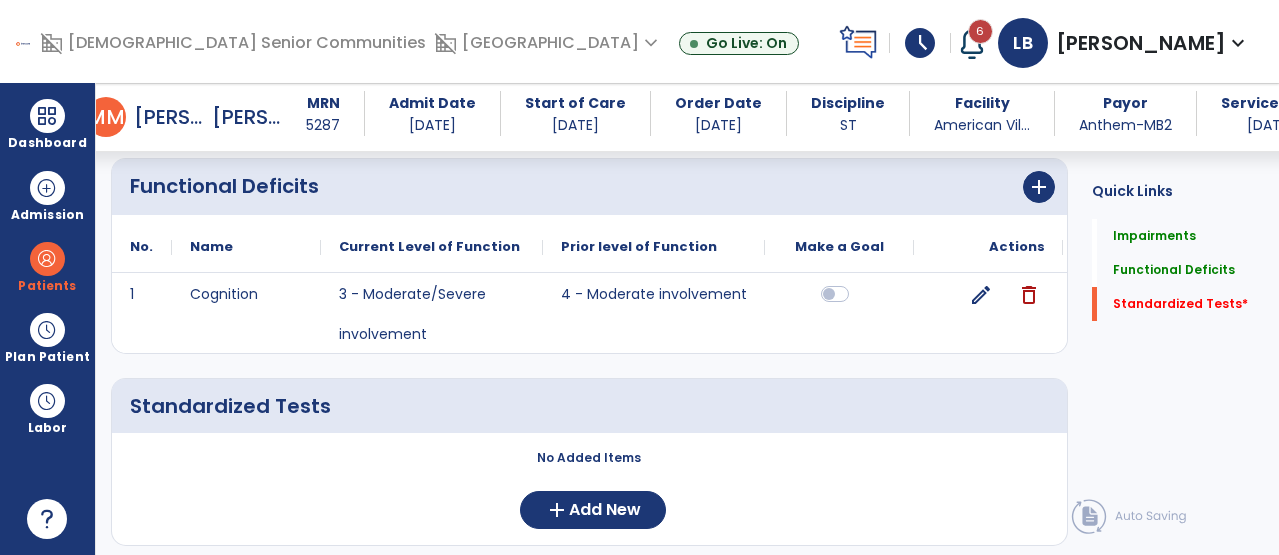 scroll, scrollTop: 811, scrollLeft: 0, axis: vertical 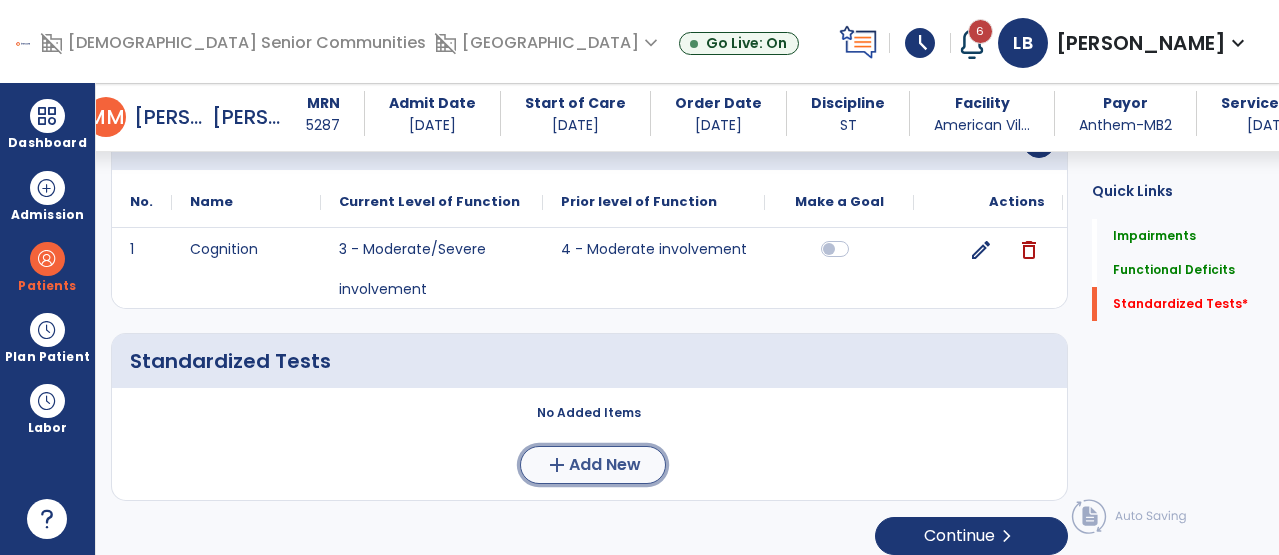 click on "Add New" 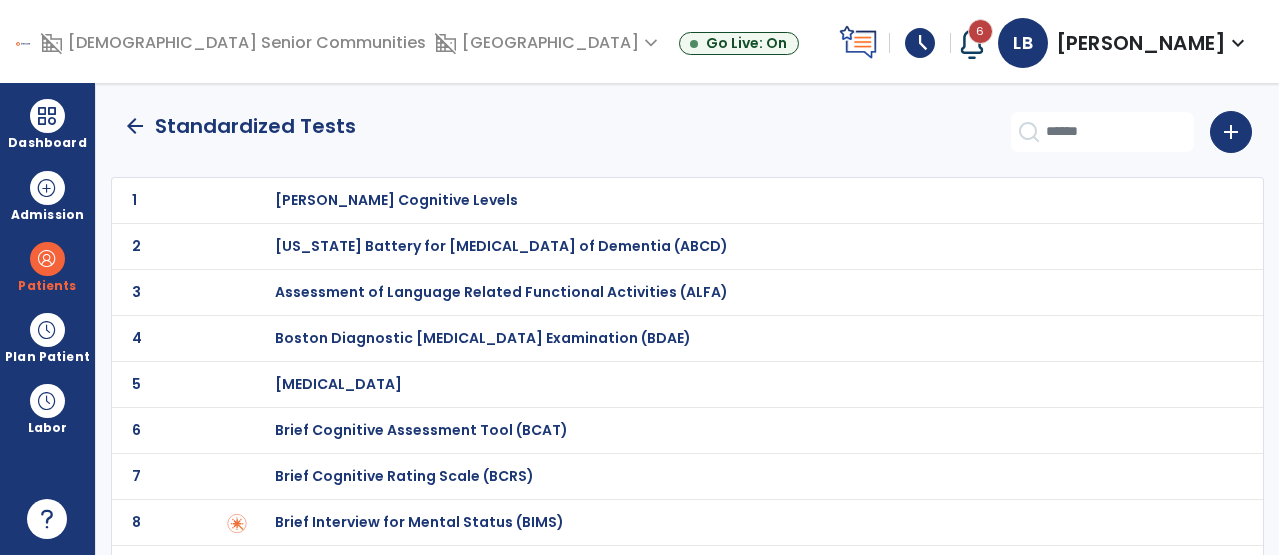 scroll, scrollTop: 44, scrollLeft: 0, axis: vertical 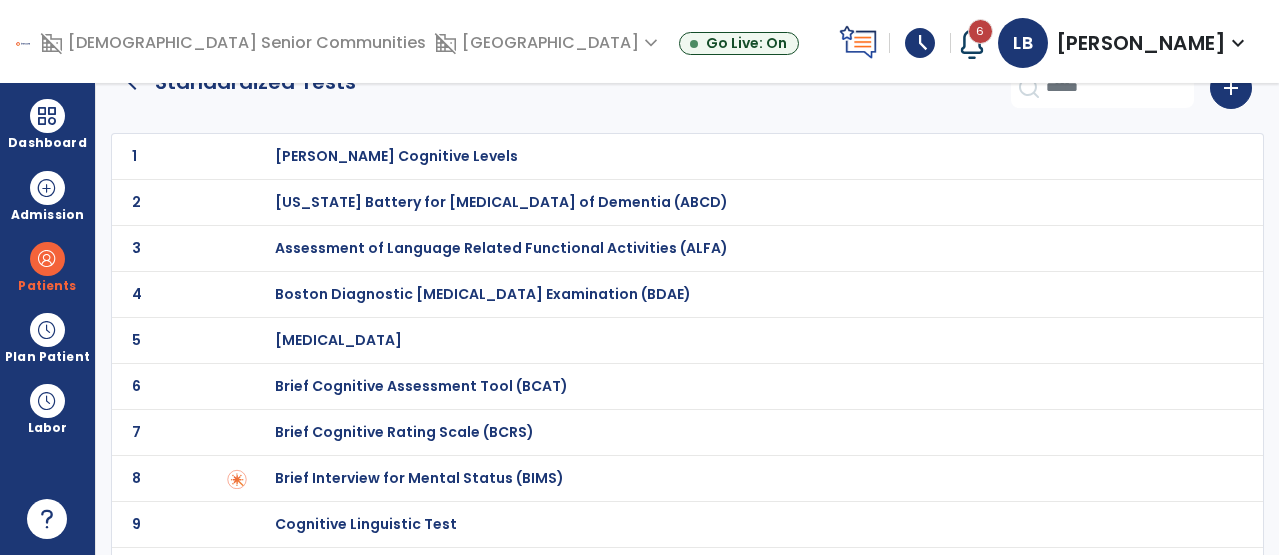 click on "Brief Cognitive Rating Scale (BCRS)" at bounding box center (396, 156) 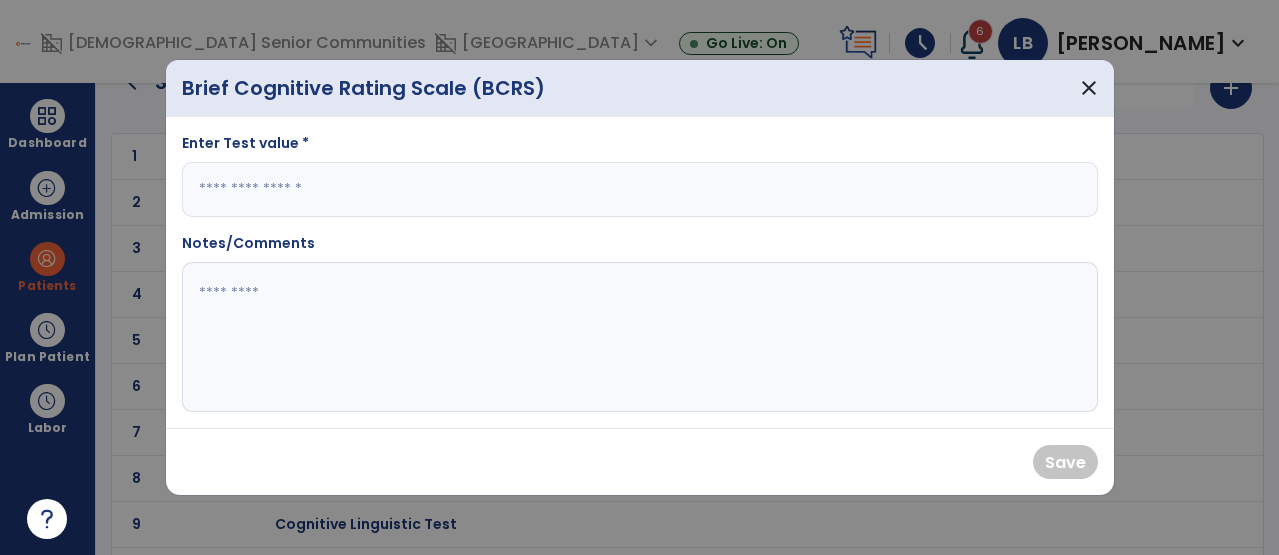 click at bounding box center [640, 189] 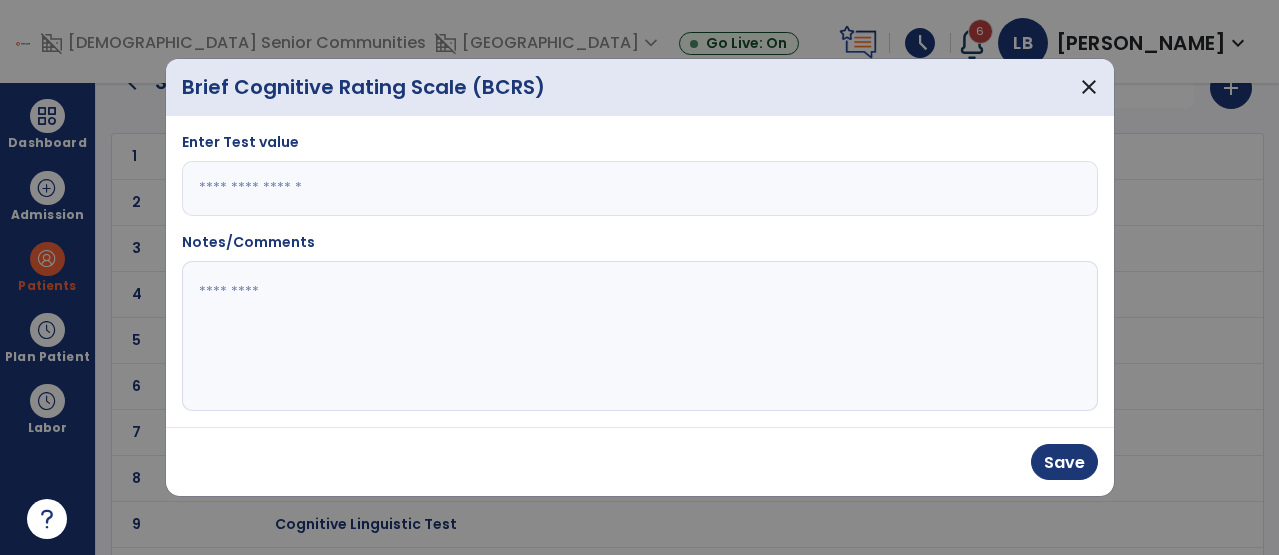 type on "**" 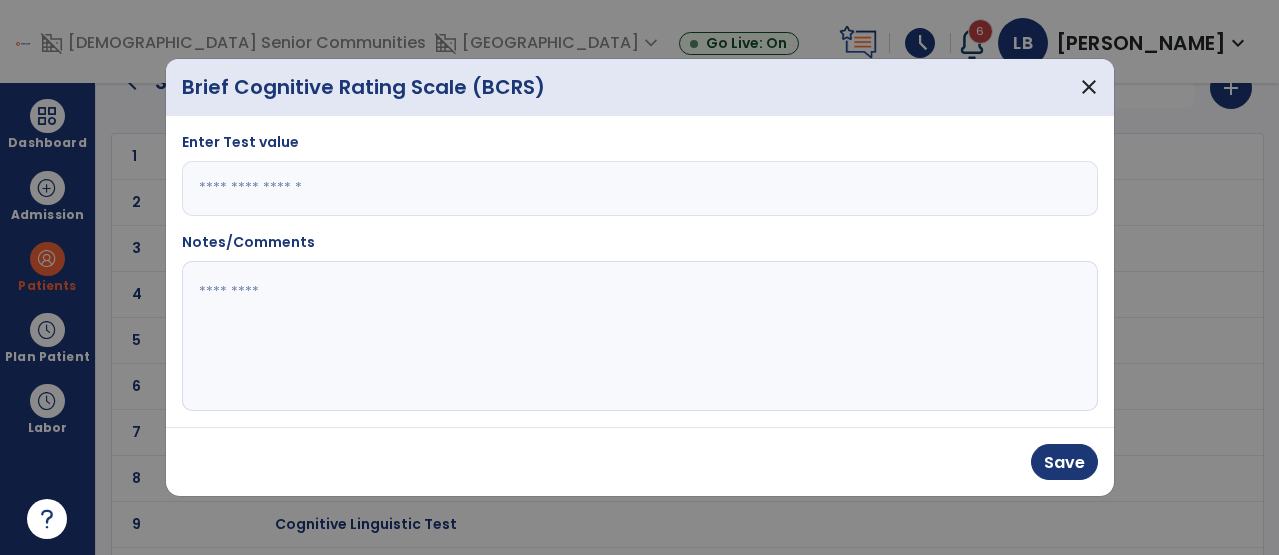 click 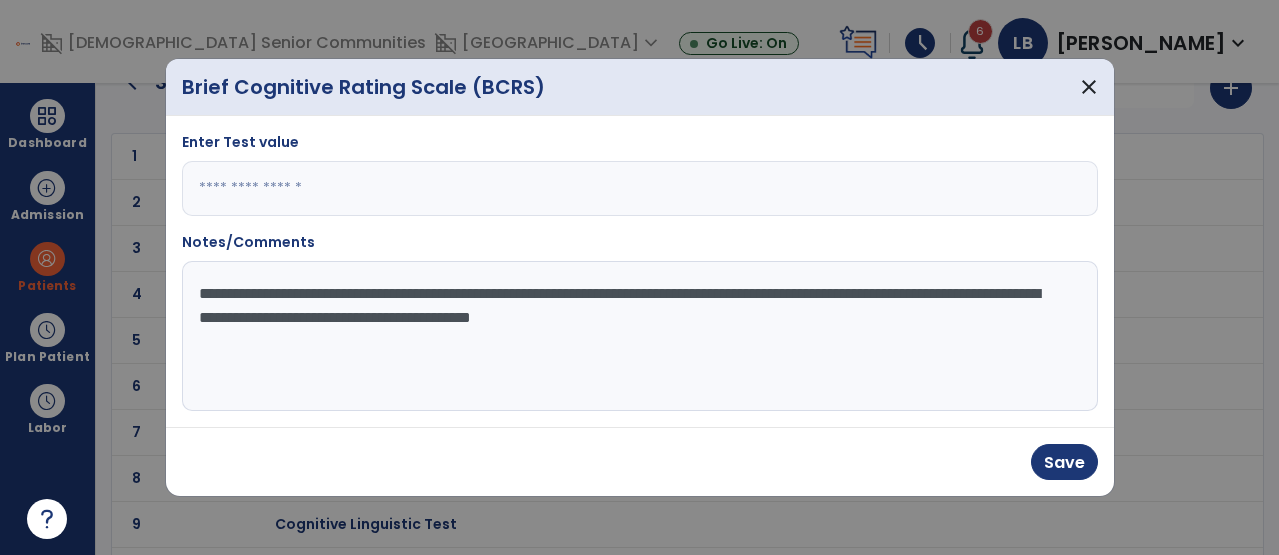 click on "**********" 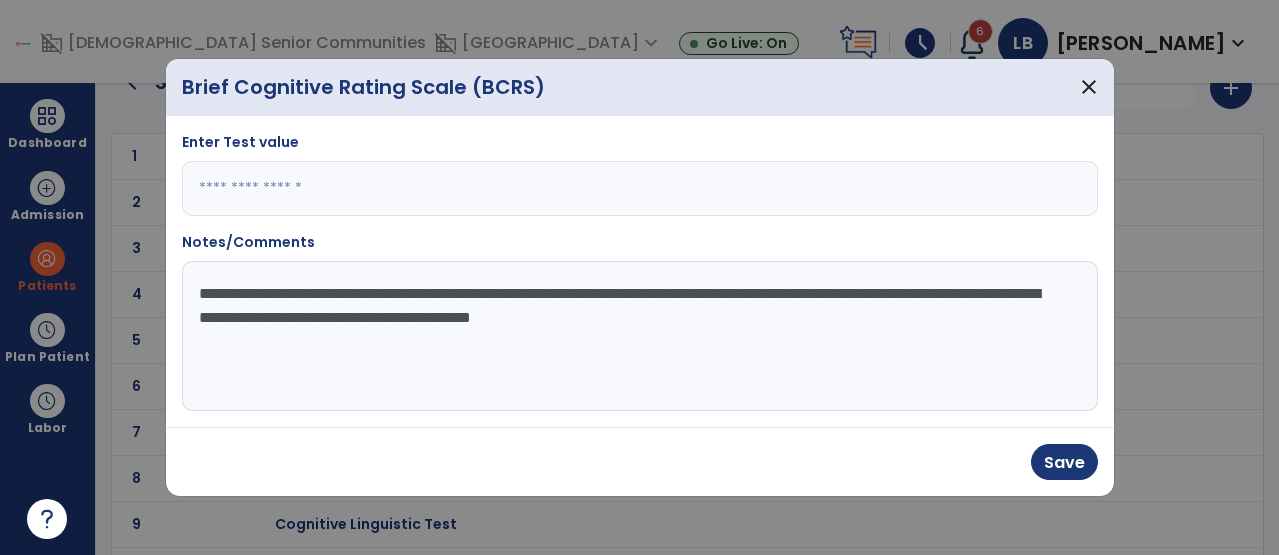 type on "**********" 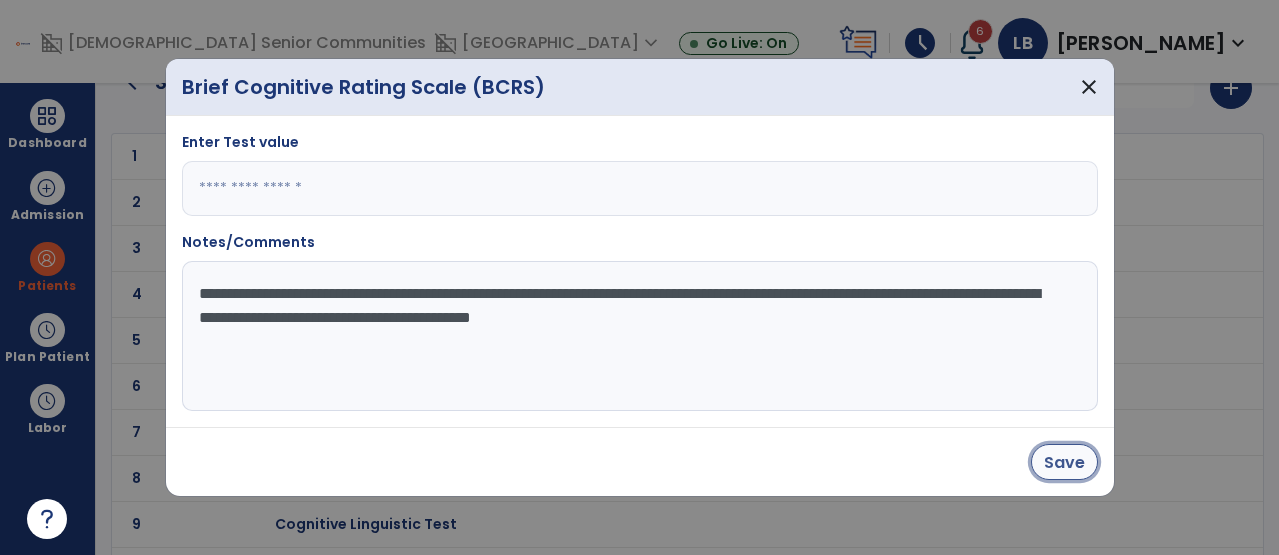 click on "Save" at bounding box center [1064, 462] 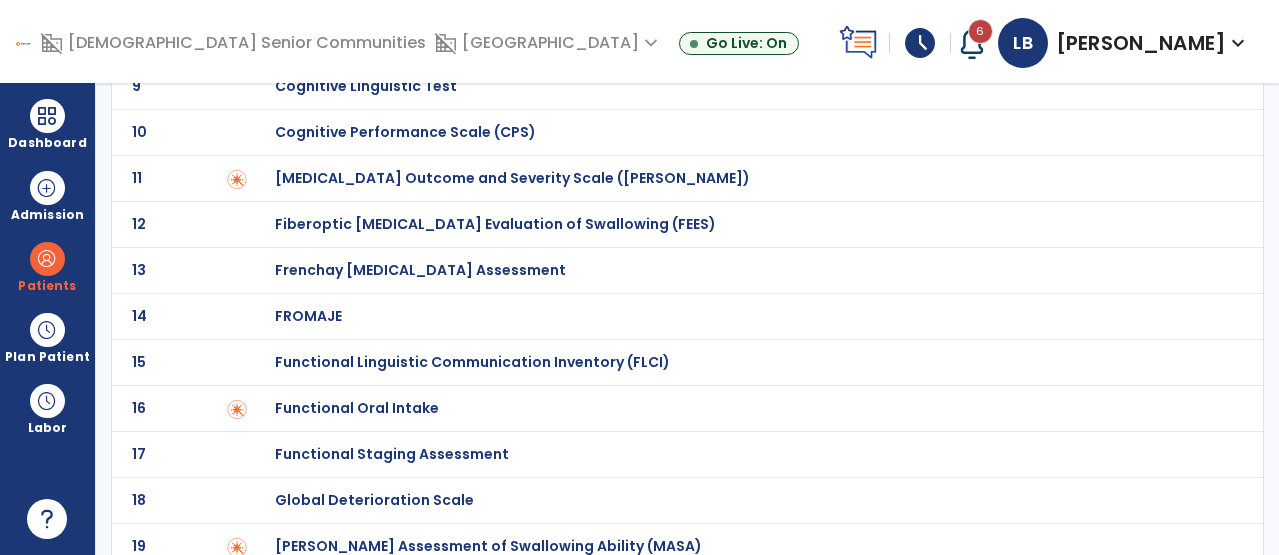 scroll, scrollTop: 487, scrollLeft: 0, axis: vertical 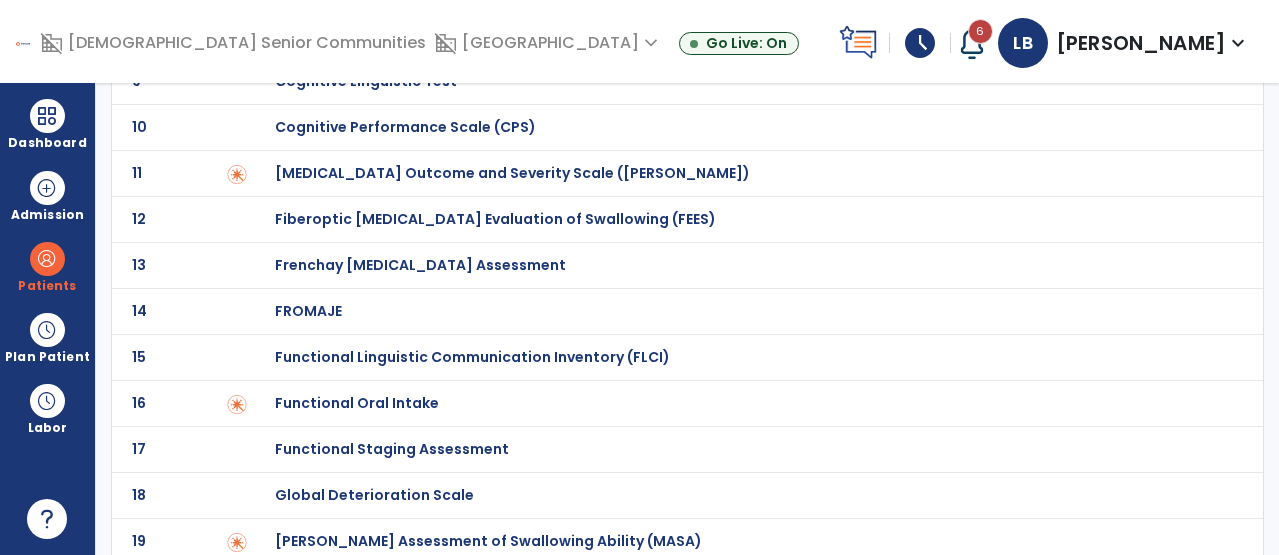 click on "Global Deterioration Scale" at bounding box center [739, -287] 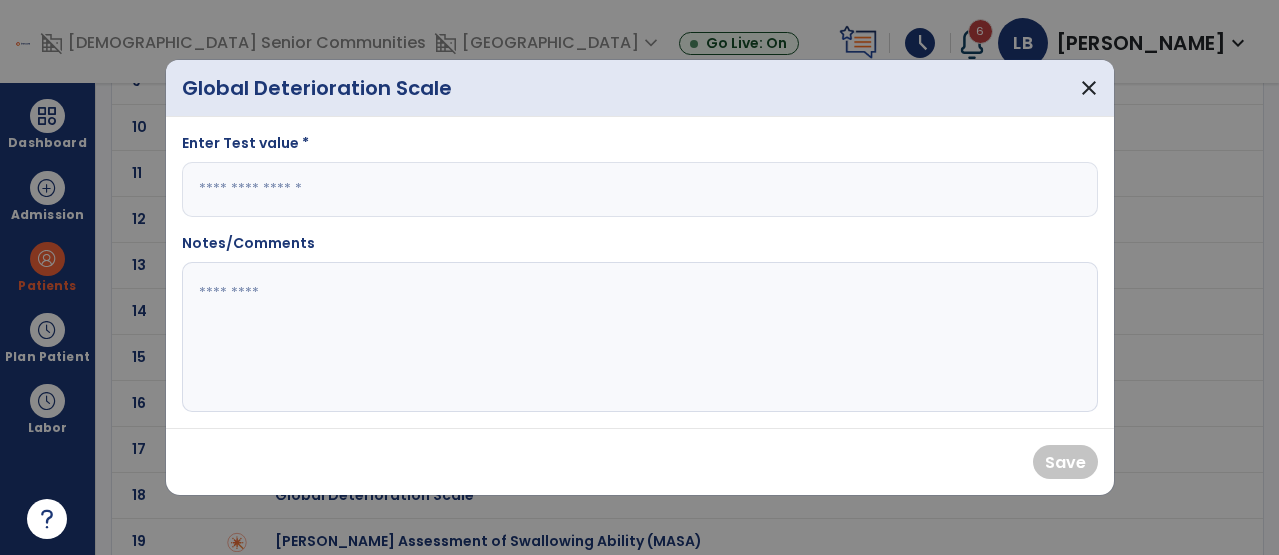 click at bounding box center [640, 189] 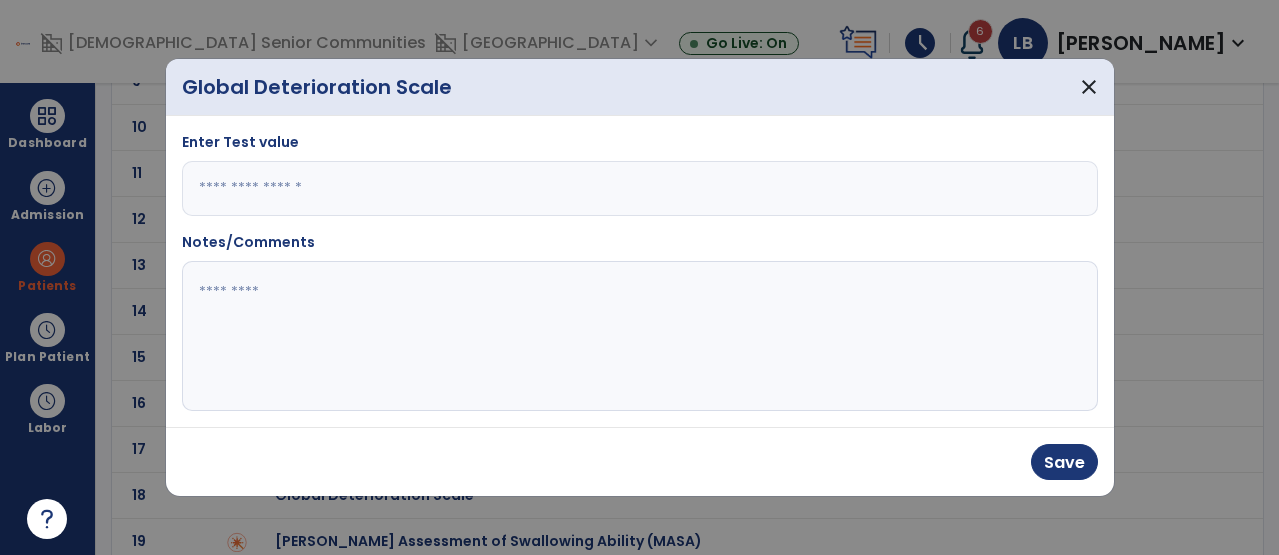 type on "***" 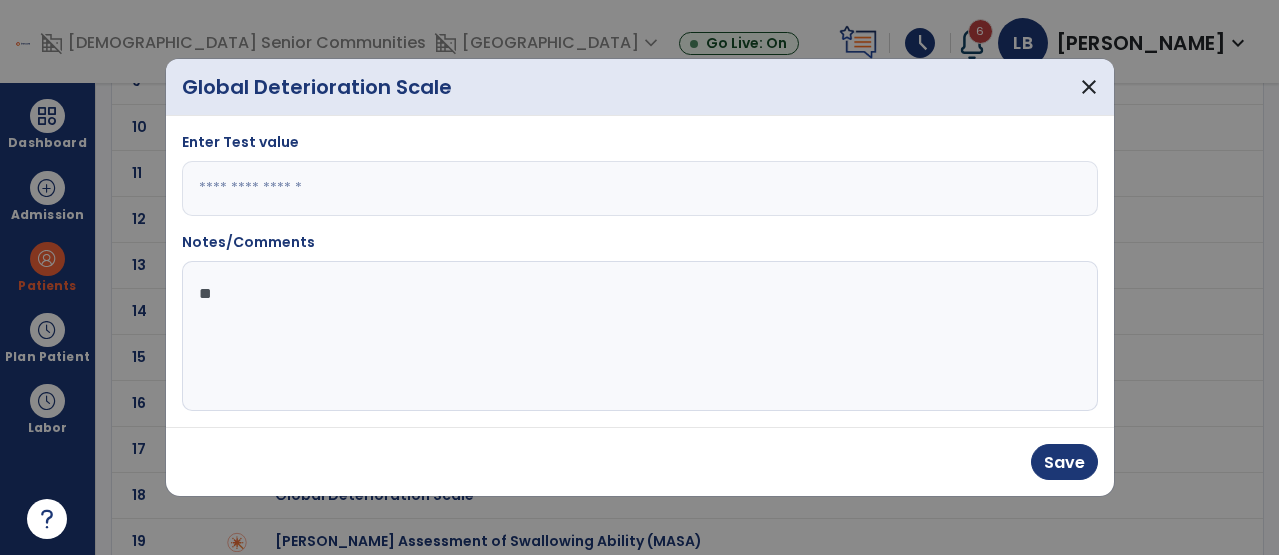 type on "*" 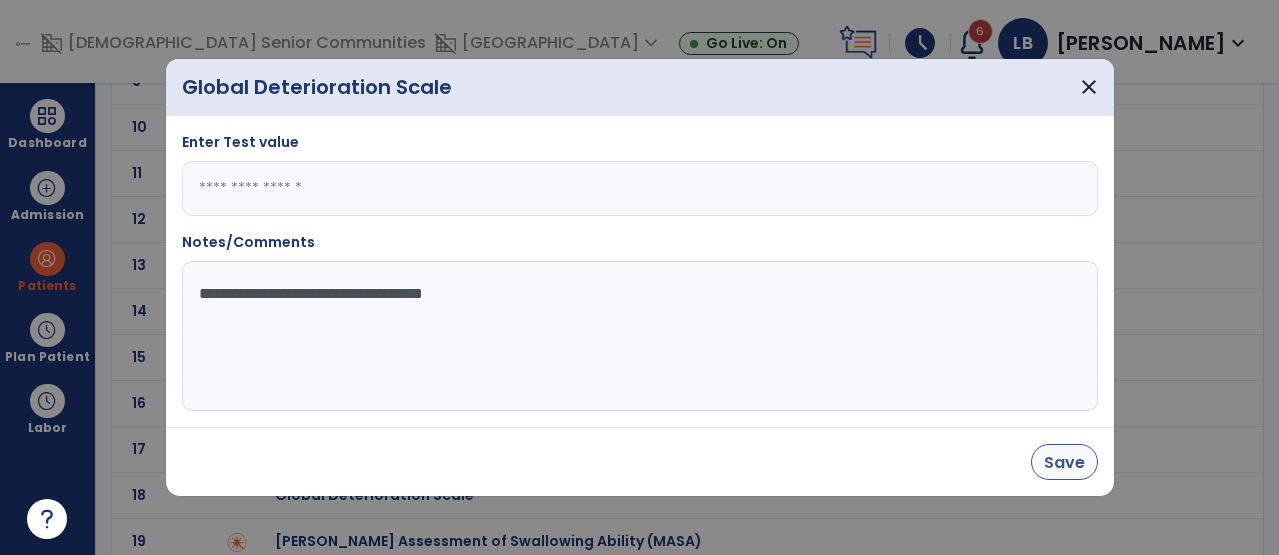 type on "**********" 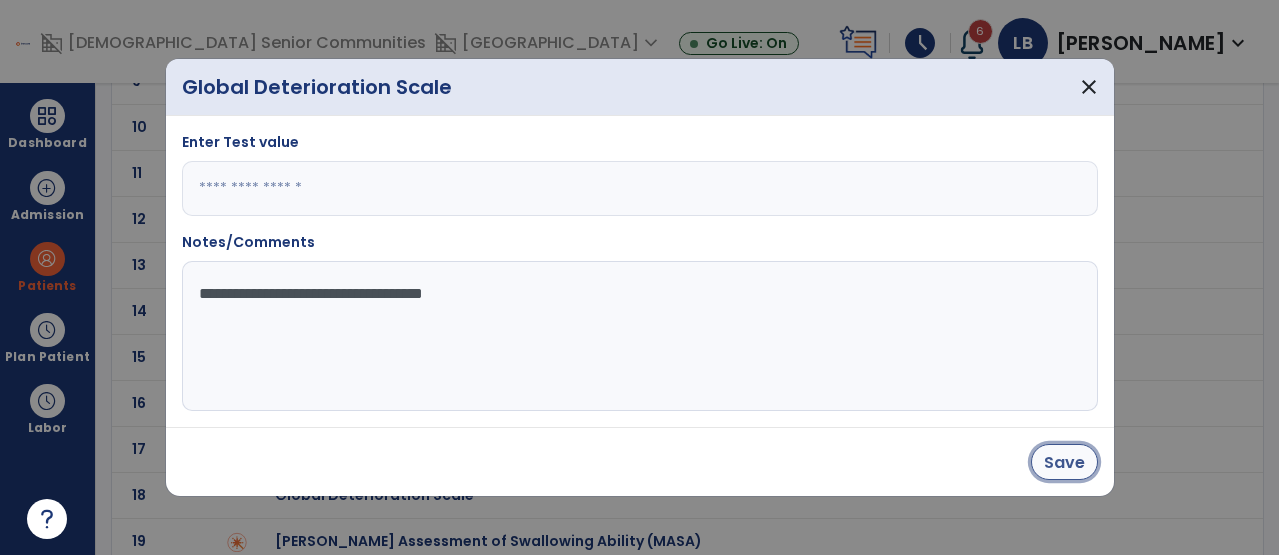 click on "Save" at bounding box center [1064, 462] 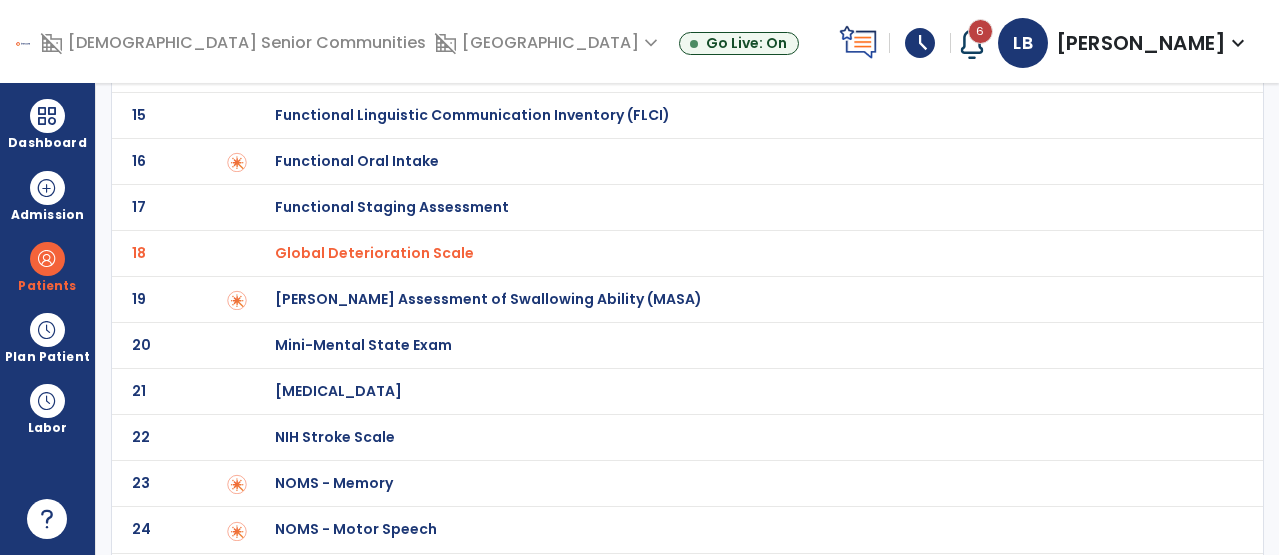 scroll, scrollTop: 0, scrollLeft: 0, axis: both 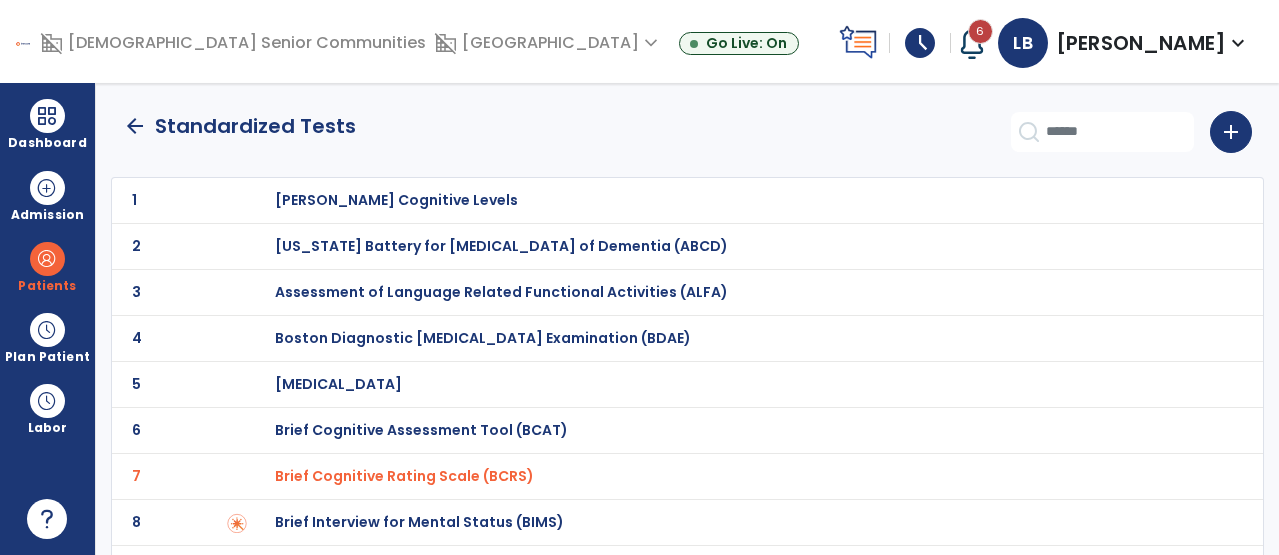 click on "arrow_back" 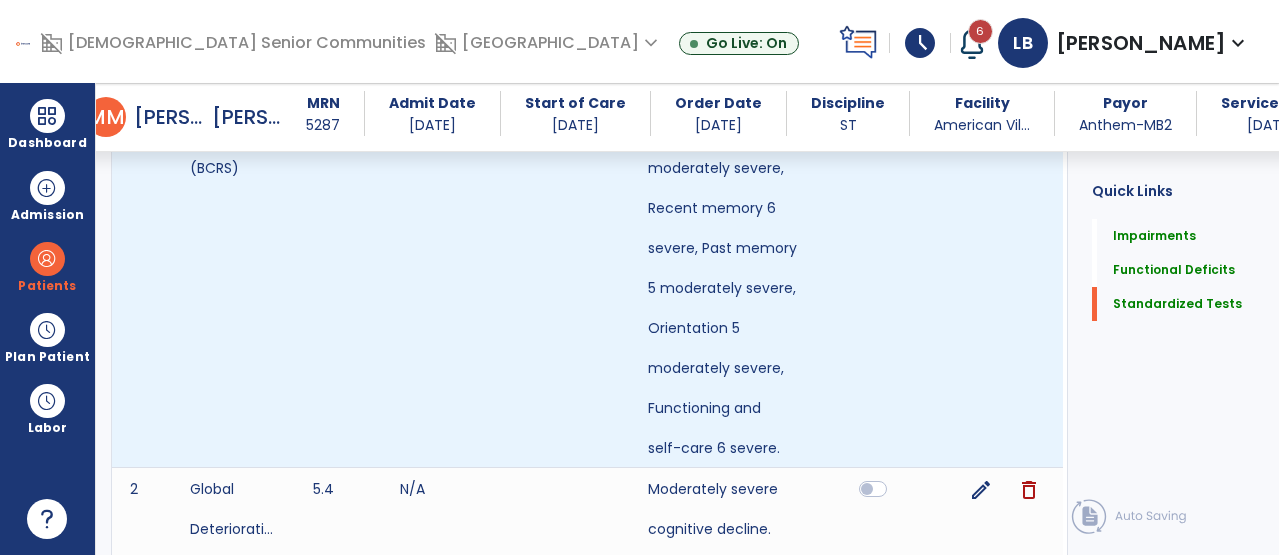 scroll, scrollTop: 1319, scrollLeft: 0, axis: vertical 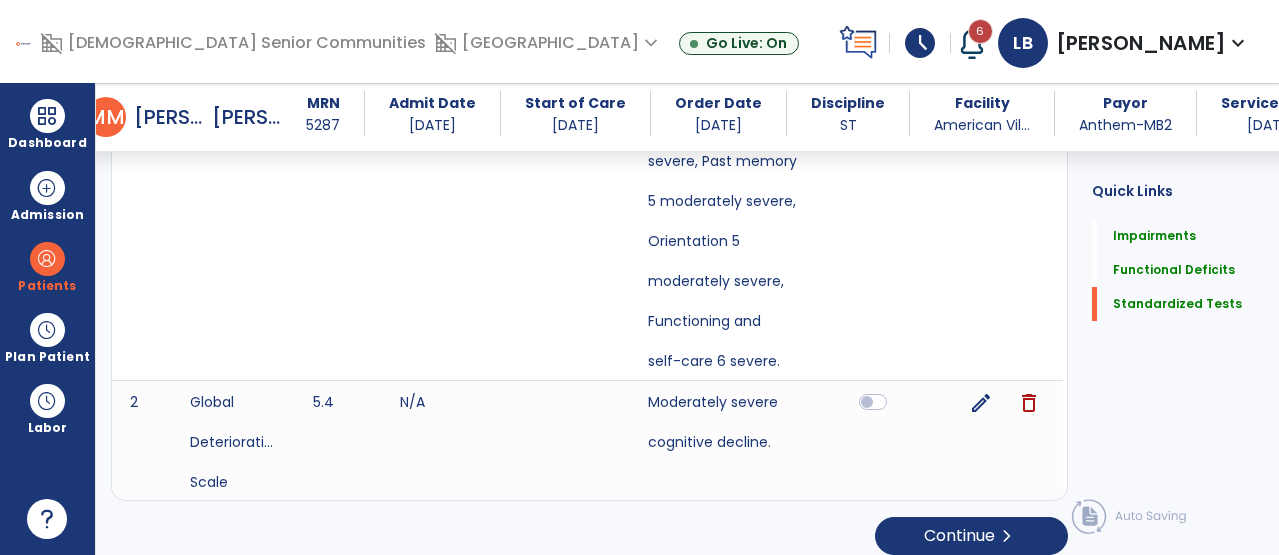 click on "Impairments      add
No.
Name
Value" 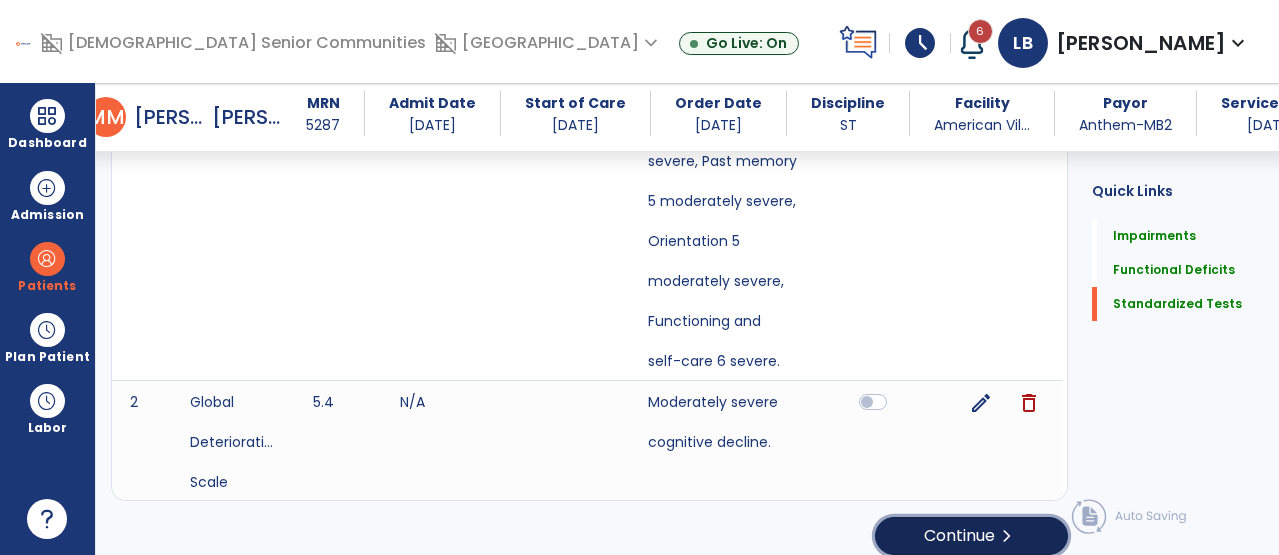 click on "Continue  chevron_right" 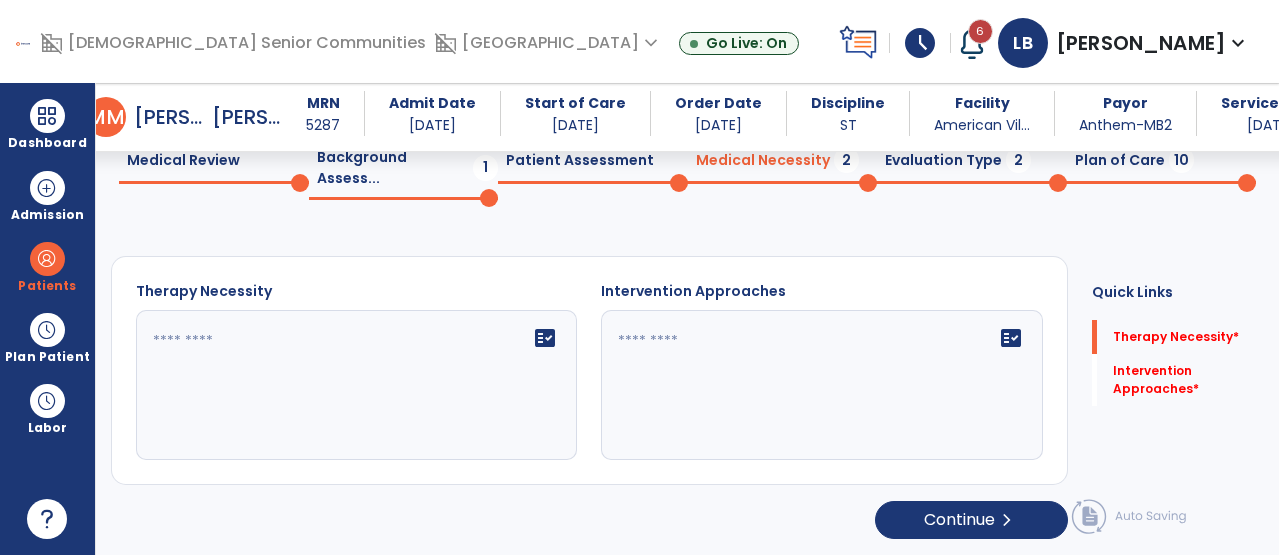 scroll, scrollTop: 73, scrollLeft: 0, axis: vertical 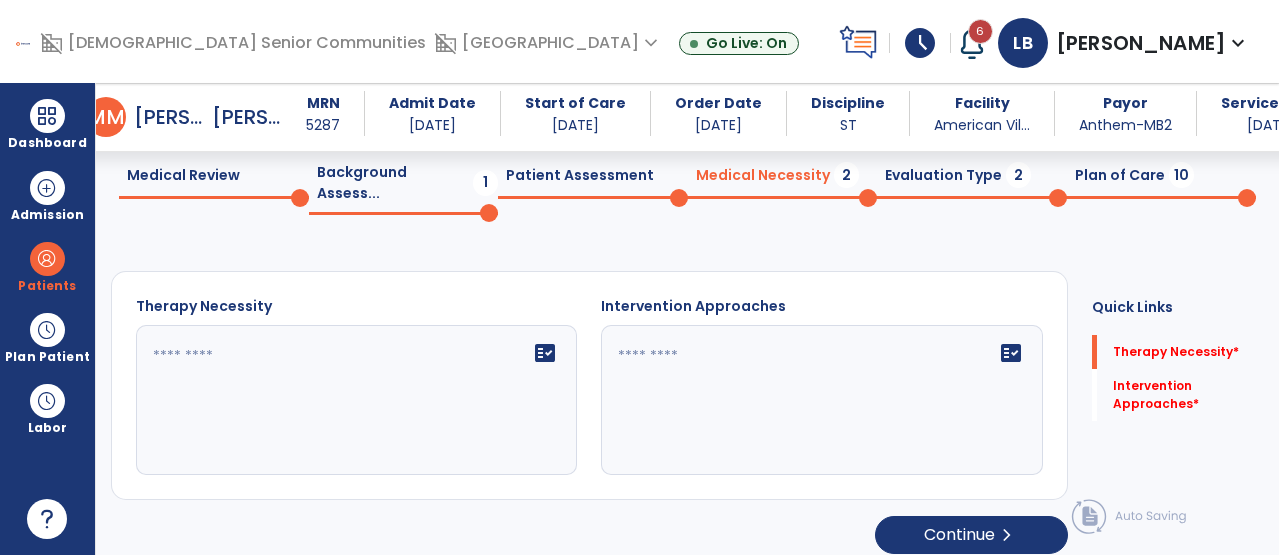 click on "fact_check" 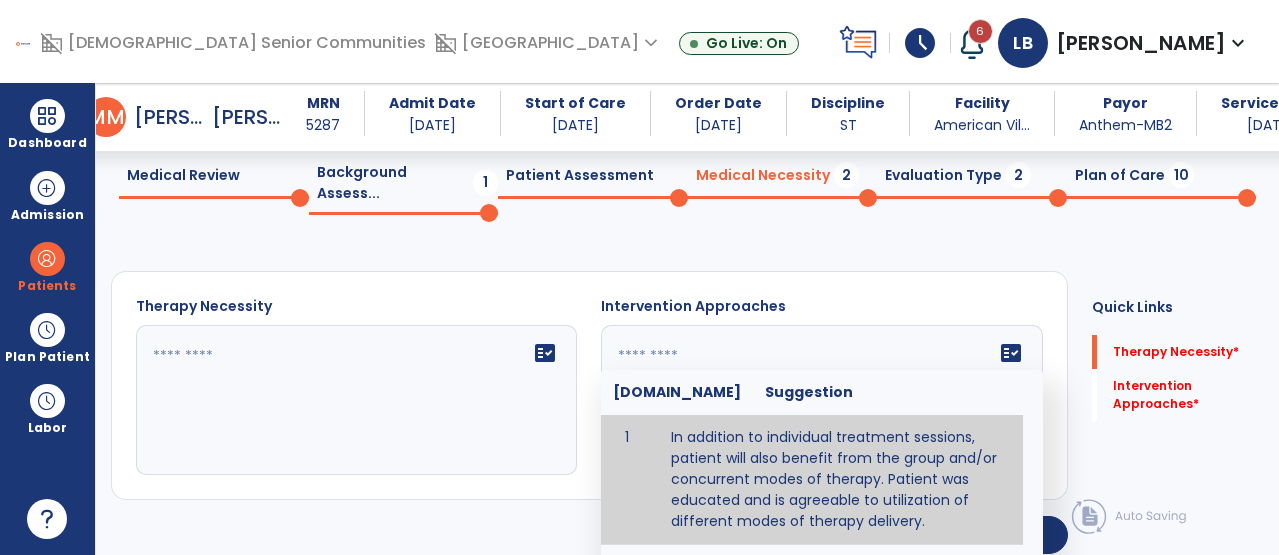 type on "**********" 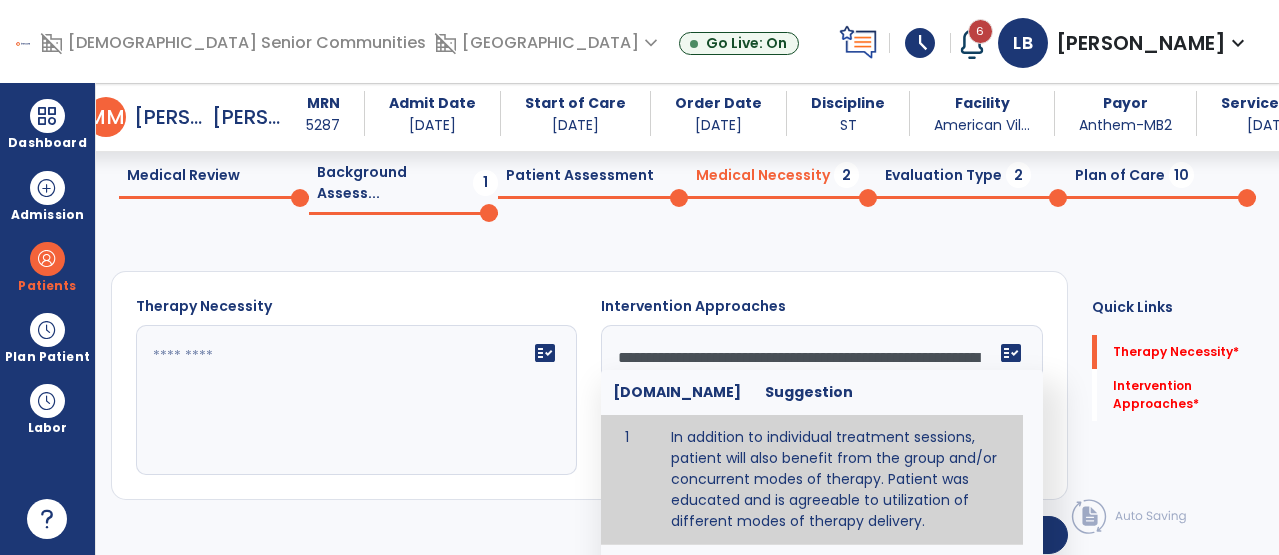 scroll, scrollTop: 71, scrollLeft: 0, axis: vertical 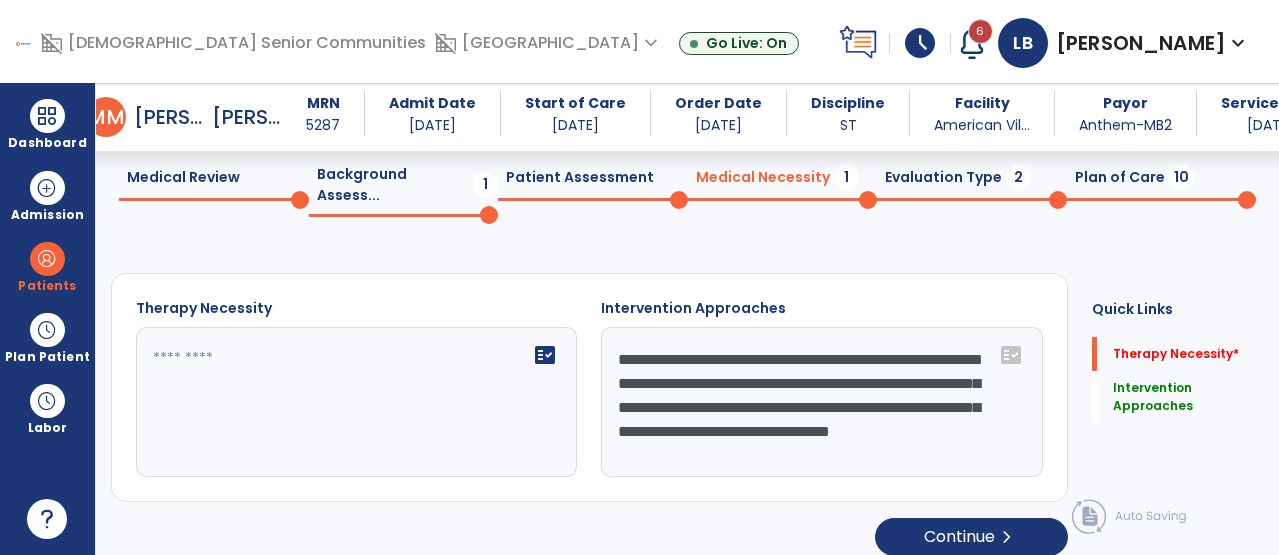 click on "fact_check" 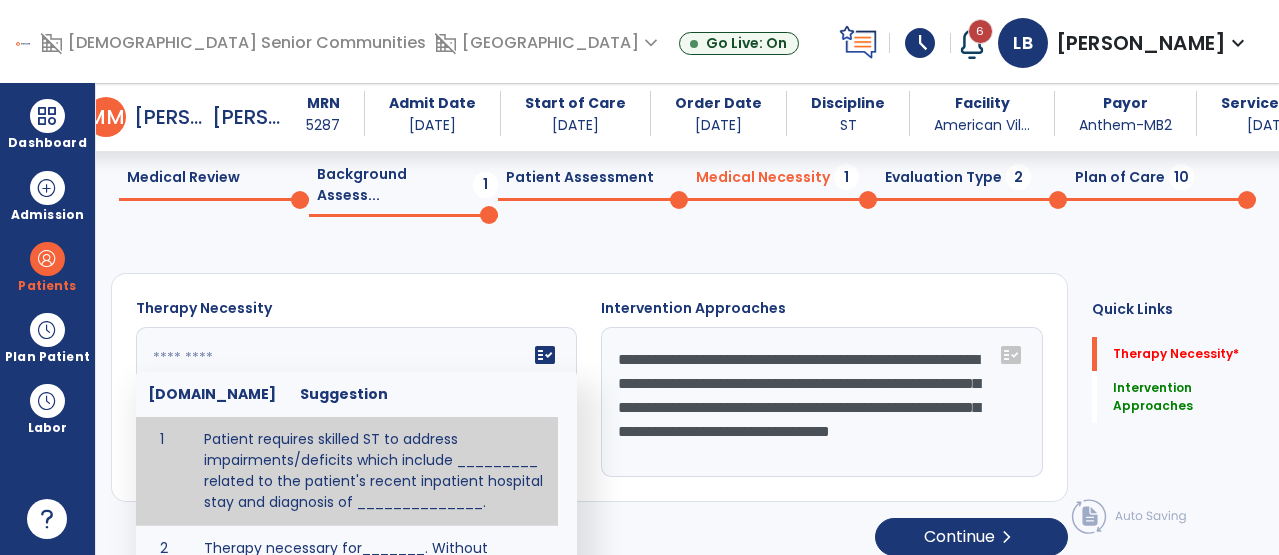 click 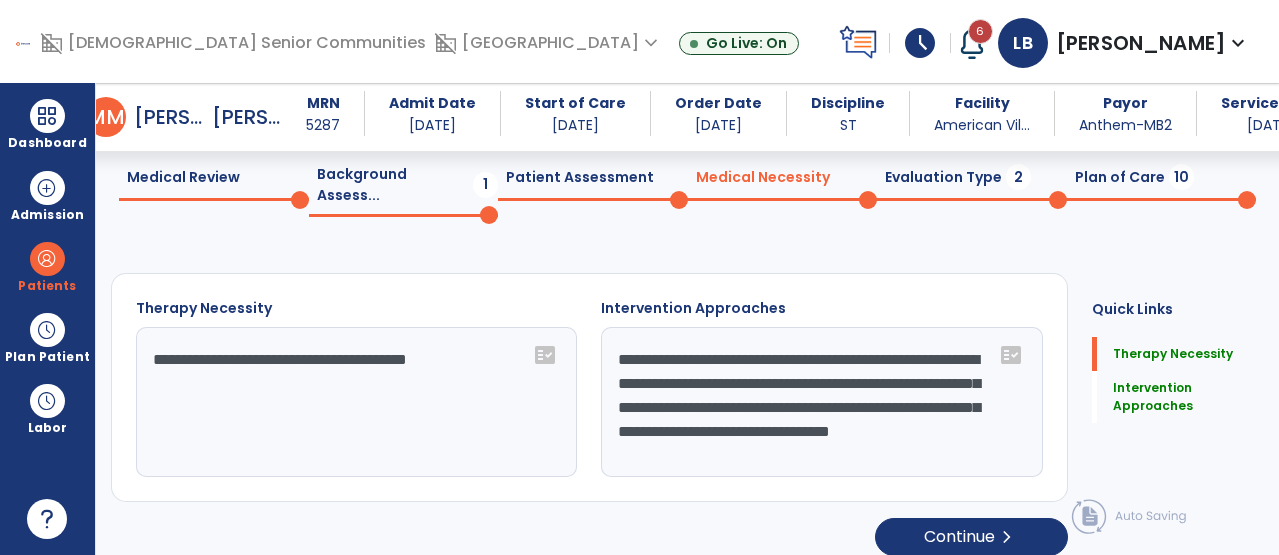 paste on "**********" 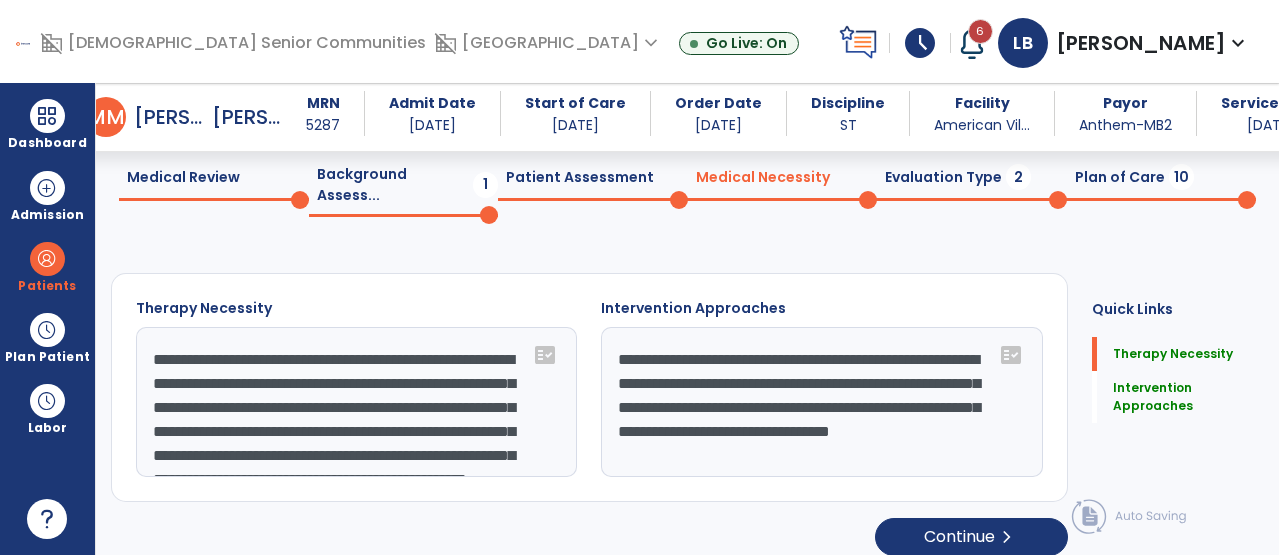 scroll, scrollTop: 88, scrollLeft: 0, axis: vertical 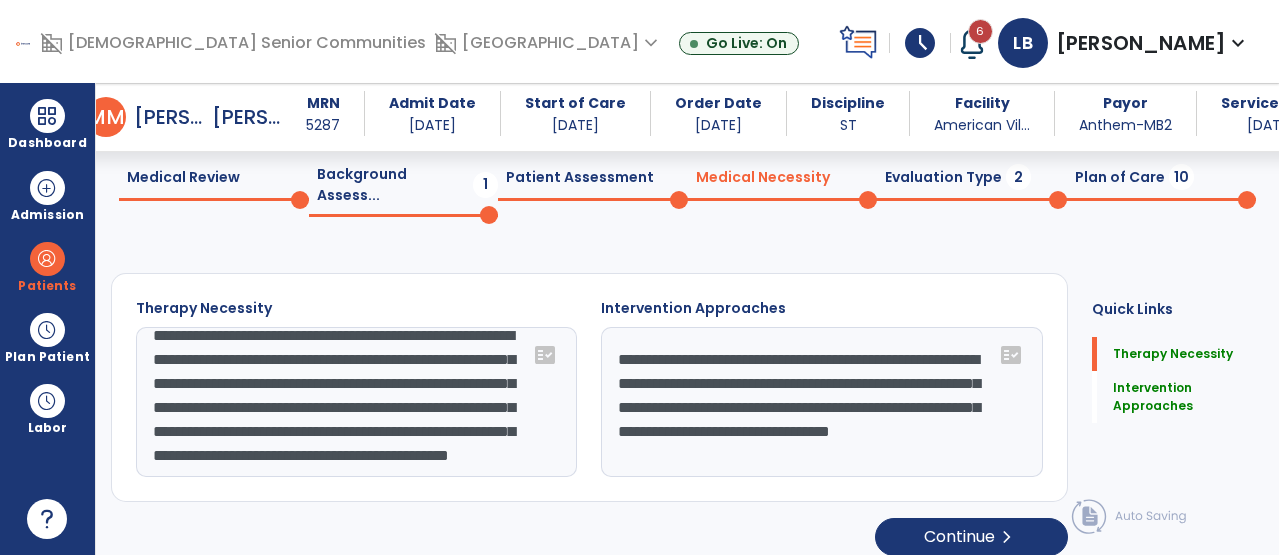 click on "**********" 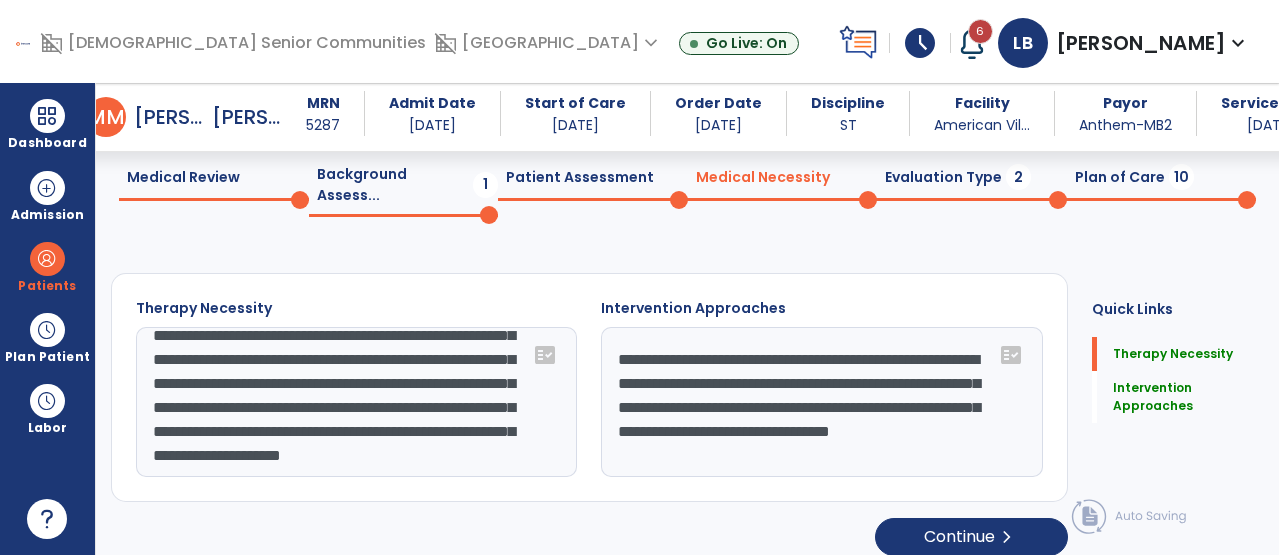scroll, scrollTop: 112, scrollLeft: 0, axis: vertical 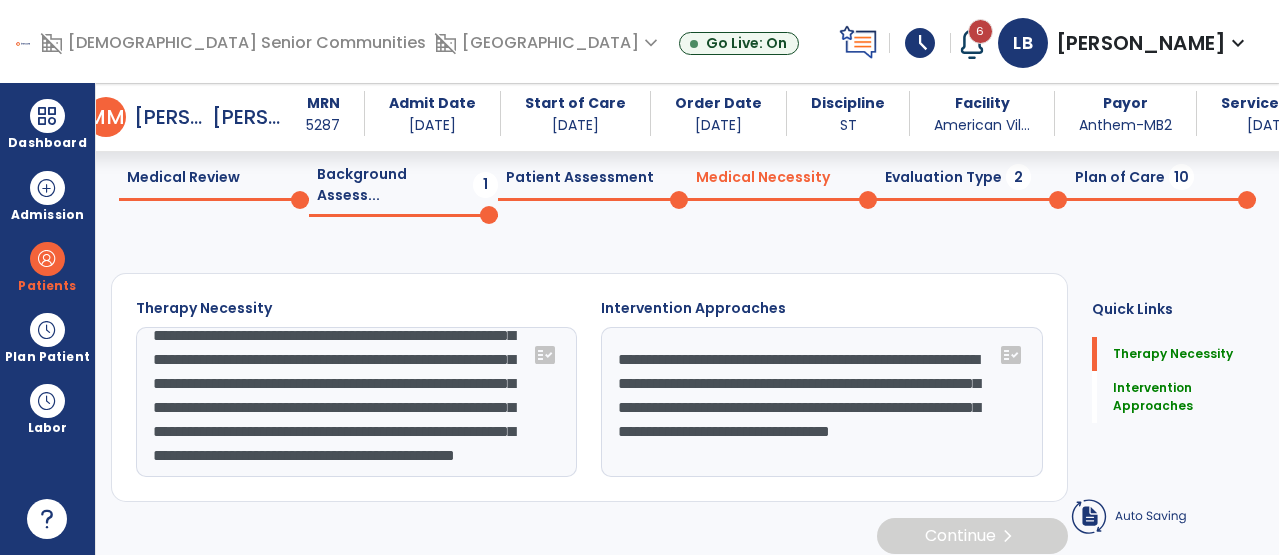 click on "**********" 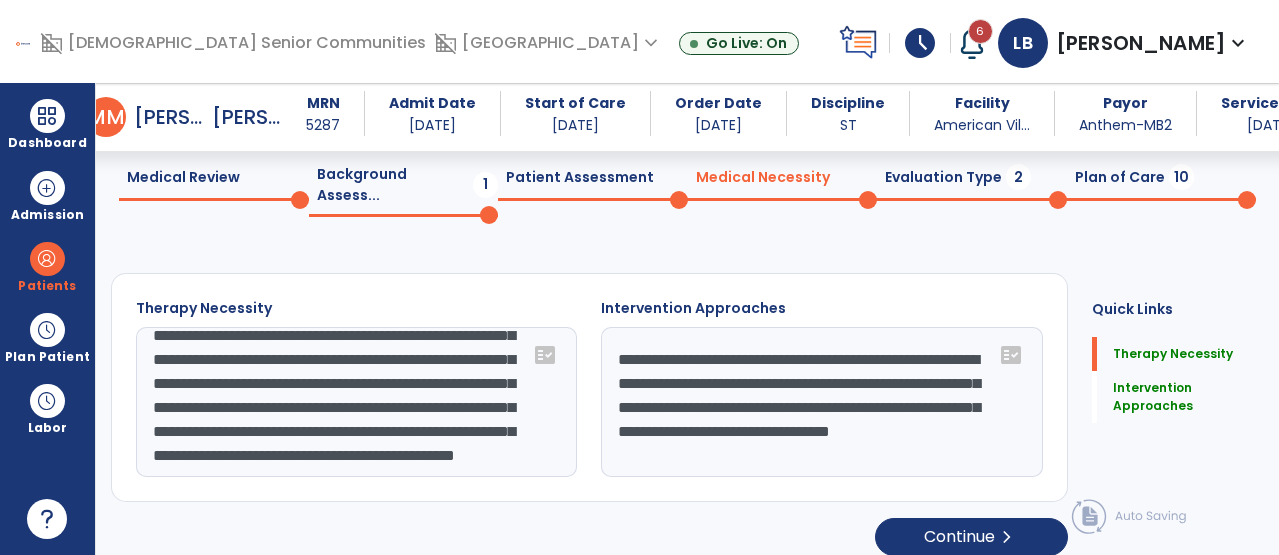 click on "**********" 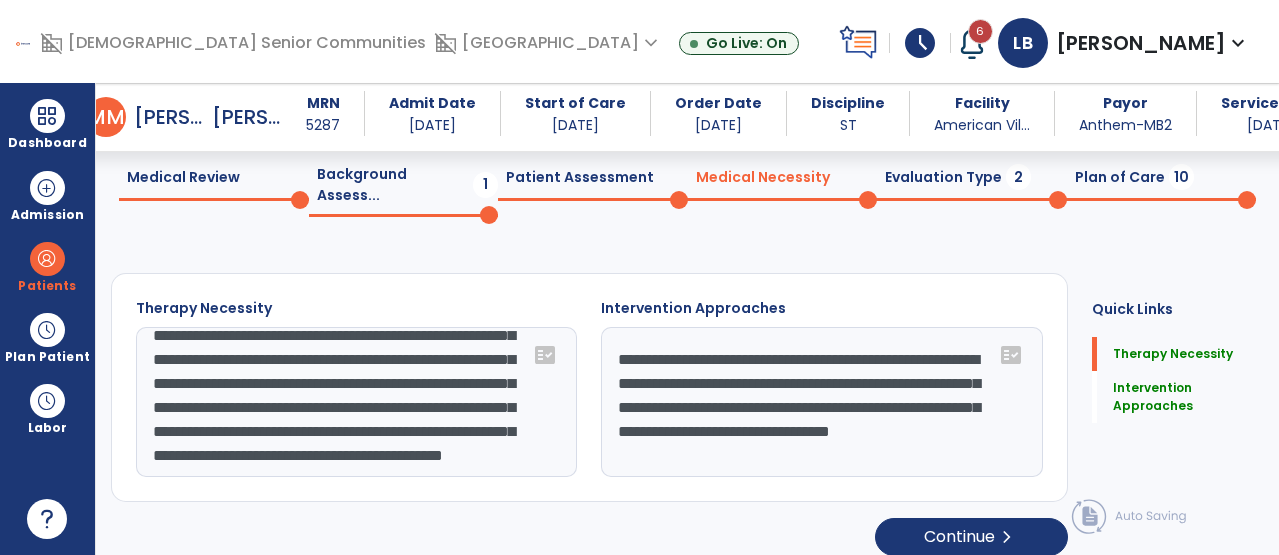 scroll, scrollTop: 144, scrollLeft: 0, axis: vertical 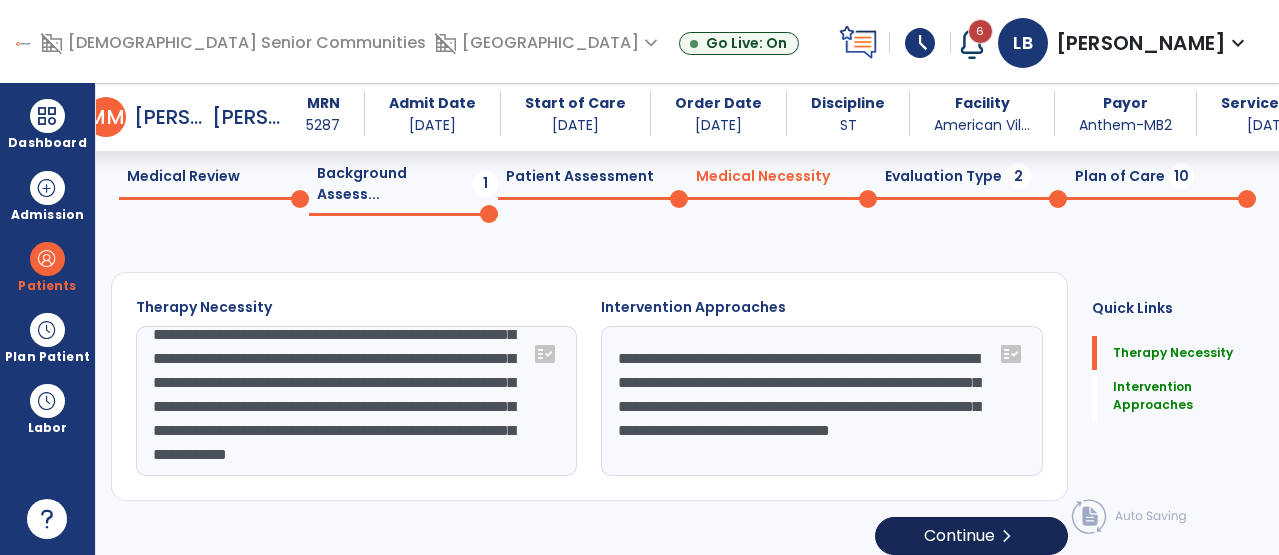 type on "**********" 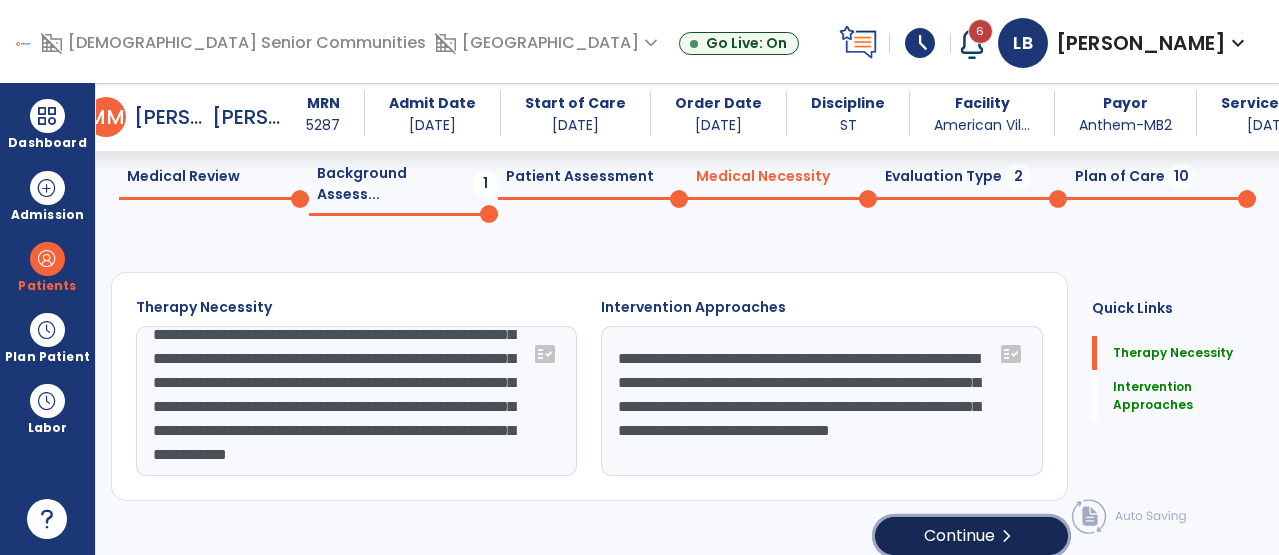 click on "Continue  chevron_right" 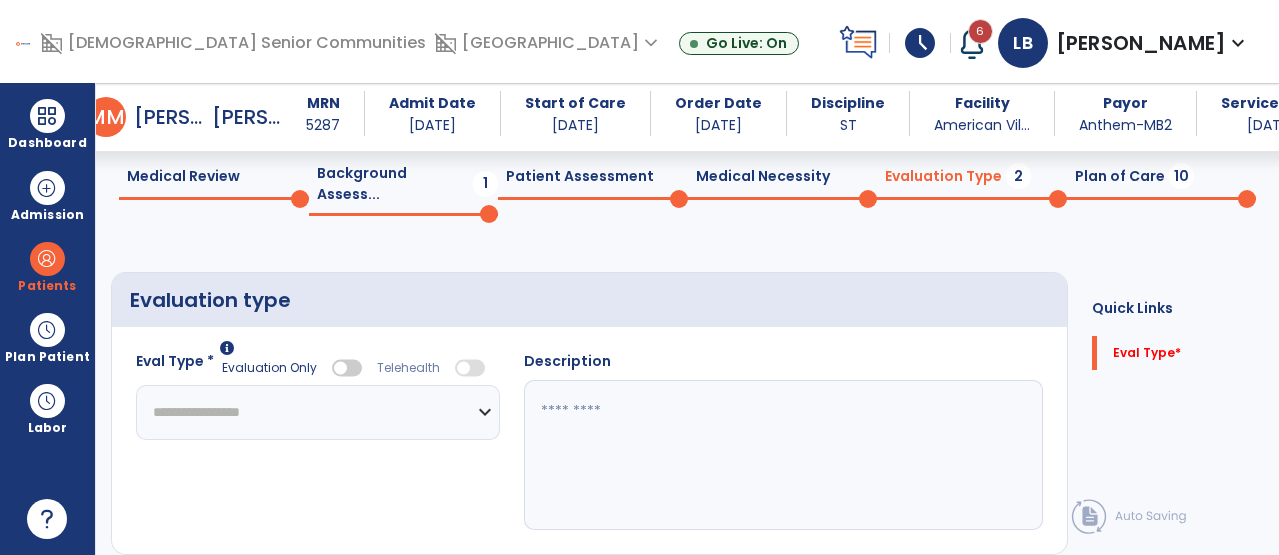 click on "**********" 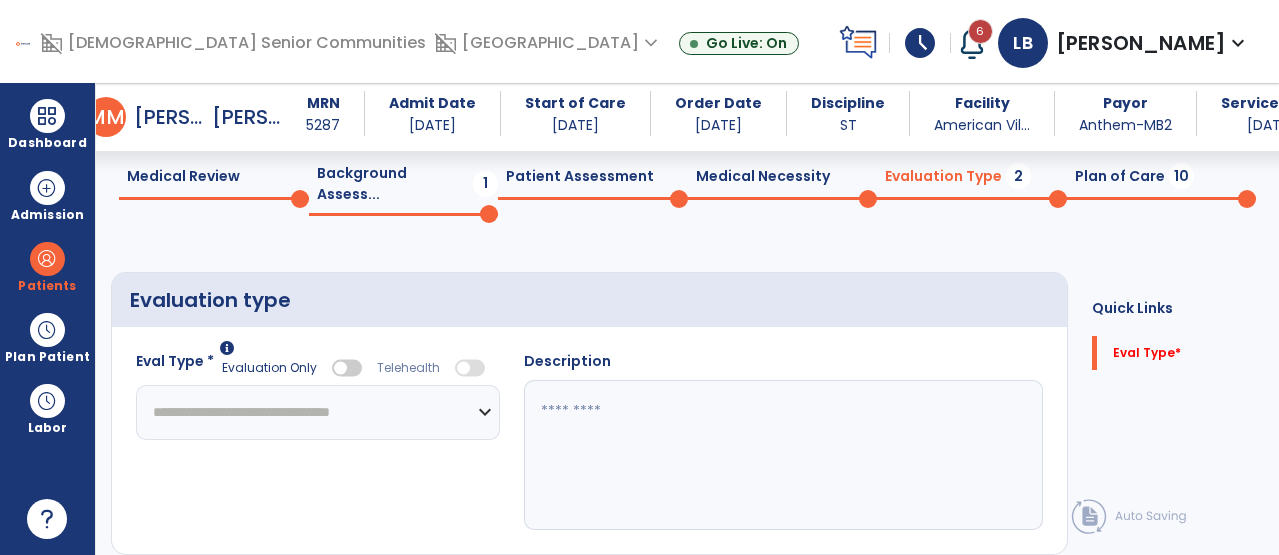 click on "**********" 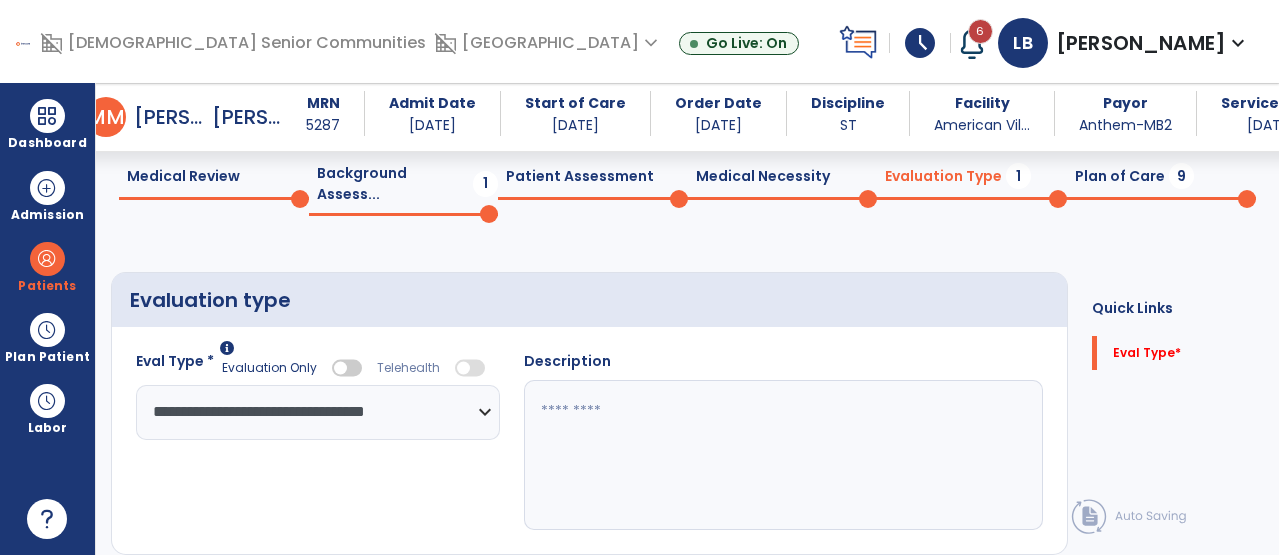 click 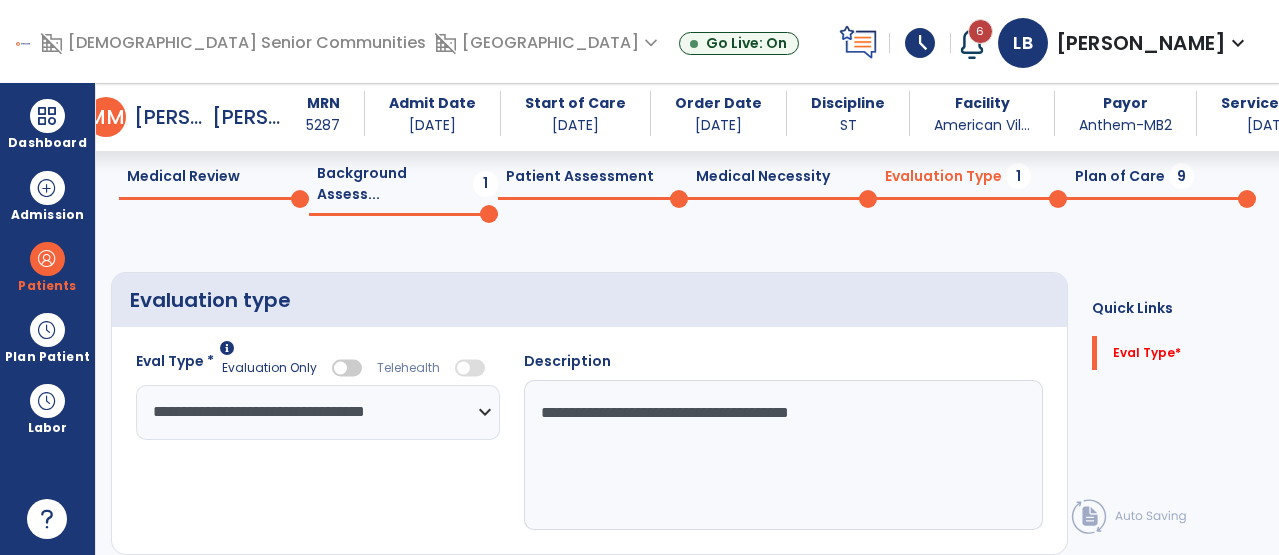 scroll, scrollTop: 126, scrollLeft: 0, axis: vertical 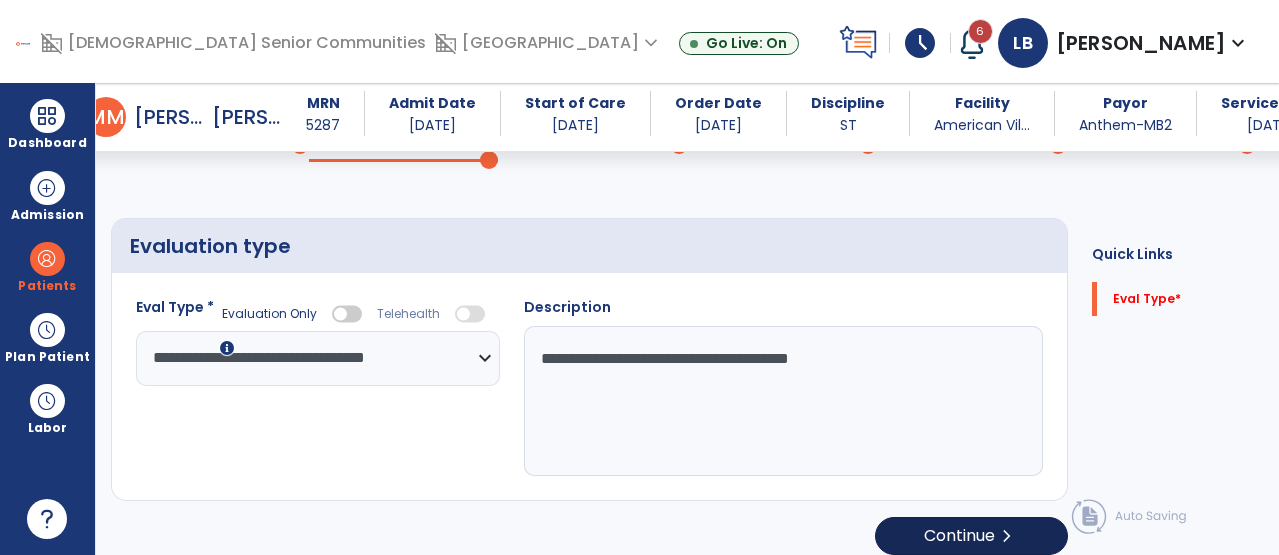 type on "**********" 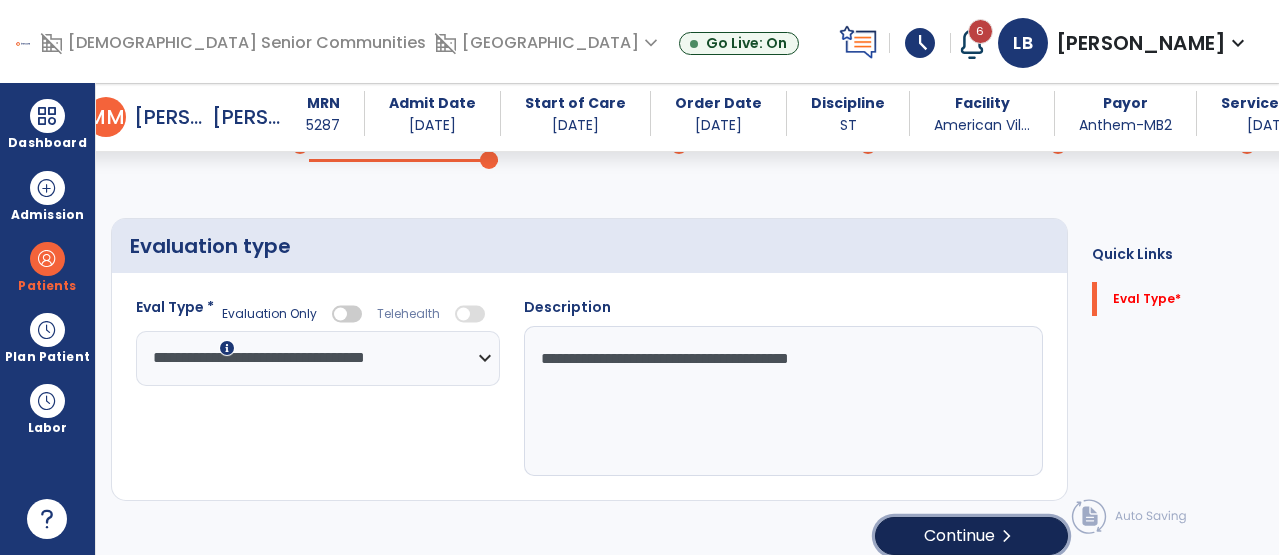click on "Continue  chevron_right" 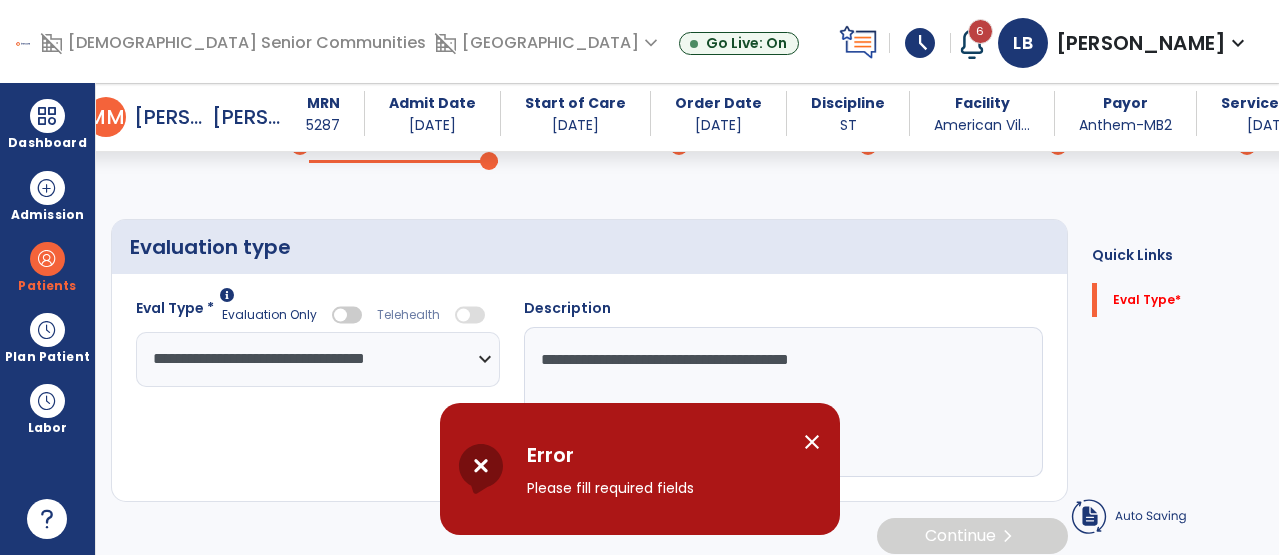 scroll, scrollTop: 126, scrollLeft: 0, axis: vertical 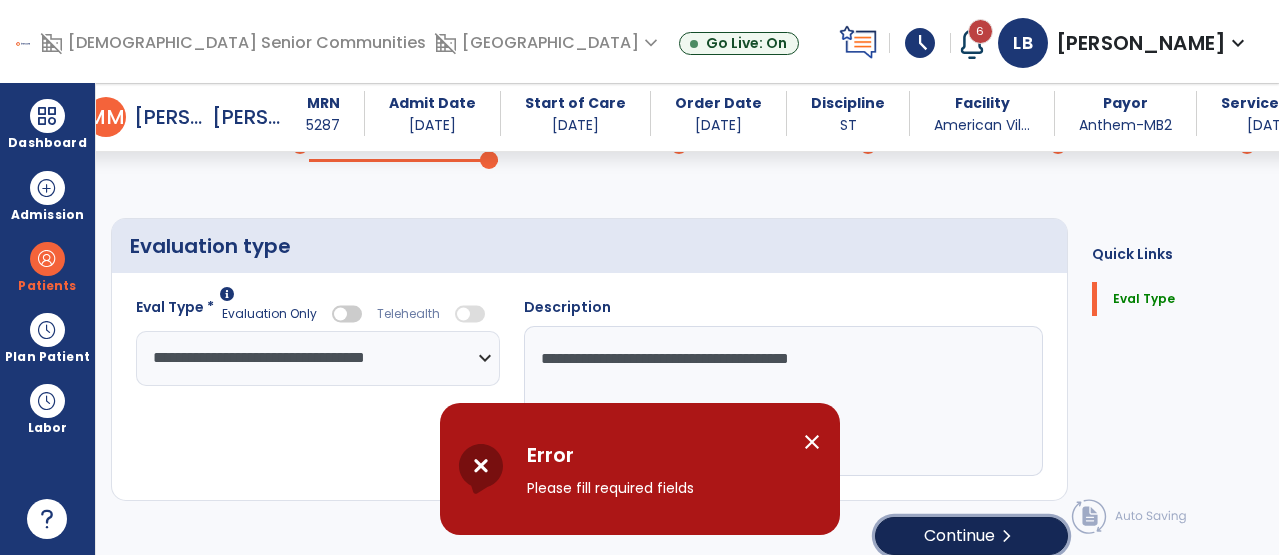 click on "Continue  chevron_right" 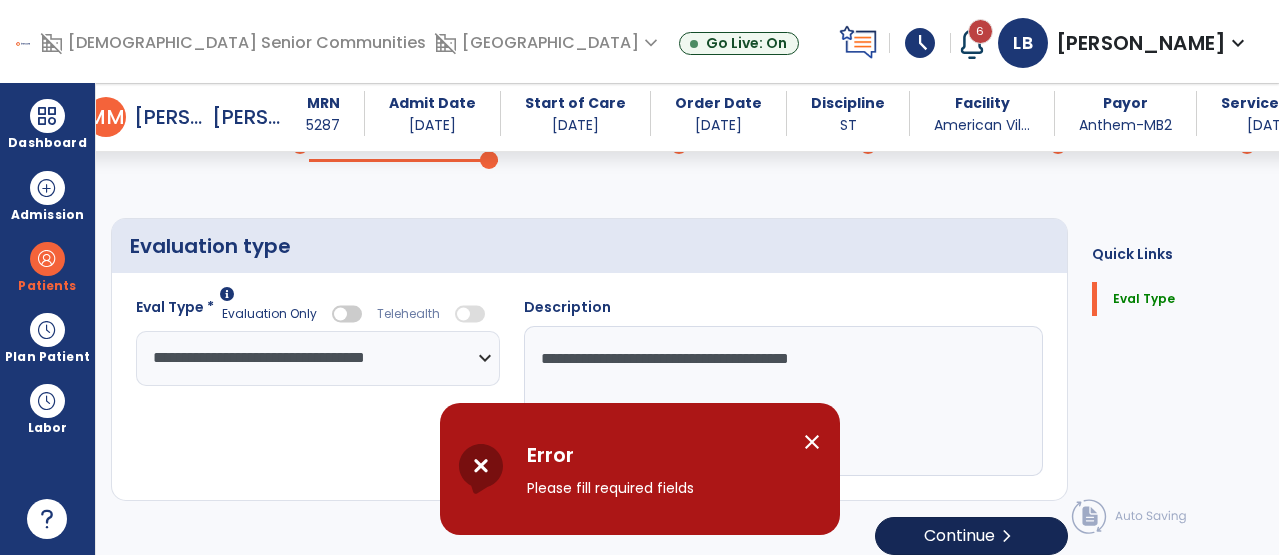 select on "*****" 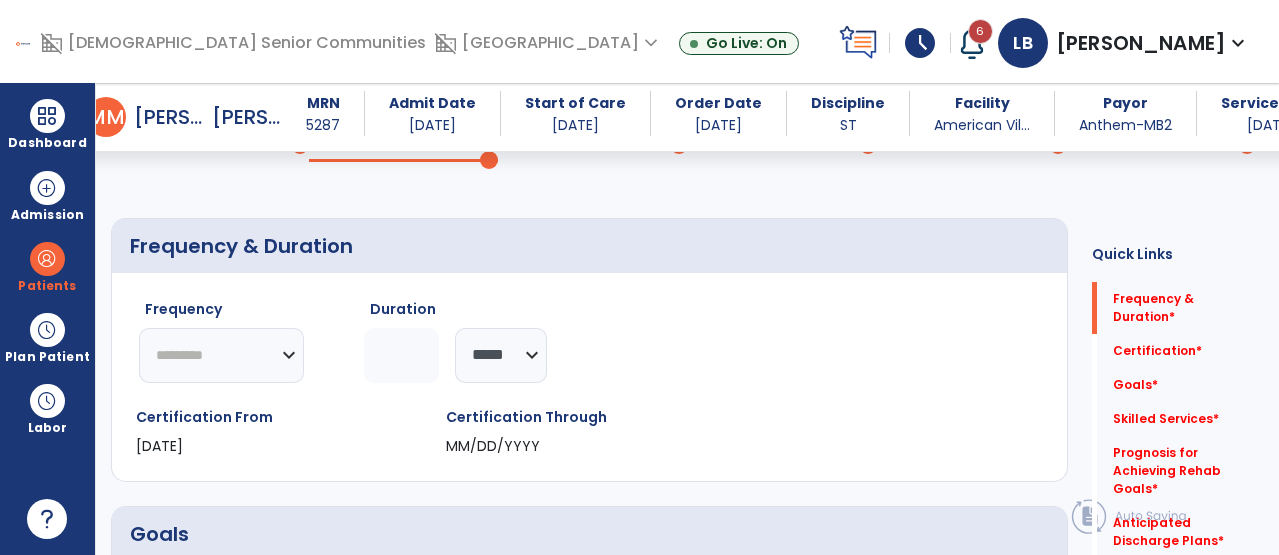 click on "********* ** ** ** ** ** ** **" 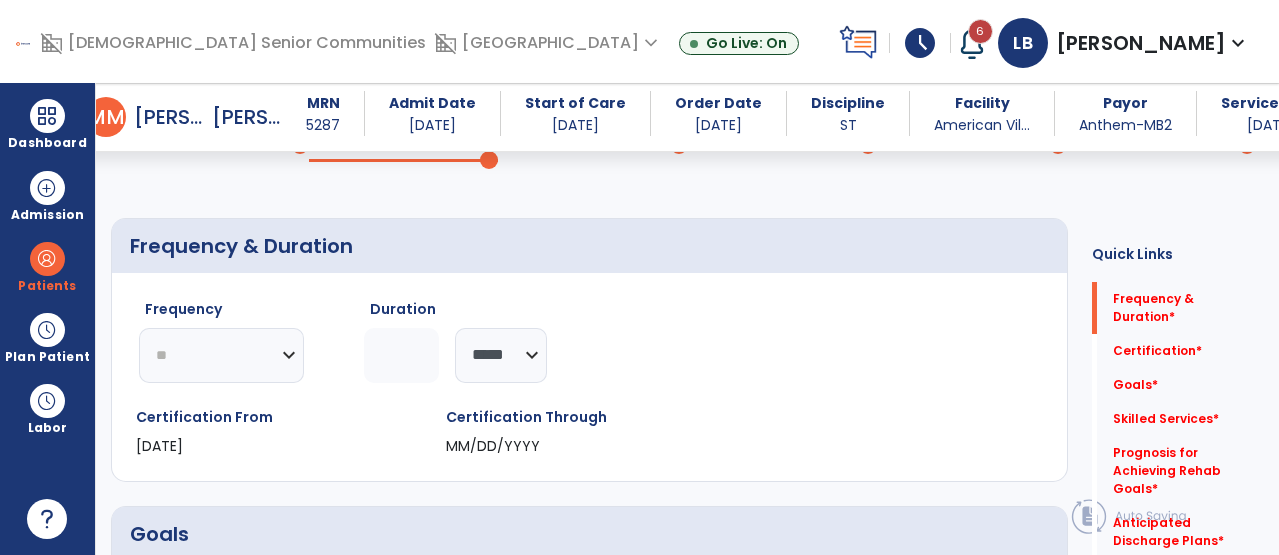click on "********* ** ** ** ** ** ** **" 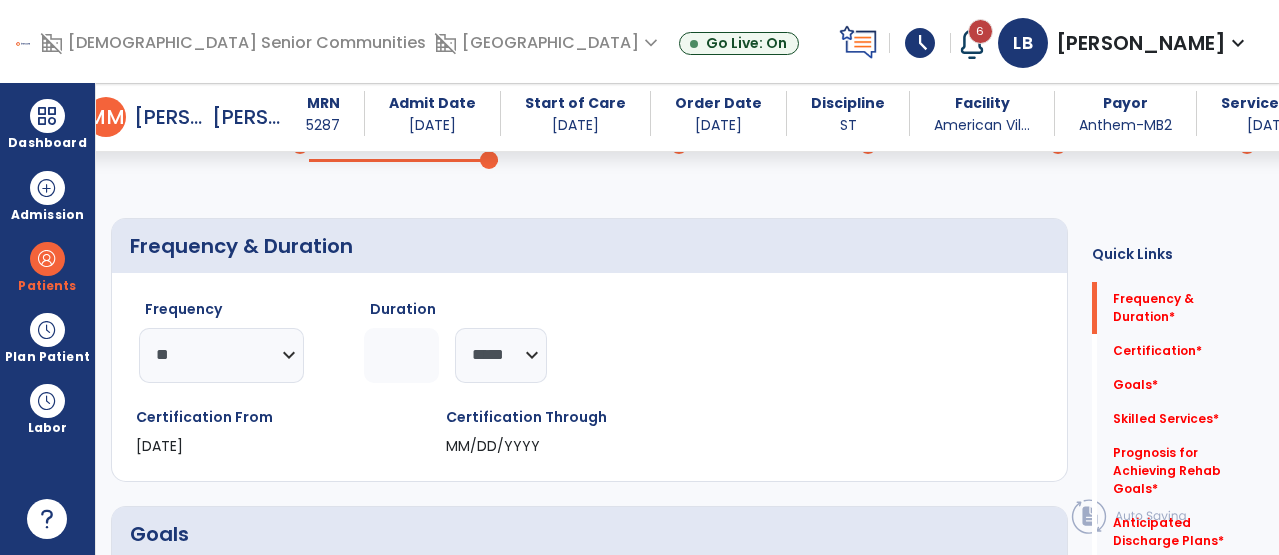 click 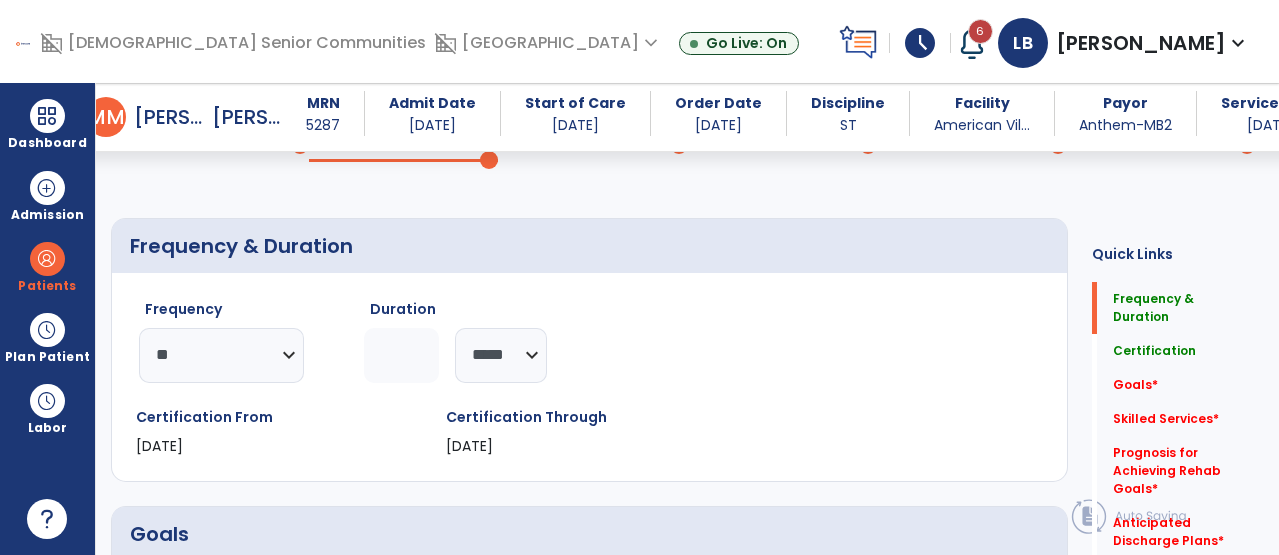 type on "*" 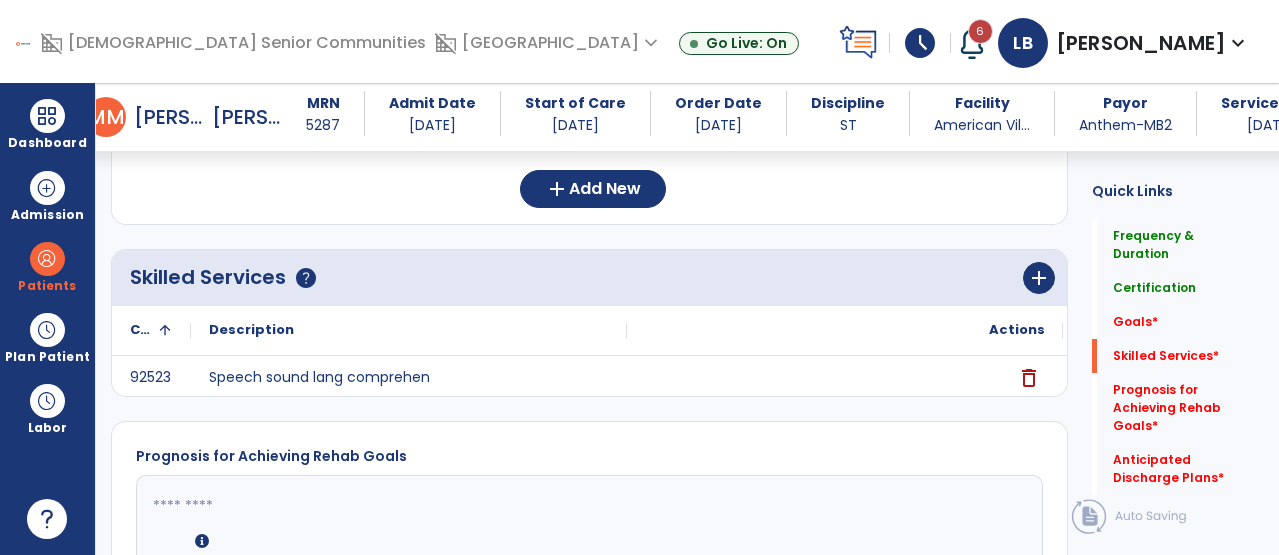 scroll, scrollTop: 587, scrollLeft: 0, axis: vertical 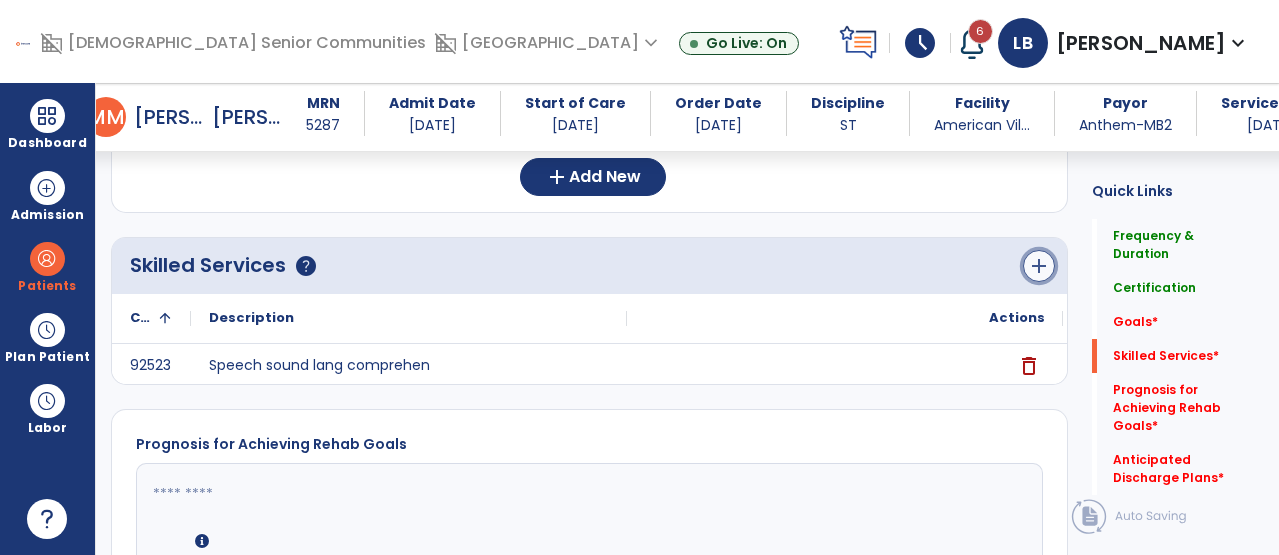 click on "add" 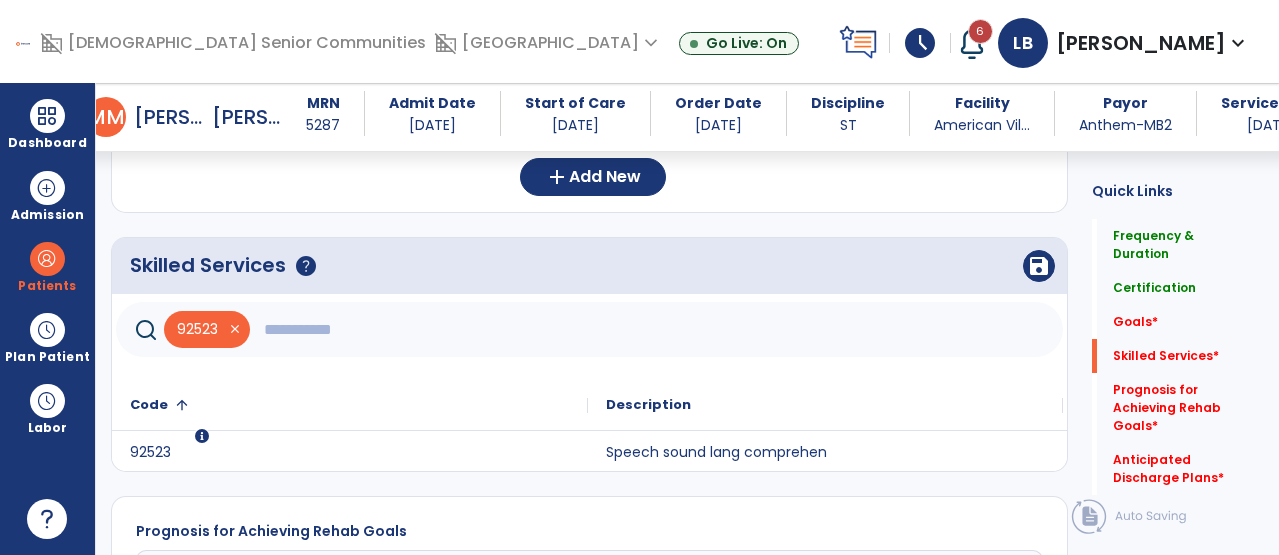 click 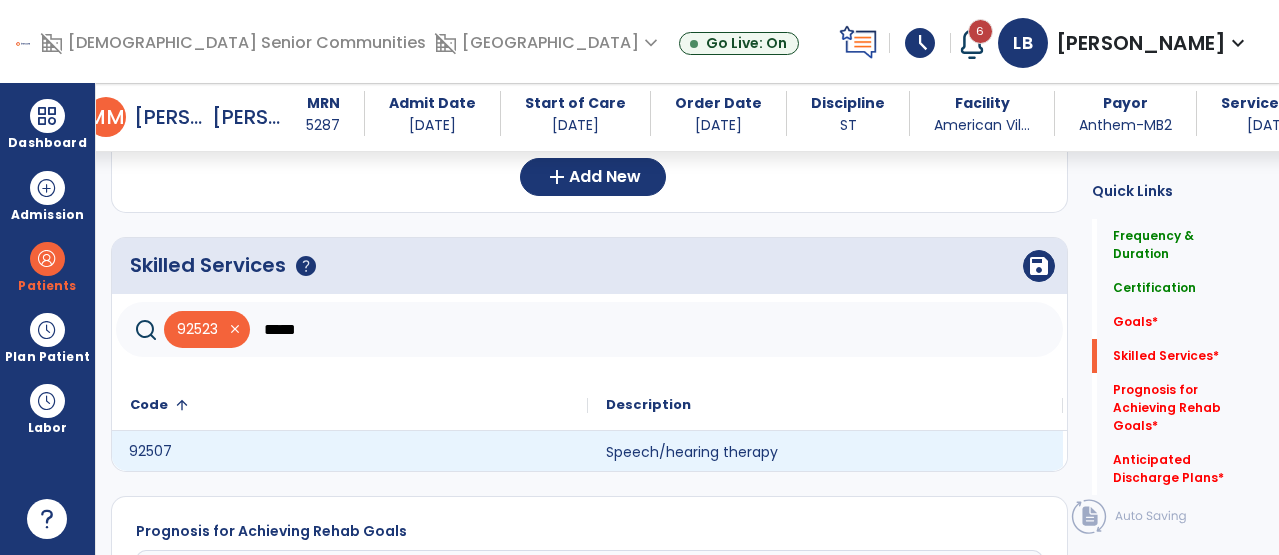 click on "92507" 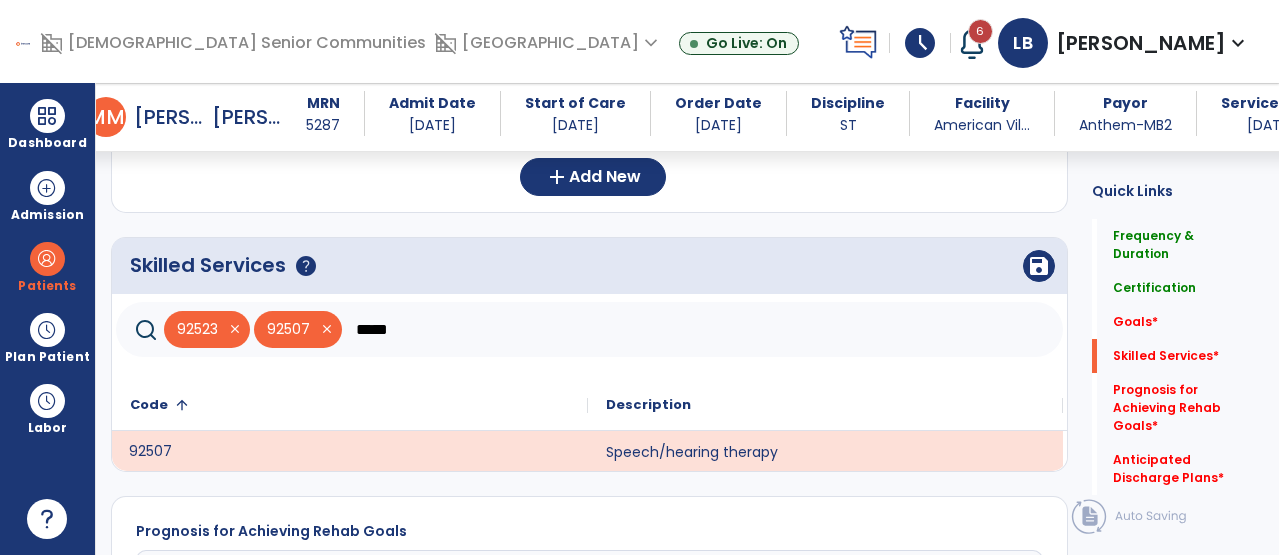 click on "*****" 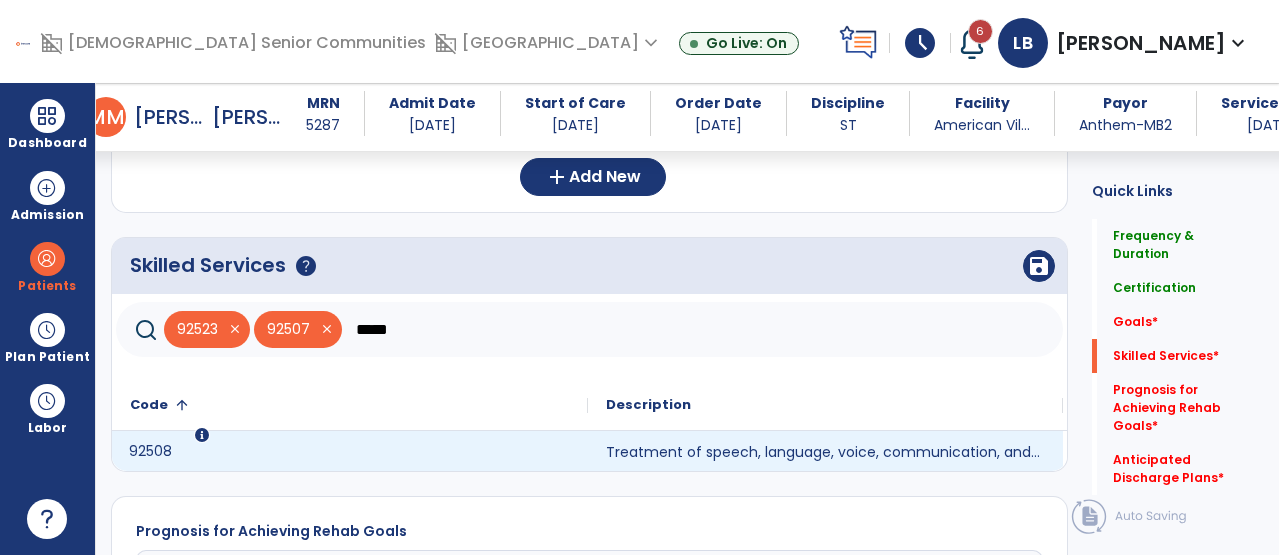 type on "*****" 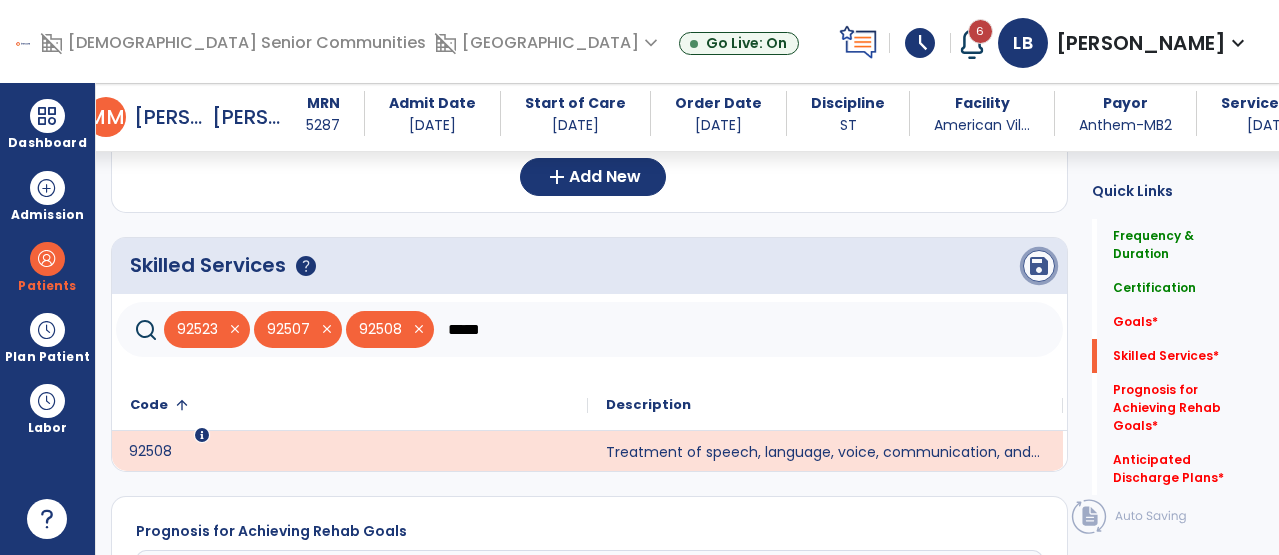 click on "save" 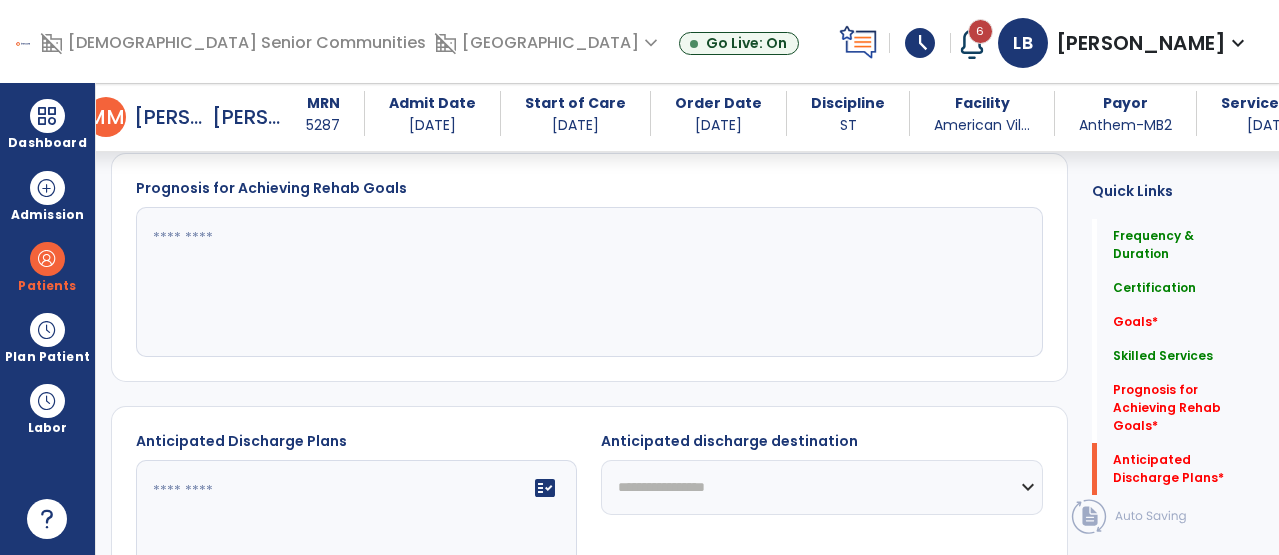 scroll, scrollTop: 944, scrollLeft: 0, axis: vertical 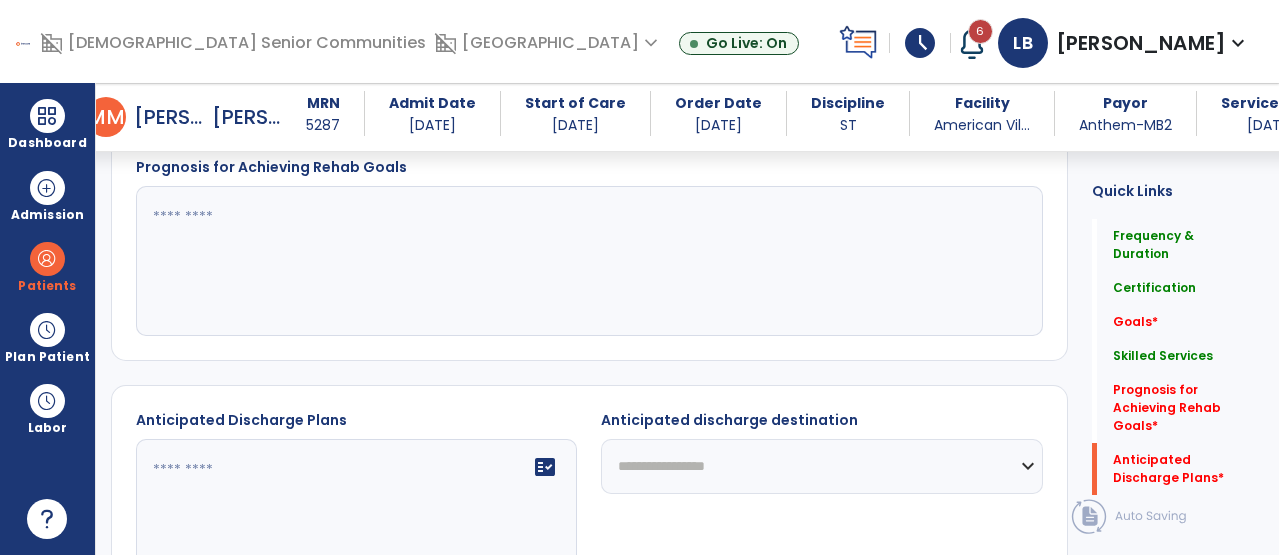 click 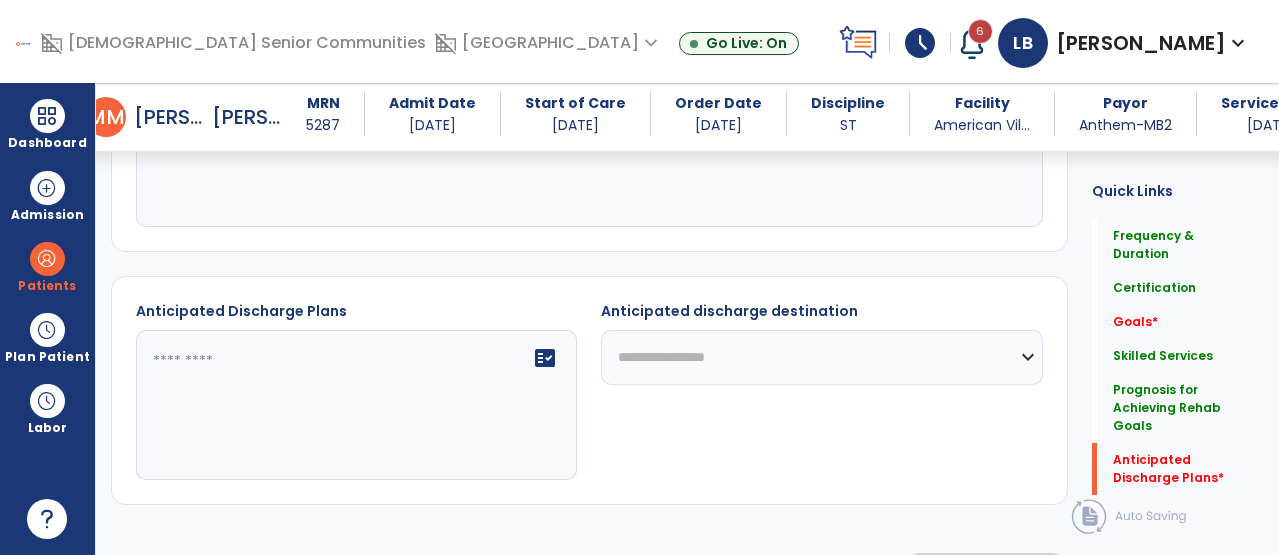 scroll, scrollTop: 1065, scrollLeft: 0, axis: vertical 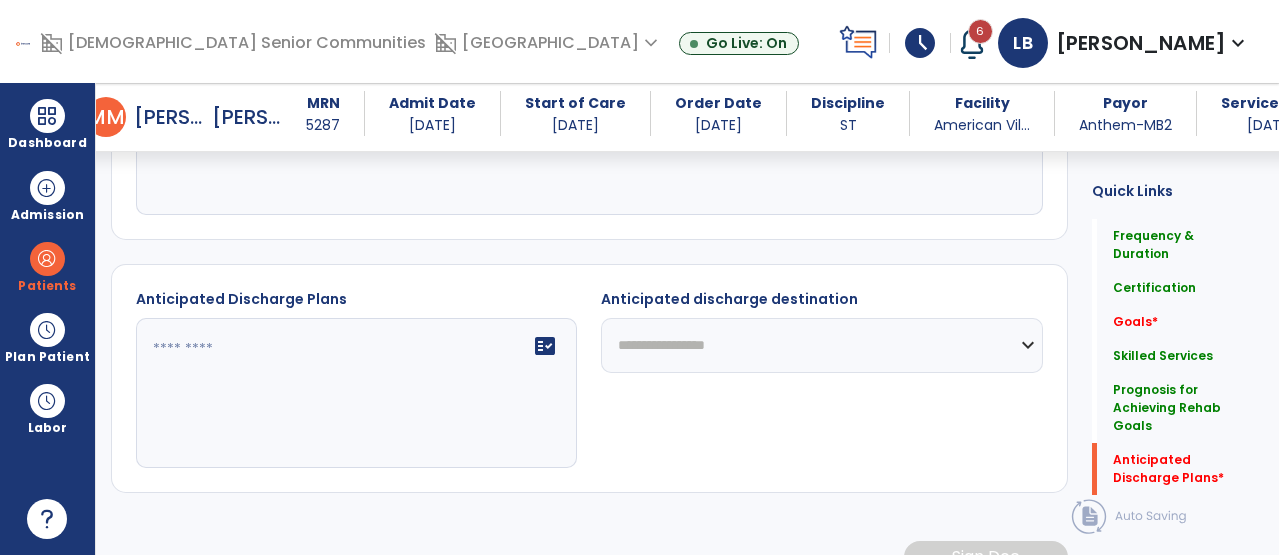type on "**********" 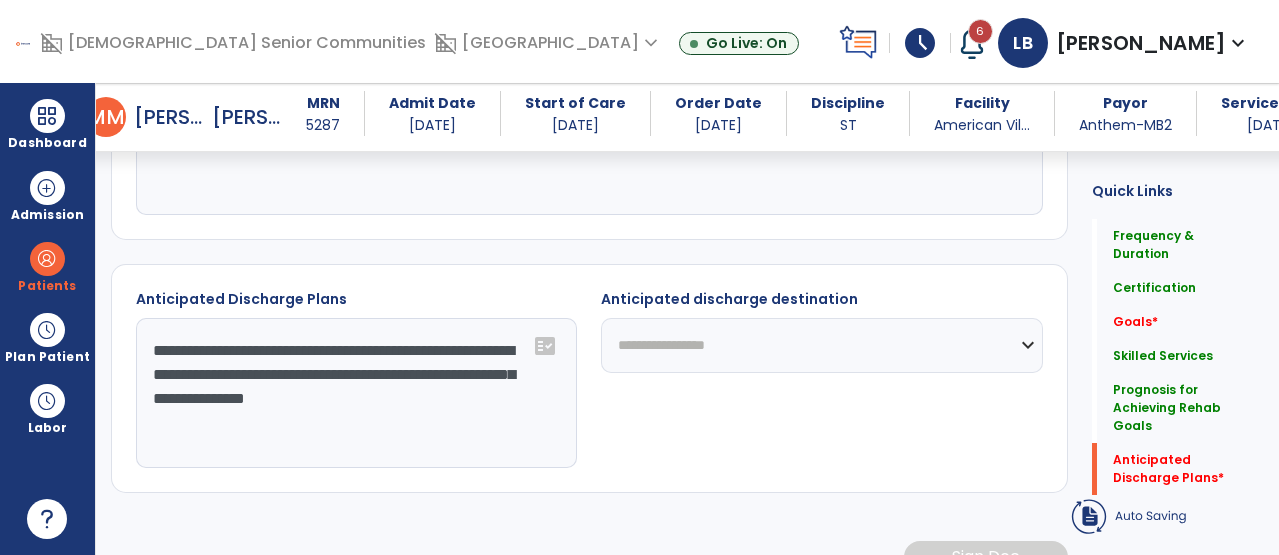 click on "**********" 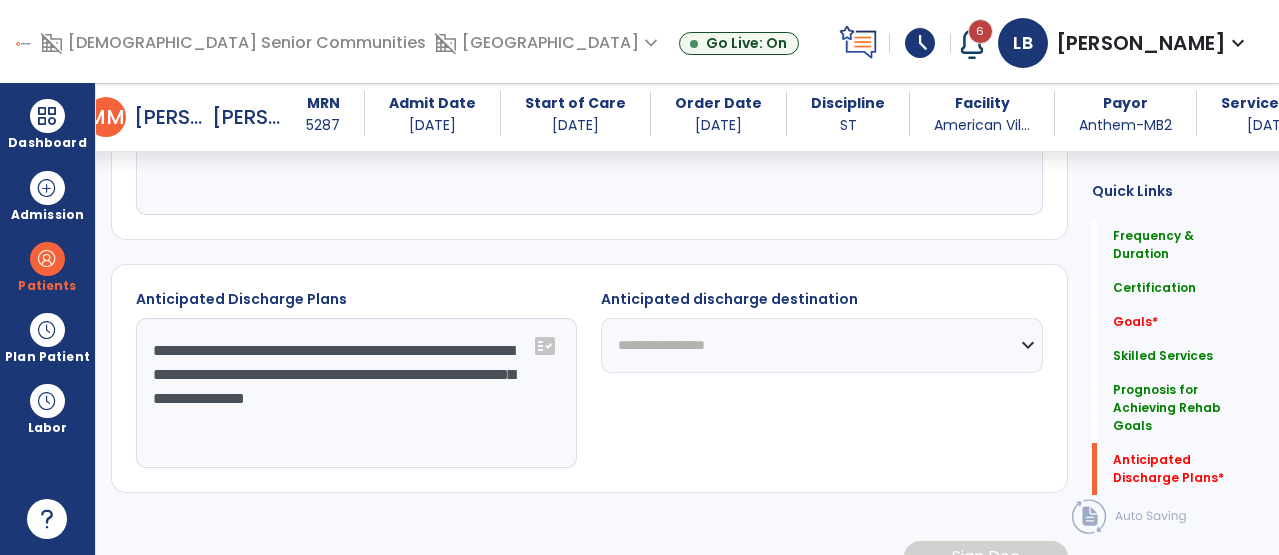 select on "***" 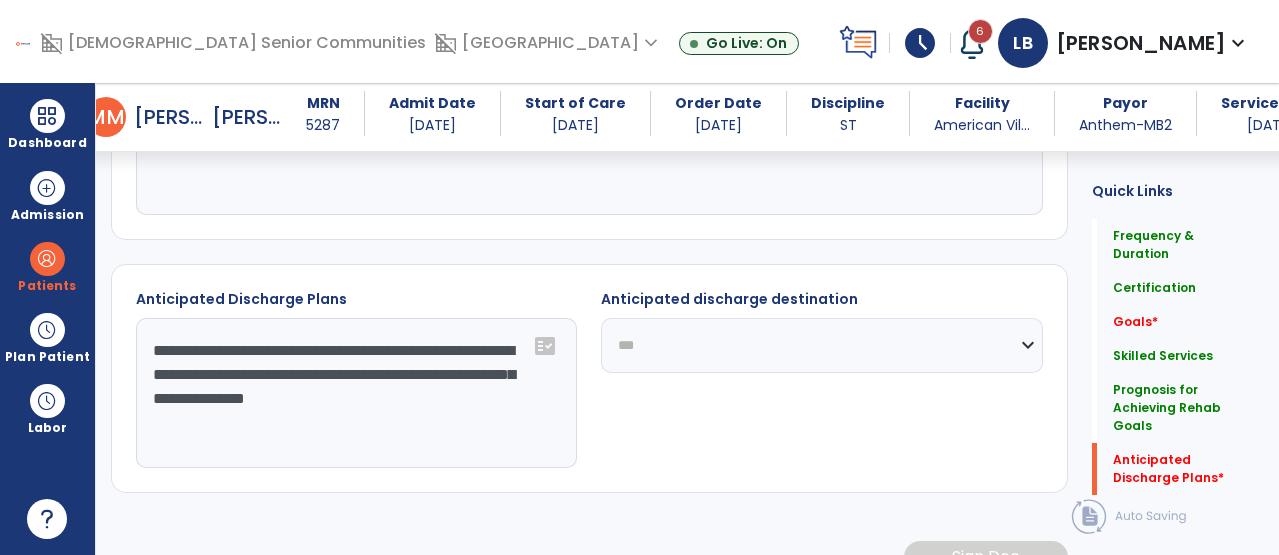 click on "**********" 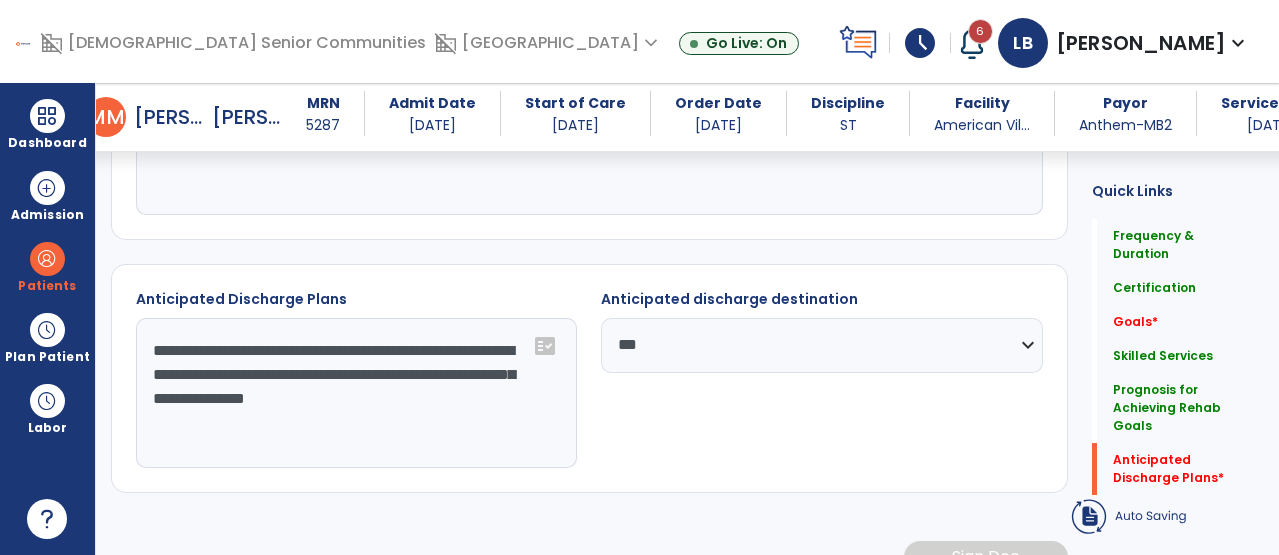 click on "**********" 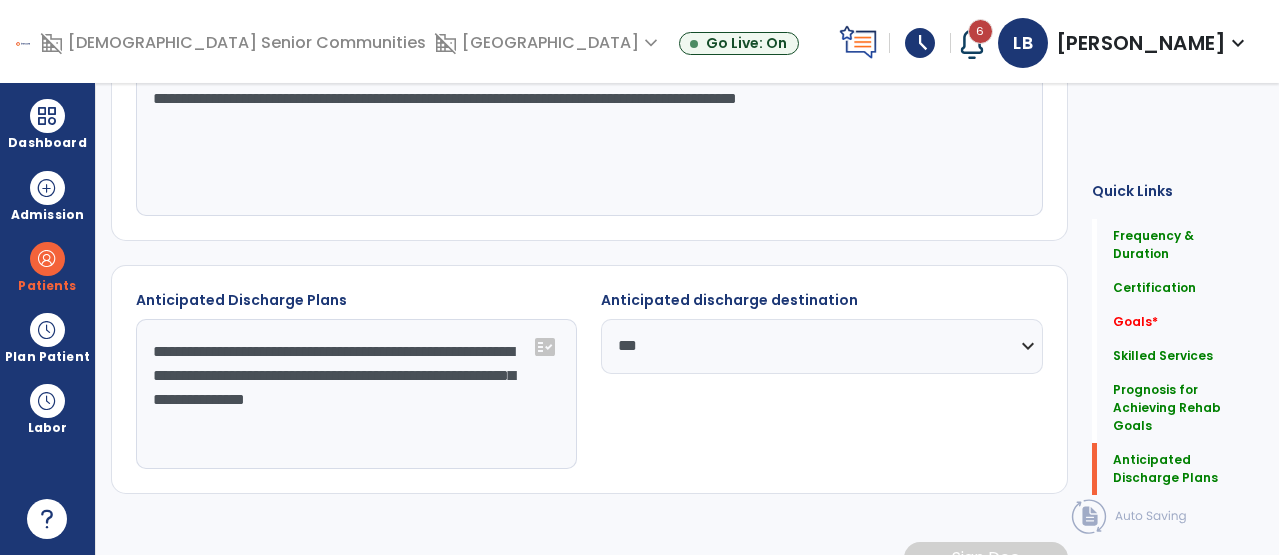 scroll, scrollTop: 0, scrollLeft: 0, axis: both 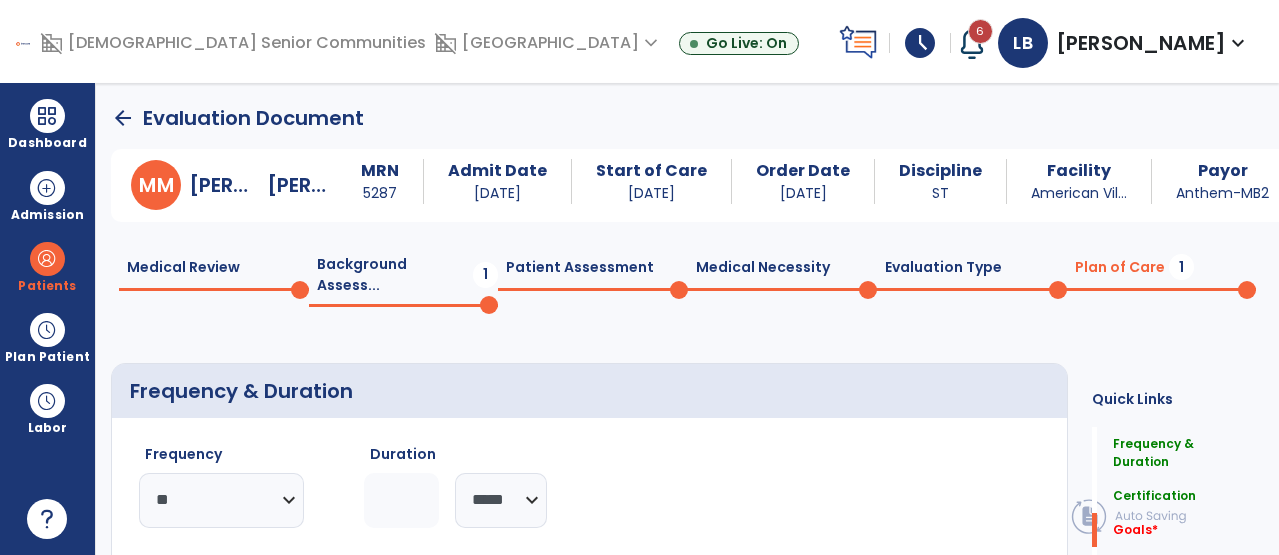click on "Background Assess...  1" 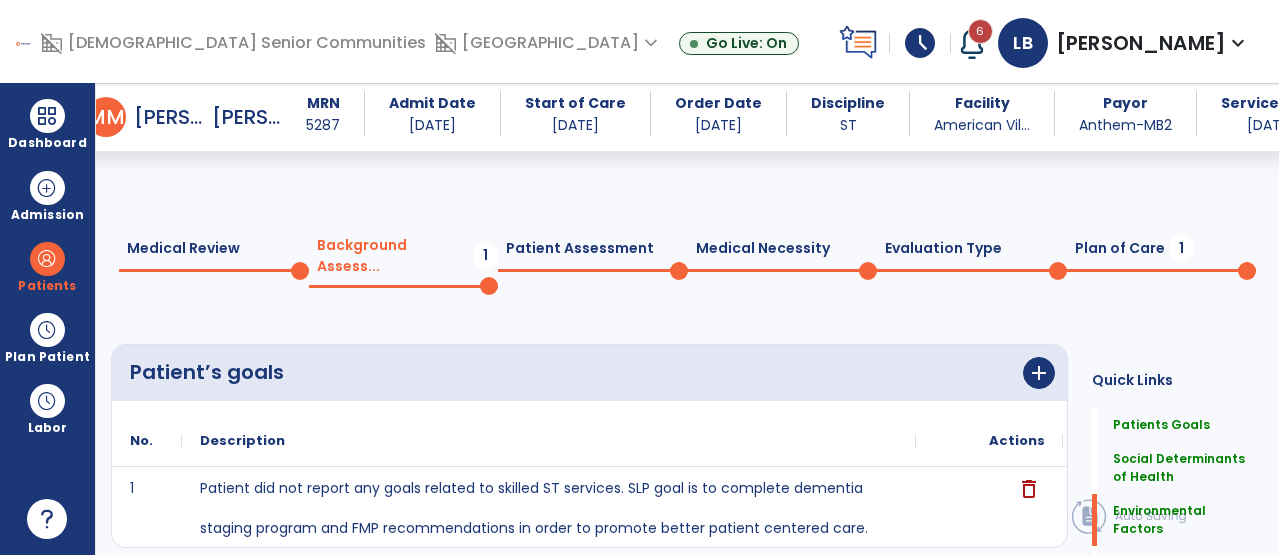 scroll, scrollTop: 1377, scrollLeft: 0, axis: vertical 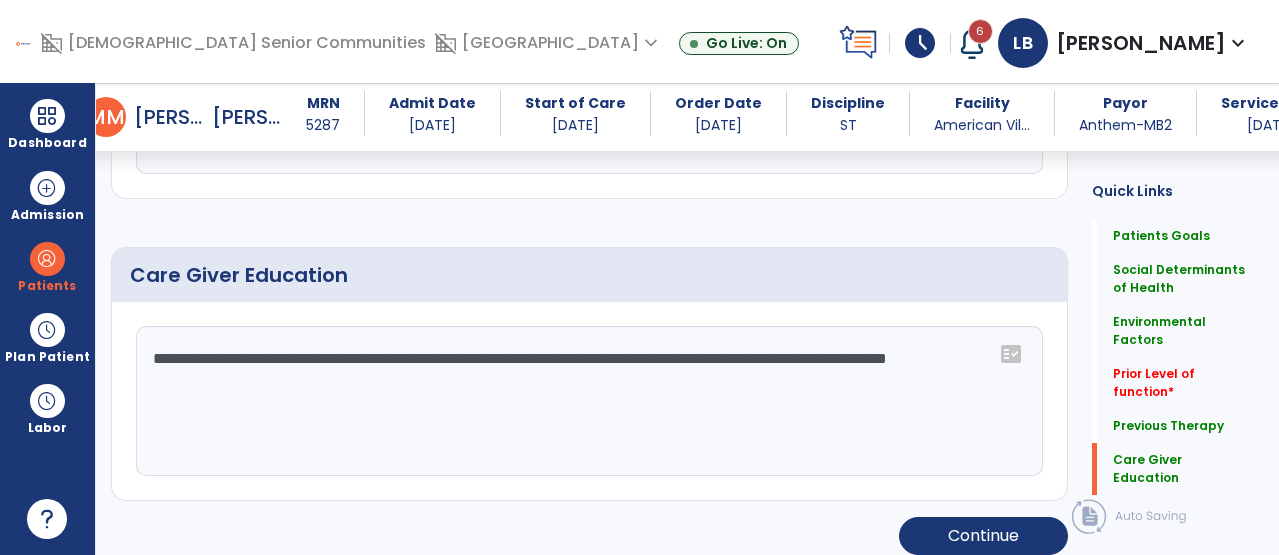 click on "**********" 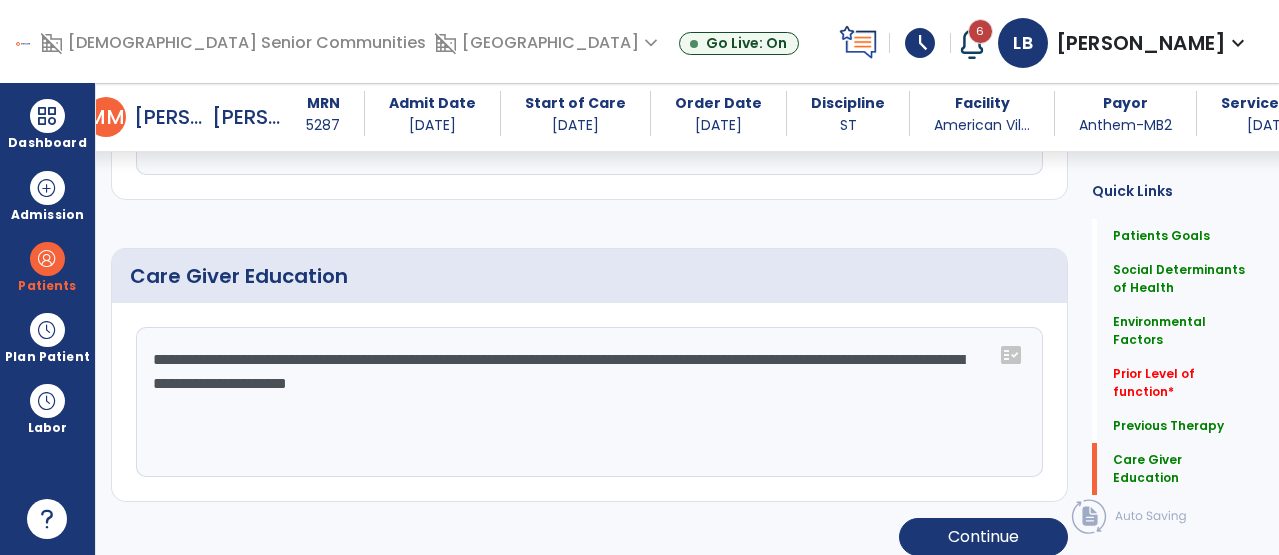 scroll, scrollTop: 1377, scrollLeft: 0, axis: vertical 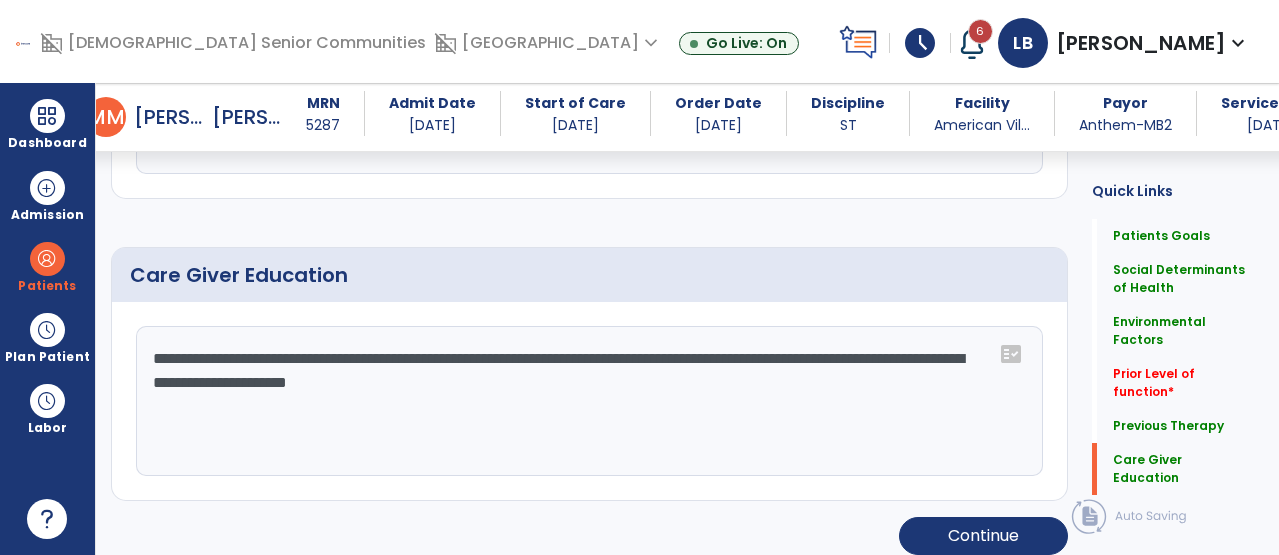 click on "**********" 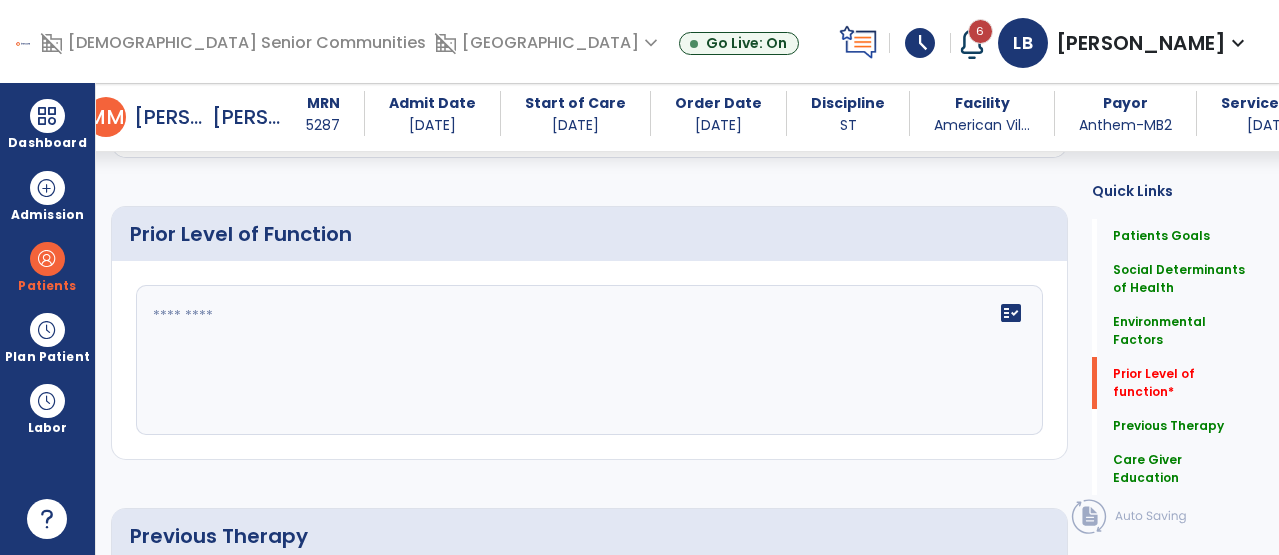 scroll, scrollTop: 813, scrollLeft: 0, axis: vertical 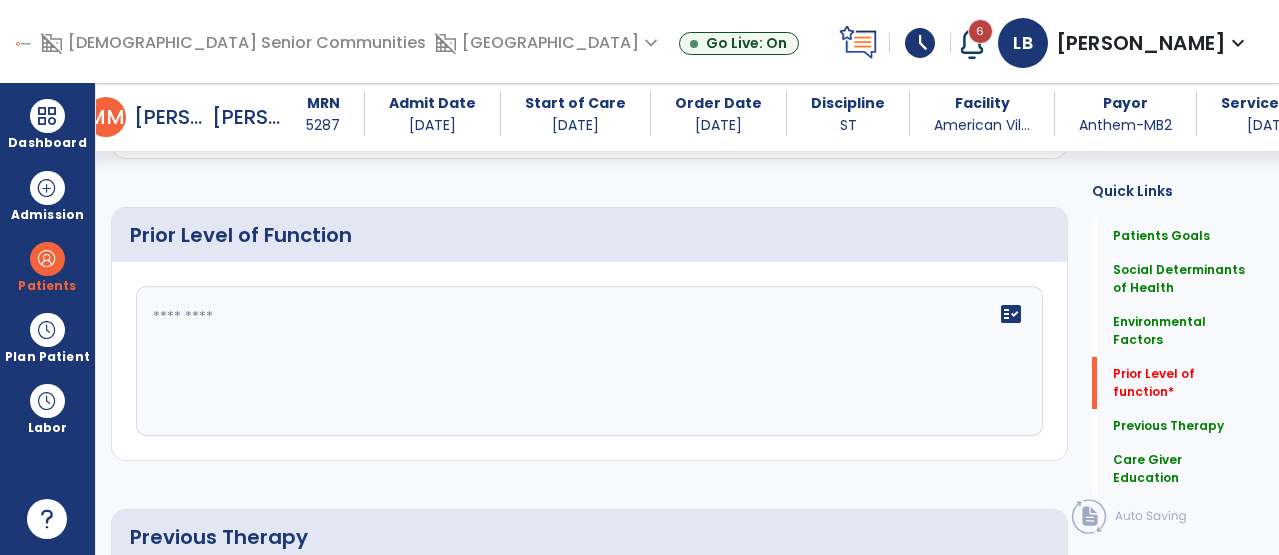 type on "**********" 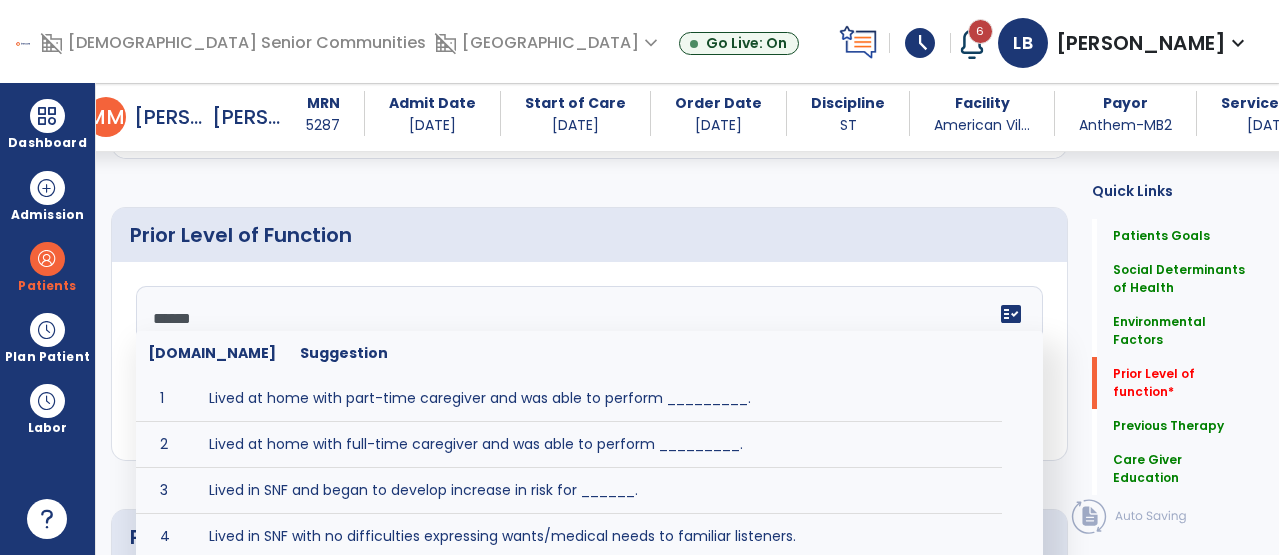 type on "*******" 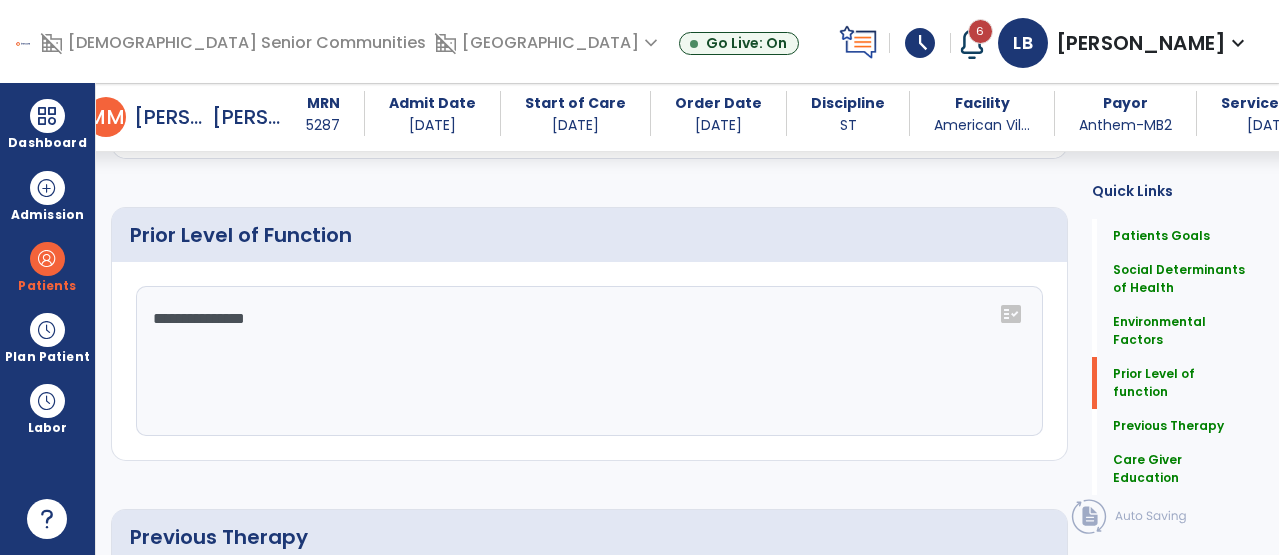 scroll, scrollTop: 813, scrollLeft: 0, axis: vertical 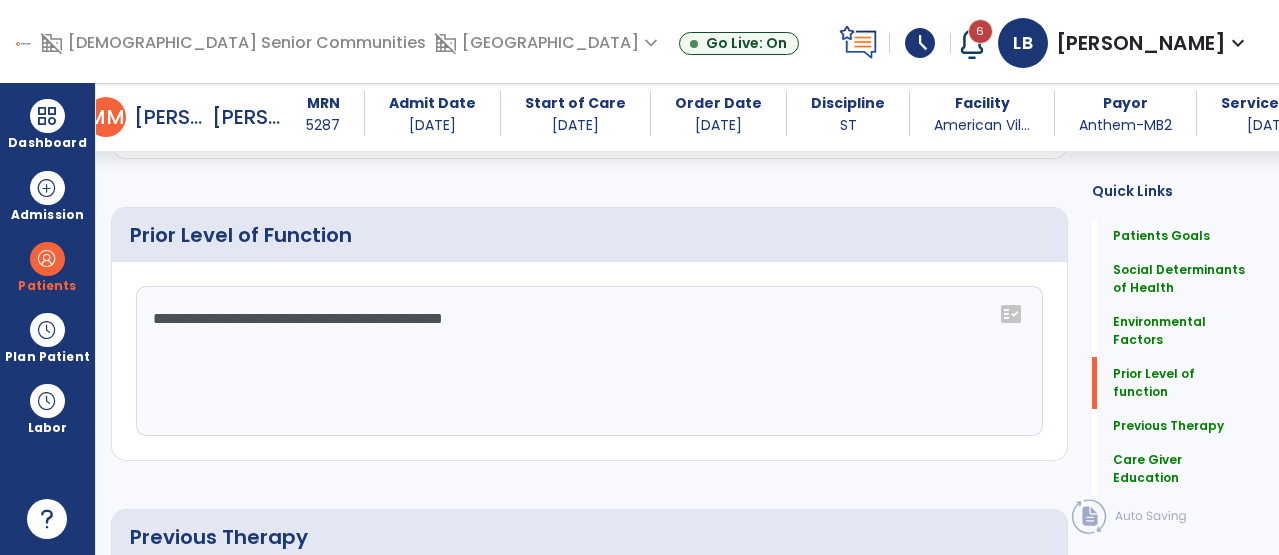 click on "**********" 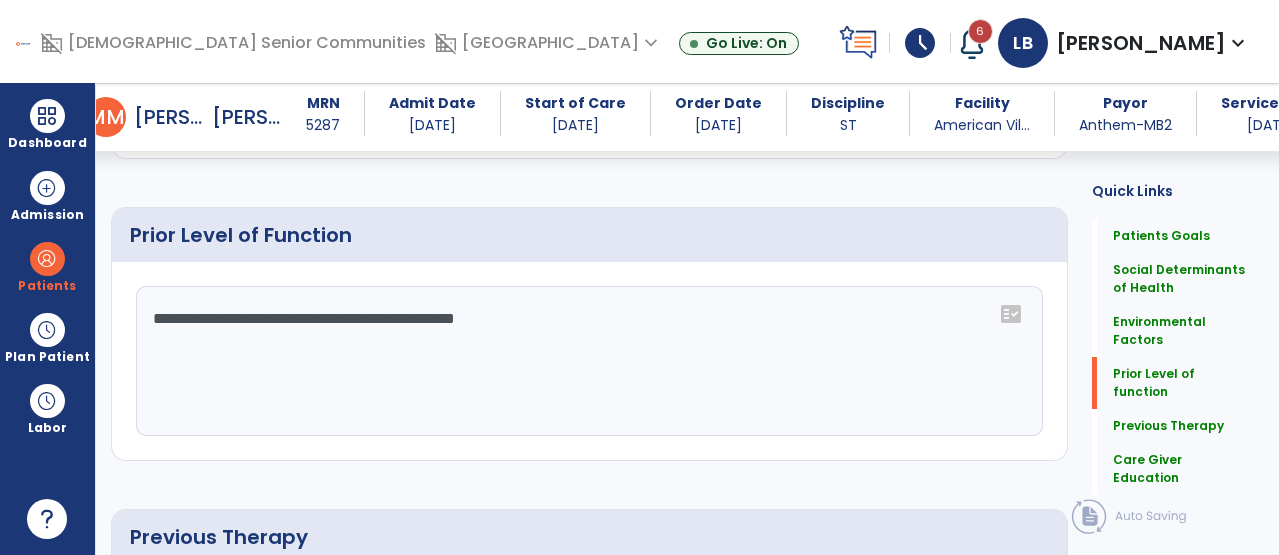 click on "**********" 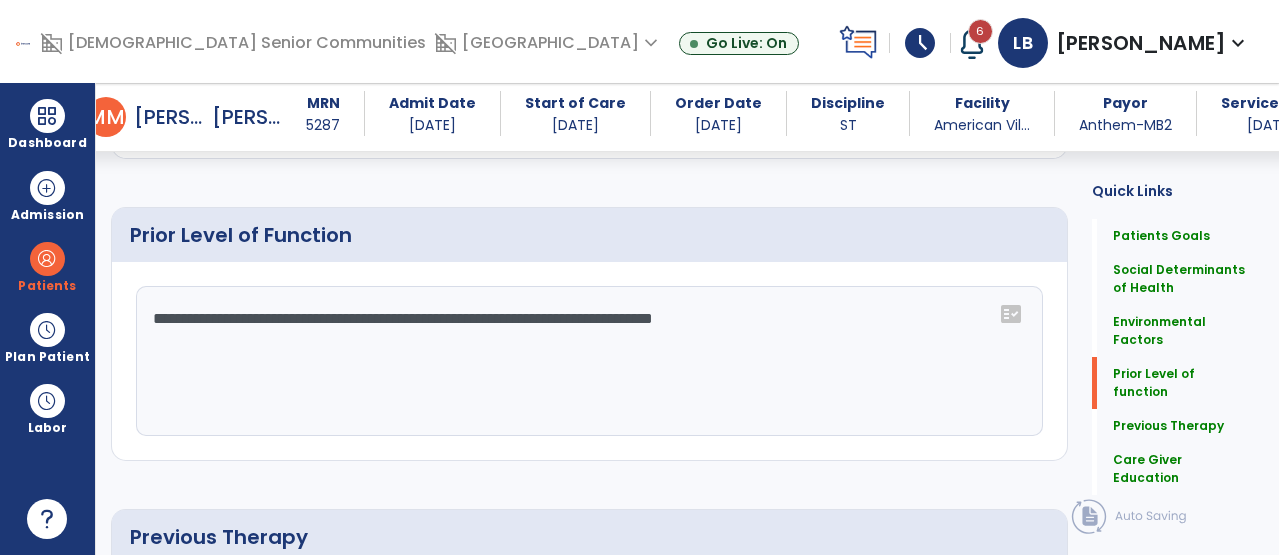 click on "**********" 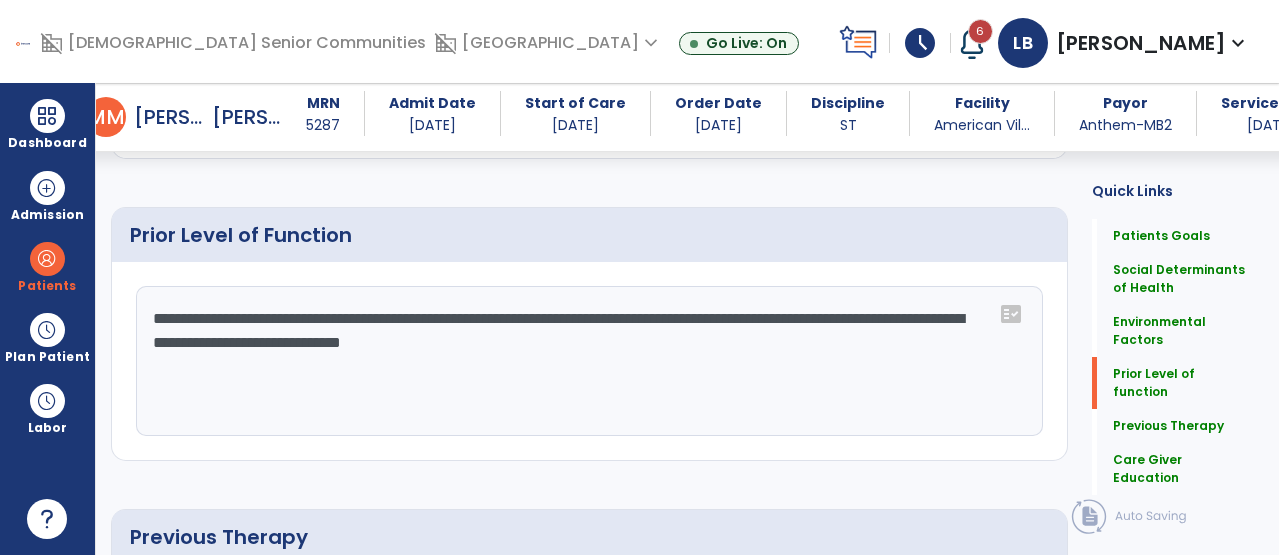 scroll, scrollTop: 813, scrollLeft: 0, axis: vertical 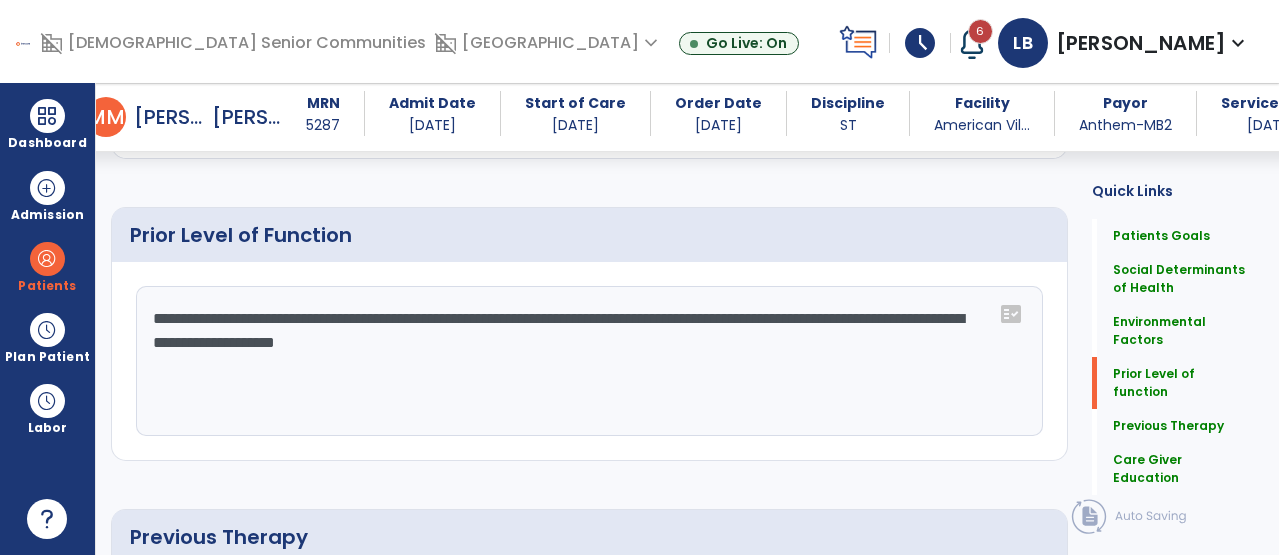 type on "**********" 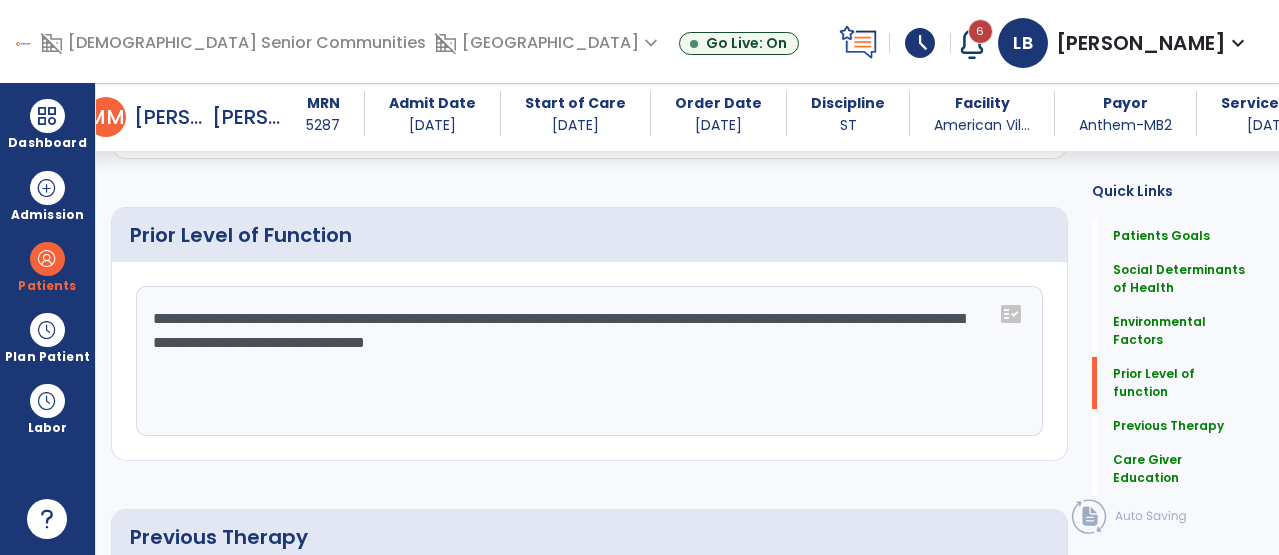 click on "**********" 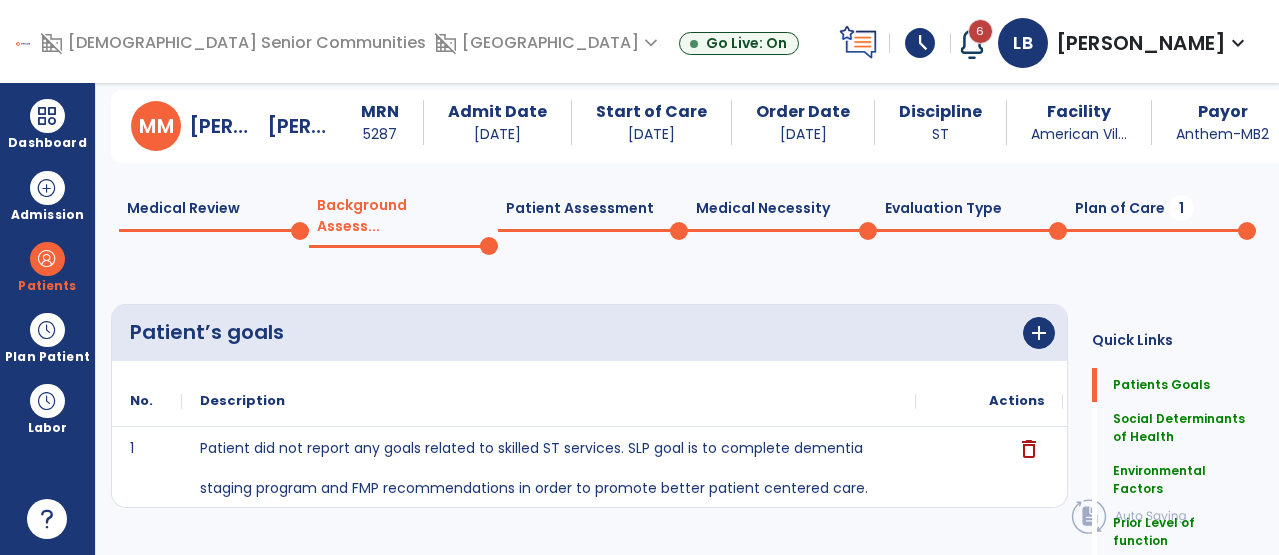 scroll, scrollTop: 0, scrollLeft: 0, axis: both 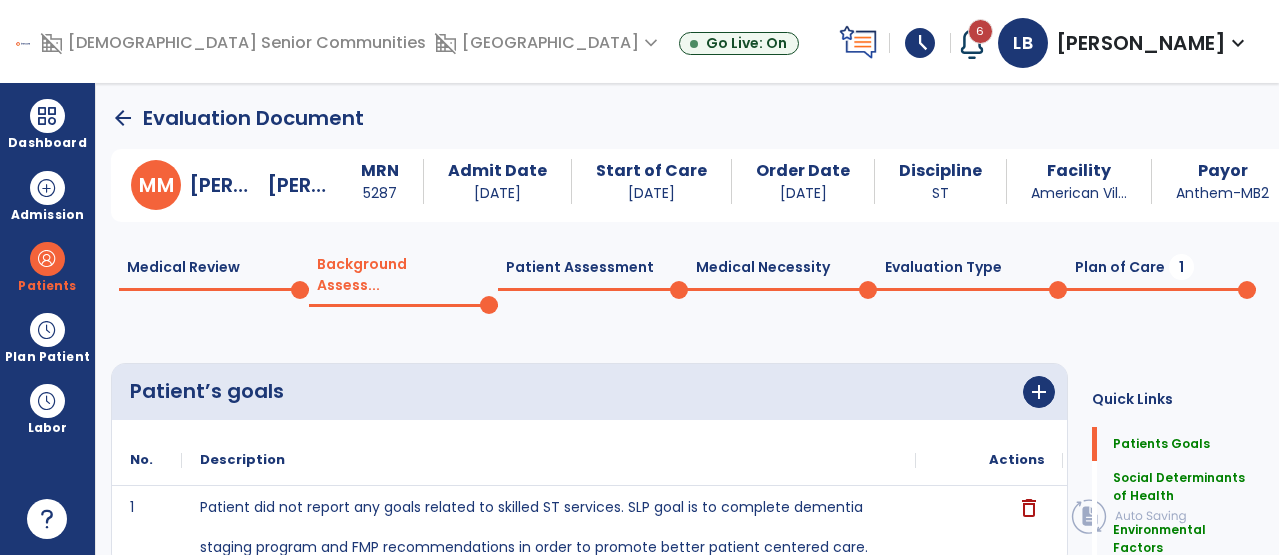 click on "Plan of Care  1" 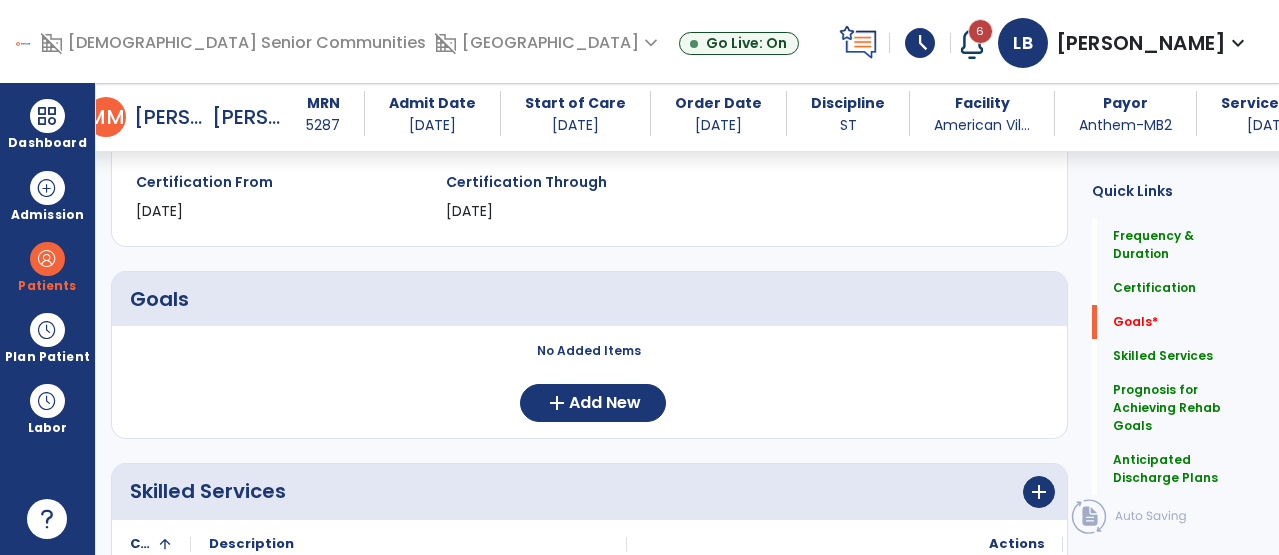 scroll, scrollTop: 382, scrollLeft: 0, axis: vertical 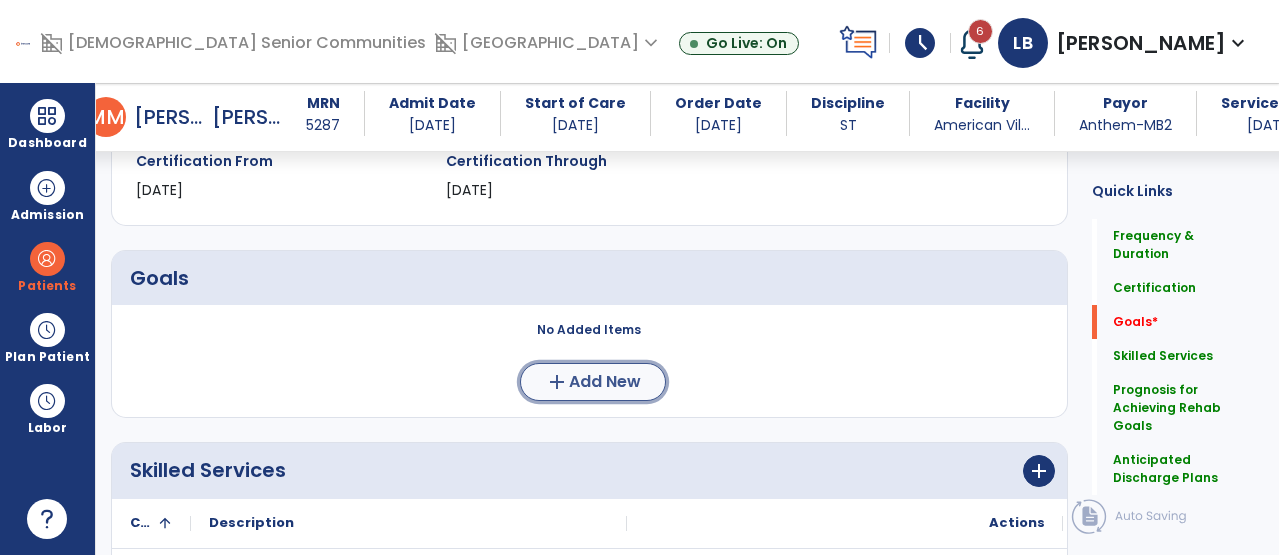 click on "add  Add New" at bounding box center [593, 382] 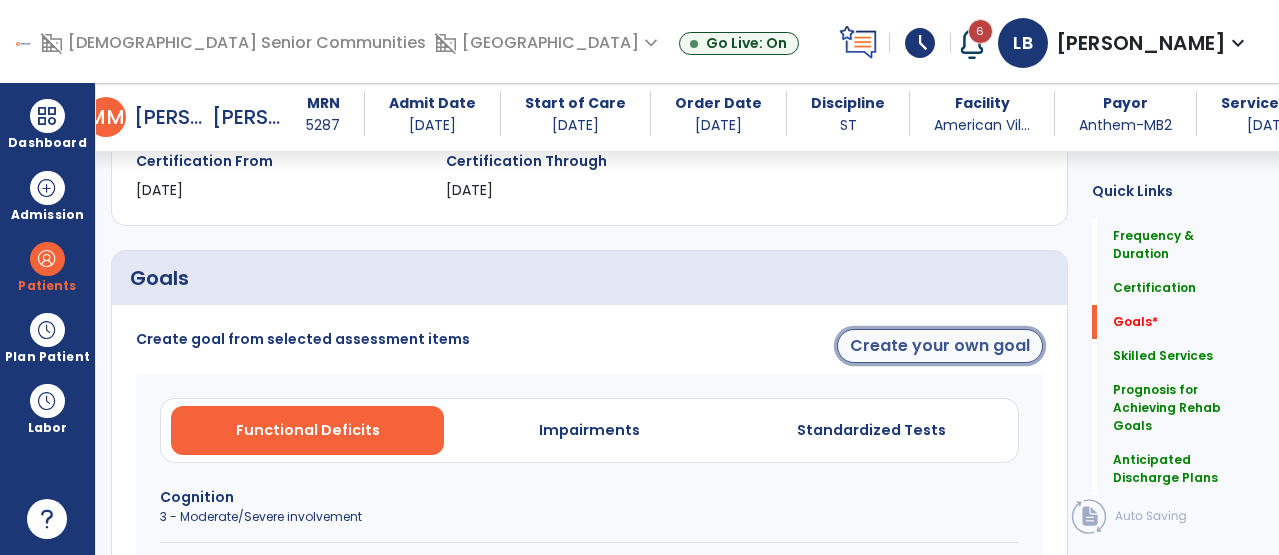 click on "Create your own goal" at bounding box center (940, 346) 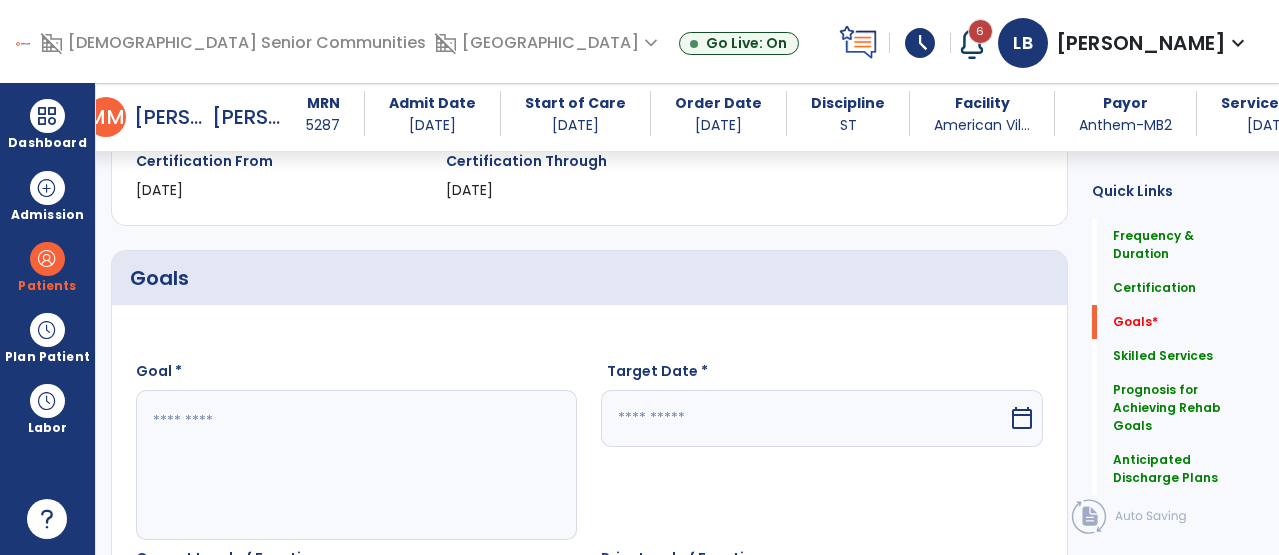 click at bounding box center [804, 418] 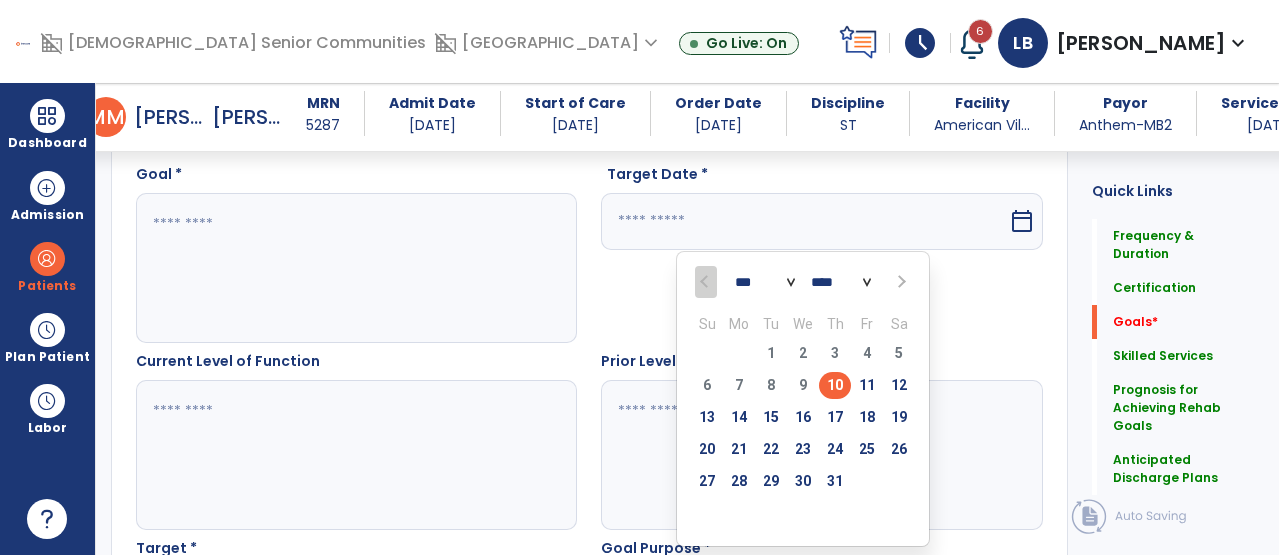 scroll, scrollTop: 583, scrollLeft: 0, axis: vertical 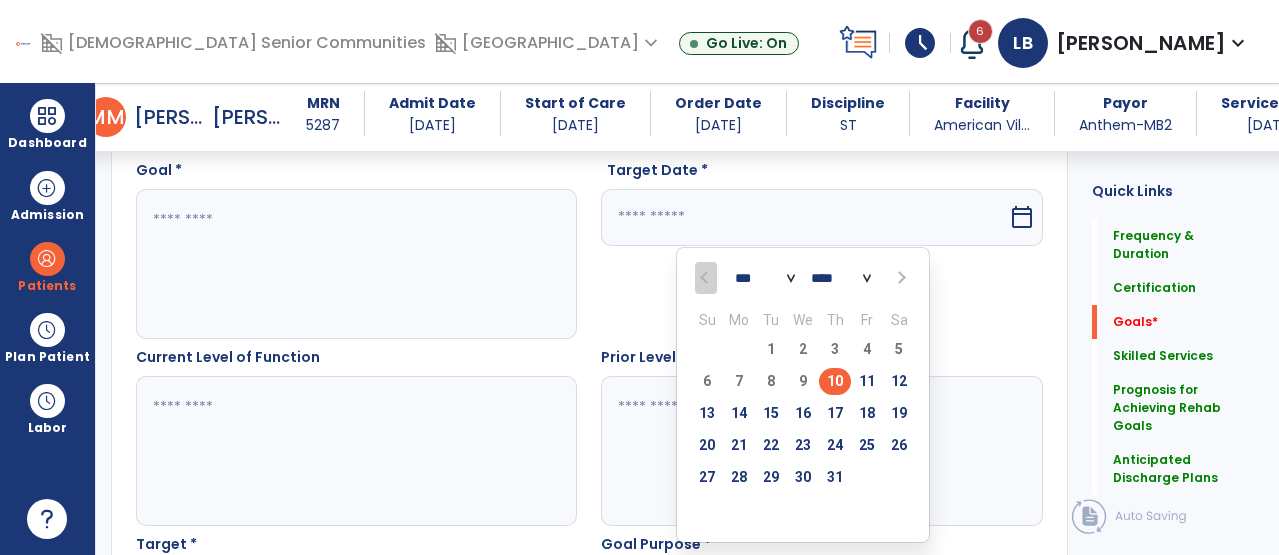 click at bounding box center [901, 278] 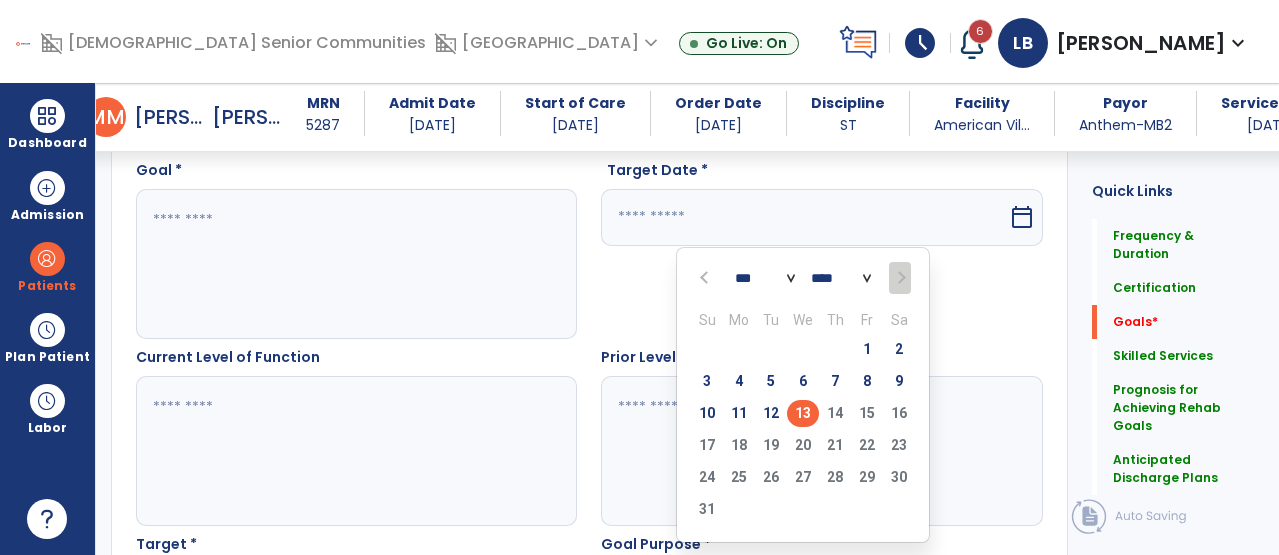 click on "13" at bounding box center [803, 413] 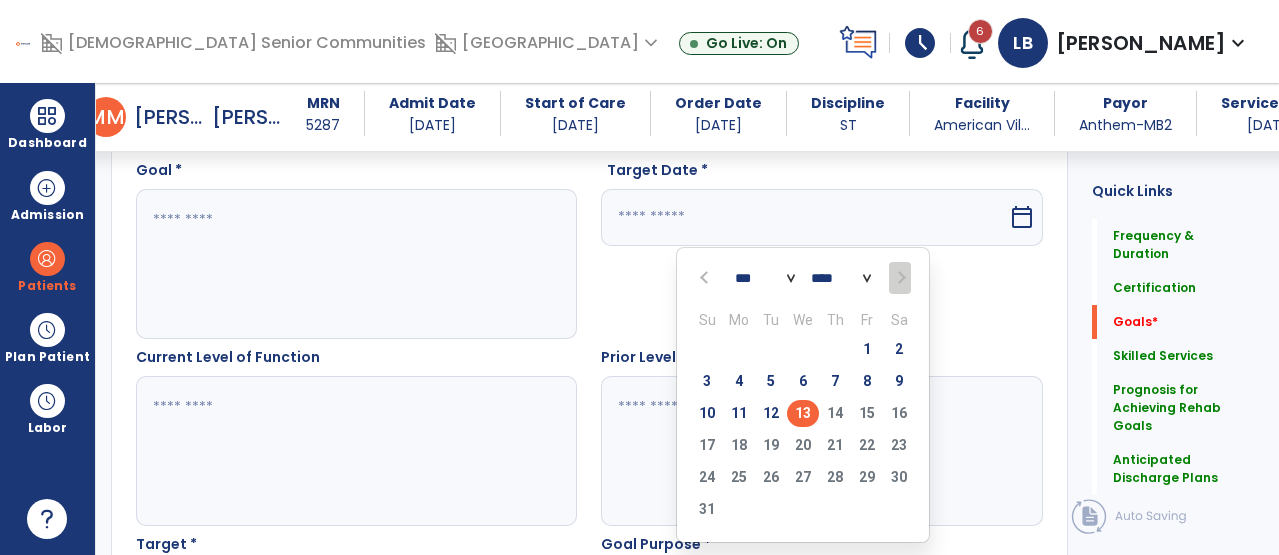 type on "*********" 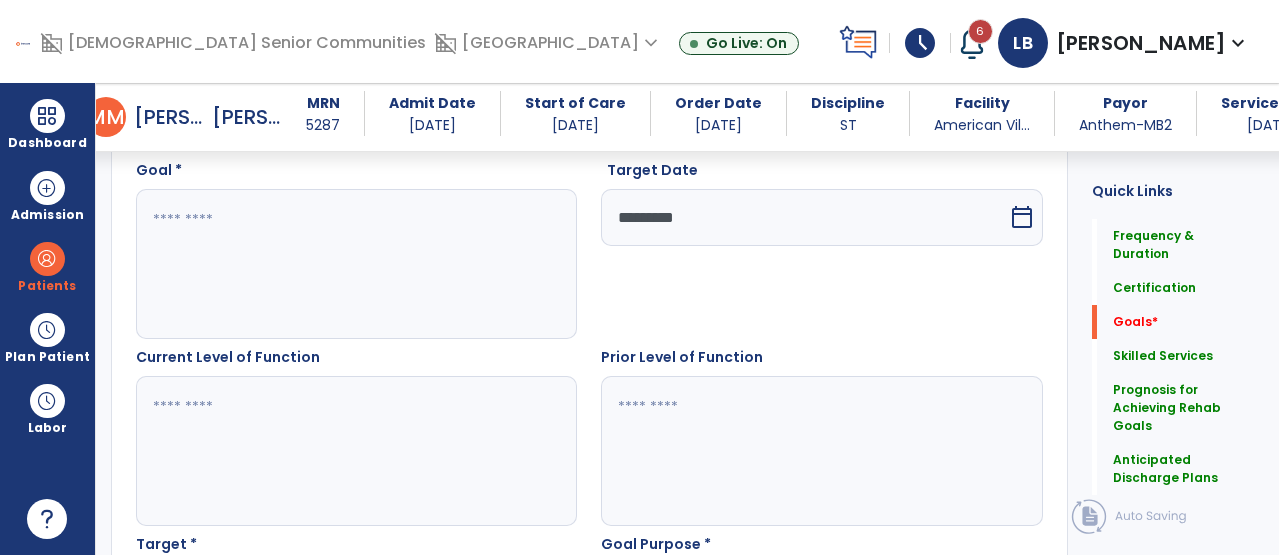 click at bounding box center [355, 264] 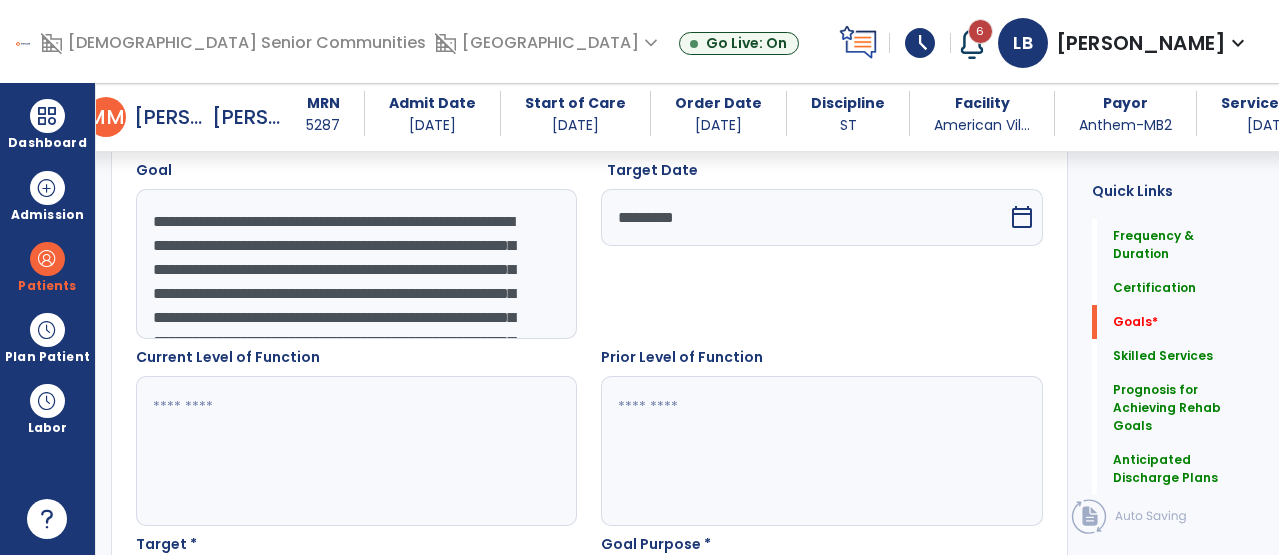 scroll, scrollTop: 88, scrollLeft: 0, axis: vertical 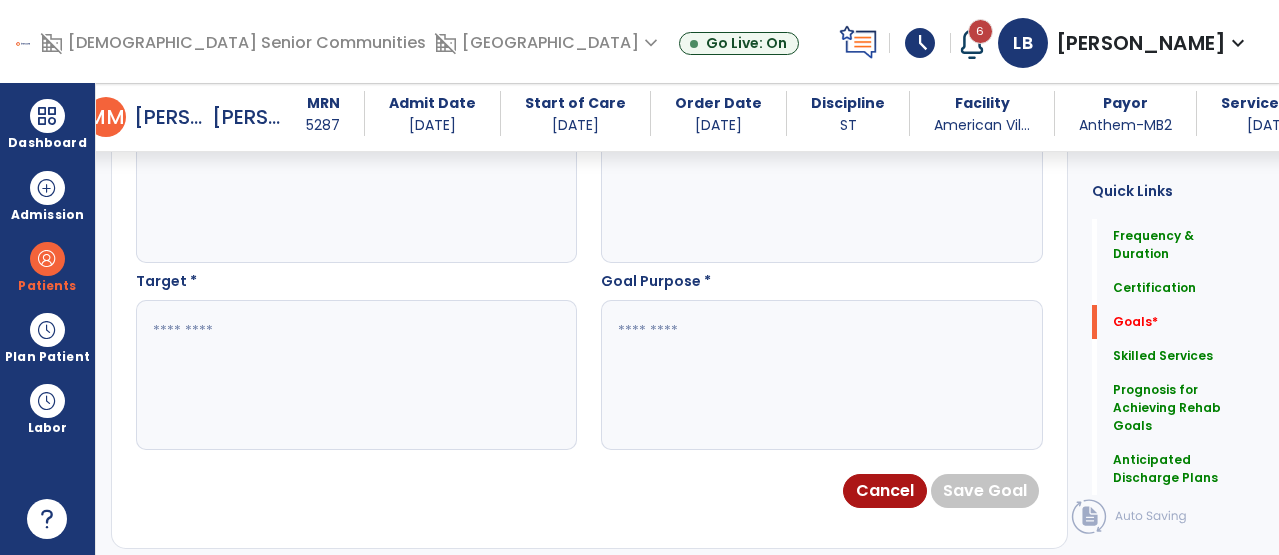 type on "**********" 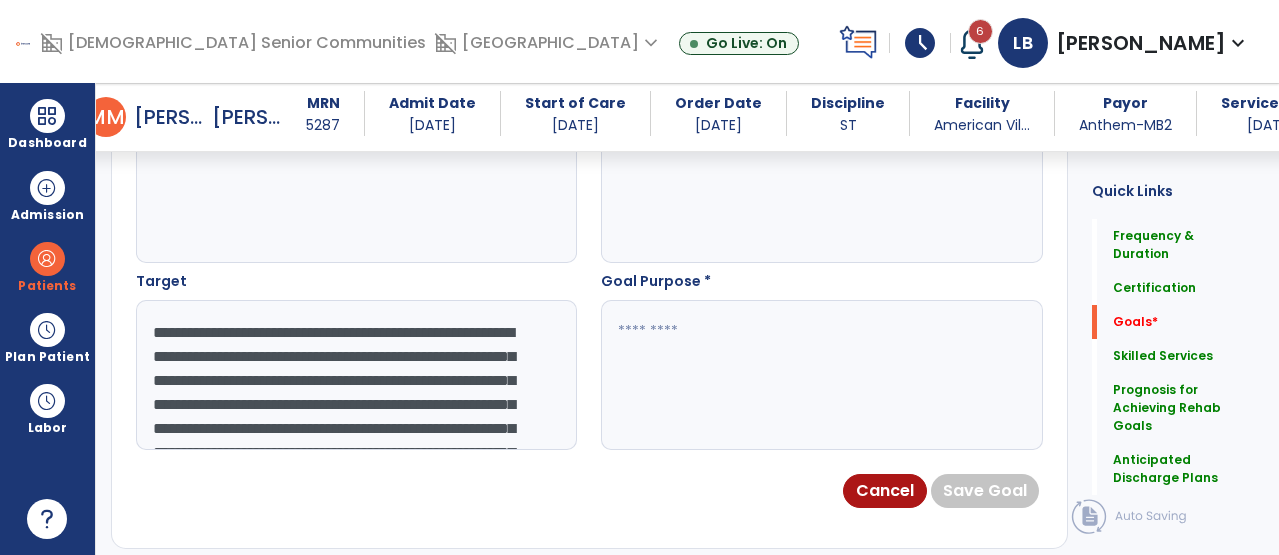 scroll, scrollTop: 88, scrollLeft: 0, axis: vertical 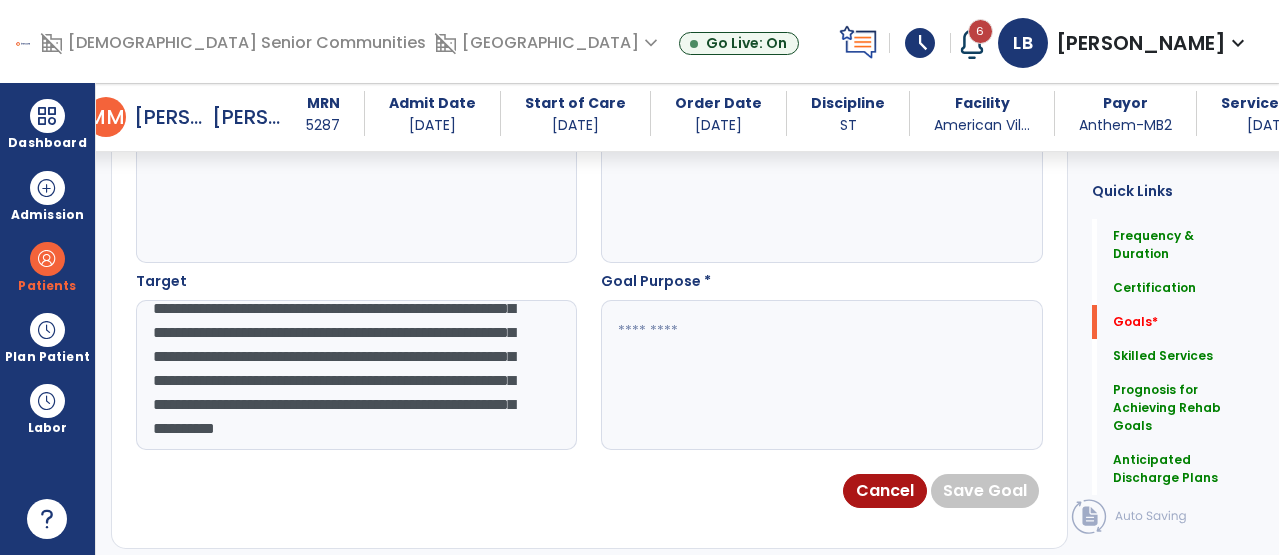 drag, startPoint x: 322, startPoint y: 351, endPoint x: 472, endPoint y: 434, distance: 171.4322 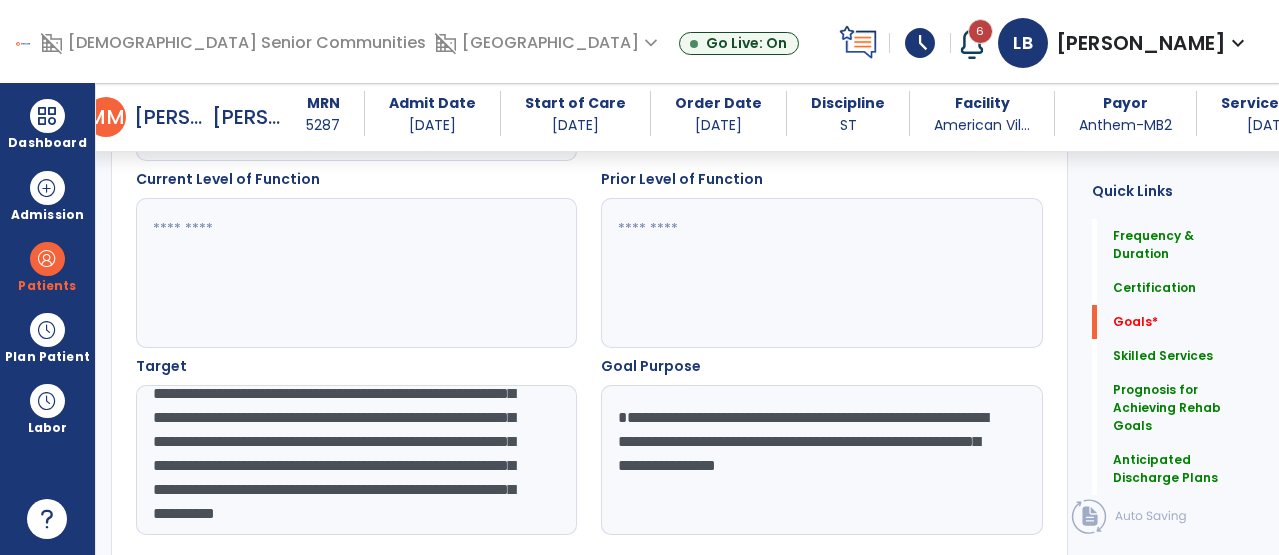 type on "**********" 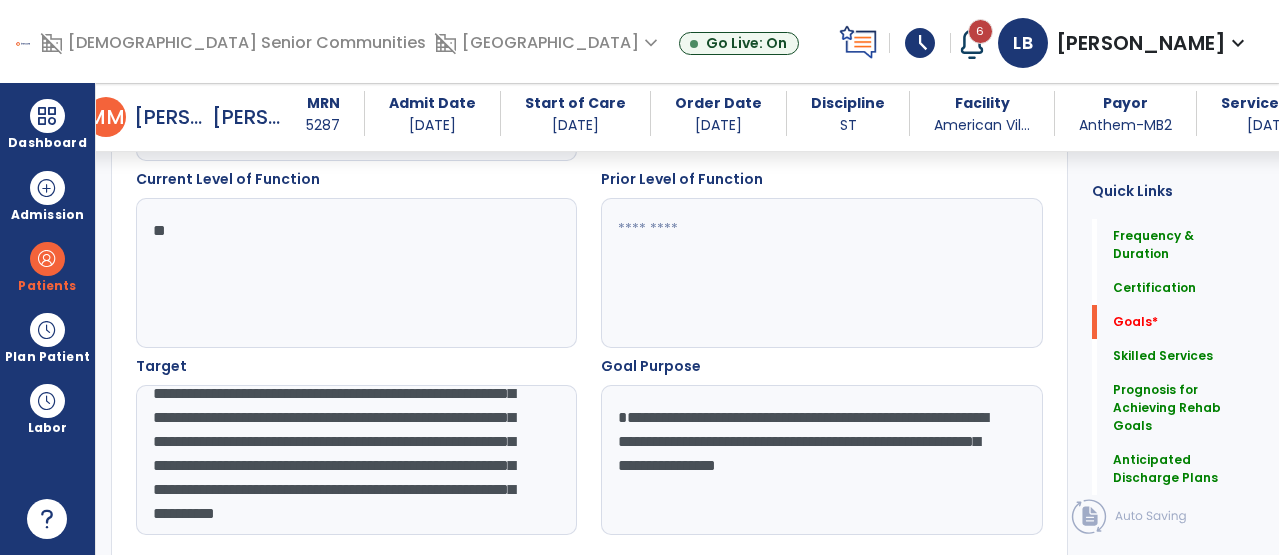 type on "*" 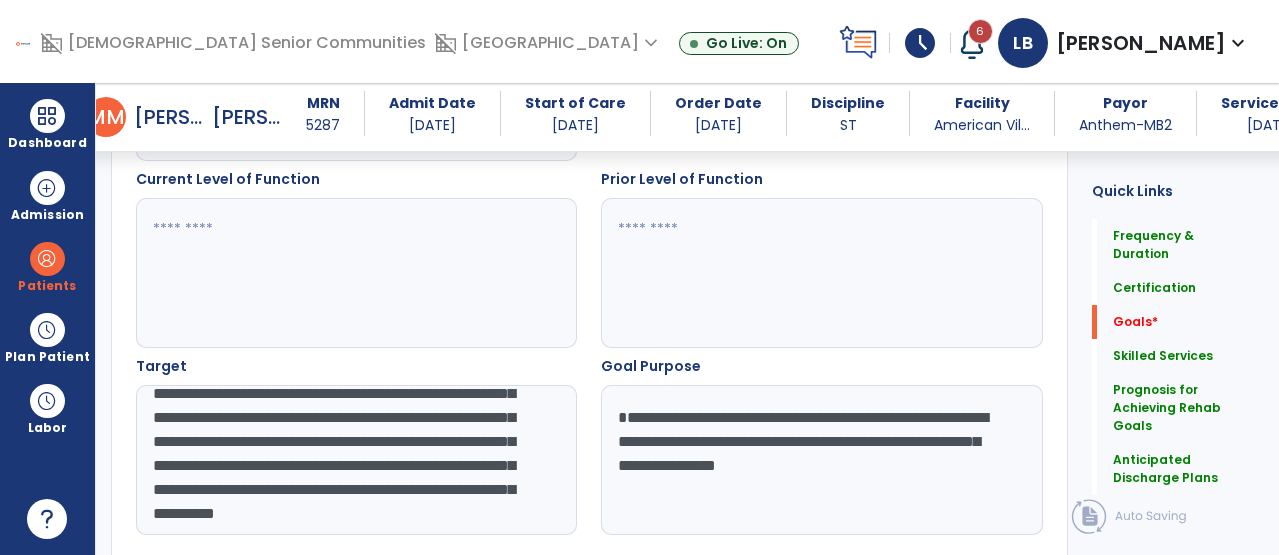 type on "*" 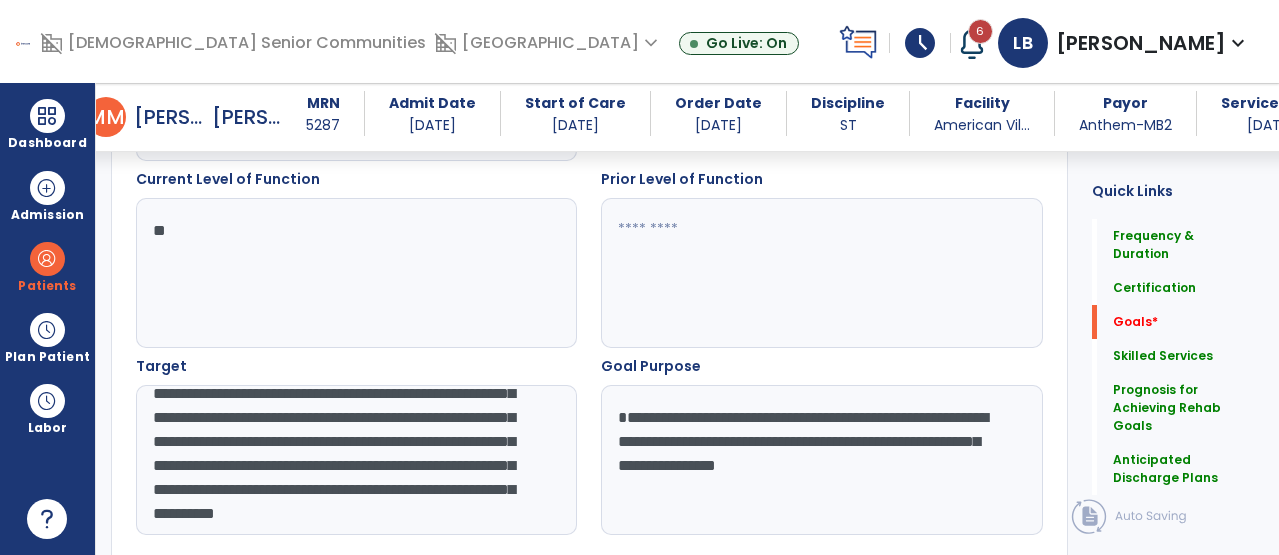 type on "*" 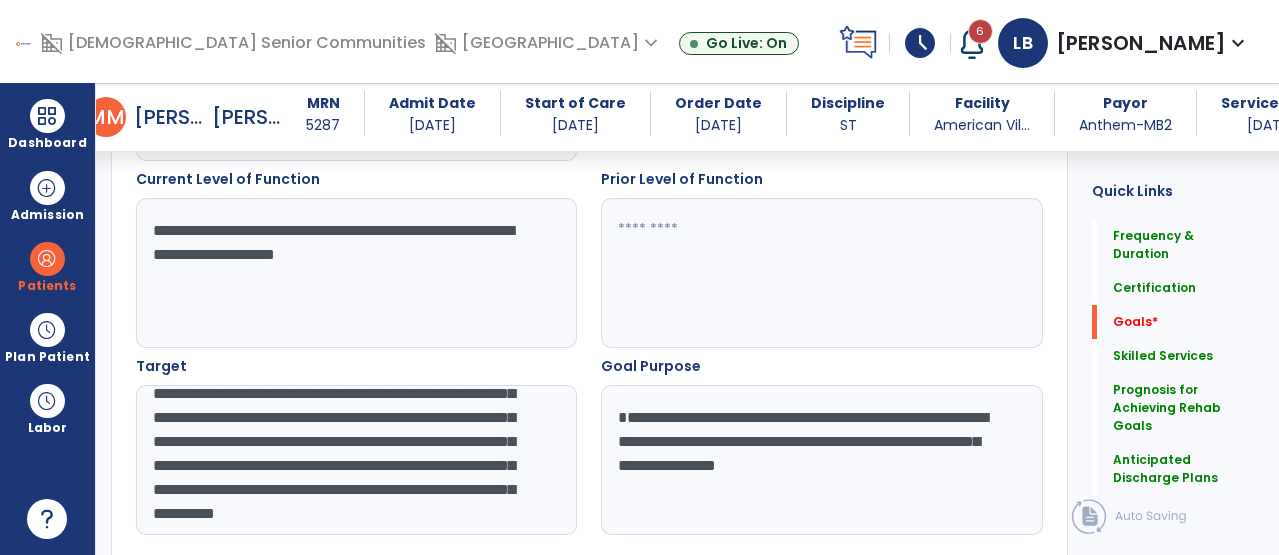 click on "**********" at bounding box center (355, 273) 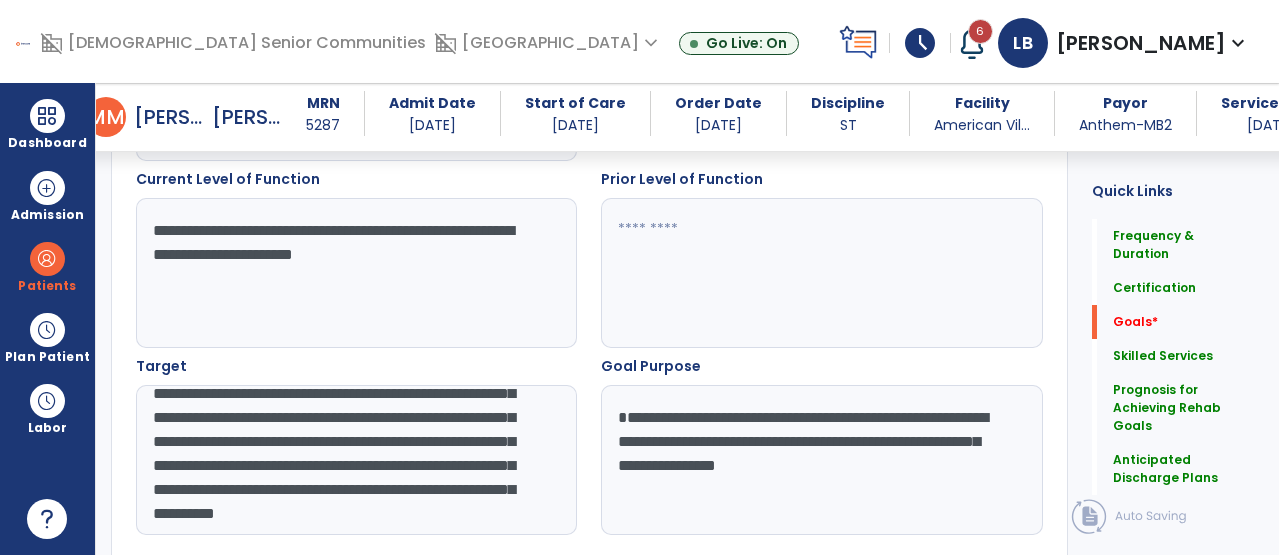 type on "**********" 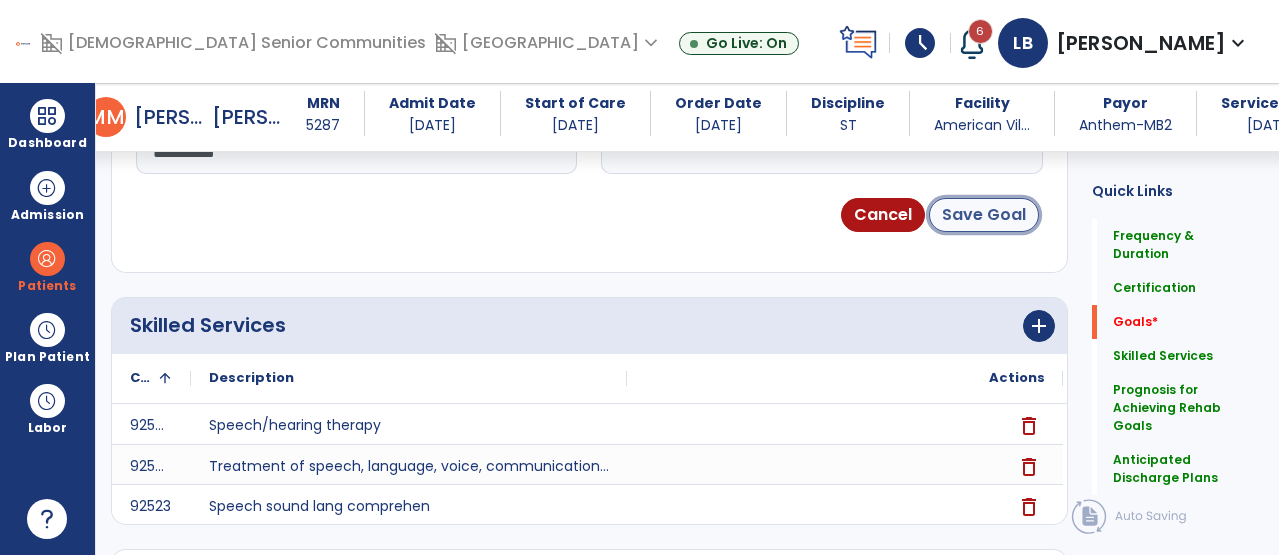 click on "Save Goal" at bounding box center [984, 215] 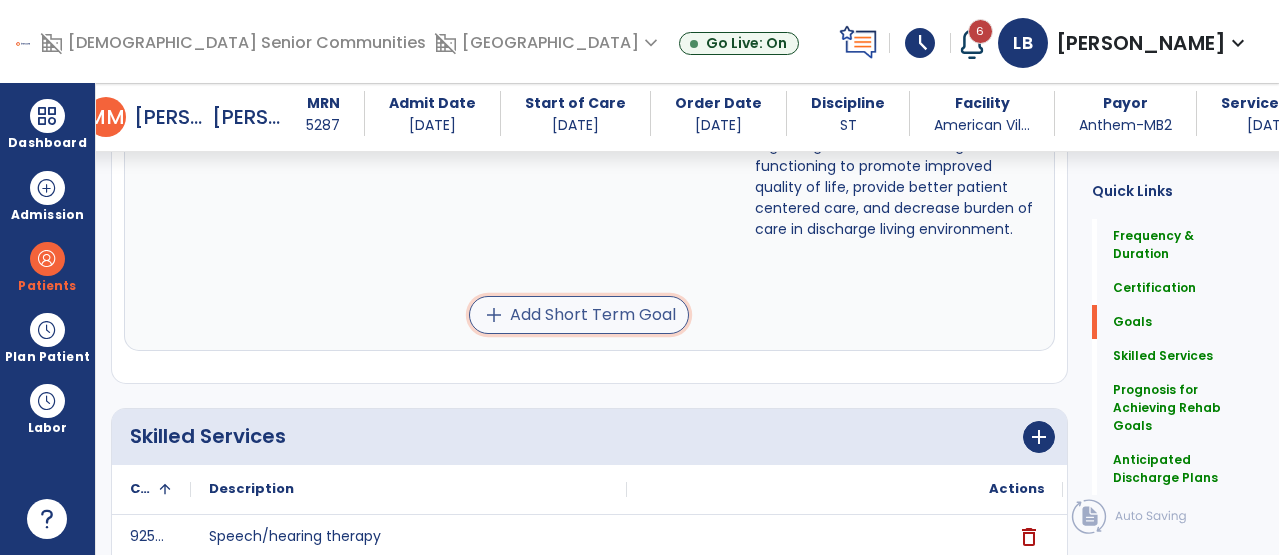 click on "add  Add Short Term Goal" at bounding box center (579, 315) 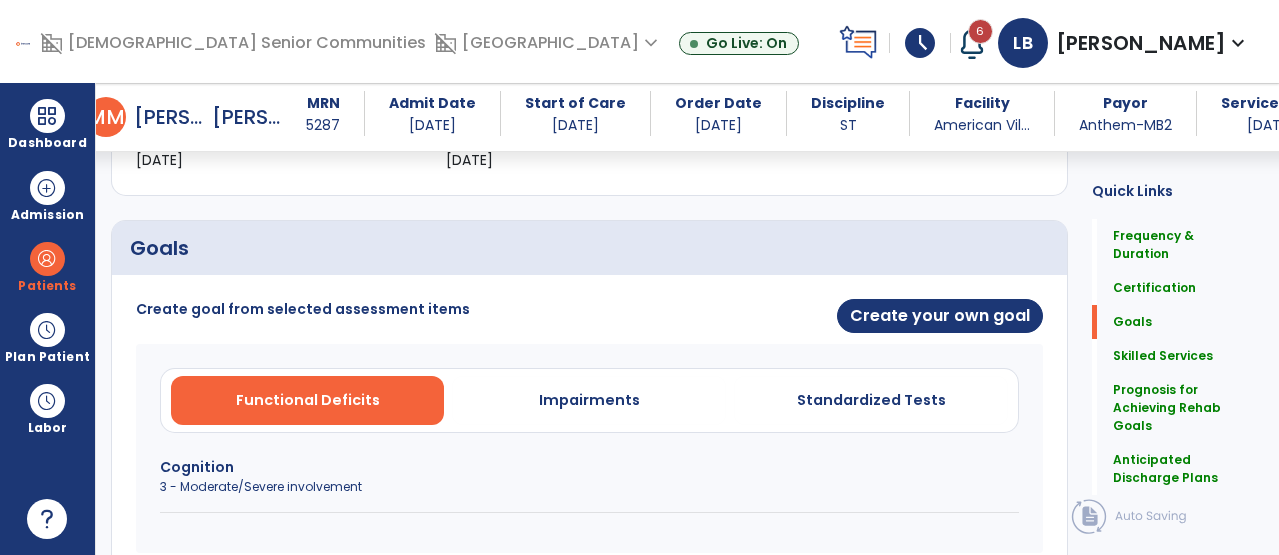 click on "Create your own goal" at bounding box center (821, 317) 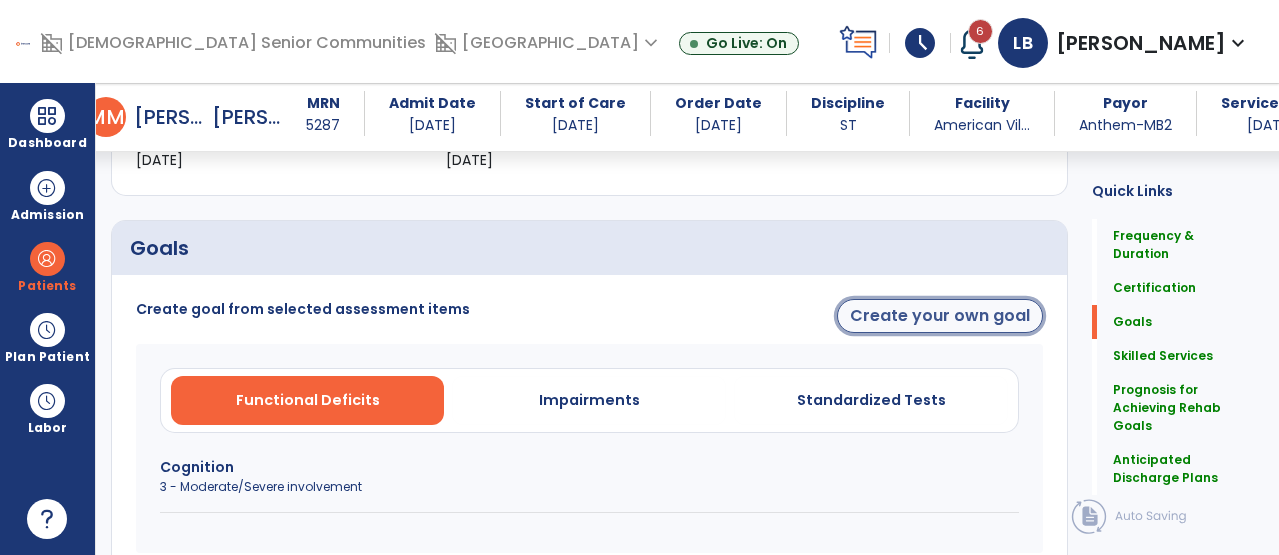 click on "Create your own goal" at bounding box center [940, 316] 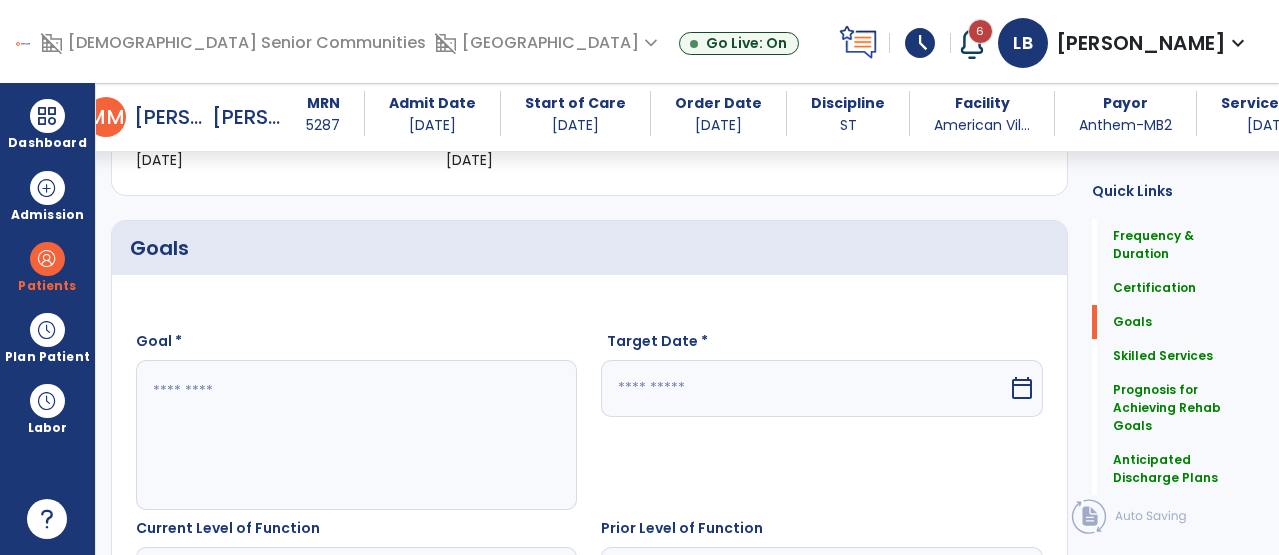 click at bounding box center [804, 388] 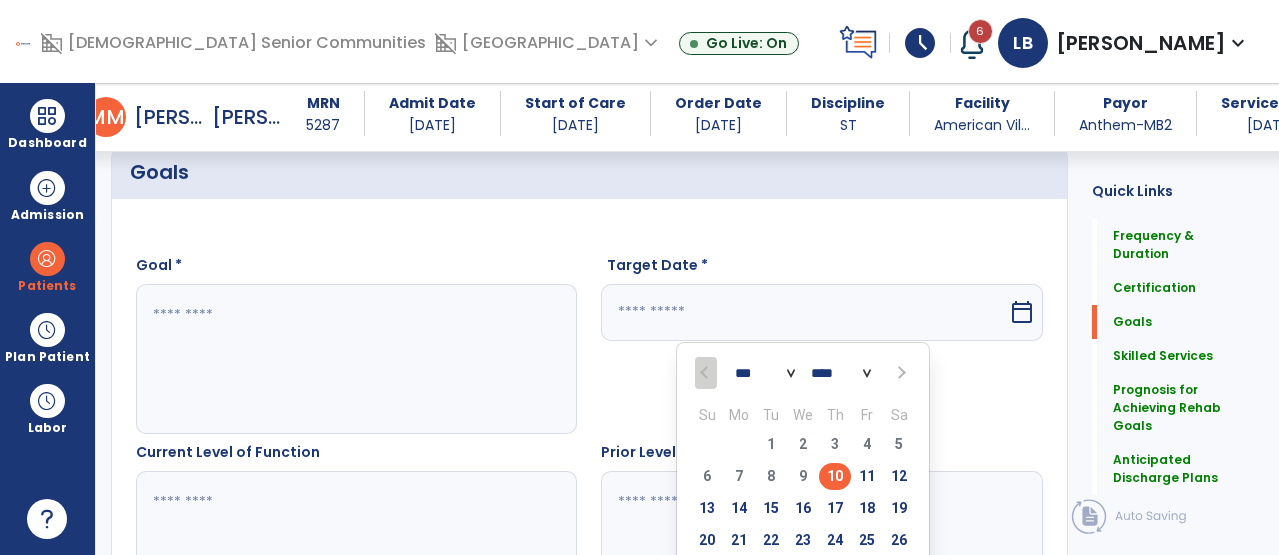 scroll, scrollTop: 541, scrollLeft: 0, axis: vertical 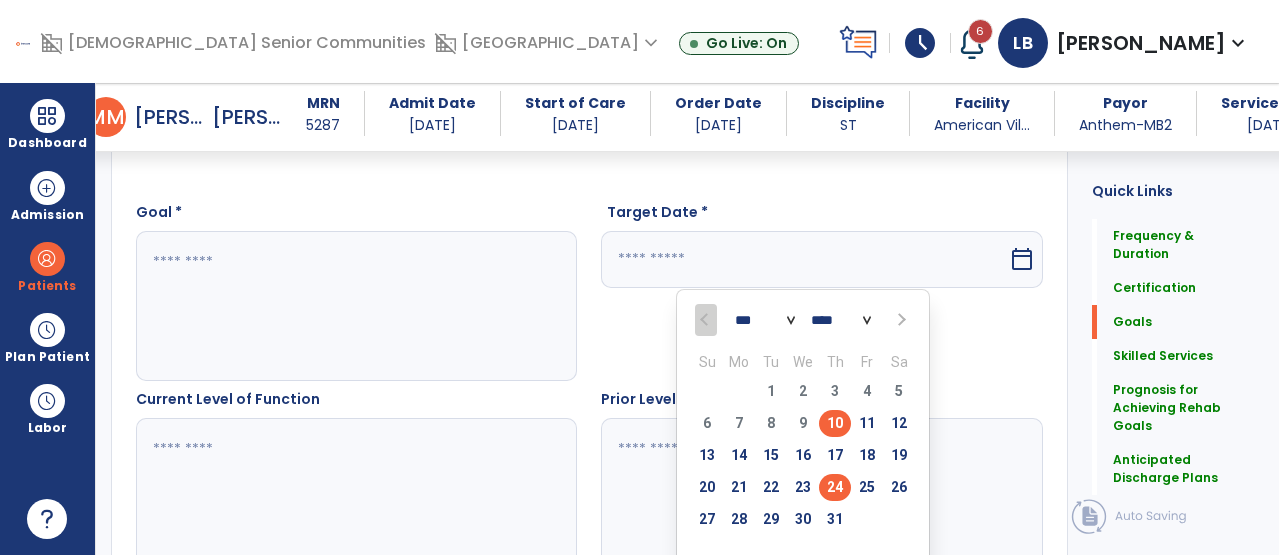 click on "24" at bounding box center [835, 487] 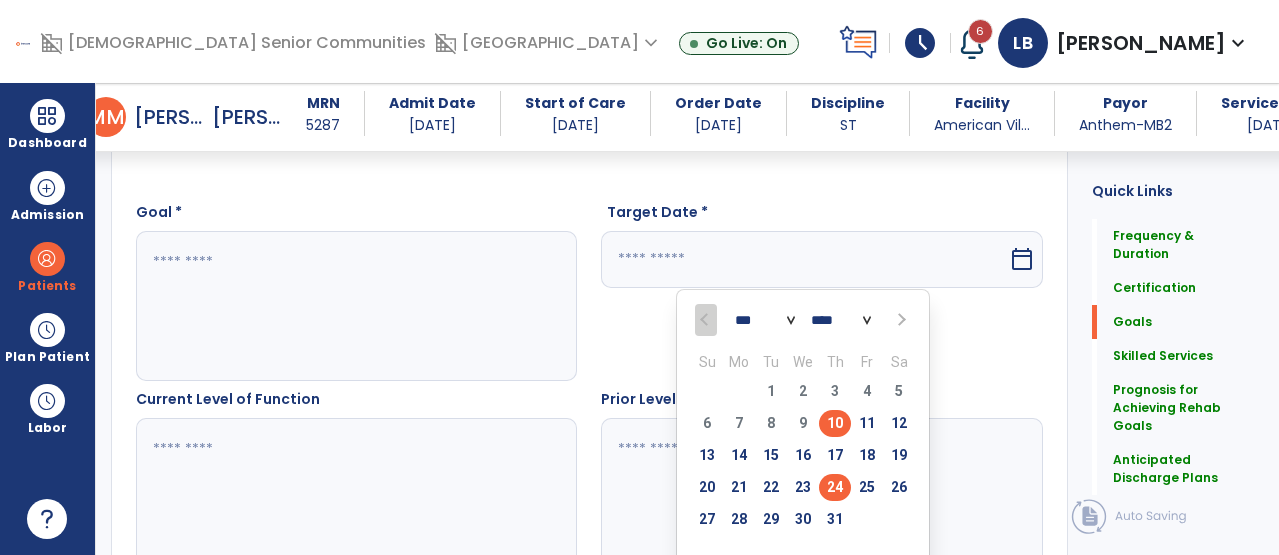 type on "*********" 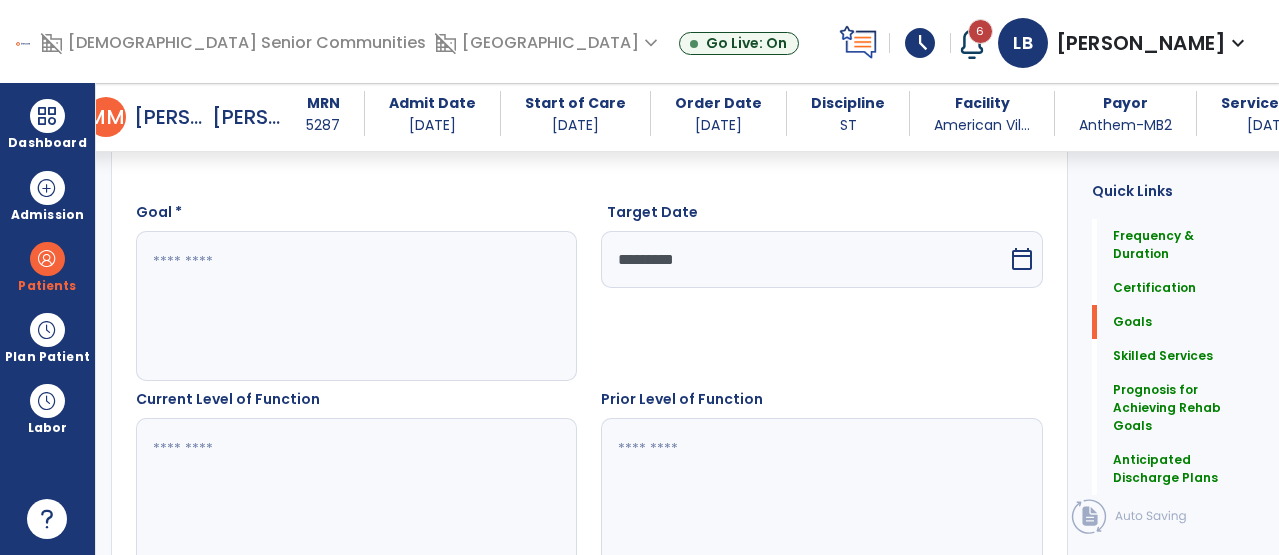 click at bounding box center (355, 306) 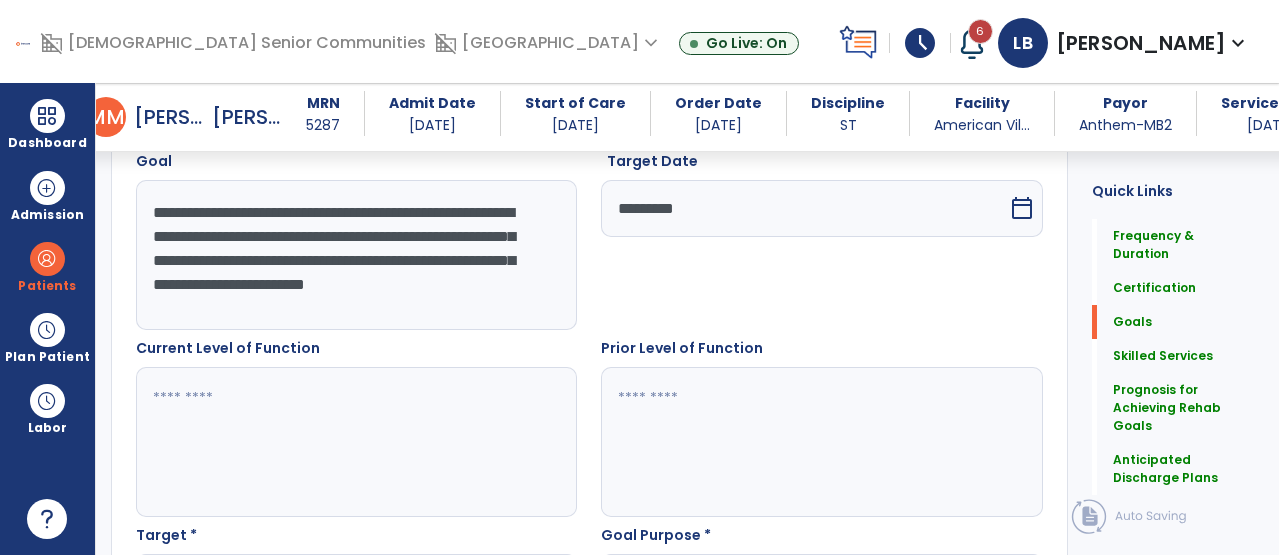 scroll, scrollTop: 593, scrollLeft: 0, axis: vertical 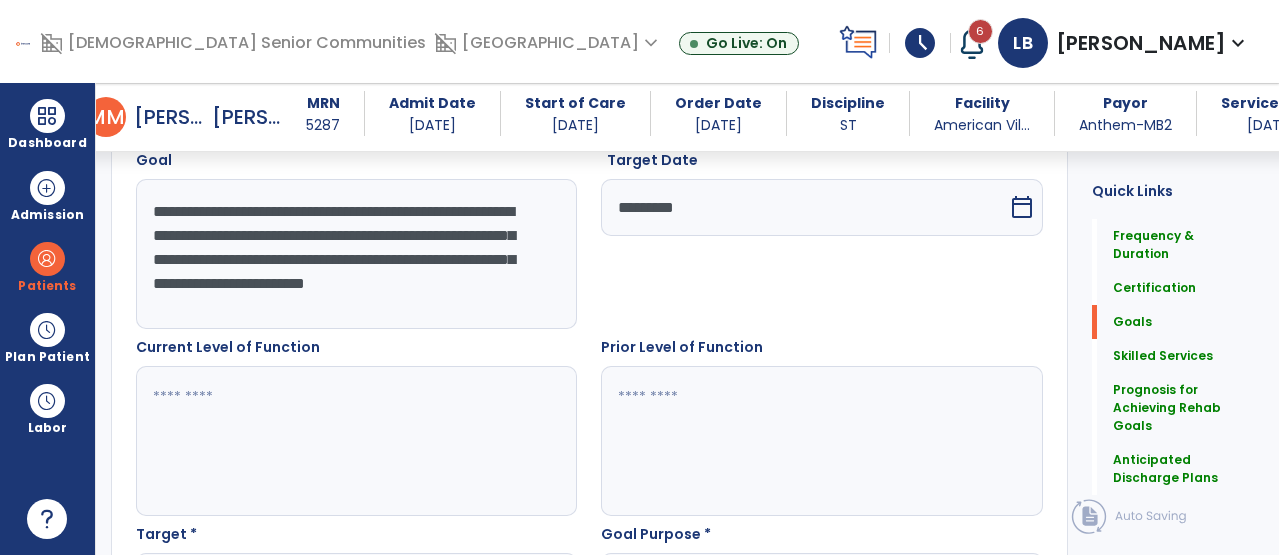 click on "**********" at bounding box center [355, 254] 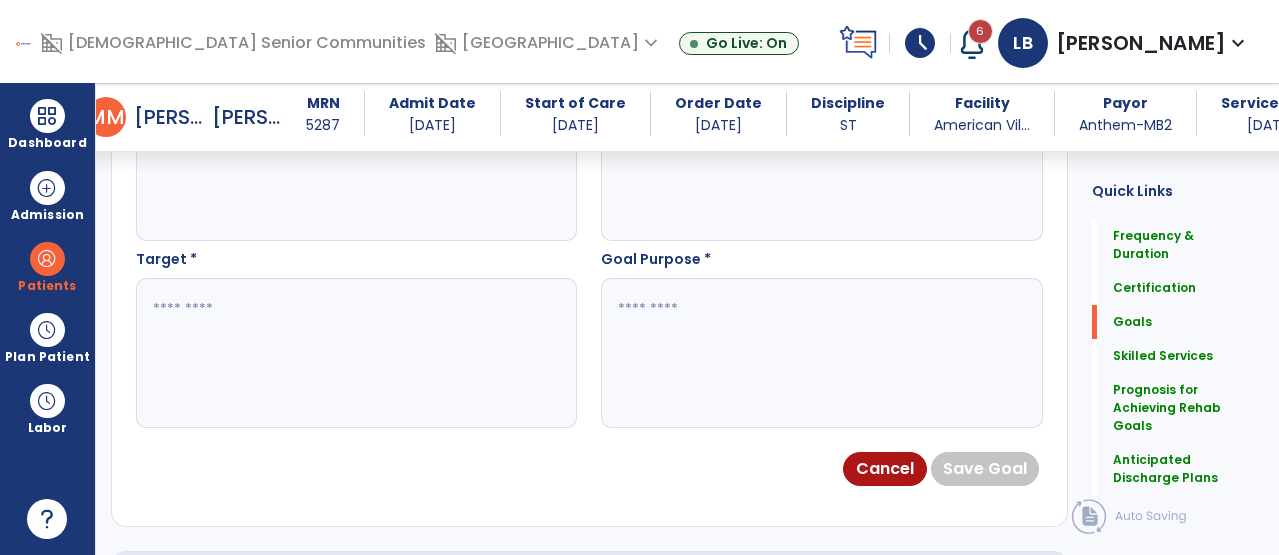 scroll, scrollTop: 872, scrollLeft: 0, axis: vertical 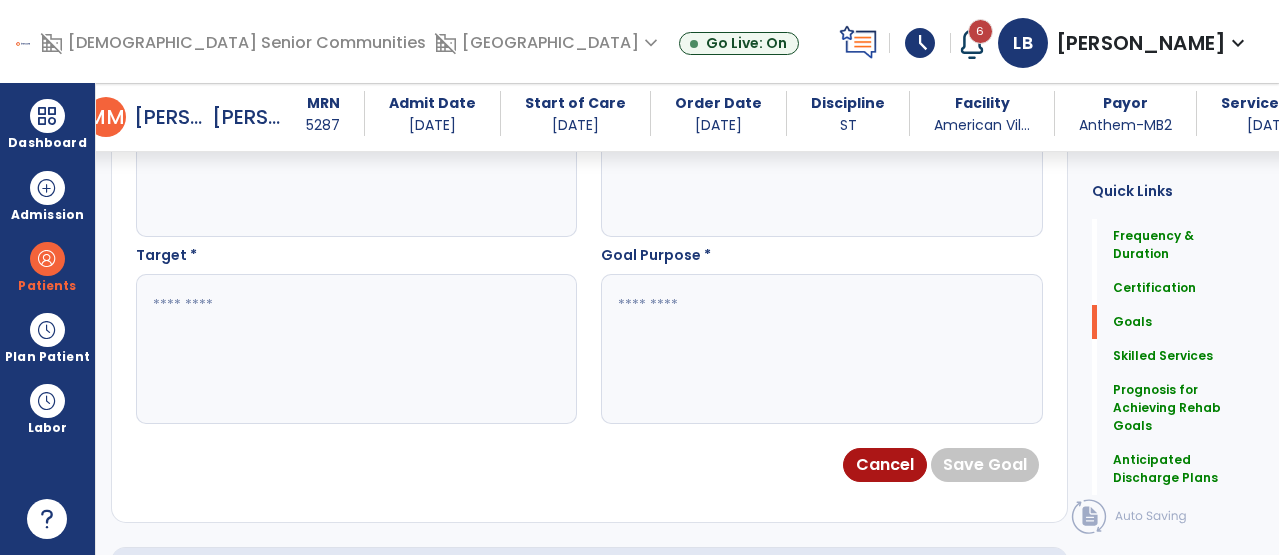 type on "**********" 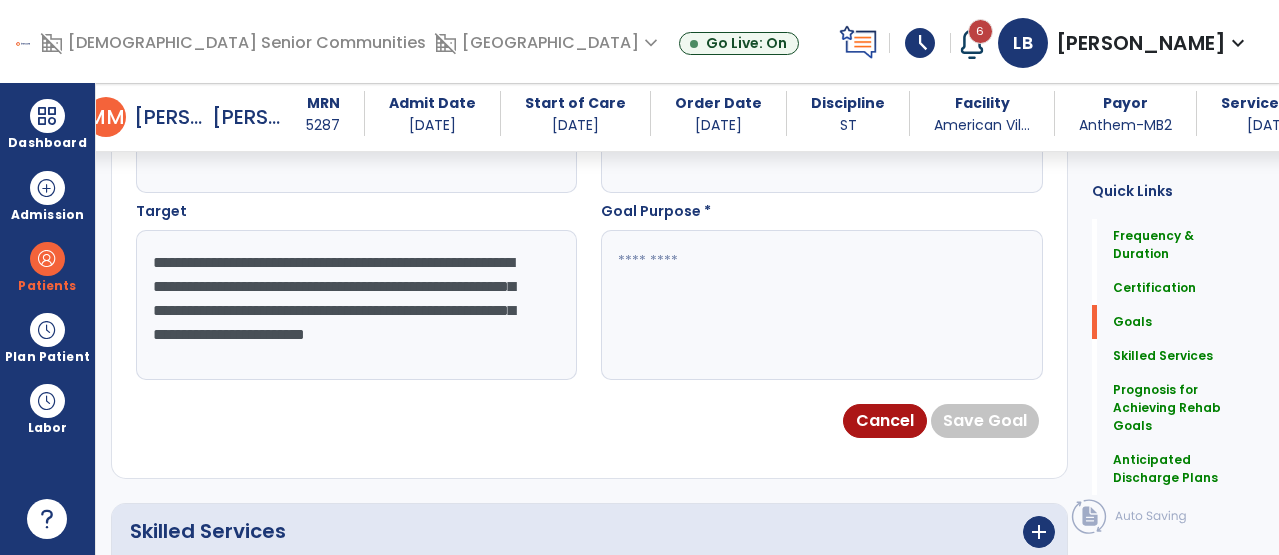 scroll, scrollTop: 921, scrollLeft: 0, axis: vertical 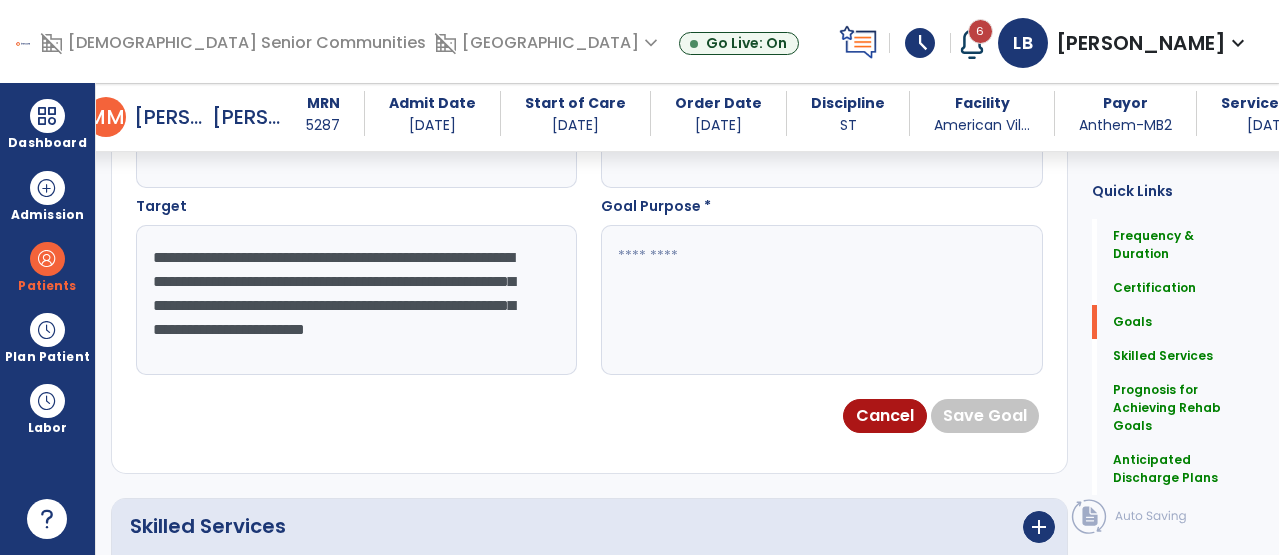 drag, startPoint x: 302, startPoint y: 290, endPoint x: 533, endPoint y: 324, distance: 233.48875 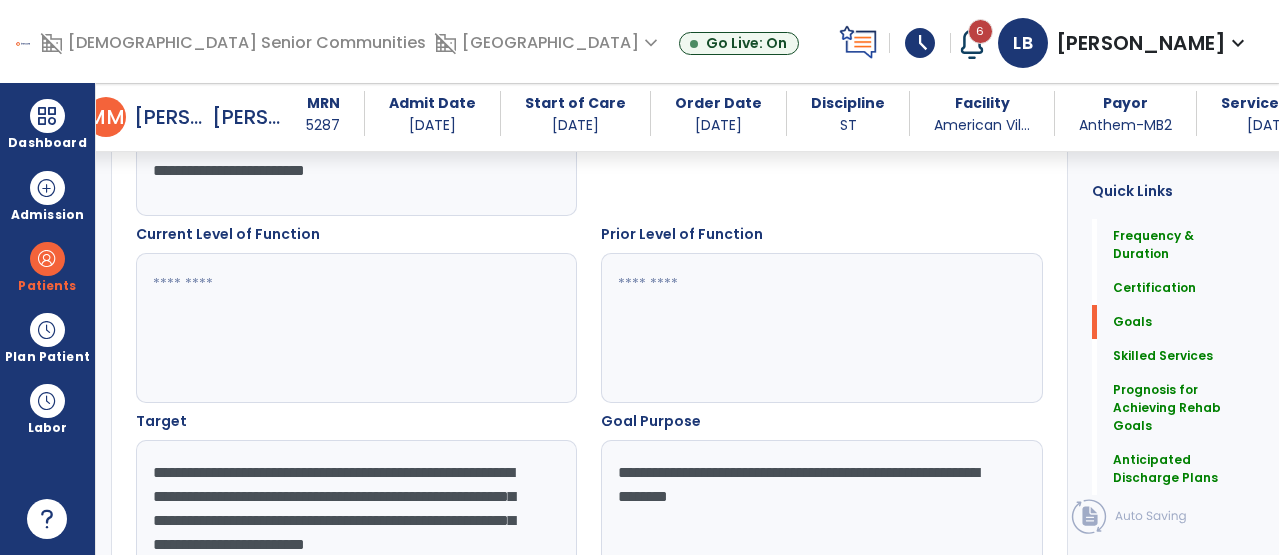 scroll, scrollTop: 692, scrollLeft: 0, axis: vertical 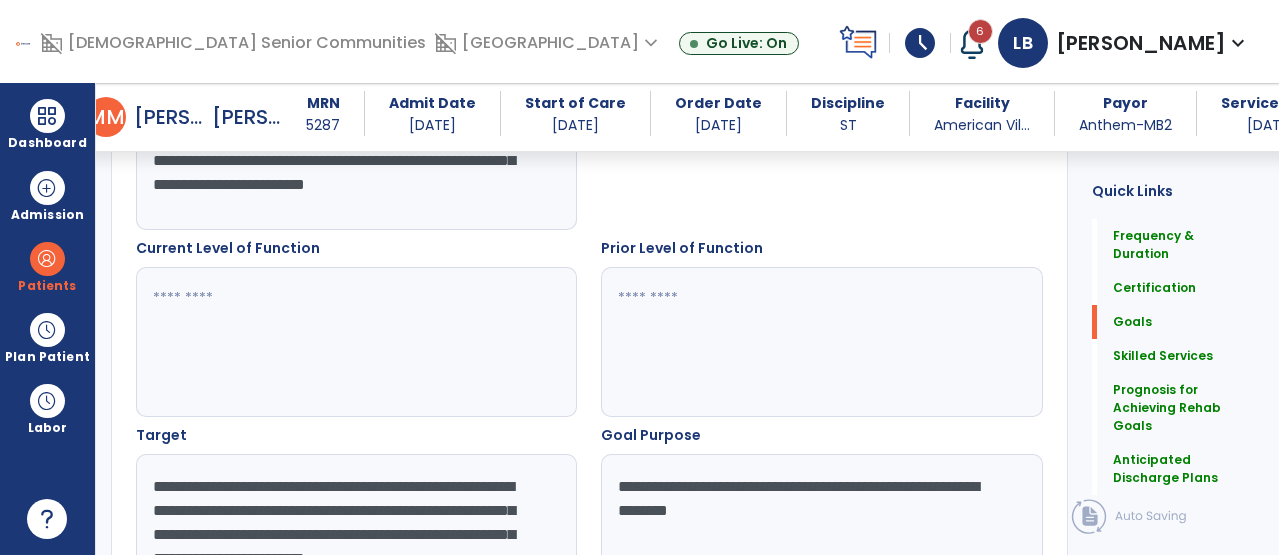 type on "**********" 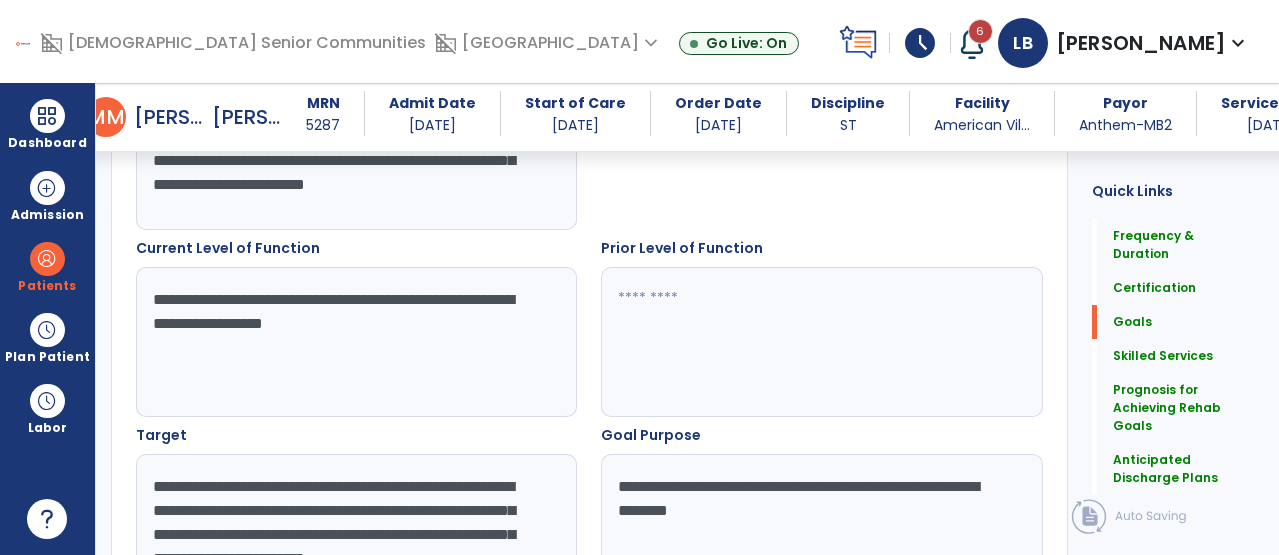 type on "**********" 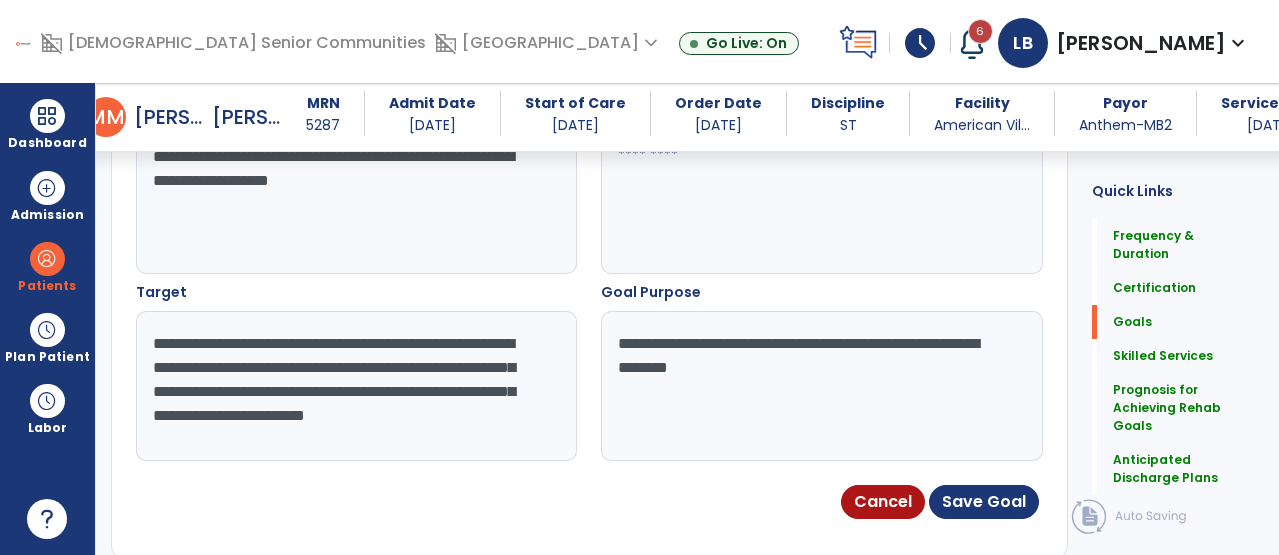 scroll, scrollTop: 846, scrollLeft: 0, axis: vertical 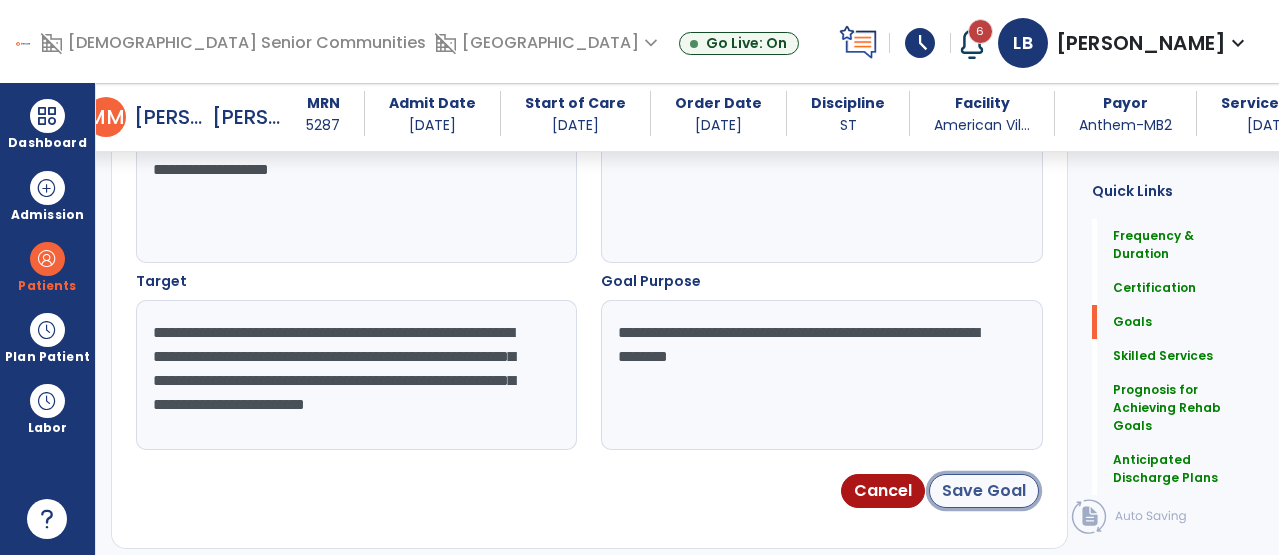 click on "Save Goal" at bounding box center [984, 491] 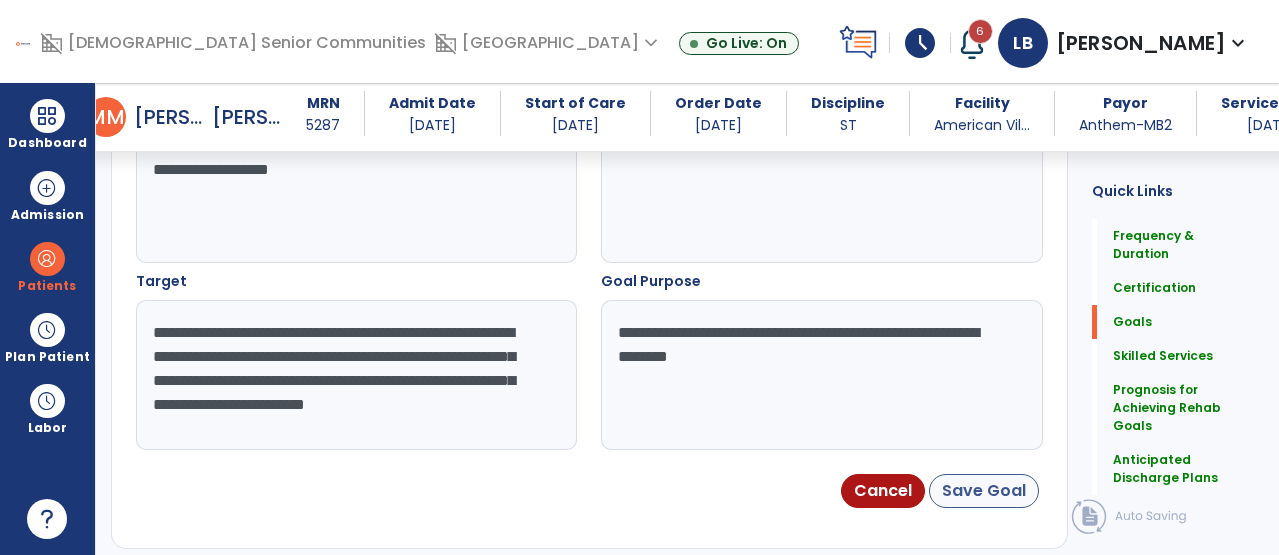 scroll, scrollTop: 141, scrollLeft: 0, axis: vertical 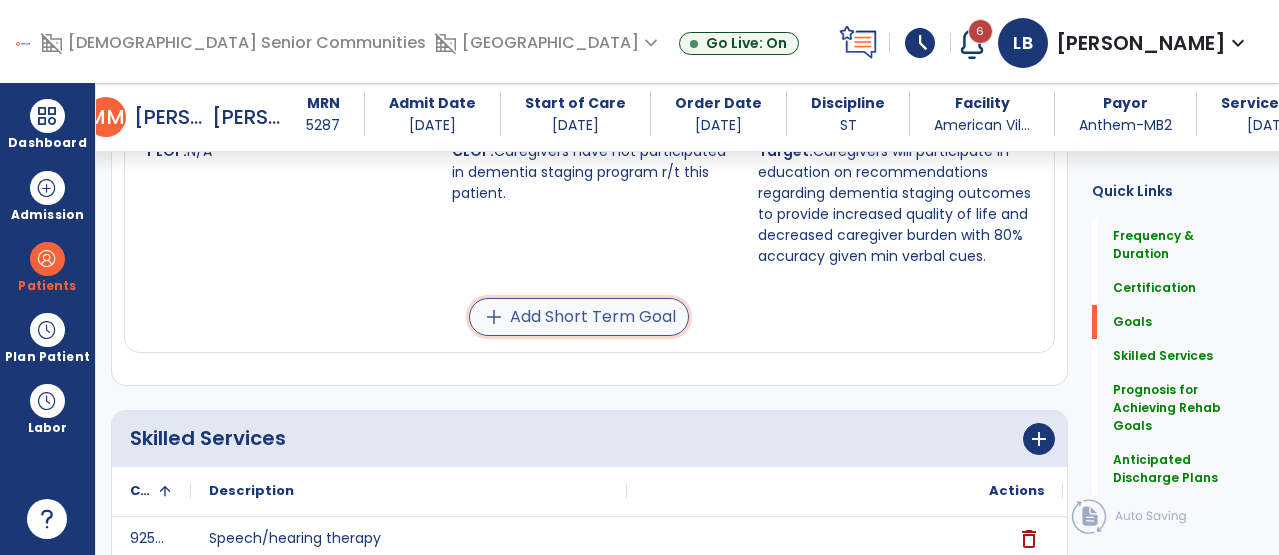 click on "add  Add Short Term Goal" at bounding box center [579, 317] 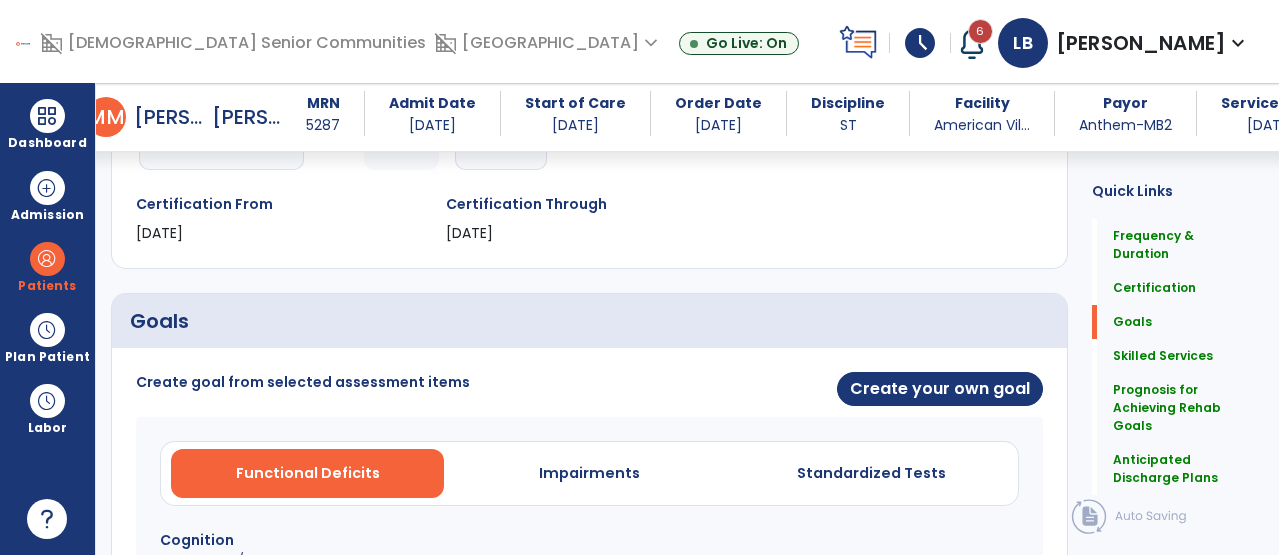 scroll, scrollTop: 341, scrollLeft: 0, axis: vertical 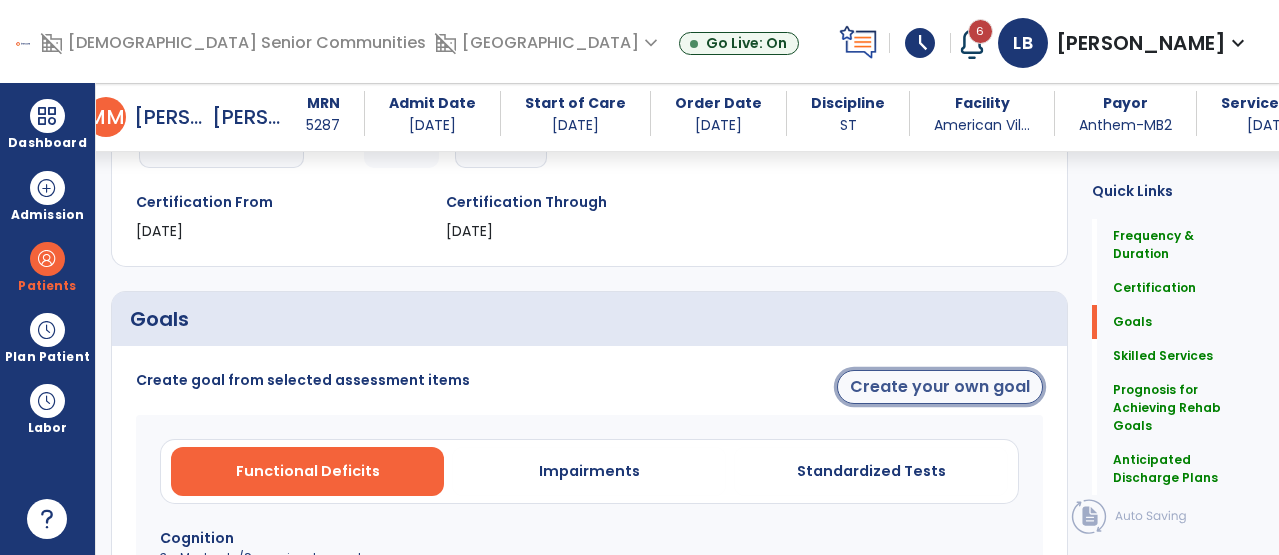click on "Create your own goal" at bounding box center [940, 387] 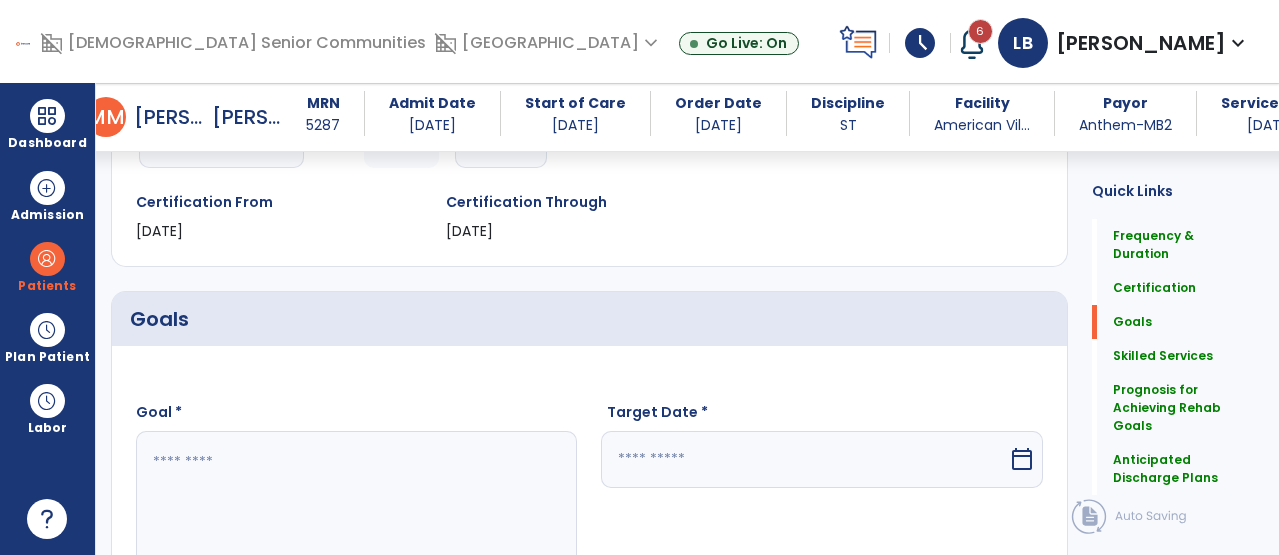 scroll, scrollTop: 412, scrollLeft: 0, axis: vertical 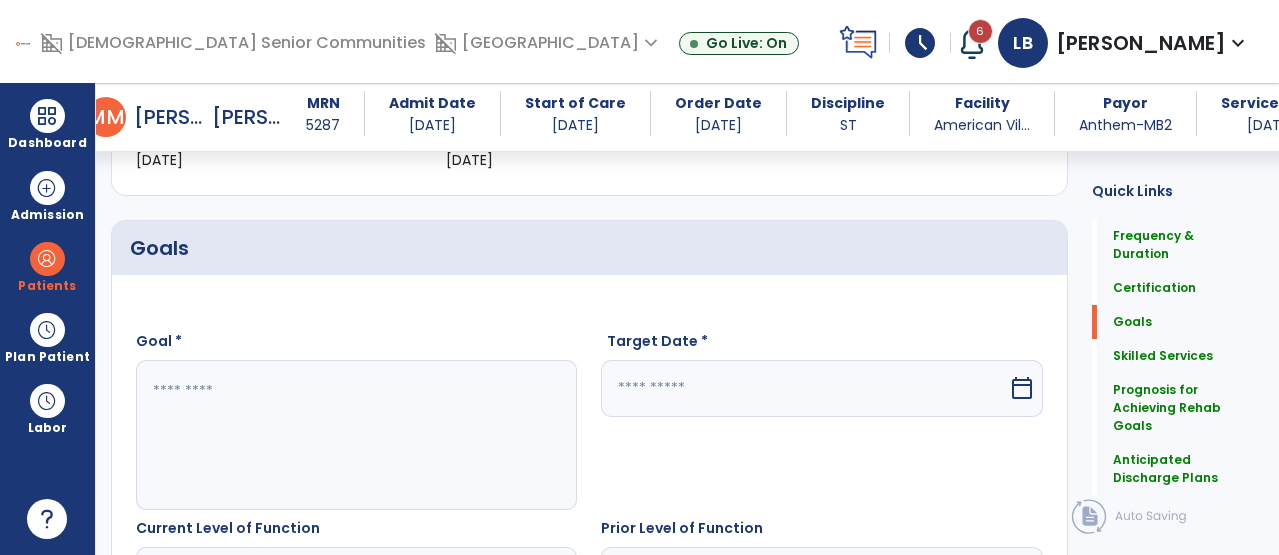 click at bounding box center [355, 435] 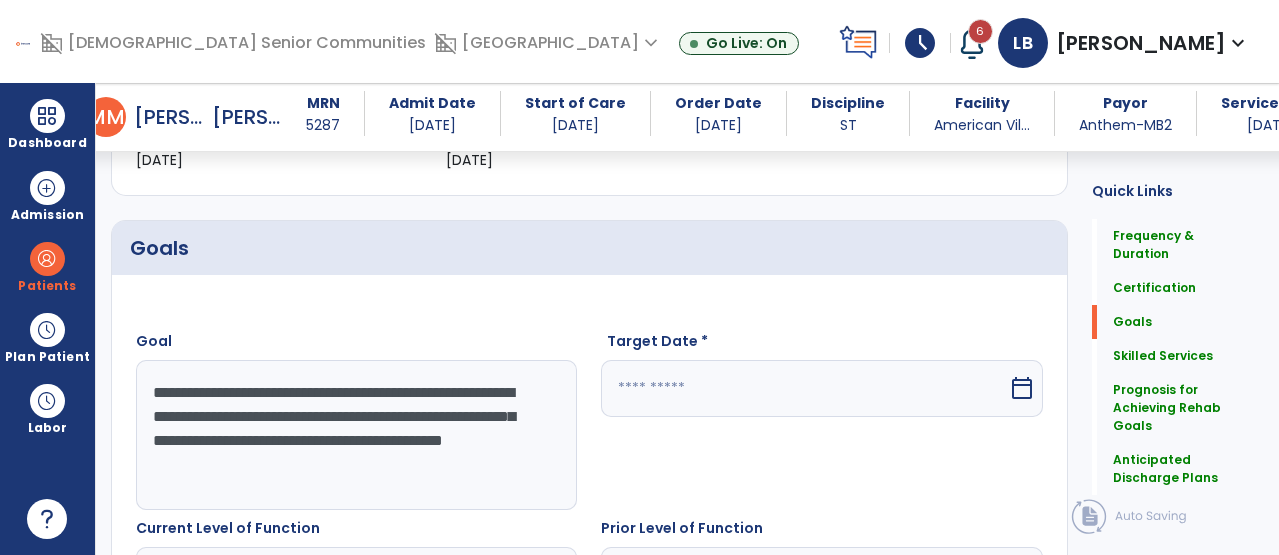 type on "**********" 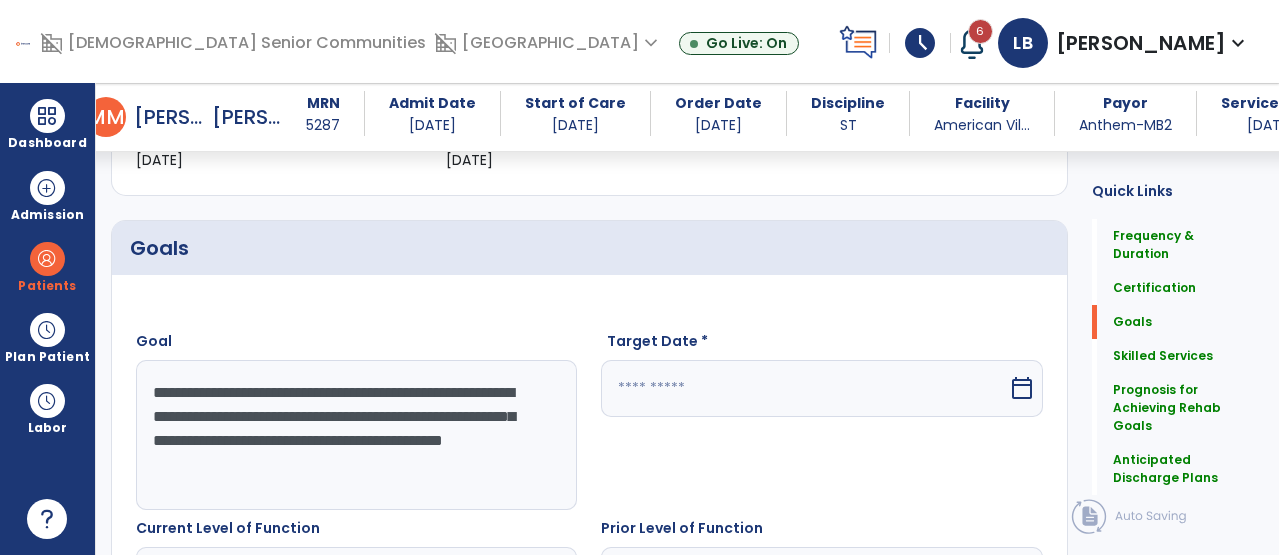 click at bounding box center (804, 388) 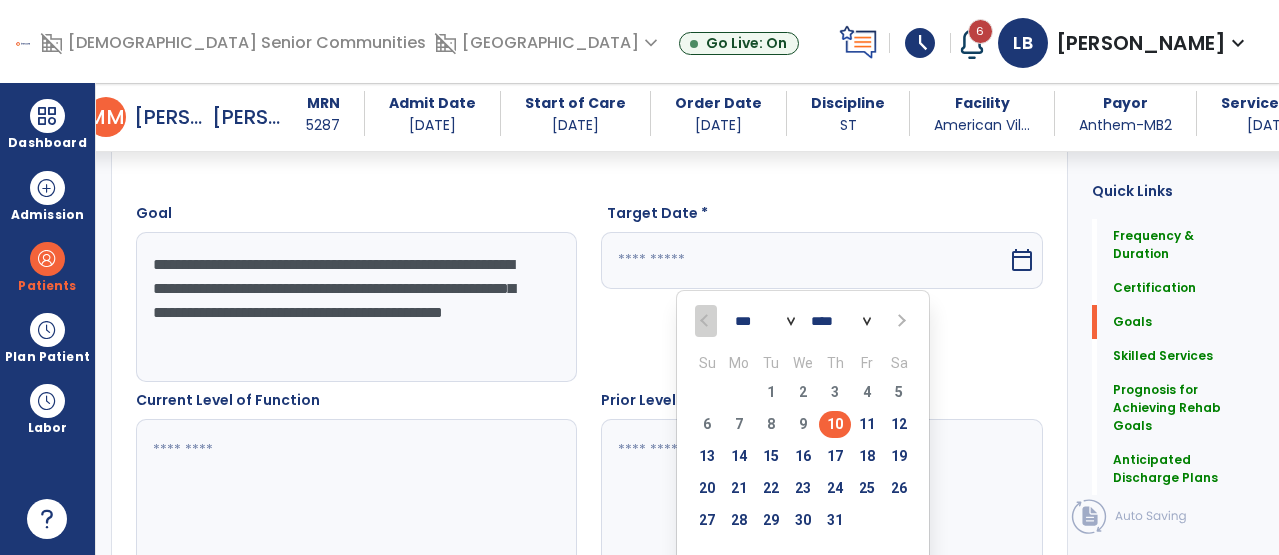 scroll, scrollTop: 553, scrollLeft: 0, axis: vertical 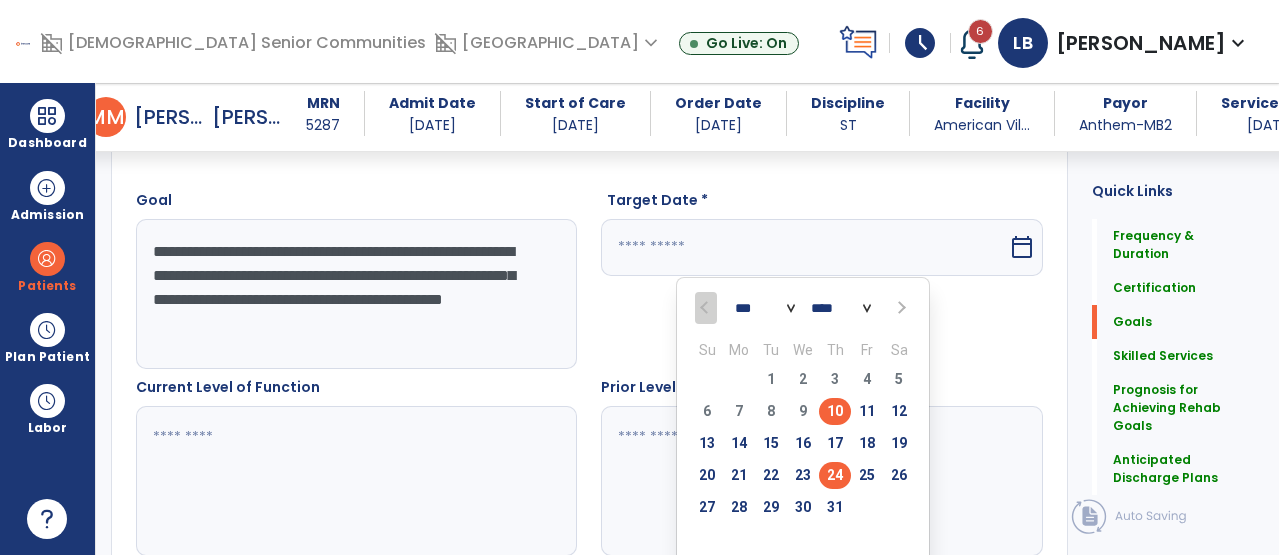 click on "24" at bounding box center (835, 475) 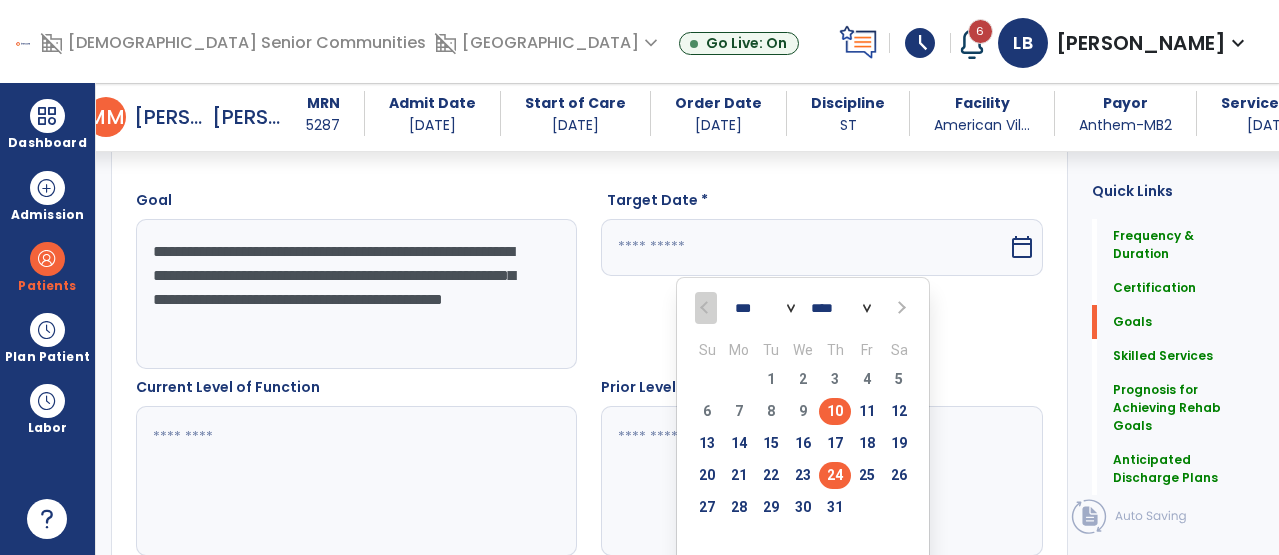 type on "*********" 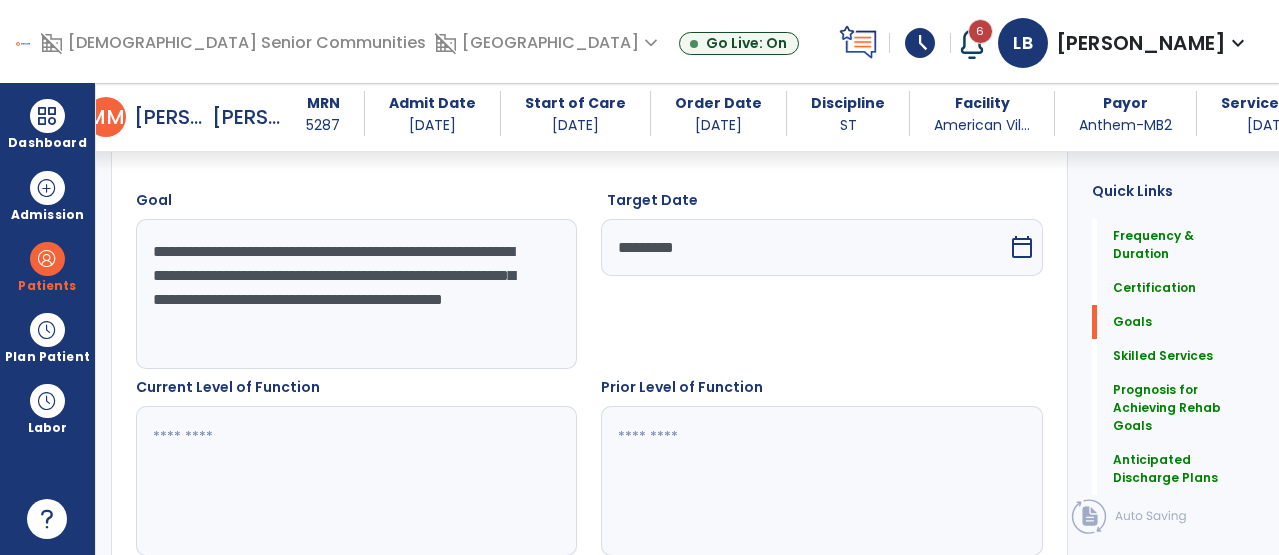 click on "**********" at bounding box center (355, 294) 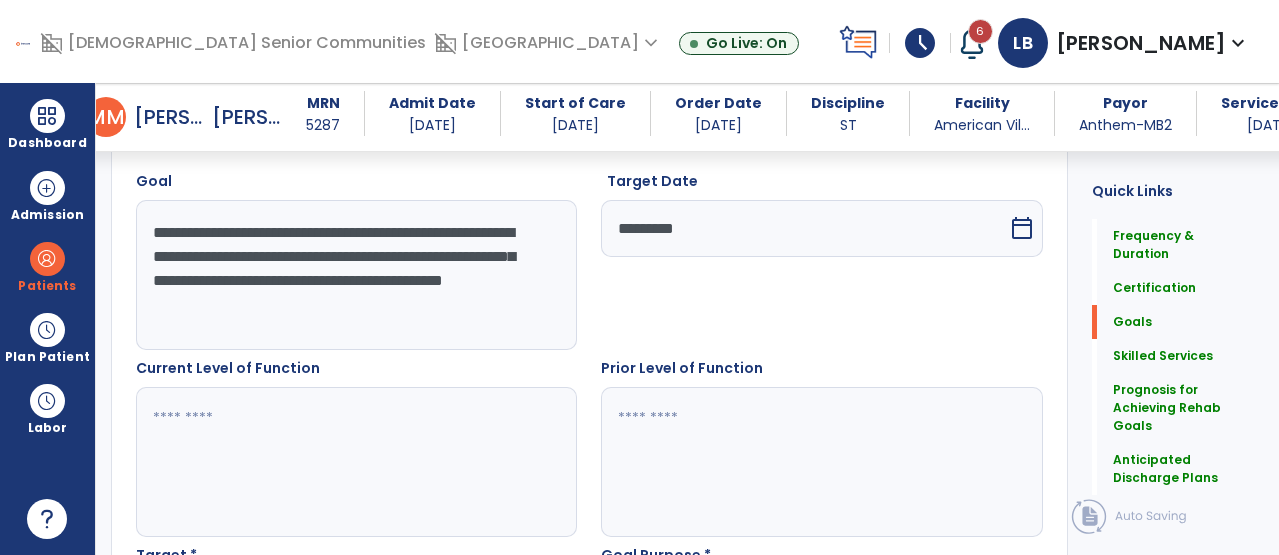 scroll, scrollTop: 573, scrollLeft: 0, axis: vertical 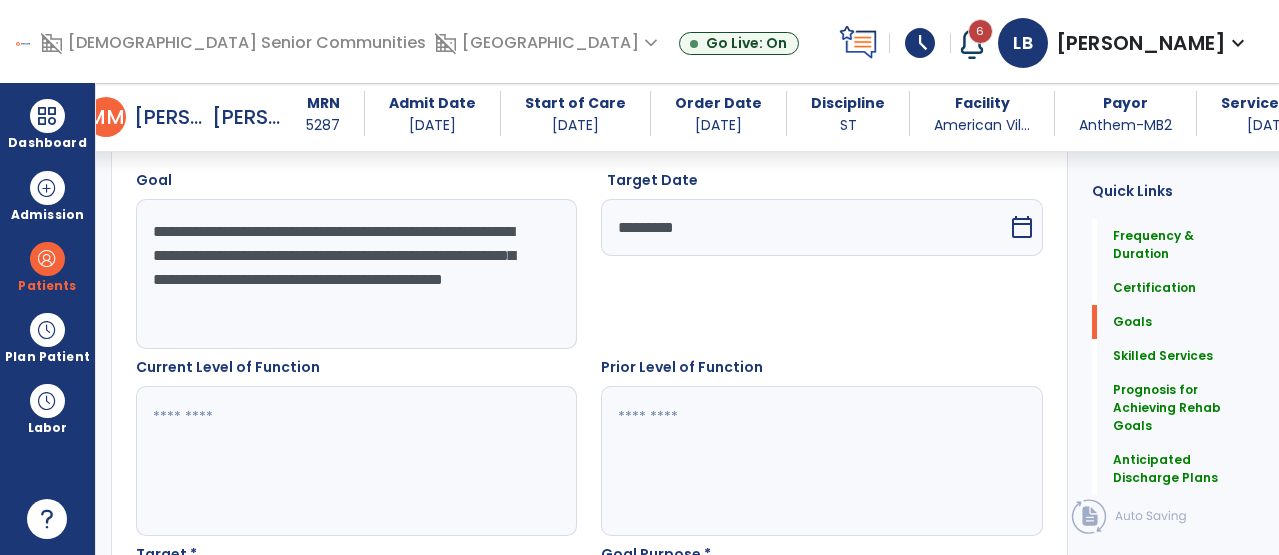 click on "**********" at bounding box center [355, 274] 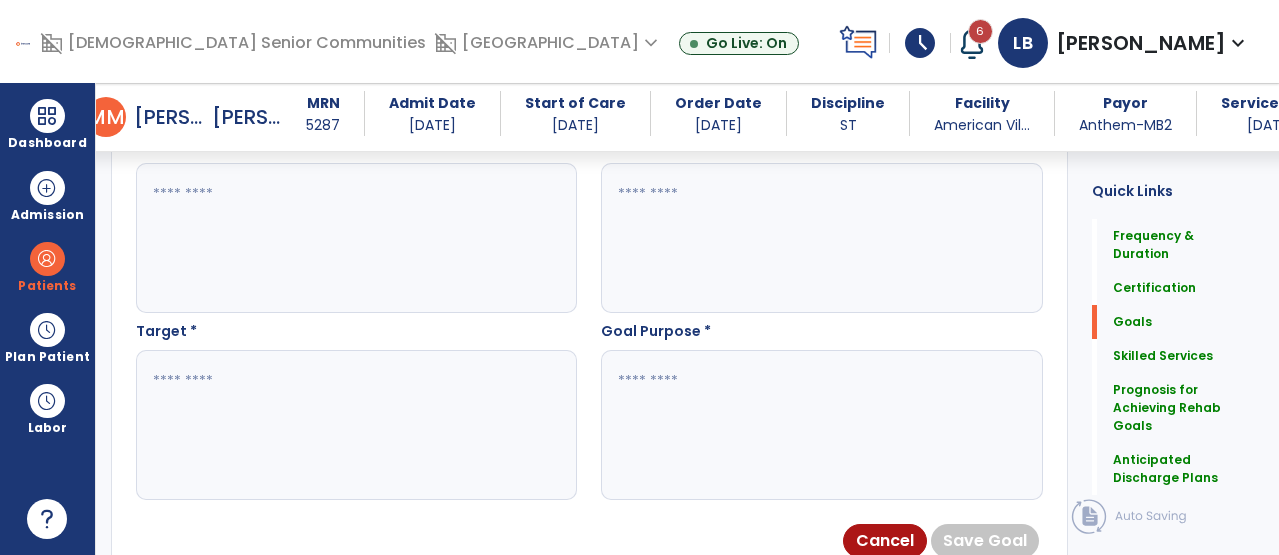 scroll, scrollTop: 802, scrollLeft: 0, axis: vertical 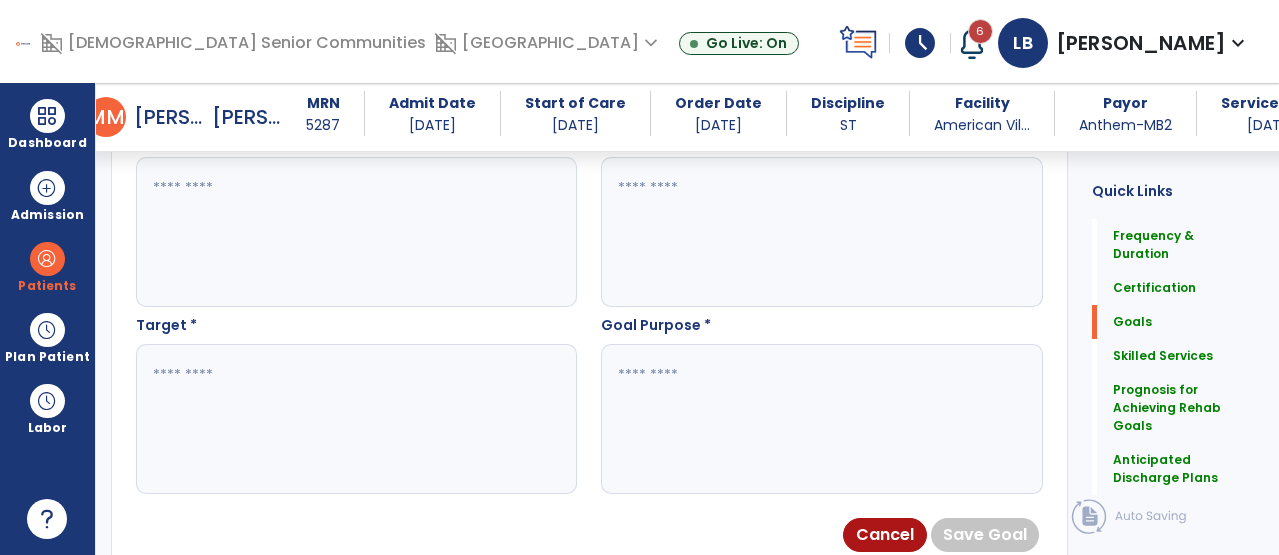 type on "**********" 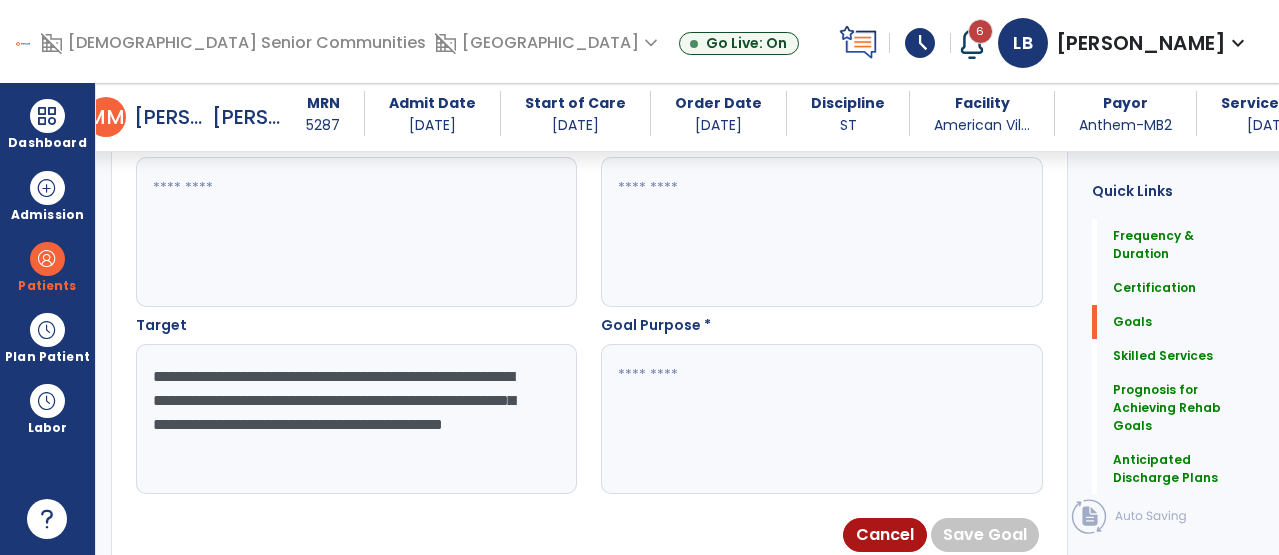drag, startPoint x: 249, startPoint y: 413, endPoint x: 405, endPoint y: 432, distance: 157.15279 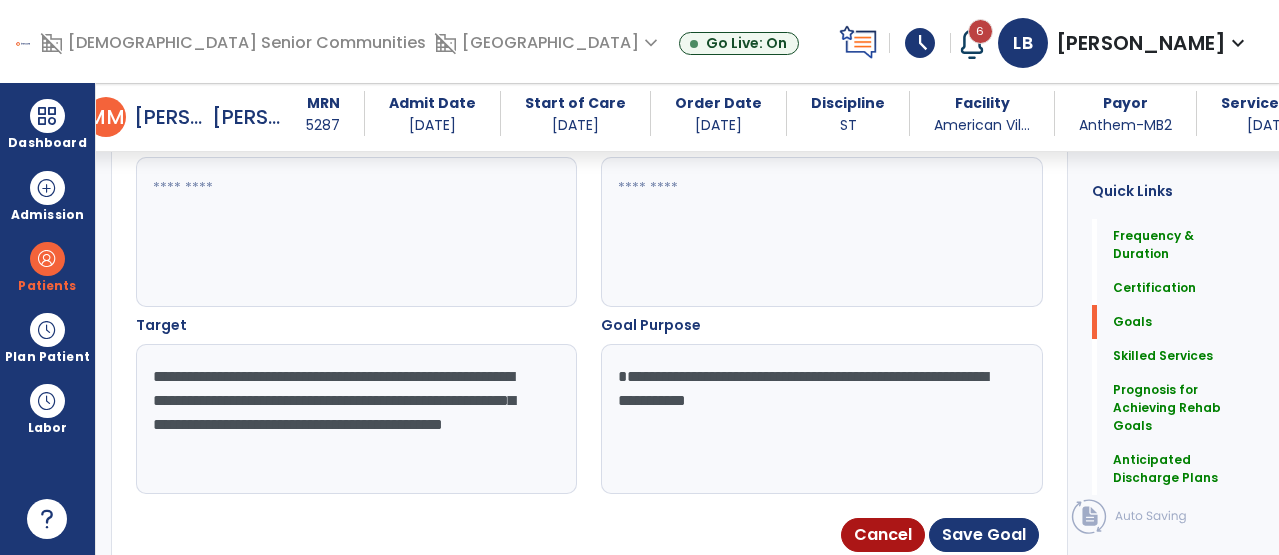 click on "**********" at bounding box center [820, 419] 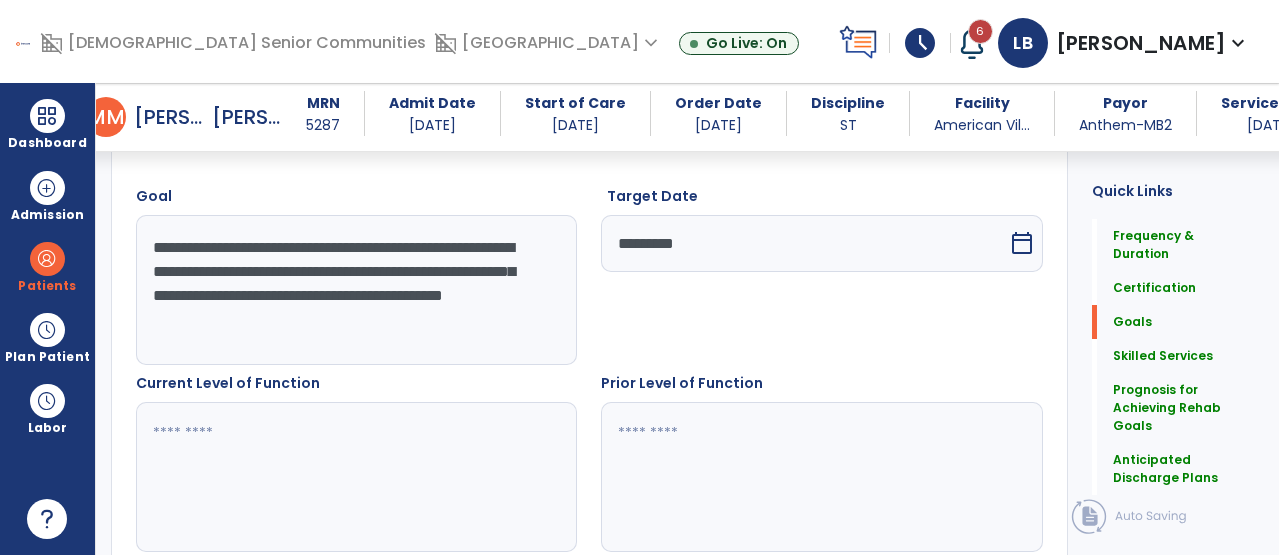 scroll, scrollTop: 649, scrollLeft: 0, axis: vertical 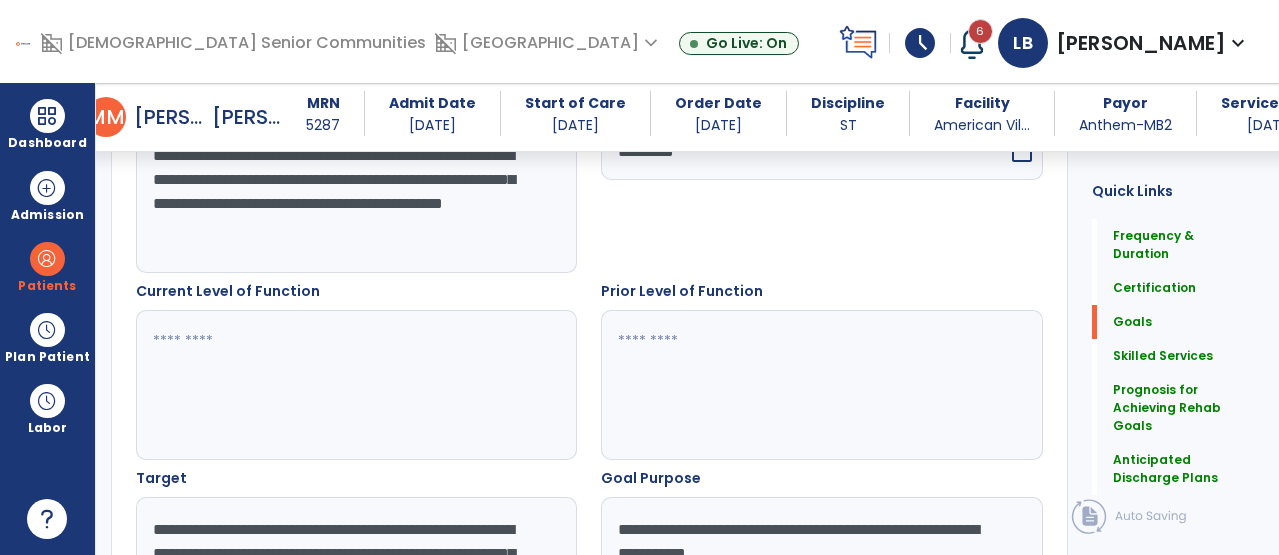 type on "**********" 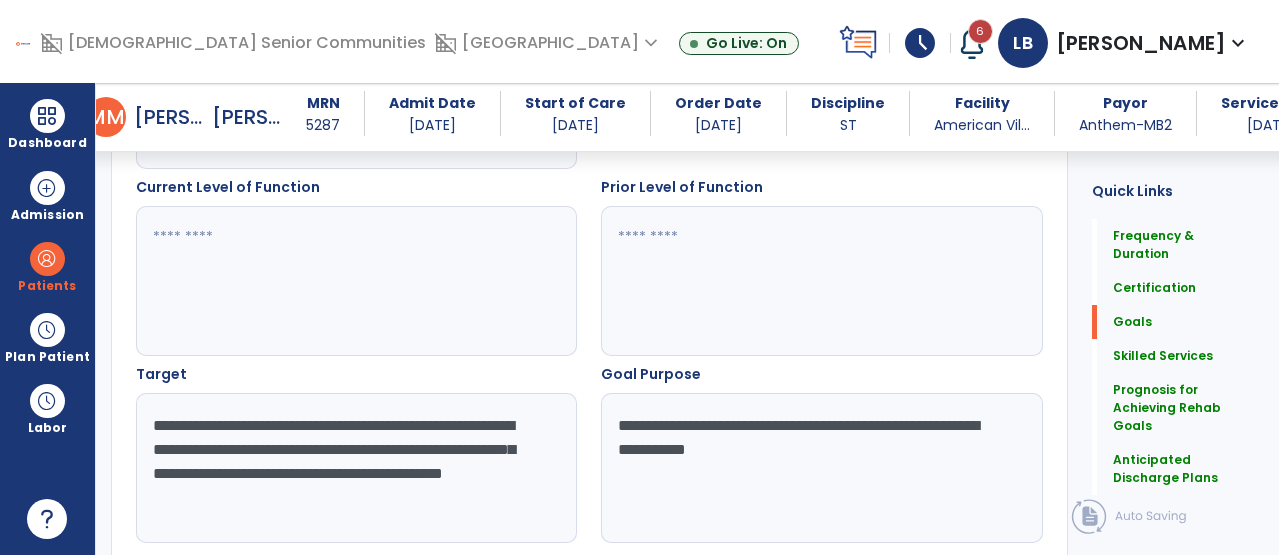 scroll, scrollTop: 739, scrollLeft: 0, axis: vertical 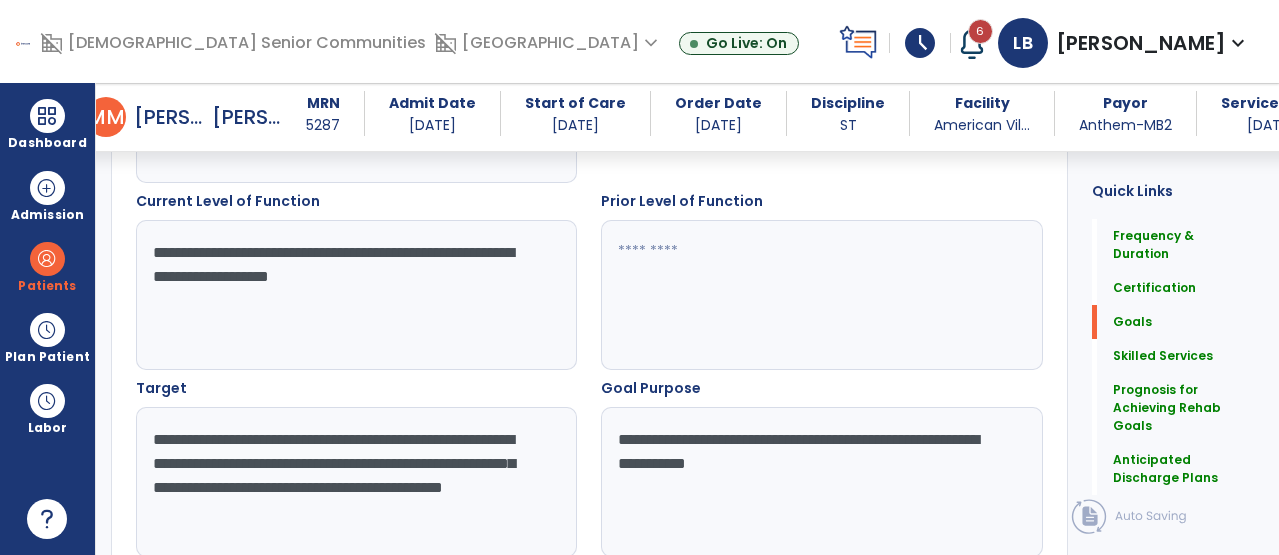 type on "**********" 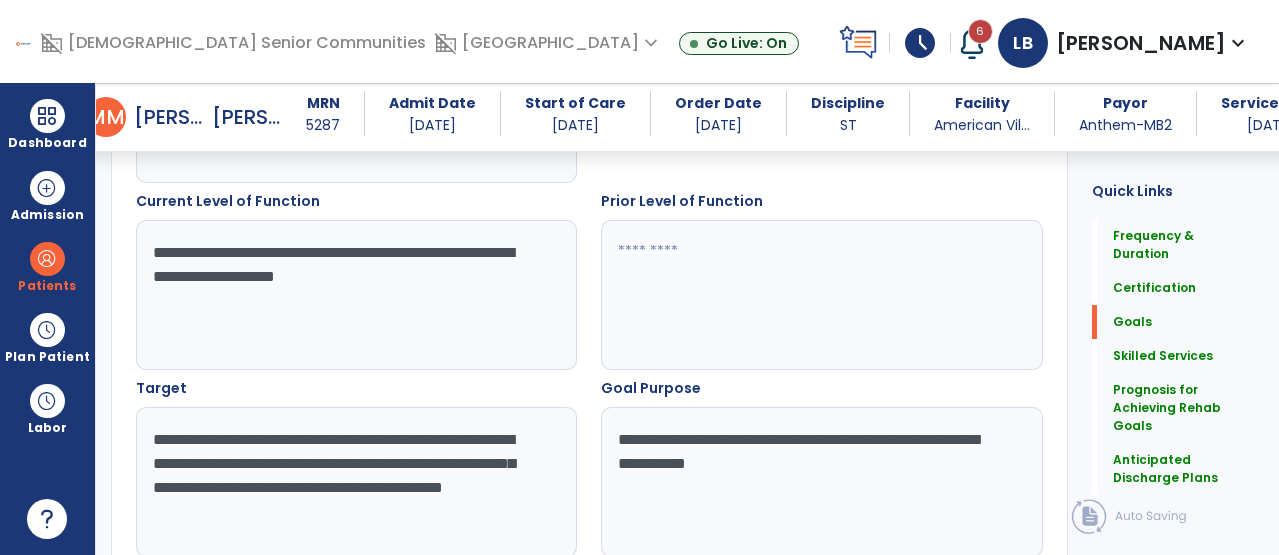 scroll, scrollTop: 829, scrollLeft: 0, axis: vertical 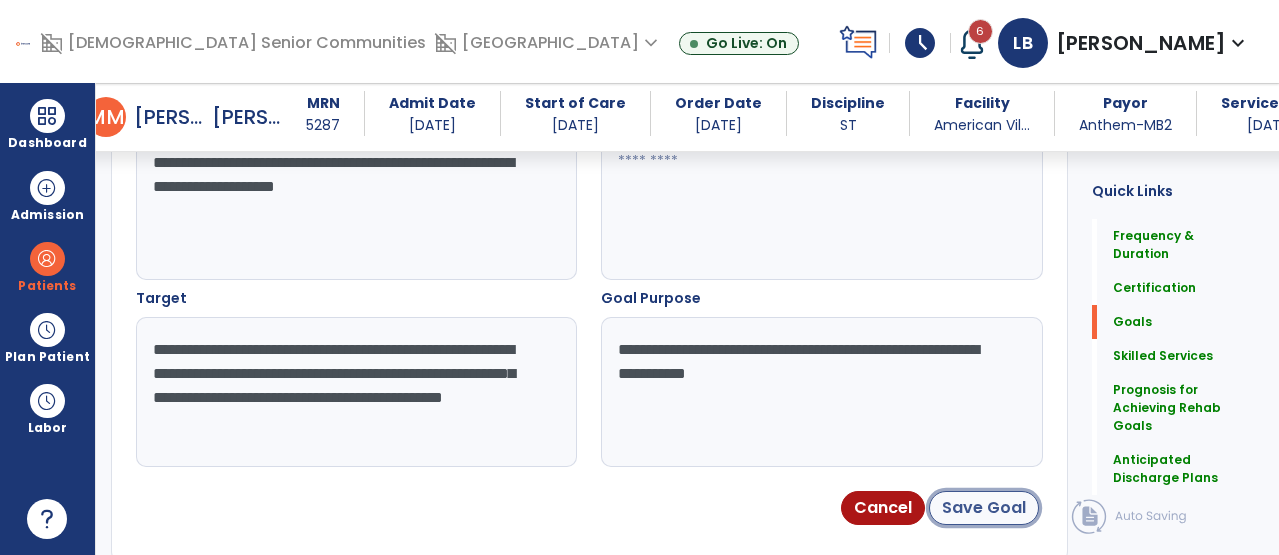 click on "Save Goal" at bounding box center (984, 508) 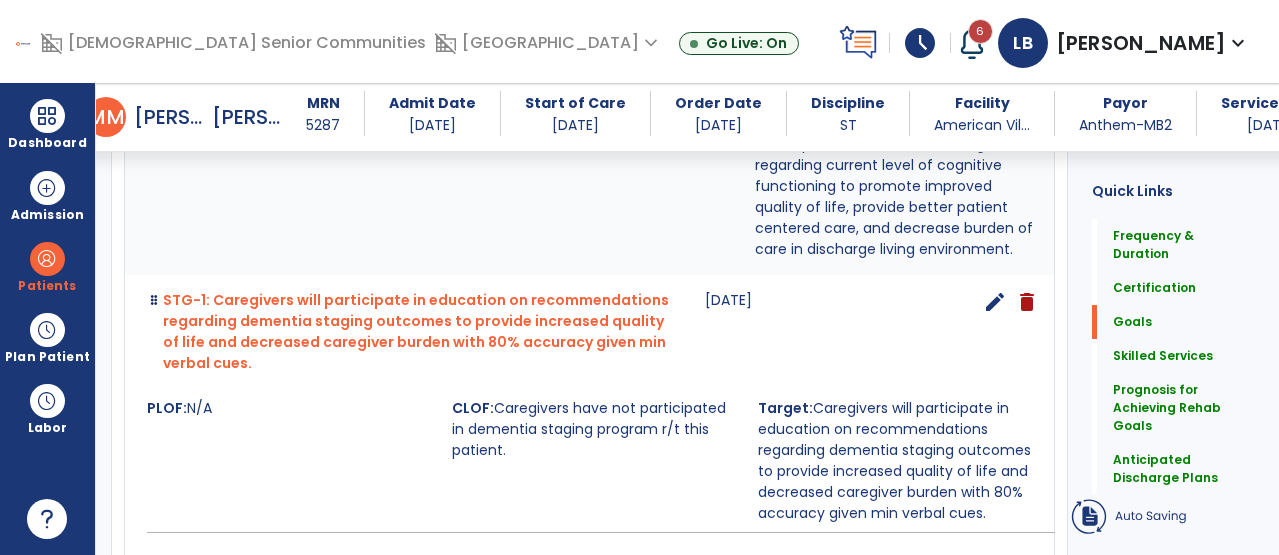 scroll, scrollTop: 124, scrollLeft: 0, axis: vertical 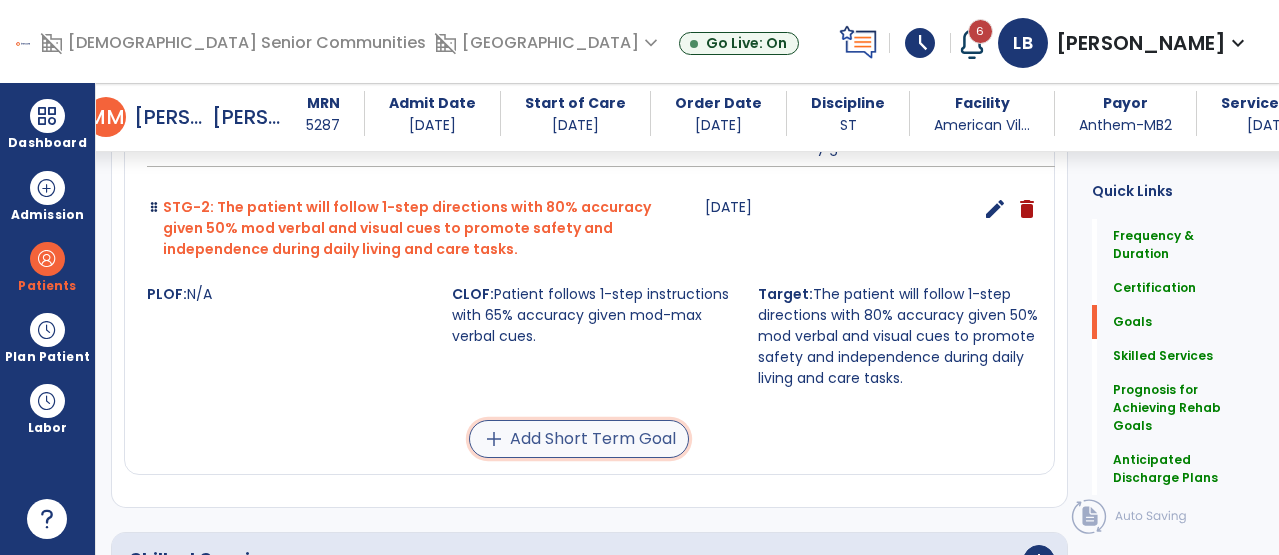 click on "add" at bounding box center [494, 439] 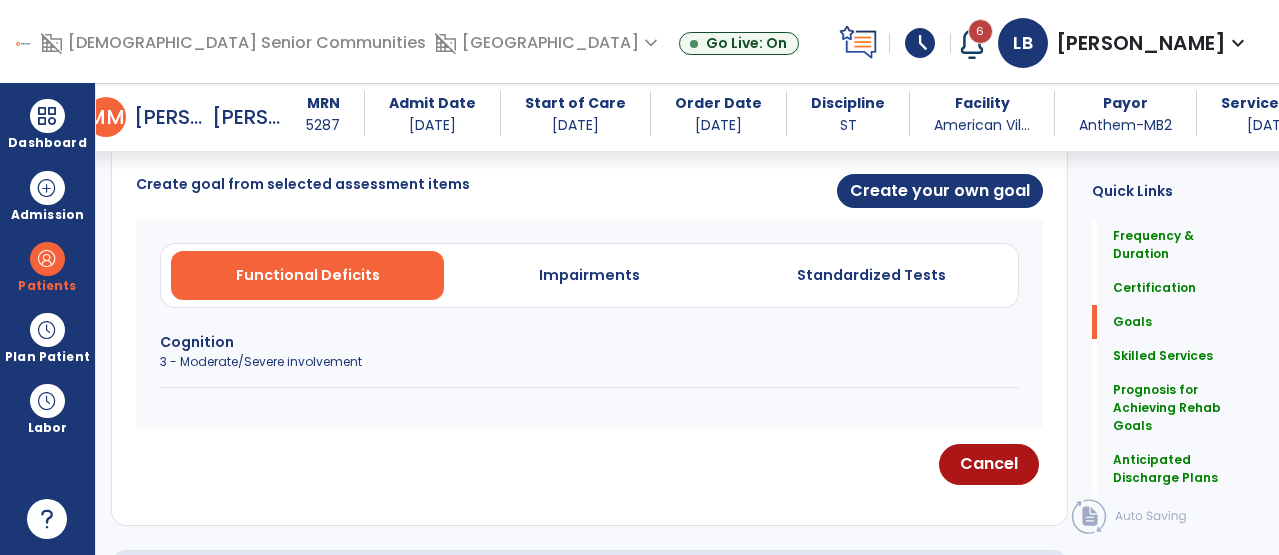 scroll, scrollTop: 473, scrollLeft: 0, axis: vertical 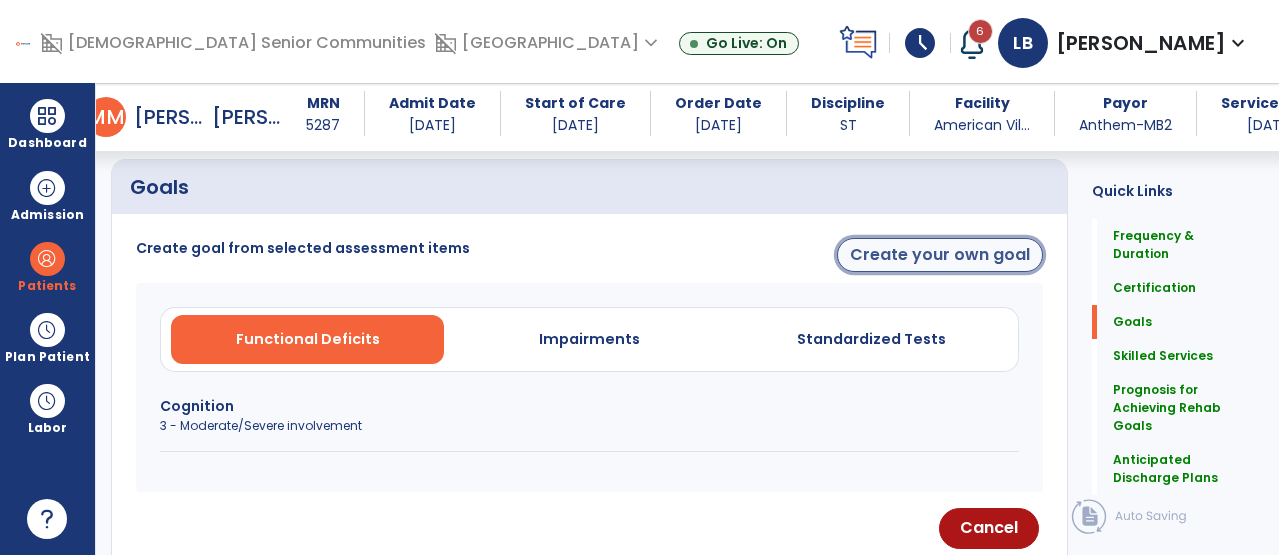 click on "Create your own goal" at bounding box center [940, 255] 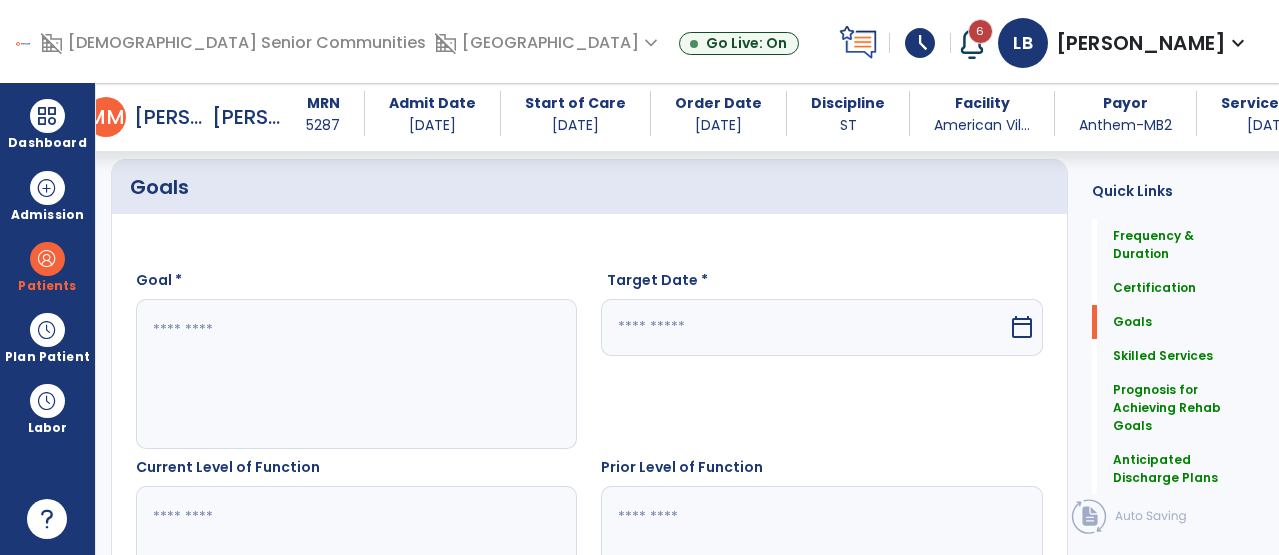 click at bounding box center [804, 327] 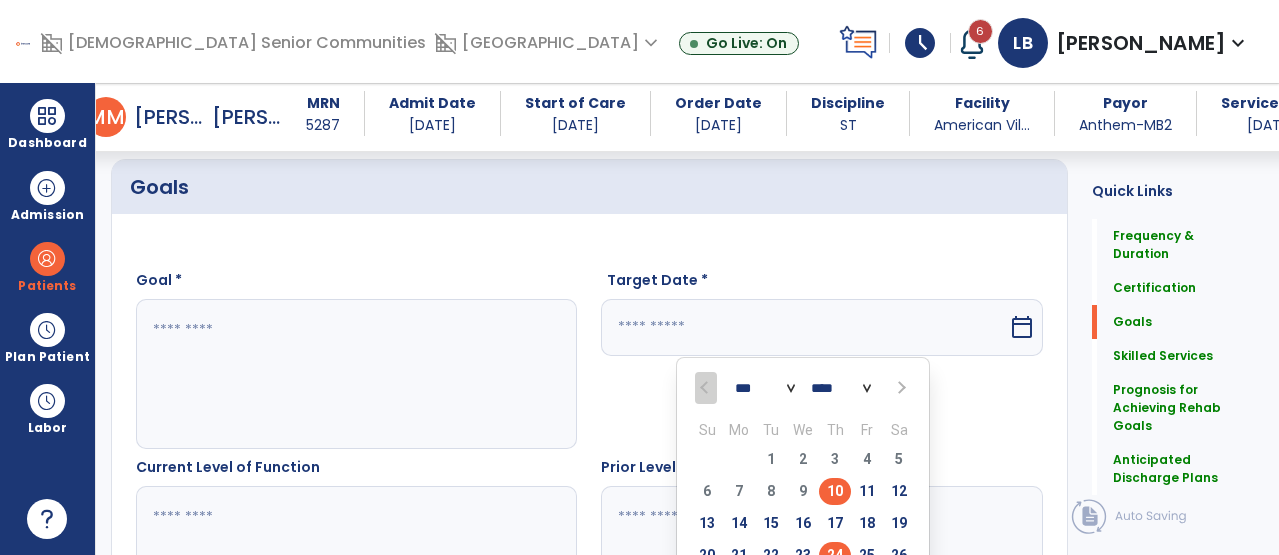 click on "24" at bounding box center [835, 555] 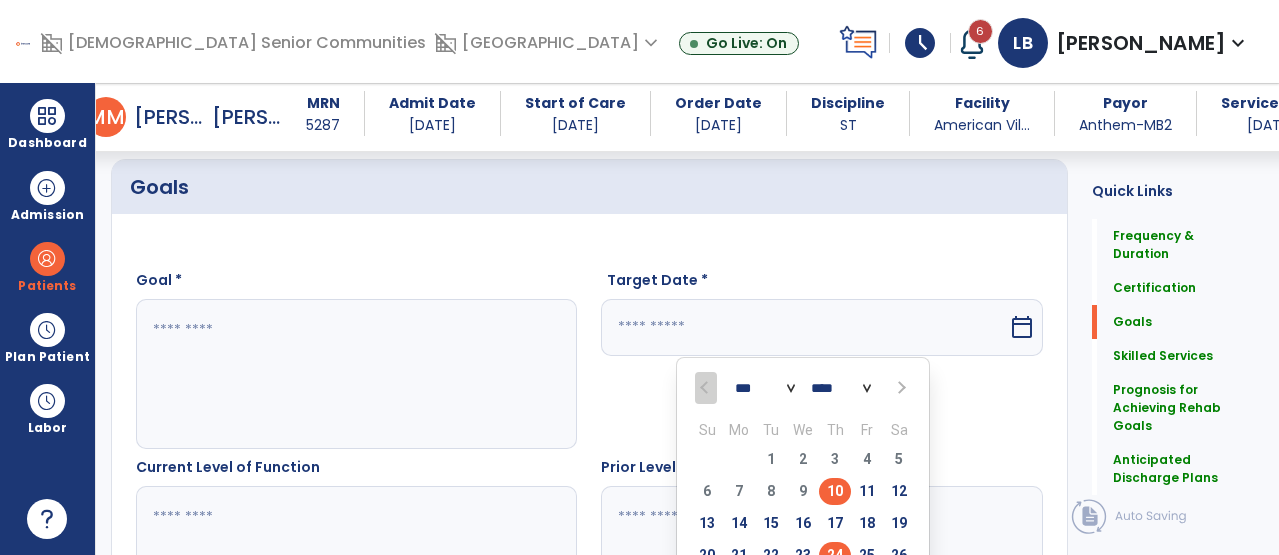 type on "*********" 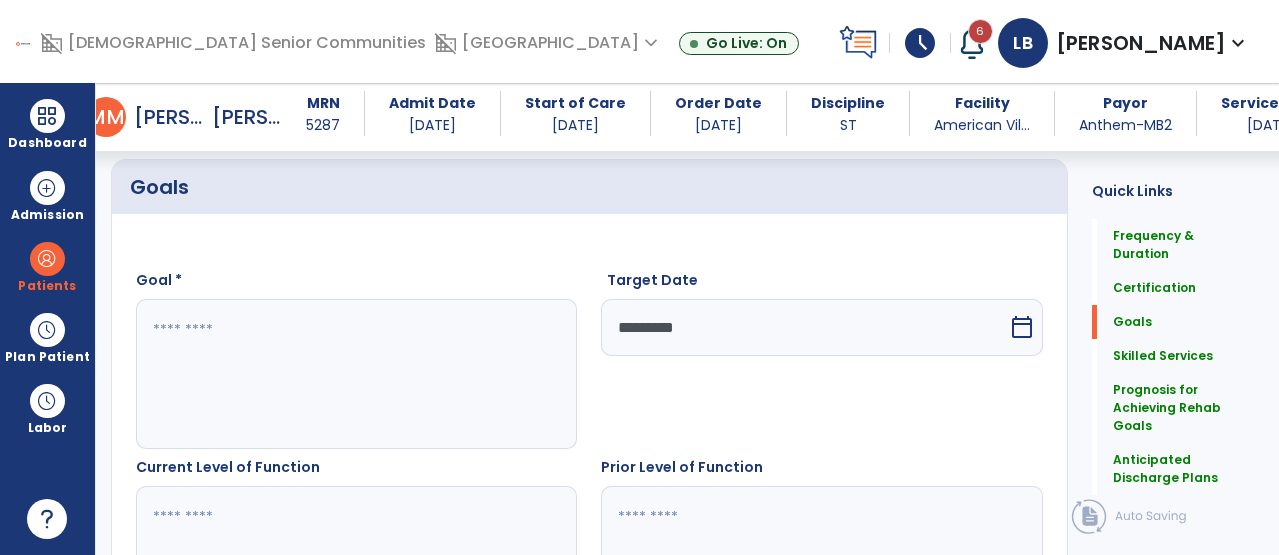 click at bounding box center (355, 374) 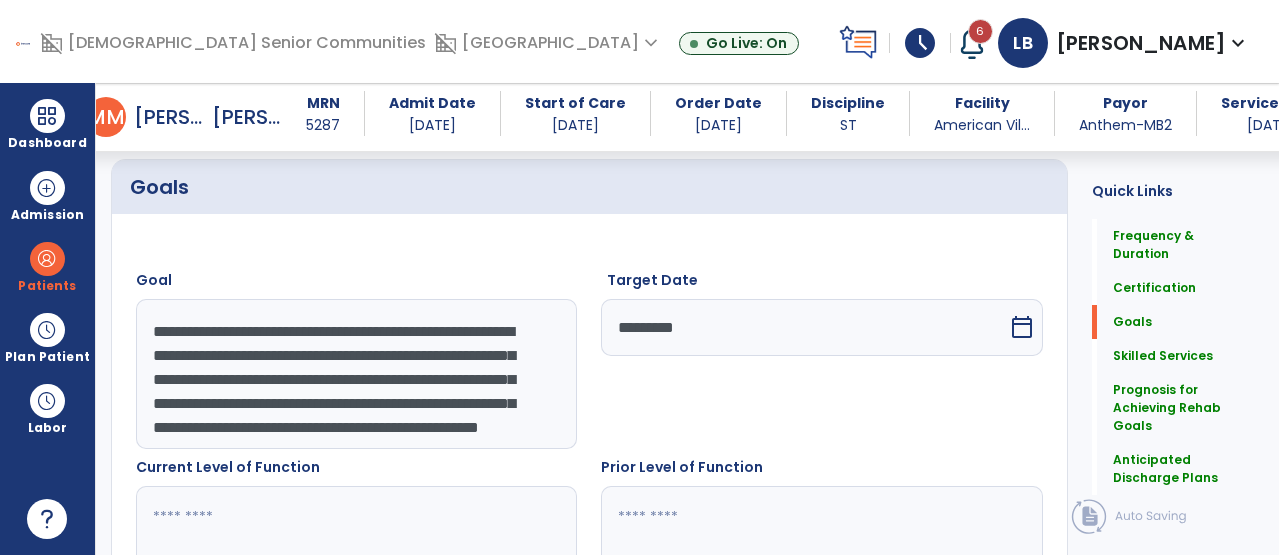 scroll, scrollTop: 40, scrollLeft: 0, axis: vertical 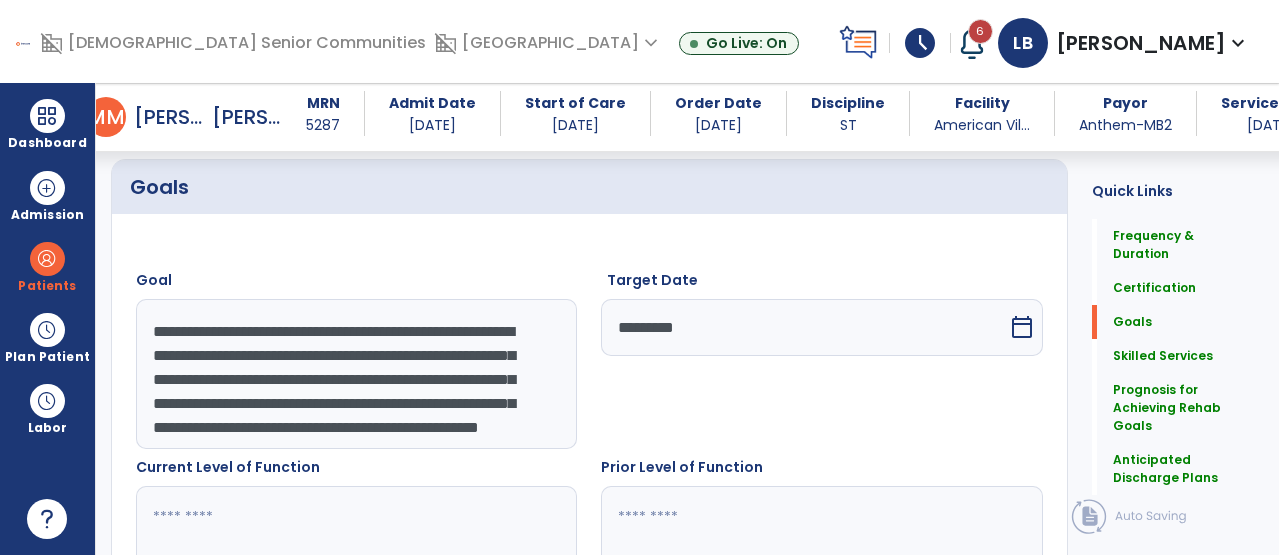 click on "**********" at bounding box center (355, 374) 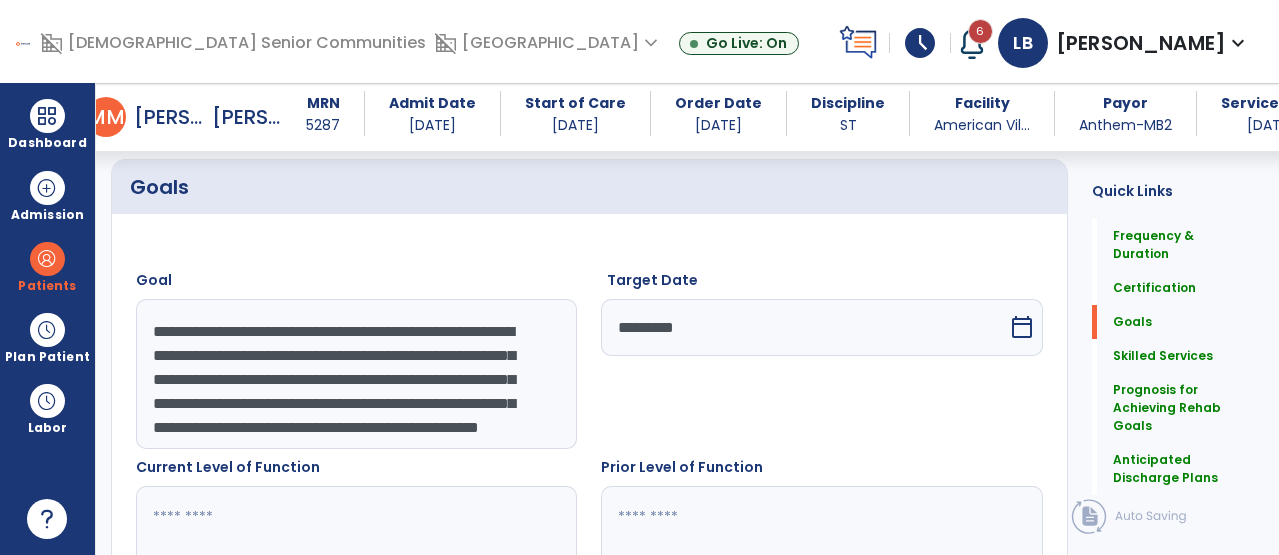 scroll, scrollTop: 48, scrollLeft: 0, axis: vertical 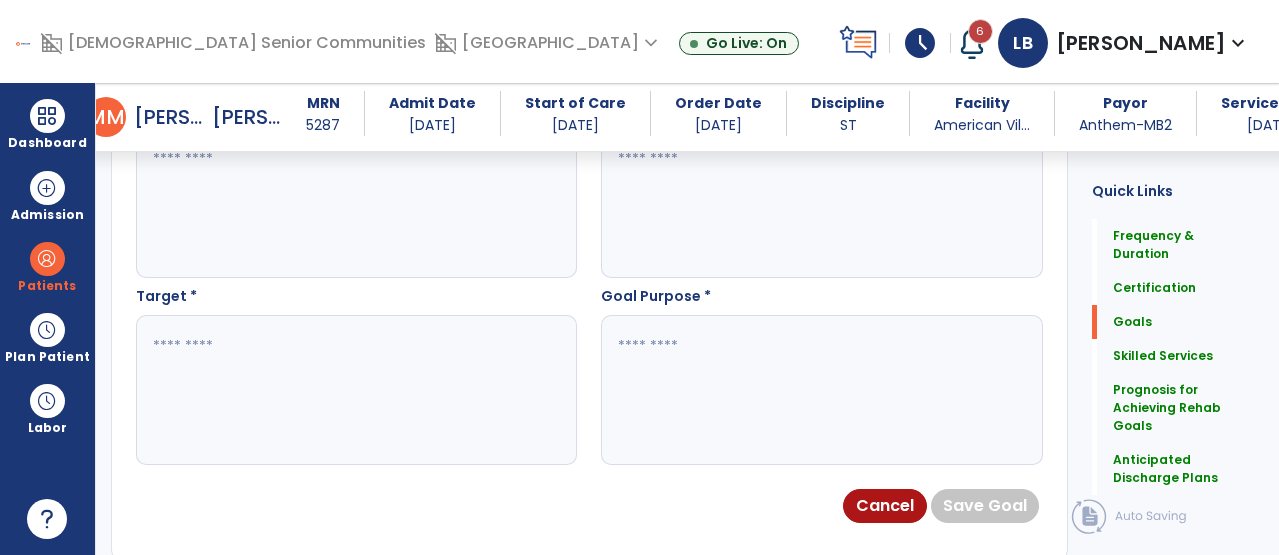 type on "**********" 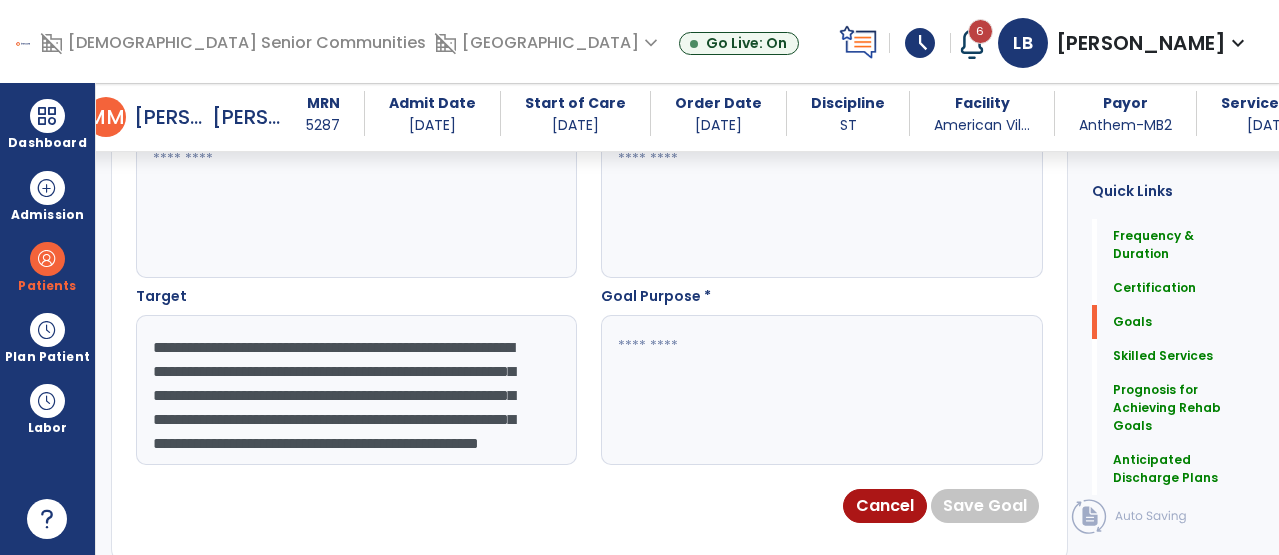 scroll, scrollTop: 40, scrollLeft: 0, axis: vertical 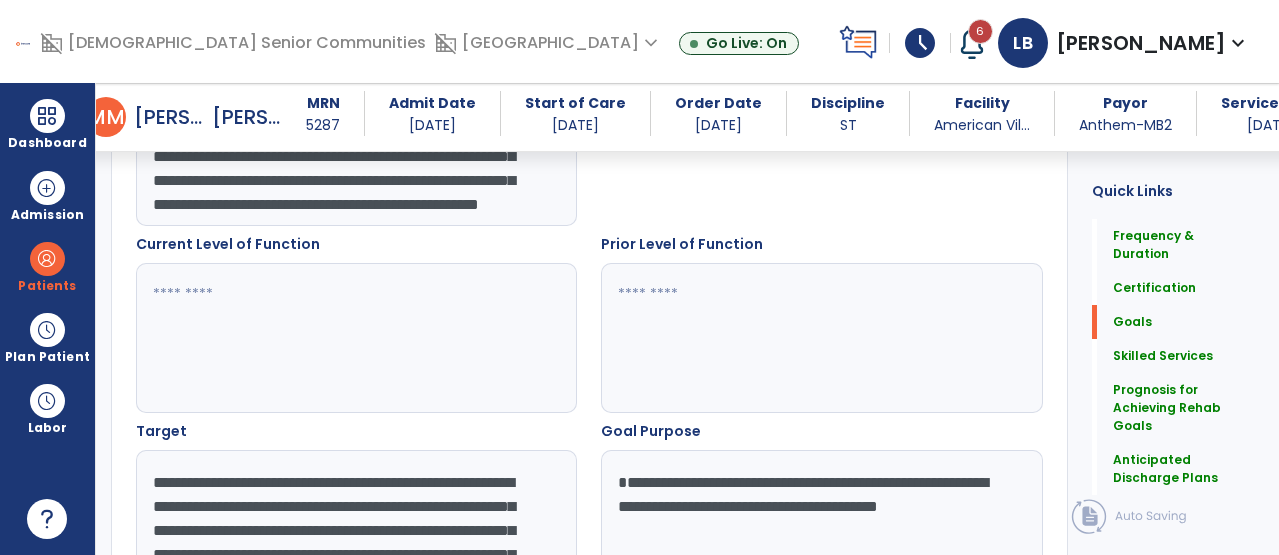 type on "**********" 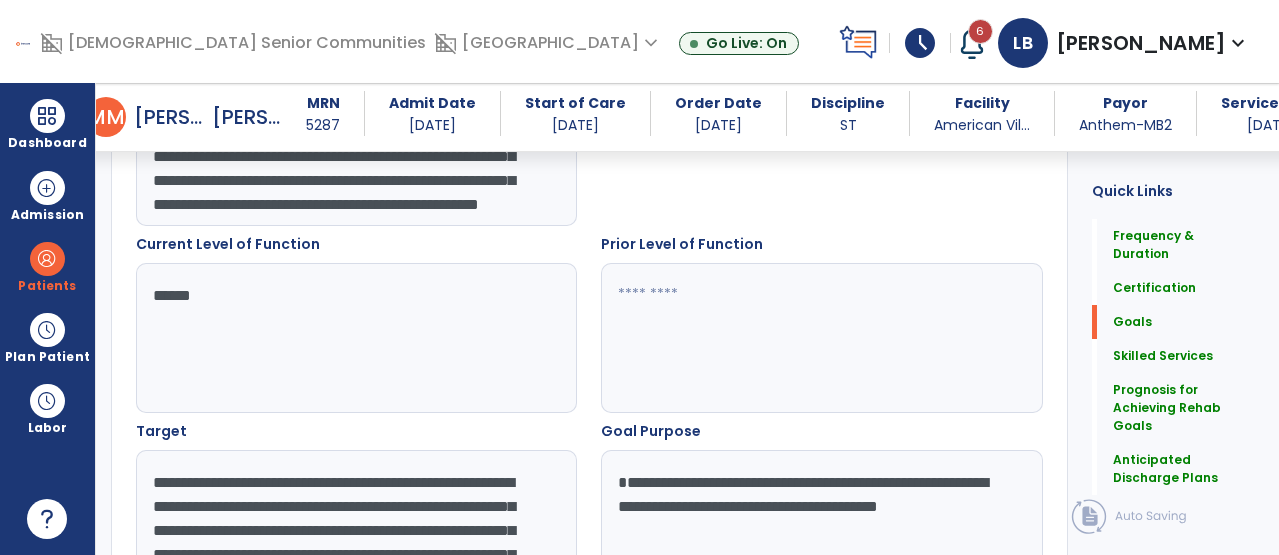 type on "*******" 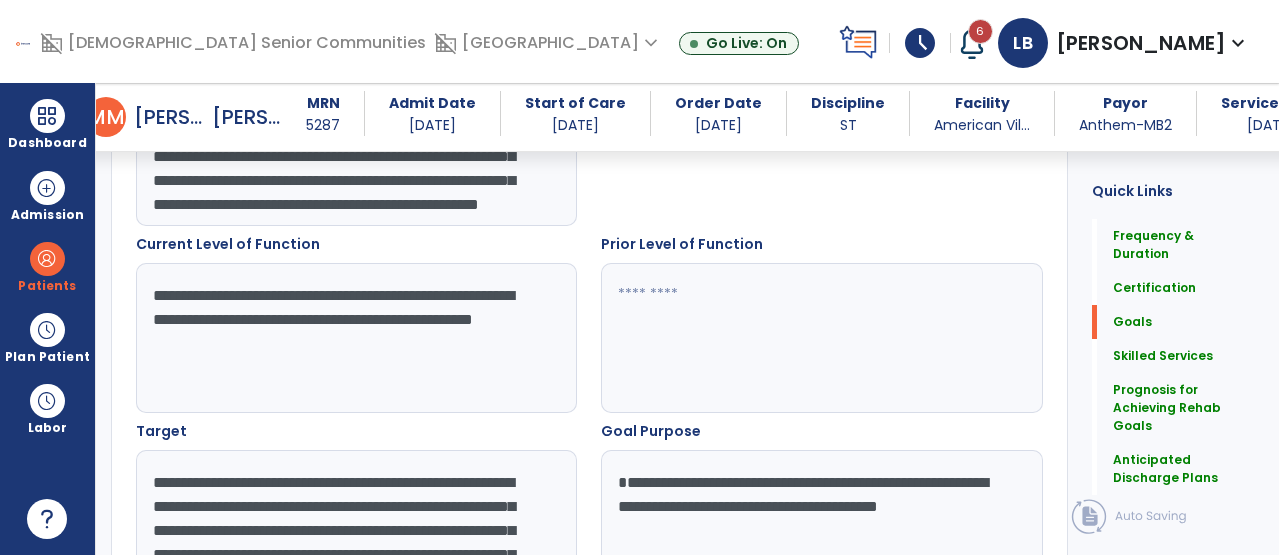 type on "**********" 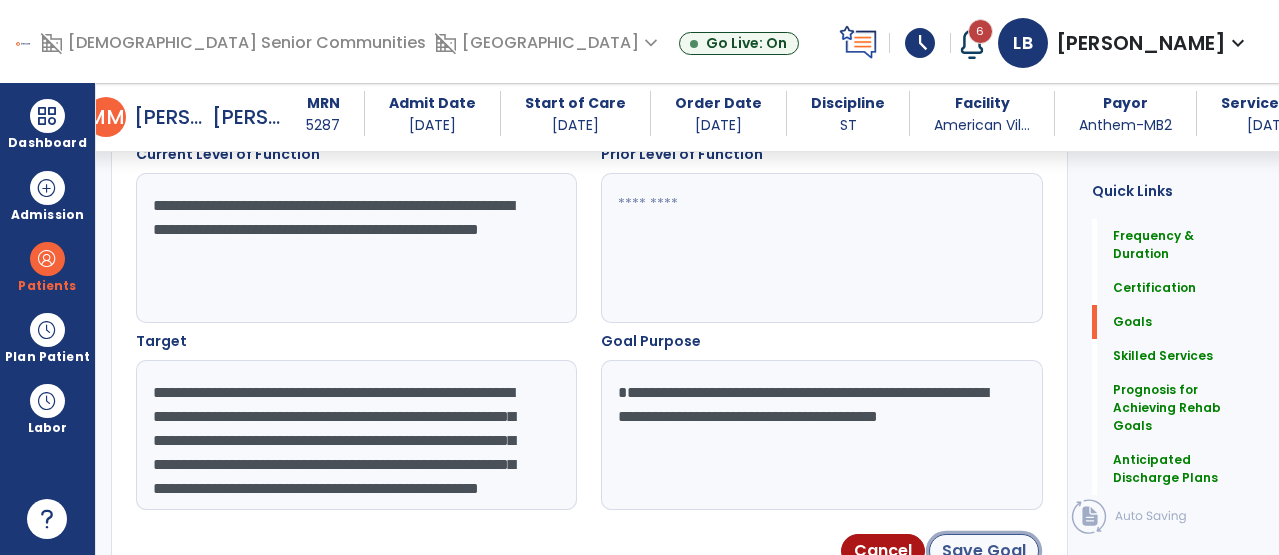 click on "Save Goal" at bounding box center [984, 551] 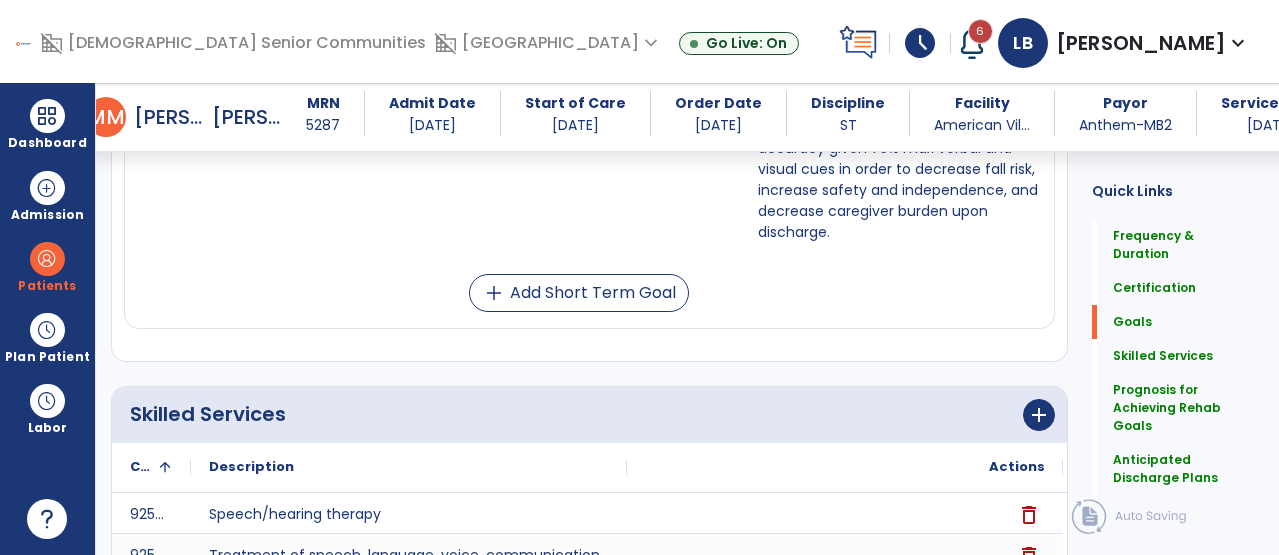 scroll, scrollTop: 1706, scrollLeft: 0, axis: vertical 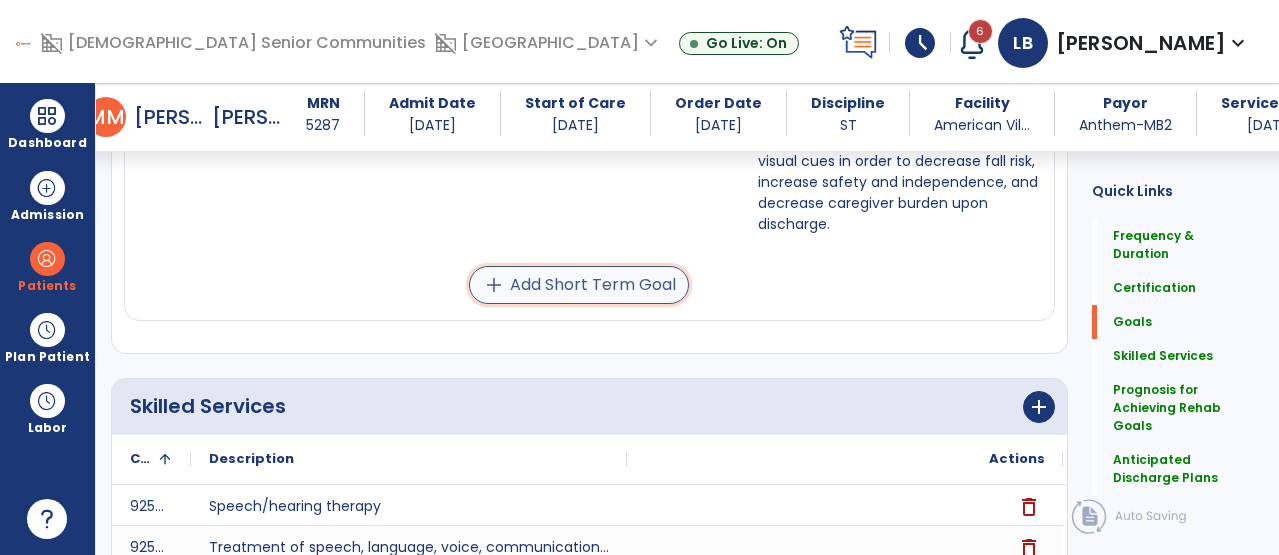 click on "add" at bounding box center [494, 285] 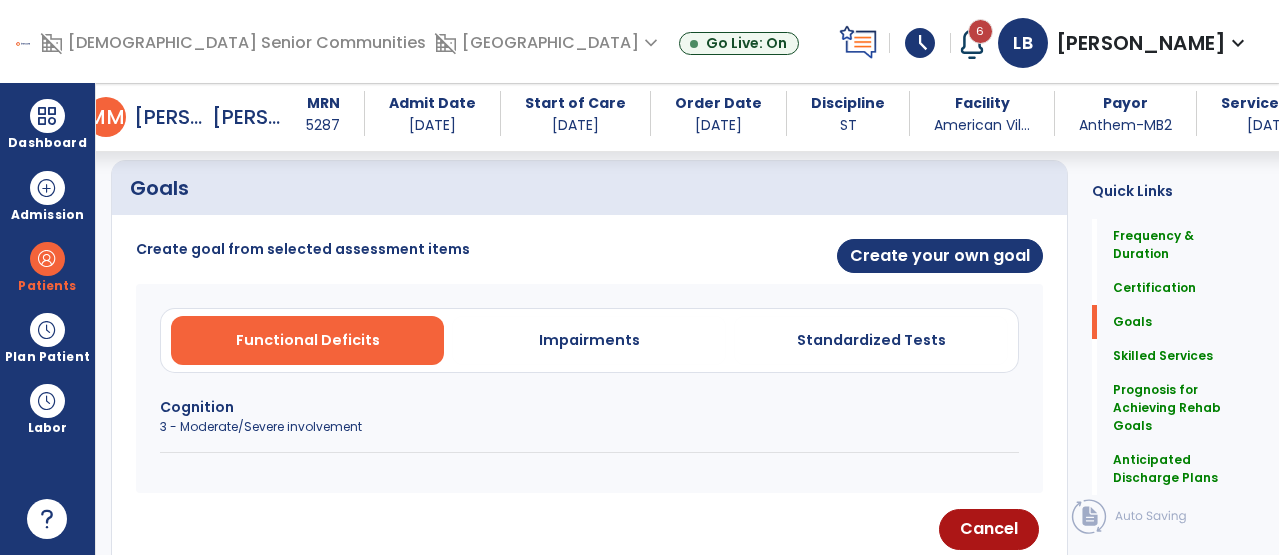 scroll, scrollTop: 466, scrollLeft: 0, axis: vertical 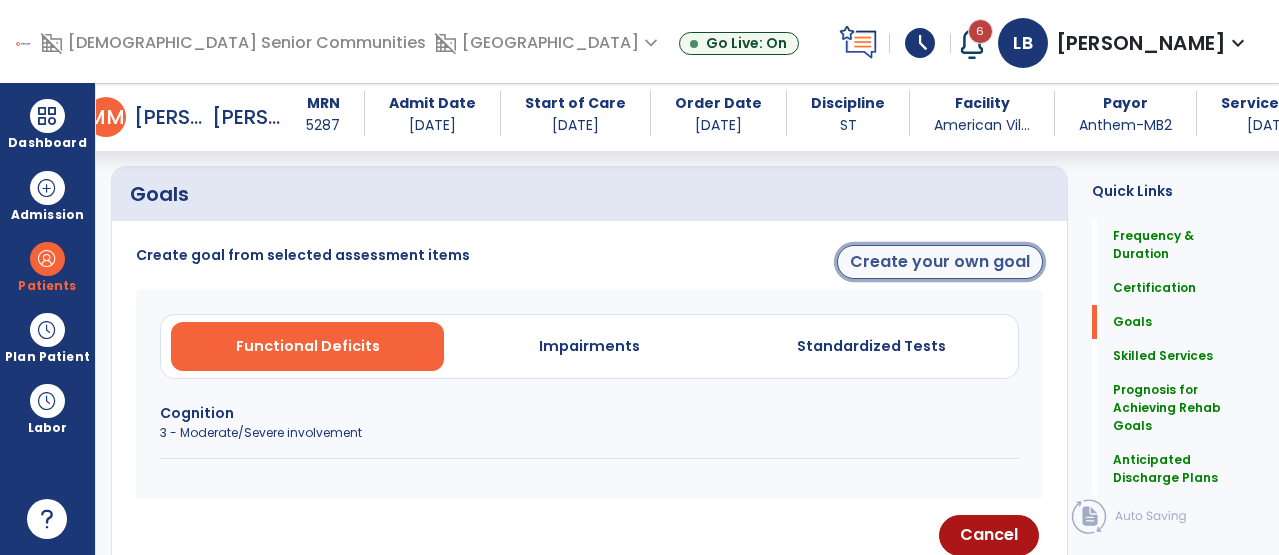 click on "Create your own goal" at bounding box center [940, 262] 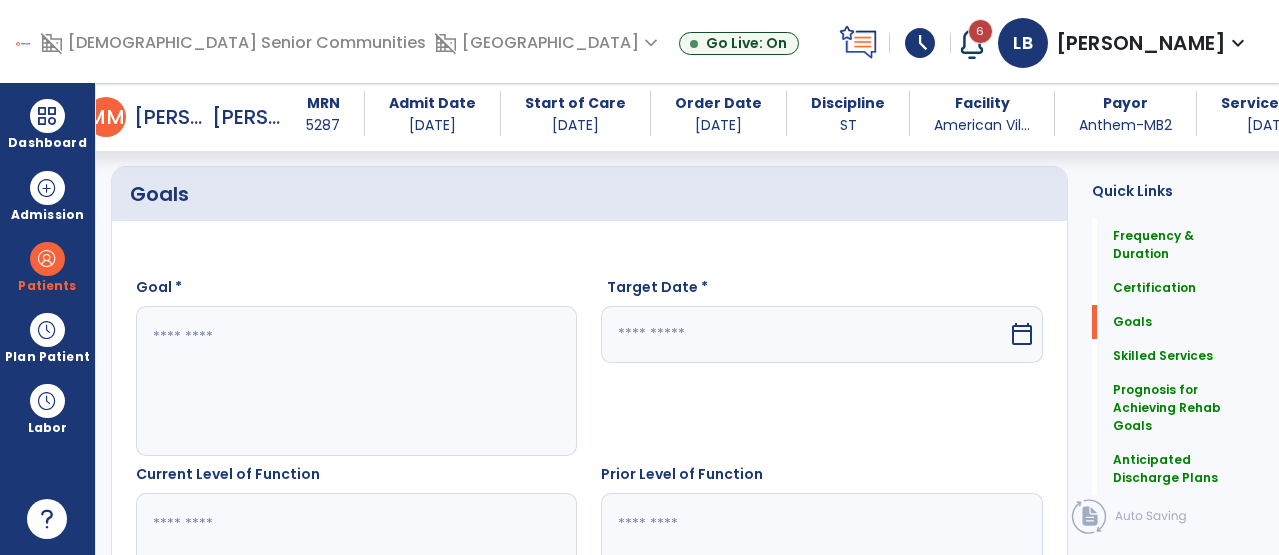 click at bounding box center (355, 381) 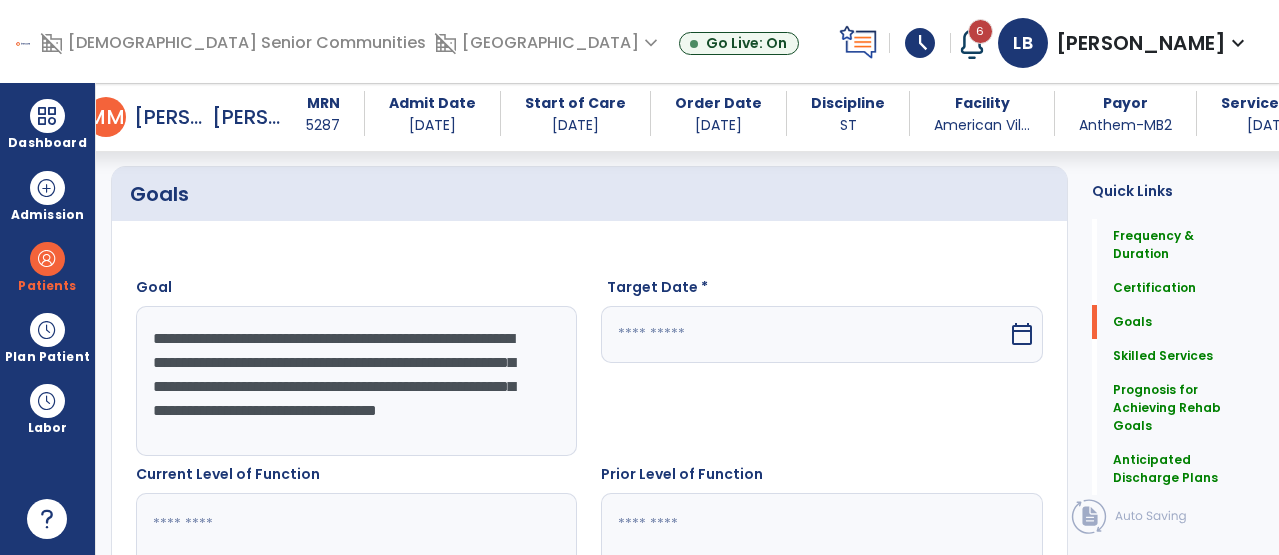 click on "**********" at bounding box center [355, 381] 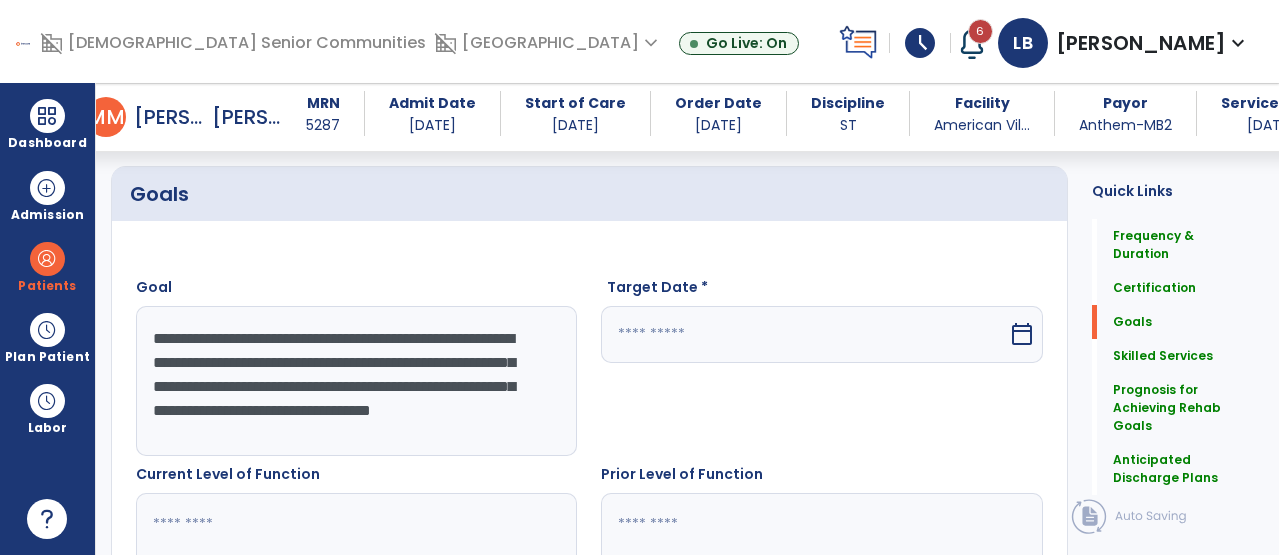 click on "**********" at bounding box center (355, 381) 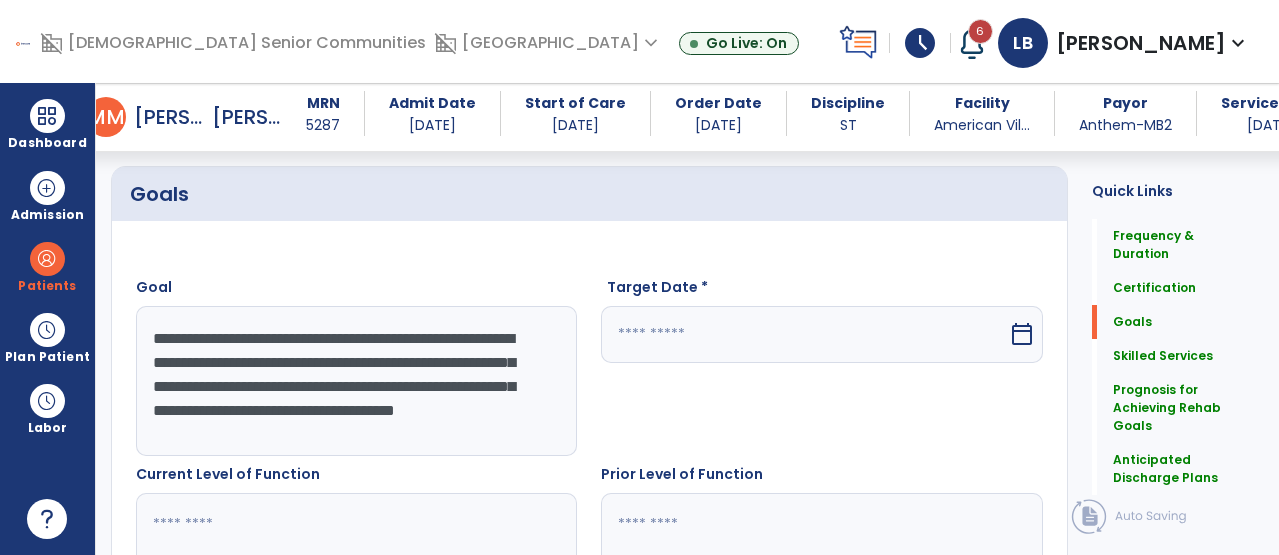 click on "**********" at bounding box center [355, 381] 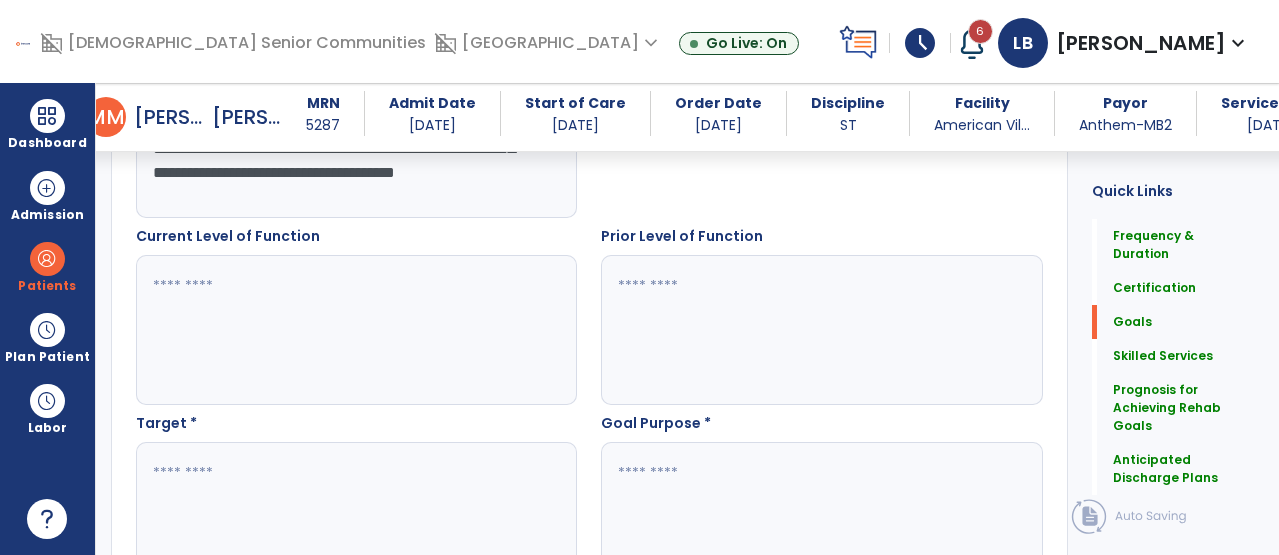 scroll, scrollTop: 721, scrollLeft: 0, axis: vertical 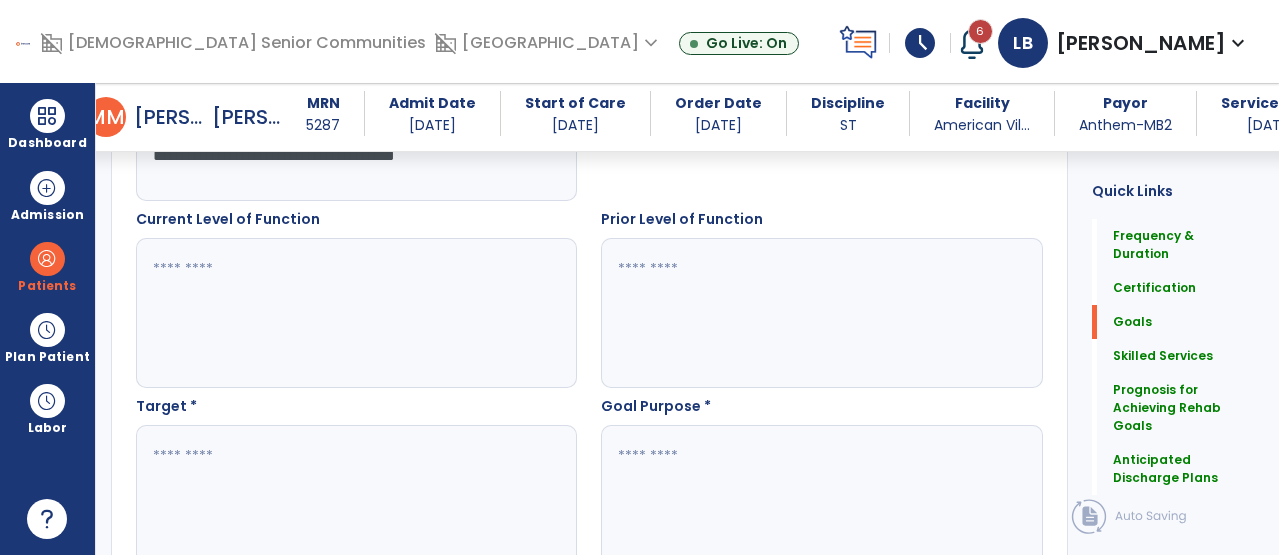 type on "**********" 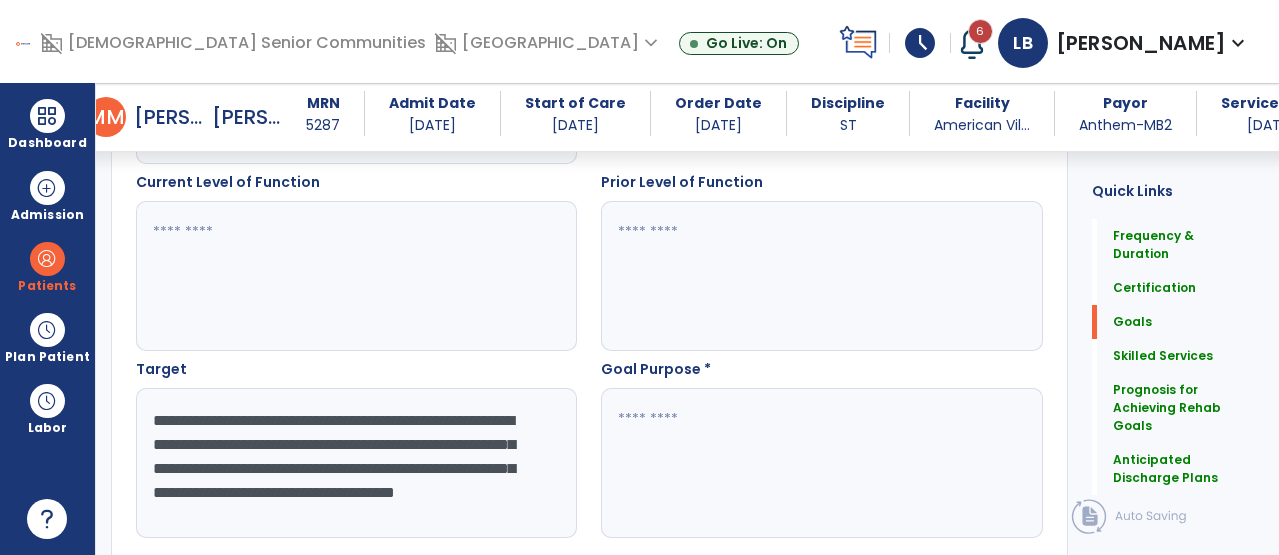 scroll, scrollTop: 759, scrollLeft: 0, axis: vertical 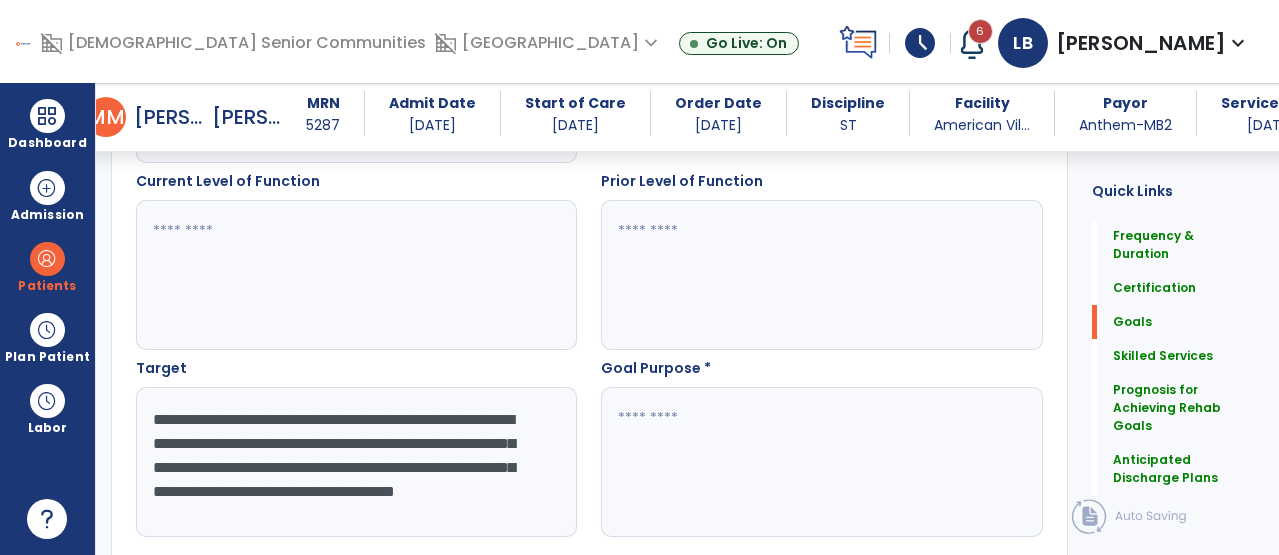 drag, startPoint x: 409, startPoint y: 452, endPoint x: 492, endPoint y: 498, distance: 94.89468 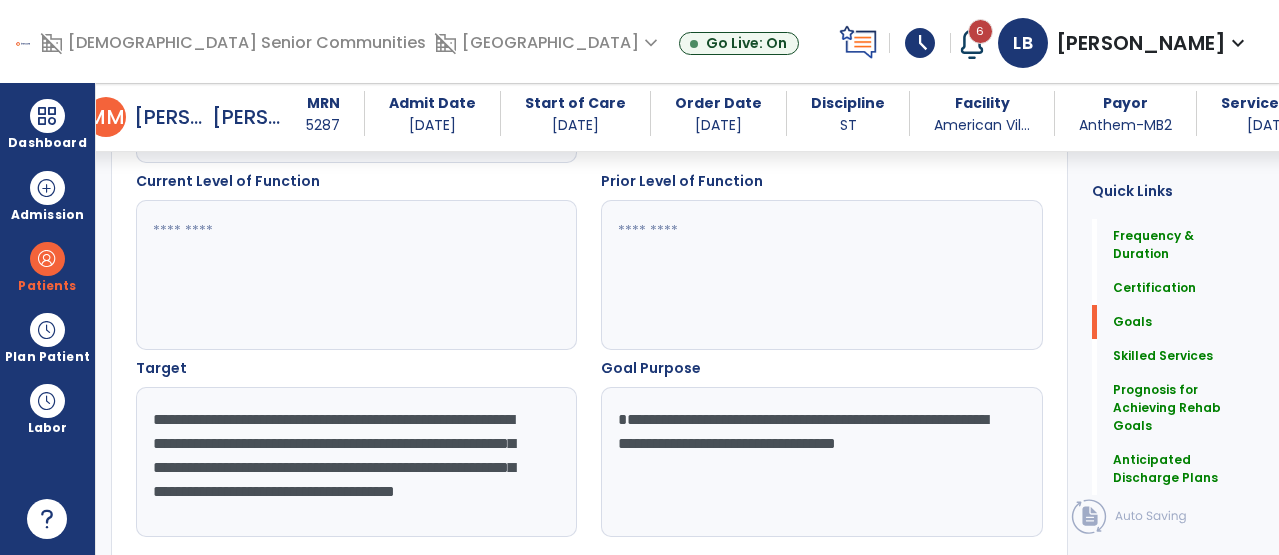 type on "**********" 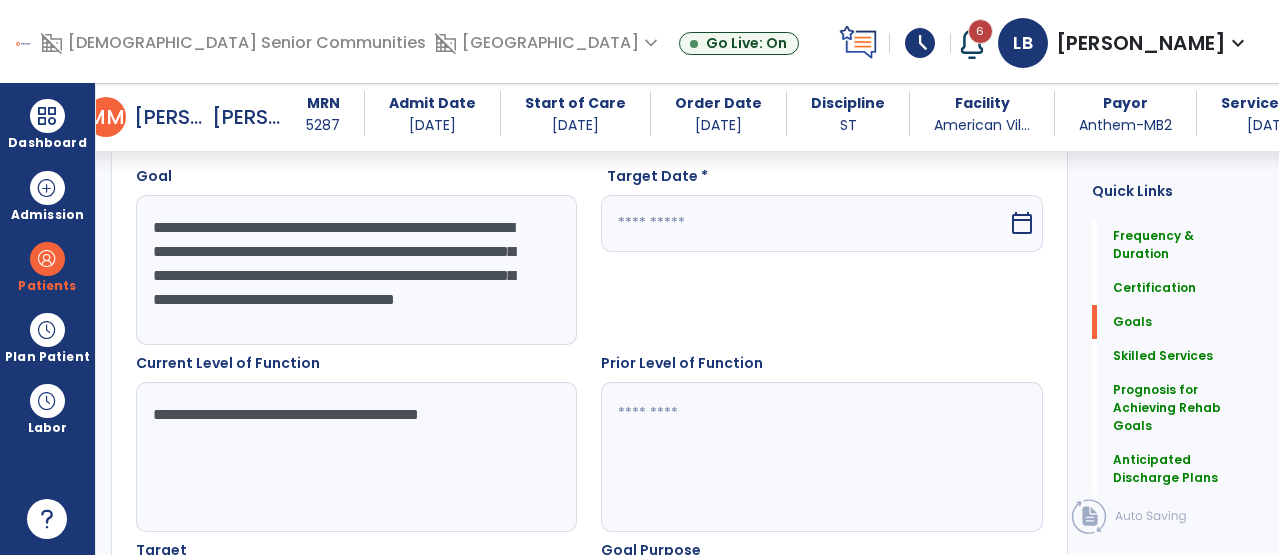 scroll, scrollTop: 430, scrollLeft: 0, axis: vertical 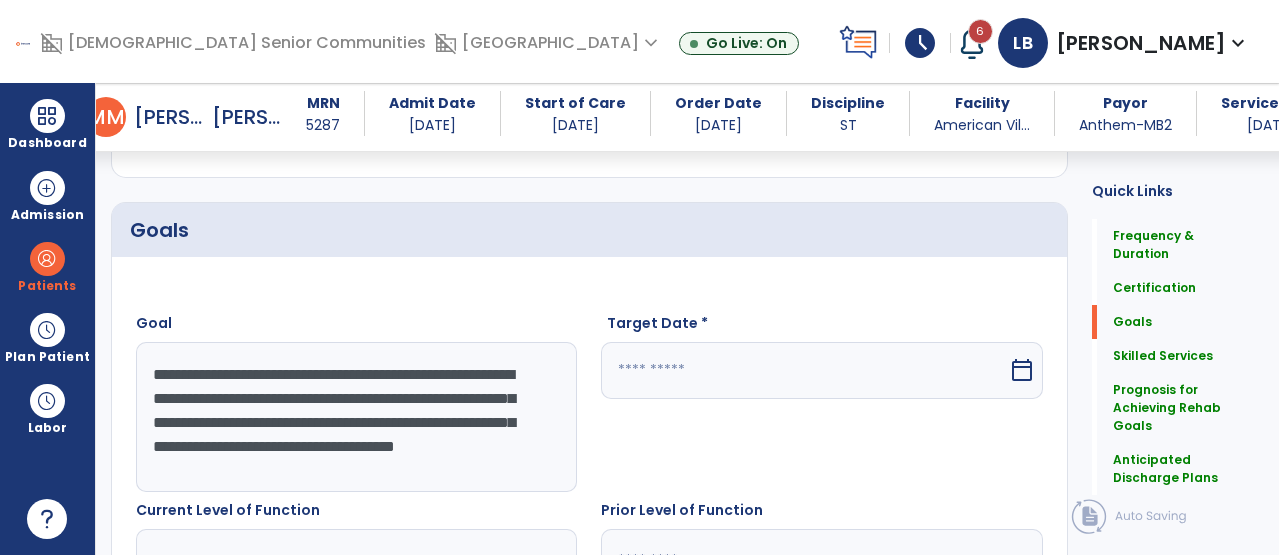 type on "**********" 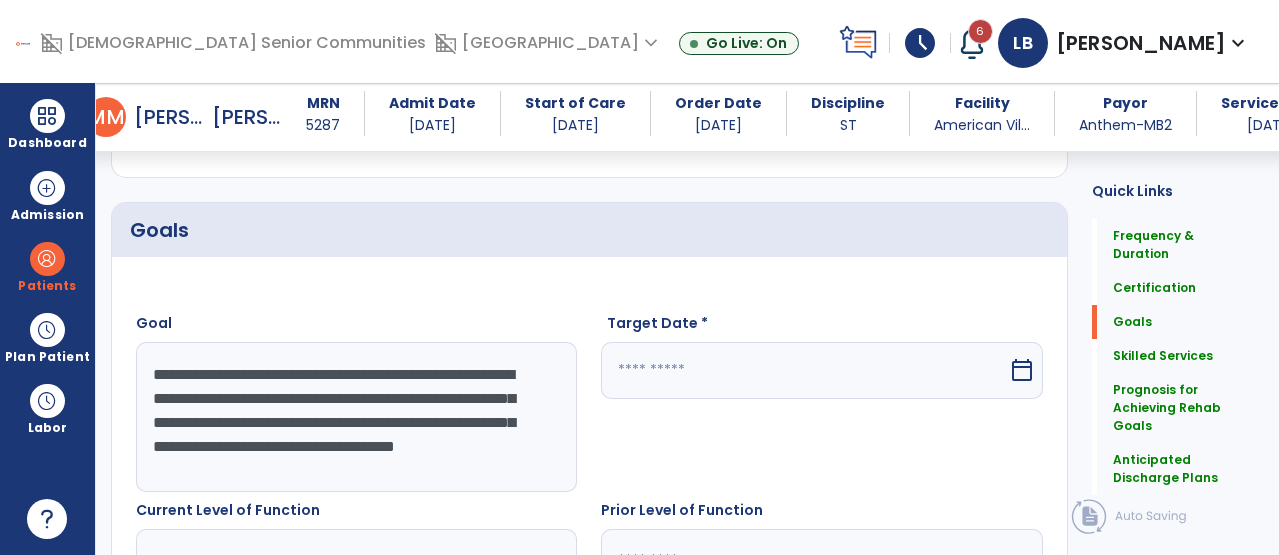 click at bounding box center [804, 370] 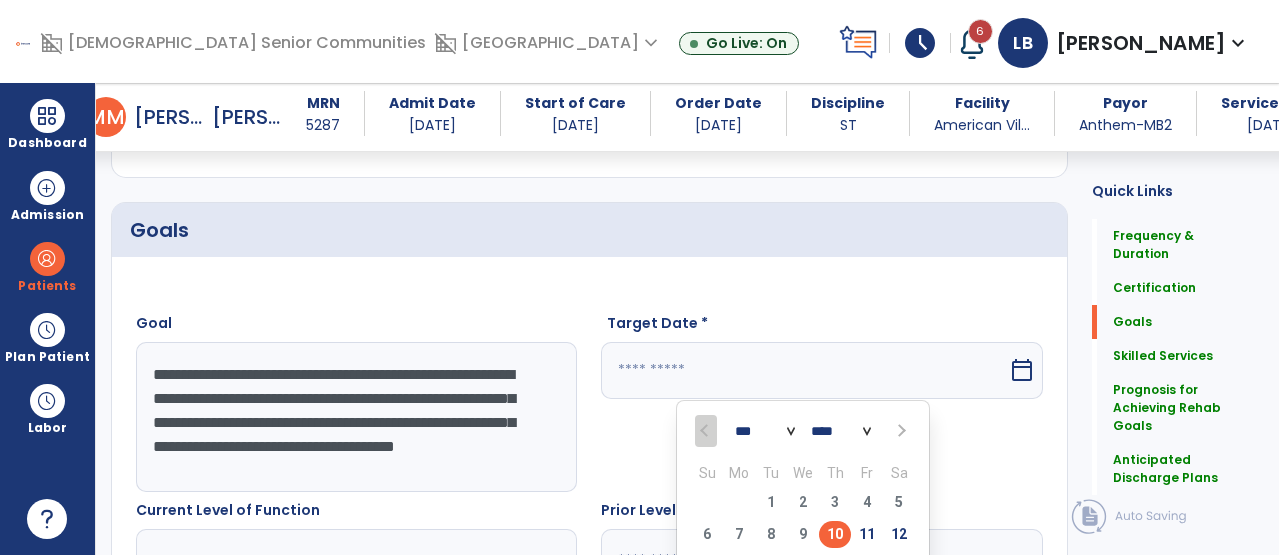 scroll, scrollTop: 484, scrollLeft: 0, axis: vertical 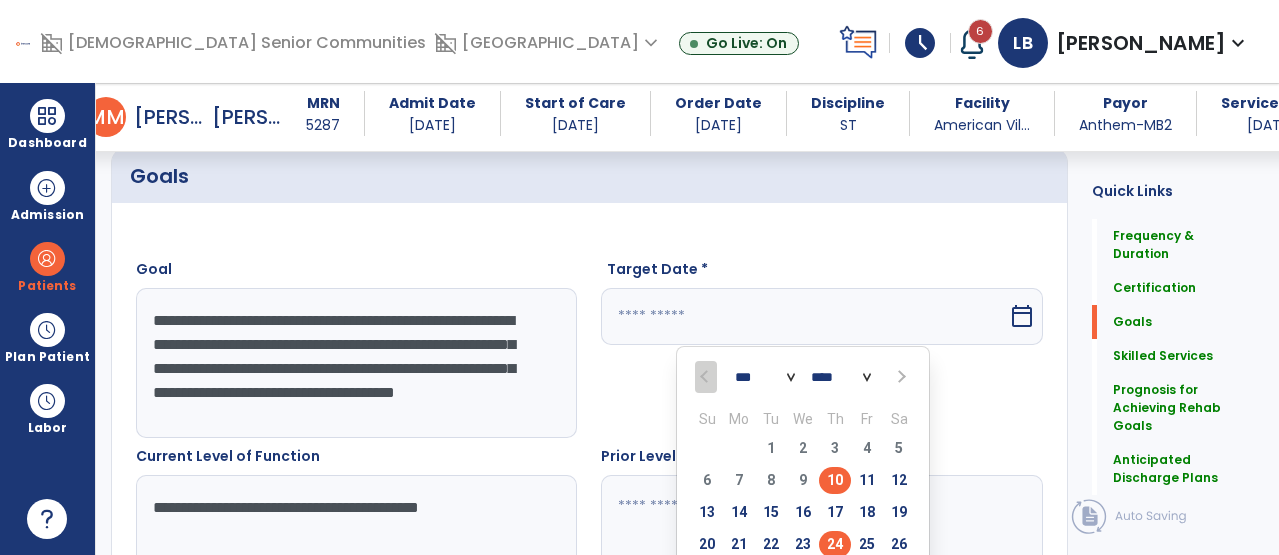 click on "24" at bounding box center [835, 544] 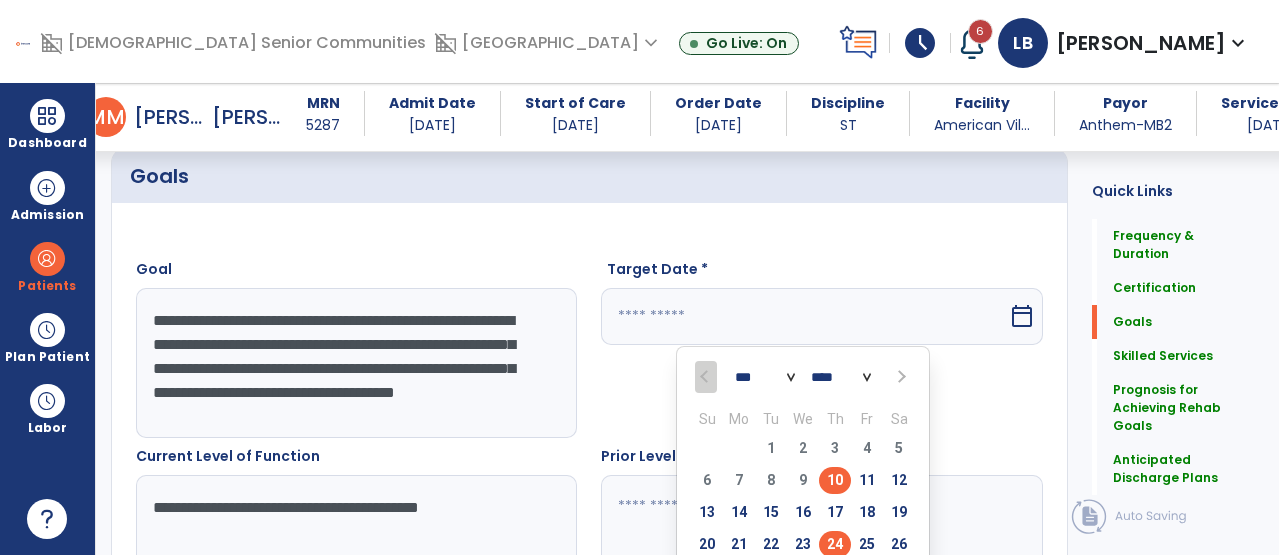 type on "*********" 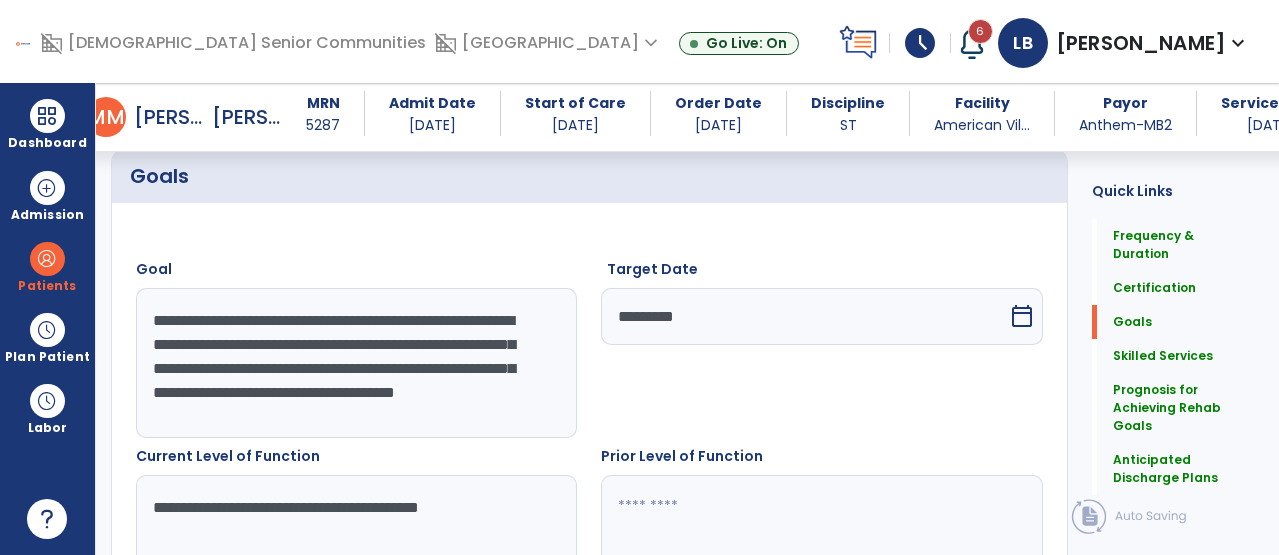 click on "Target Date  *********  calendar_today" at bounding box center [821, 348] 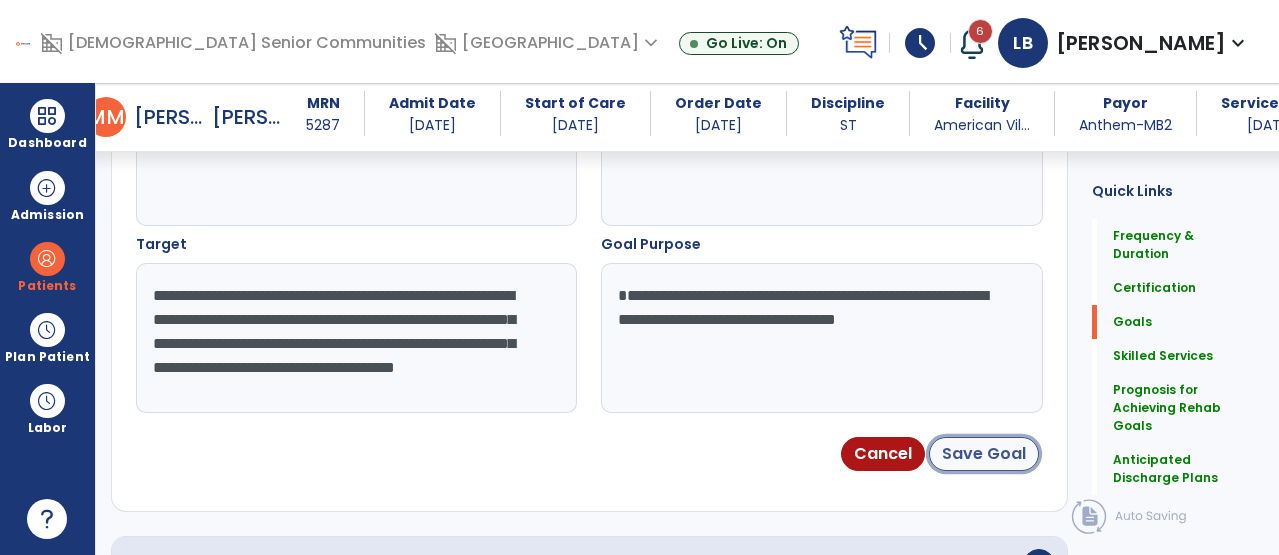 click on "Save Goal" at bounding box center (984, 454) 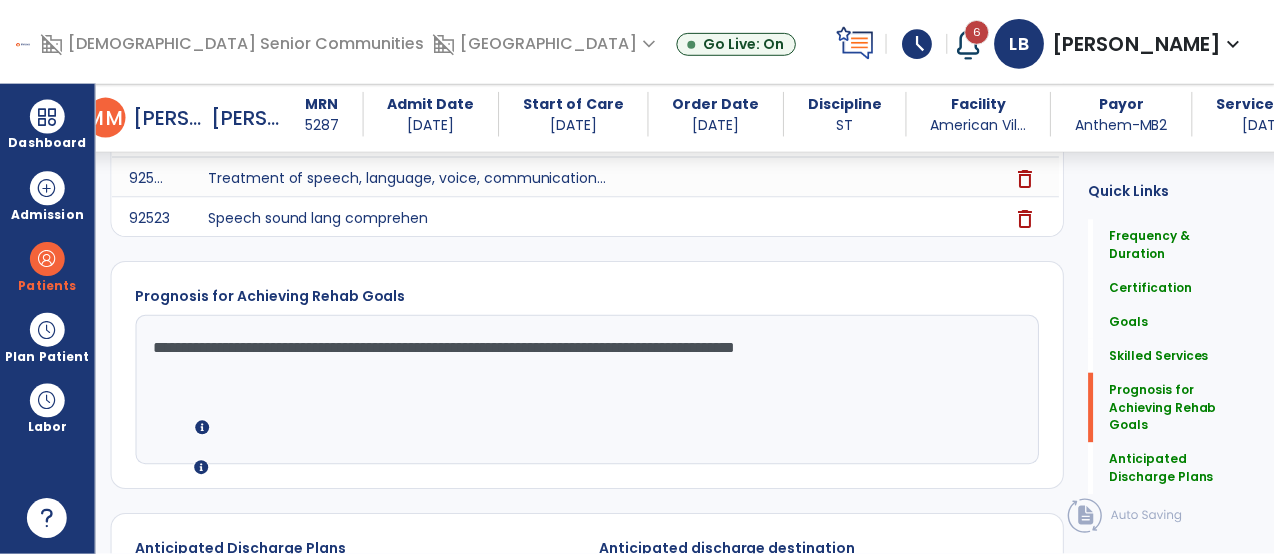 scroll, scrollTop: 2597, scrollLeft: 0, axis: vertical 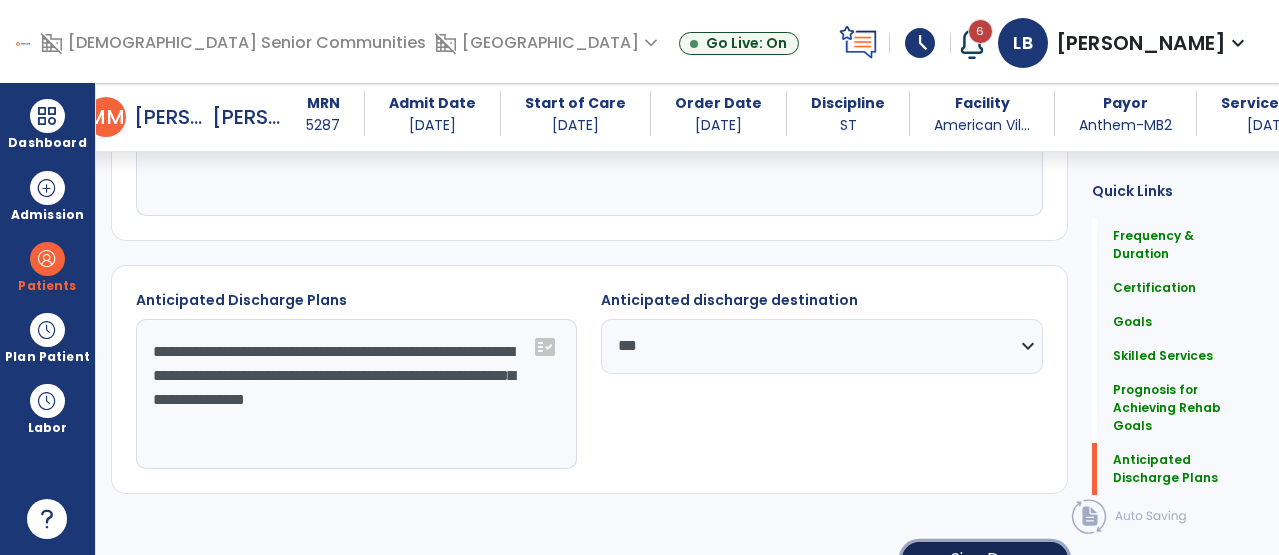 click on "Sign Doc" 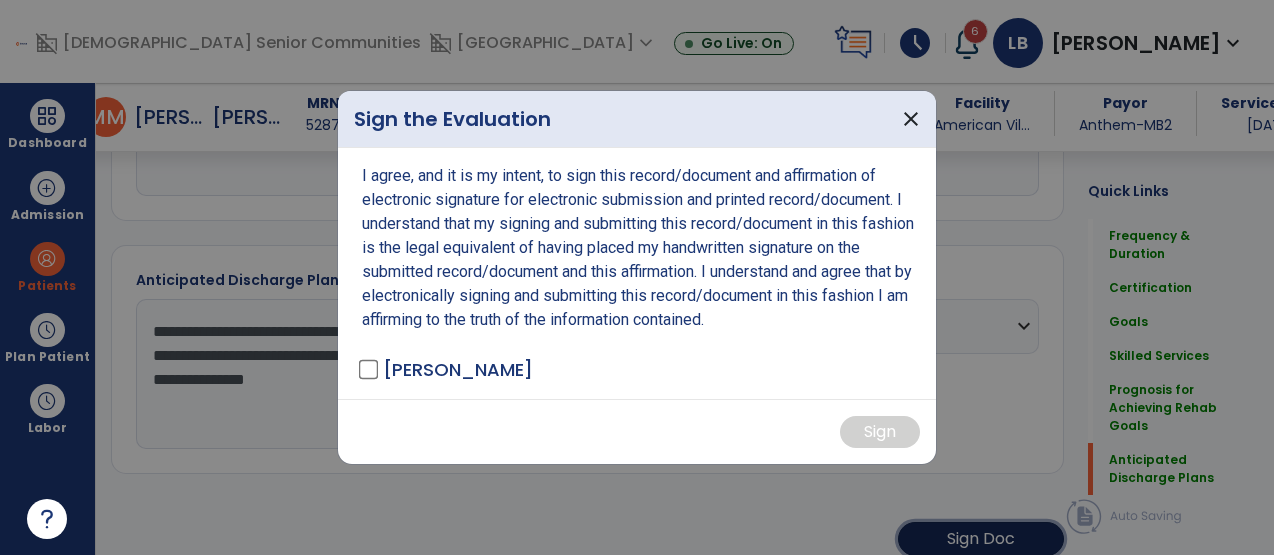 scroll, scrollTop: 2612, scrollLeft: 0, axis: vertical 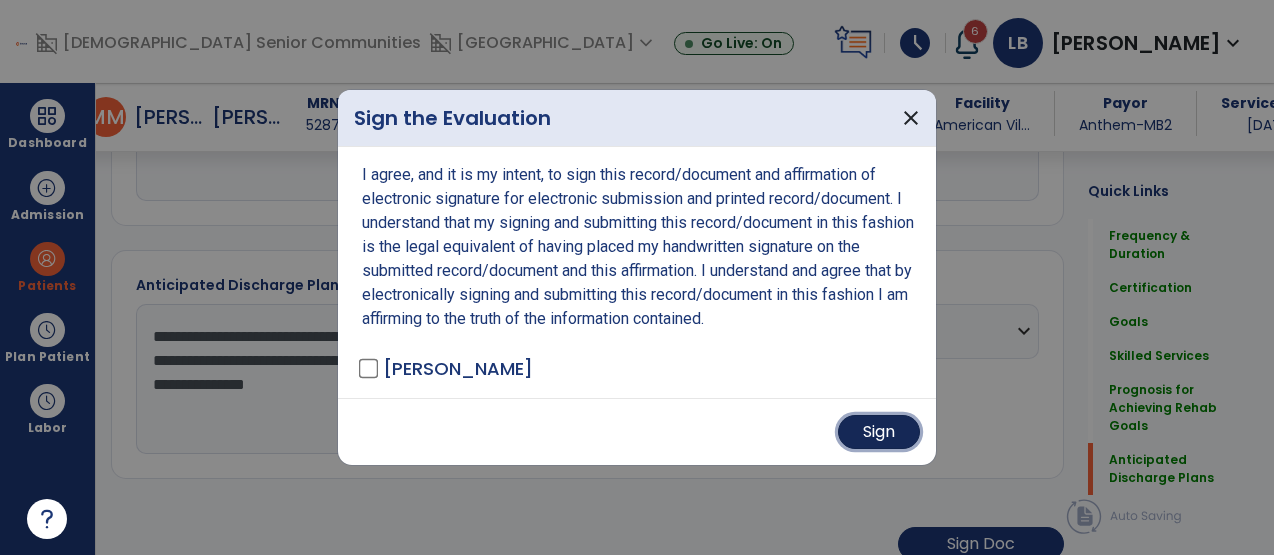 click on "Sign" at bounding box center [879, 432] 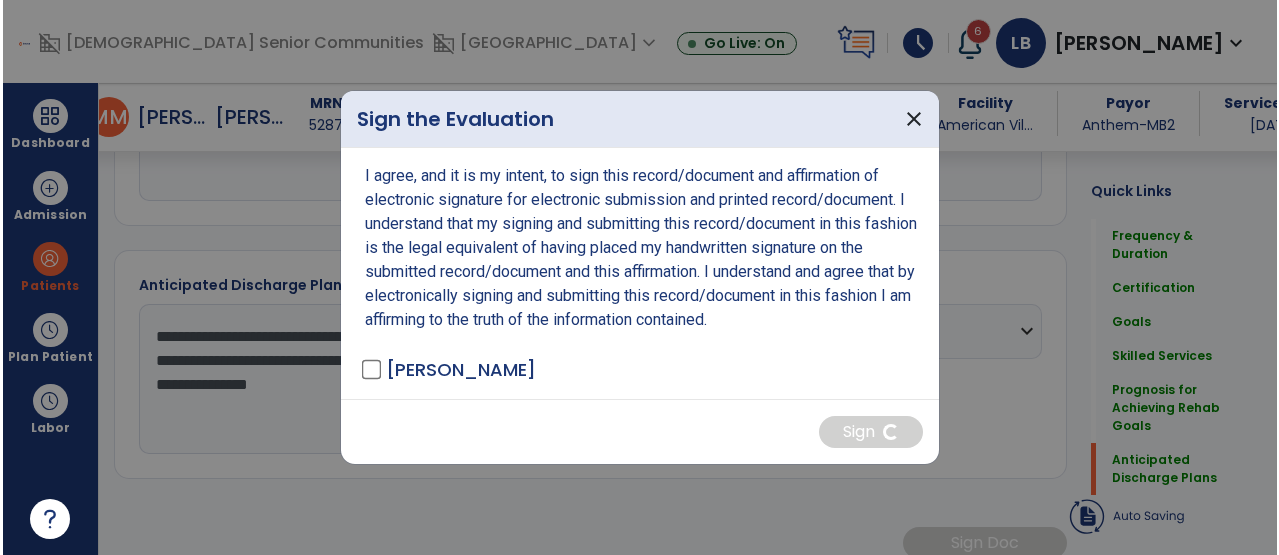 scroll, scrollTop: 2611, scrollLeft: 0, axis: vertical 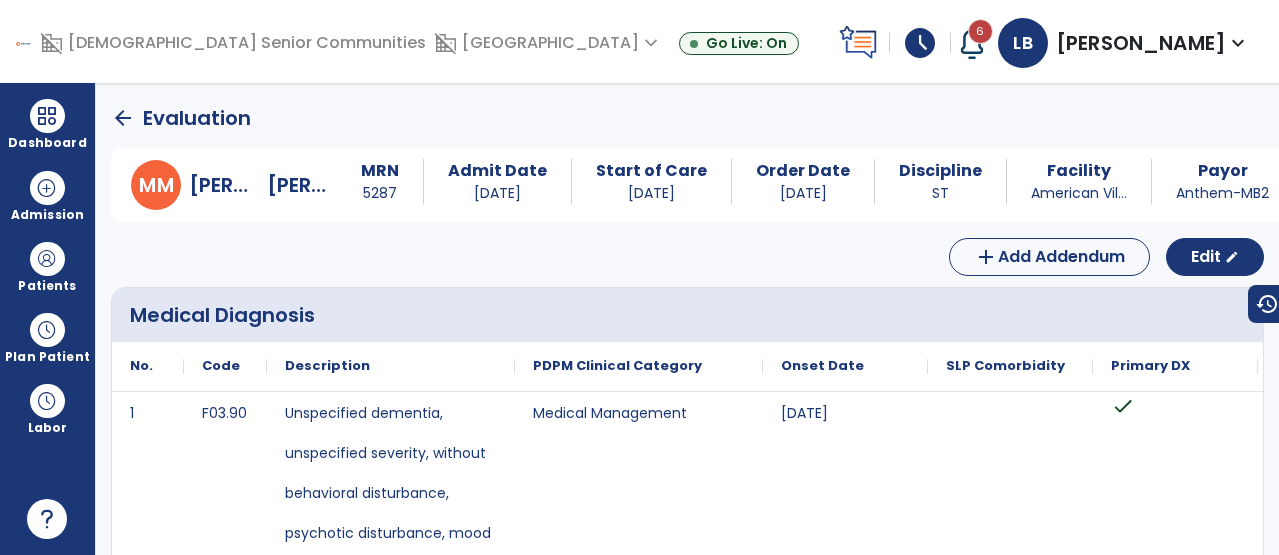 click on "arrow_back" 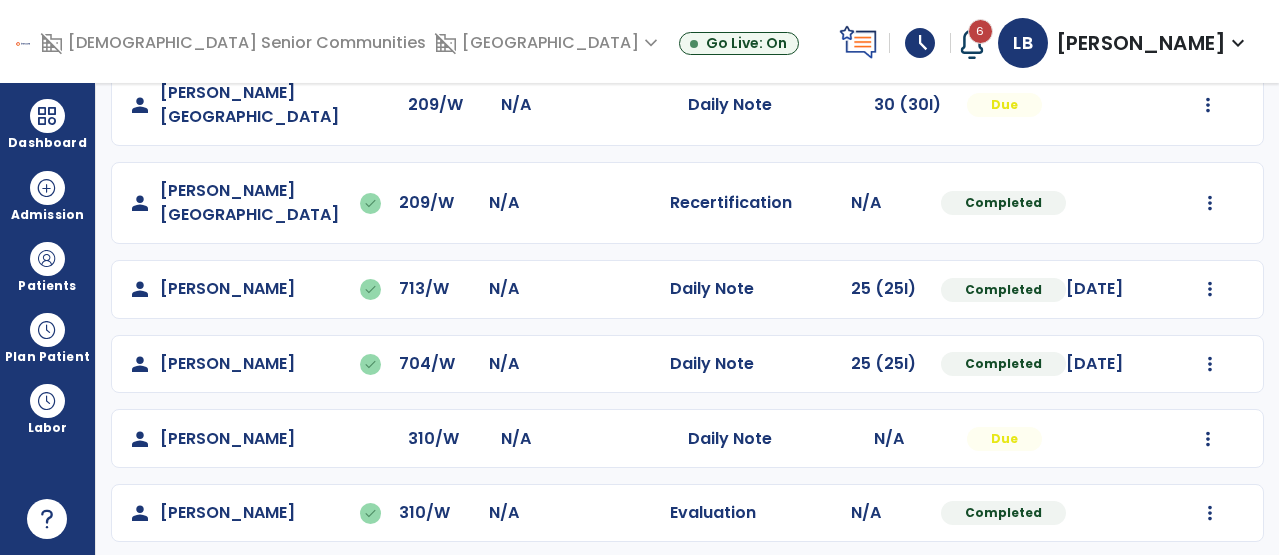 scroll, scrollTop: 816, scrollLeft: 0, axis: vertical 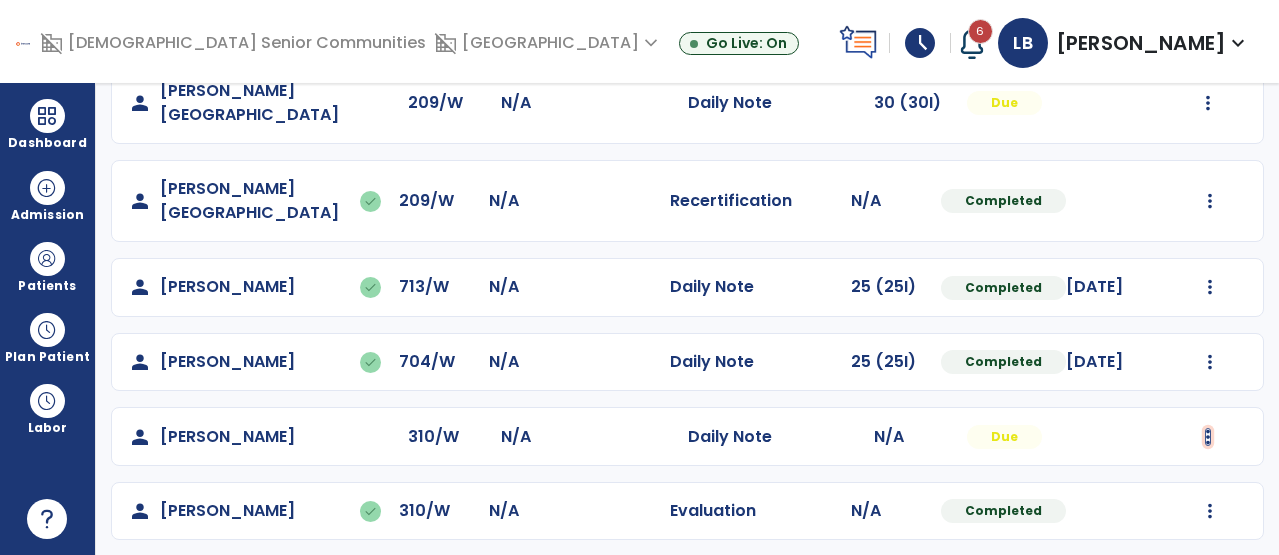 click at bounding box center (1210, -356) 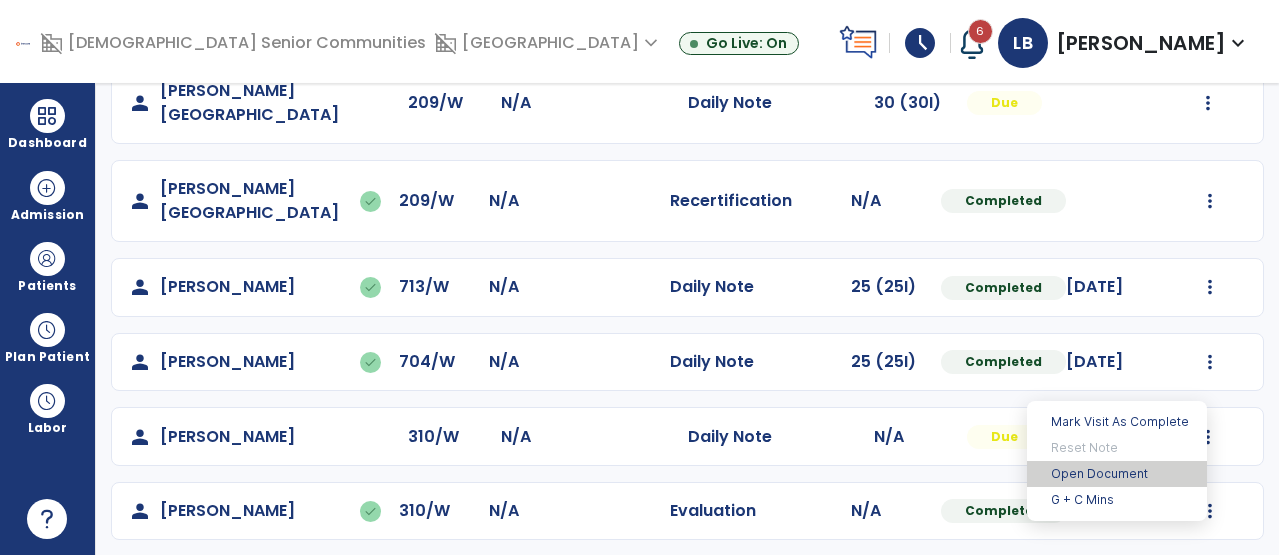click on "Open Document" at bounding box center [1117, 474] 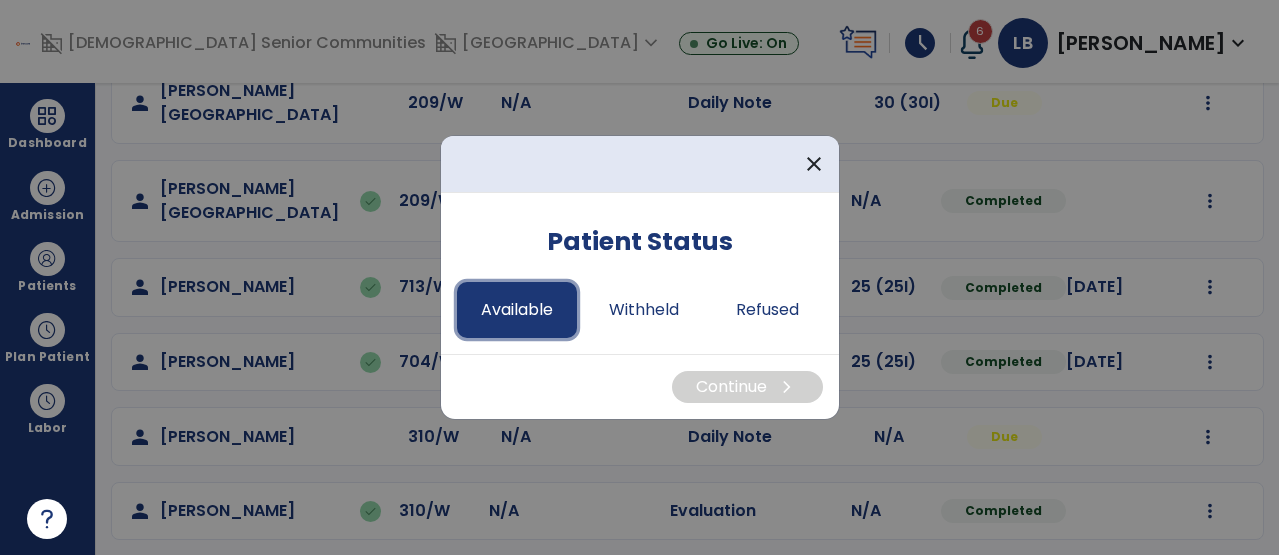 click on "Available" at bounding box center (517, 310) 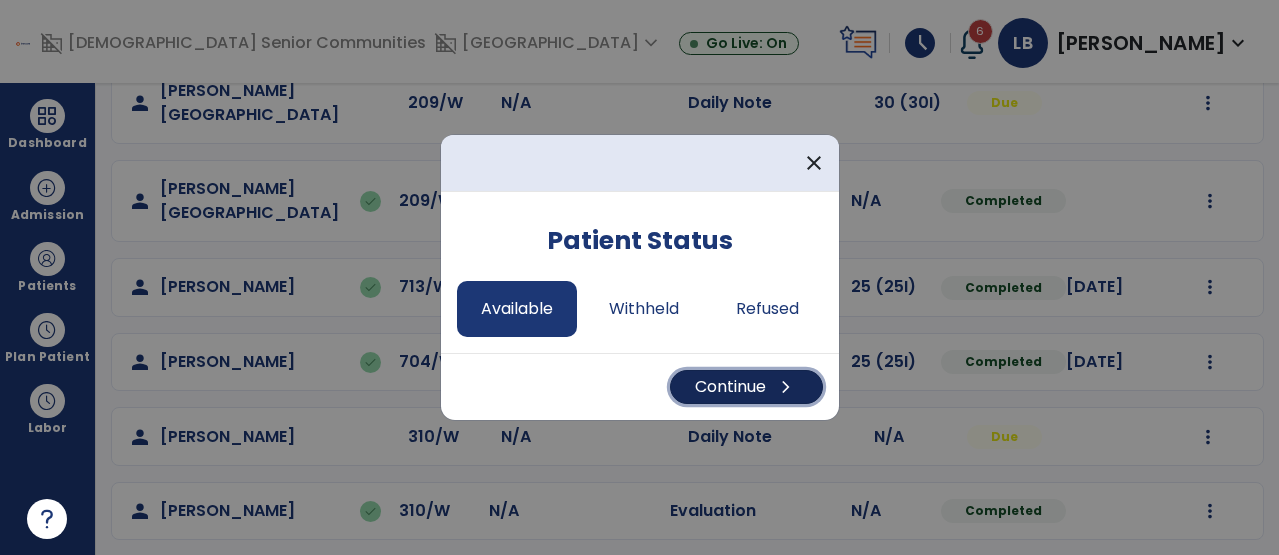 click on "Continue   chevron_right" at bounding box center (746, 387) 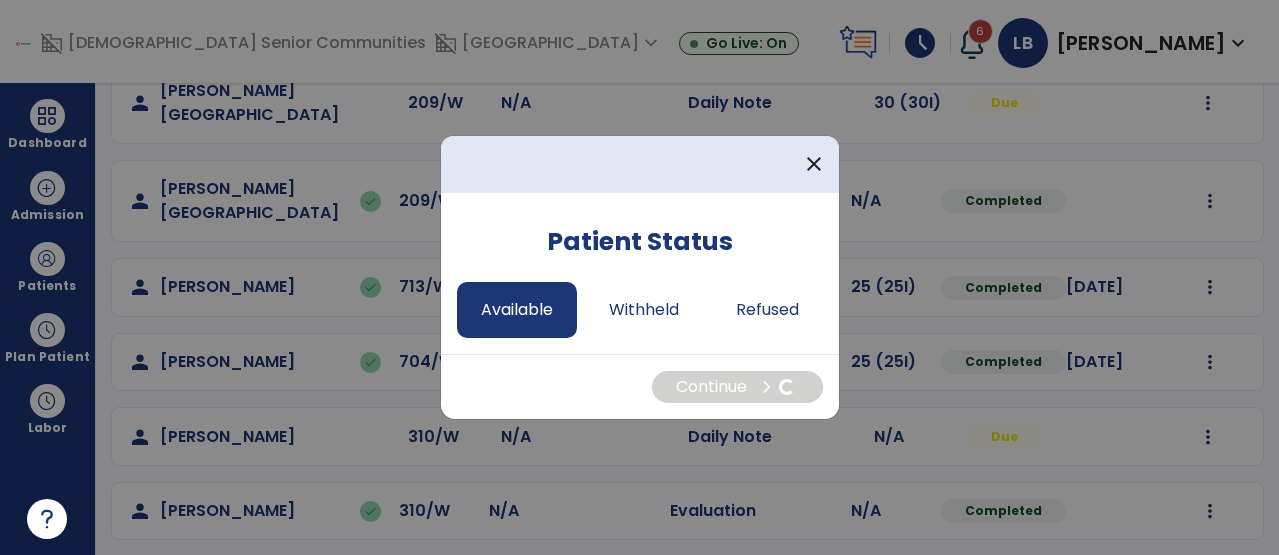 select on "*" 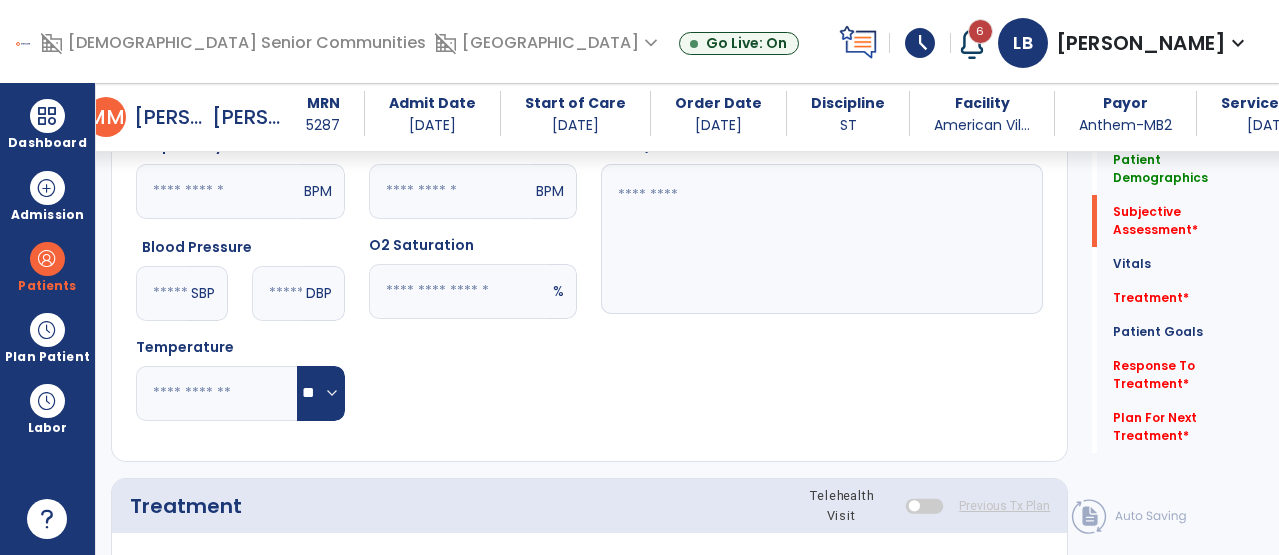 scroll, scrollTop: 358, scrollLeft: 0, axis: vertical 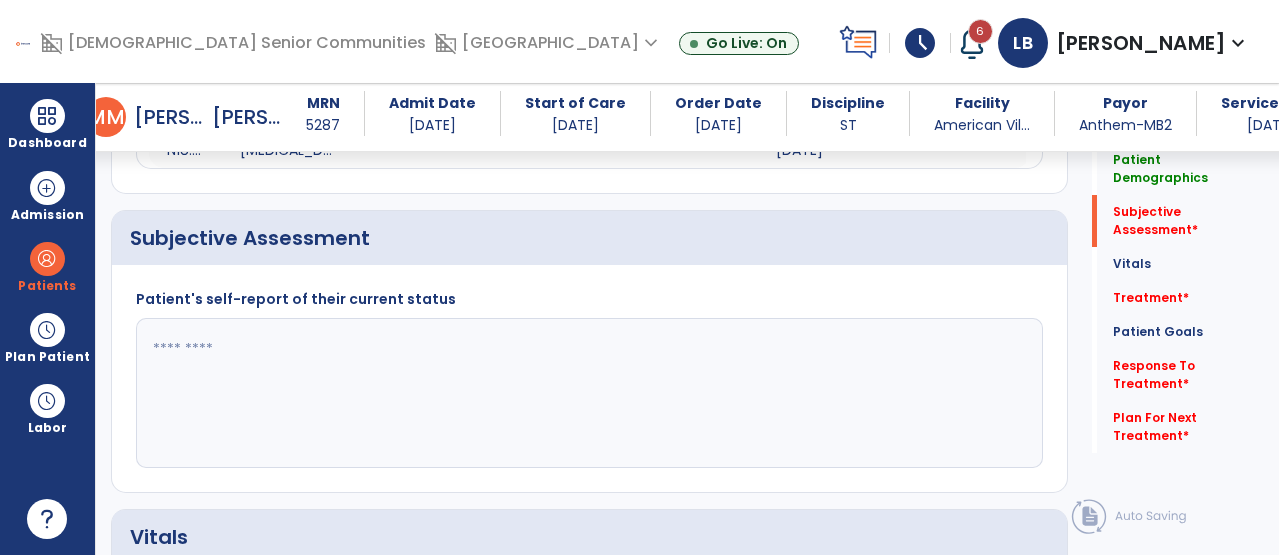 click 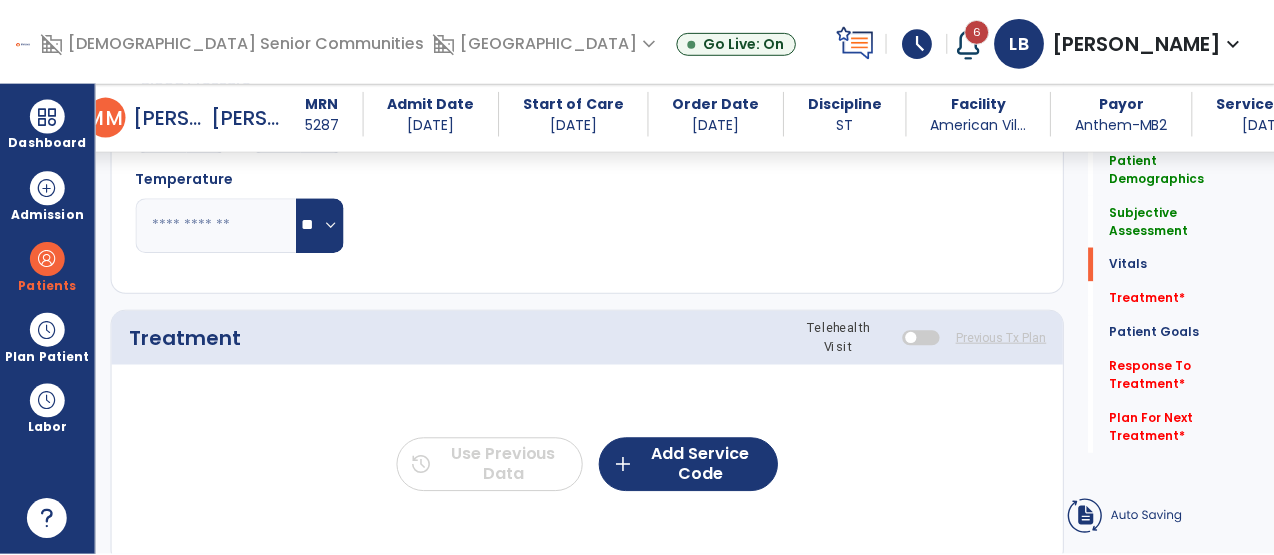 scroll, scrollTop: 984, scrollLeft: 0, axis: vertical 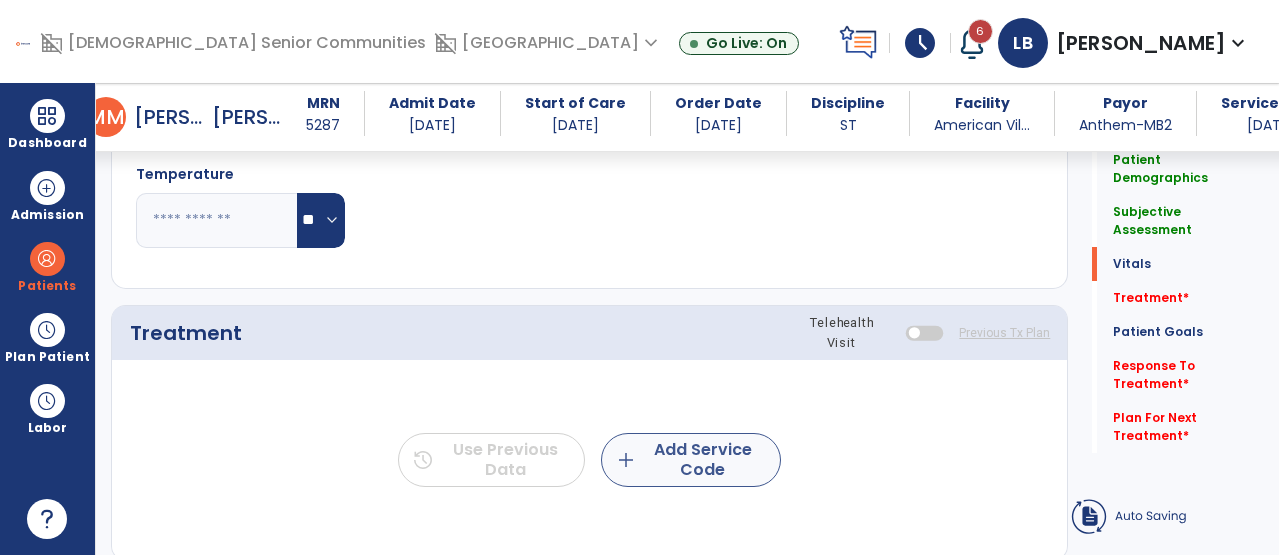 type on "**********" 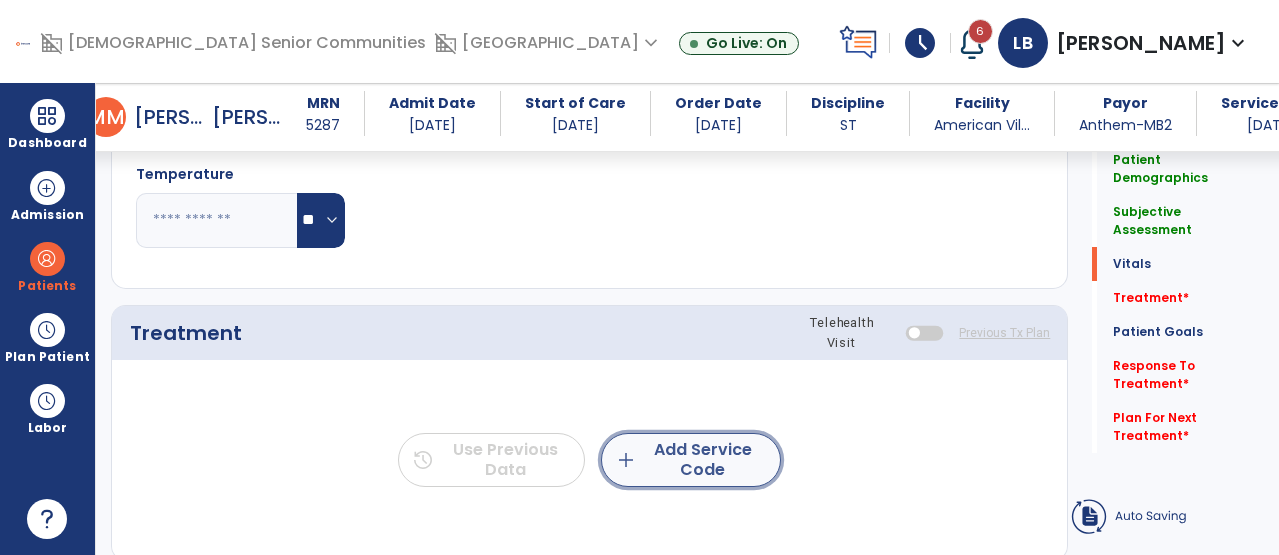 click on "add  Add Service Code" 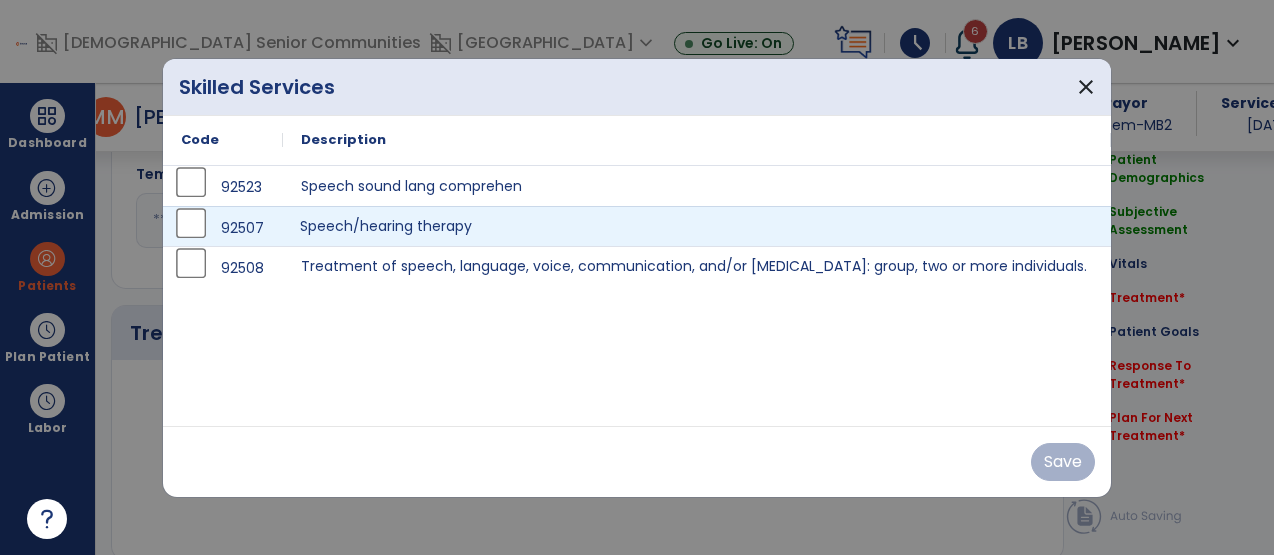 click on "Speech/hearing therapy" at bounding box center [697, 226] 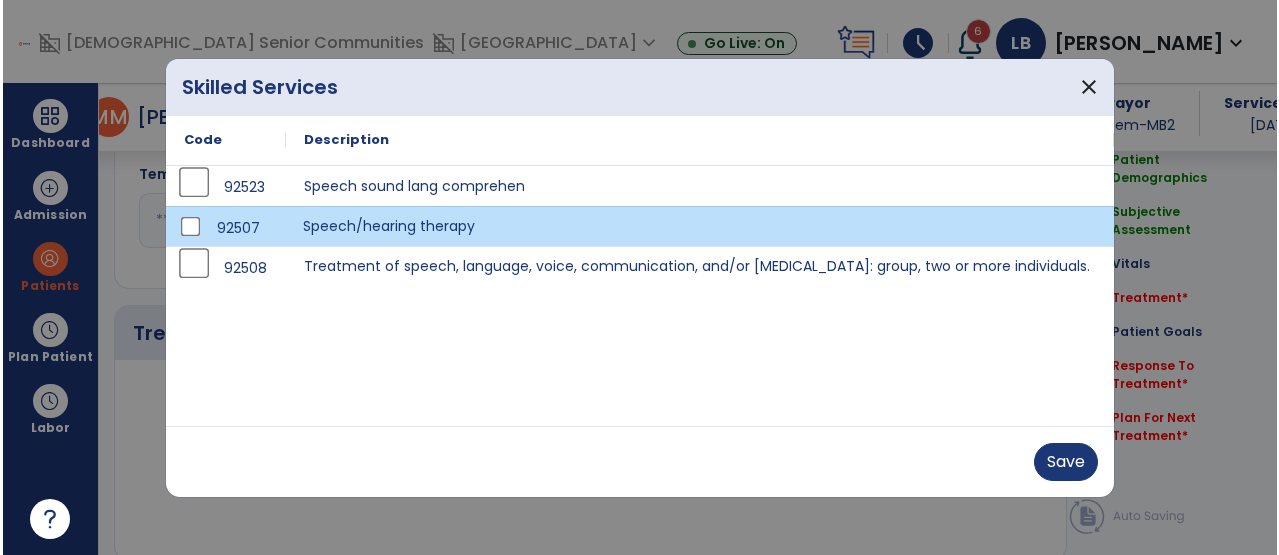 scroll, scrollTop: 984, scrollLeft: 0, axis: vertical 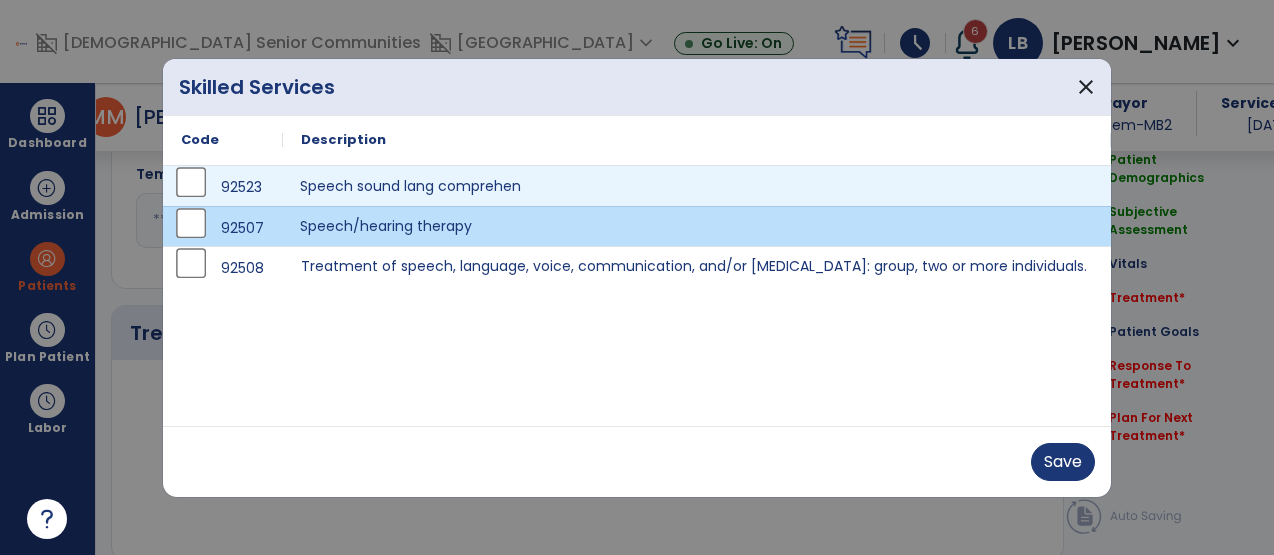 click on "Speech sound lang comprehen" at bounding box center (697, 186) 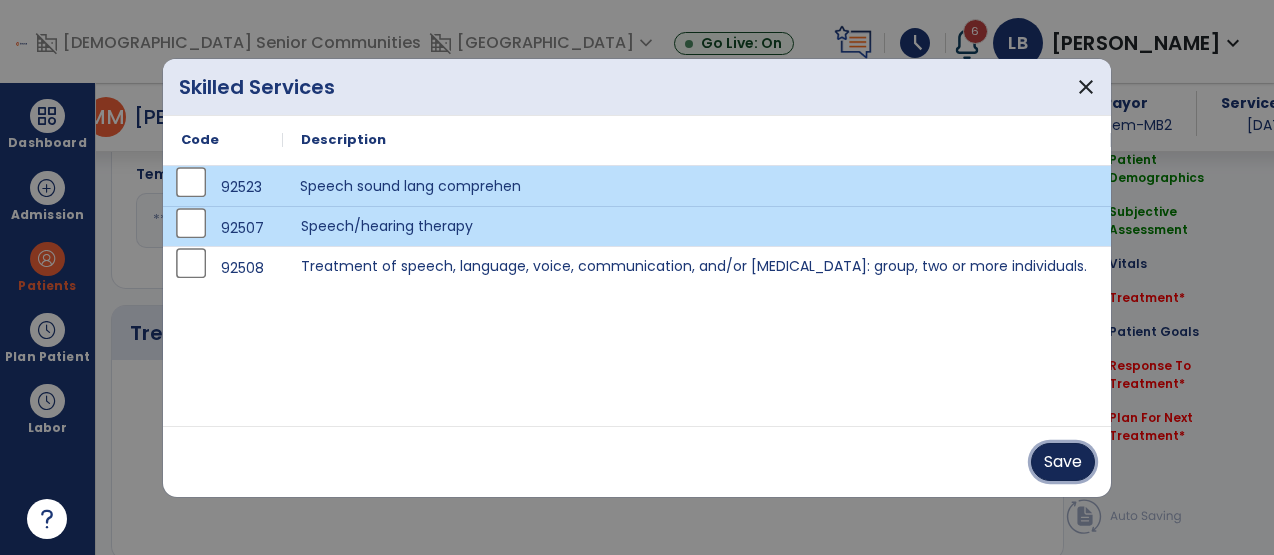 click on "Save" at bounding box center [1063, 462] 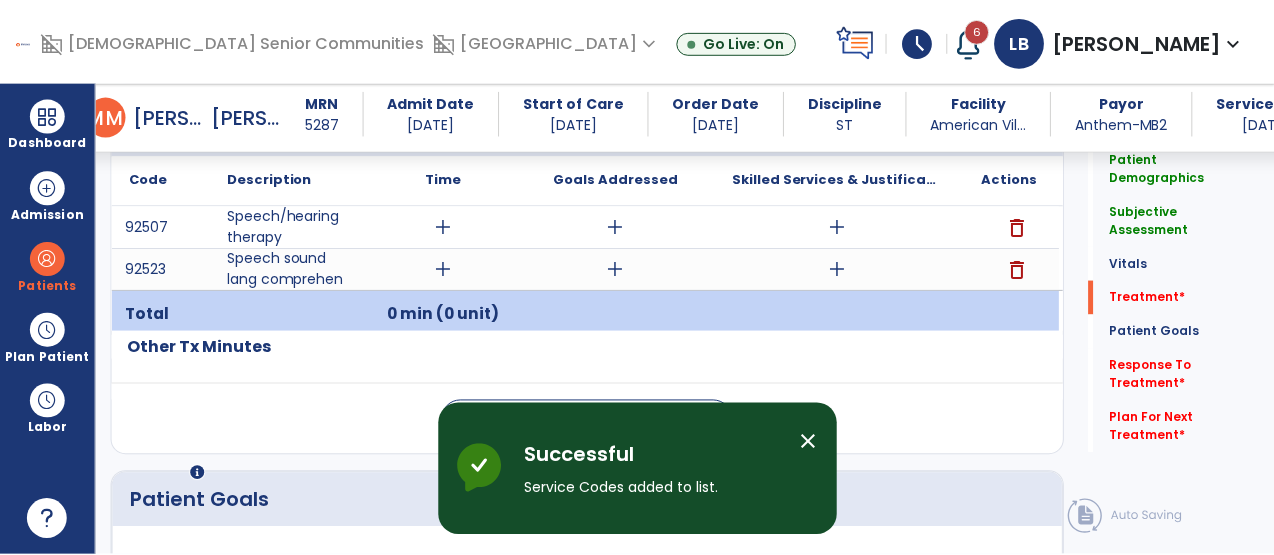 scroll, scrollTop: 1191, scrollLeft: 0, axis: vertical 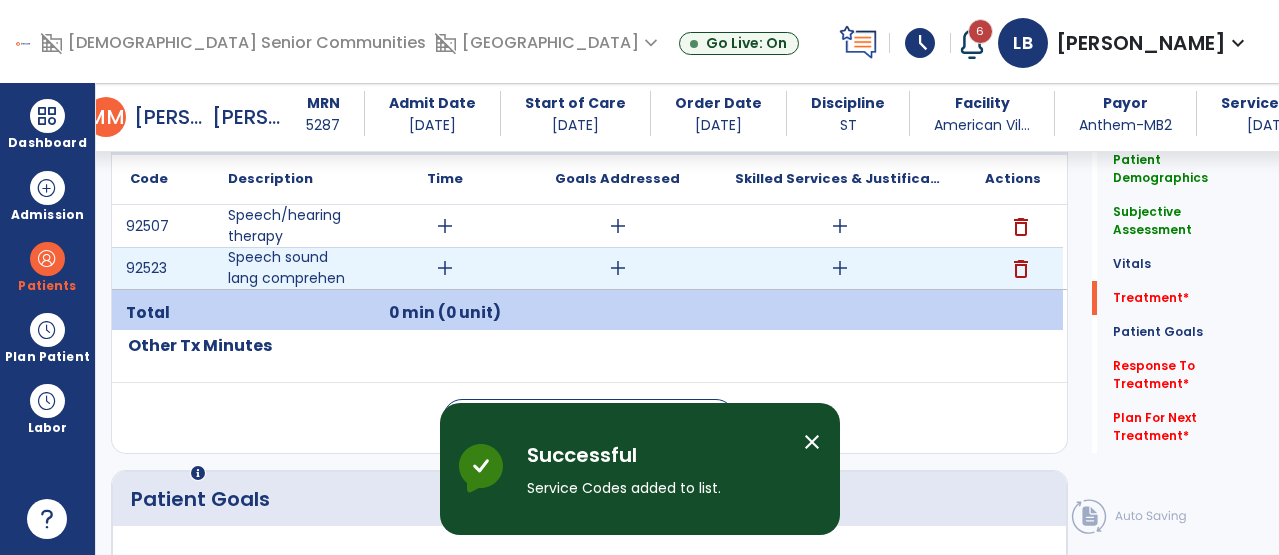 click on "add" at bounding box center (445, 268) 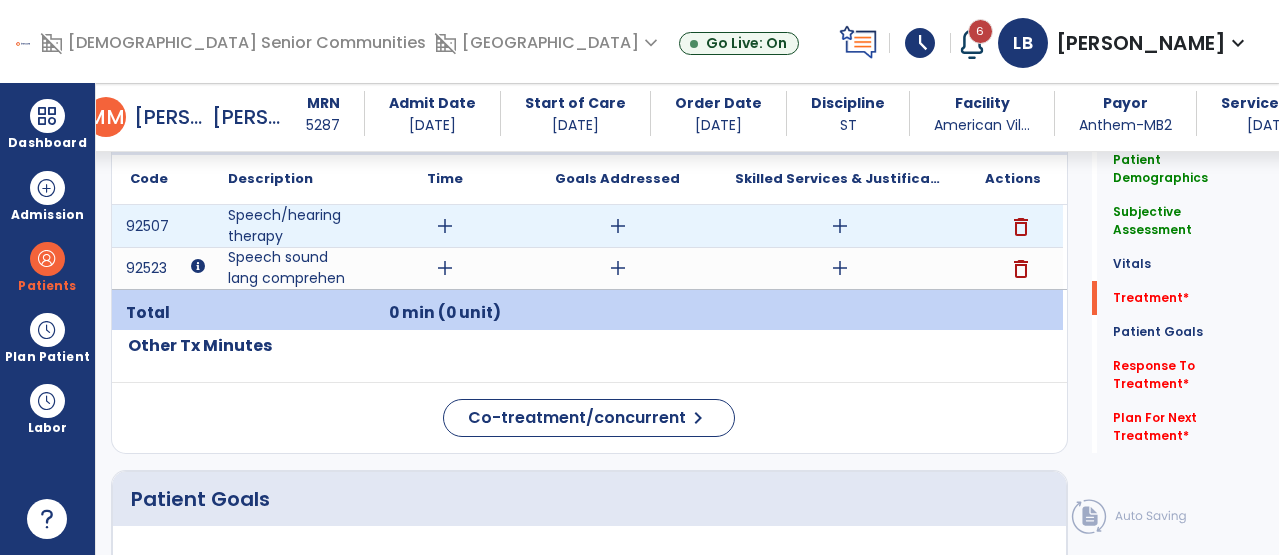 click on "add" at bounding box center (445, 226) 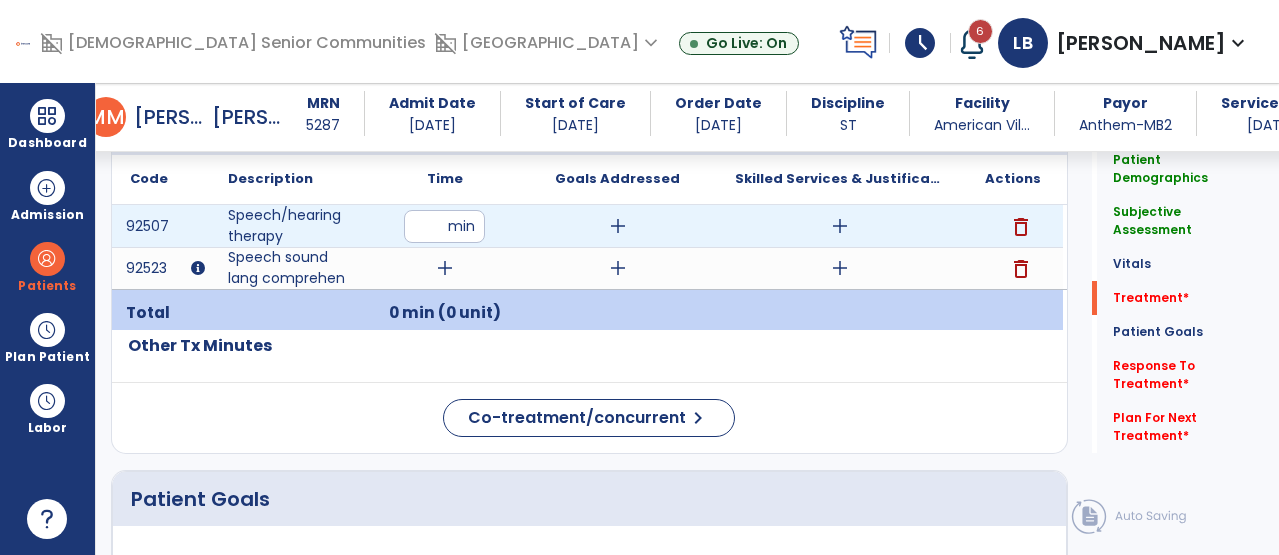 type on "**" 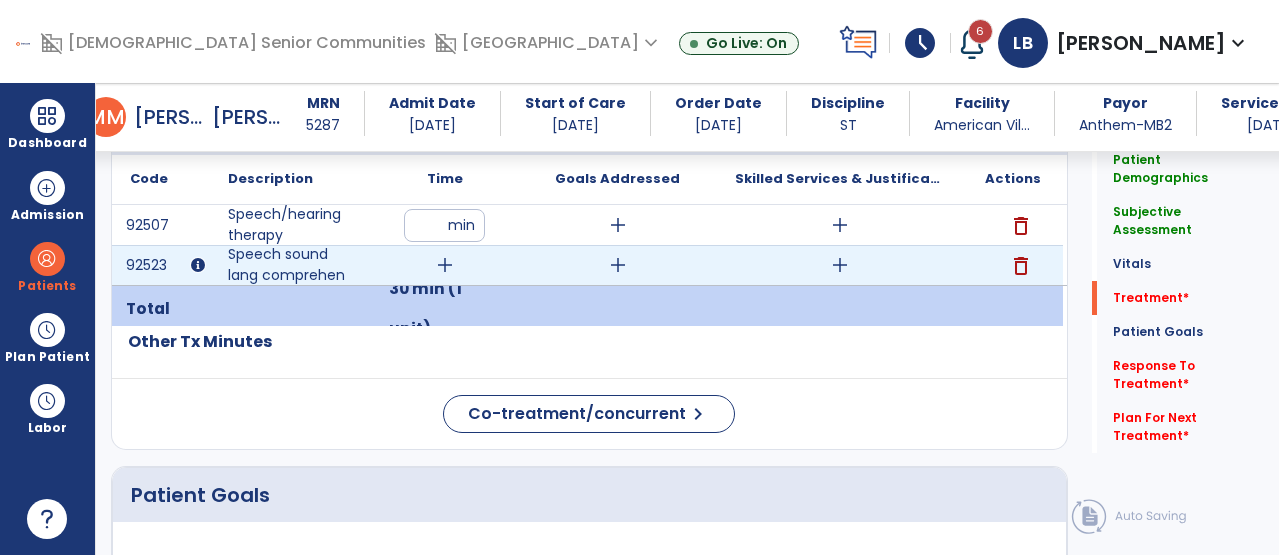 click on "add" at bounding box center (445, 265) 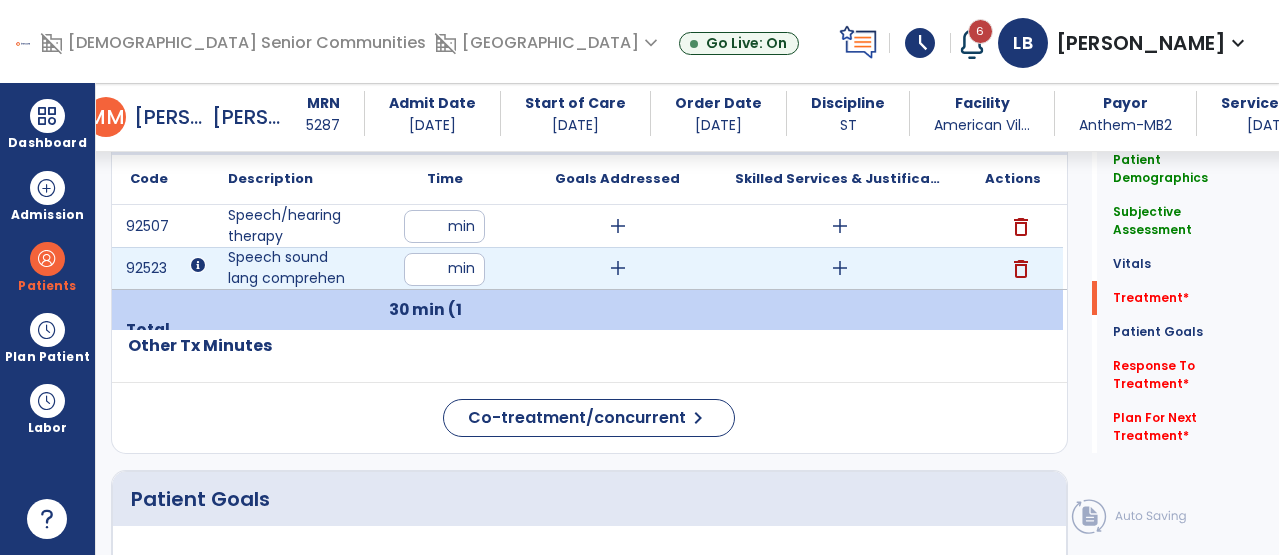 type on "**" 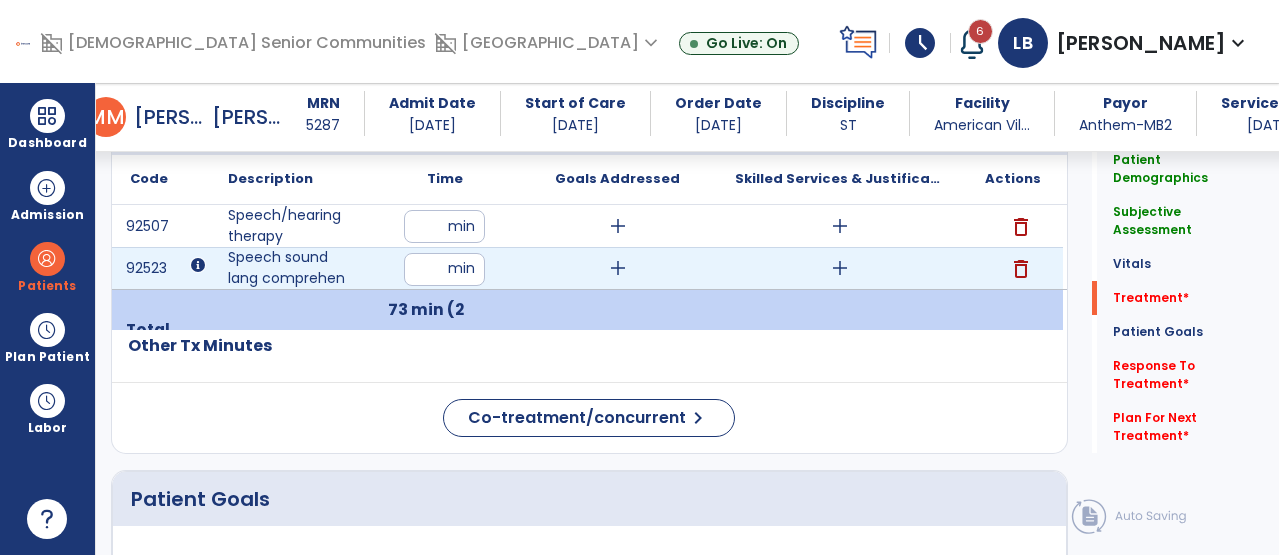 click on "add" at bounding box center (618, 268) 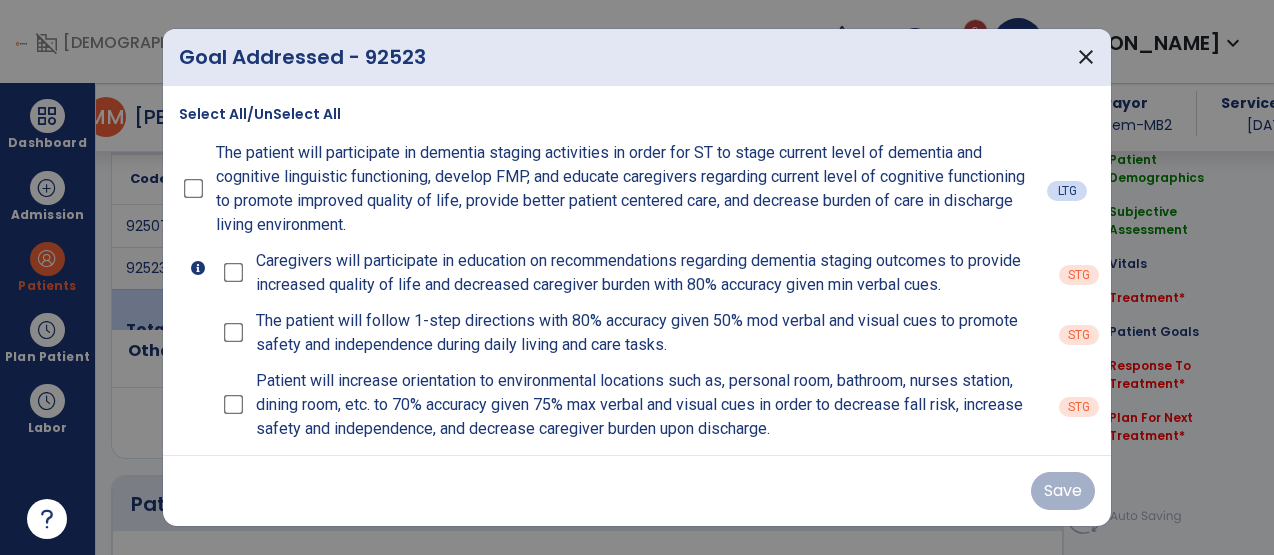 scroll, scrollTop: 1191, scrollLeft: 0, axis: vertical 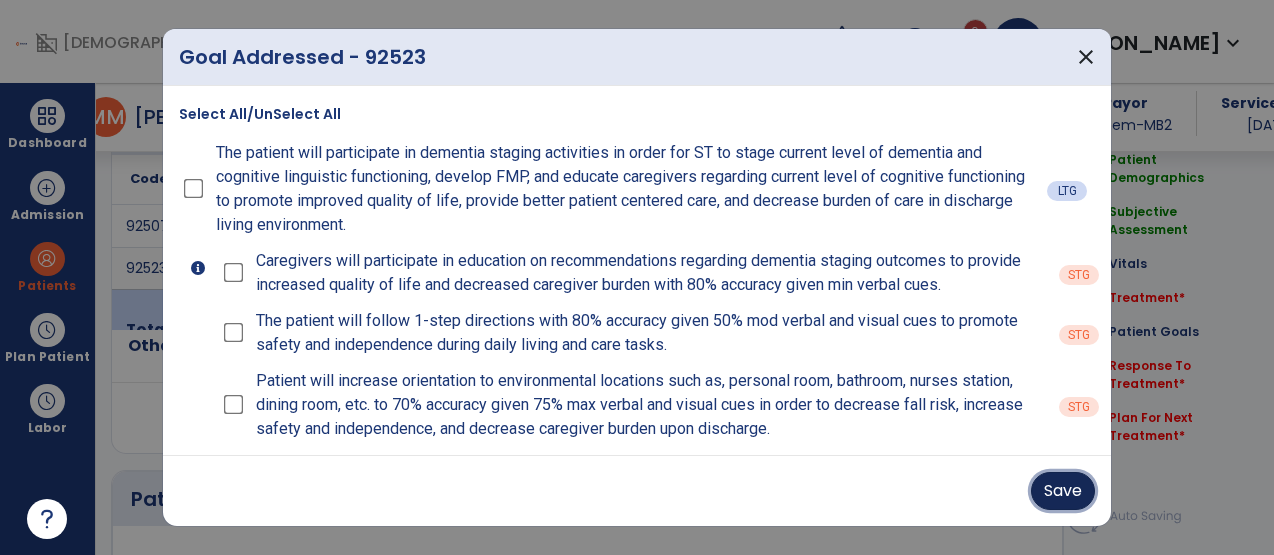 click on "Save" at bounding box center [1063, 491] 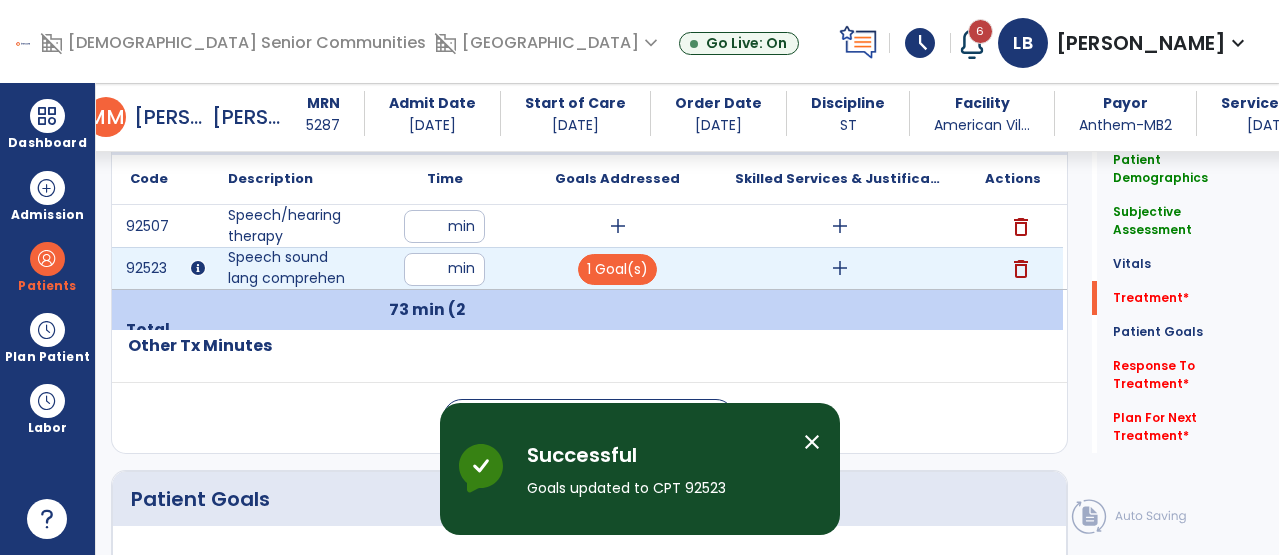 click on "add" at bounding box center (840, 268) 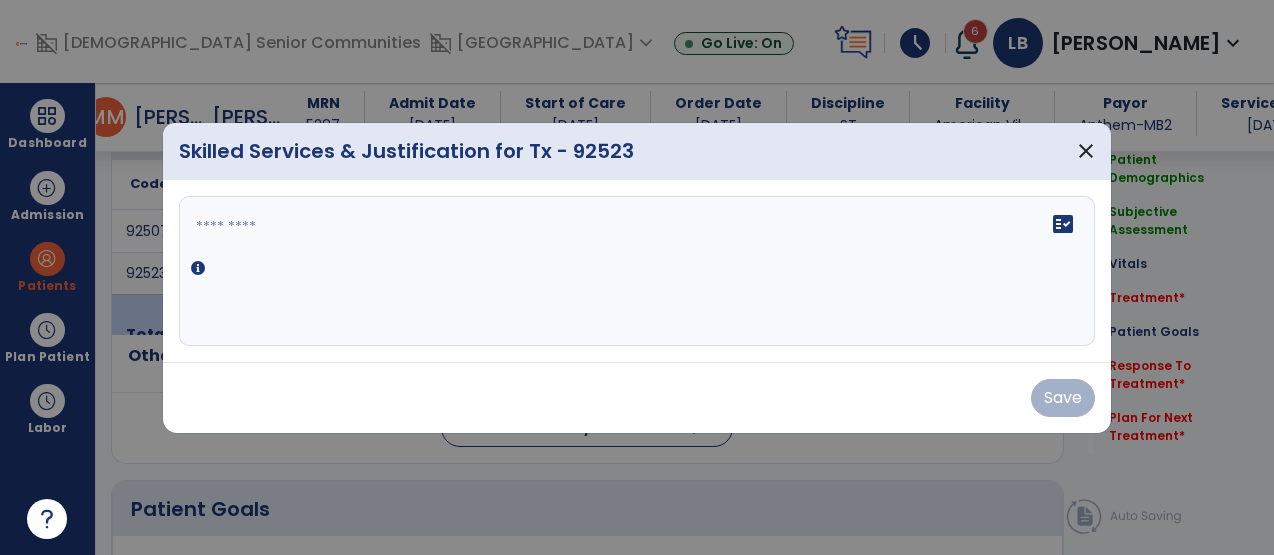 scroll, scrollTop: 1191, scrollLeft: 0, axis: vertical 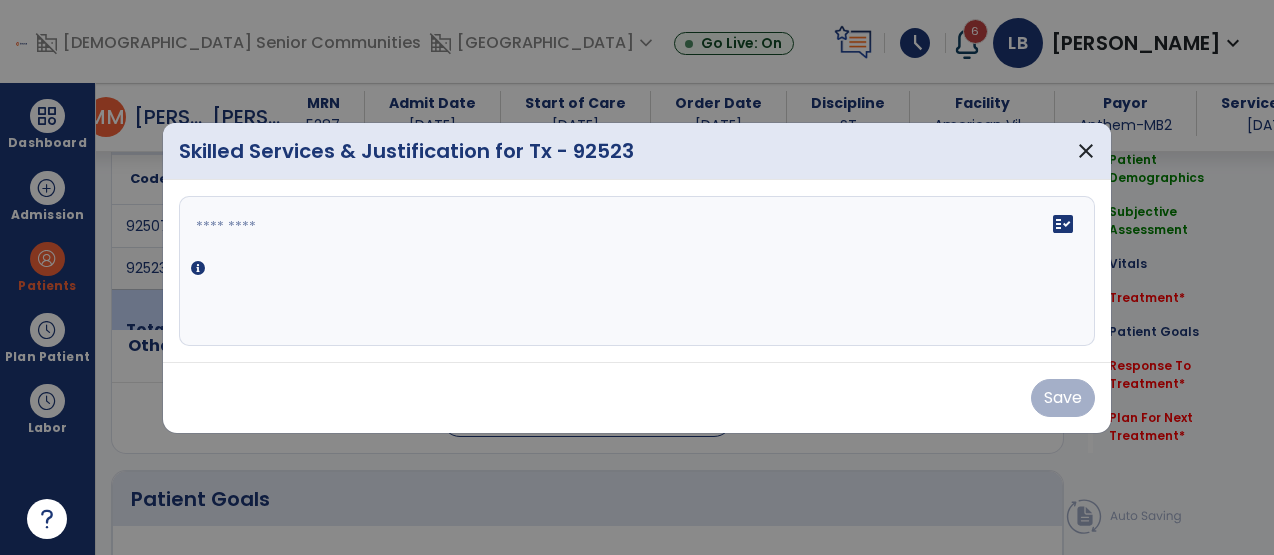 click at bounding box center (637, 271) 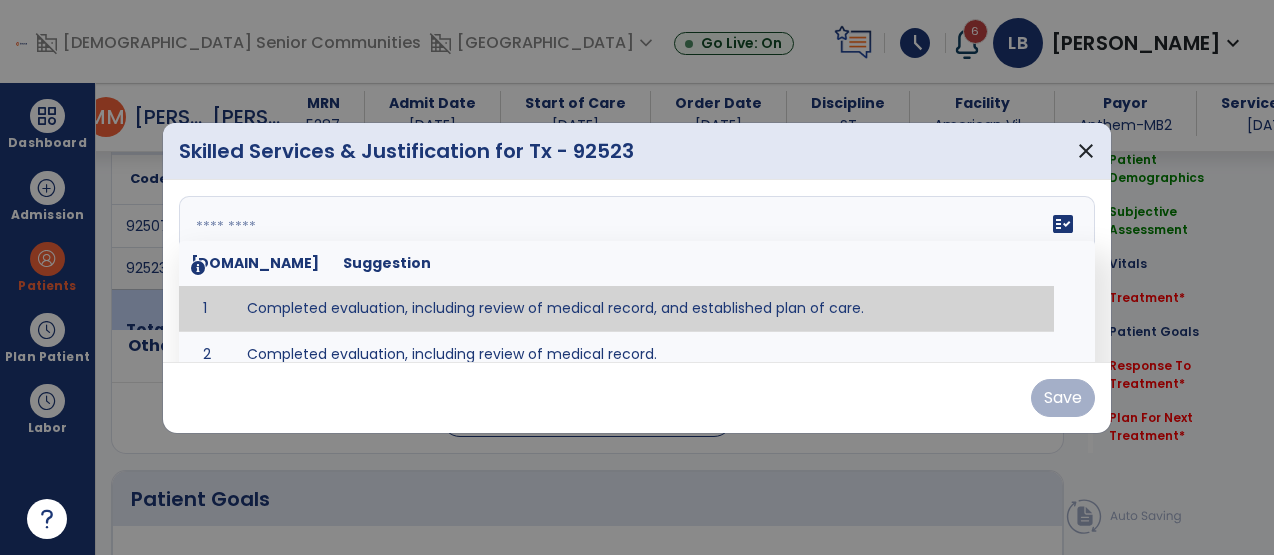 paste on "**********" 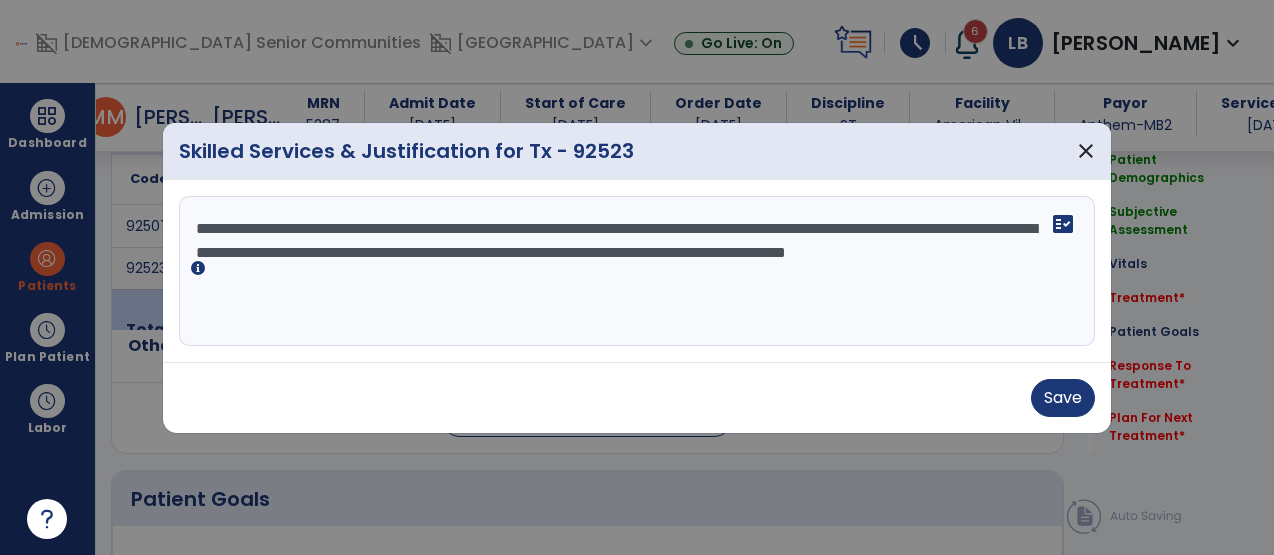 click on "**********" at bounding box center (637, 271) 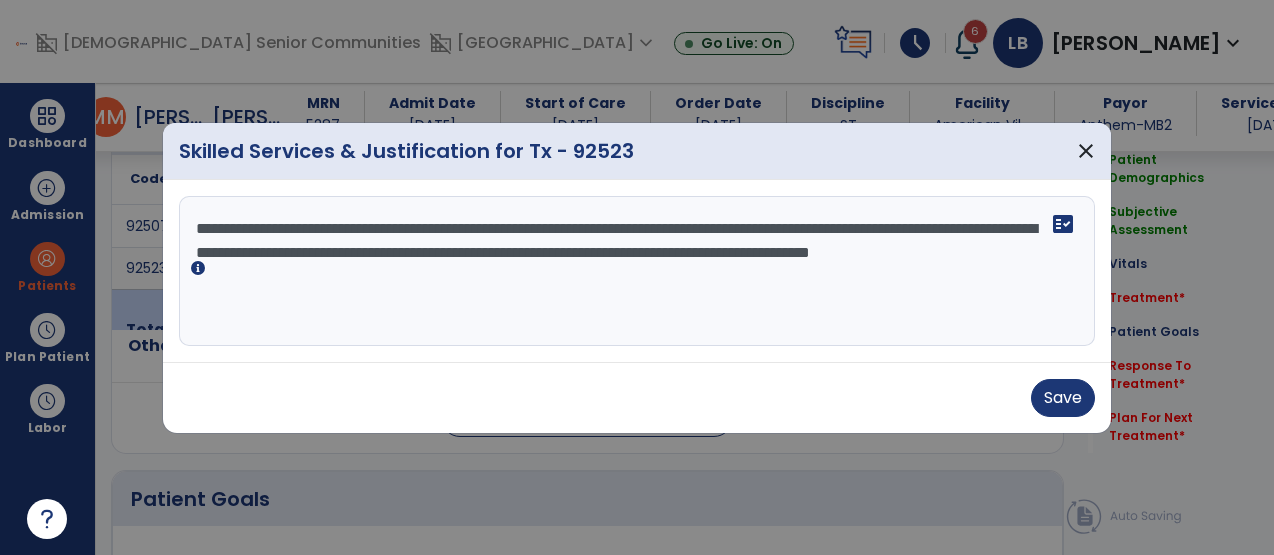 paste on "**********" 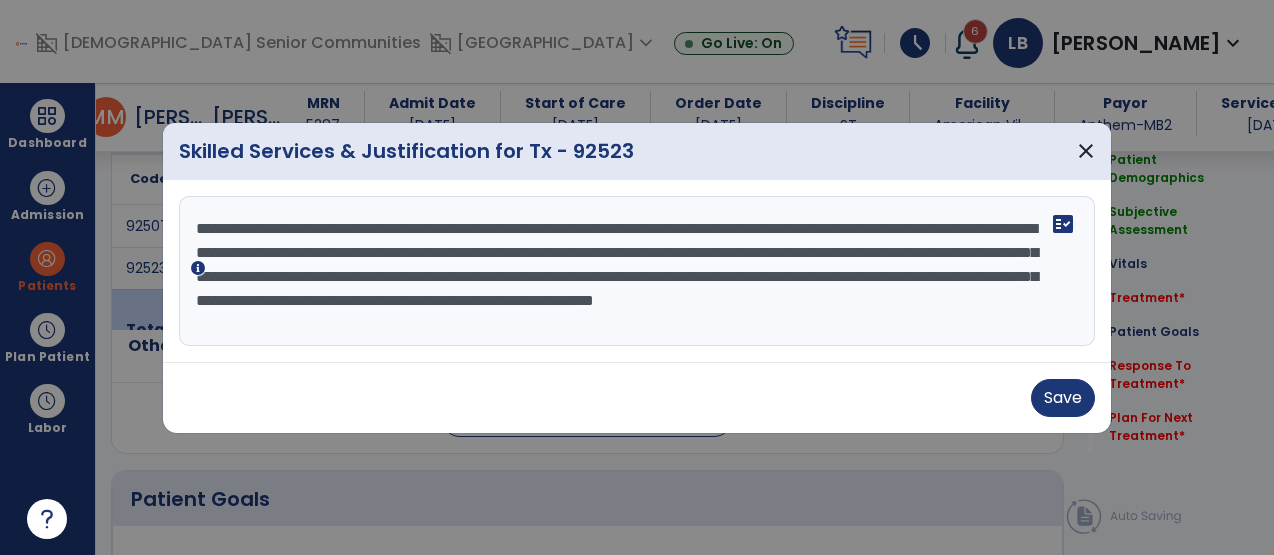 type on "**********" 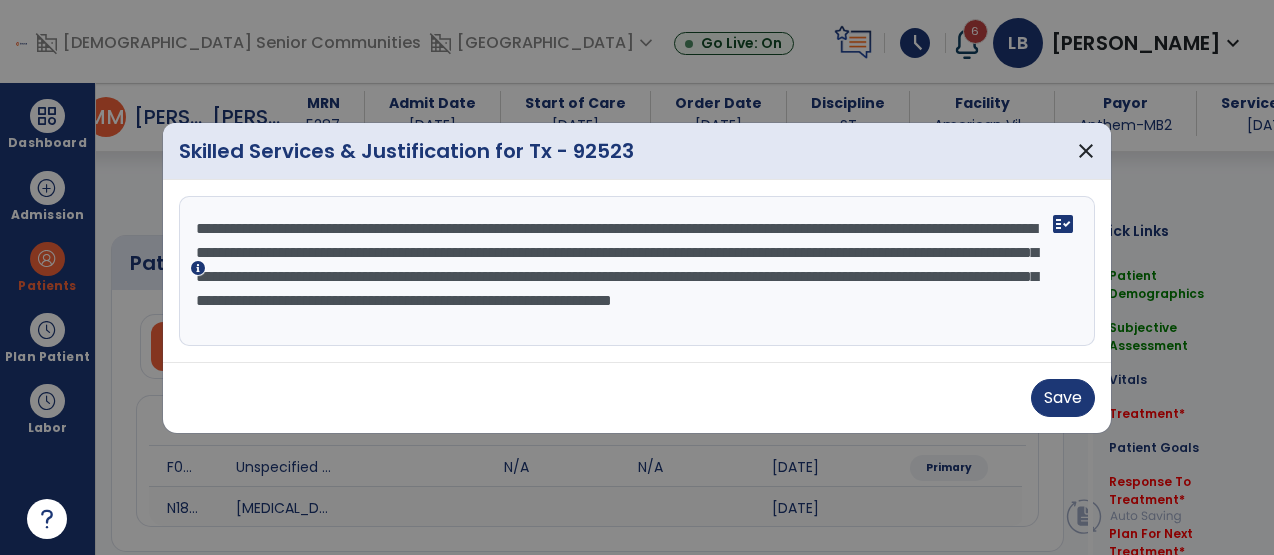 select on "*" 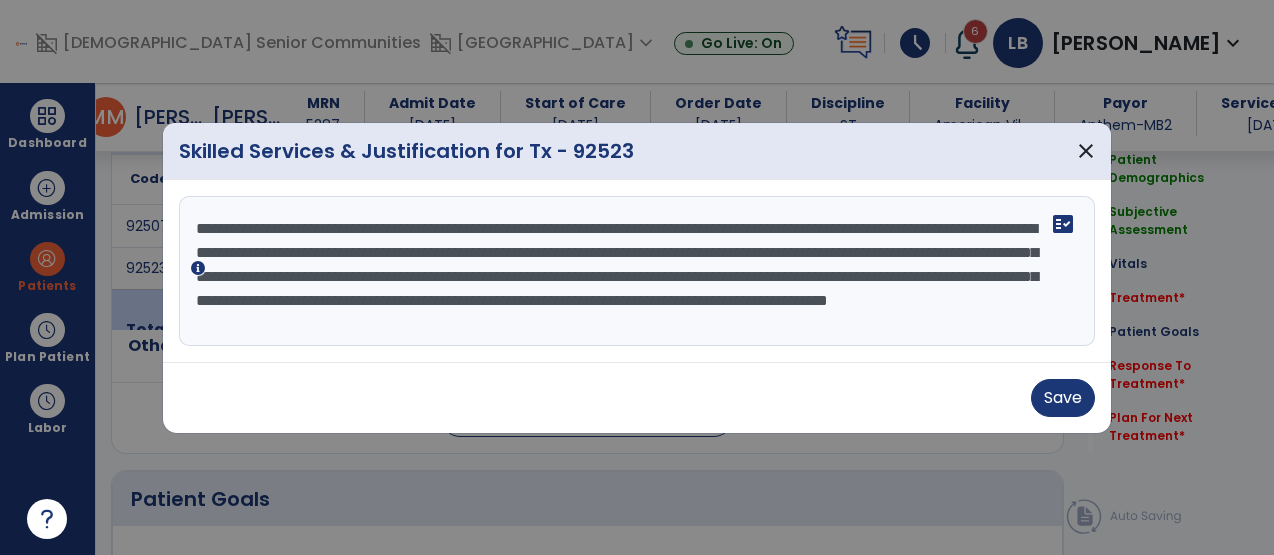 scroll, scrollTop: 16, scrollLeft: 0, axis: vertical 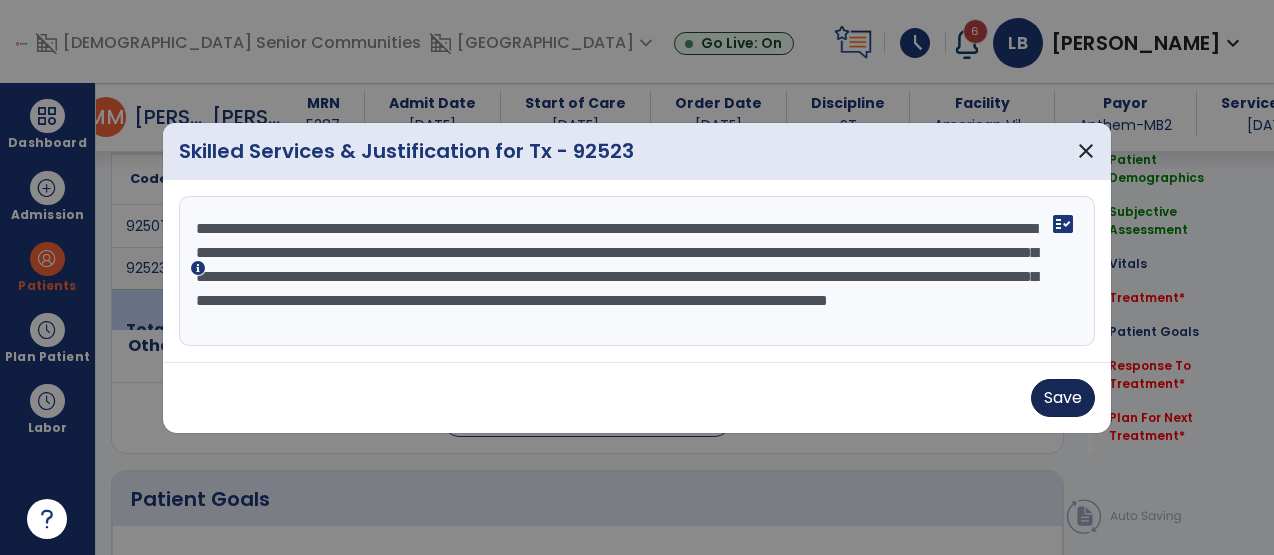 type on "**********" 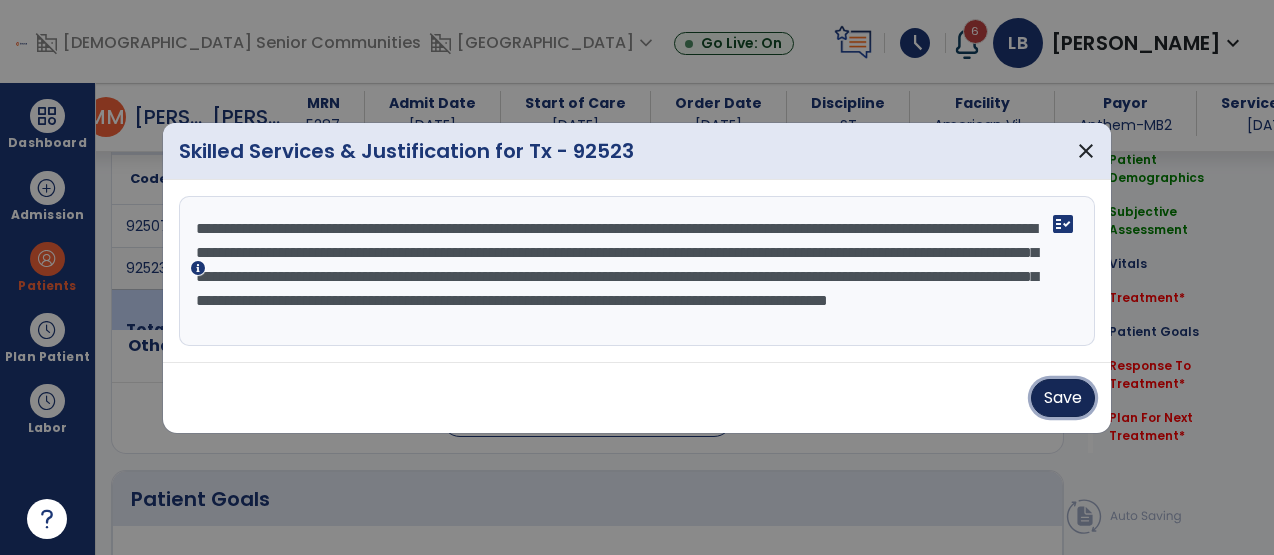 click on "Save" at bounding box center (1063, 398) 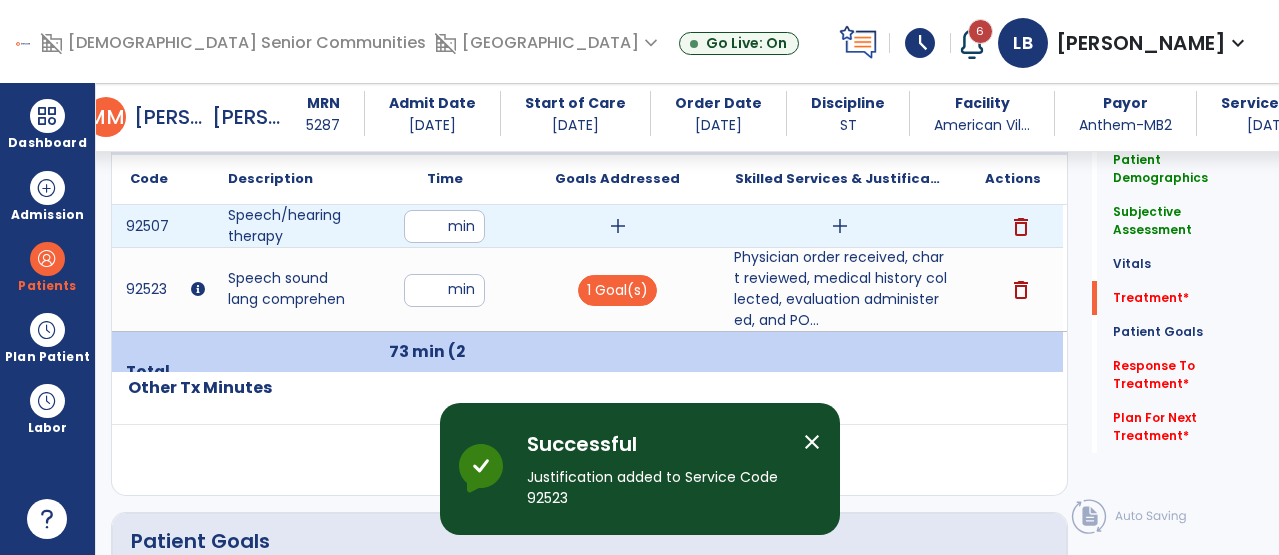 click on "add" at bounding box center [618, 226] 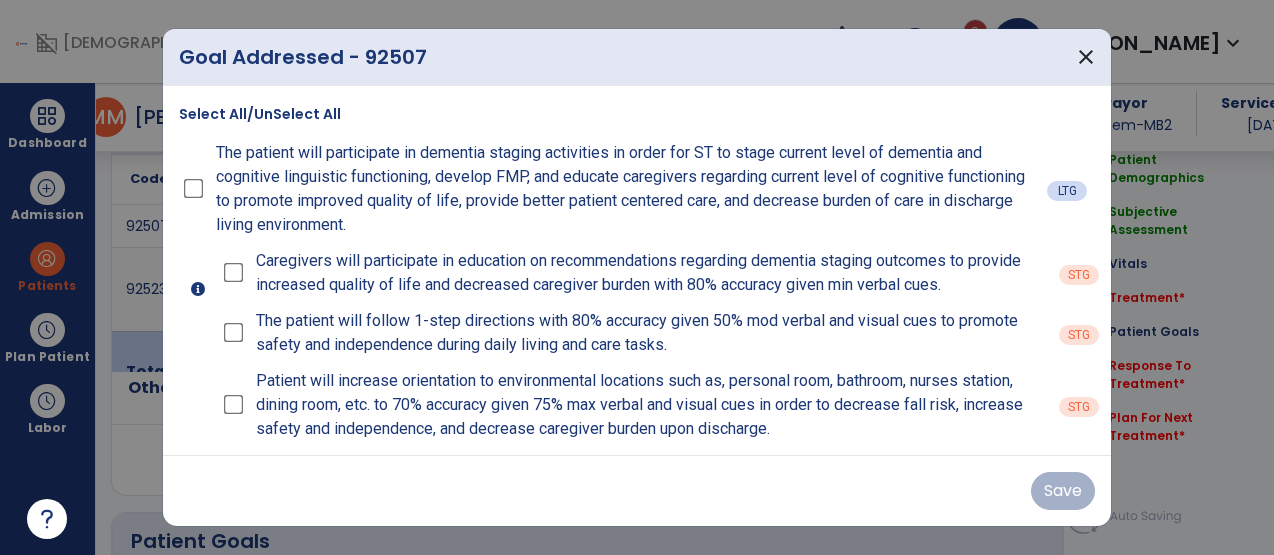 scroll, scrollTop: 1191, scrollLeft: 0, axis: vertical 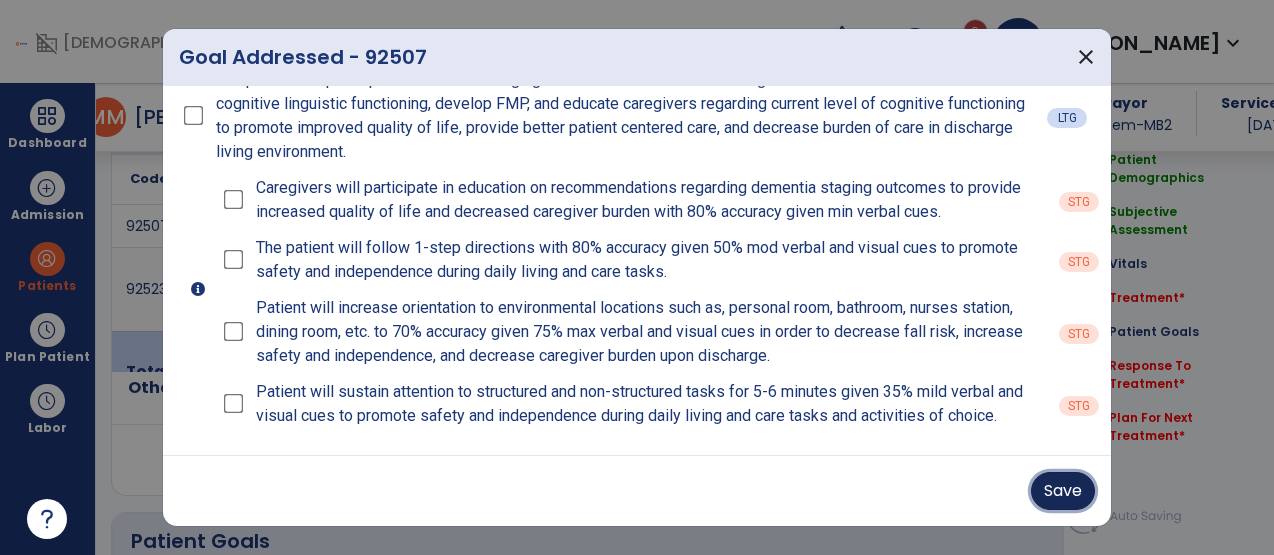 click on "Save" at bounding box center (1063, 491) 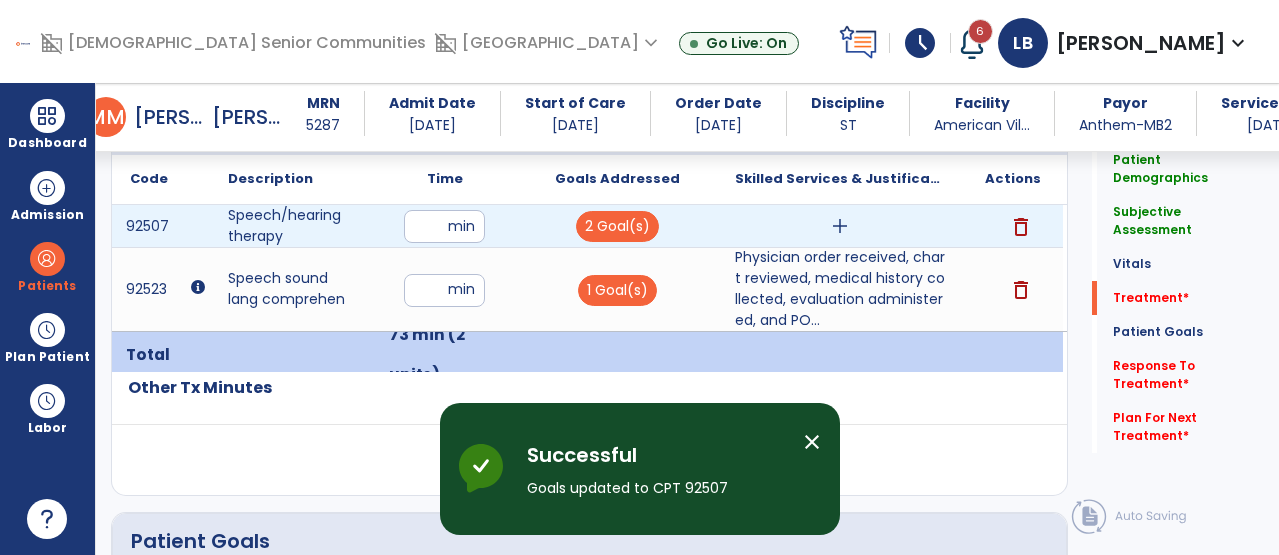 click on "add" at bounding box center (840, 226) 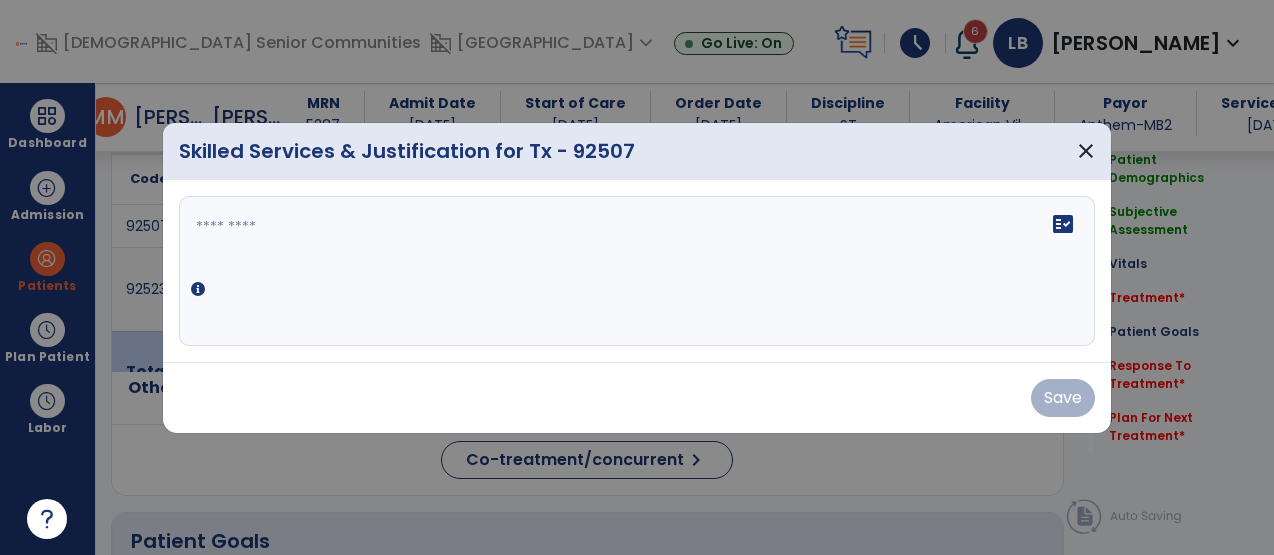 click on "fact_check" at bounding box center (637, 271) 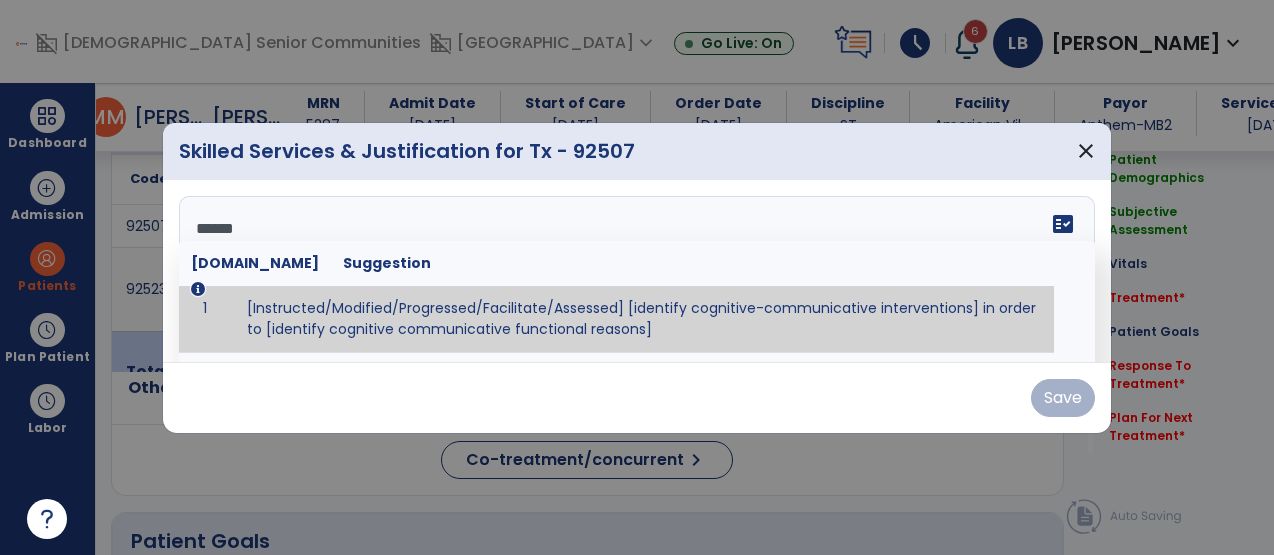 type on "*******" 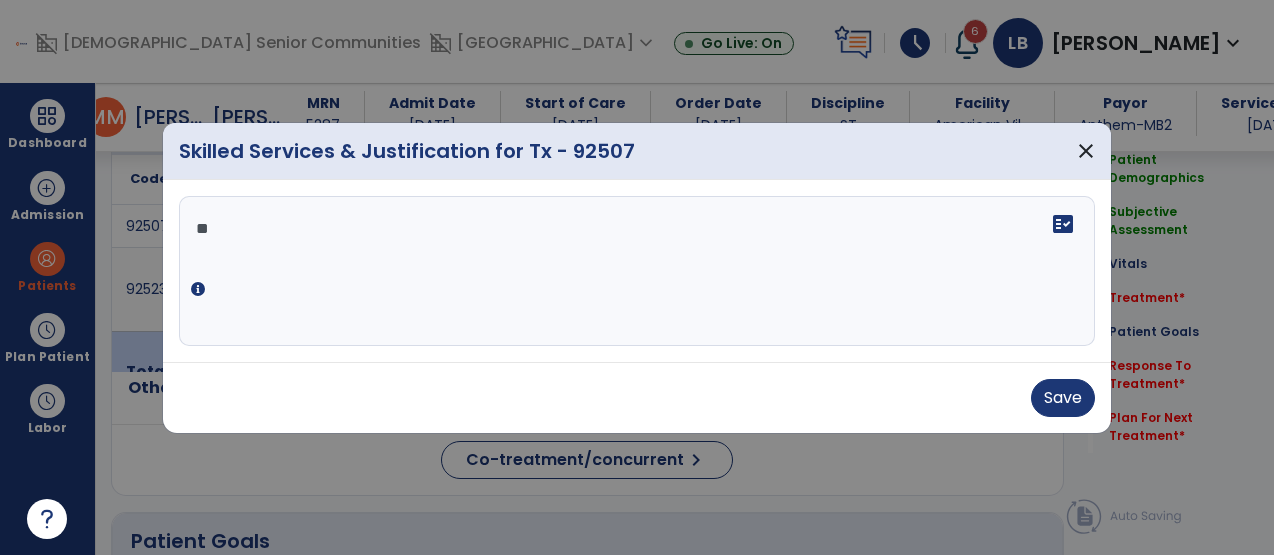 type on "*" 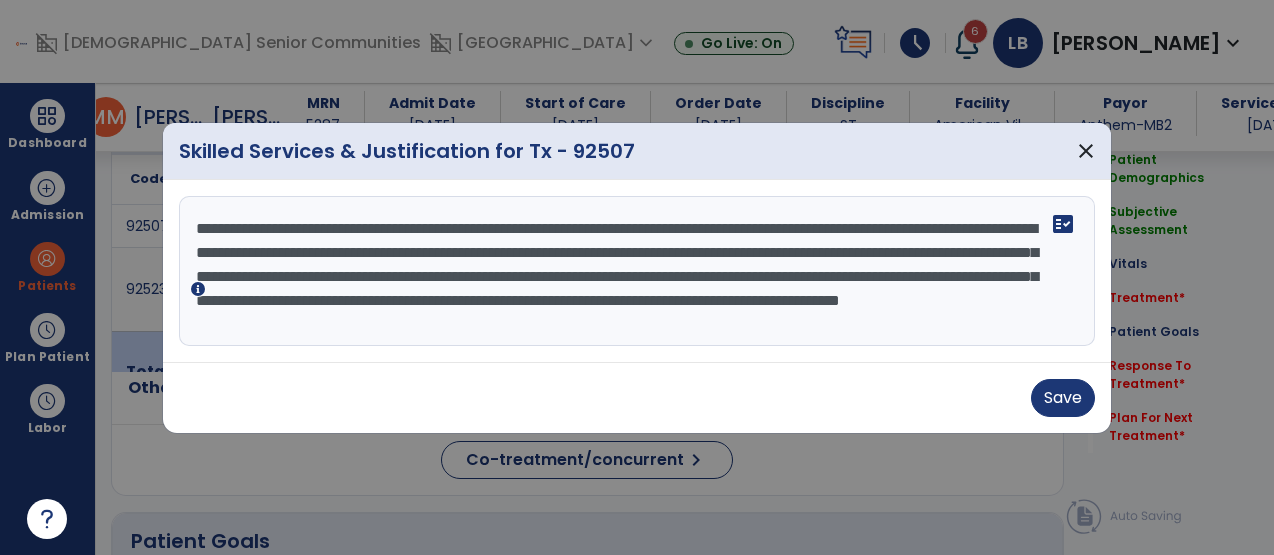 scroll, scrollTop: 16, scrollLeft: 0, axis: vertical 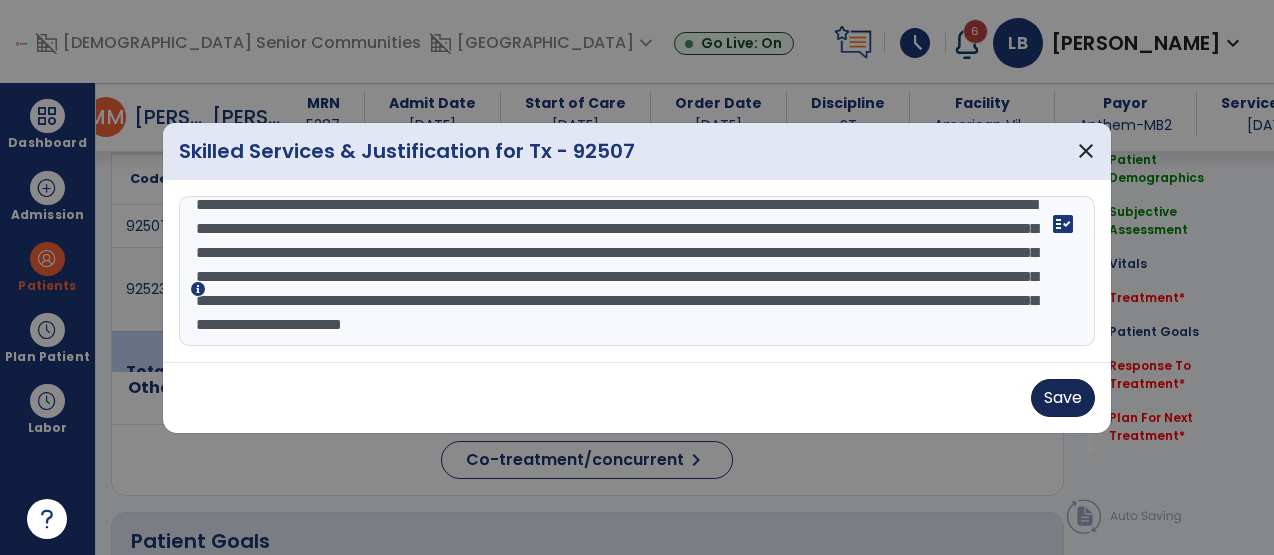 type on "**********" 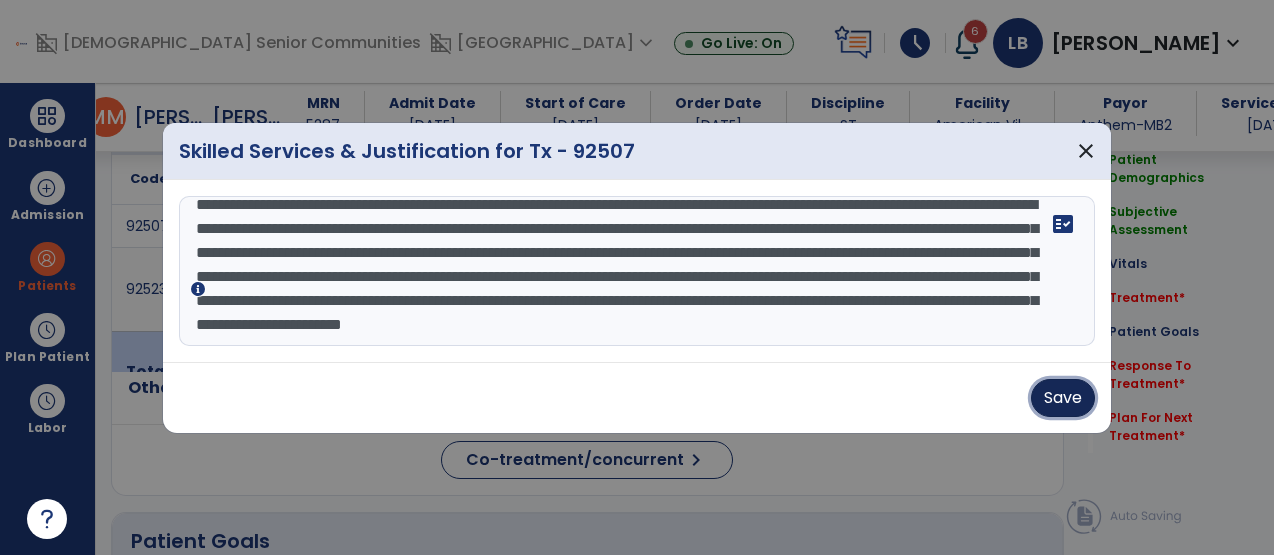 click on "Save" at bounding box center (1063, 398) 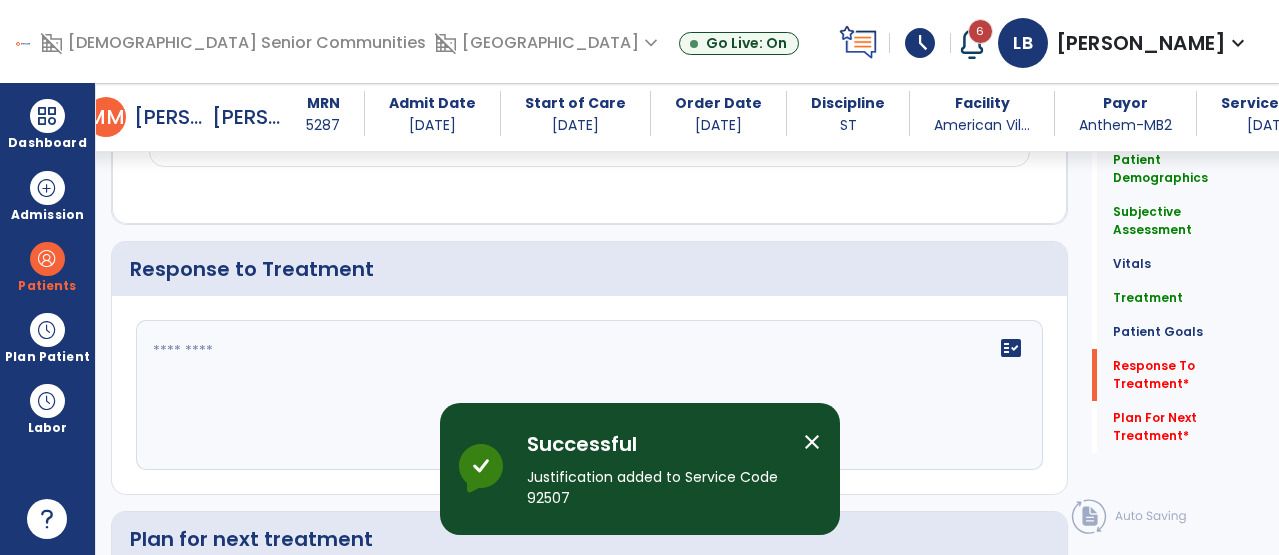 scroll, scrollTop: 3319, scrollLeft: 0, axis: vertical 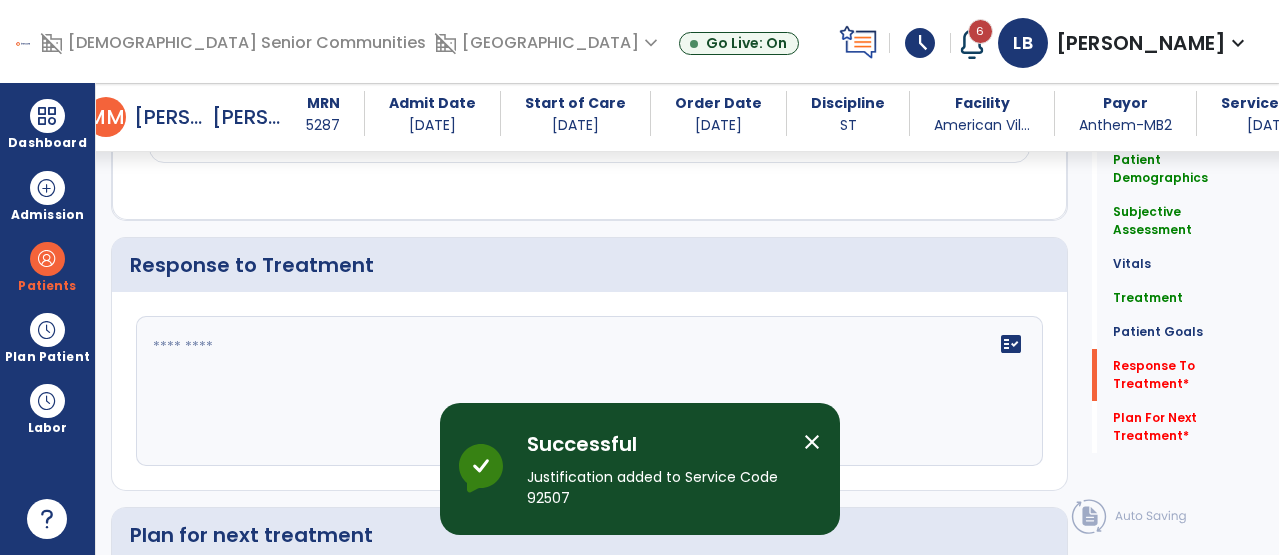 click on "fact_check" 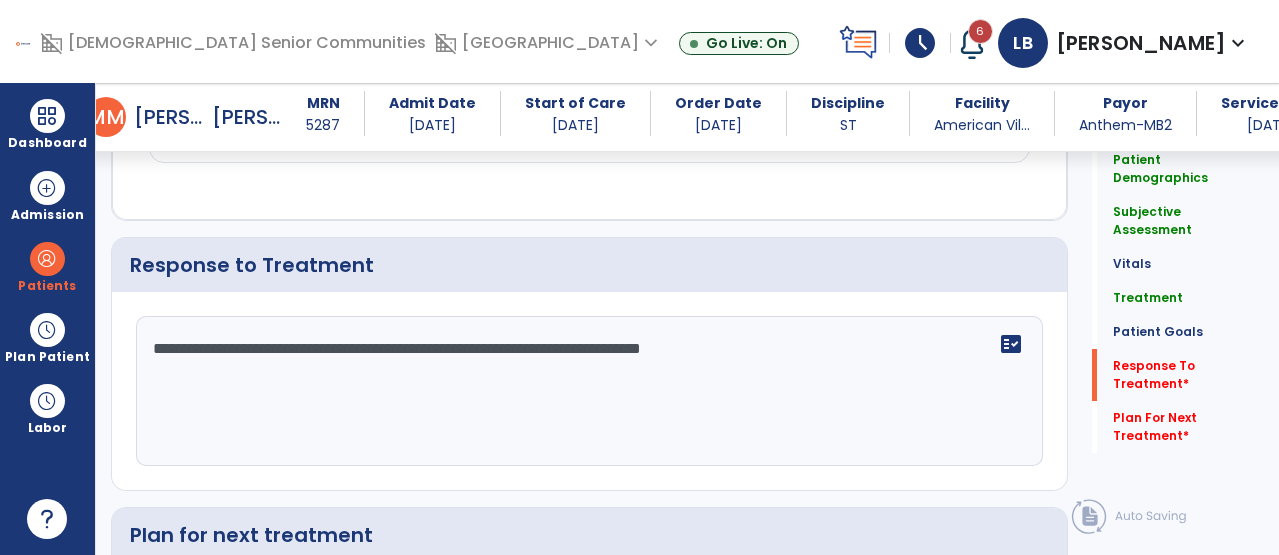 click on "**********" 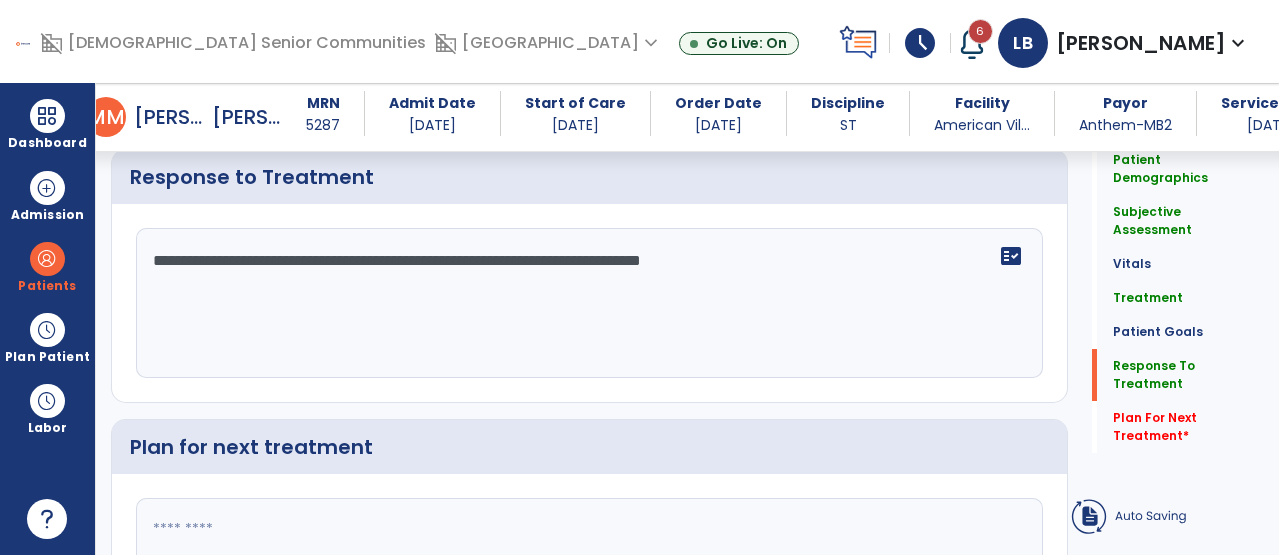 scroll, scrollTop: 3231, scrollLeft: 0, axis: vertical 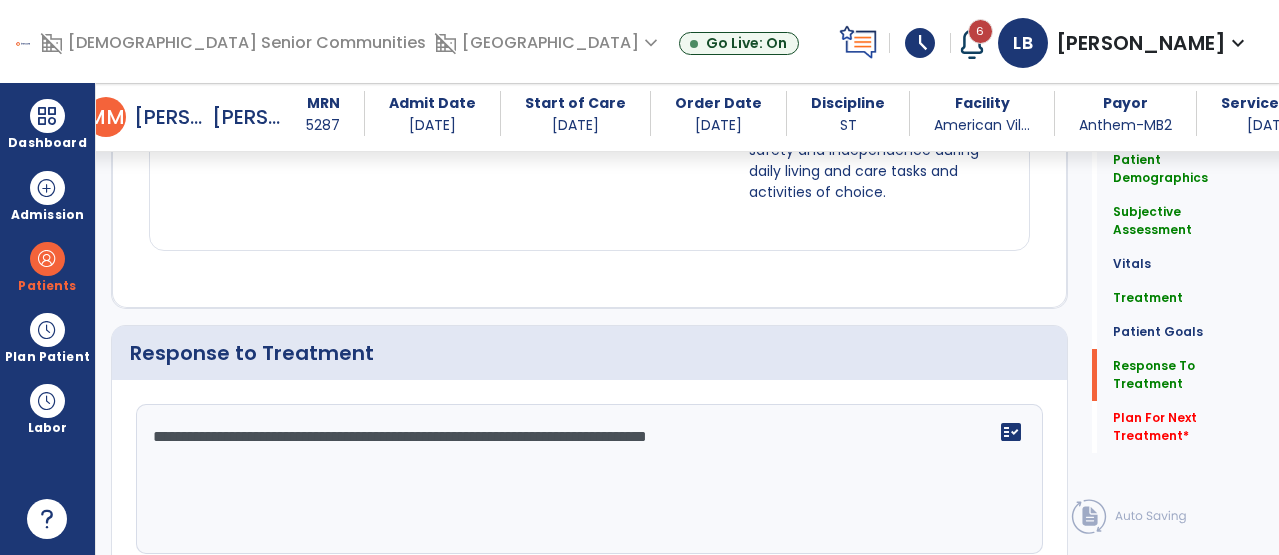 click on "**********" 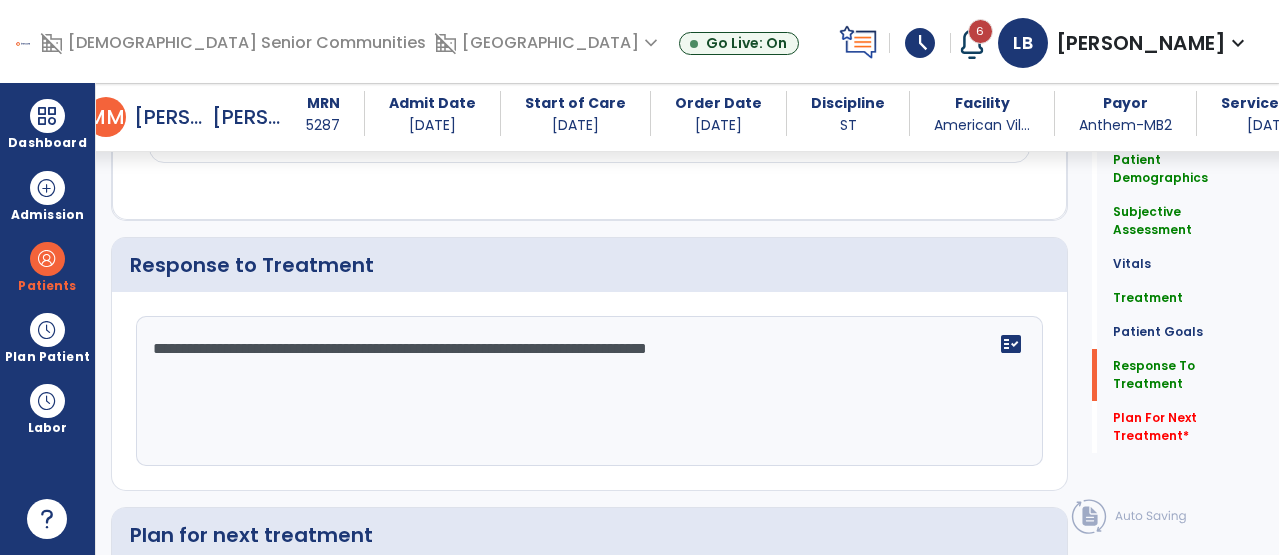 scroll, scrollTop: 3549, scrollLeft: 0, axis: vertical 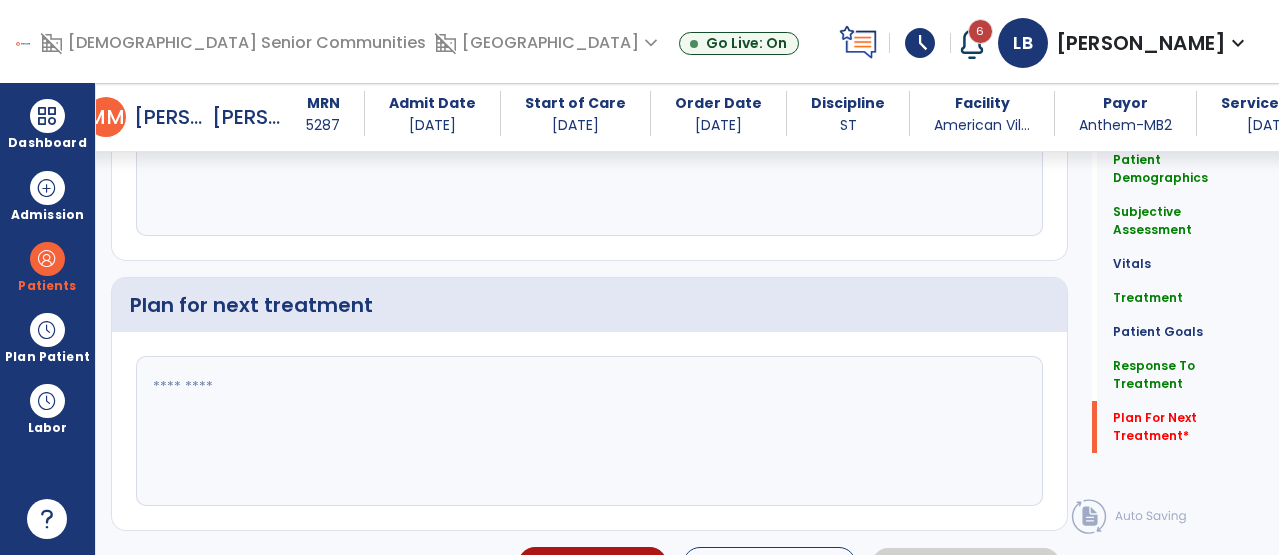 type on "**********" 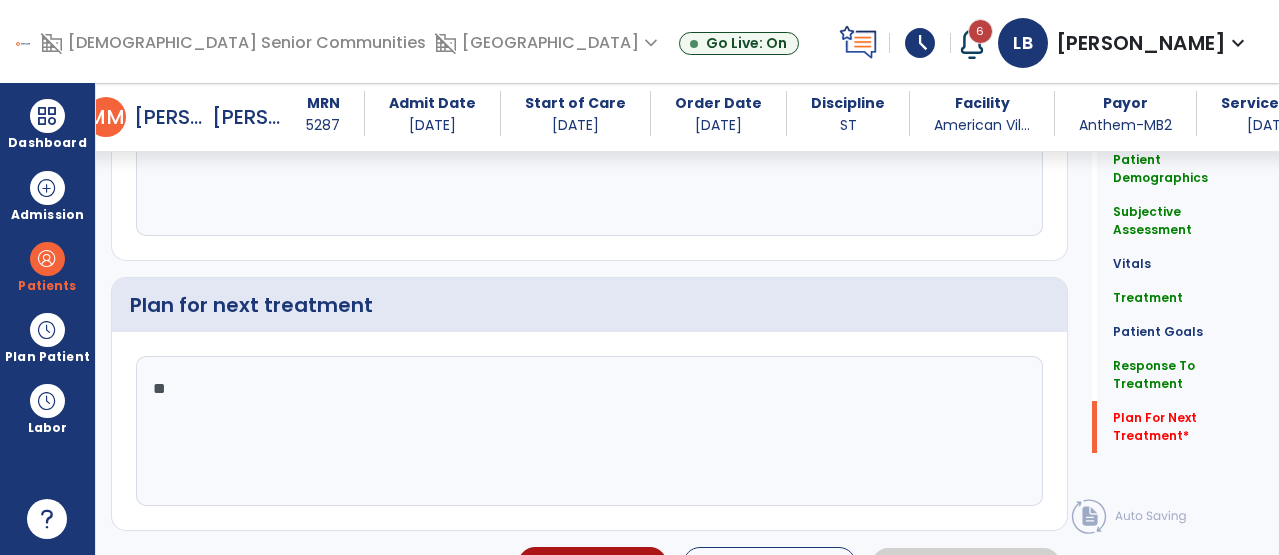 type on "*" 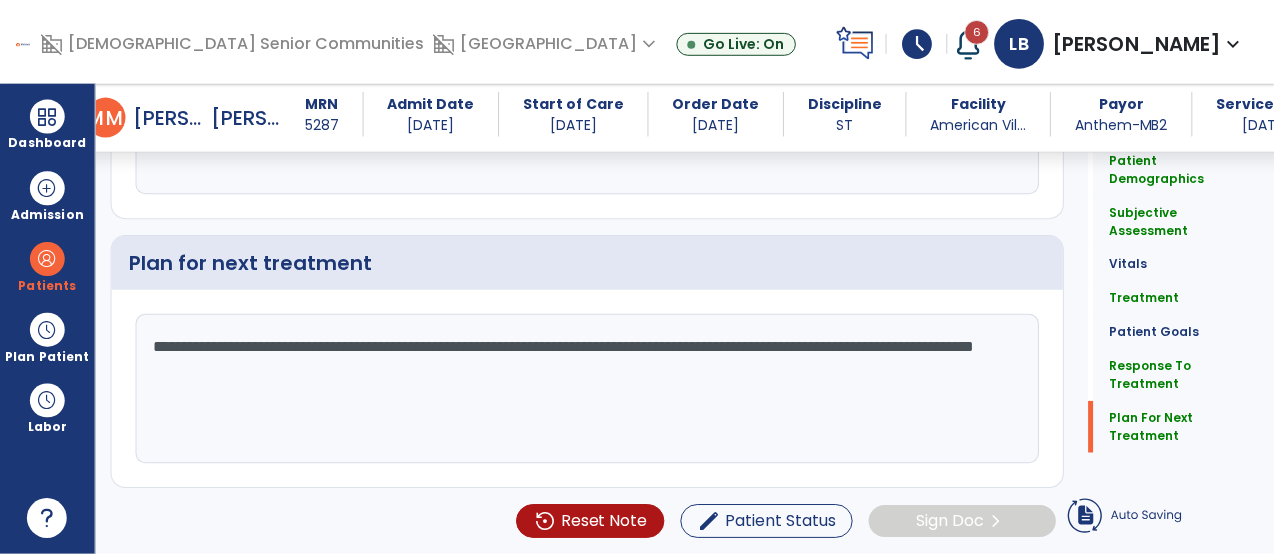 scroll, scrollTop: 3461, scrollLeft: 0, axis: vertical 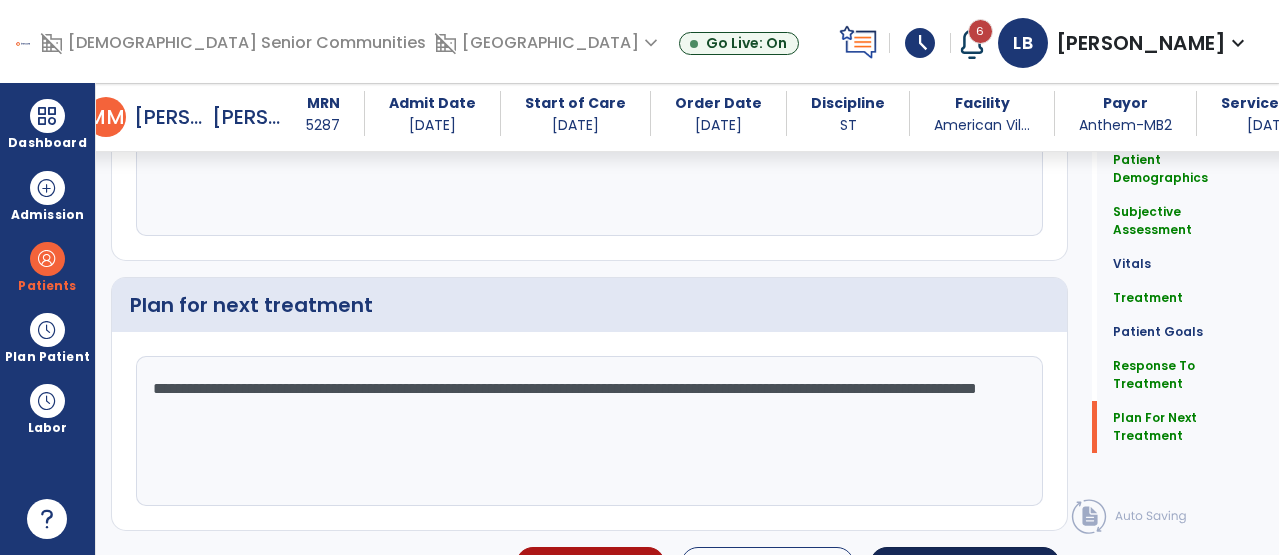 type on "**********" 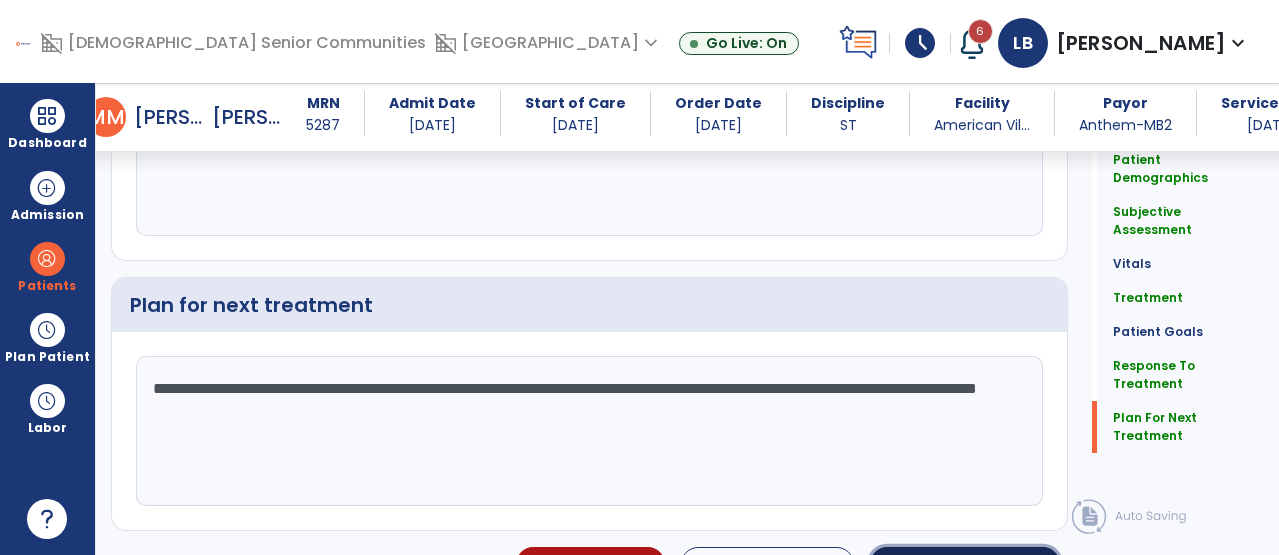 click on "Sign Doc" 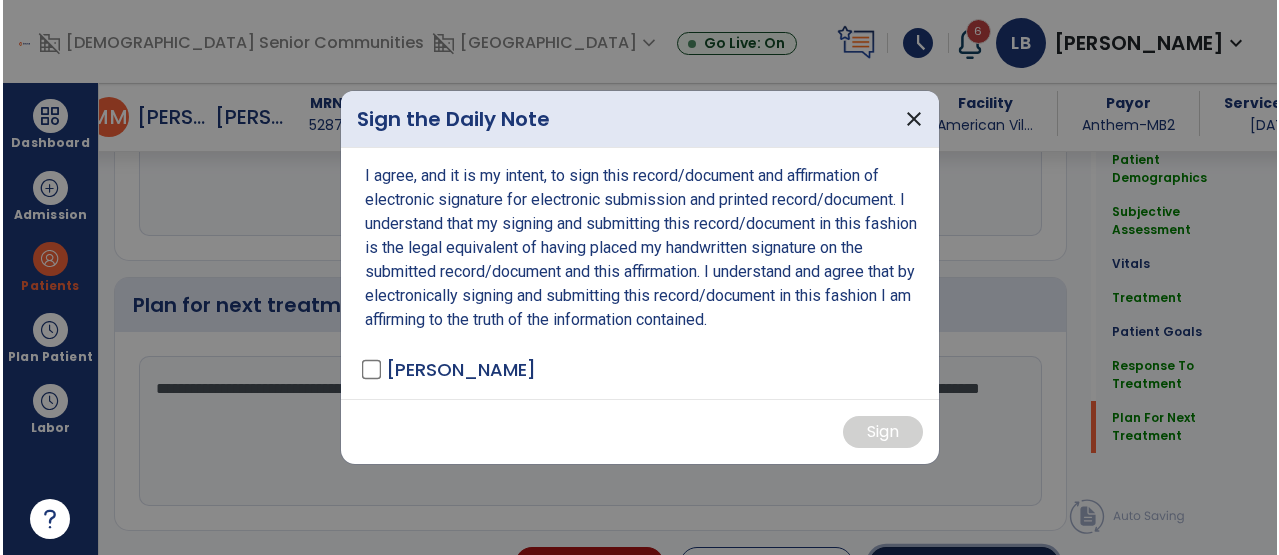 scroll, scrollTop: 3549, scrollLeft: 0, axis: vertical 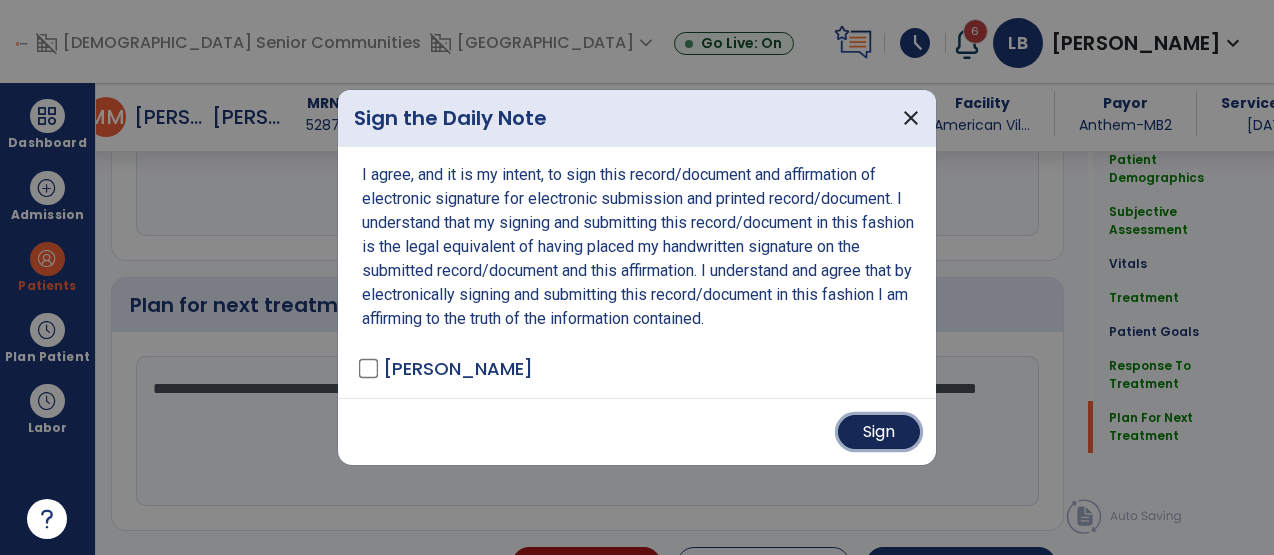 click on "Sign" at bounding box center (879, 432) 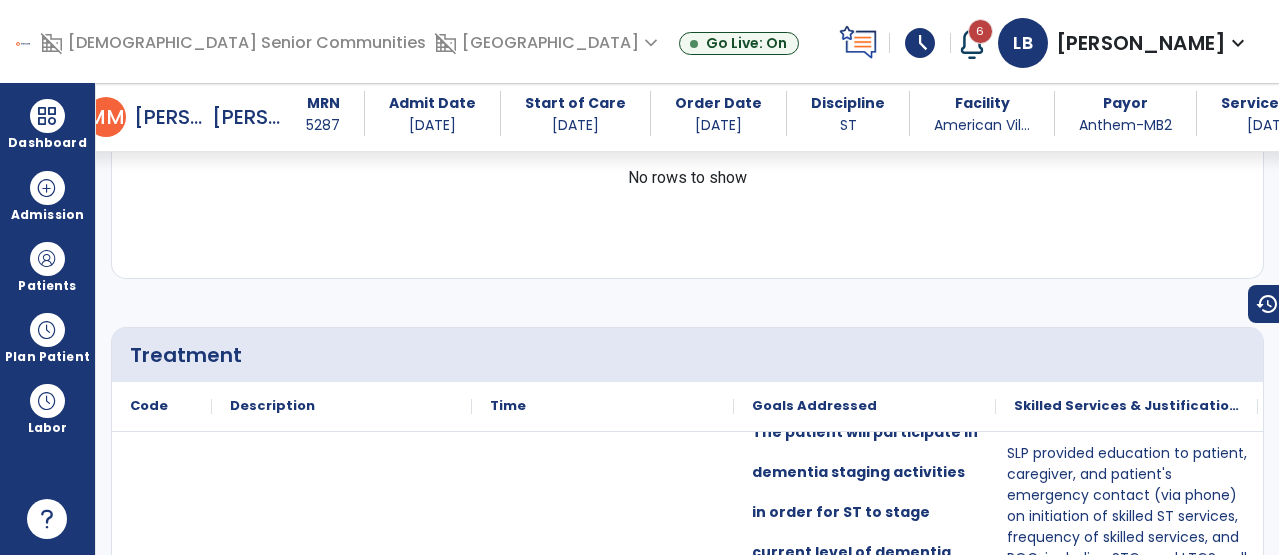 scroll, scrollTop: 0, scrollLeft: 0, axis: both 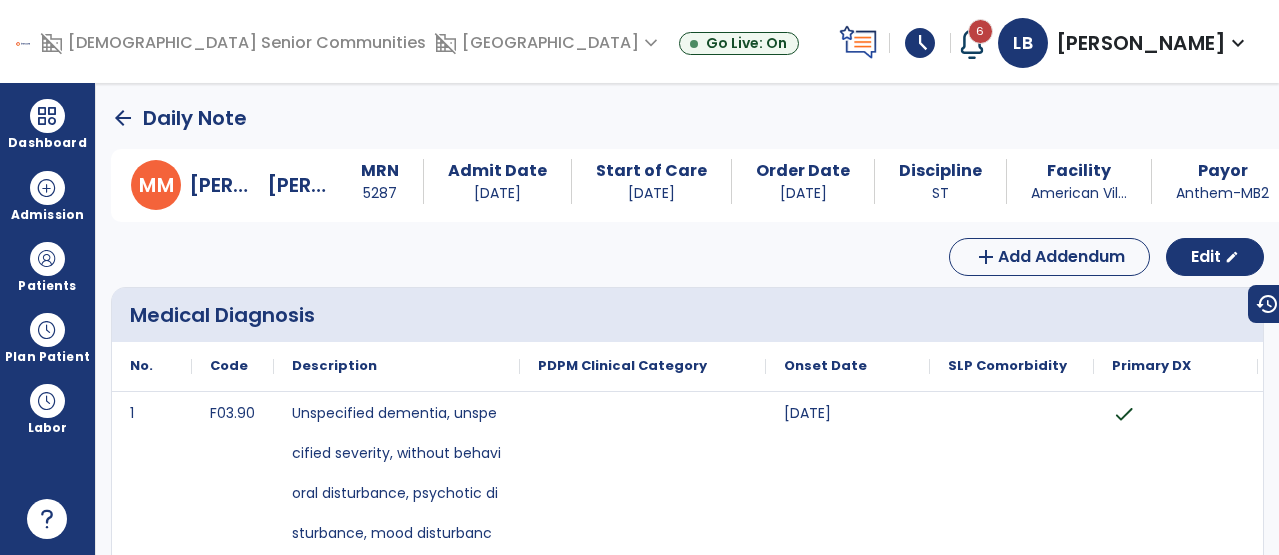 click on "arrow_back" 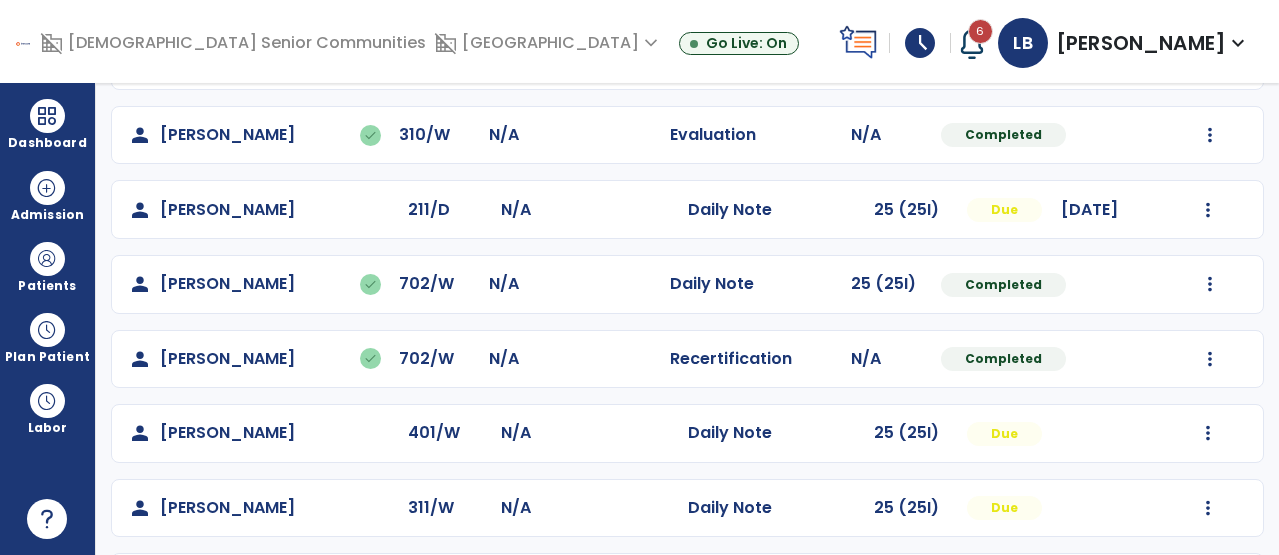 scroll, scrollTop: 1197, scrollLeft: 0, axis: vertical 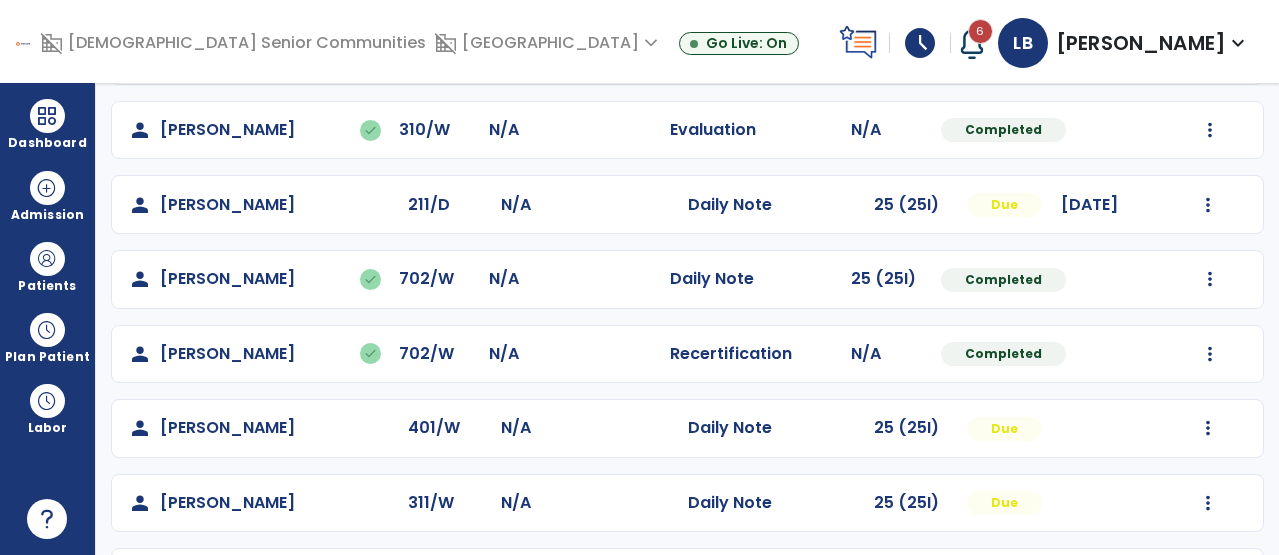 click on "Mark Visit As Complete   Reset Note   Open Document   G + C Mins" 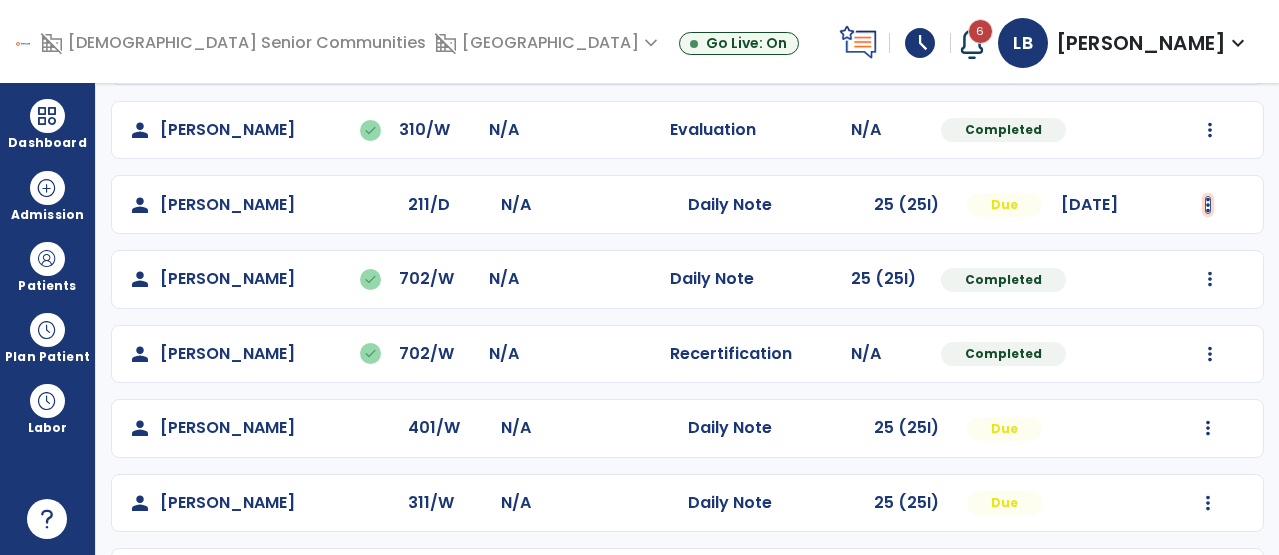 click at bounding box center [1210, -737] 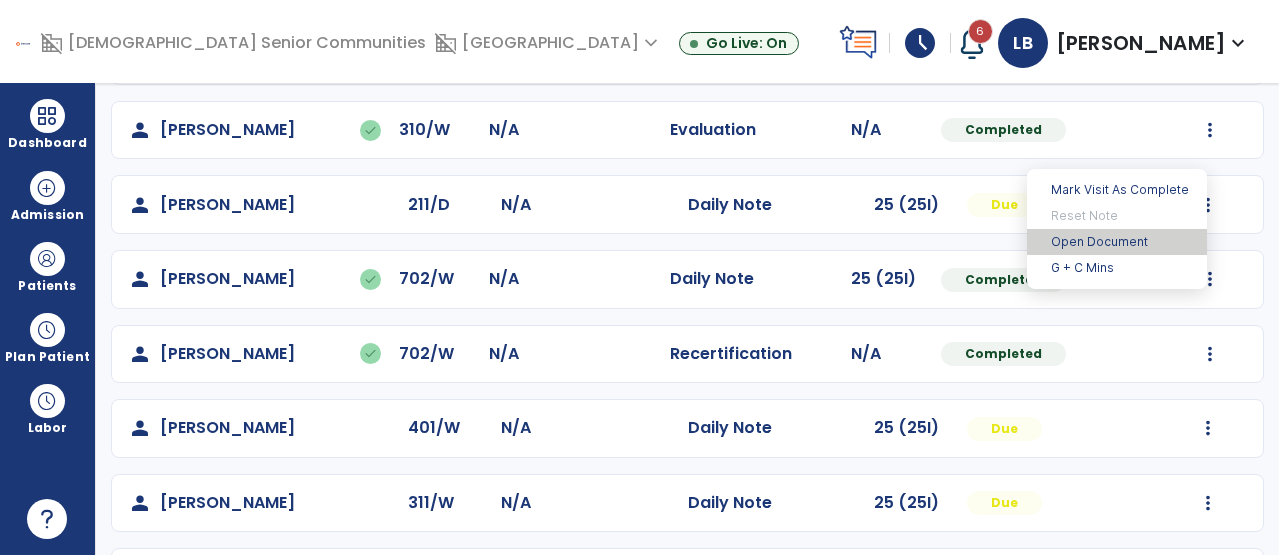 click on "Open Document" at bounding box center (1117, 242) 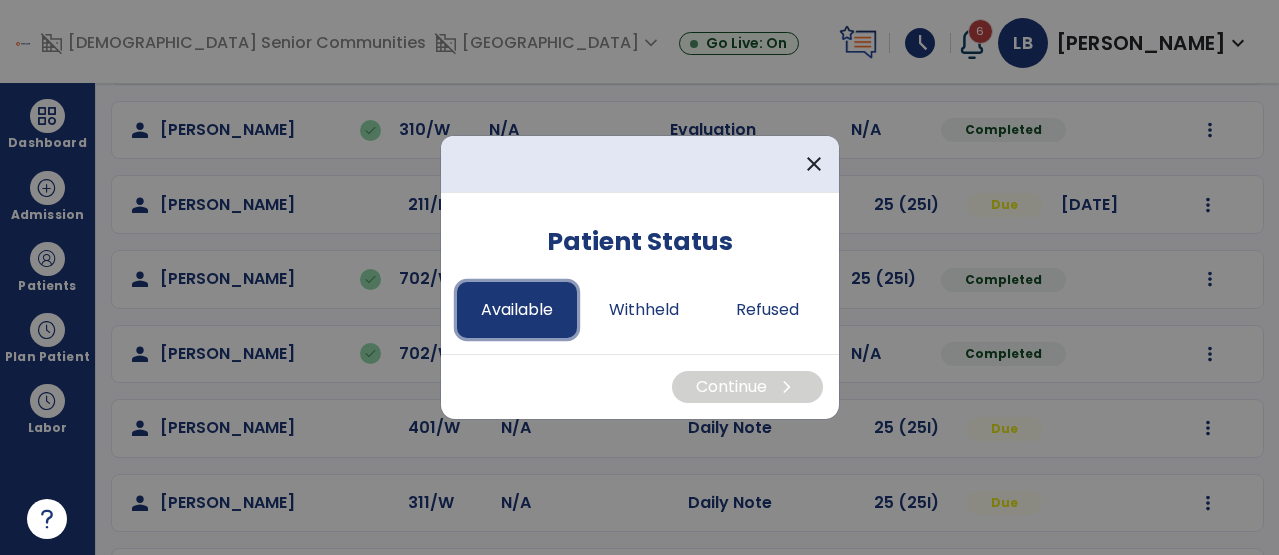 click on "Available" at bounding box center [517, 310] 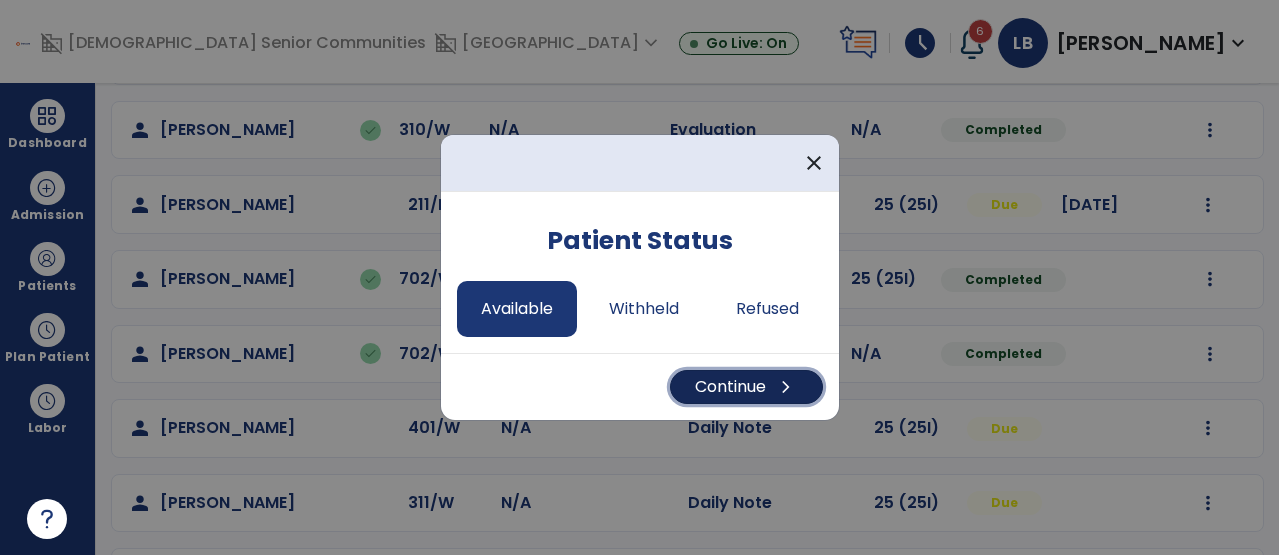 click on "Continue   chevron_right" at bounding box center [746, 387] 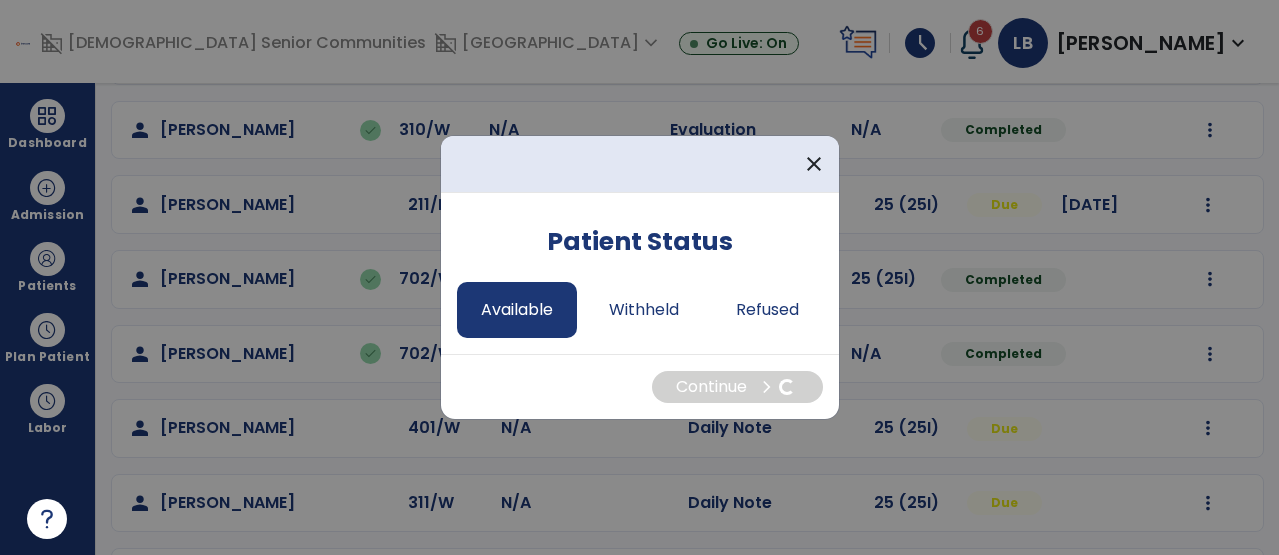 select on "*" 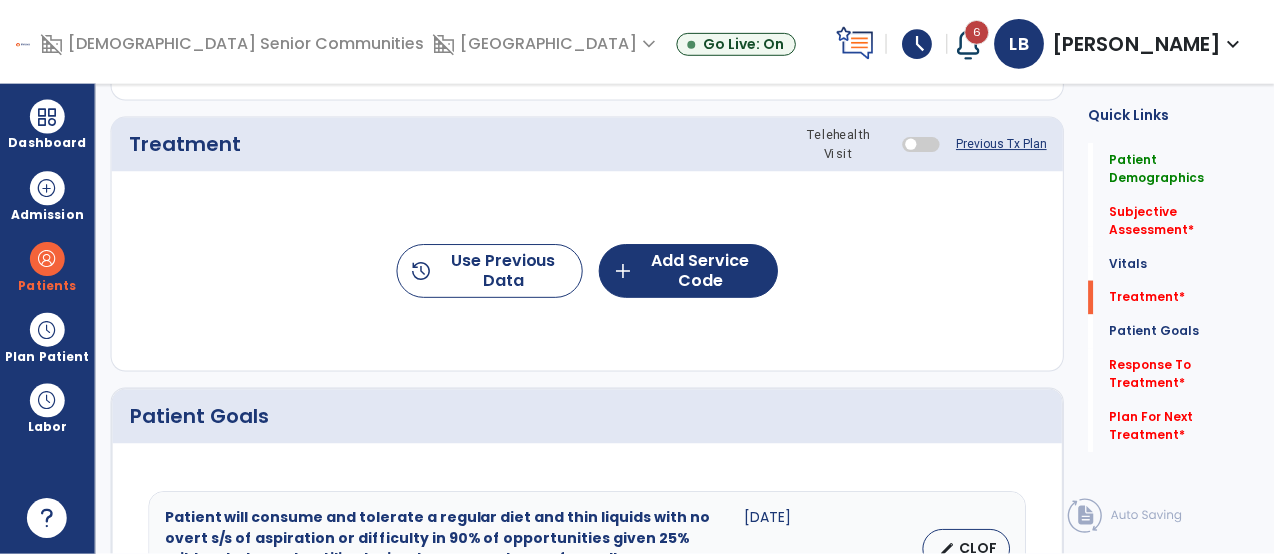 scroll, scrollTop: 1192, scrollLeft: 0, axis: vertical 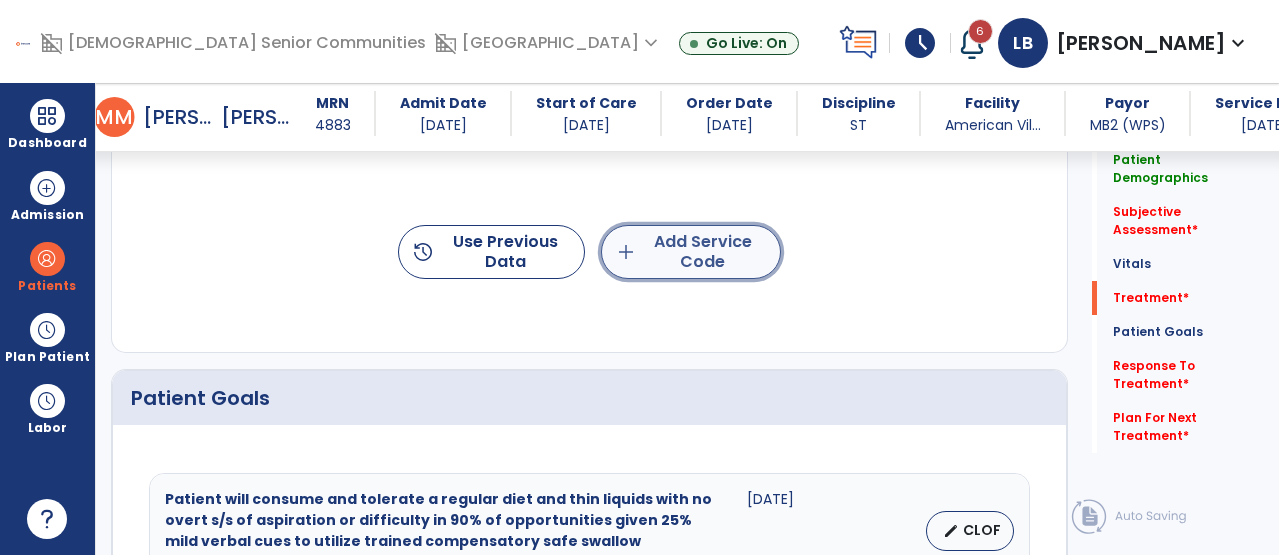 click on "add  Add Service Code" 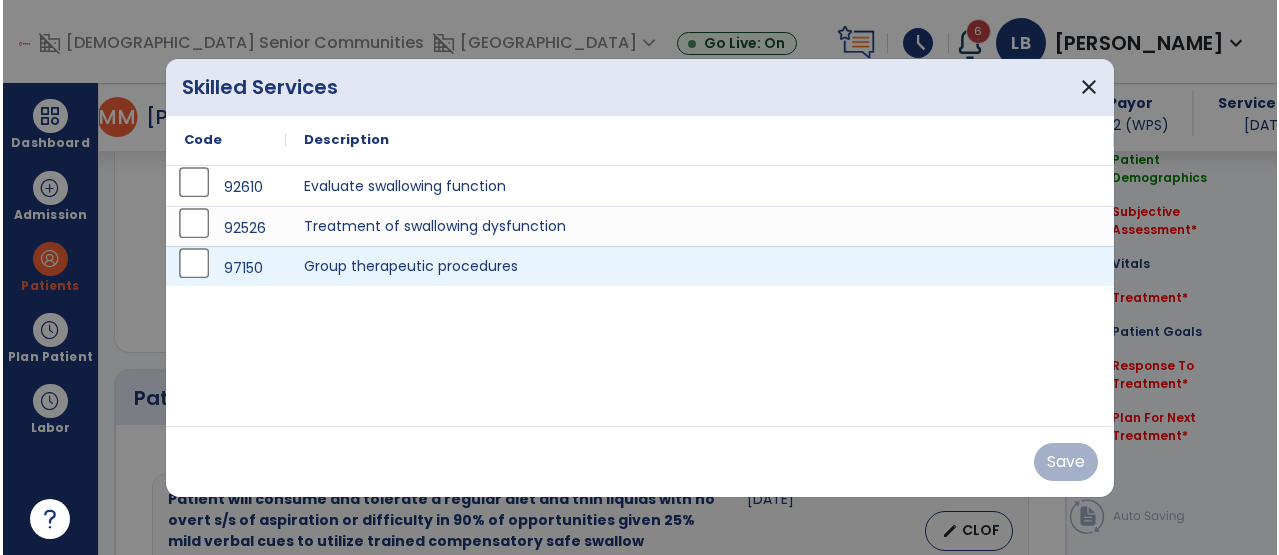 scroll, scrollTop: 1192, scrollLeft: 0, axis: vertical 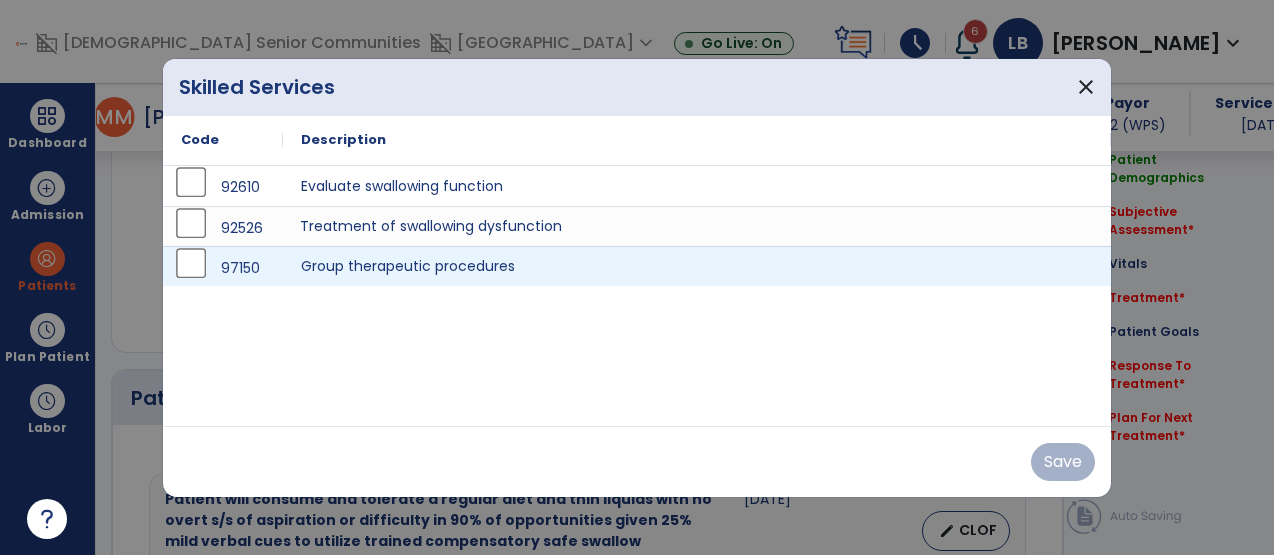 click on "Treatment of swallowing dysfunction" at bounding box center [697, 226] 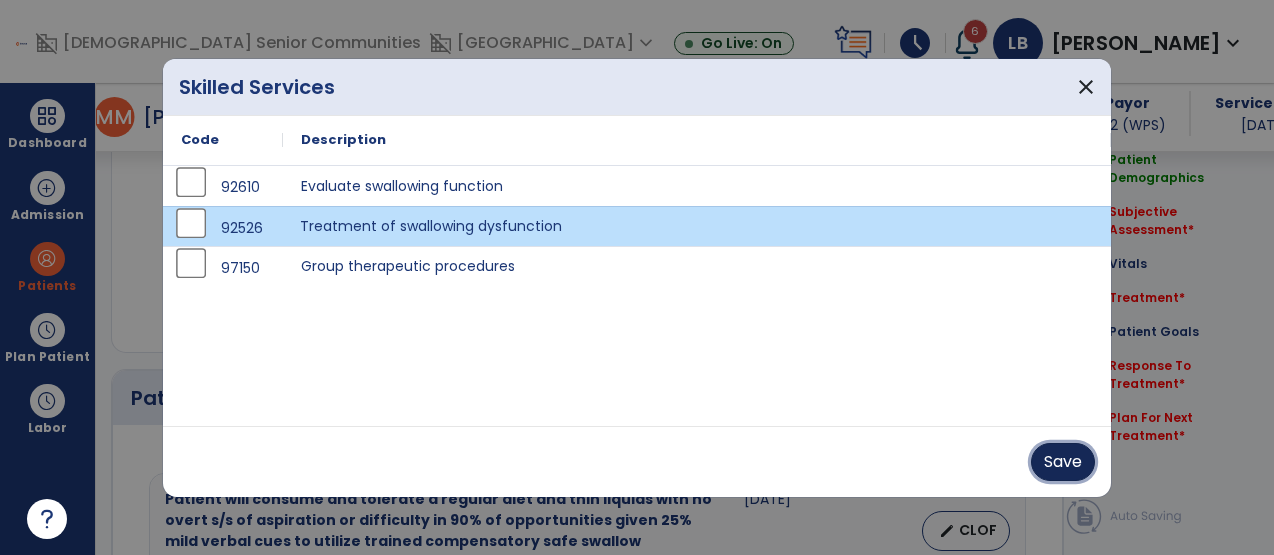 click on "Save" at bounding box center (1063, 462) 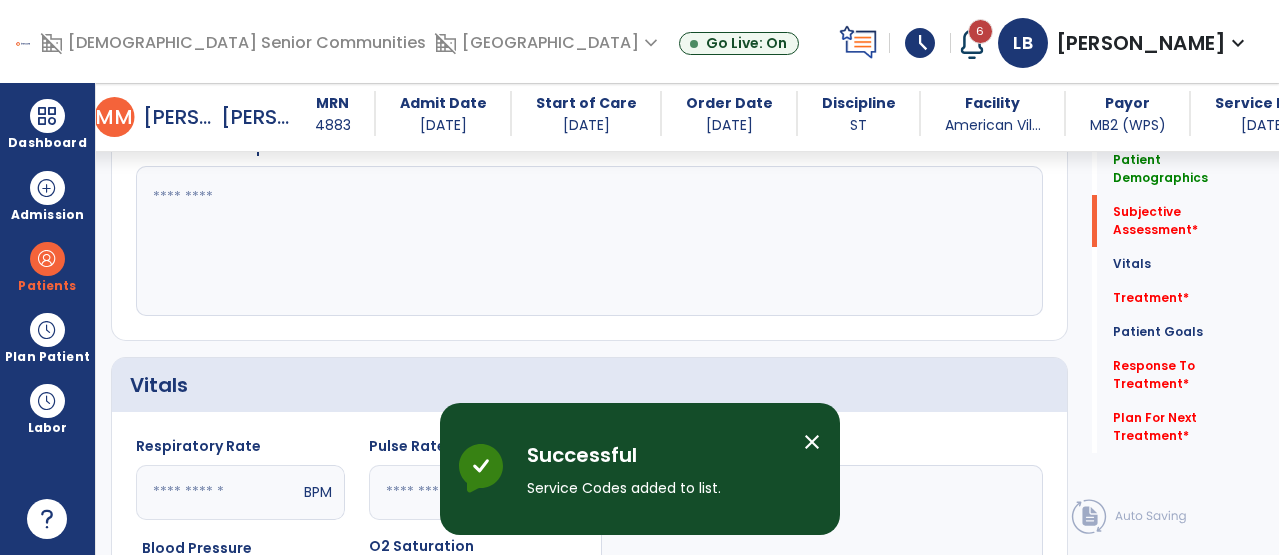 scroll, scrollTop: 547, scrollLeft: 0, axis: vertical 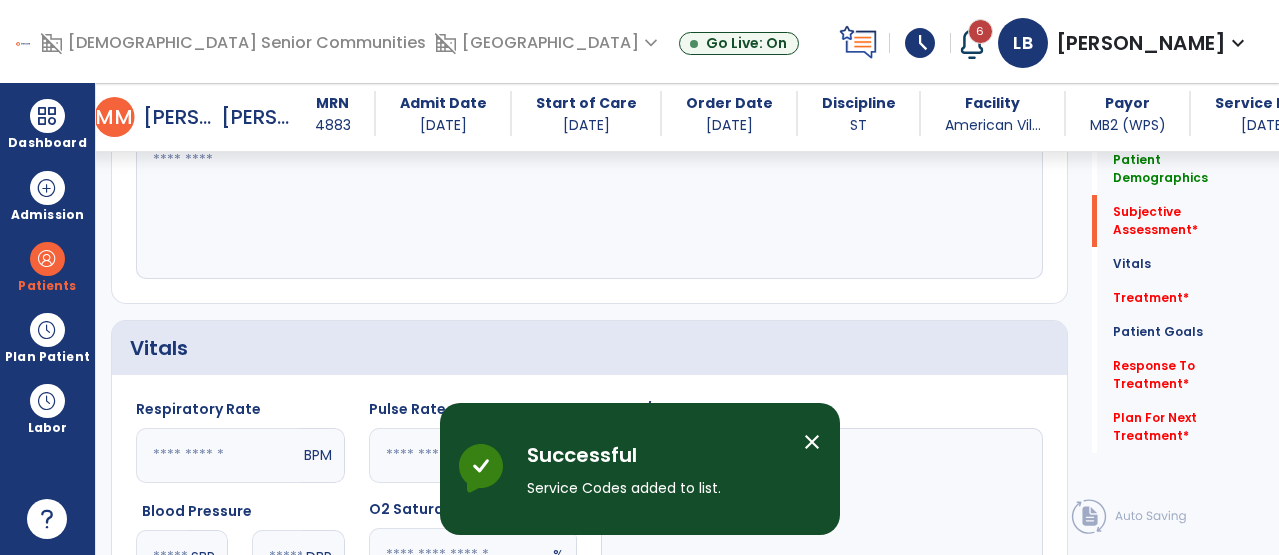 click 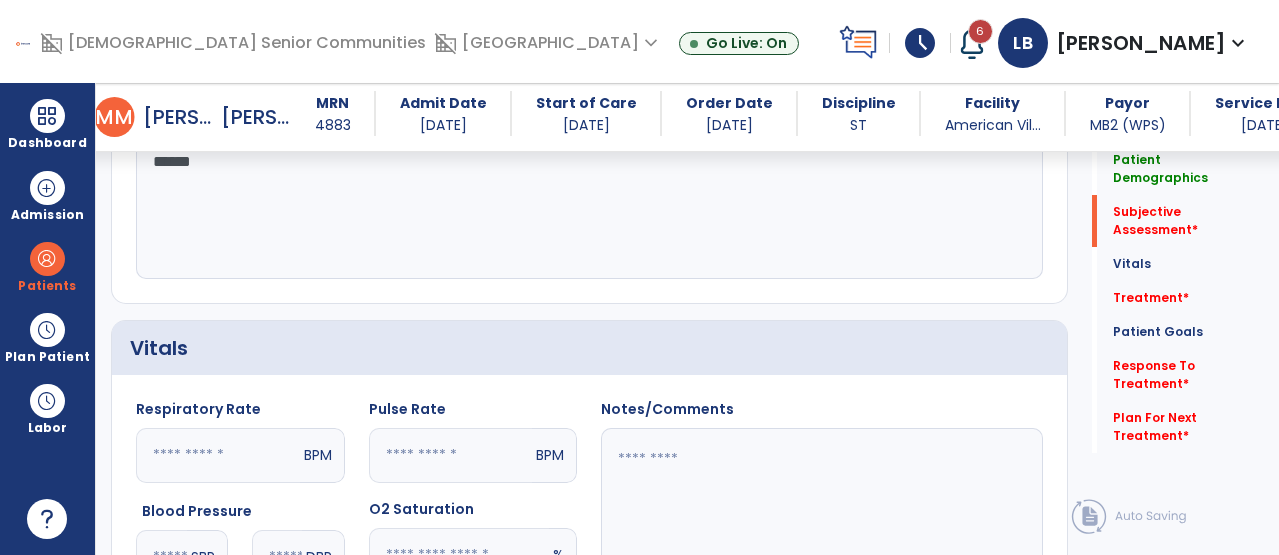 type on "*******" 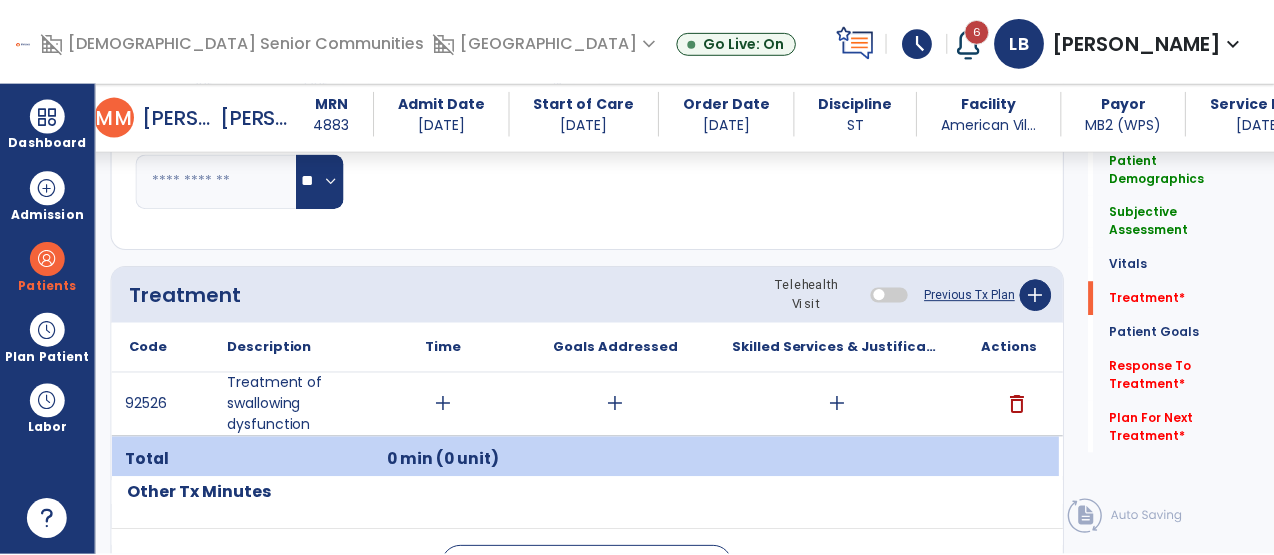 scroll, scrollTop: 1058, scrollLeft: 0, axis: vertical 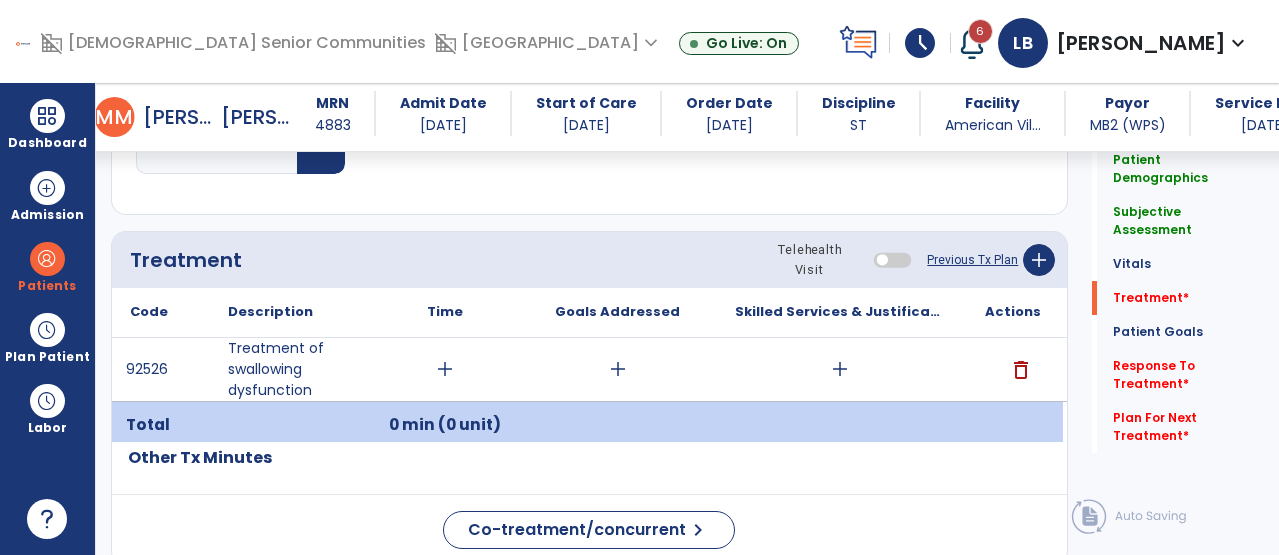 type on "**********" 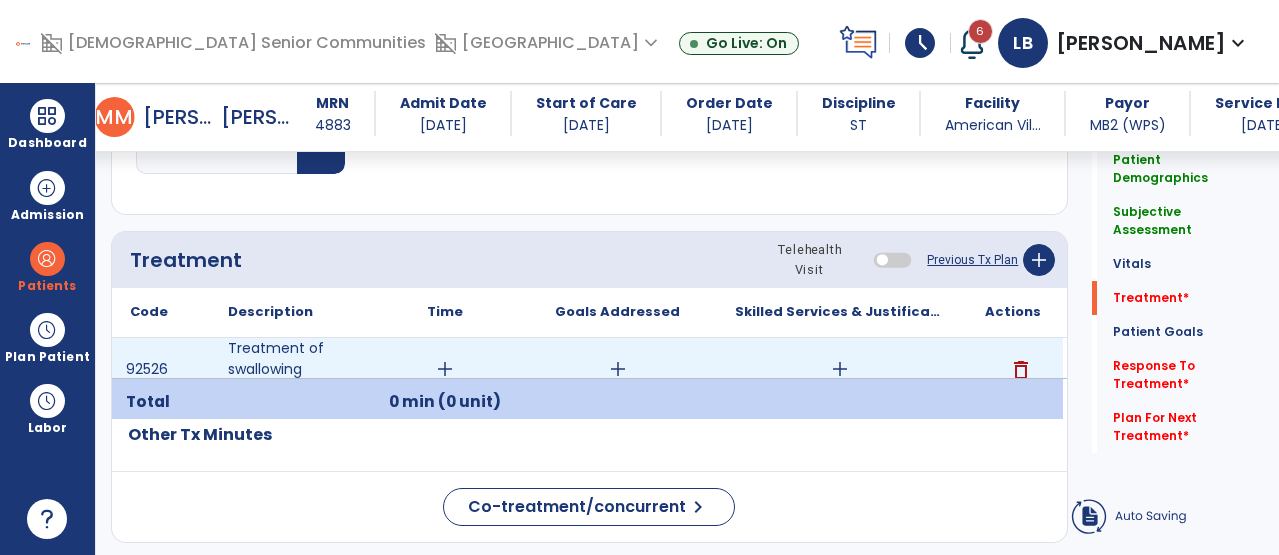 click on "add" at bounding box center [445, 369] 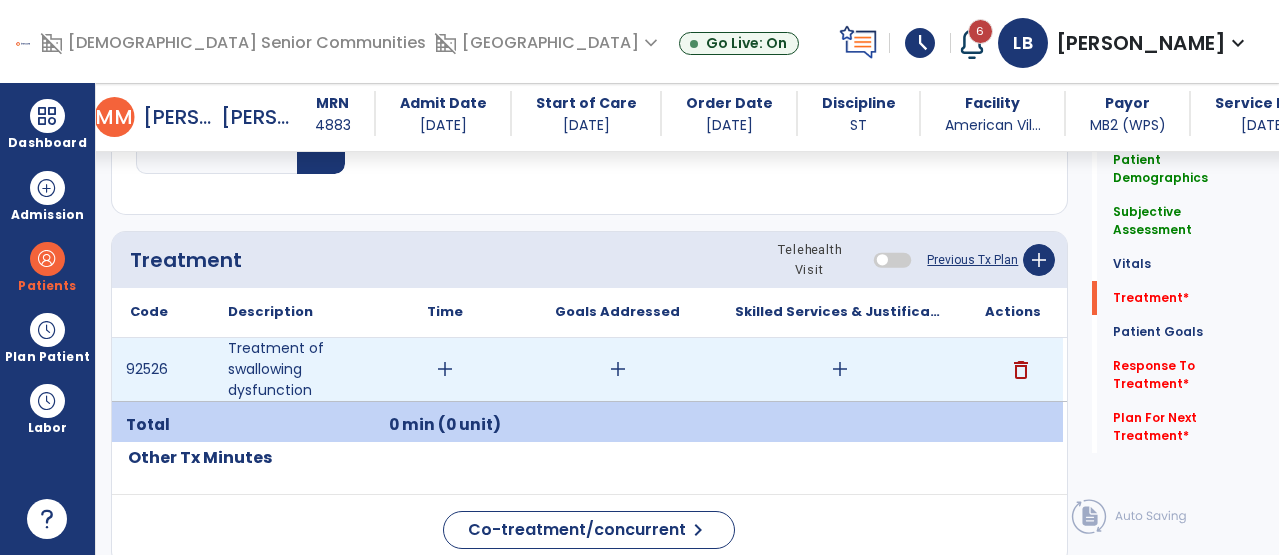 click on "add" at bounding box center (445, 369) 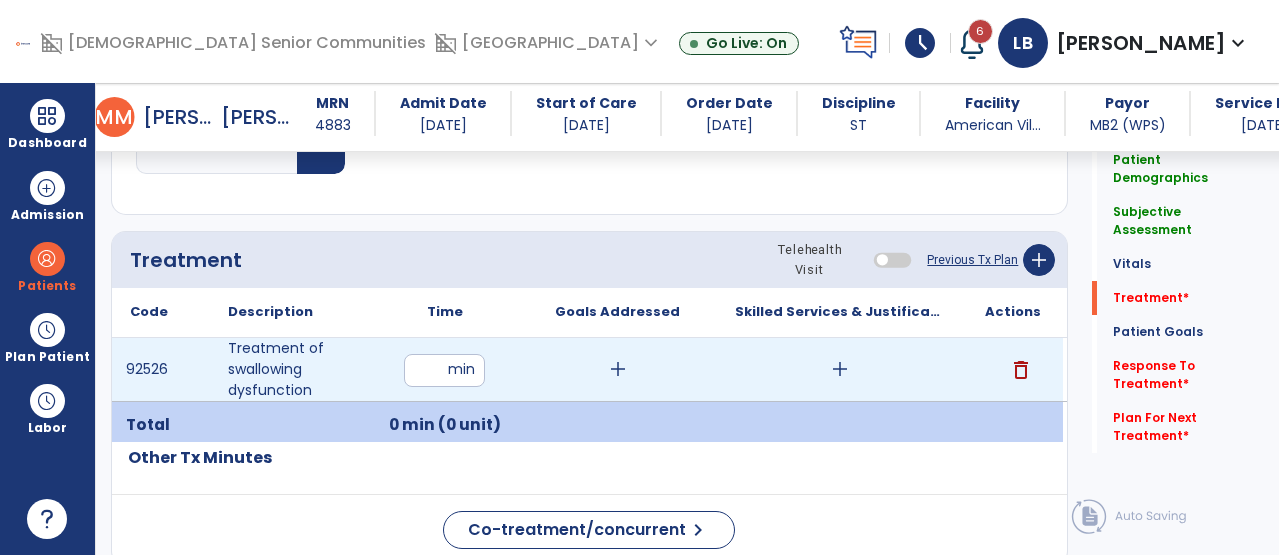 type on "**" 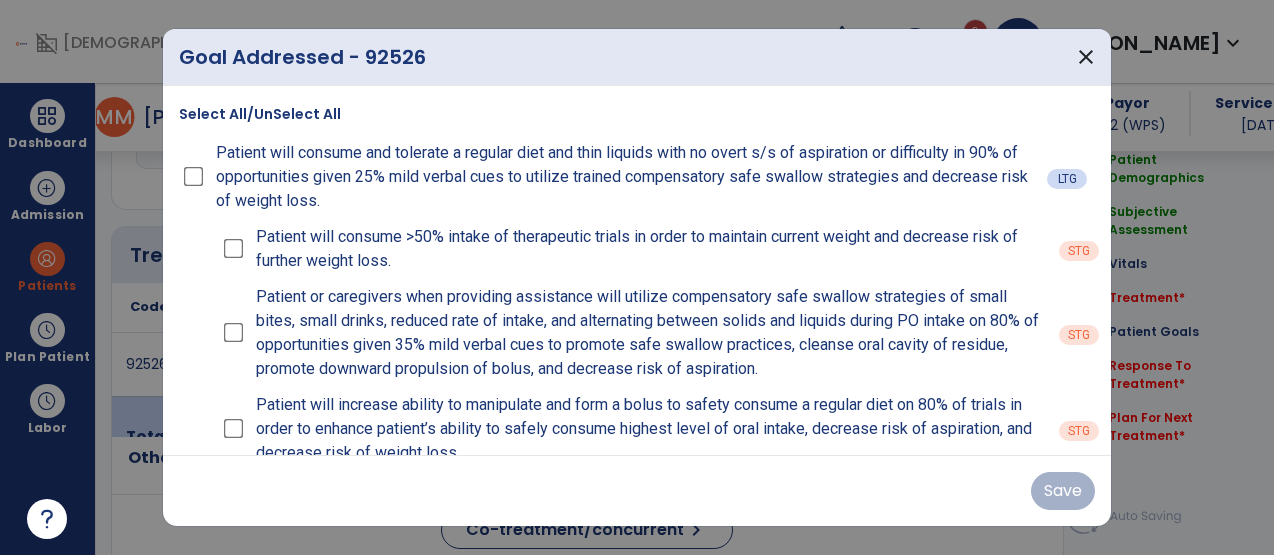 scroll, scrollTop: 1058, scrollLeft: 0, axis: vertical 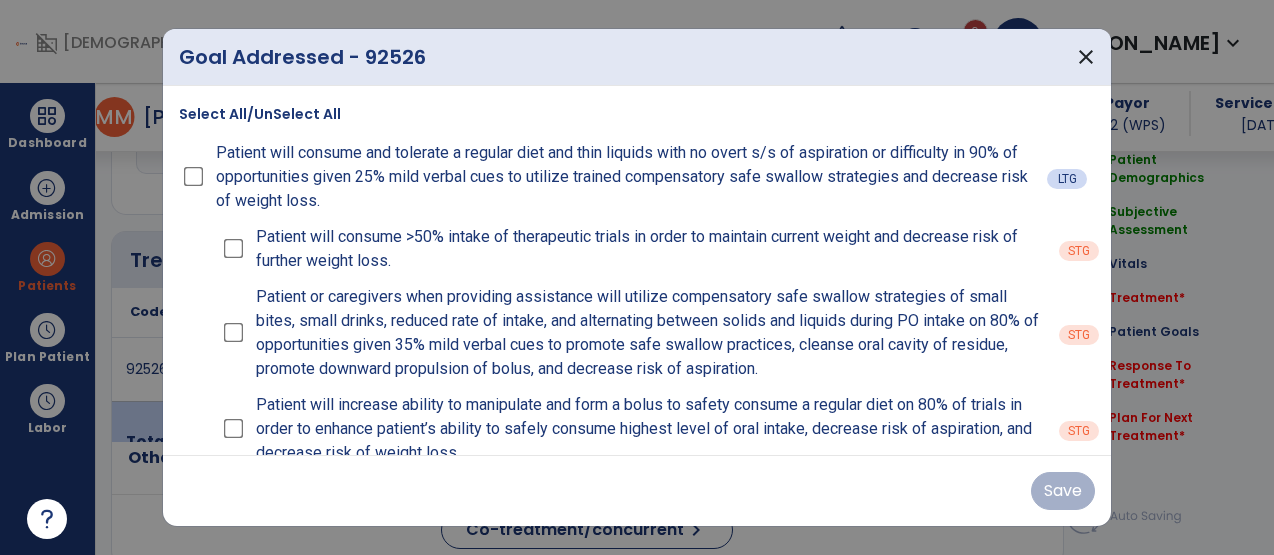 click on "Patient will consume and tolerate a regular diet and thin liquids with no overt s/s of aspiration or difficulty in 90% of opportunities given 25% mild verbal cues to utilize trained compensatory safe swallow strategies and decrease risk of weight loss." at bounding box center [613, 177] 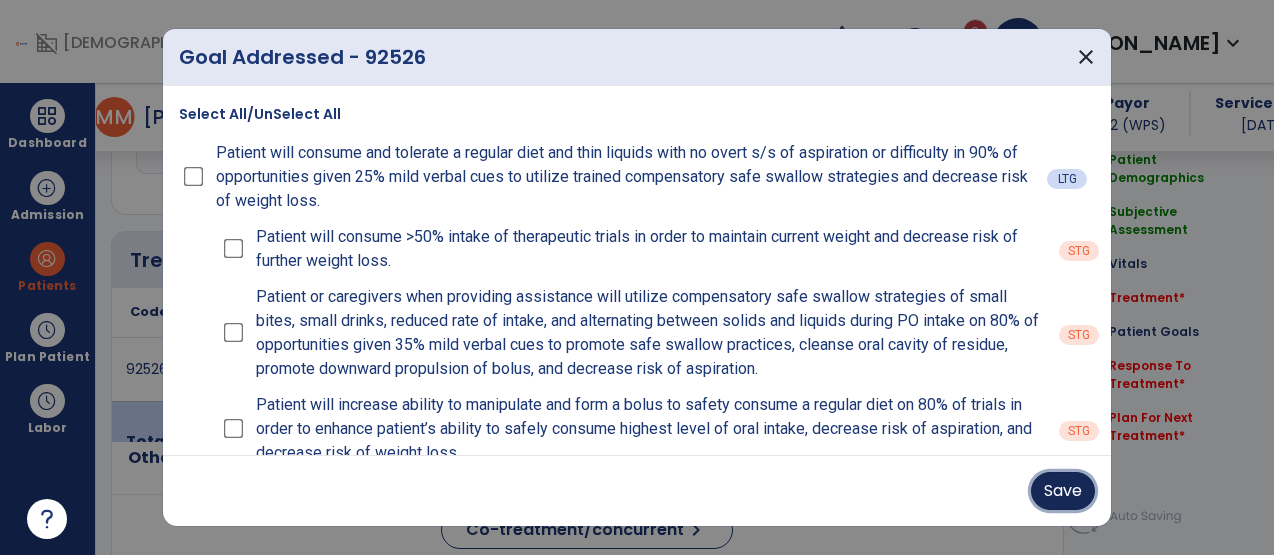 click on "Save" at bounding box center (1063, 491) 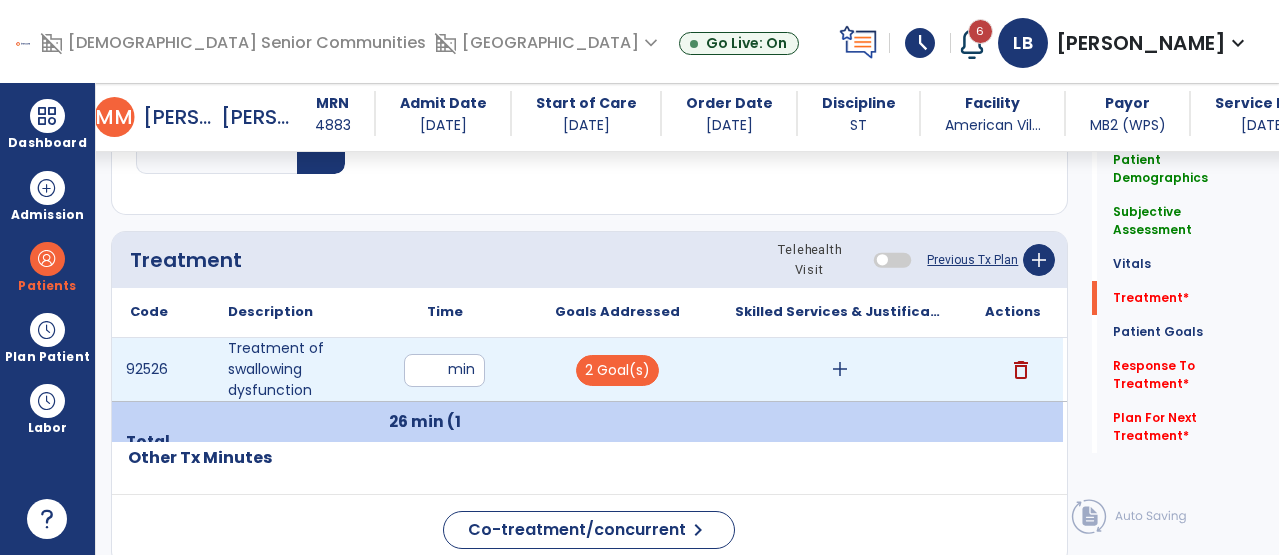 click on "add" at bounding box center (840, 369) 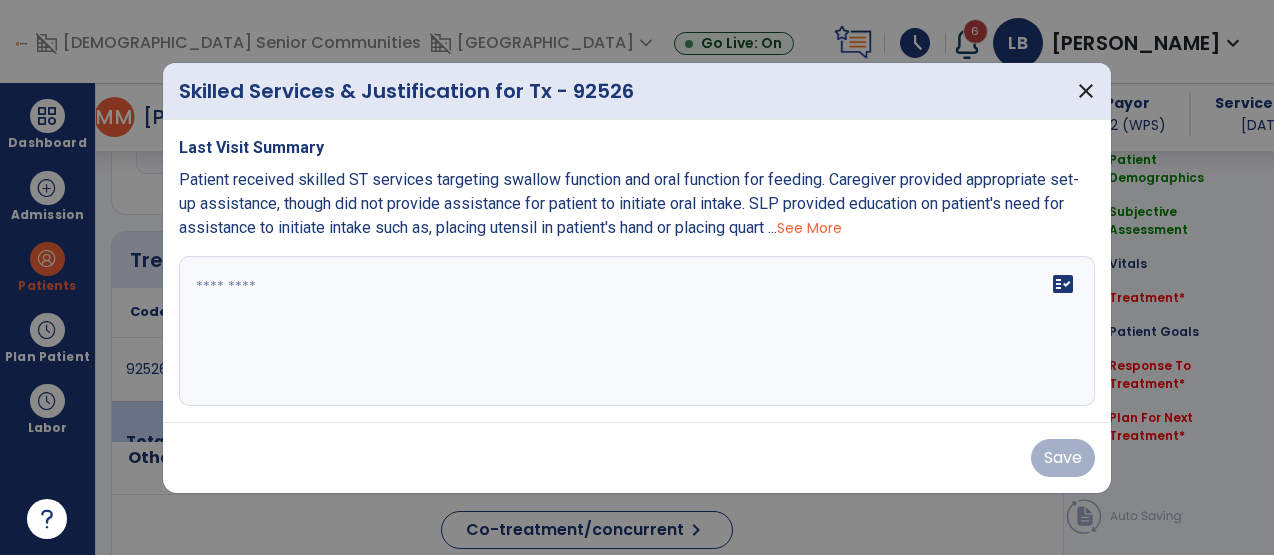 scroll, scrollTop: 1058, scrollLeft: 0, axis: vertical 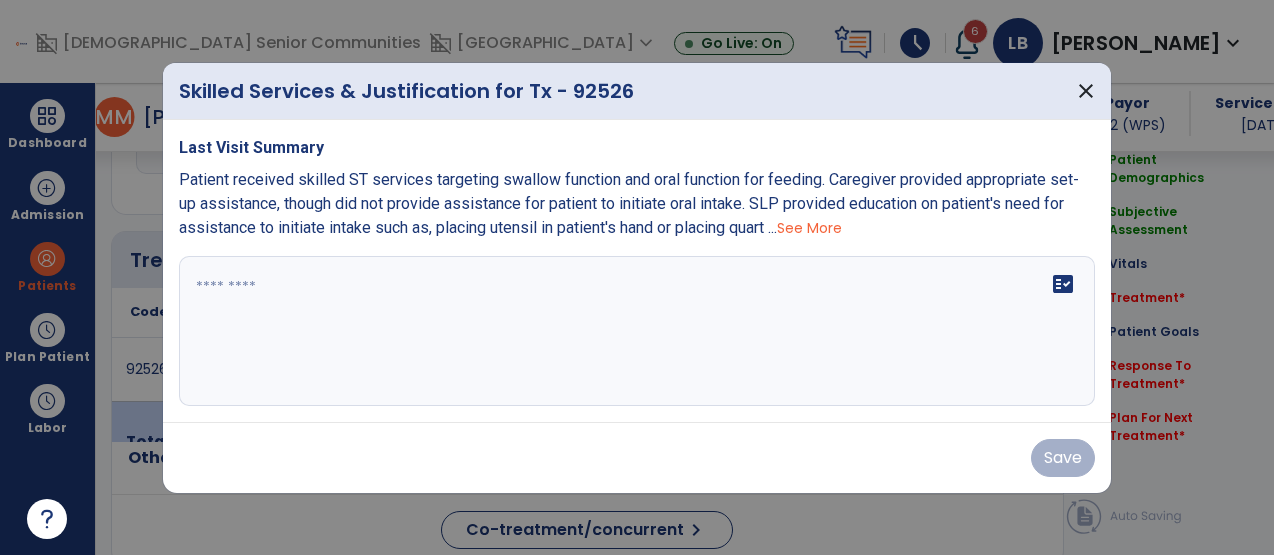 click on "fact_check" at bounding box center (637, 331) 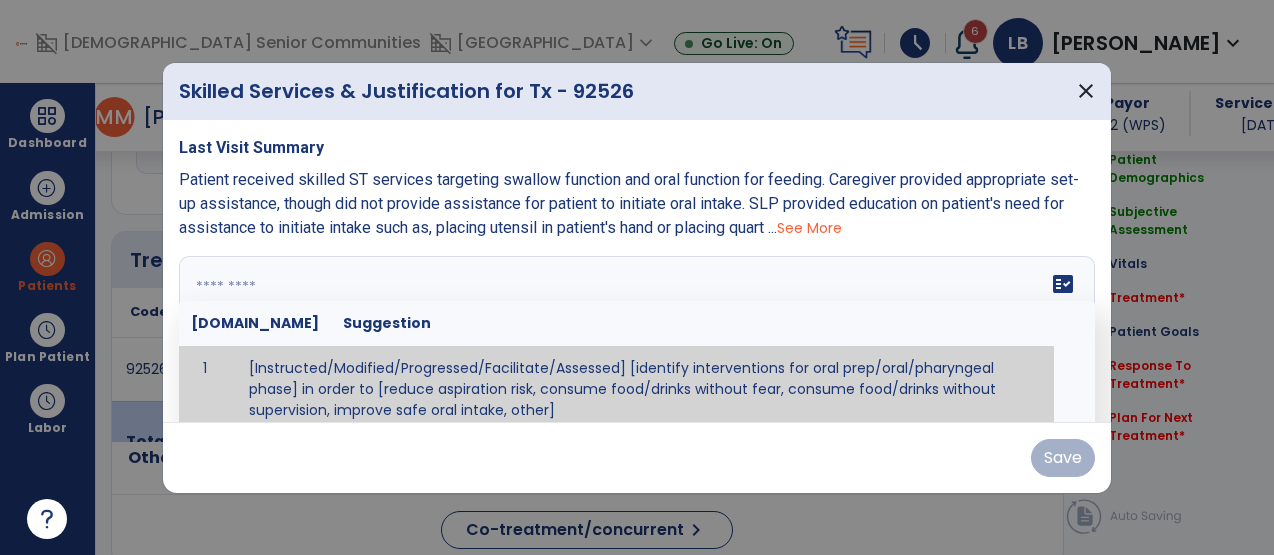 paste on "**********" 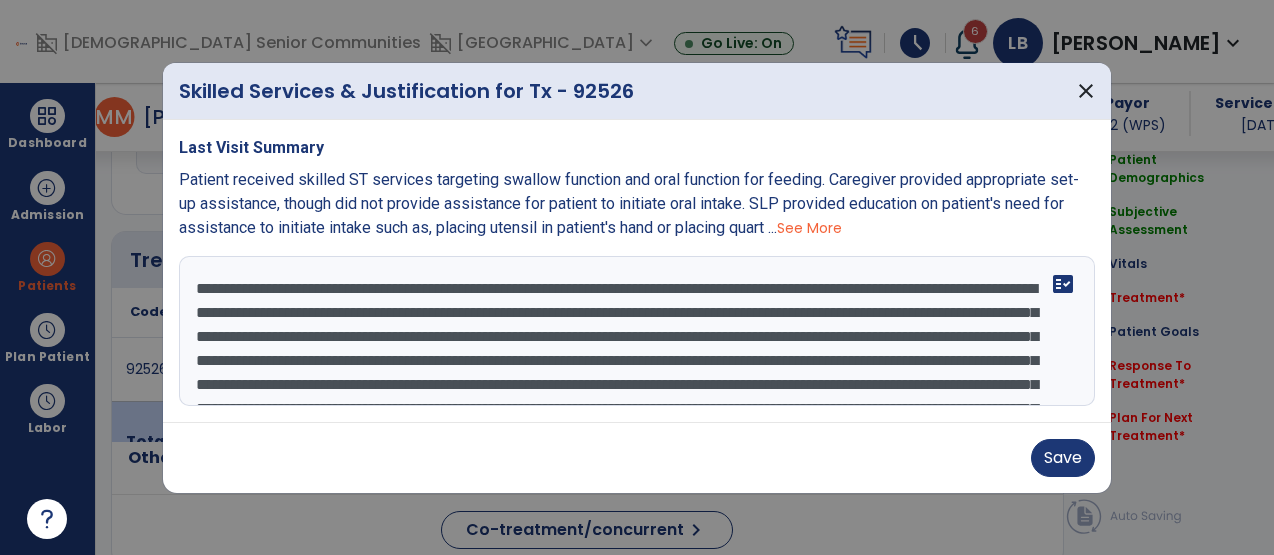 scroll, scrollTop: 0, scrollLeft: 0, axis: both 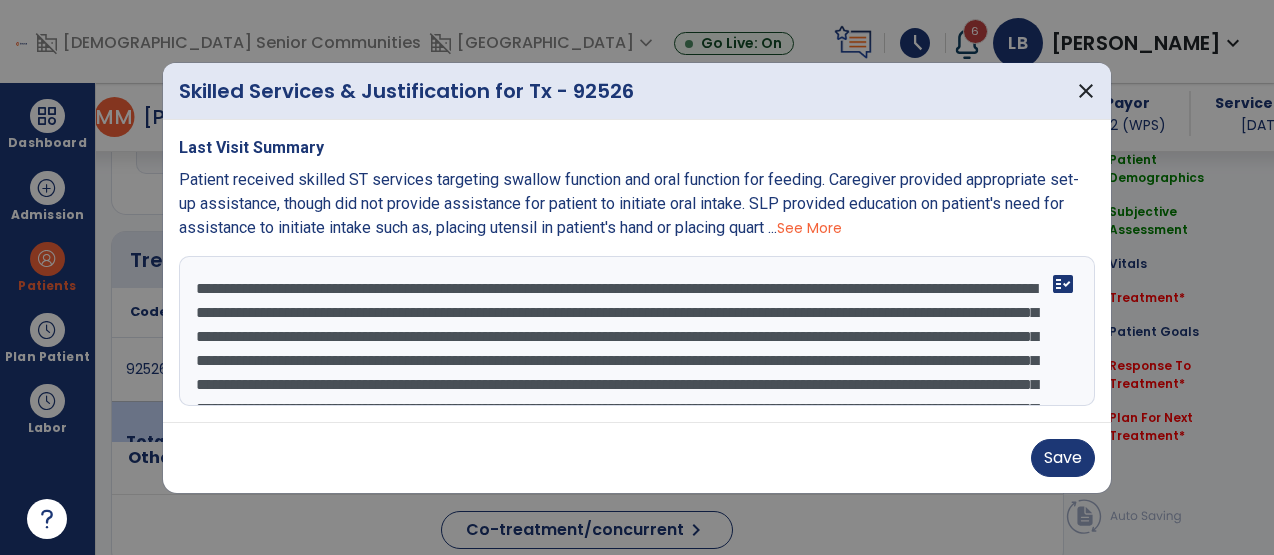drag, startPoint x: 251, startPoint y: 313, endPoint x: 451, endPoint y: 367, distance: 207.16177 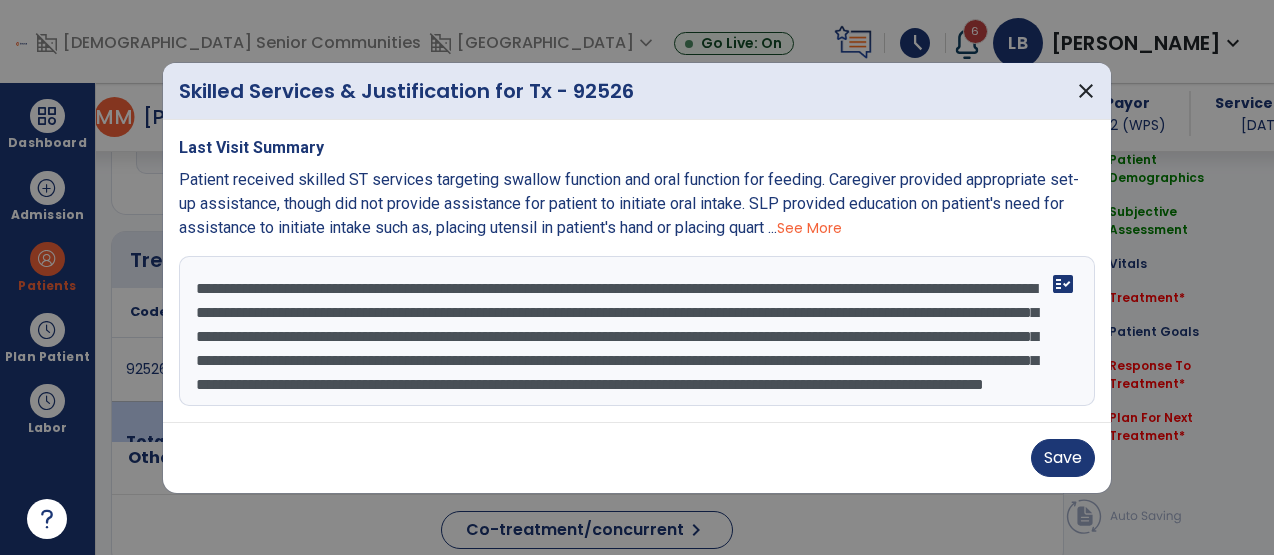 drag, startPoint x: 583, startPoint y: 312, endPoint x: 824, endPoint y: 336, distance: 242.19208 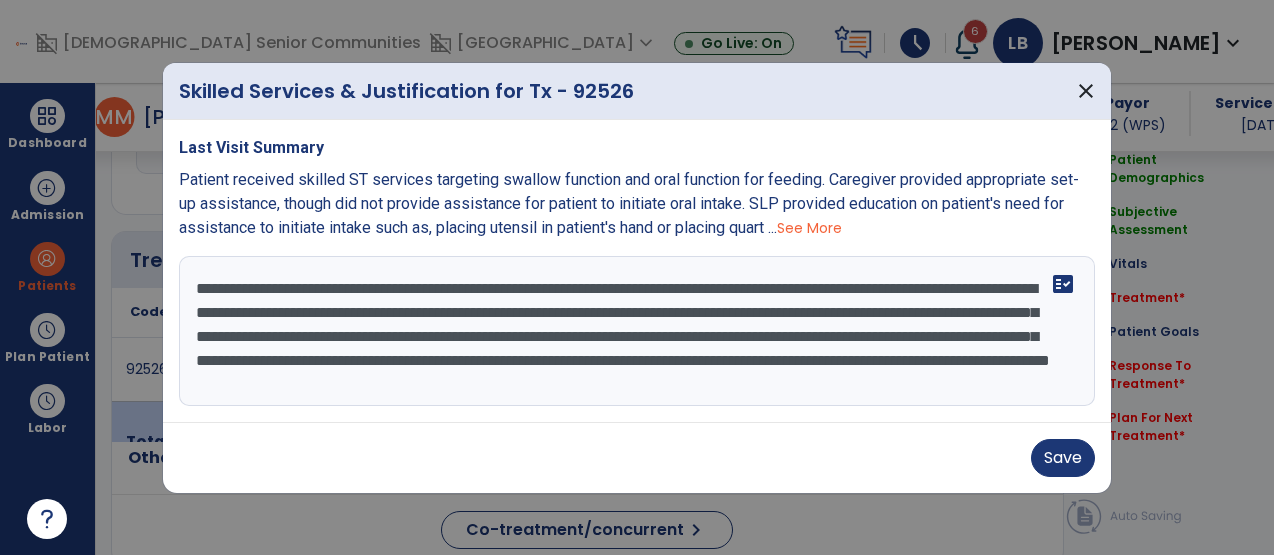 drag, startPoint x: 935, startPoint y: 312, endPoint x: 427, endPoint y: 342, distance: 508.88507 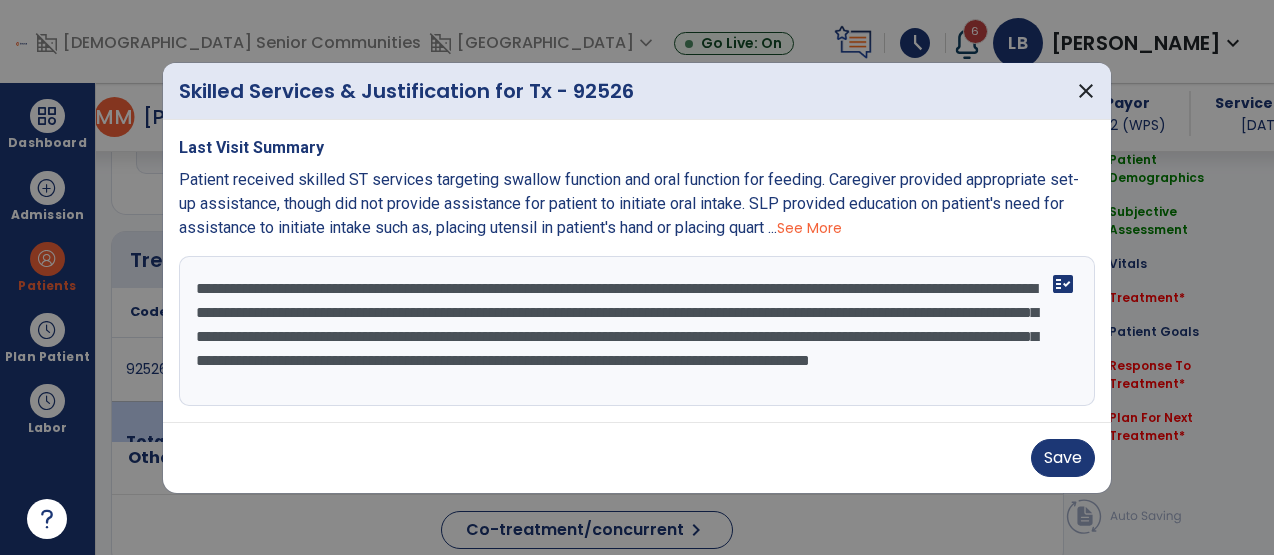 click on "**********" at bounding box center [637, 331] 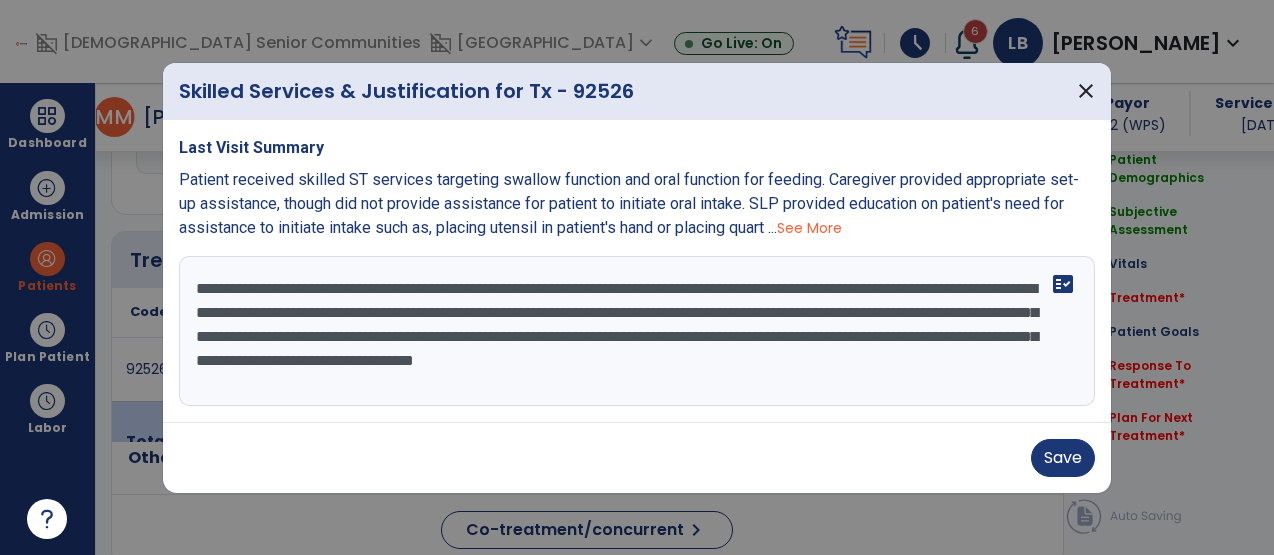 scroll, scrollTop: 0, scrollLeft: 0, axis: both 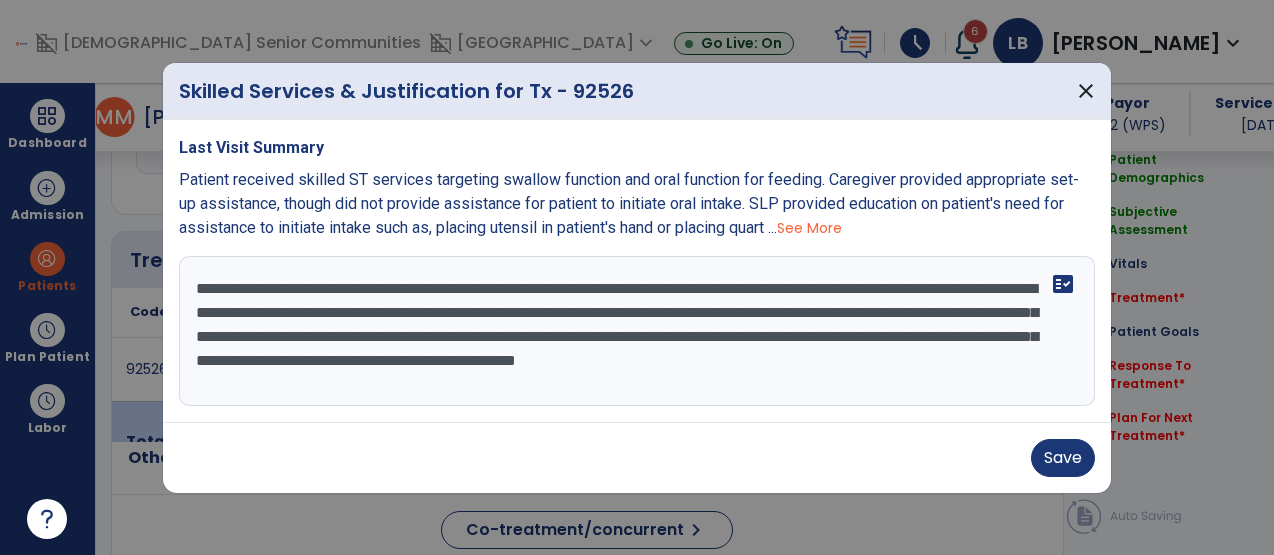 drag, startPoint x: 812, startPoint y: 396, endPoint x: 337, endPoint y: 403, distance: 475.05157 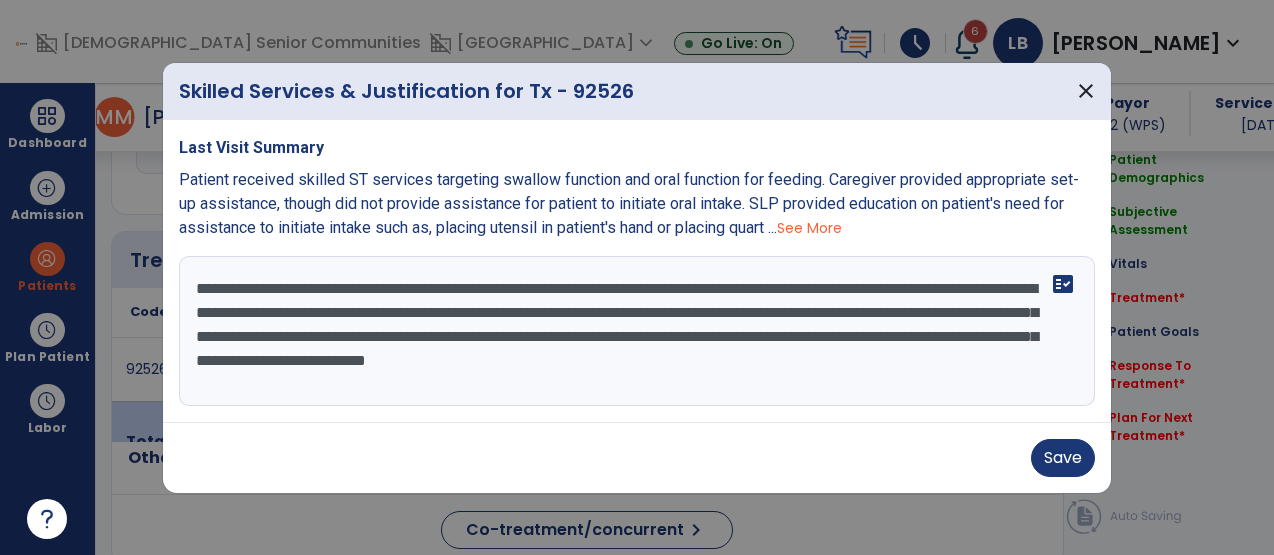 click on "**********" at bounding box center [637, 331] 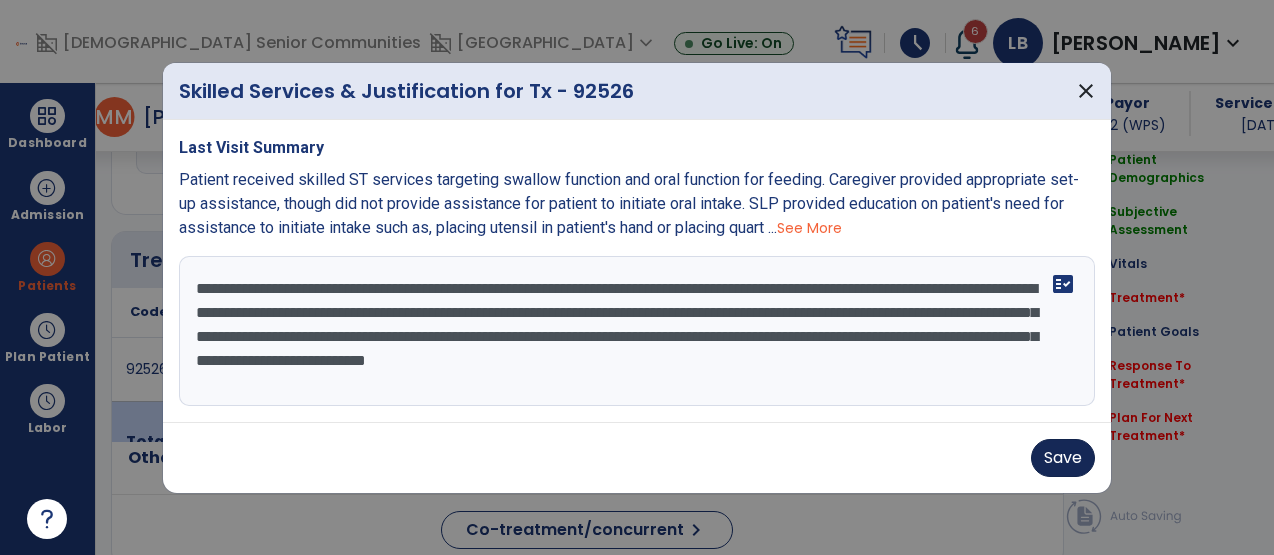 type on "**********" 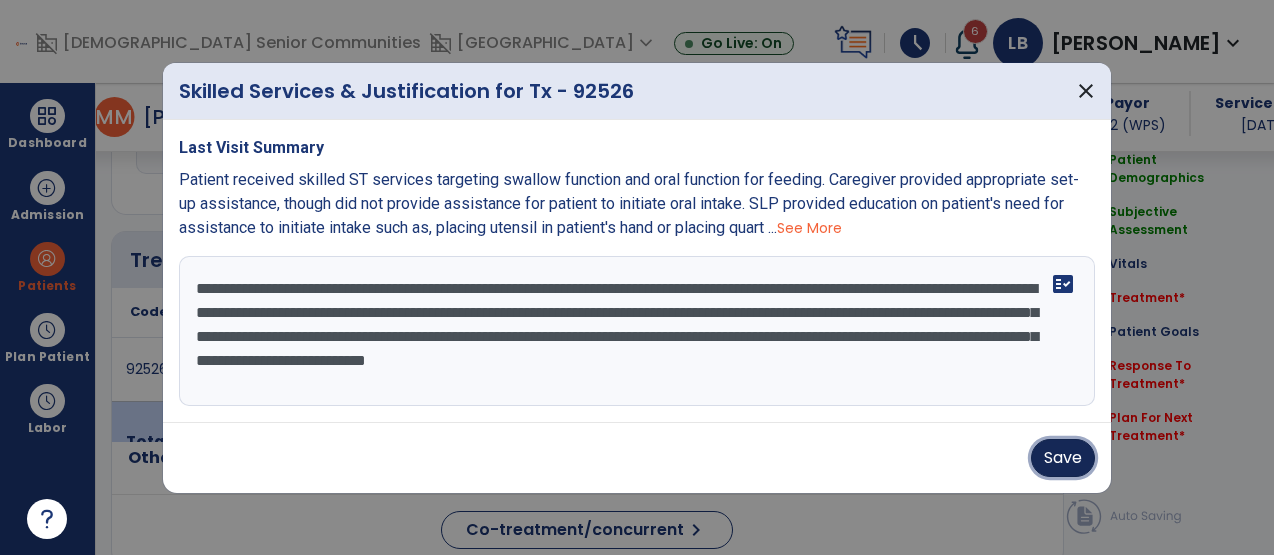 click on "Save" at bounding box center (1063, 458) 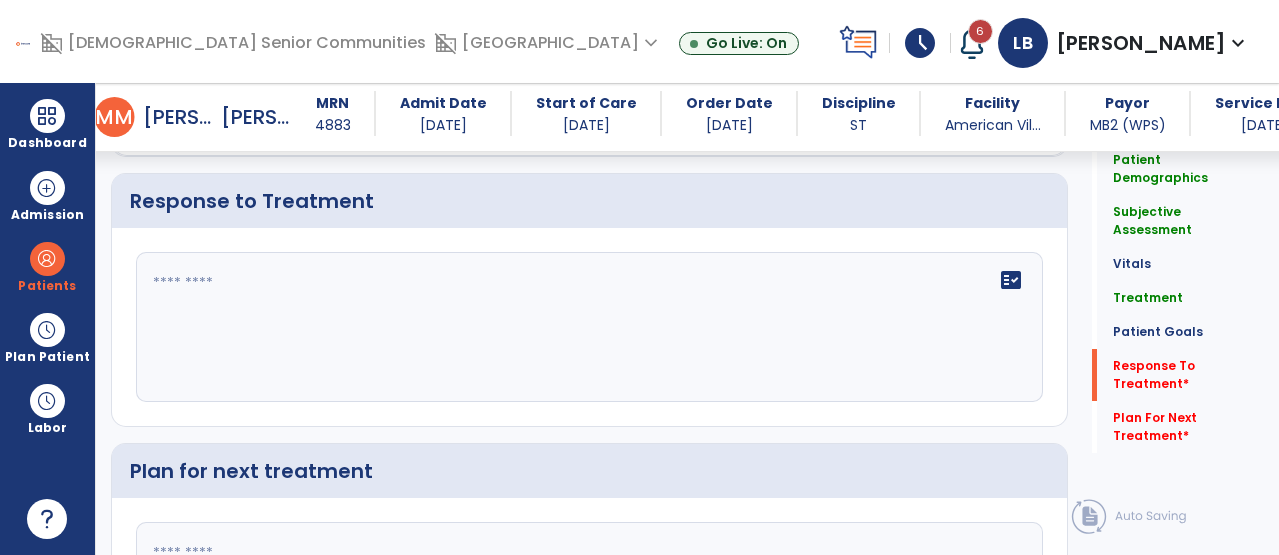 scroll, scrollTop: 3006, scrollLeft: 0, axis: vertical 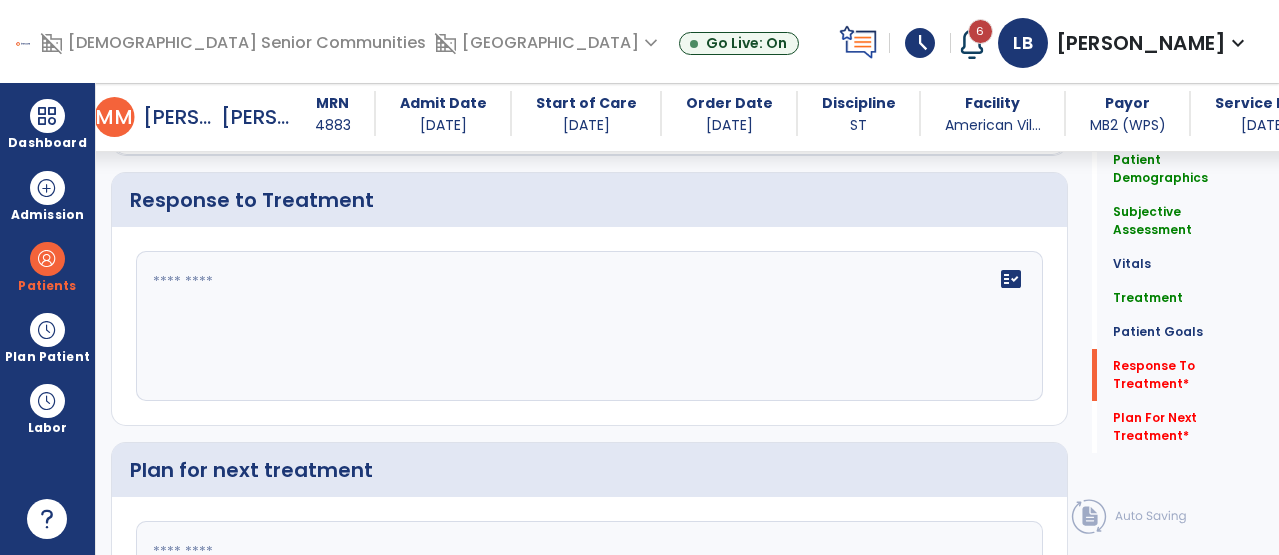 click on "fact_check" 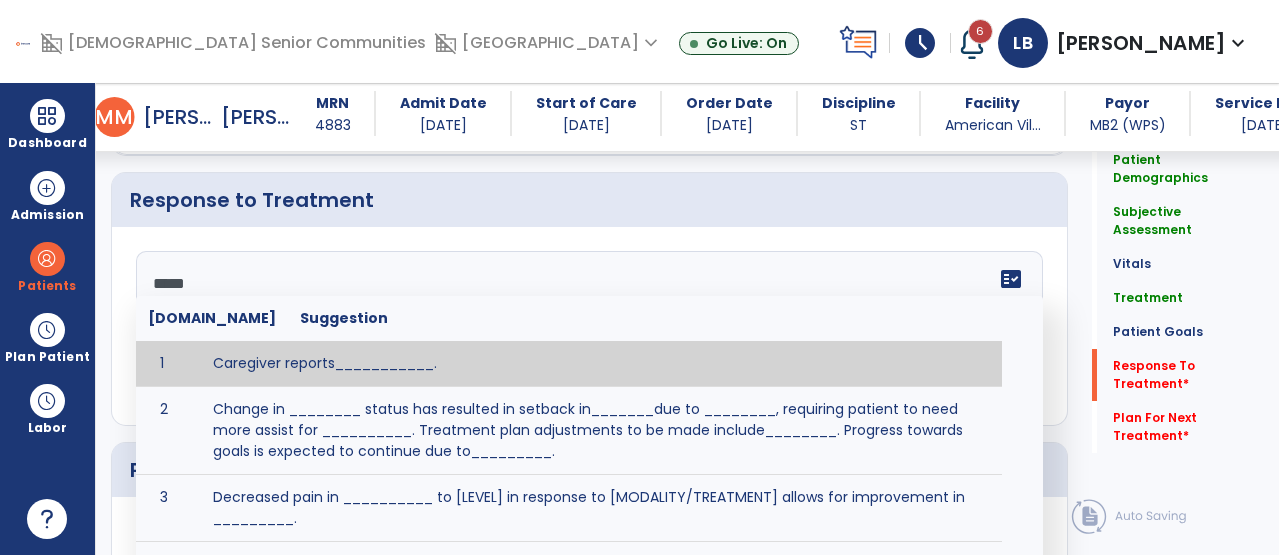 type on "******" 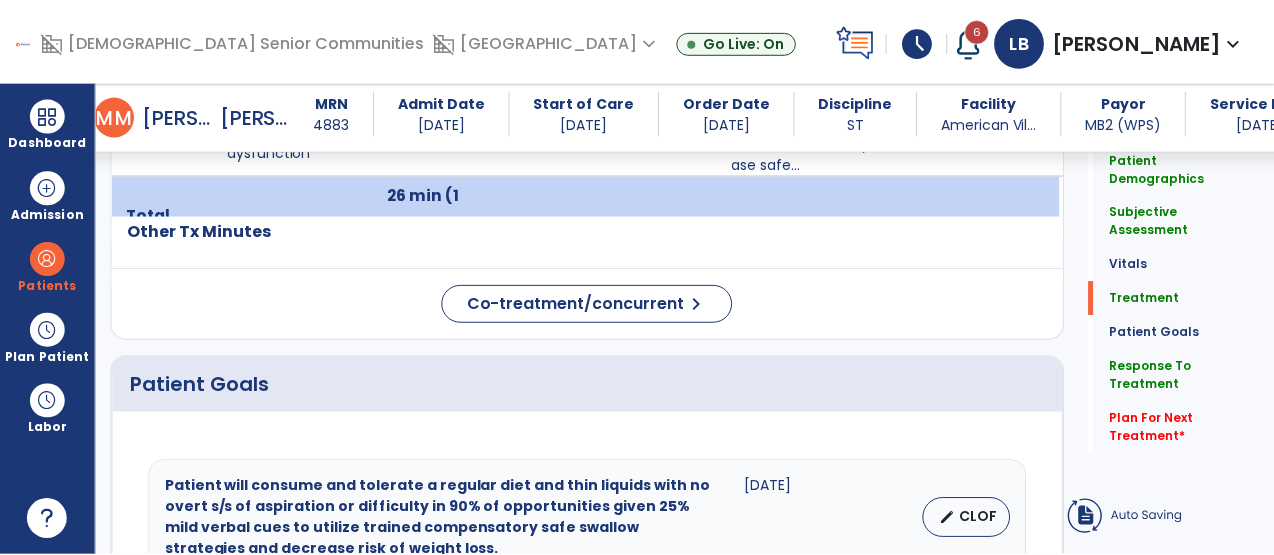 scroll, scrollTop: 953, scrollLeft: 0, axis: vertical 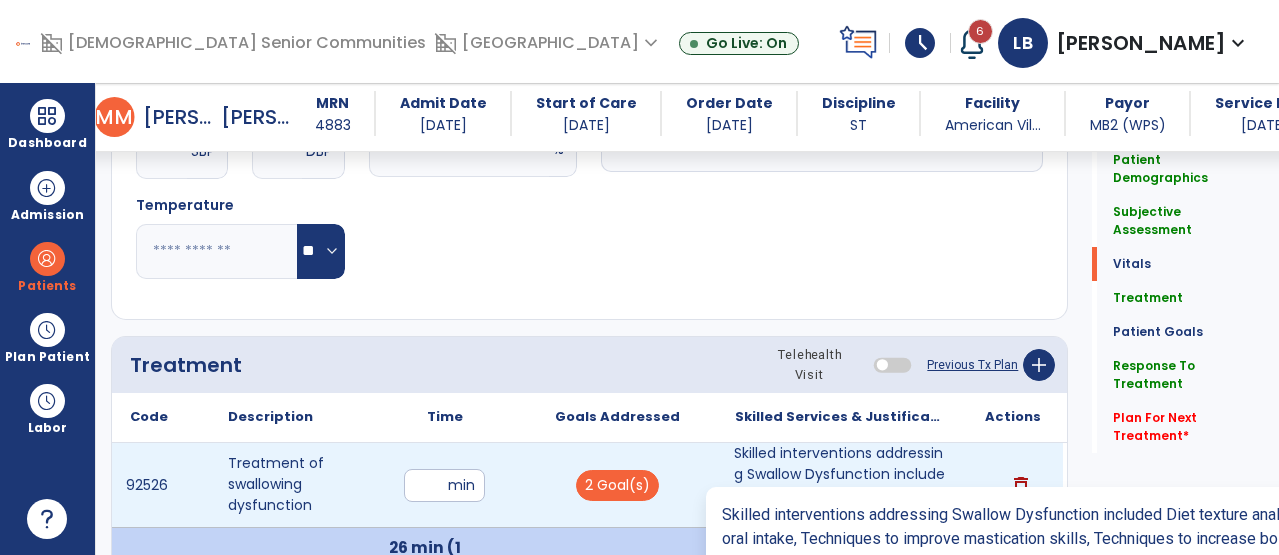 type on "**********" 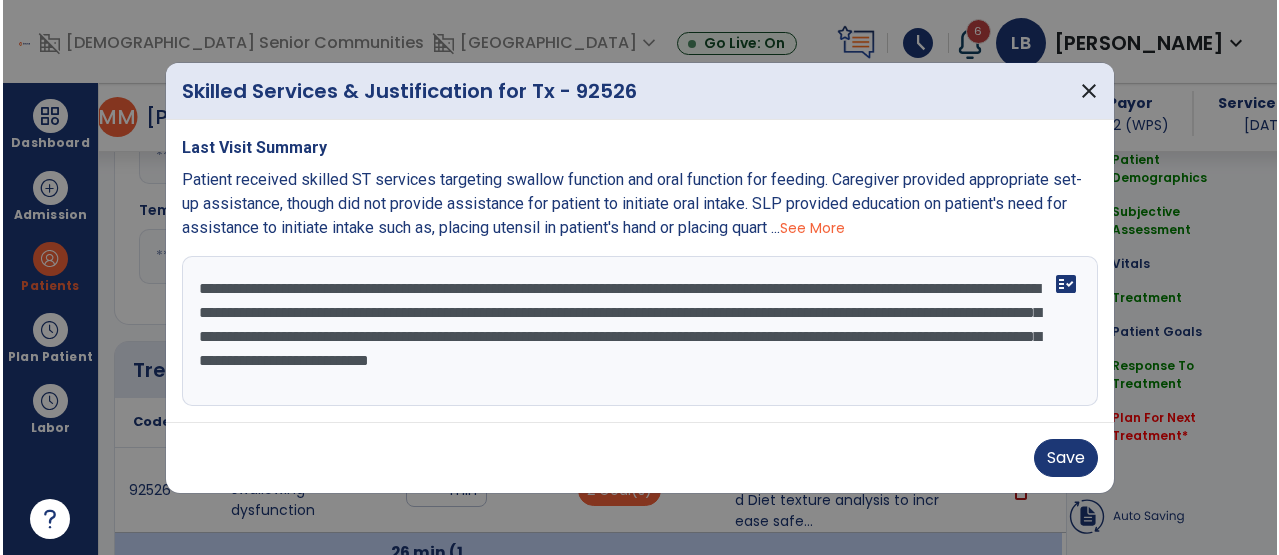 scroll, scrollTop: 953, scrollLeft: 0, axis: vertical 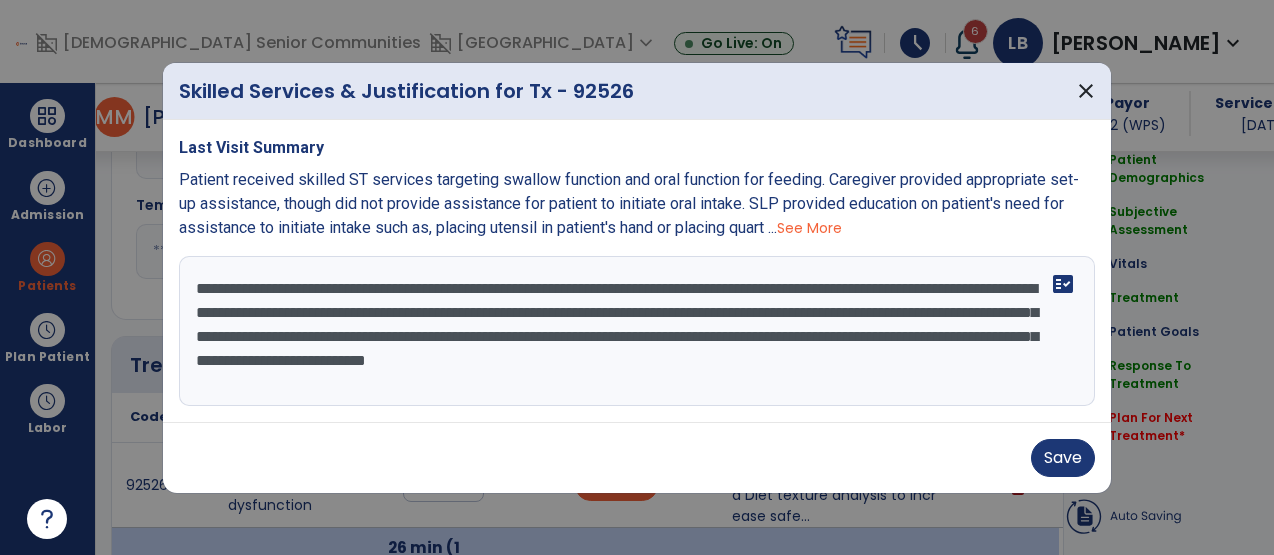 click on "**********" at bounding box center (637, 331) 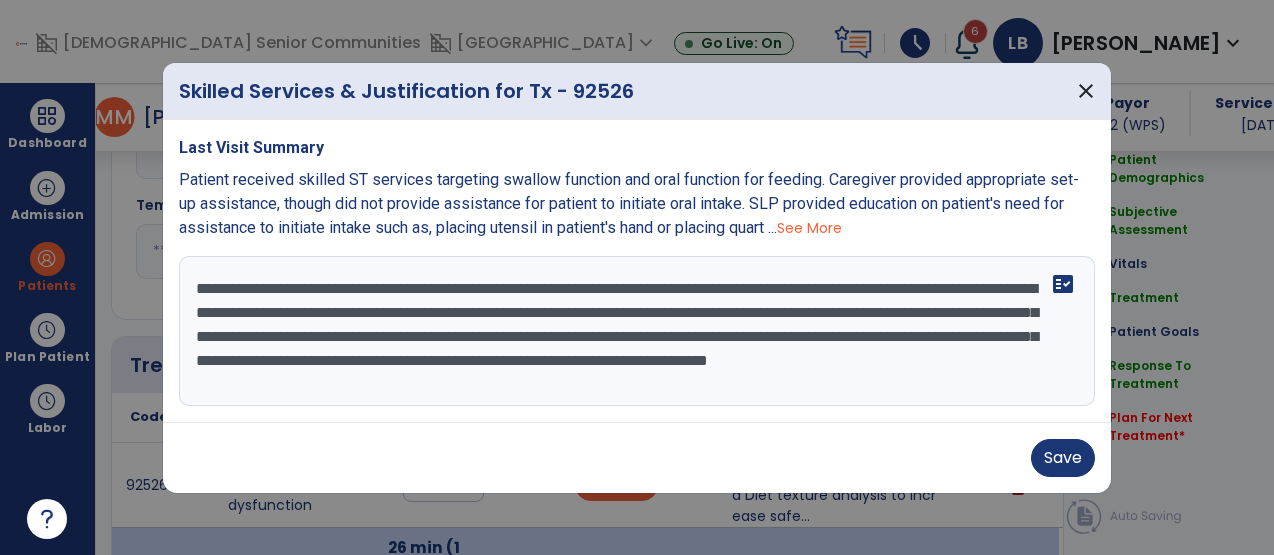 type on "**********" 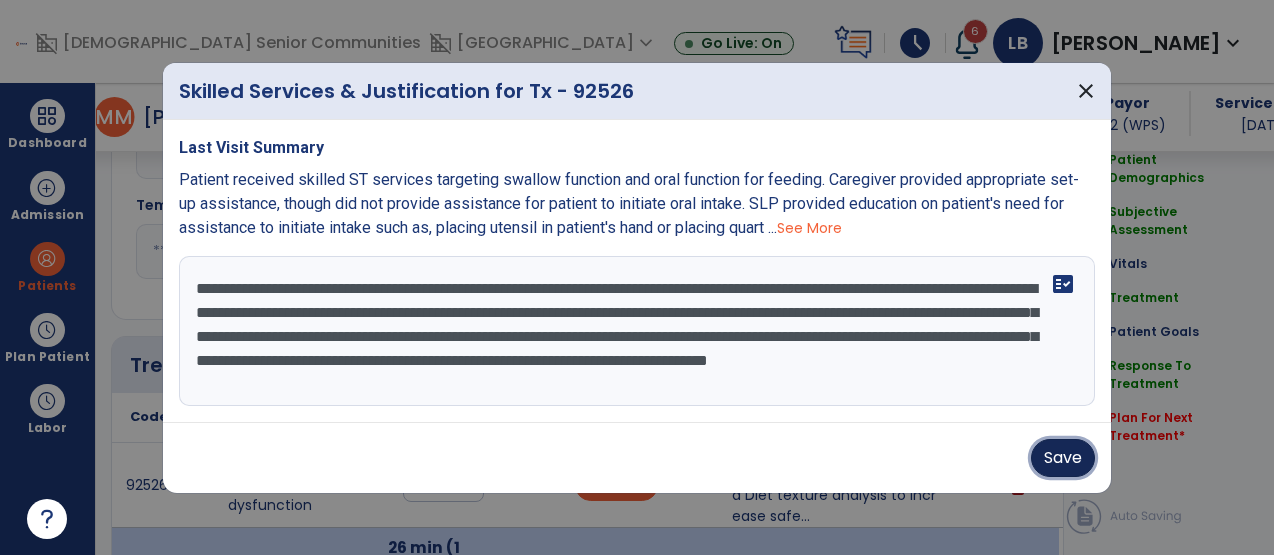 click on "Save" at bounding box center [1063, 458] 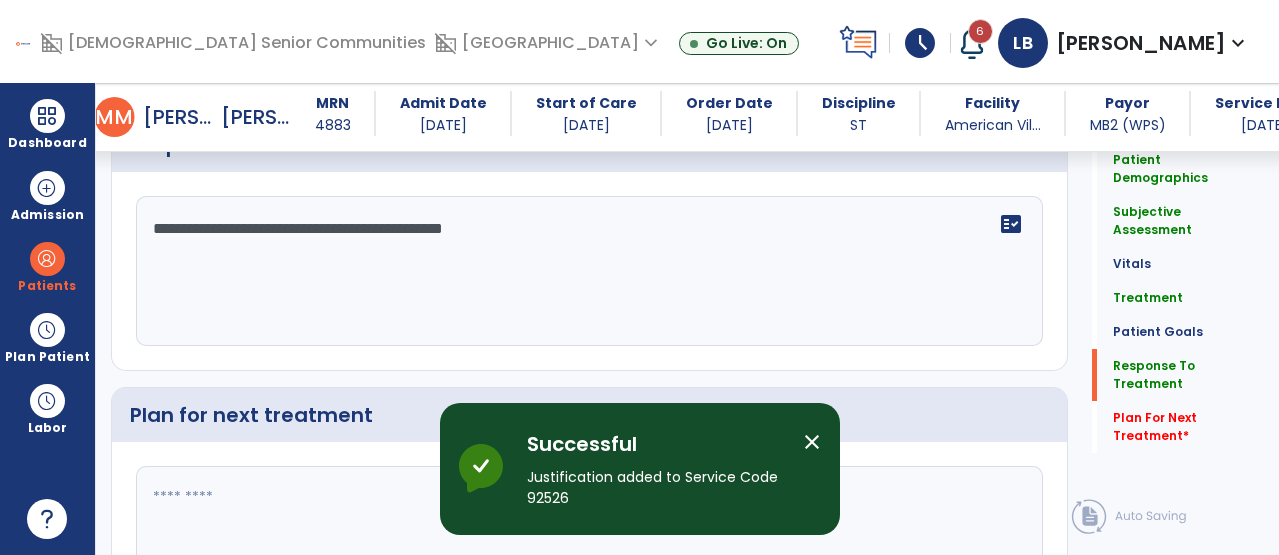 scroll, scrollTop: 3060, scrollLeft: 0, axis: vertical 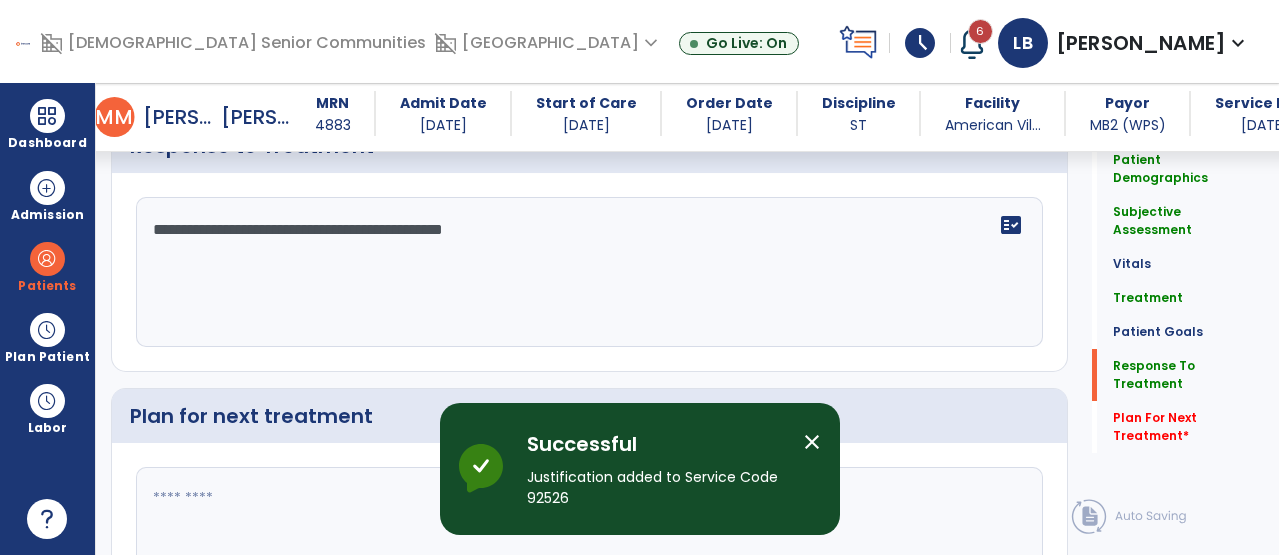 click on "**********" 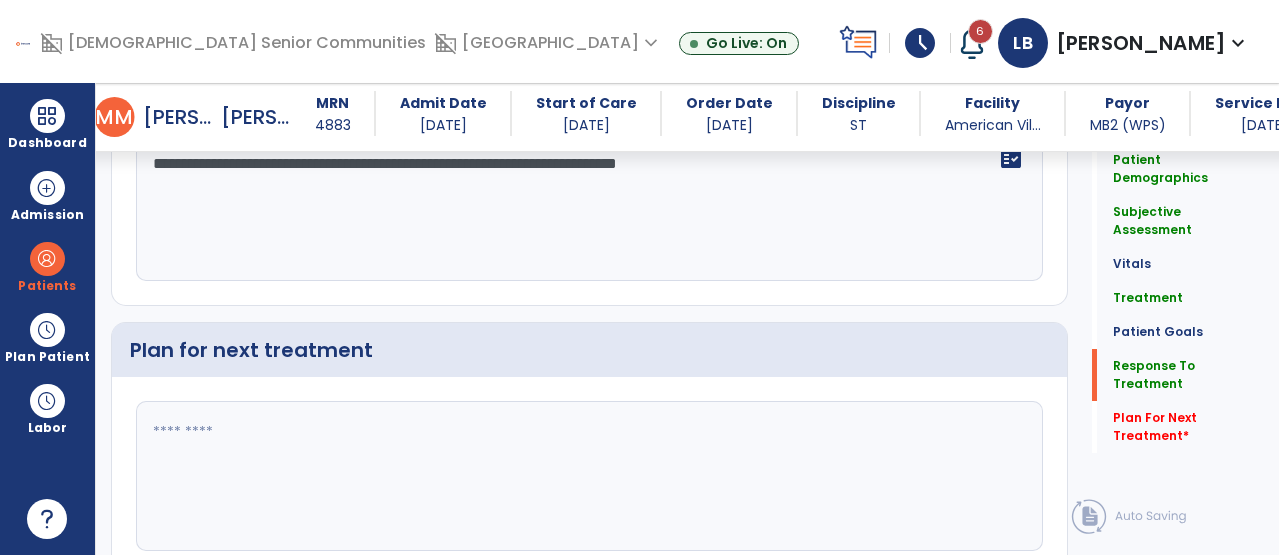 scroll, scrollTop: 3136, scrollLeft: 0, axis: vertical 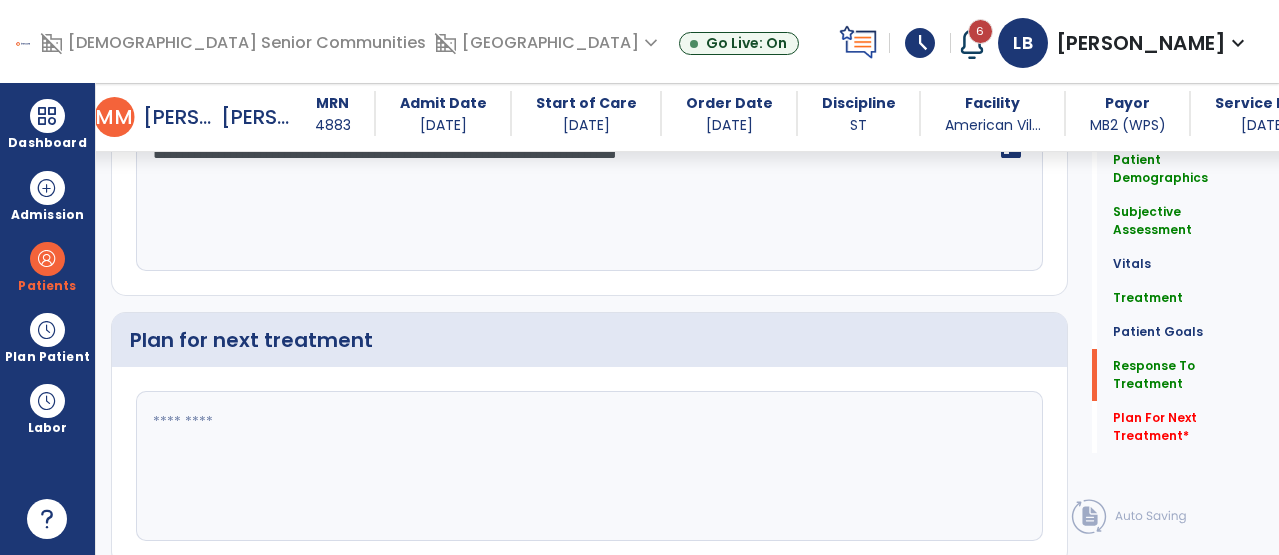 type on "**********" 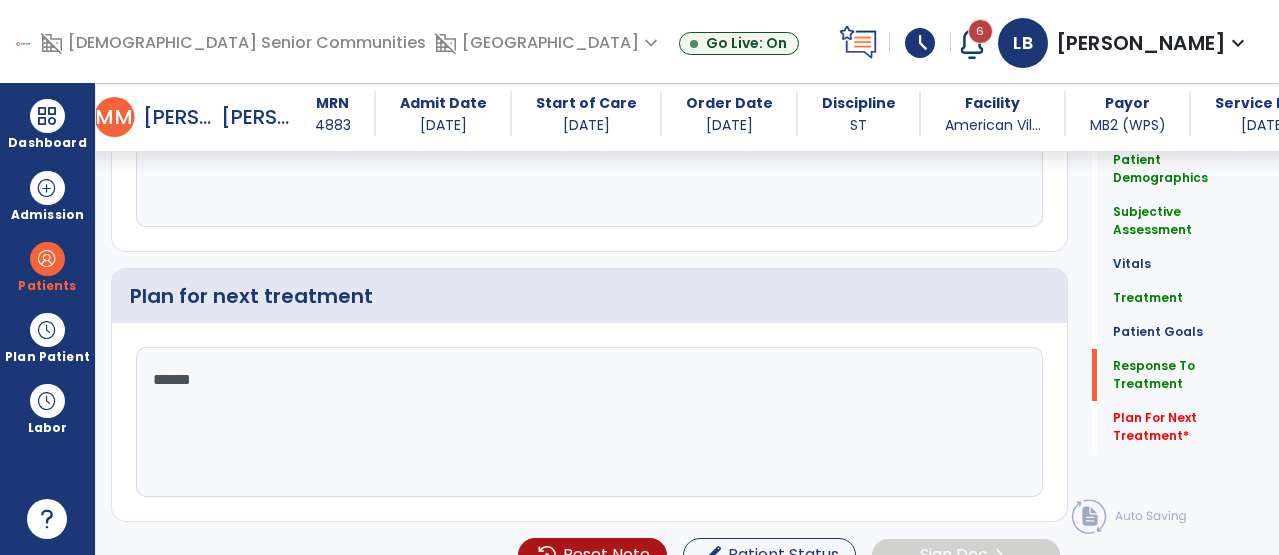 scroll, scrollTop: 3092, scrollLeft: 0, axis: vertical 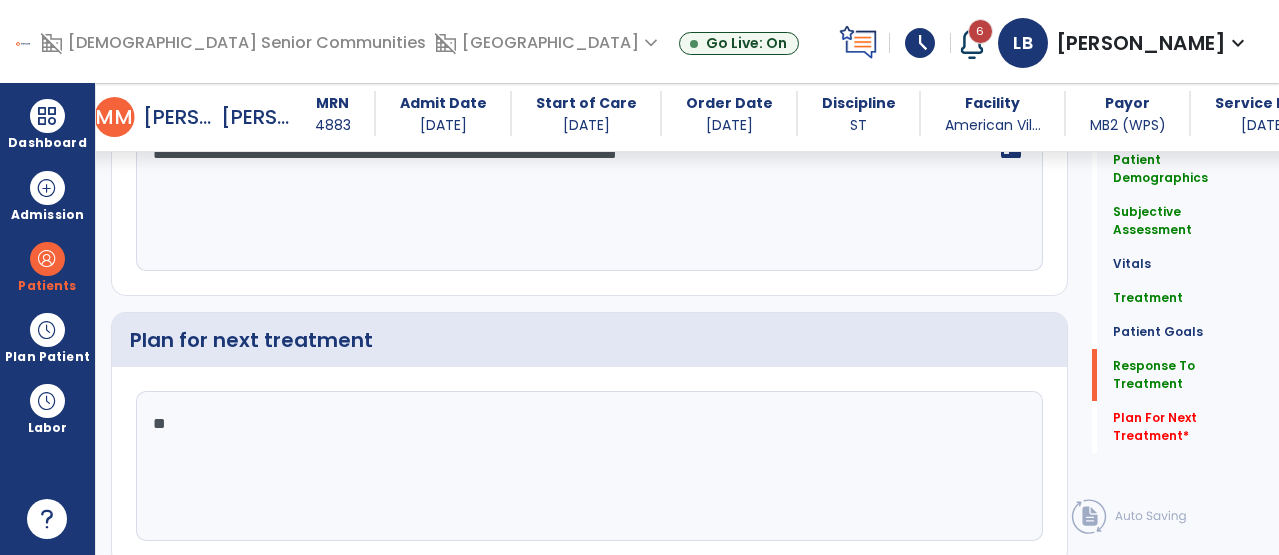 type on "*" 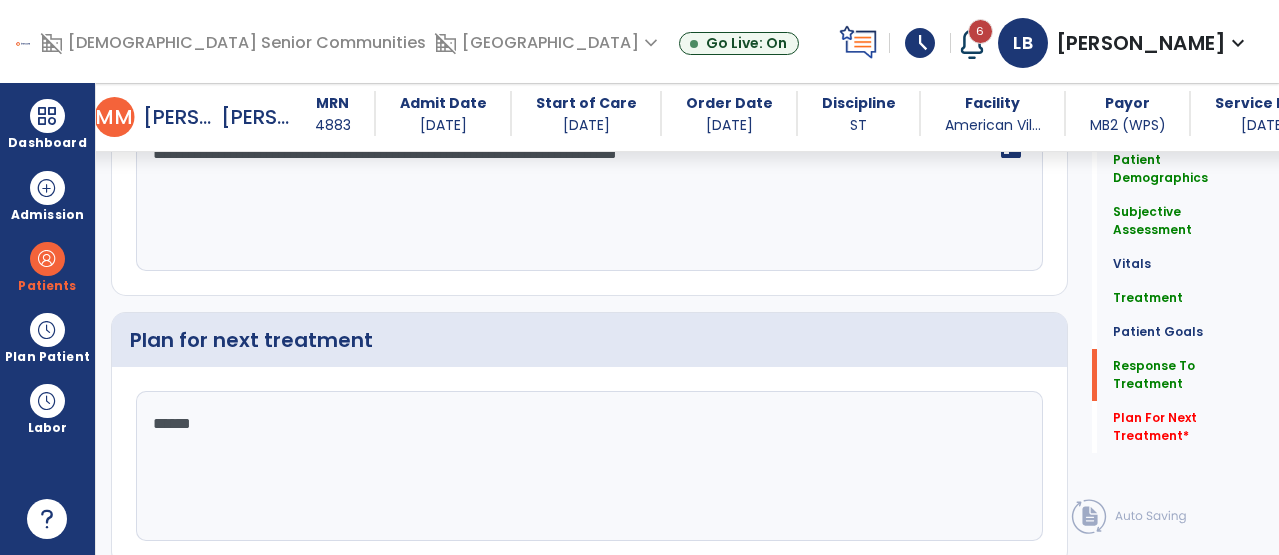 type on "*******" 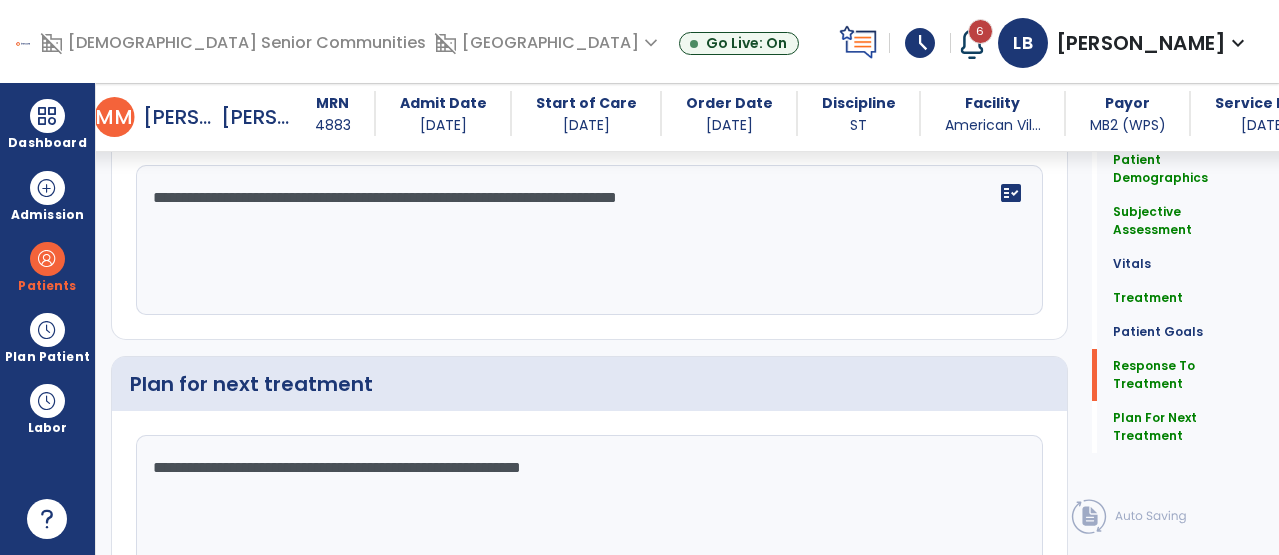 scroll, scrollTop: 3136, scrollLeft: 0, axis: vertical 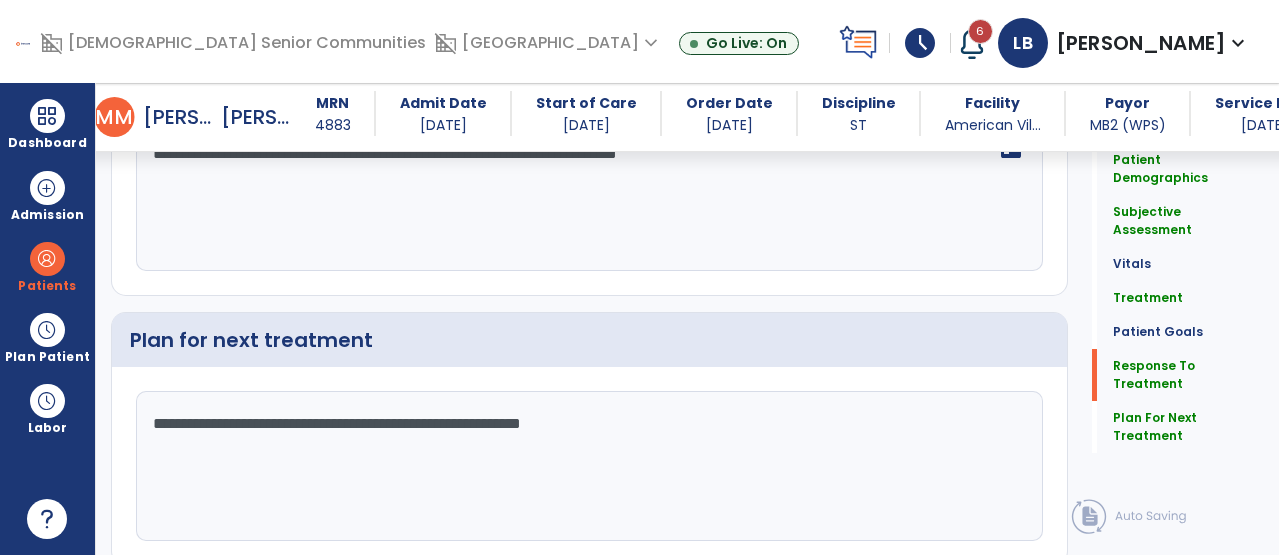 click on "**********" 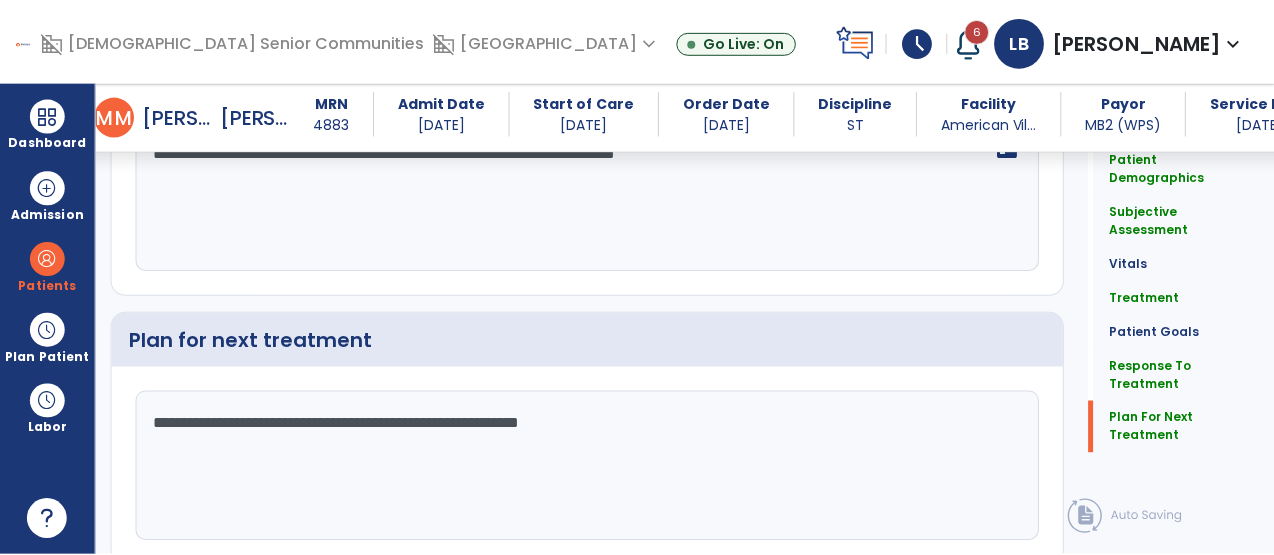 scroll, scrollTop: 3192, scrollLeft: 0, axis: vertical 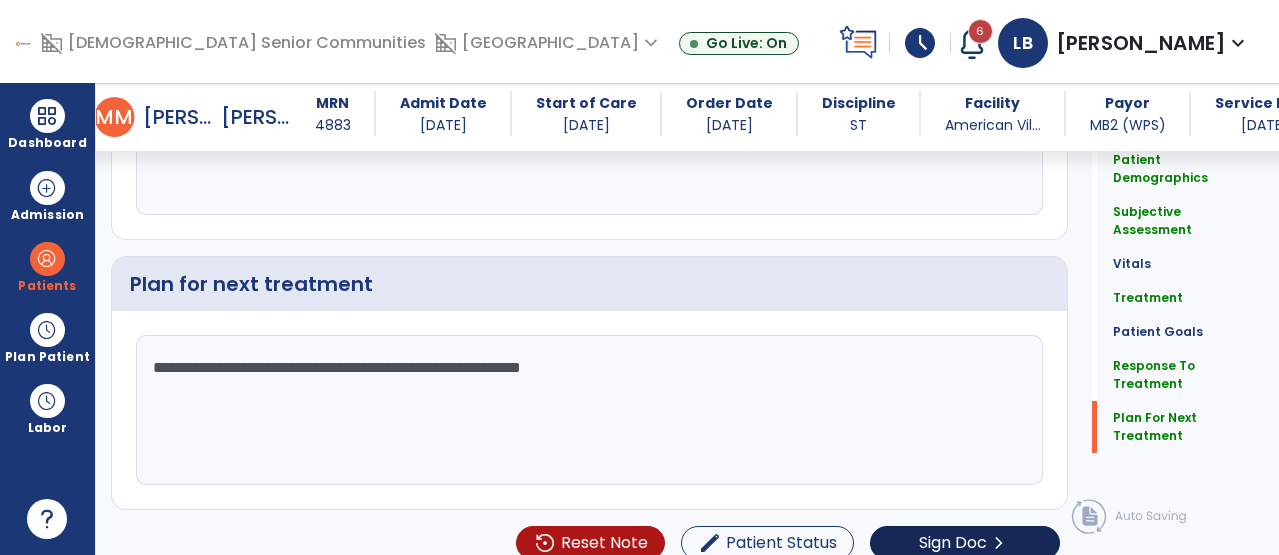 type on "**********" 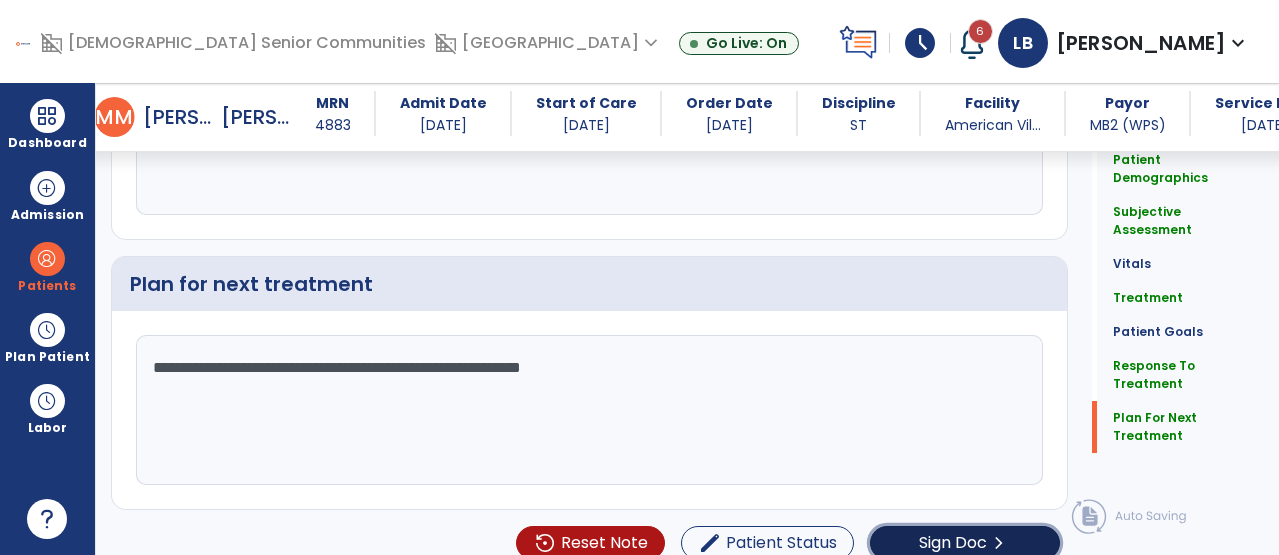 click on "Sign Doc  chevron_right" 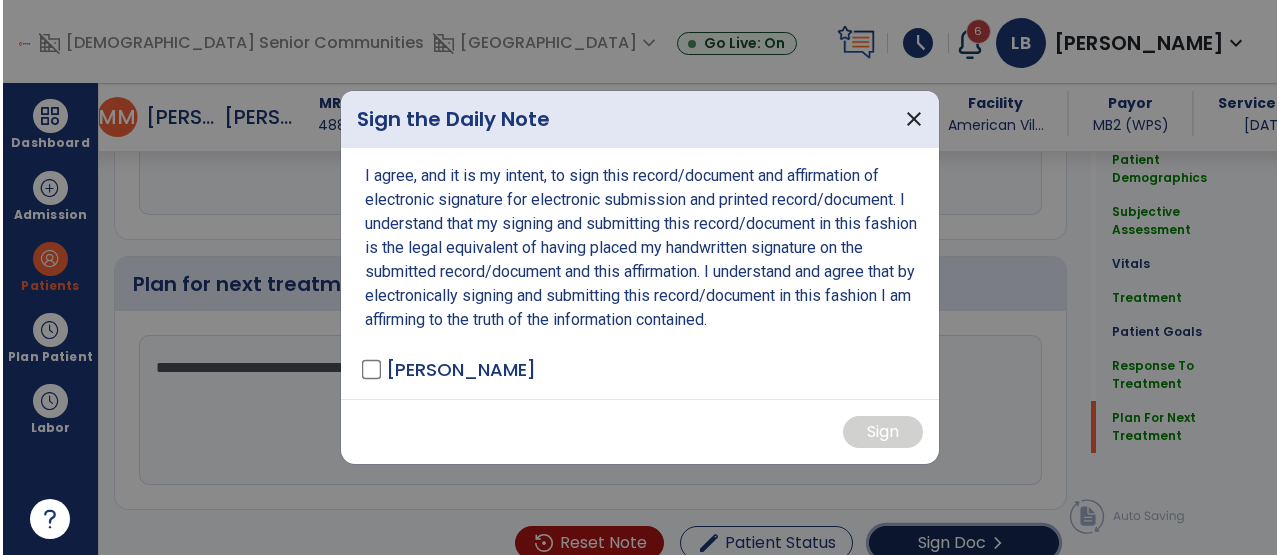 scroll, scrollTop: 3192, scrollLeft: 0, axis: vertical 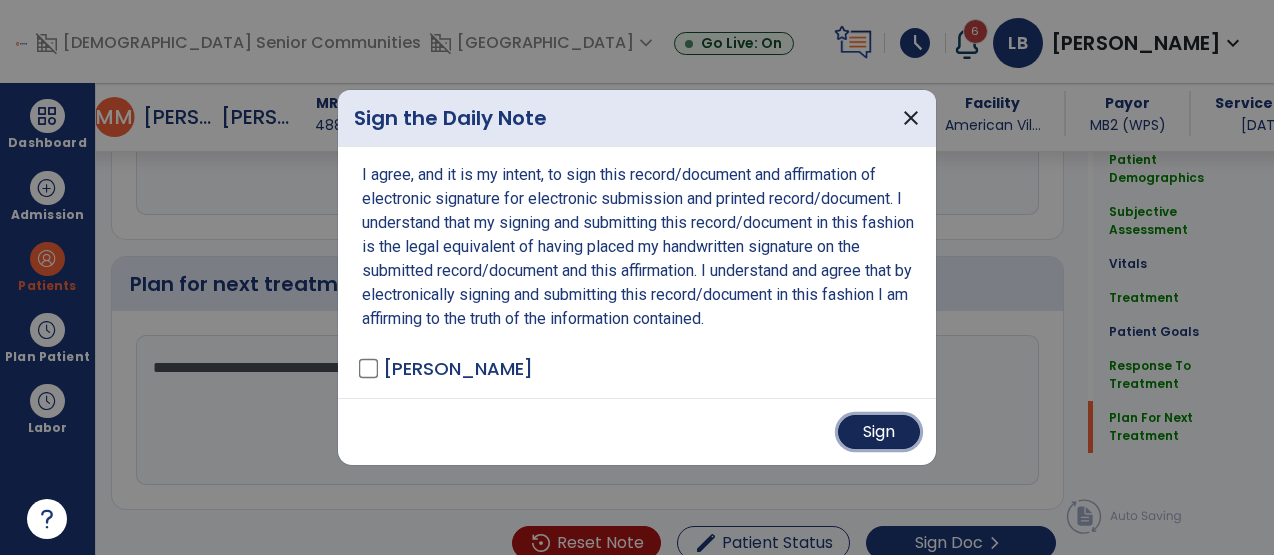 click on "Sign" at bounding box center [879, 432] 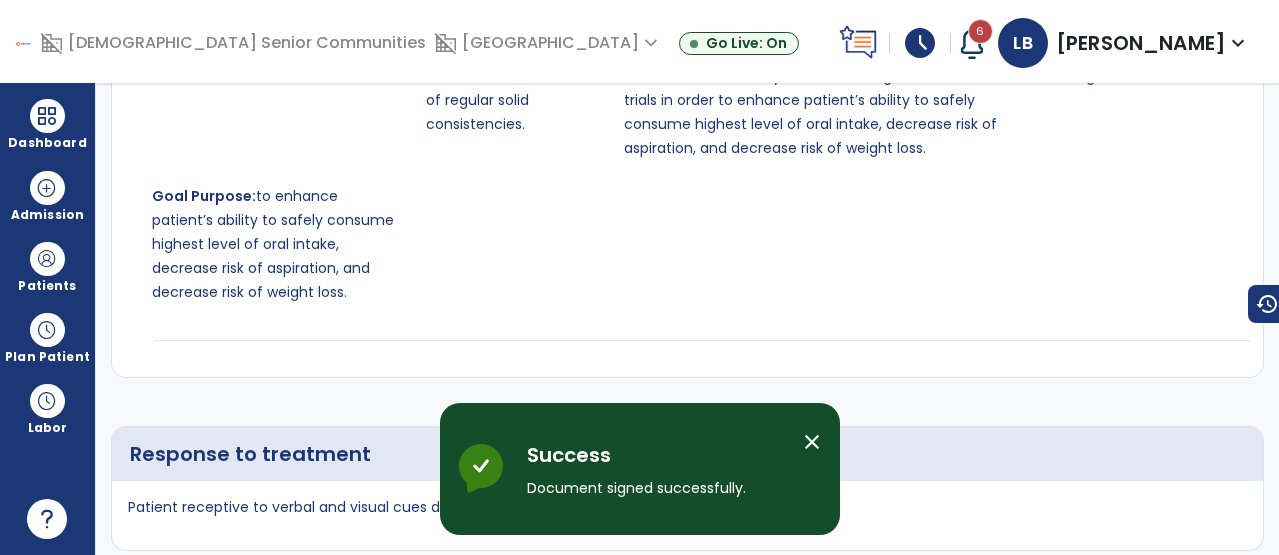 scroll, scrollTop: 0, scrollLeft: 0, axis: both 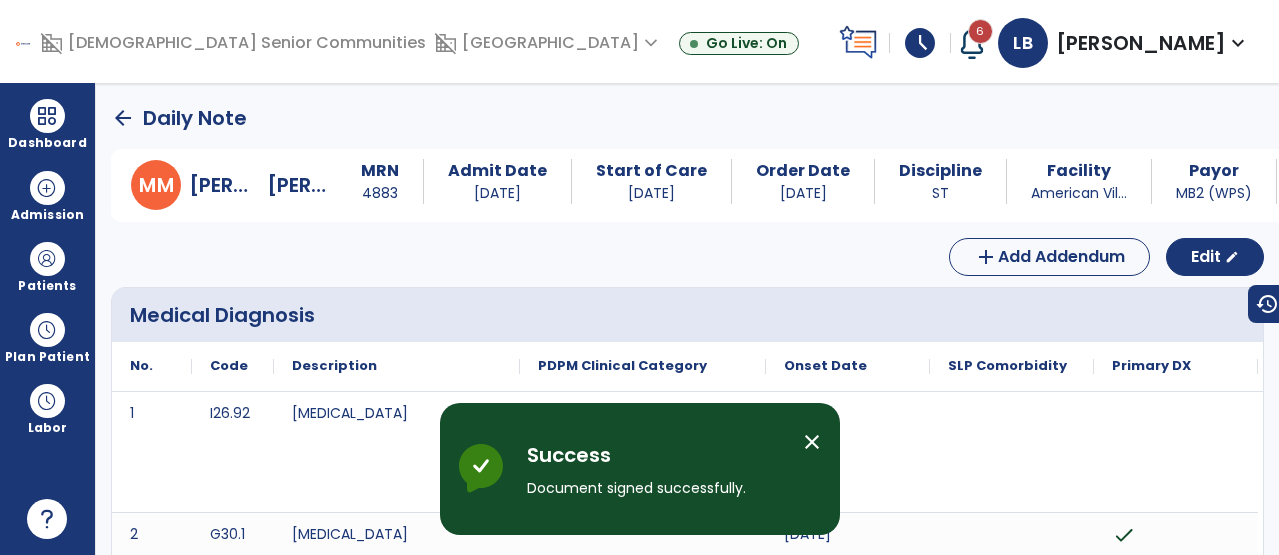 click on "arrow_back" 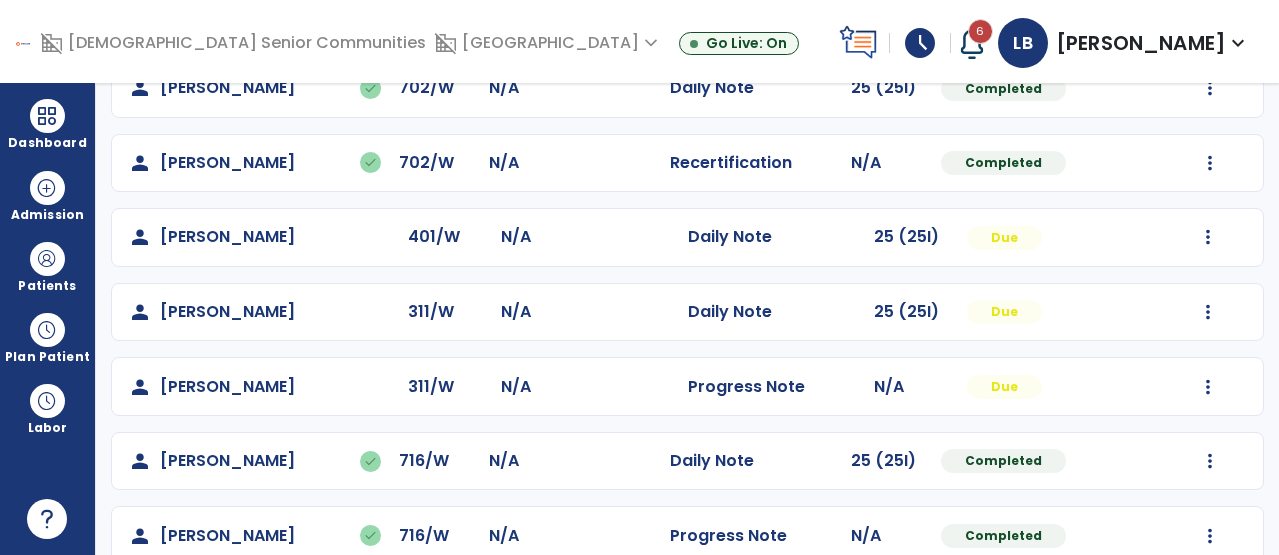 scroll, scrollTop: 1392, scrollLeft: 0, axis: vertical 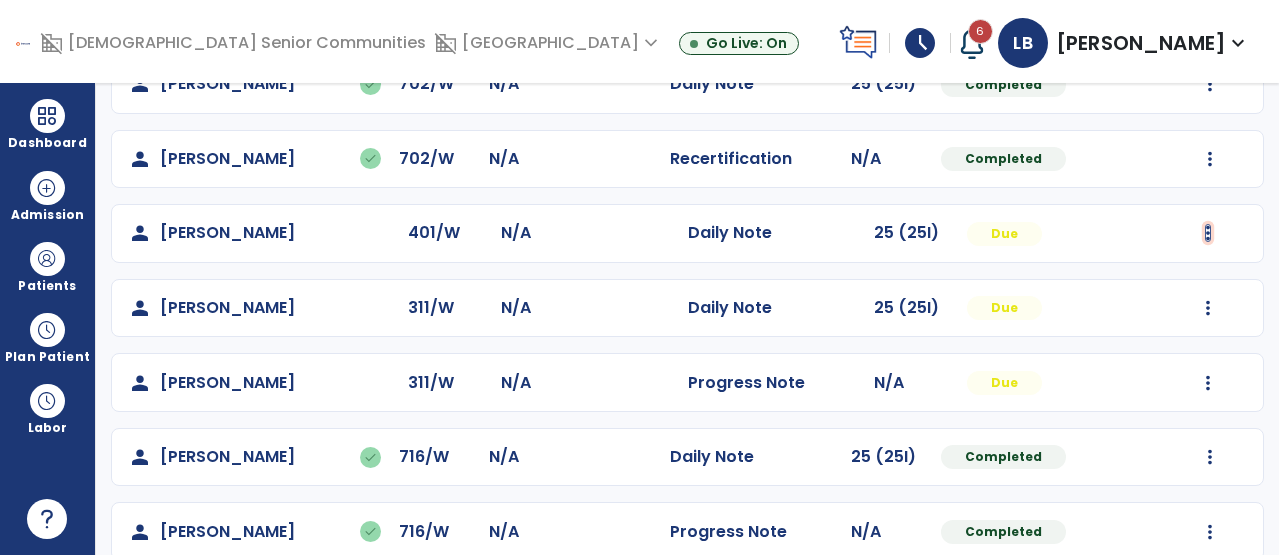 click at bounding box center [1210, -932] 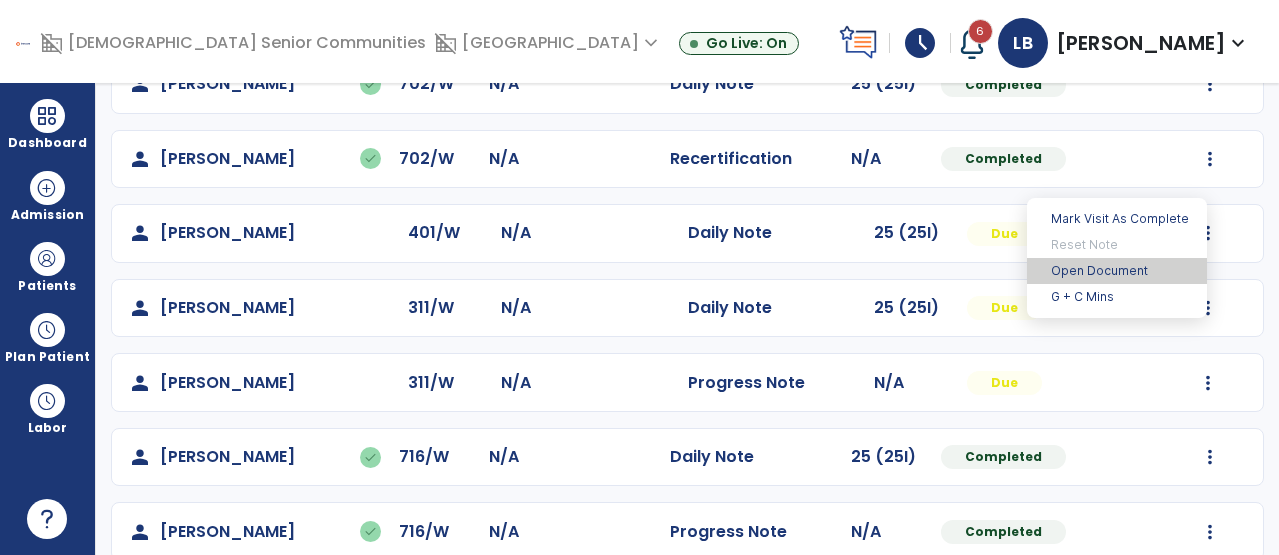 click on "Open Document" at bounding box center (1117, 271) 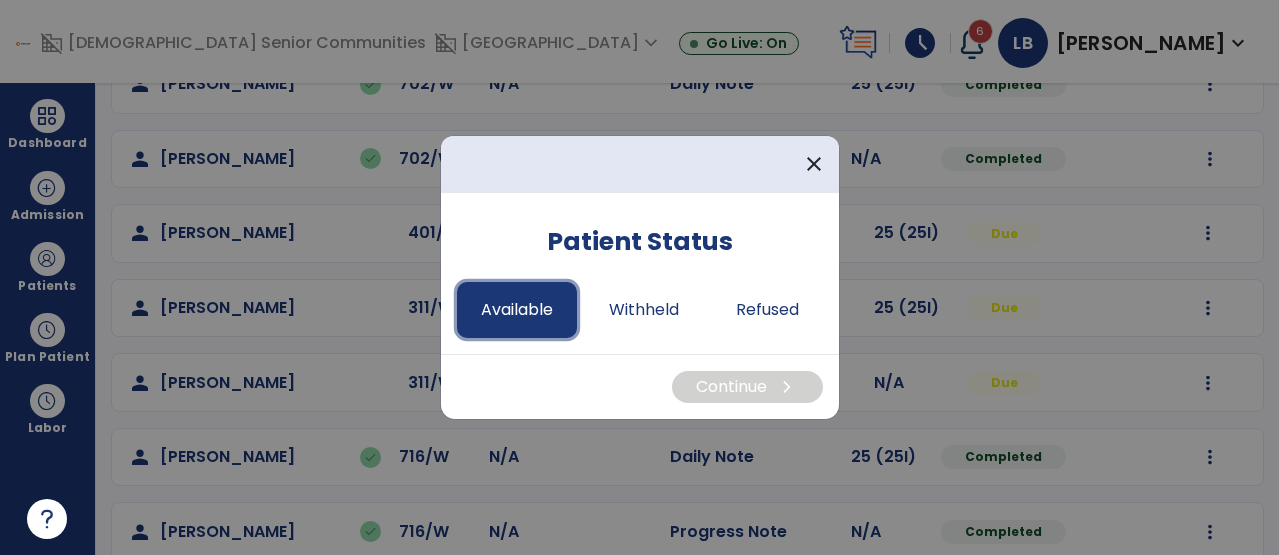 click on "Available" at bounding box center (517, 310) 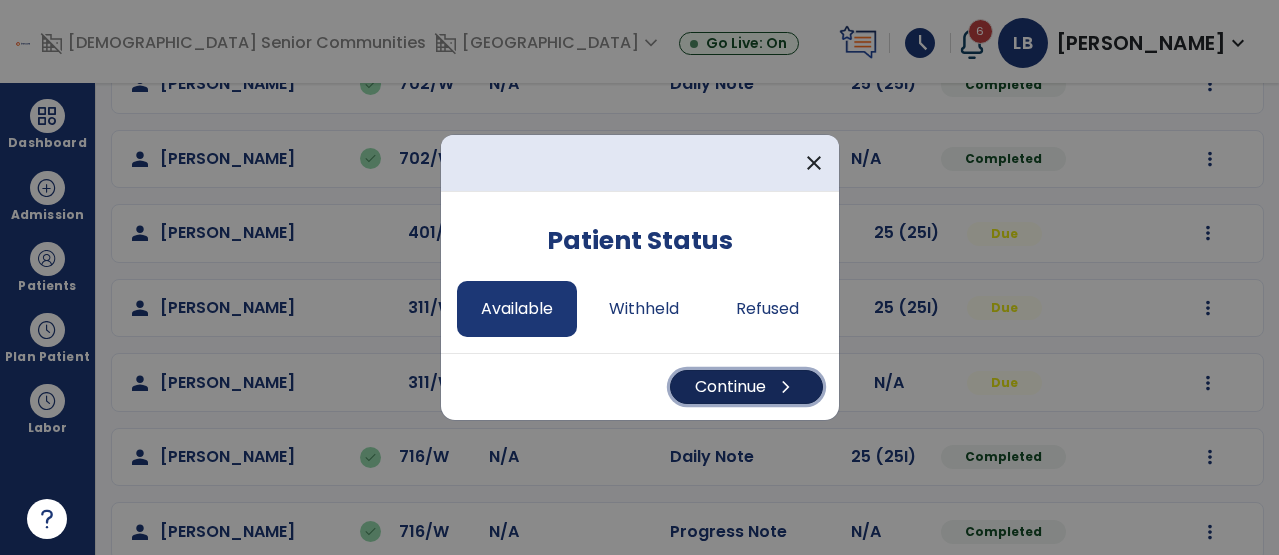 click on "Continue   chevron_right" at bounding box center [746, 387] 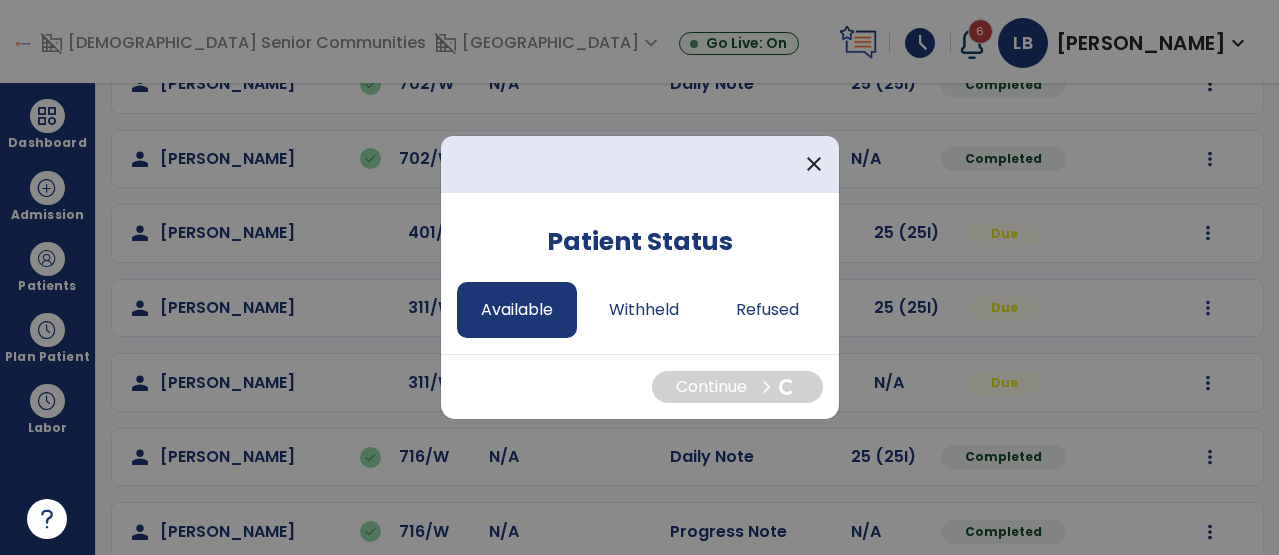 select on "*" 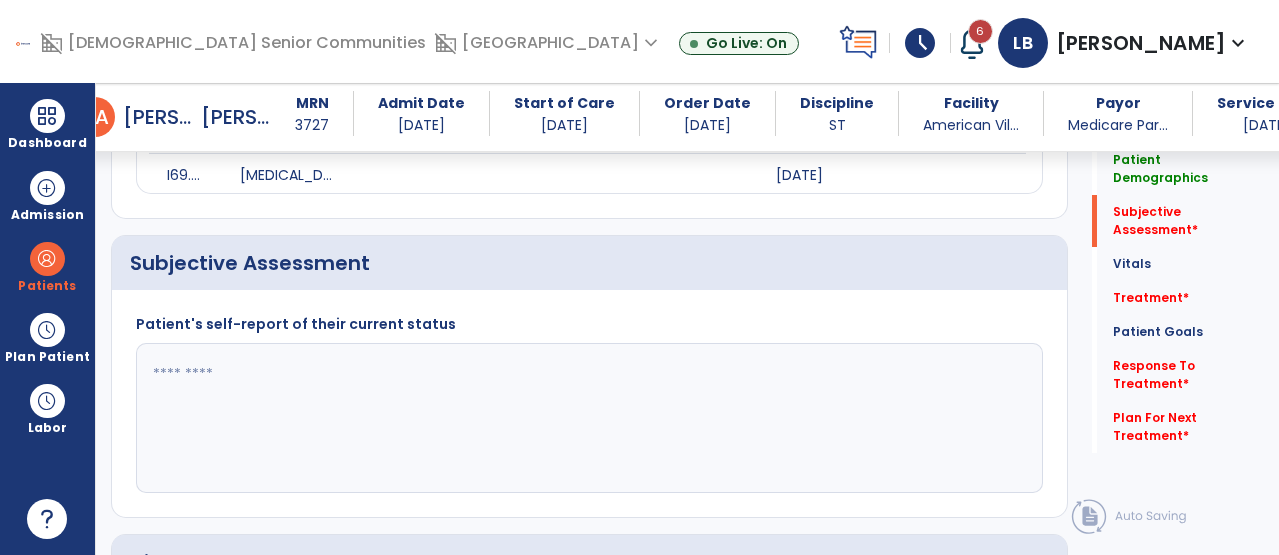 scroll, scrollTop: 349, scrollLeft: 0, axis: vertical 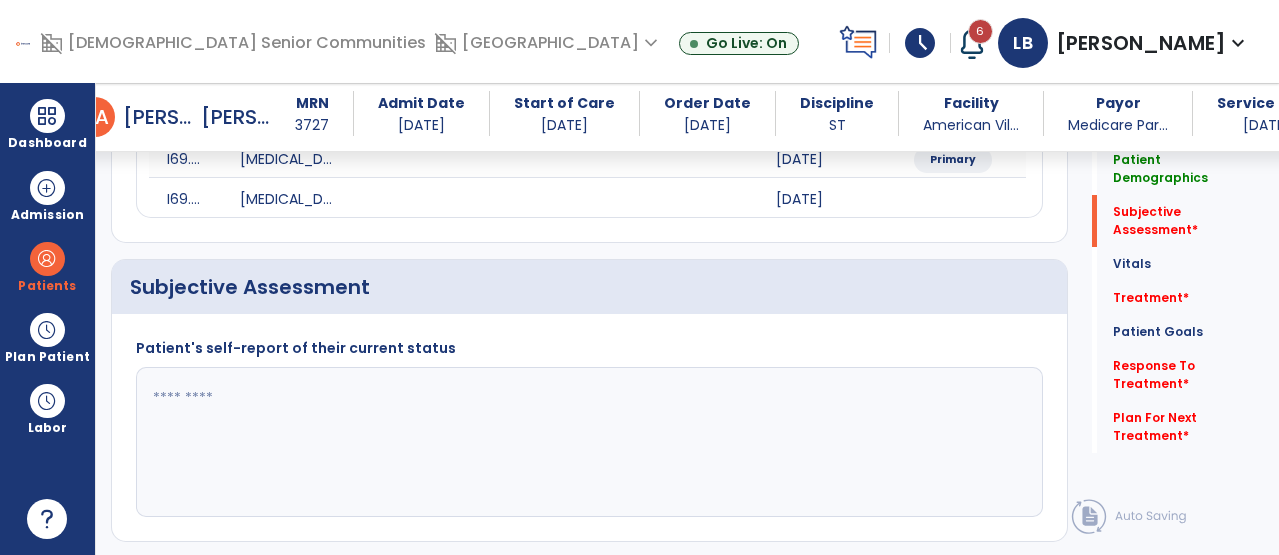 click 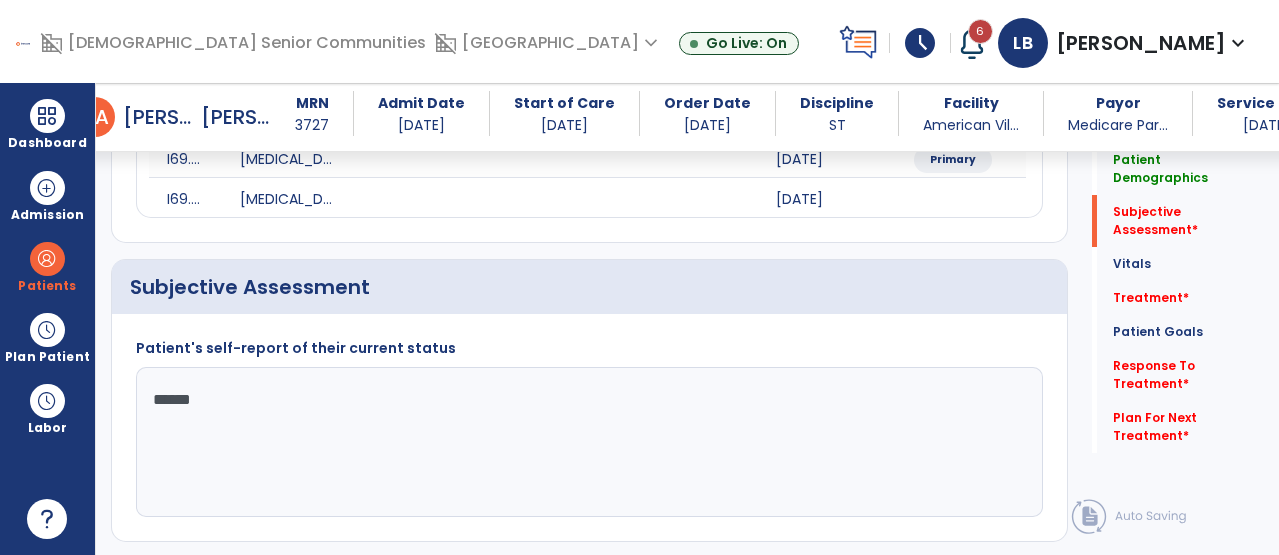 type on "*******" 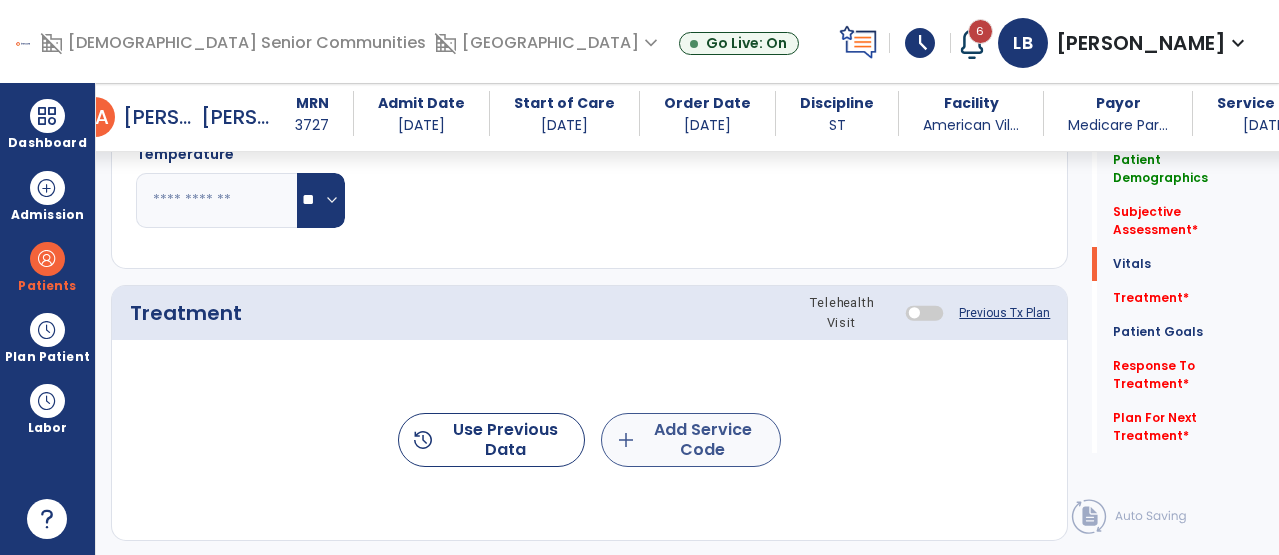 type on "**********" 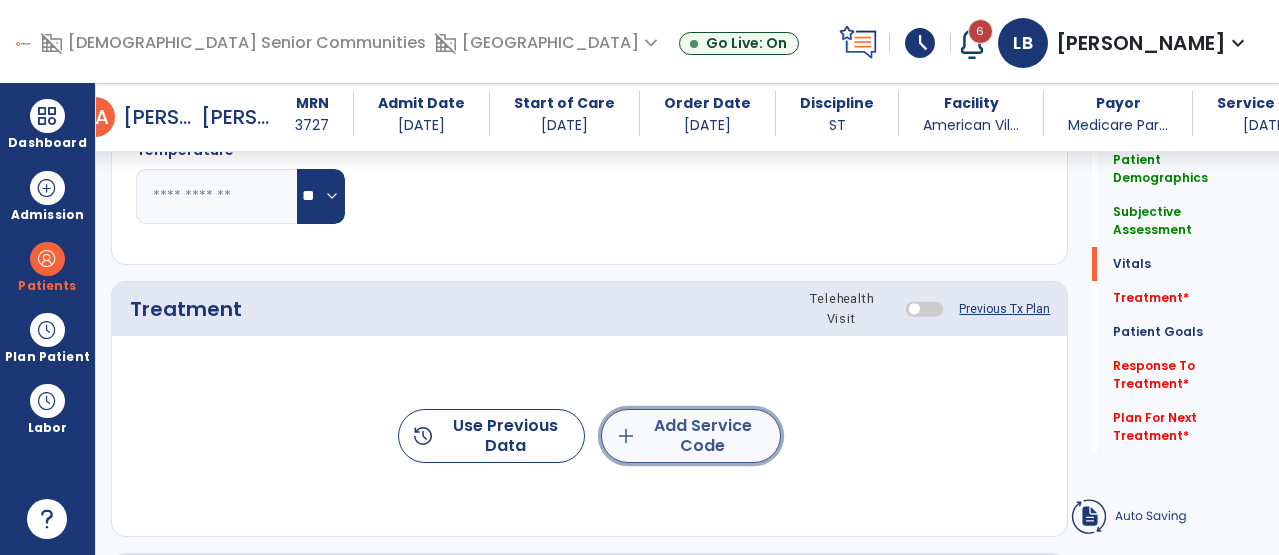 click on "add  Add Service Code" 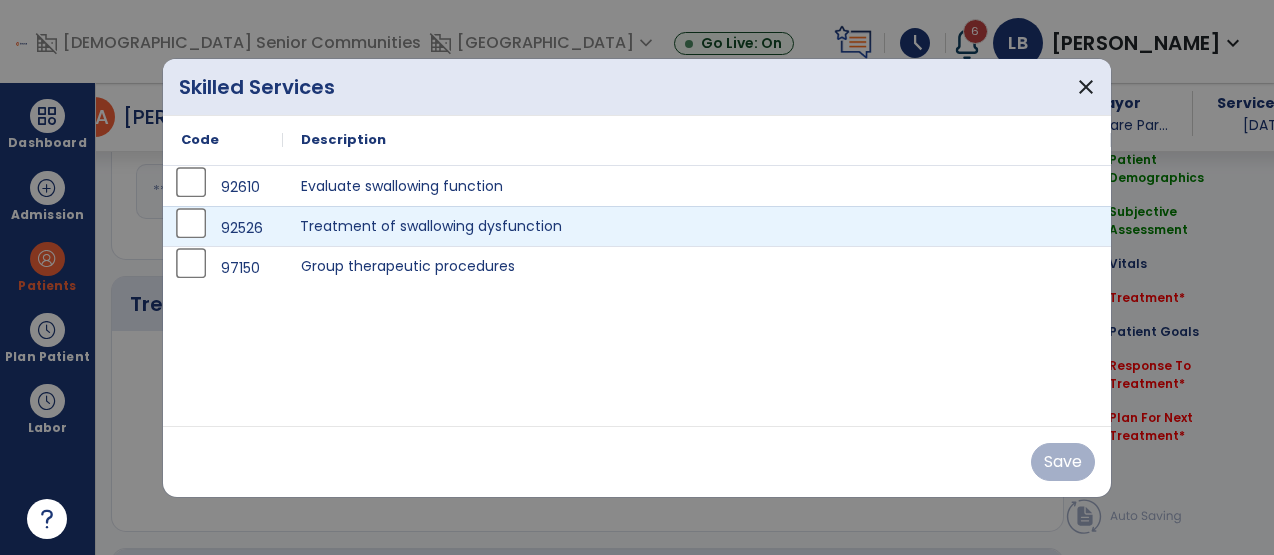 click on "Treatment of swallowing dysfunction" at bounding box center (697, 226) 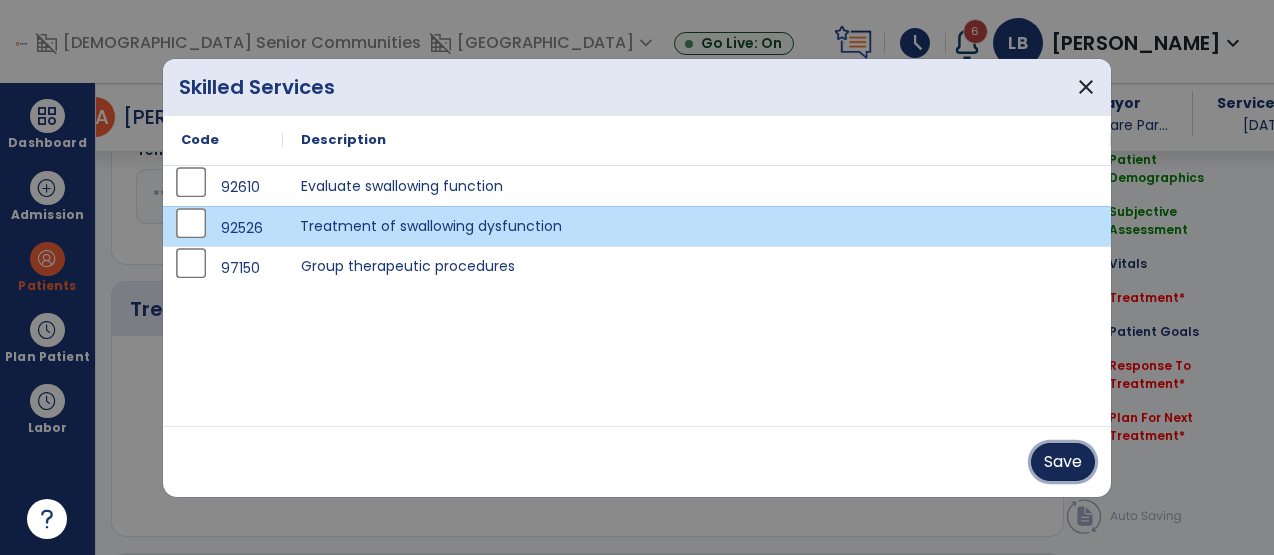 click on "Save" at bounding box center [1063, 462] 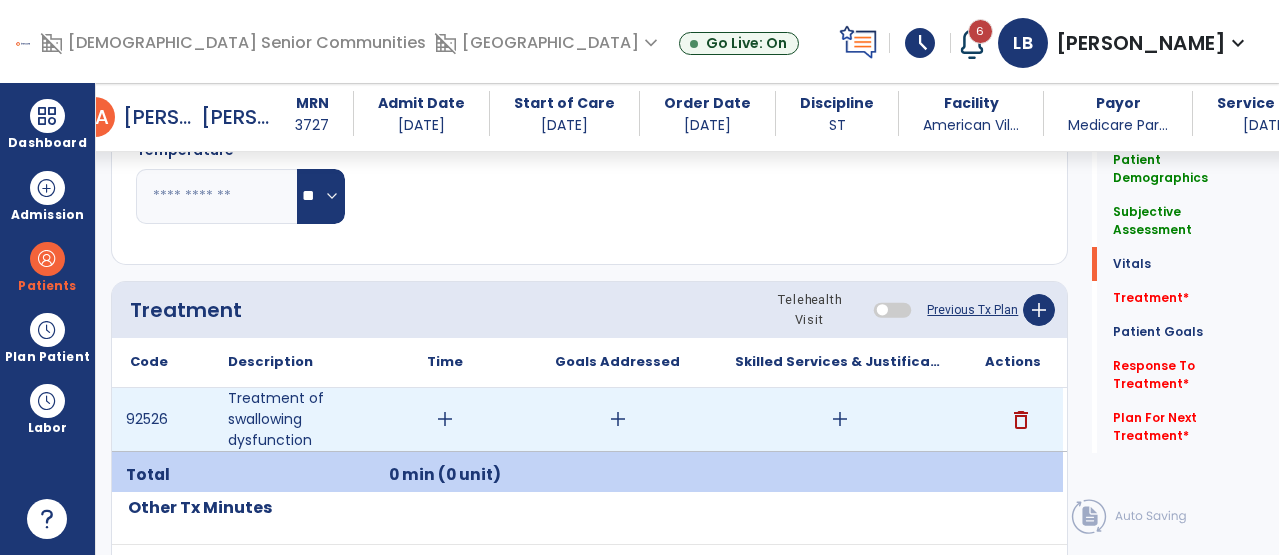click on "add" at bounding box center [618, 419] 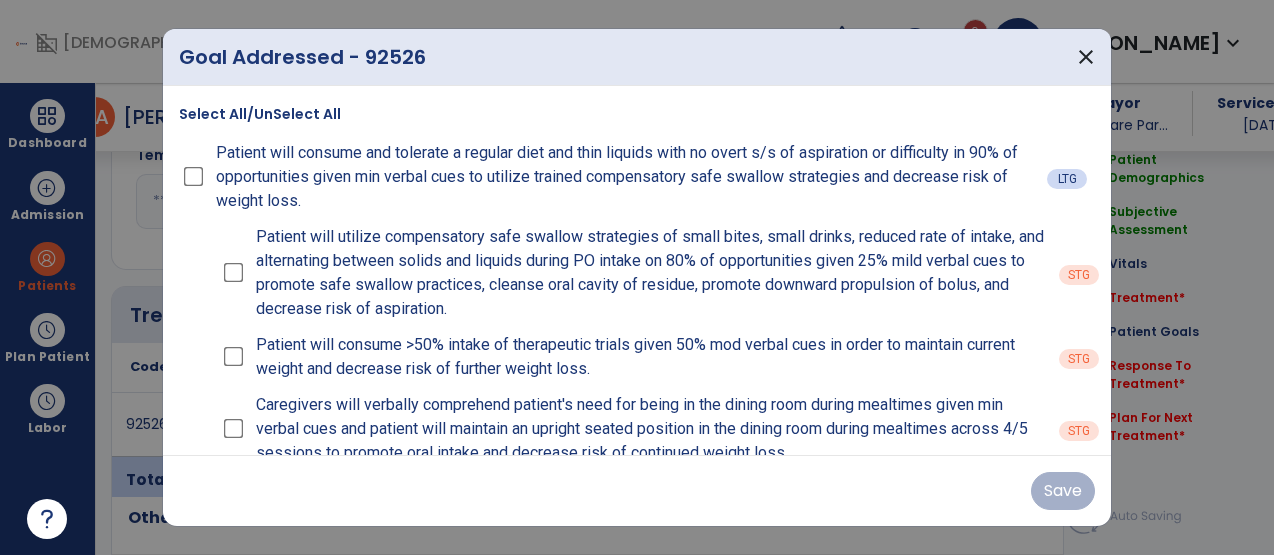 scroll, scrollTop: 1048, scrollLeft: 0, axis: vertical 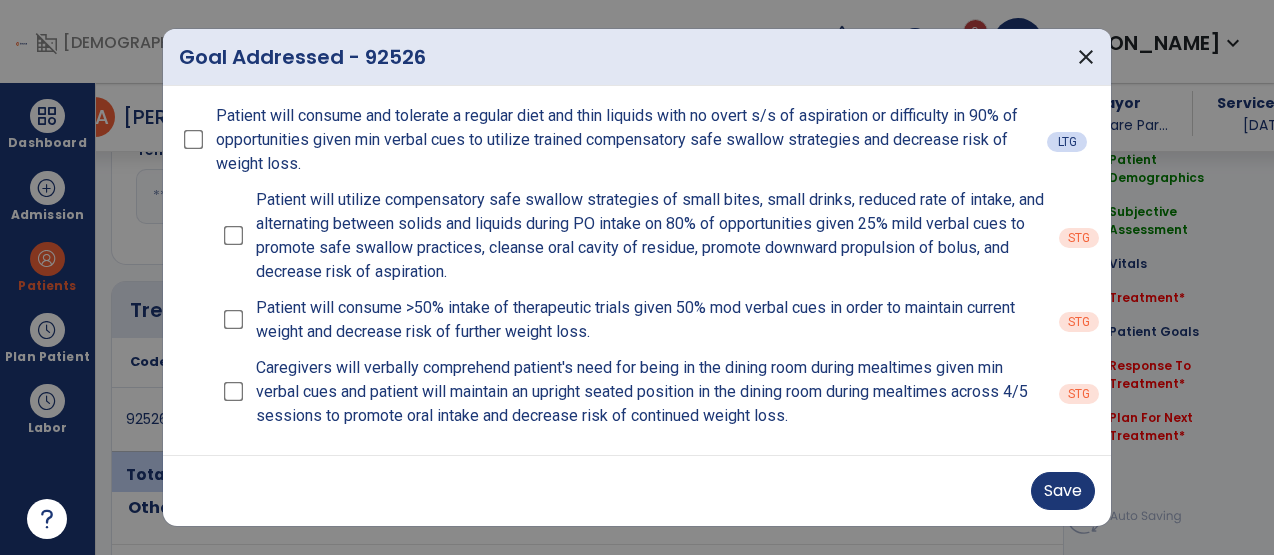 click on "Patient will utilize compensatory safe swallow strategies of small bites, small drinks, reduced rate of intake, and alternating between solids and liquids during PO intake on 80% of opportunities given 25% mild verbal cues to promote safe swallow practices, cleanse oral cavity of residue, promote downward propulsion of bolus, and decrease risk of aspiration." at bounding box center [633, 236] 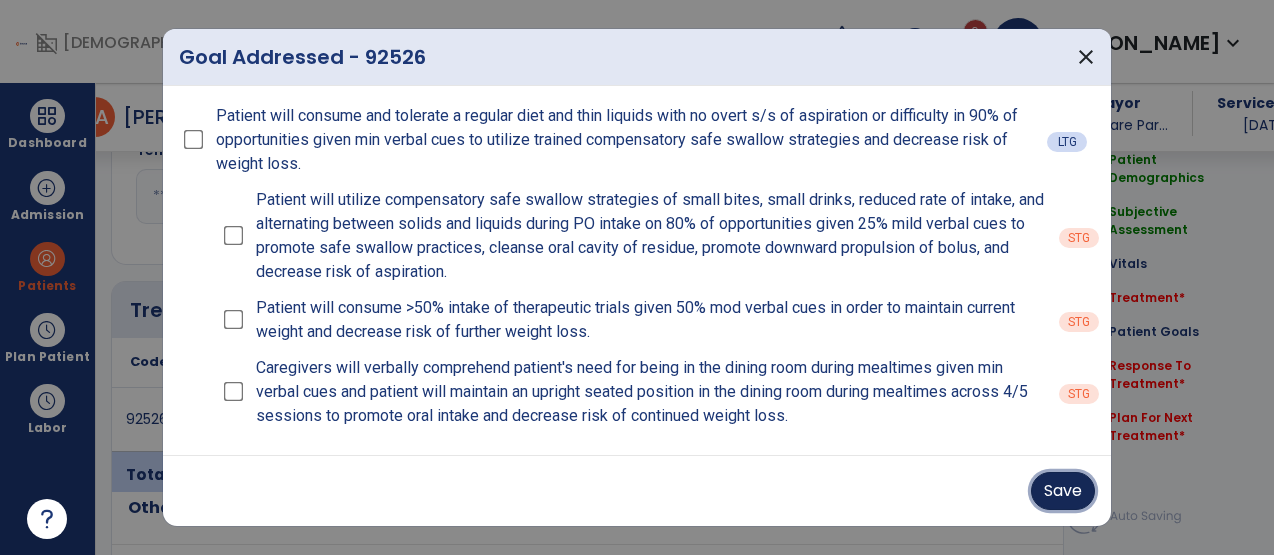 click on "Save" at bounding box center [1063, 491] 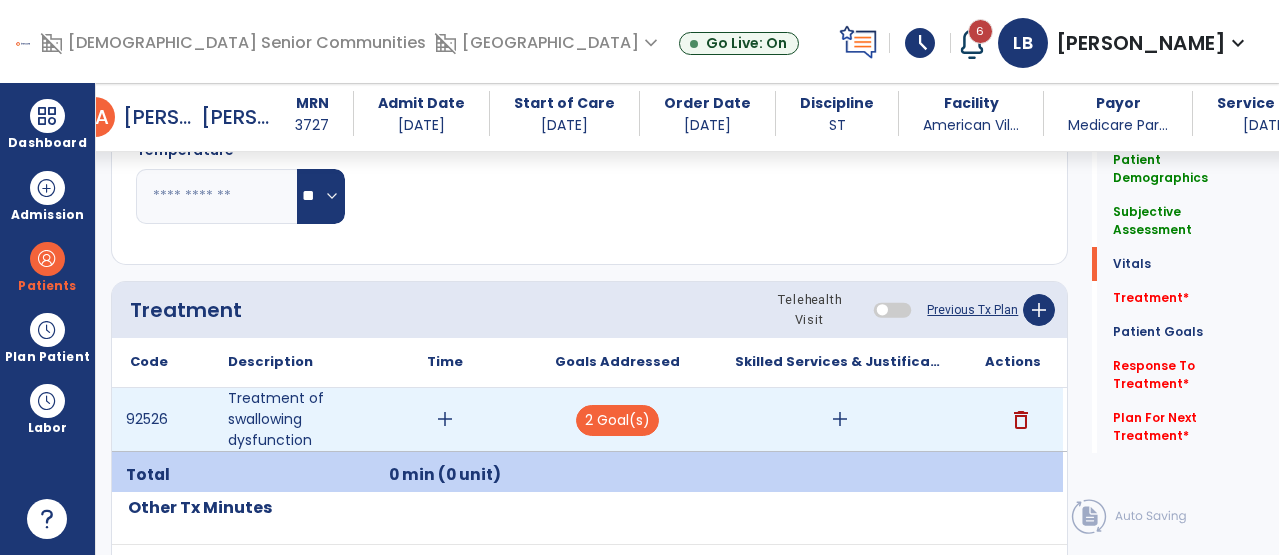 click on "add" at bounding box center (445, 419) 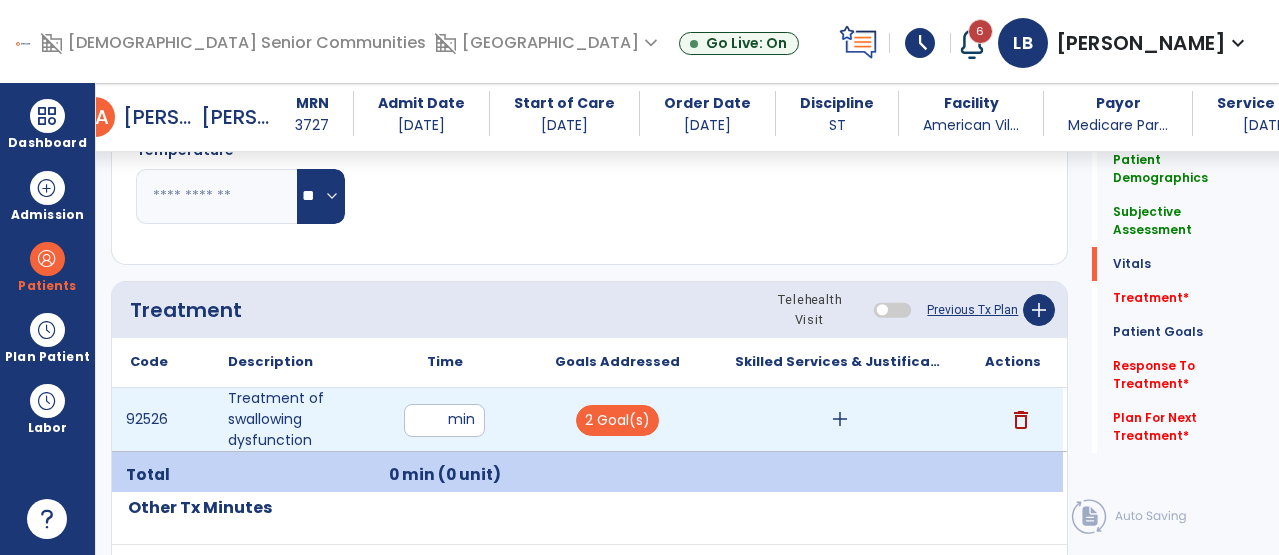 type on "**" 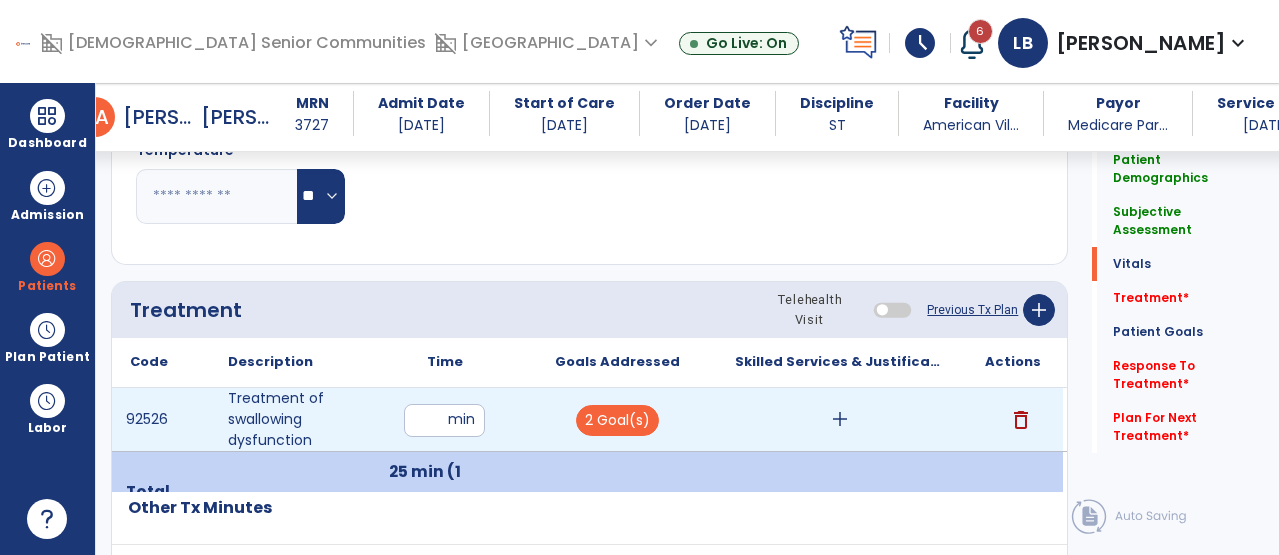 click on "add" at bounding box center [840, 419] 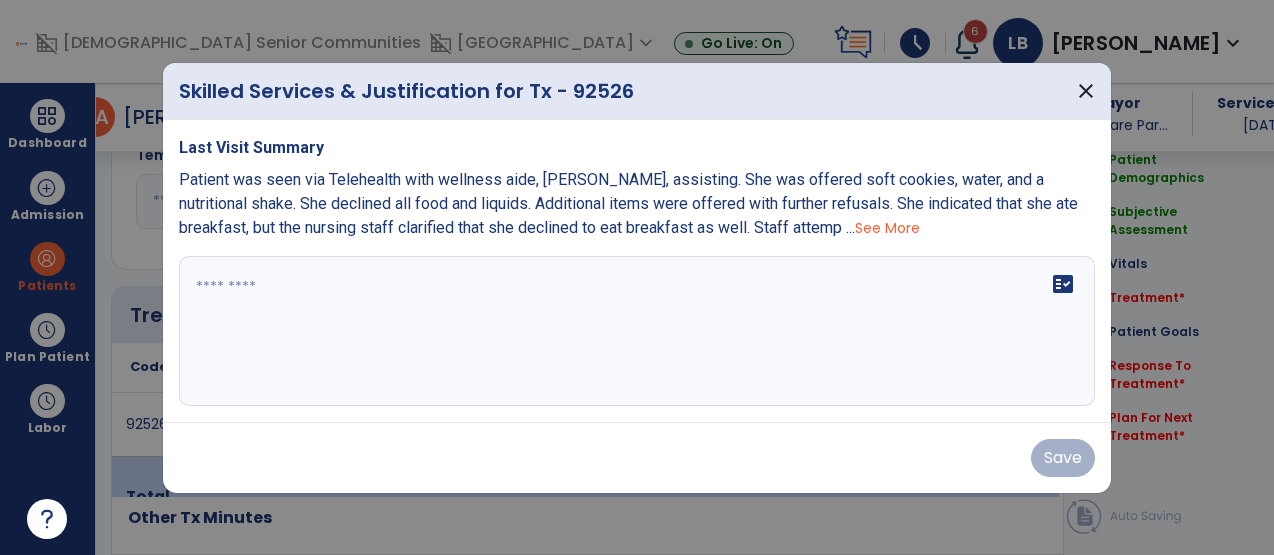 scroll, scrollTop: 1048, scrollLeft: 0, axis: vertical 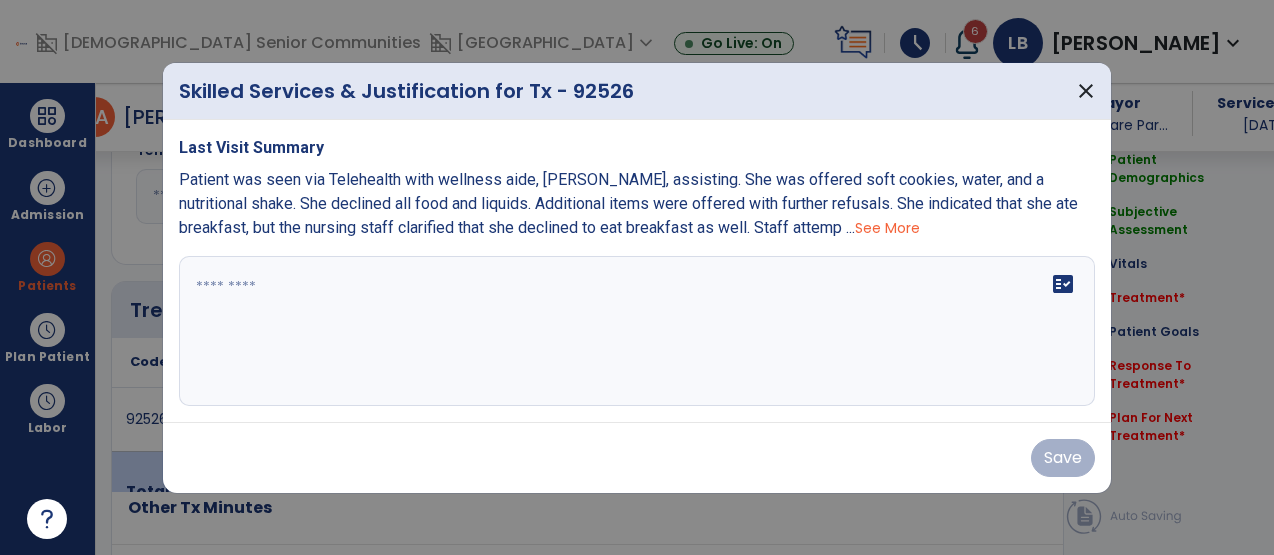click on "fact_check" at bounding box center (637, 331) 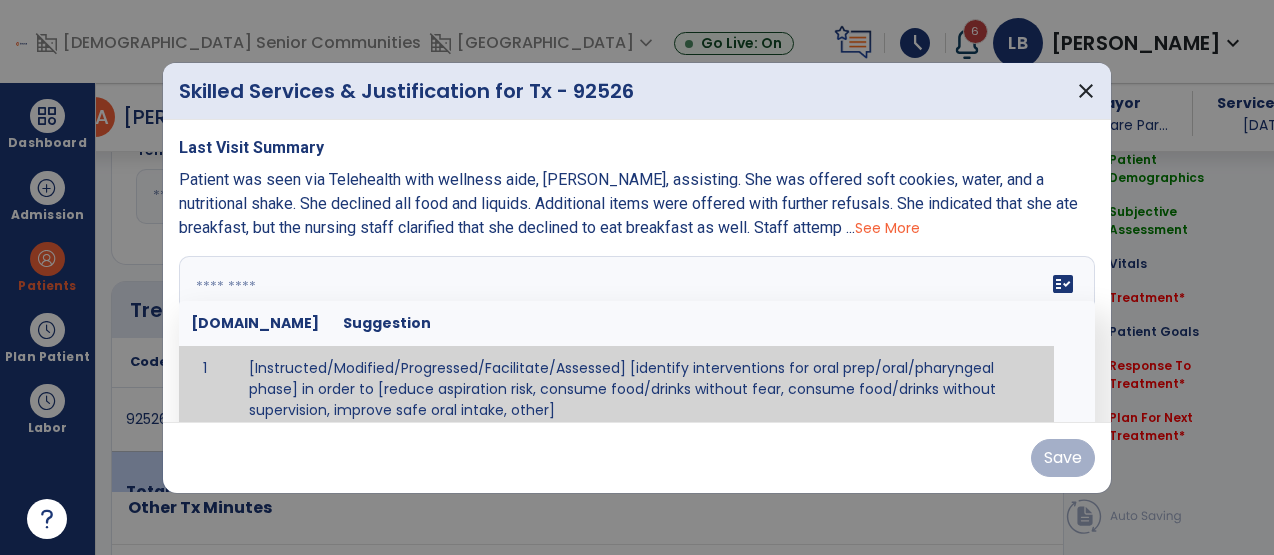 click on "Patient was seen via Telehealth with wellness aide, [PERSON_NAME], assisting.  She was offered soft cookies, water, and a nutritional shake.  She declined all food and liquids.  Additional items were offered with further refusals.  She indicated that she ate breakfast, but the nursing staff clarified that she declined to eat breakfast as well.  Staff attemp ...  See More" at bounding box center [637, 204] 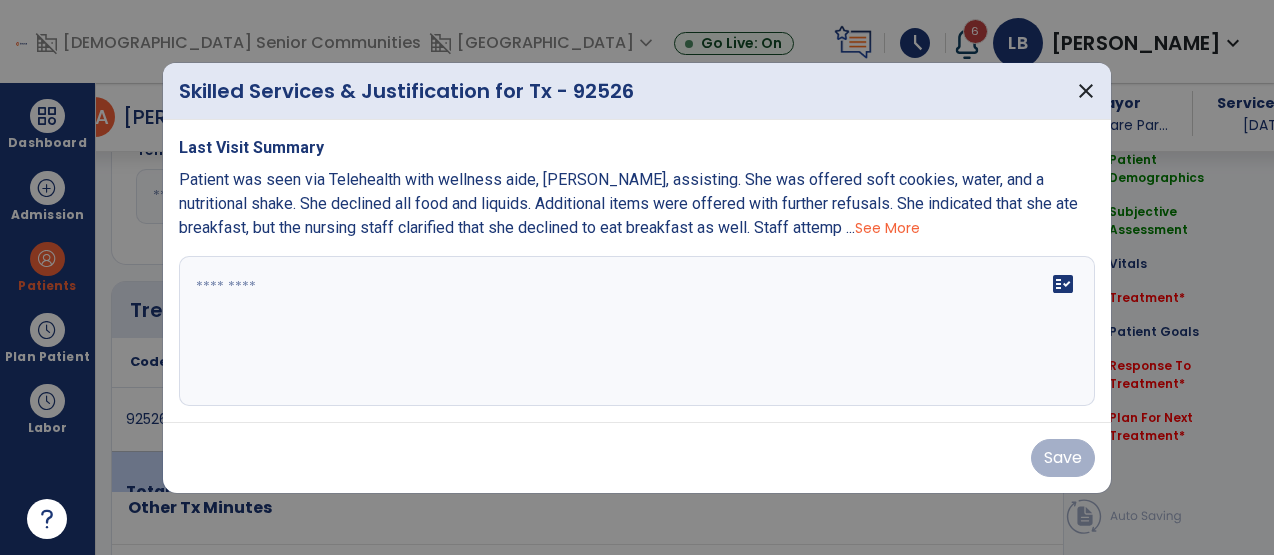 click on "See More" at bounding box center [887, 228] 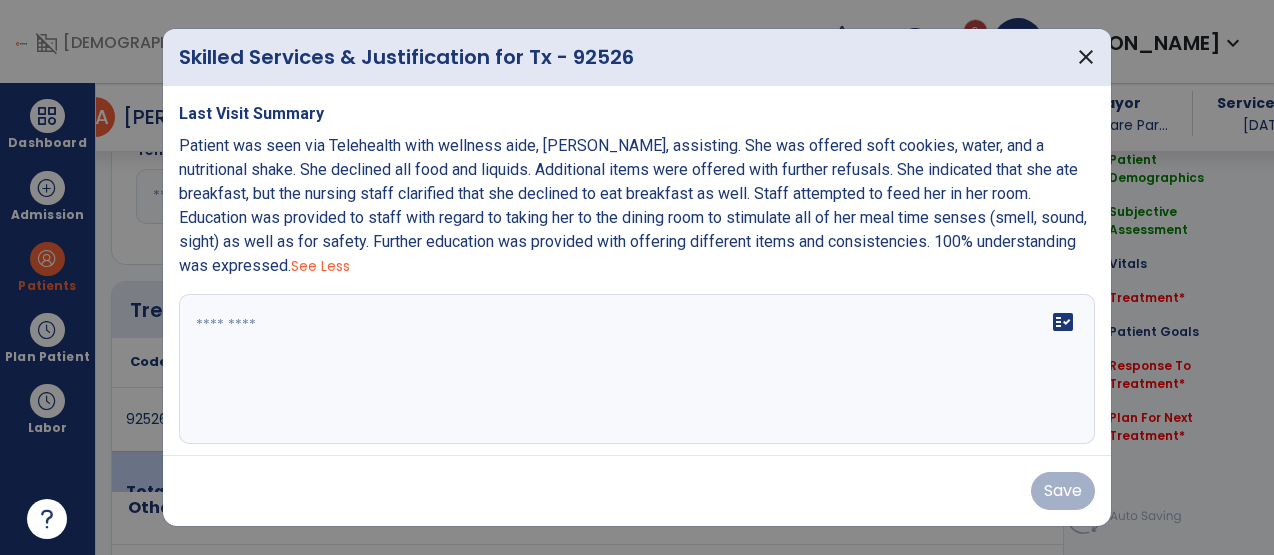 click on "fact_check" at bounding box center (637, 369) 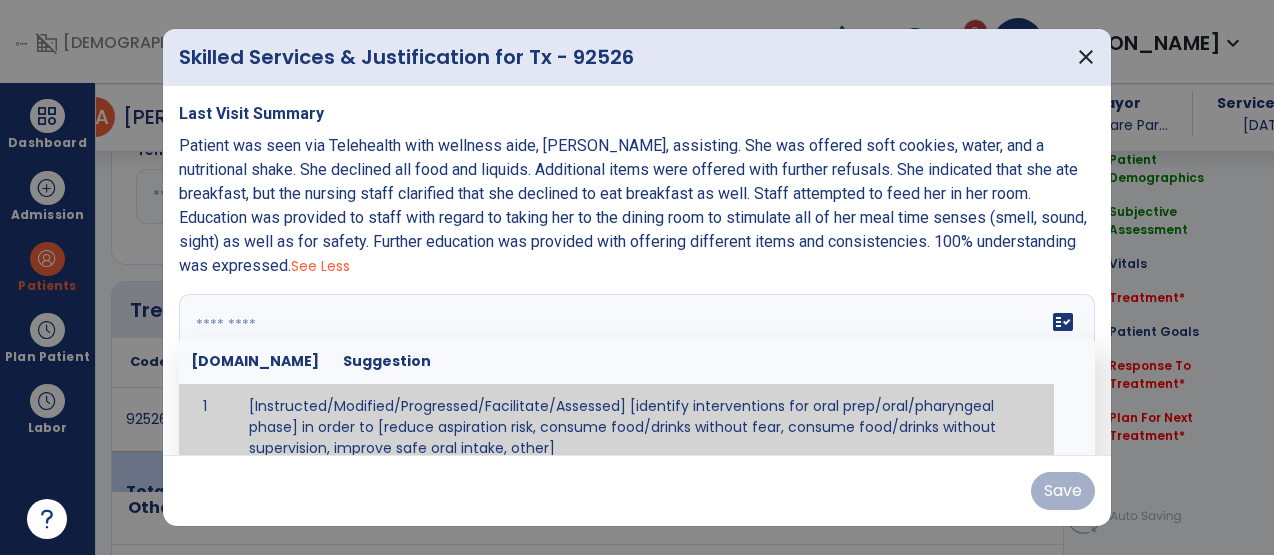 paste on "**********" 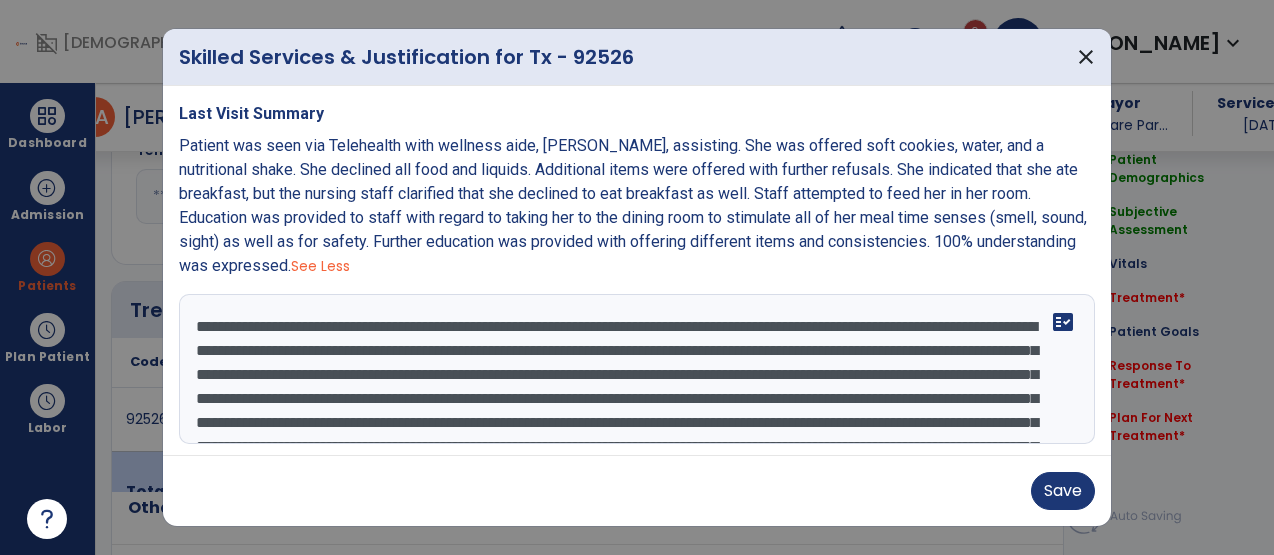 scroll, scrollTop: 4, scrollLeft: 0, axis: vertical 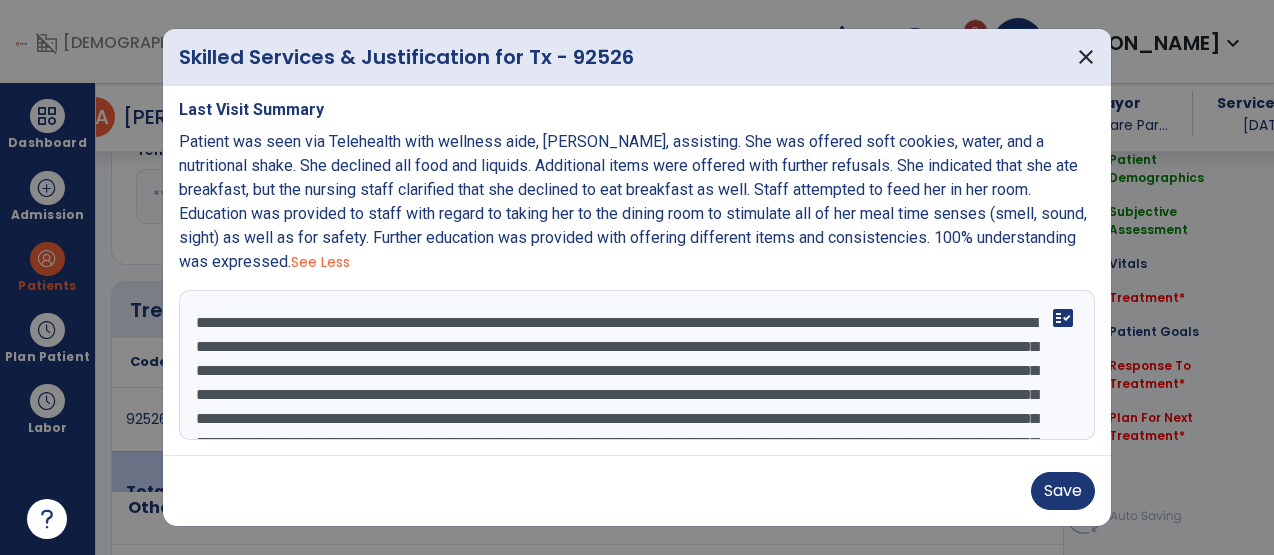 drag, startPoint x: 372, startPoint y: 346, endPoint x: 854, endPoint y: 347, distance: 482.00104 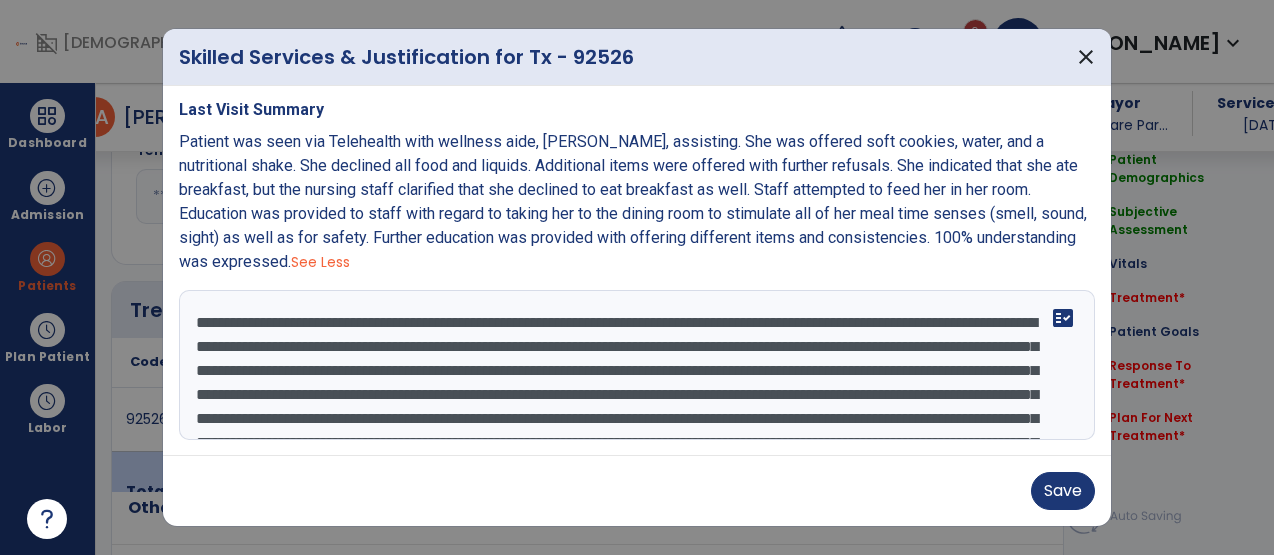 click on "**********" at bounding box center (634, 365) 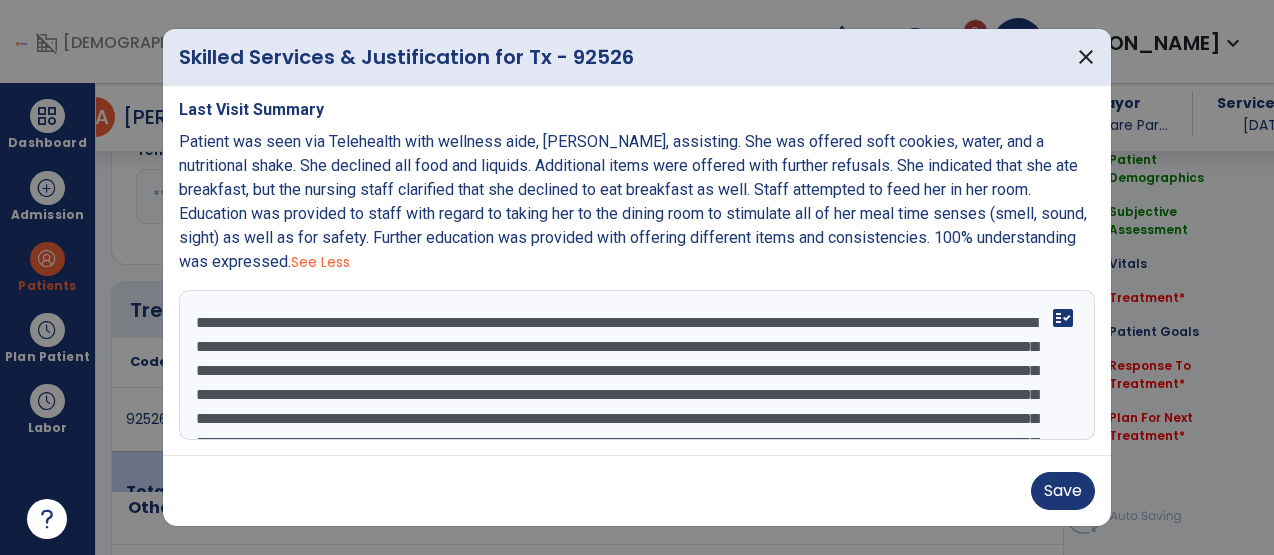 drag, startPoint x: 752, startPoint y: 345, endPoint x: 397, endPoint y: 396, distance: 358.64468 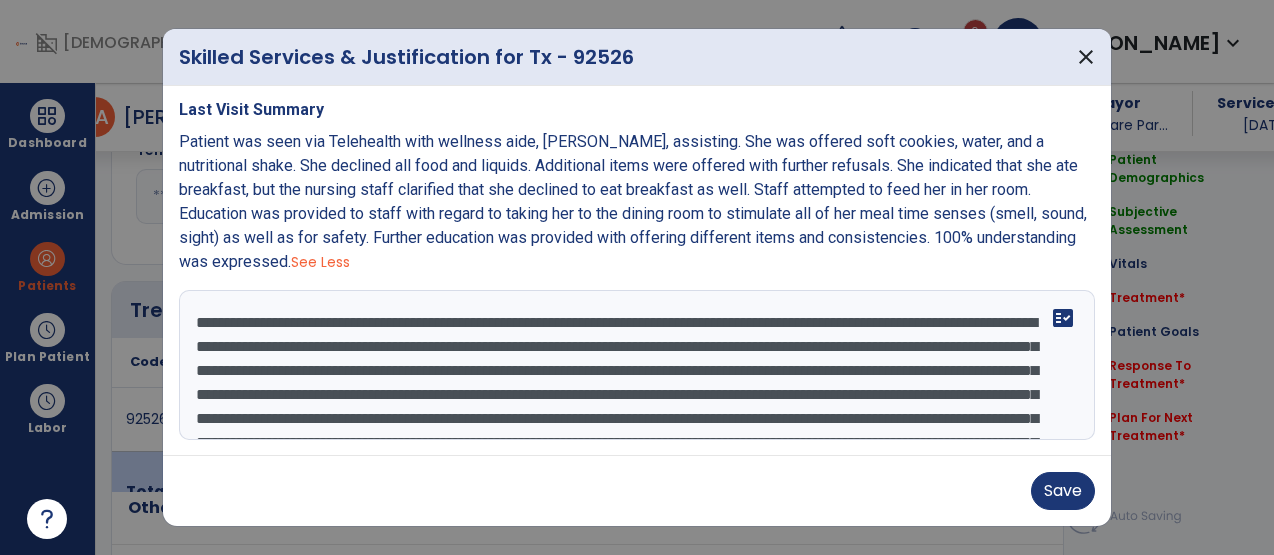 click on "**********" at bounding box center [634, 365] 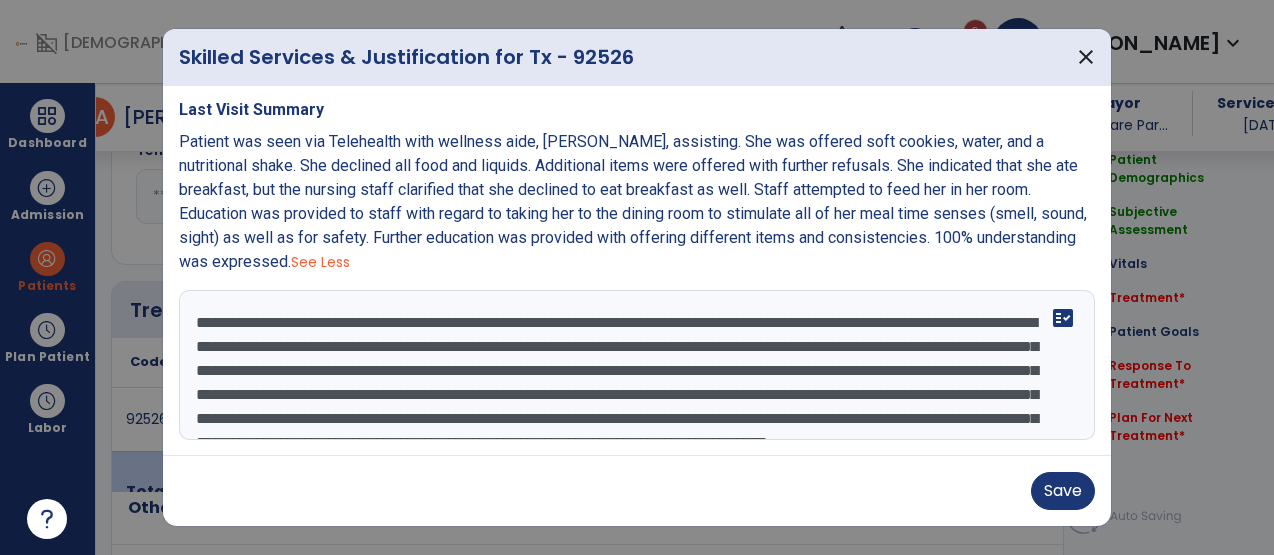 scroll, scrollTop: 60, scrollLeft: 0, axis: vertical 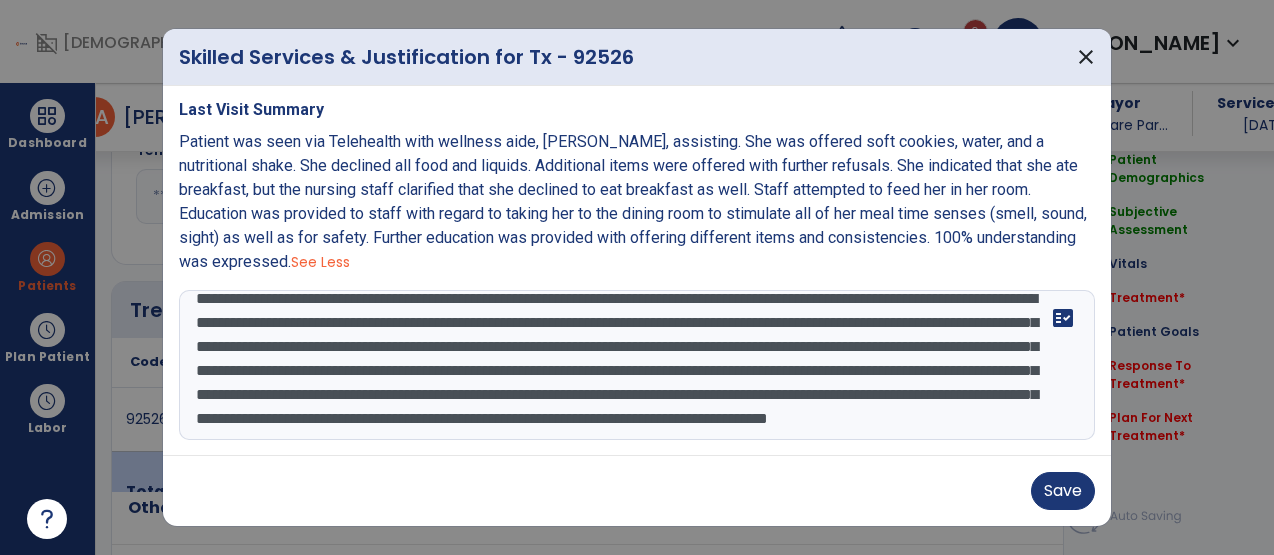 drag, startPoint x: 284, startPoint y: 394, endPoint x: 629, endPoint y: 352, distance: 347.54712 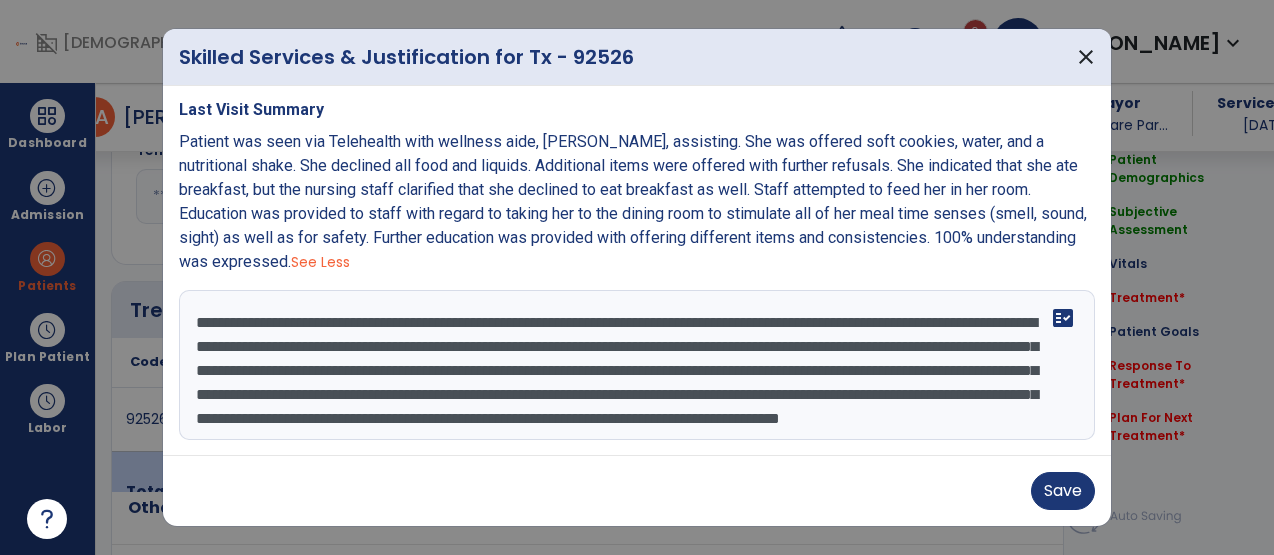 scroll, scrollTop: 48, scrollLeft: 0, axis: vertical 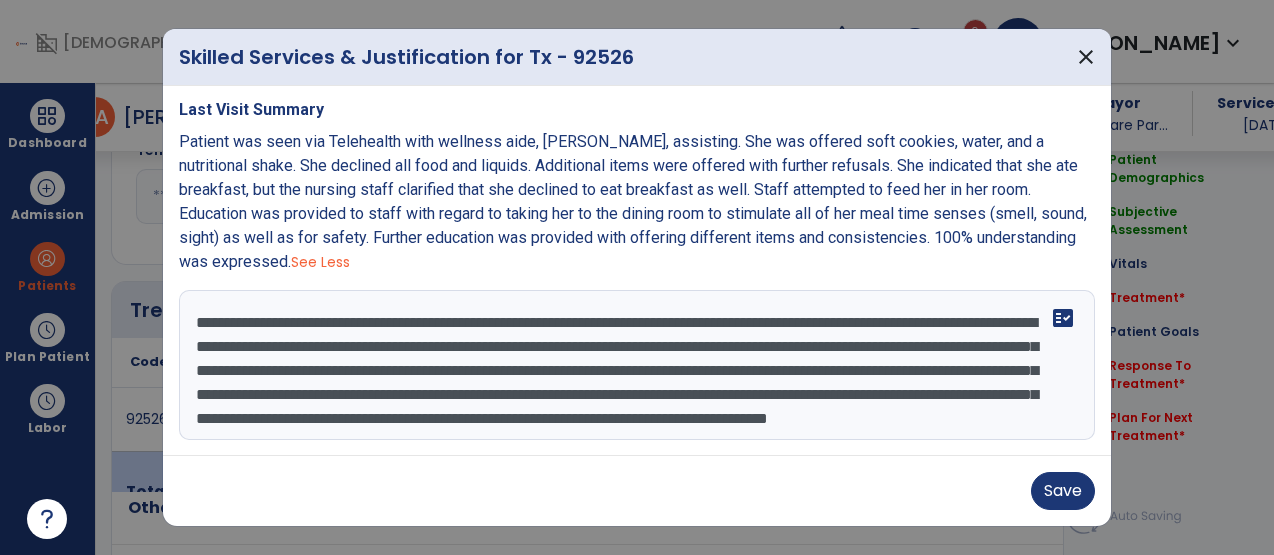 click on "**********" at bounding box center [634, 365] 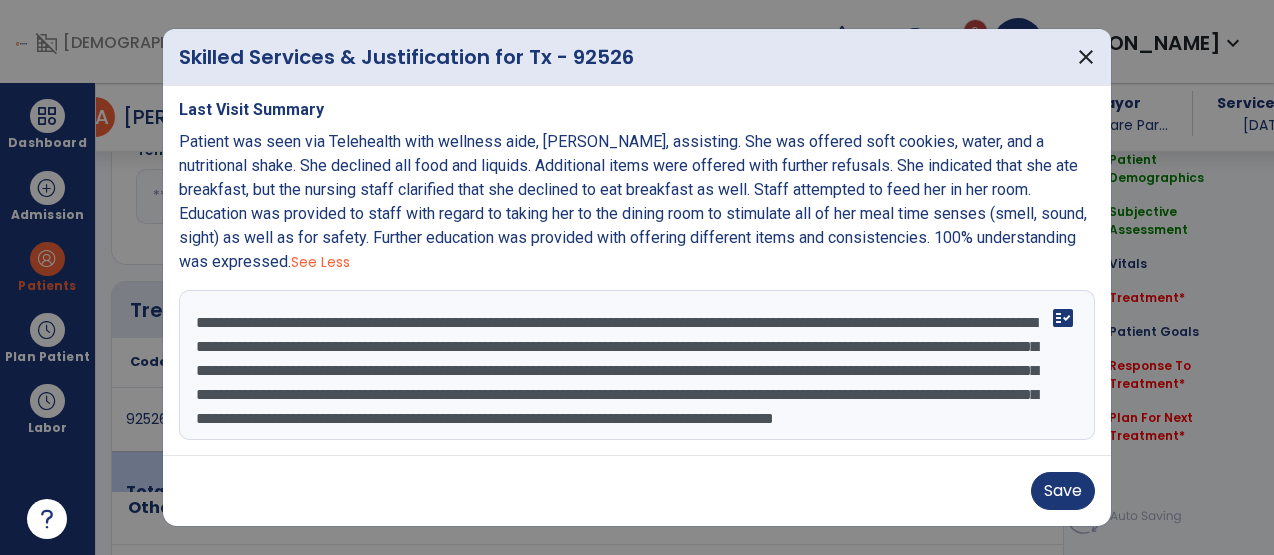 drag, startPoint x: 650, startPoint y: 321, endPoint x: 278, endPoint y: 346, distance: 372.8391 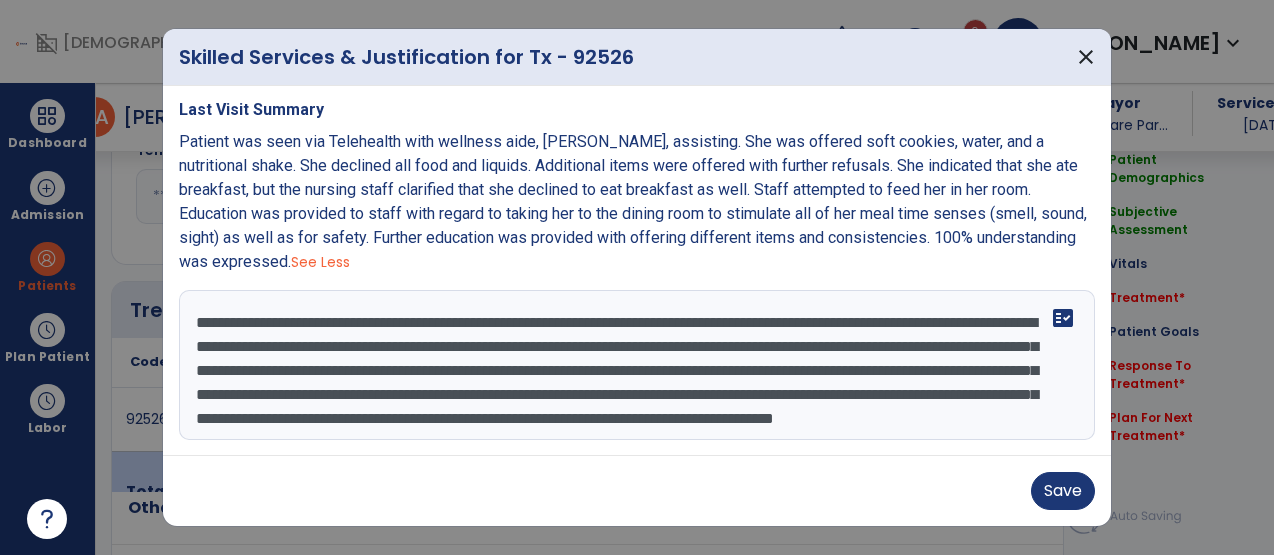 click on "**********" at bounding box center [634, 365] 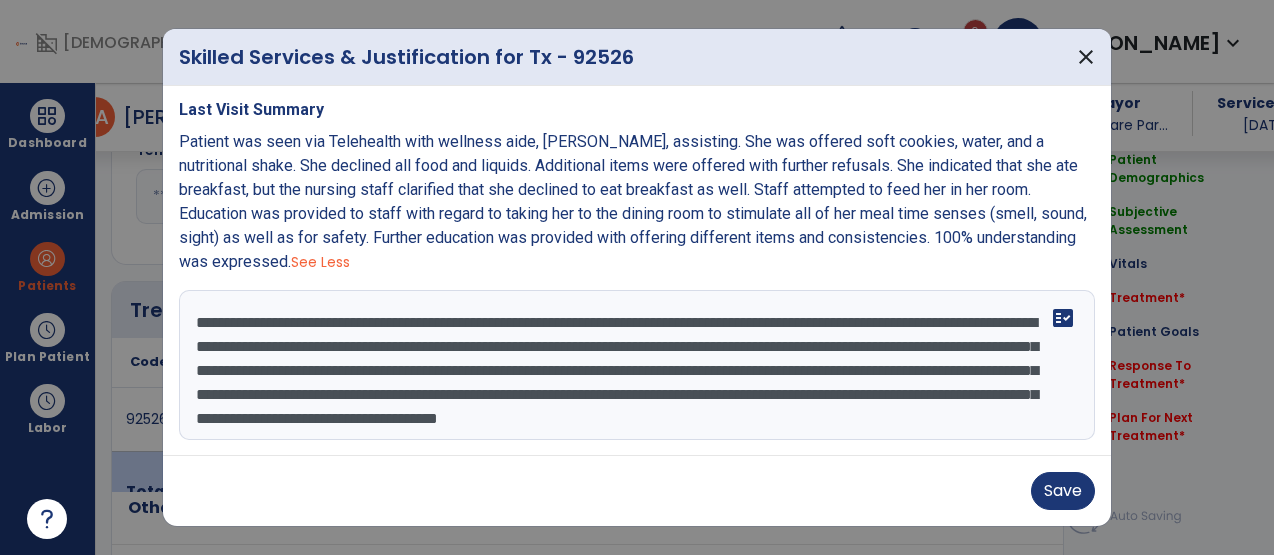 scroll, scrollTop: 24, scrollLeft: 0, axis: vertical 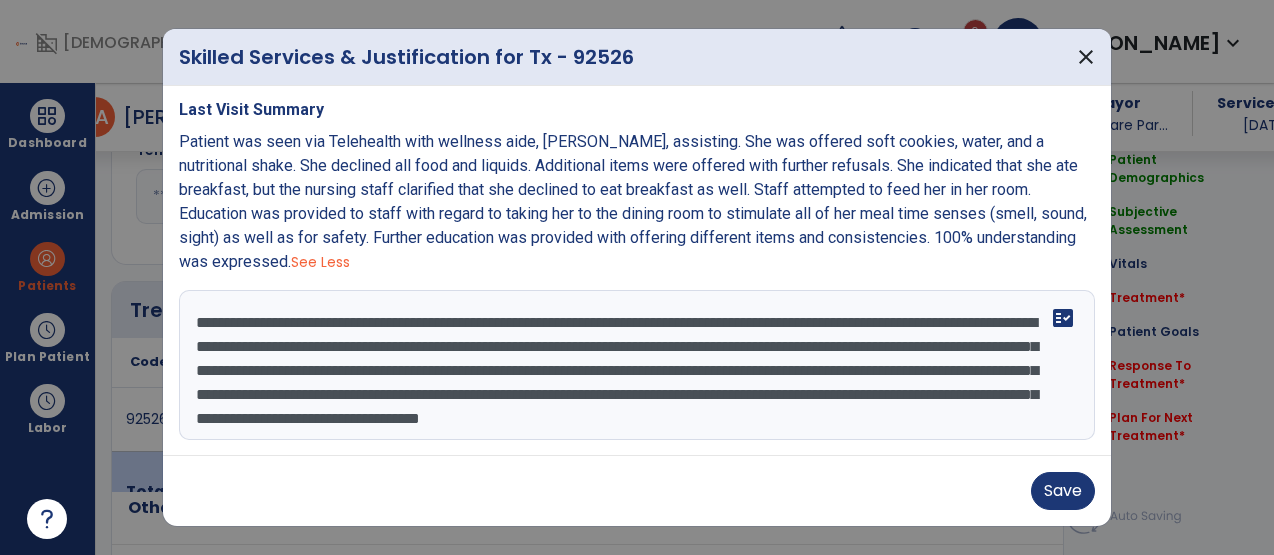 click on "**********" at bounding box center (634, 365) 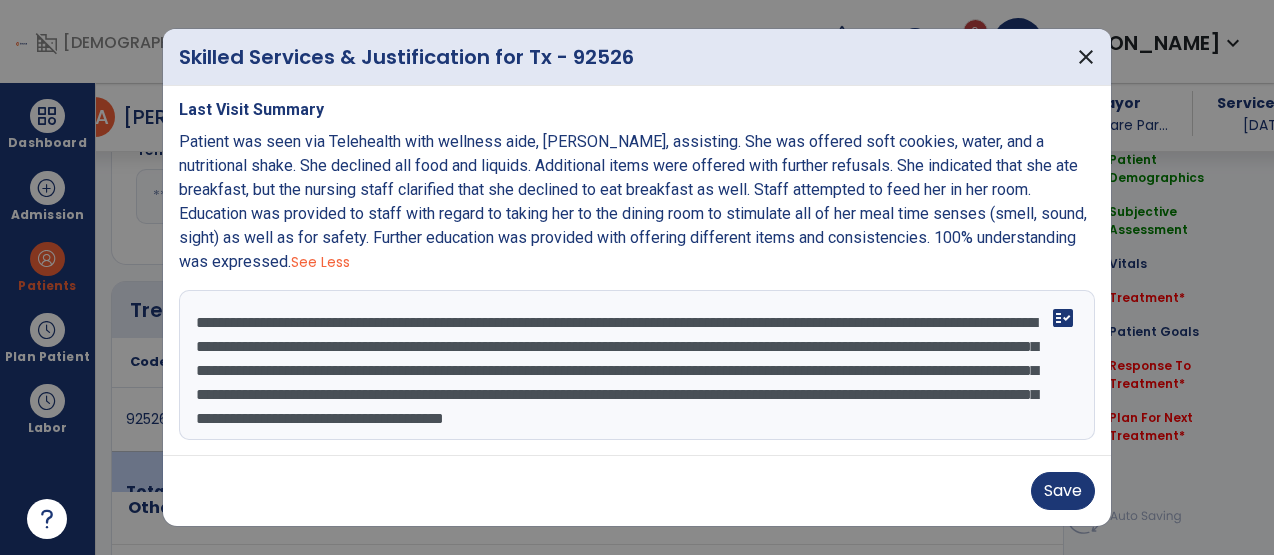 click on "**********" at bounding box center (634, 365) 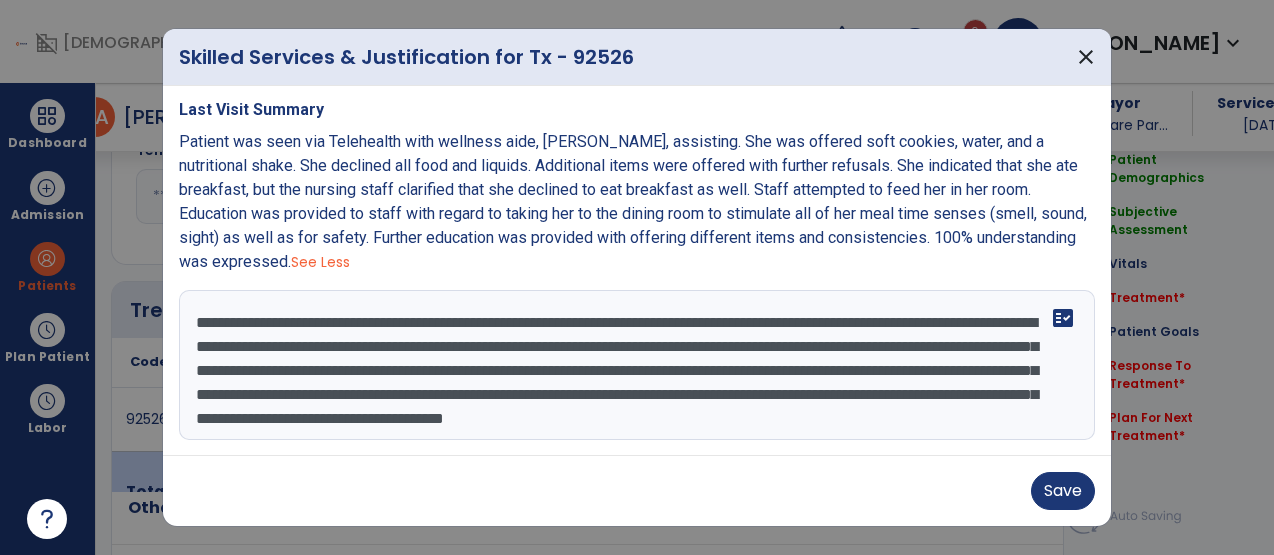 drag, startPoint x: 634, startPoint y: 372, endPoint x: 1043, endPoint y: 372, distance: 409 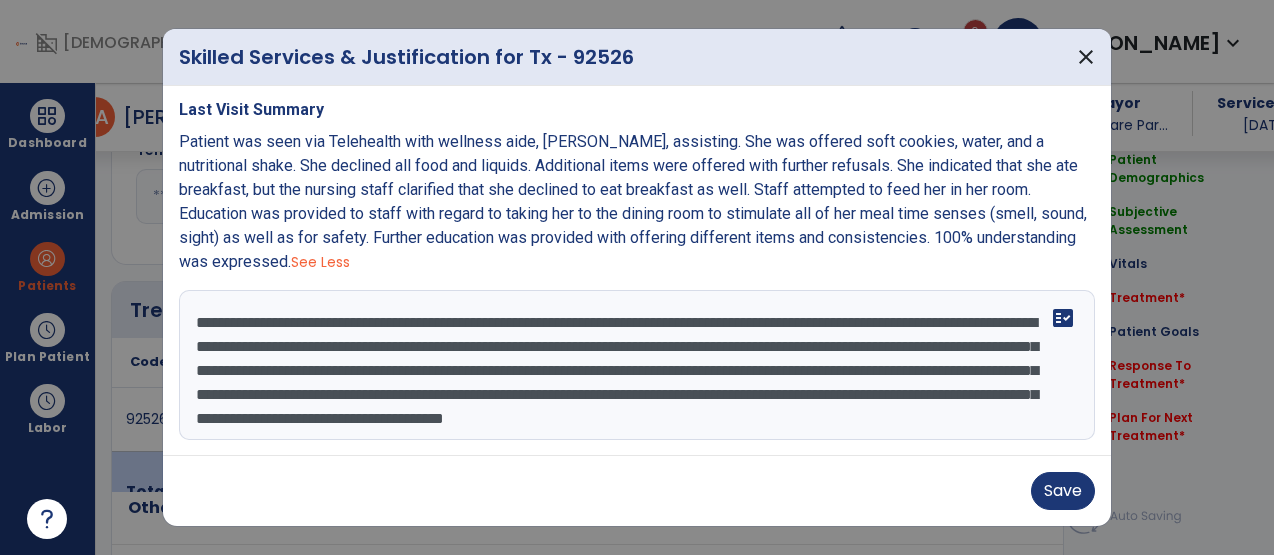 click on "**********" at bounding box center [634, 365] 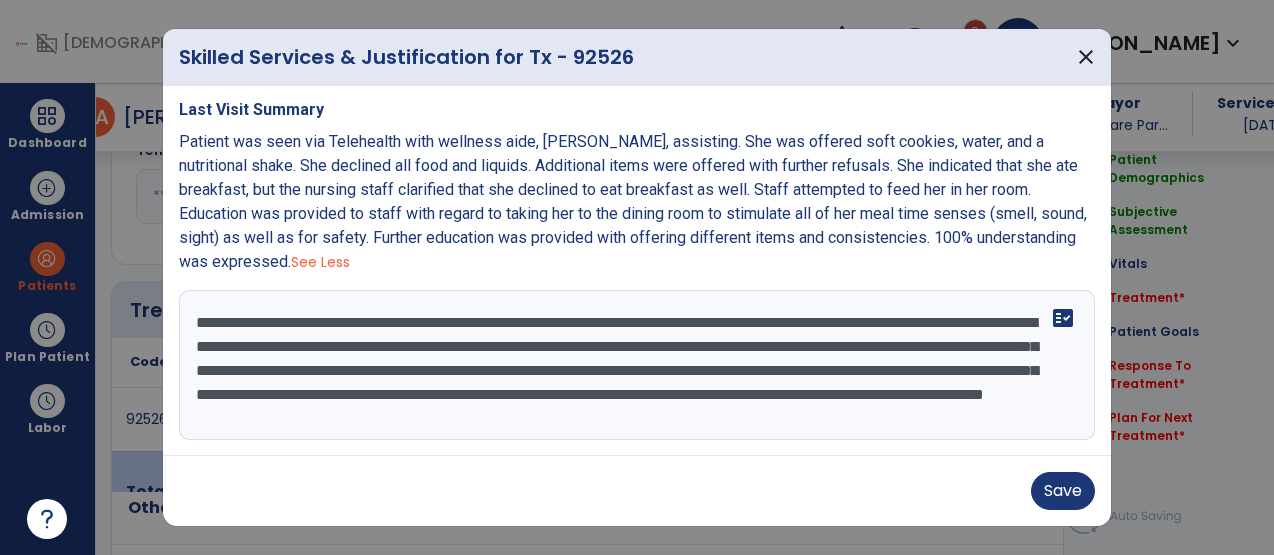 drag, startPoint x: 801, startPoint y: 373, endPoint x: 774, endPoint y: 392, distance: 33.01515 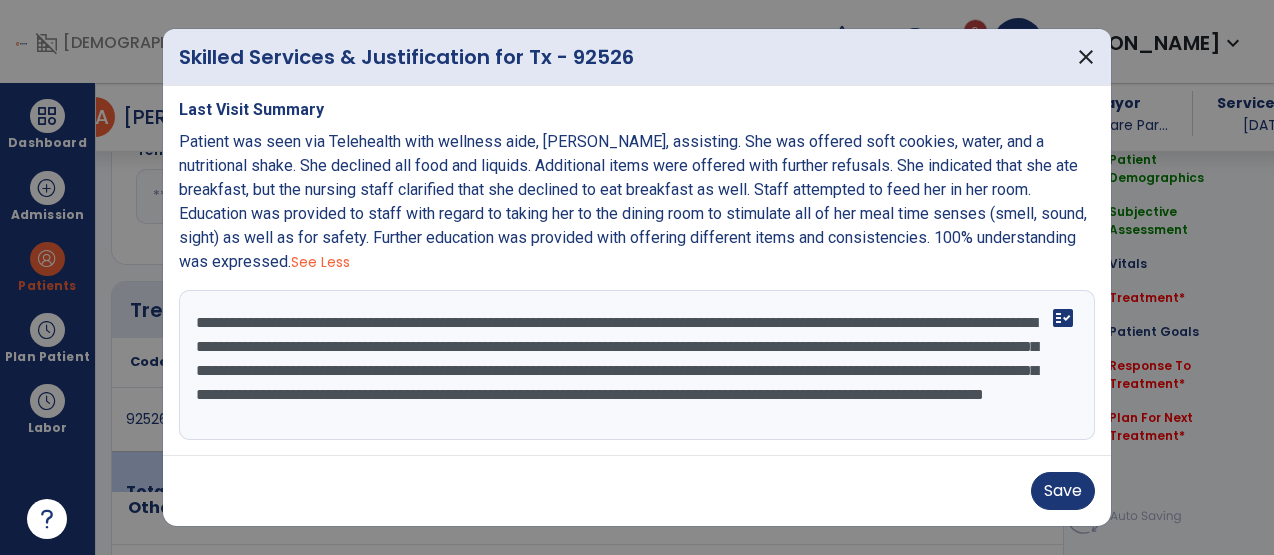 click on "**********" at bounding box center [634, 365] 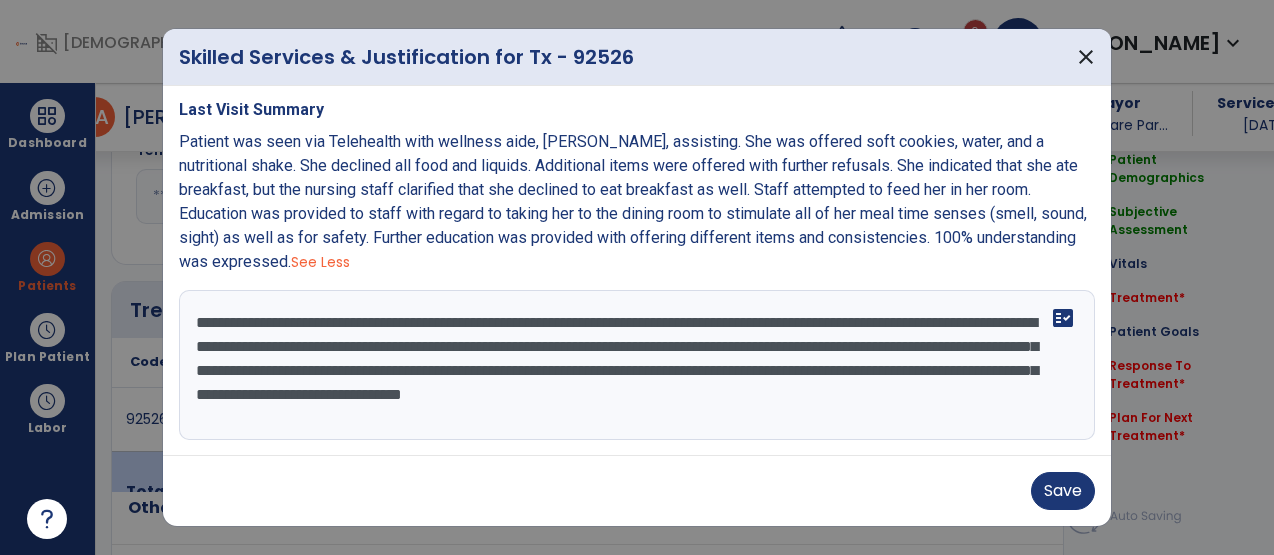 scroll, scrollTop: 0, scrollLeft: 0, axis: both 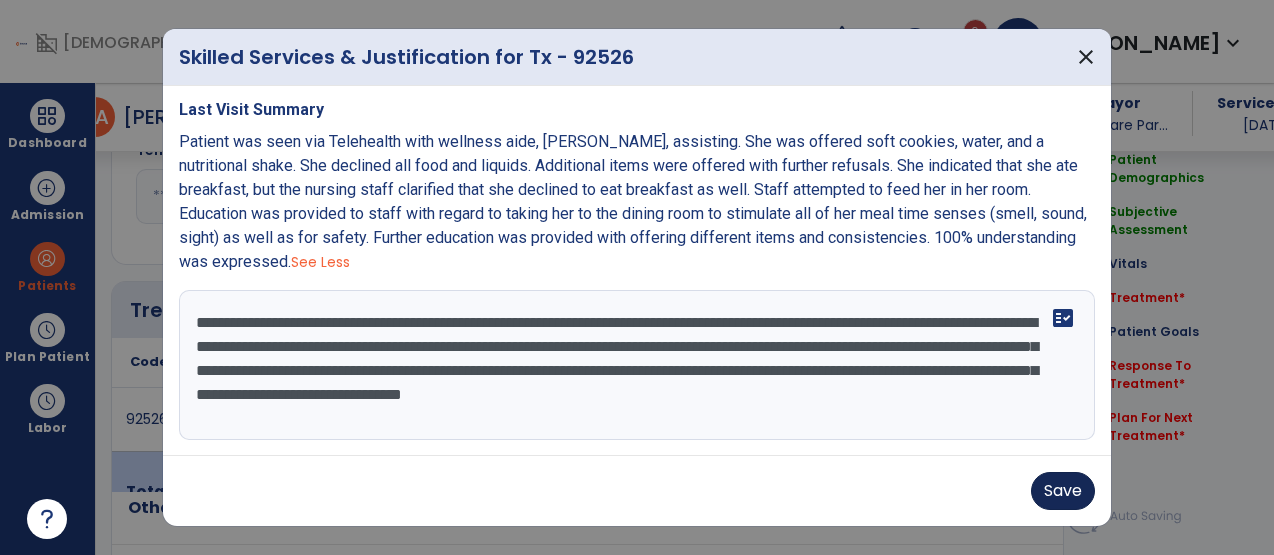 type on "**********" 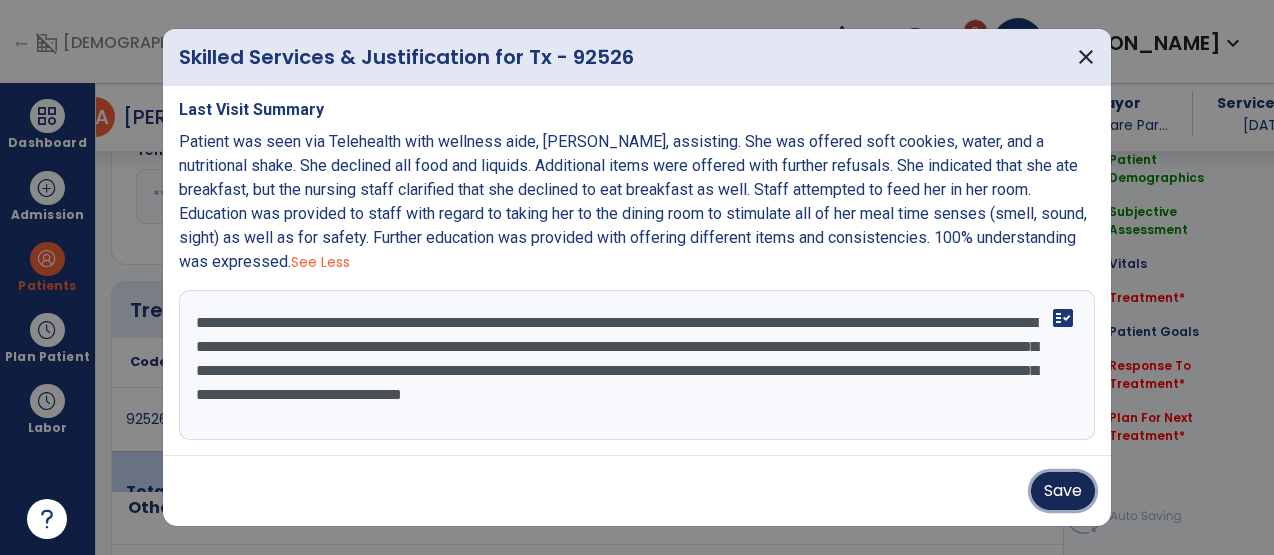 click on "Save" at bounding box center [1063, 491] 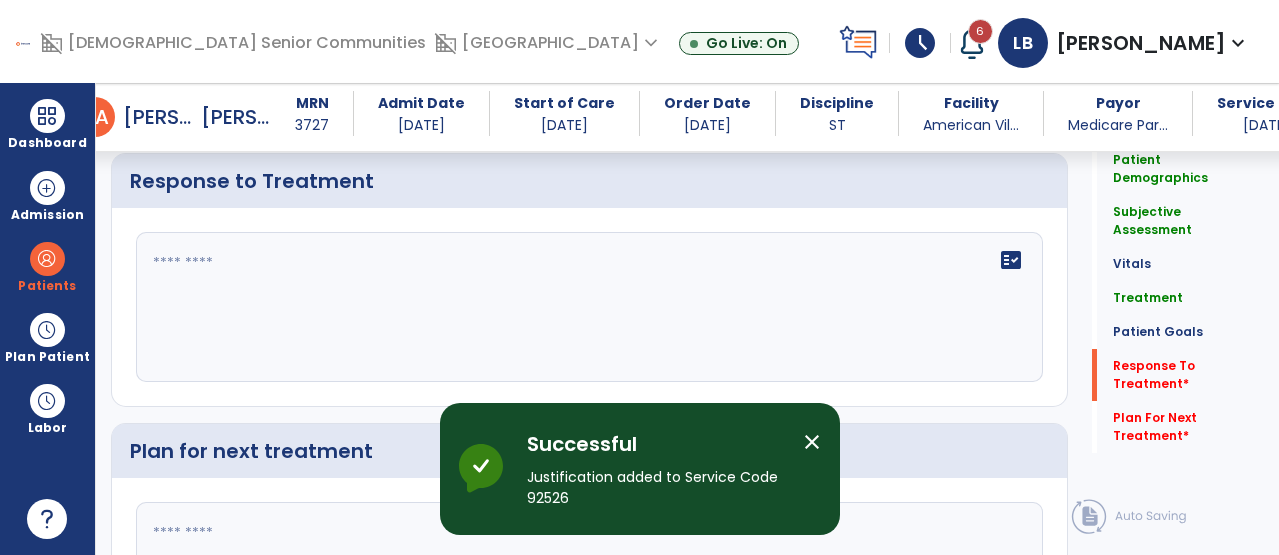 scroll, scrollTop: 3135, scrollLeft: 0, axis: vertical 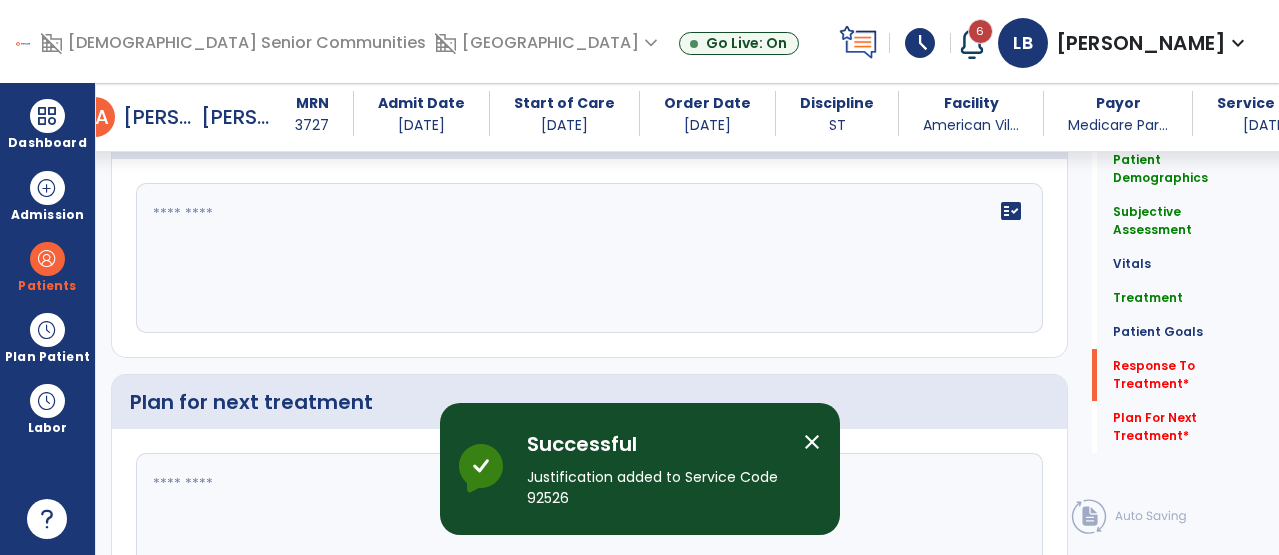 click on "fact_check" 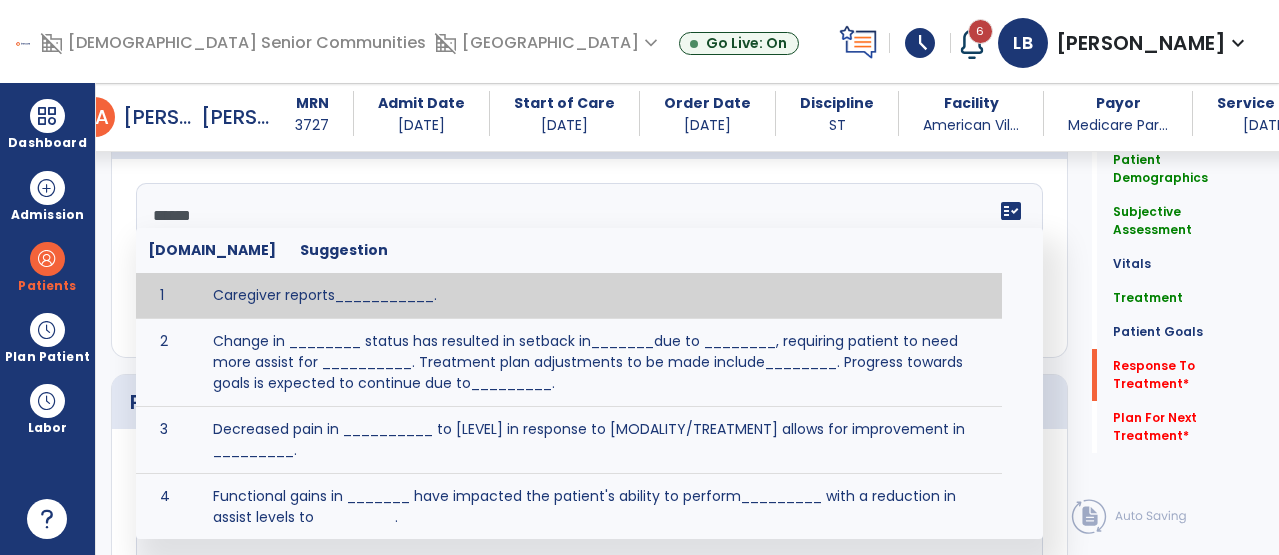 type on "*******" 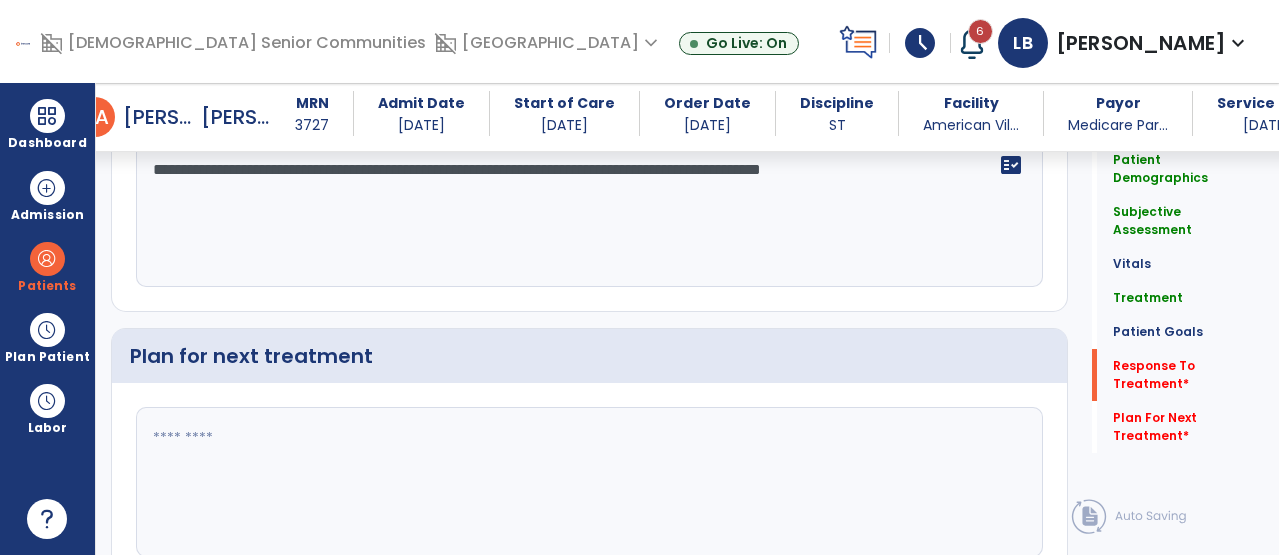 scroll, scrollTop: 3214, scrollLeft: 0, axis: vertical 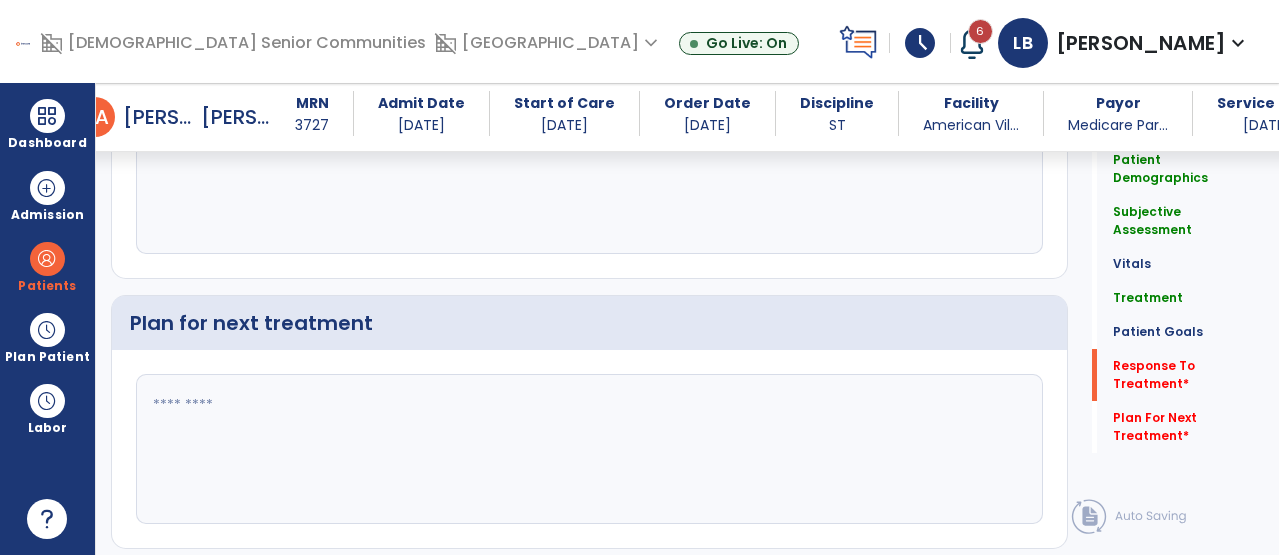 type on "**********" 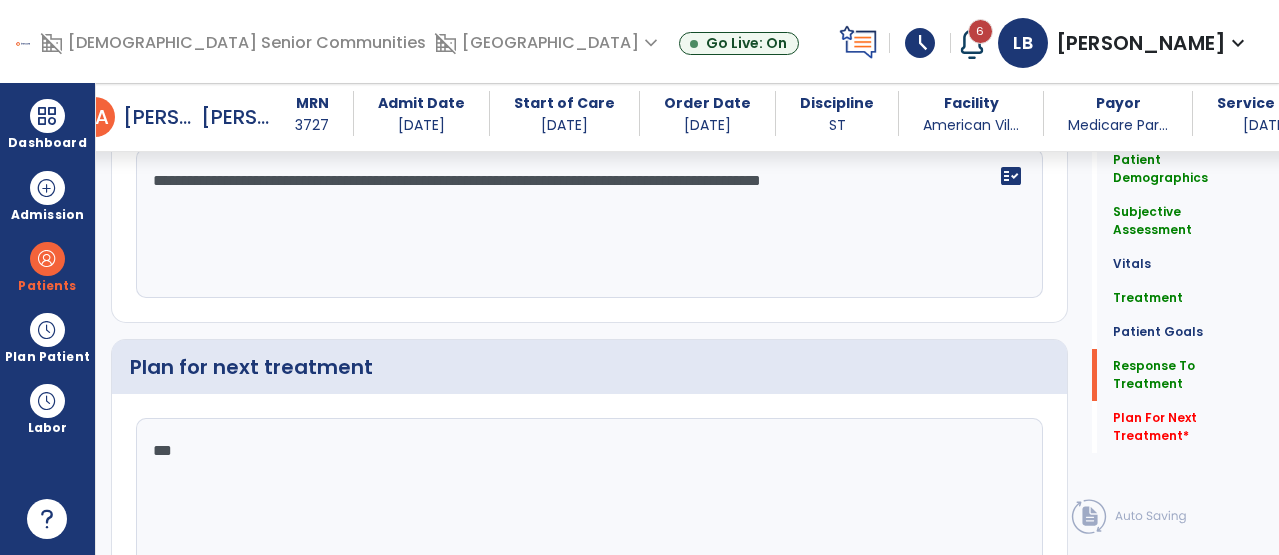 scroll, scrollTop: 3214, scrollLeft: 0, axis: vertical 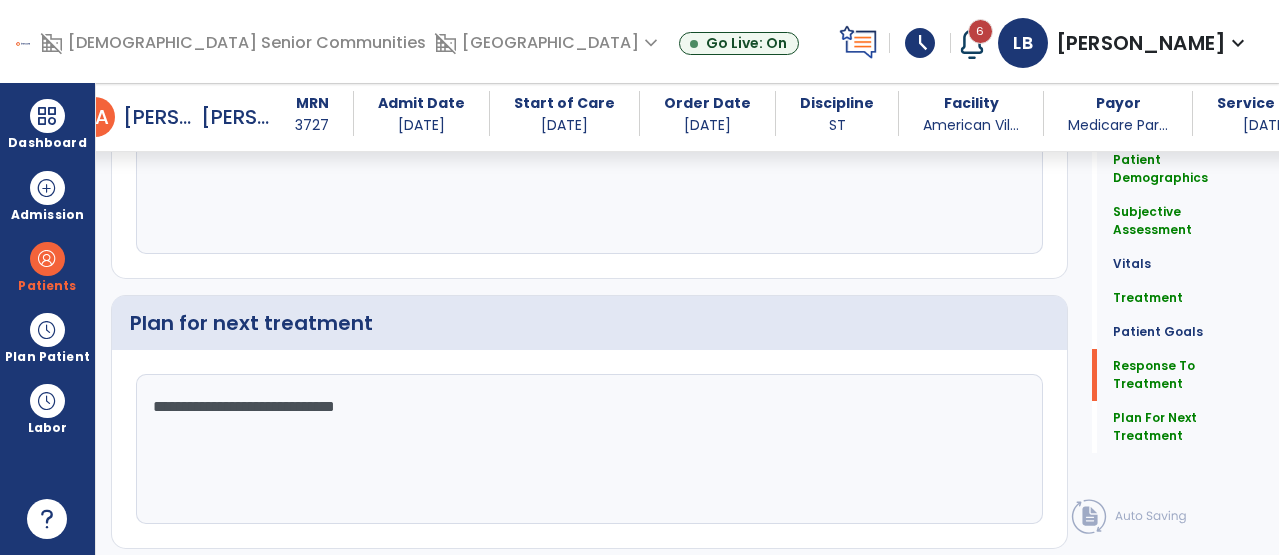 drag, startPoint x: 432, startPoint y: 418, endPoint x: 282, endPoint y: 410, distance: 150.21318 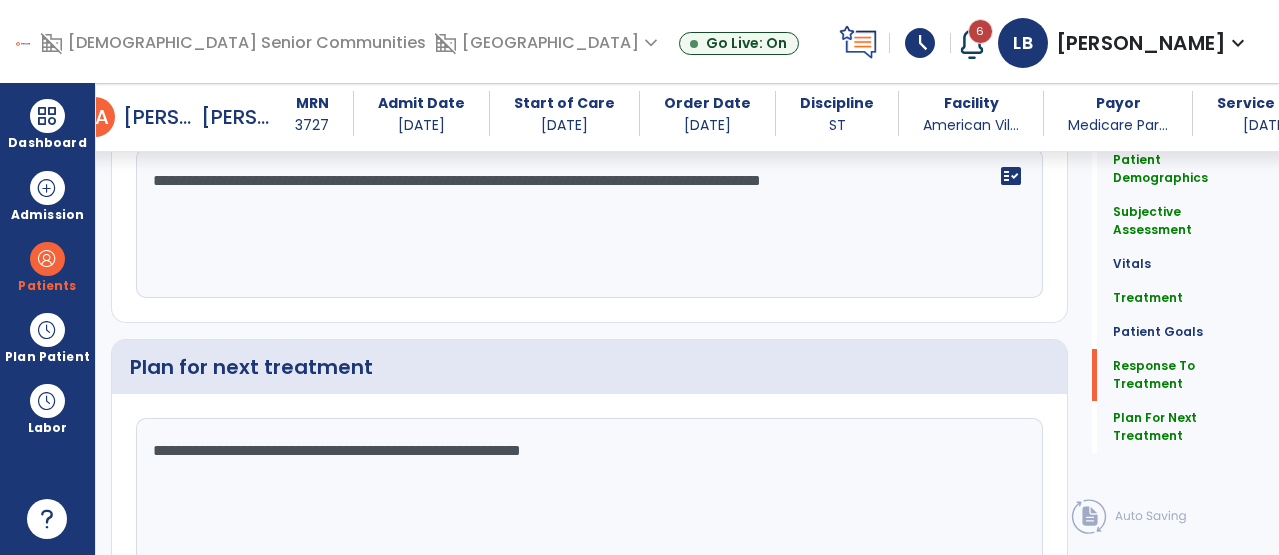 scroll, scrollTop: 3214, scrollLeft: 0, axis: vertical 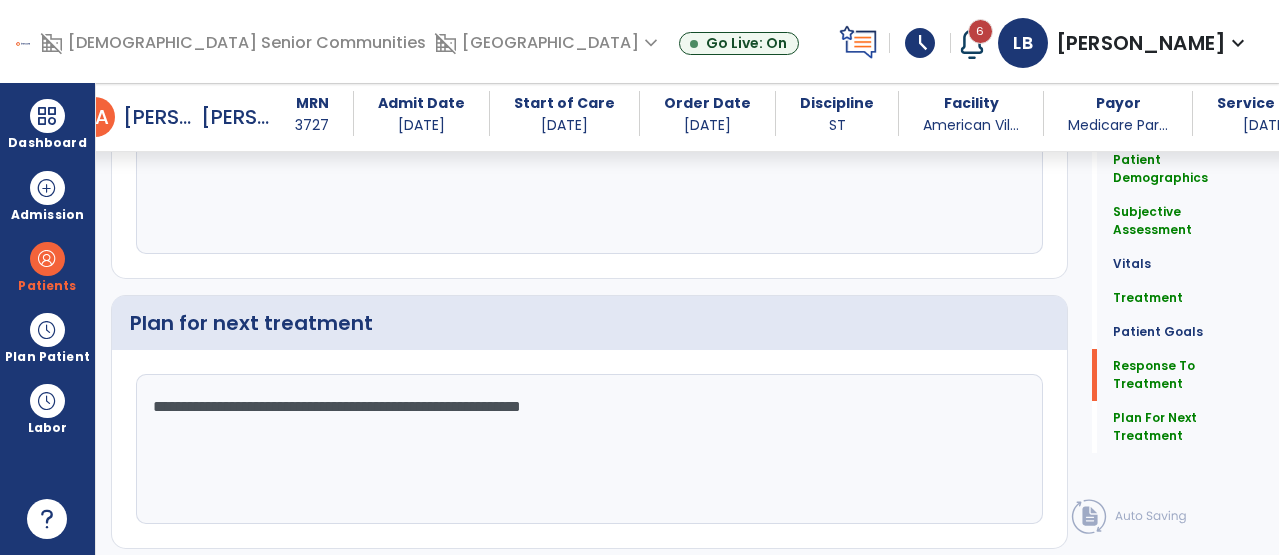 click on "**********" 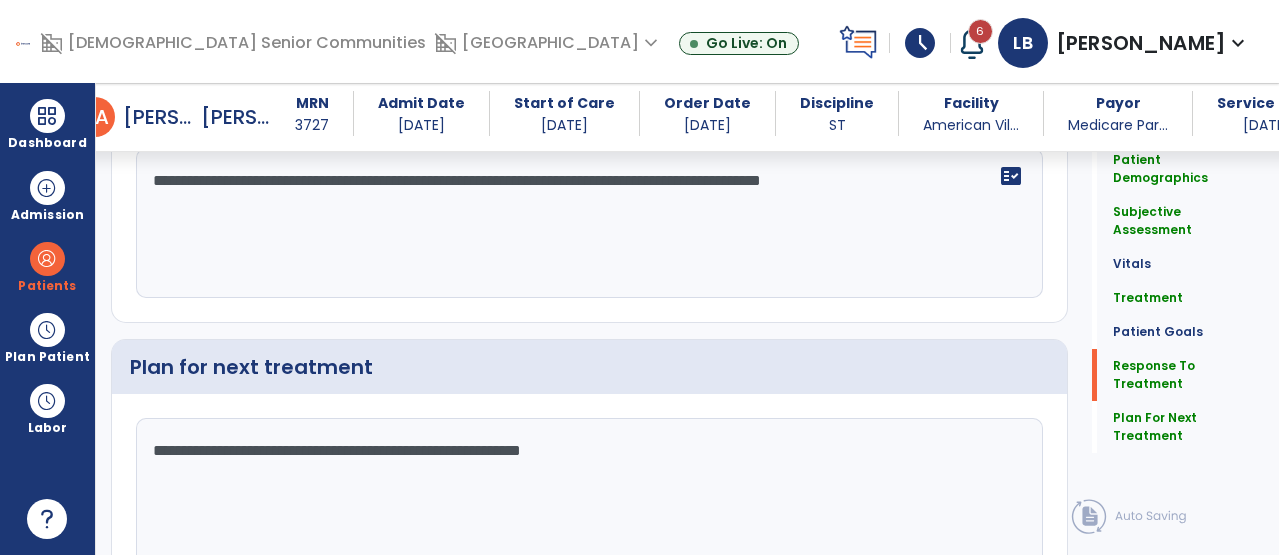 scroll, scrollTop: 3214, scrollLeft: 0, axis: vertical 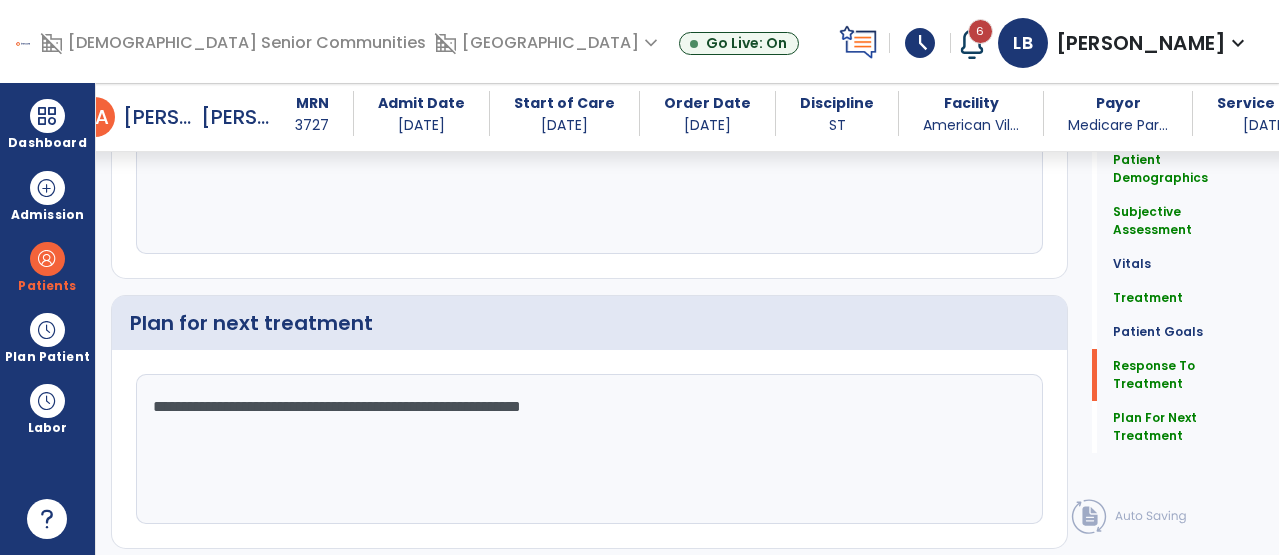 click on "**********" 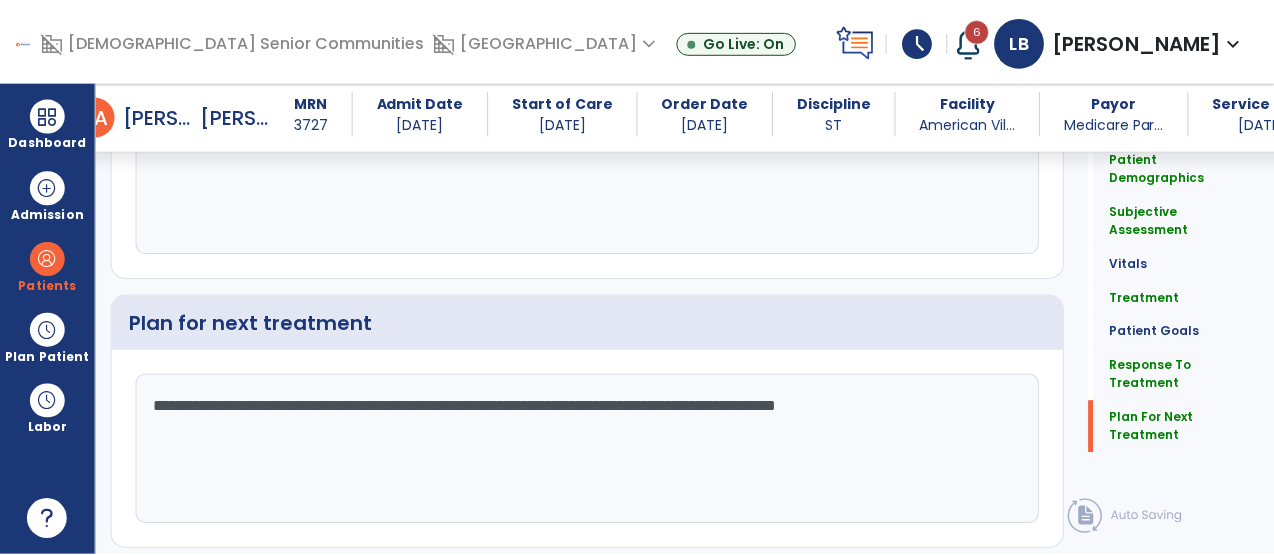 scroll, scrollTop: 3274, scrollLeft: 0, axis: vertical 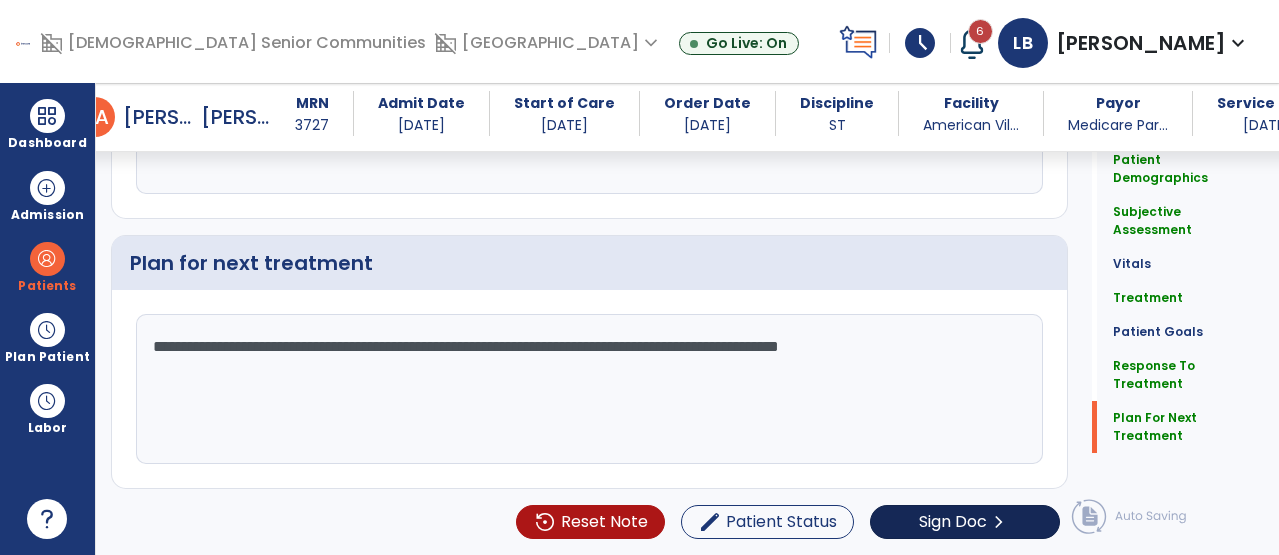 type on "**********" 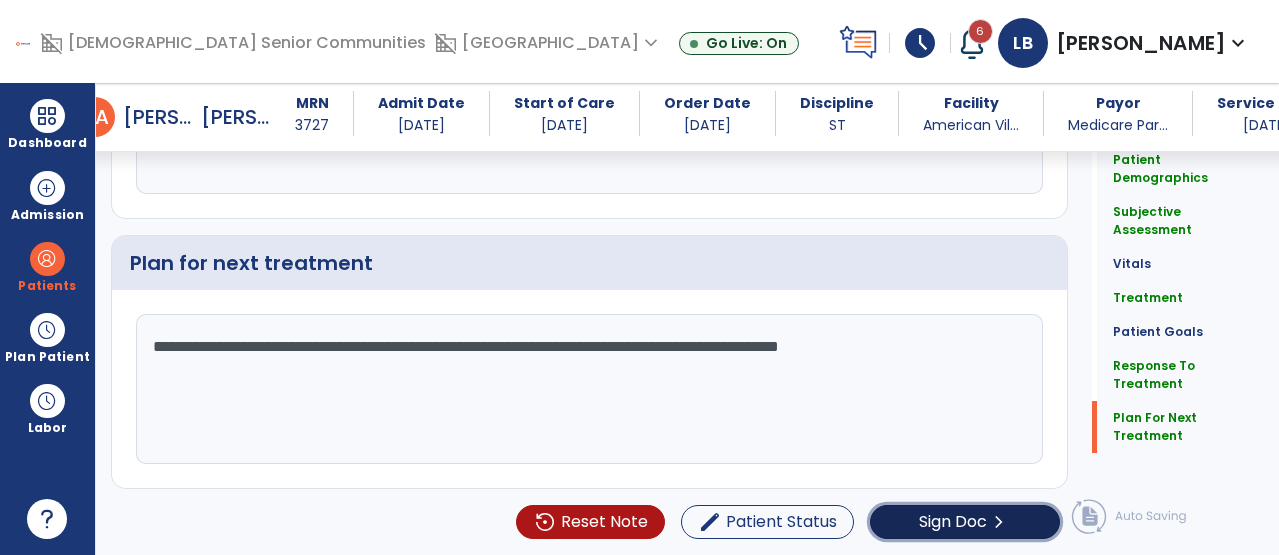 click on "Sign Doc" 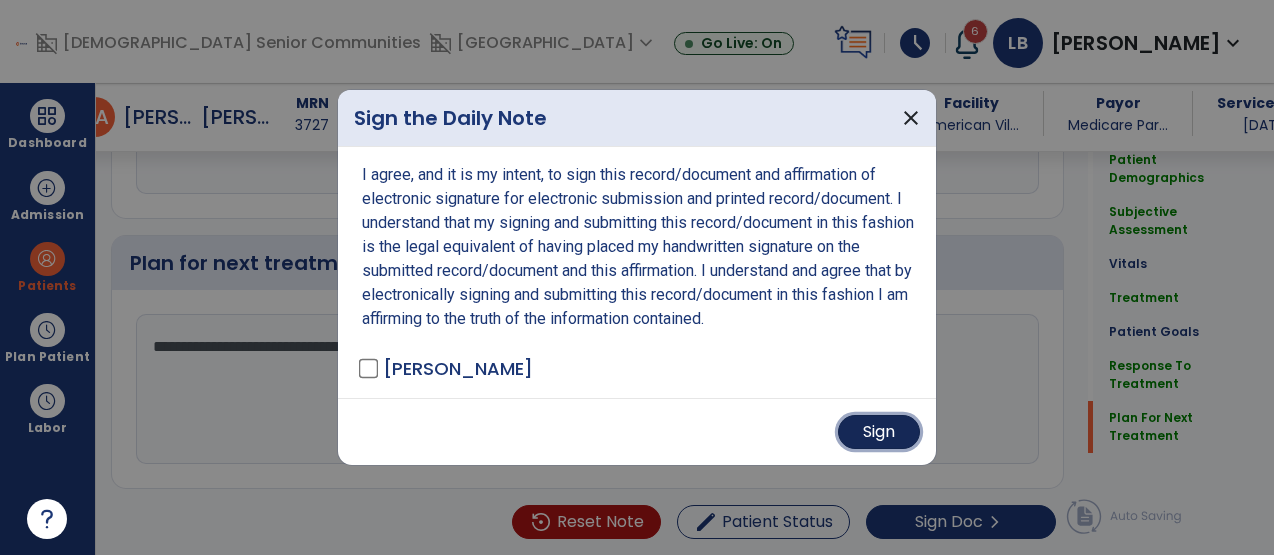 click on "Sign" at bounding box center (879, 432) 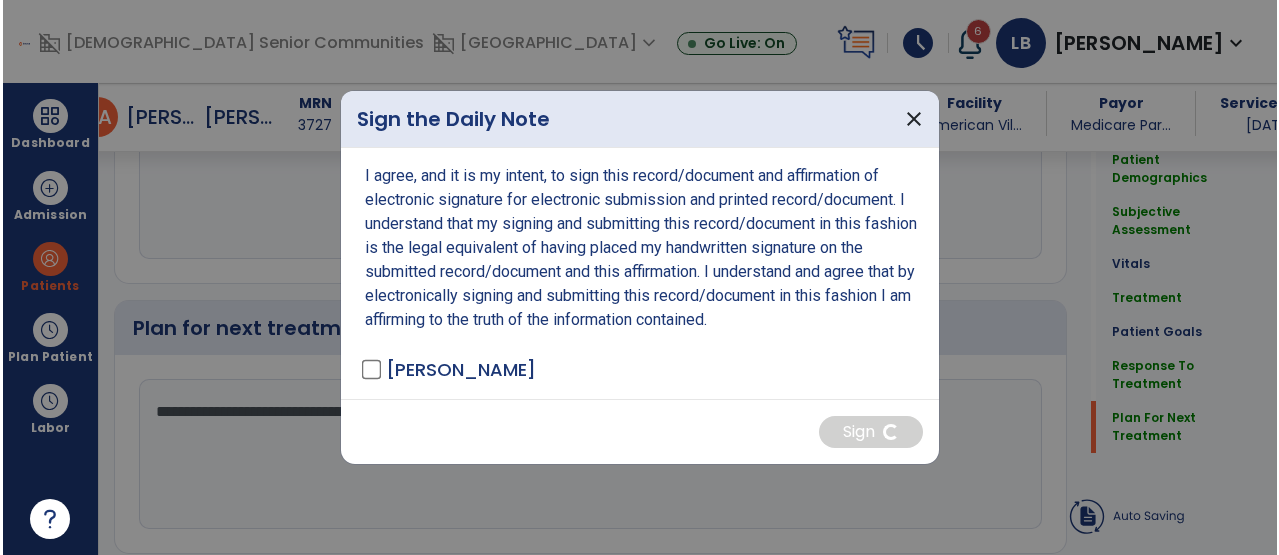 scroll, scrollTop: 3274, scrollLeft: 0, axis: vertical 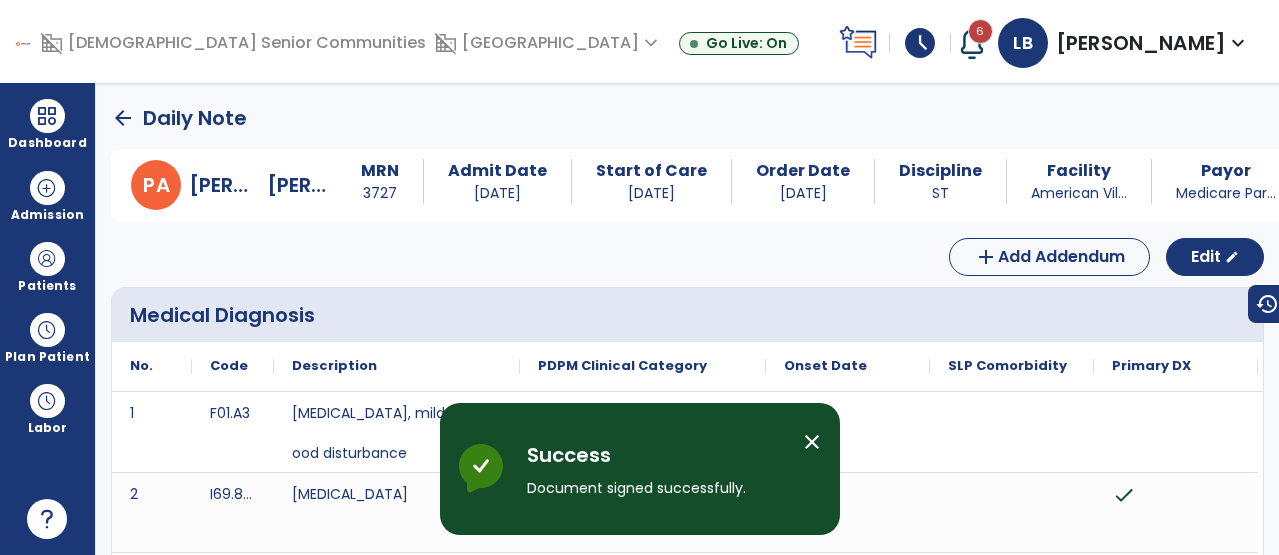 click on "arrow_back" 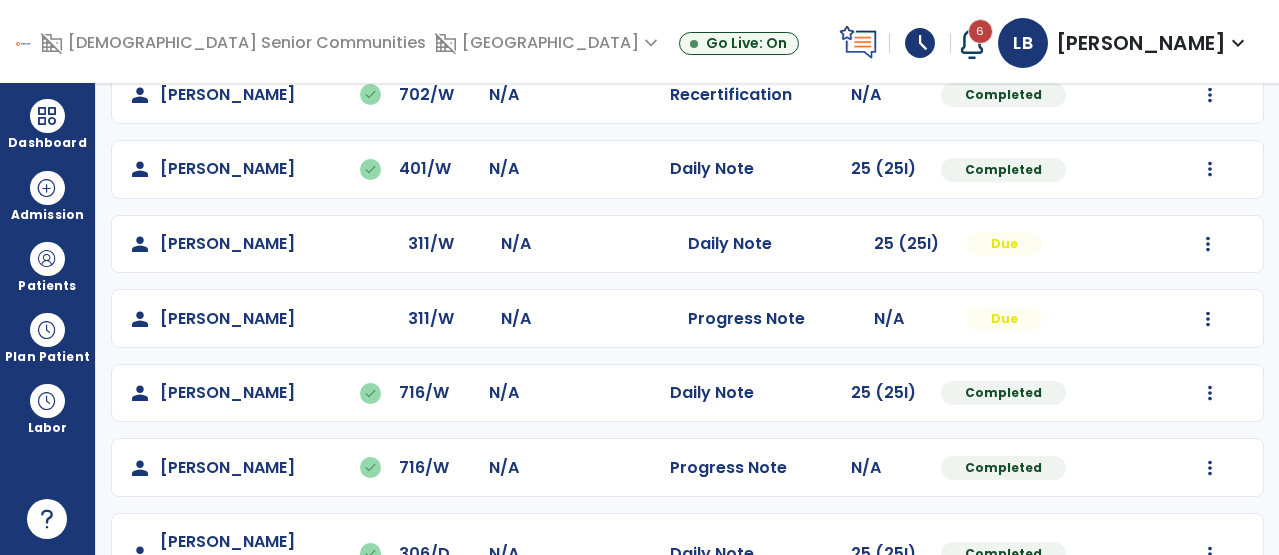 scroll, scrollTop: 1445, scrollLeft: 0, axis: vertical 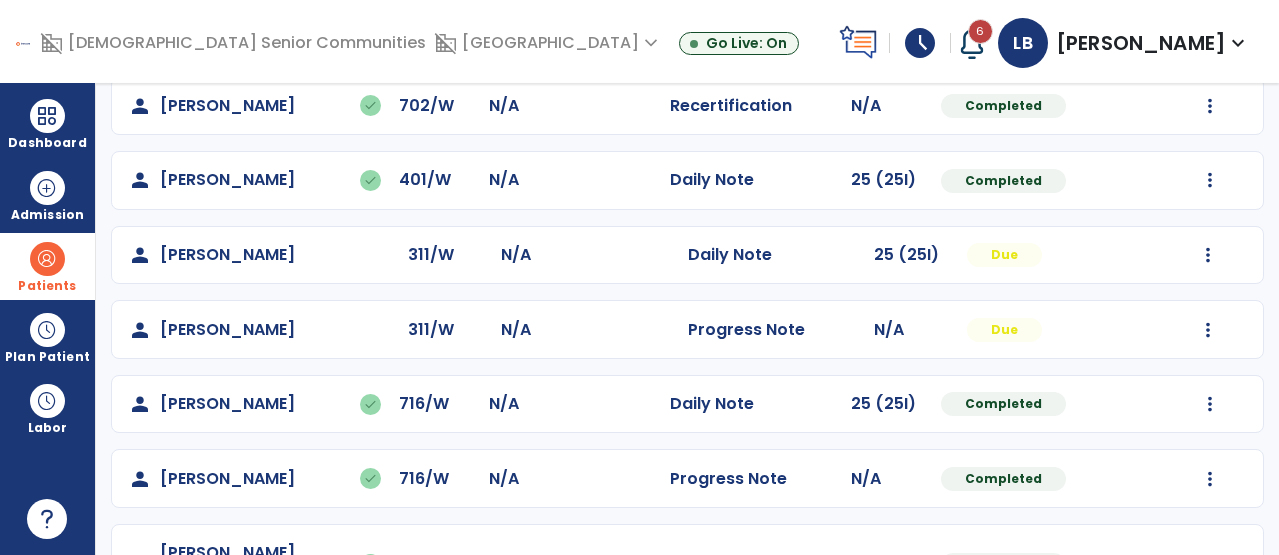 click on "Patients" at bounding box center [47, 286] 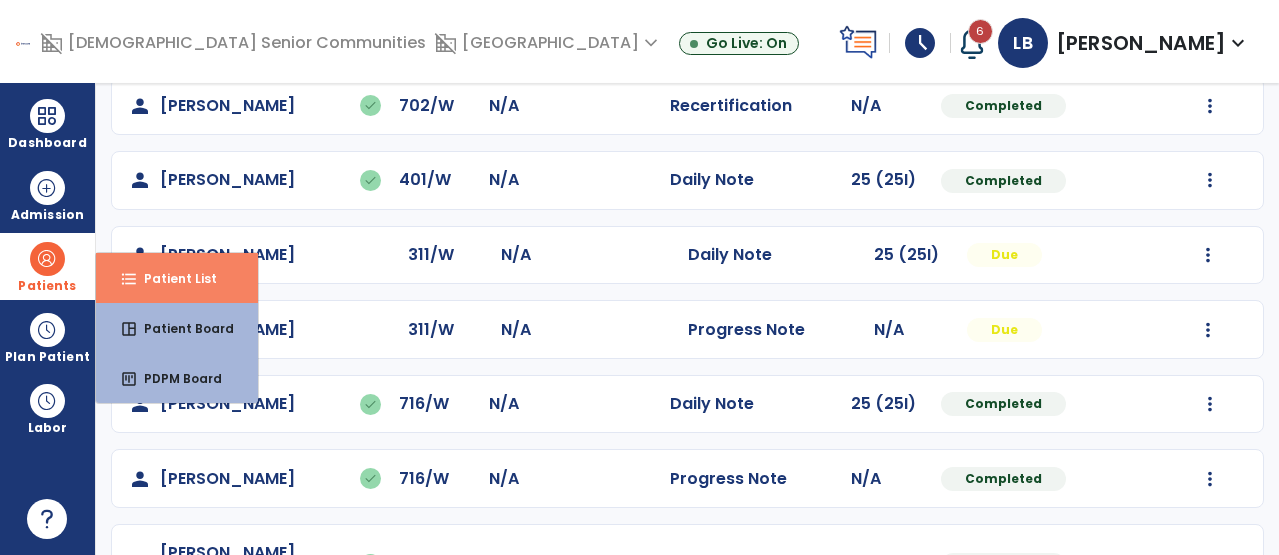 click on "format_list_bulleted  Patient List" at bounding box center (177, 278) 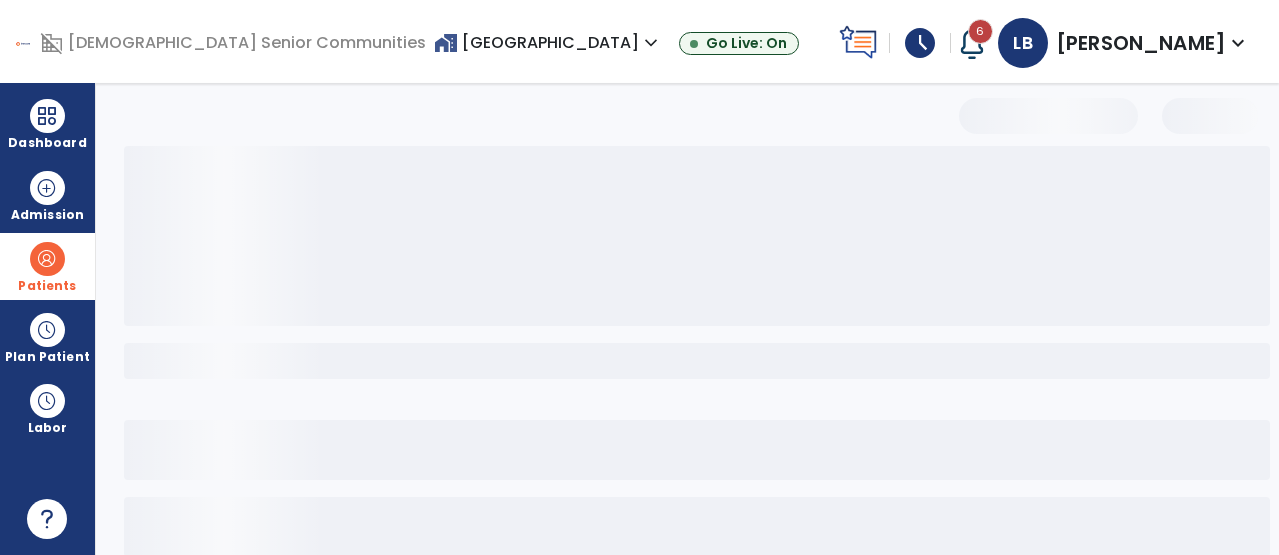 scroll, scrollTop: 188, scrollLeft: 0, axis: vertical 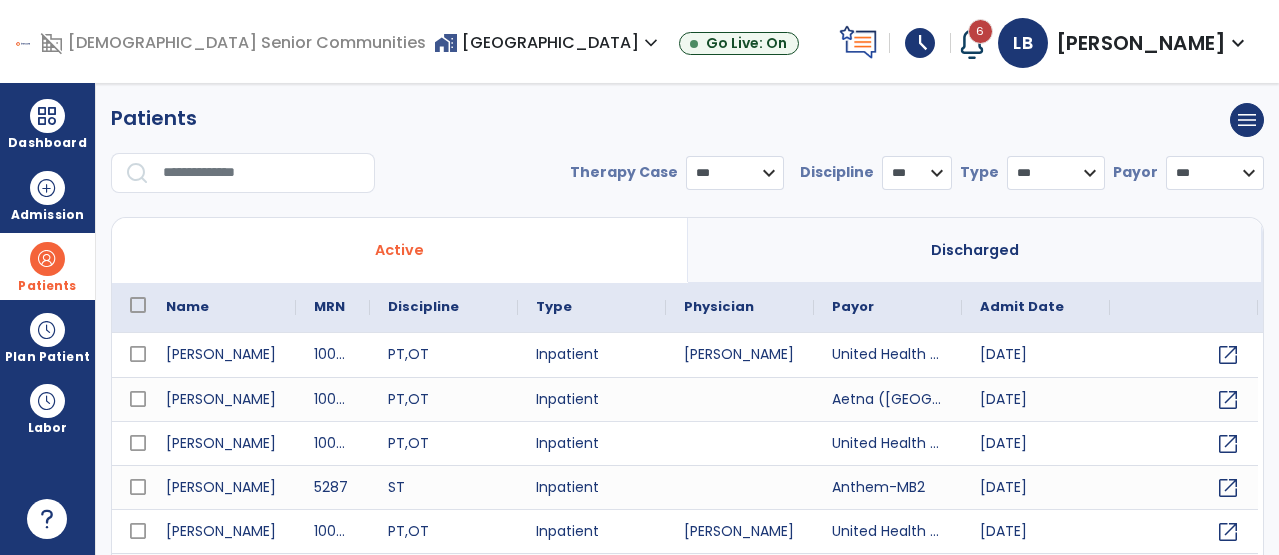 click at bounding box center [262, 173] 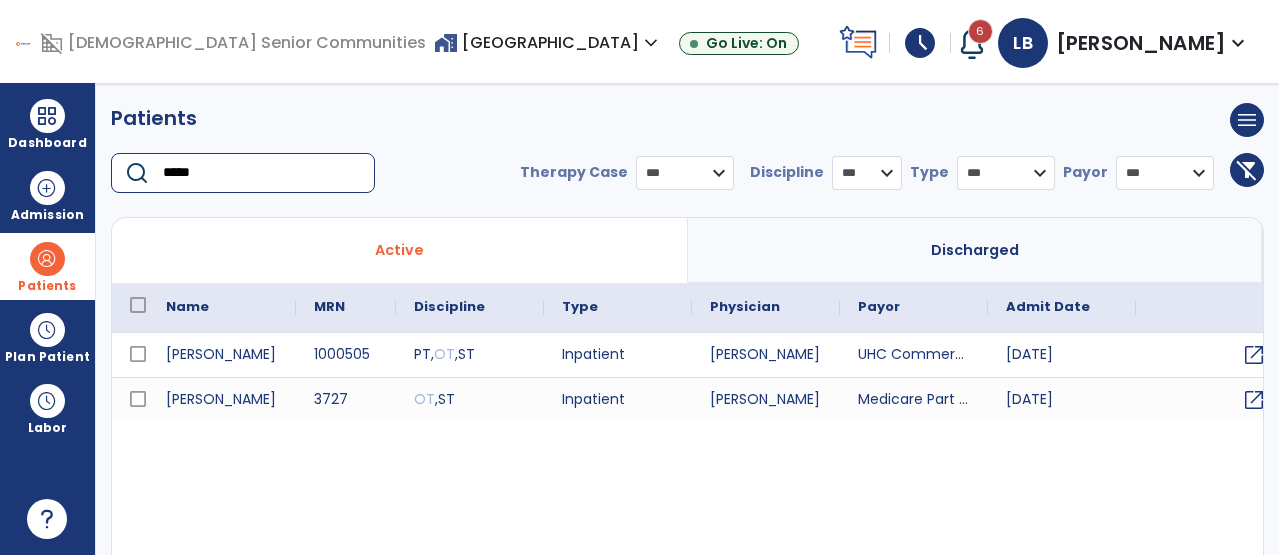 type on "*****" 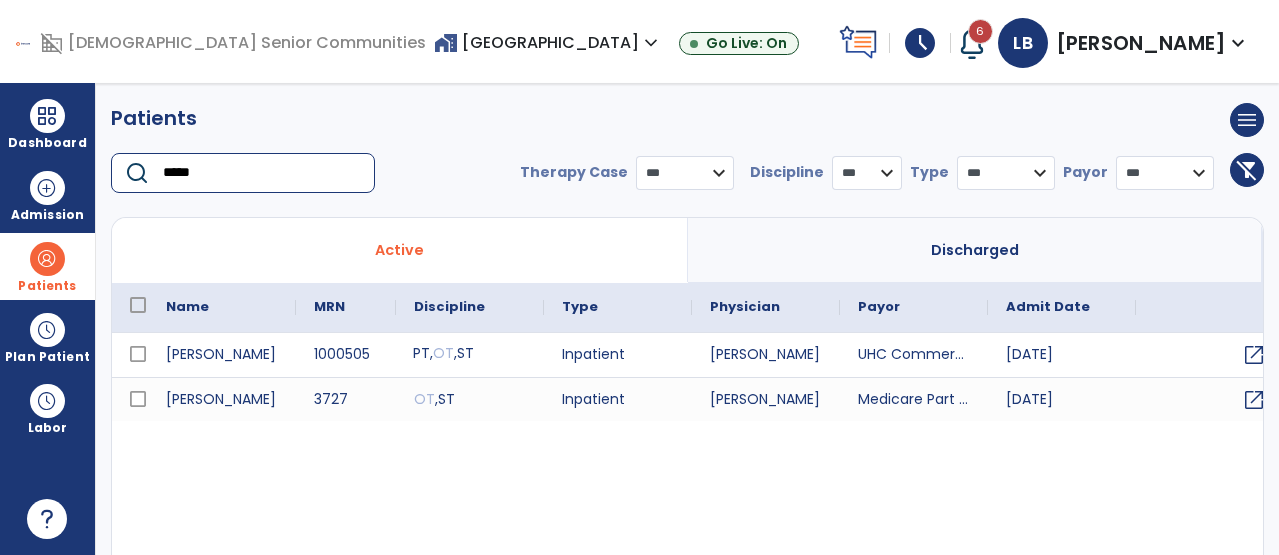 click on "PT , OT , ST" at bounding box center (470, 355) 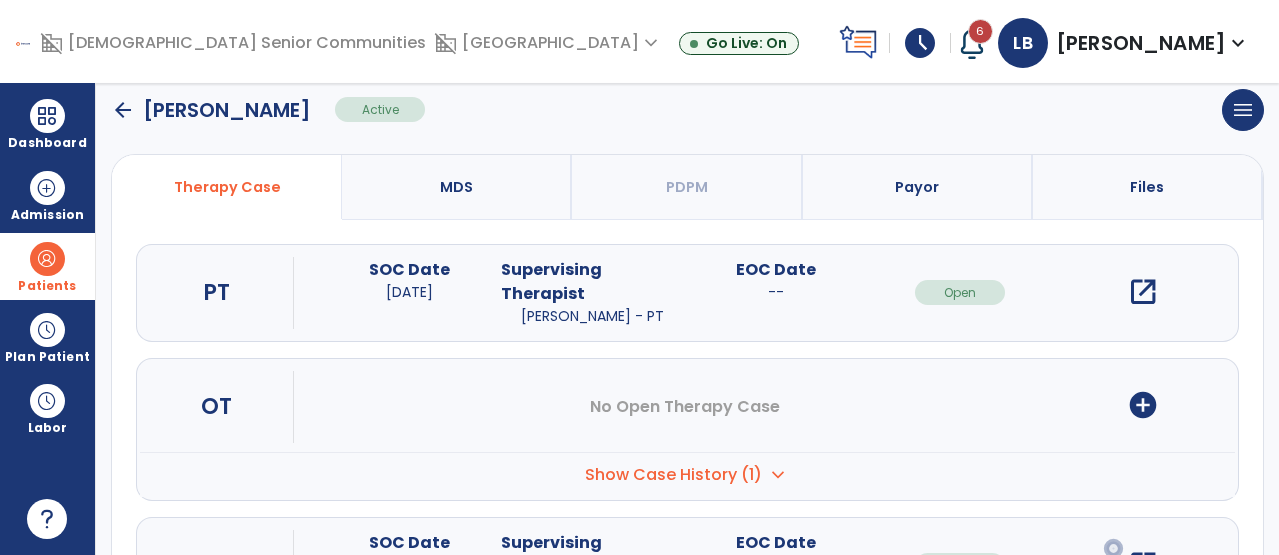 scroll, scrollTop: 251, scrollLeft: 0, axis: vertical 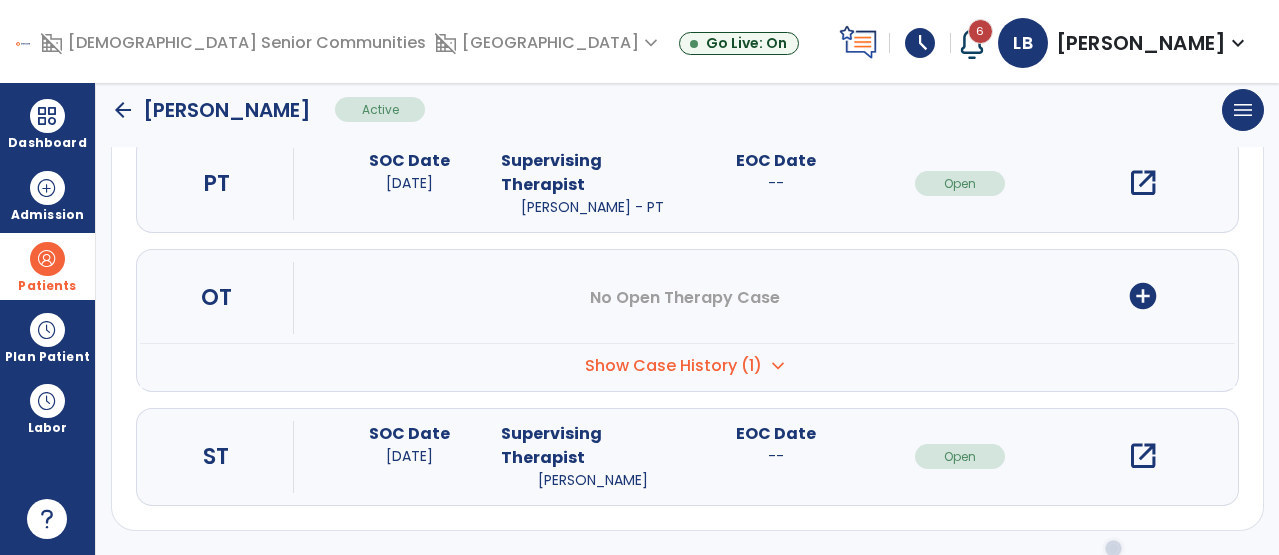 click on "open_in_new" at bounding box center (1143, 456) 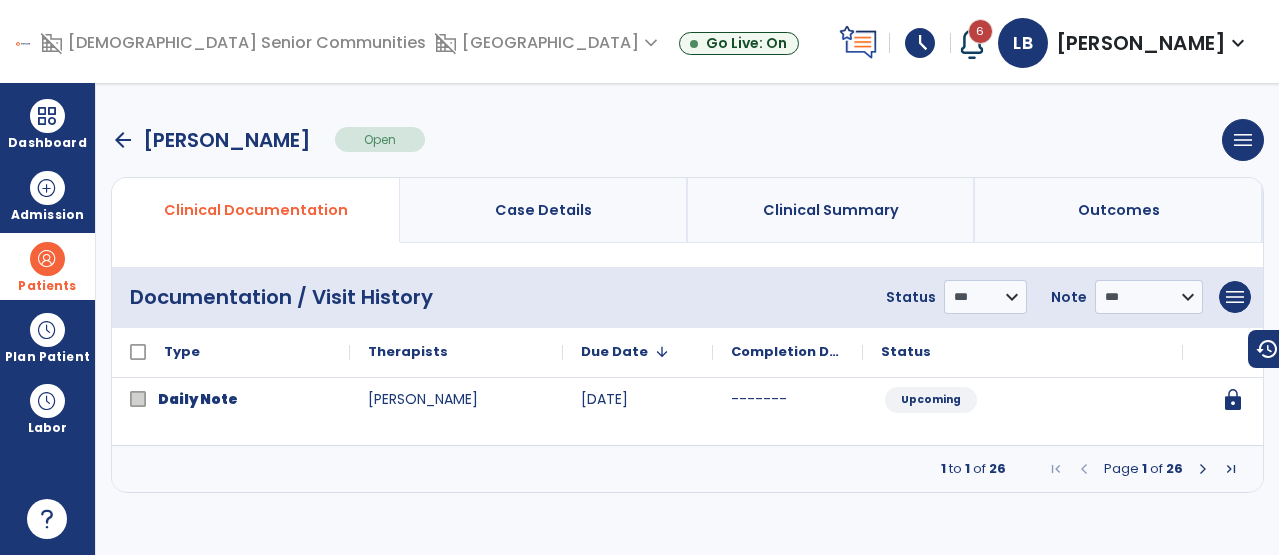 scroll, scrollTop: 0, scrollLeft: 0, axis: both 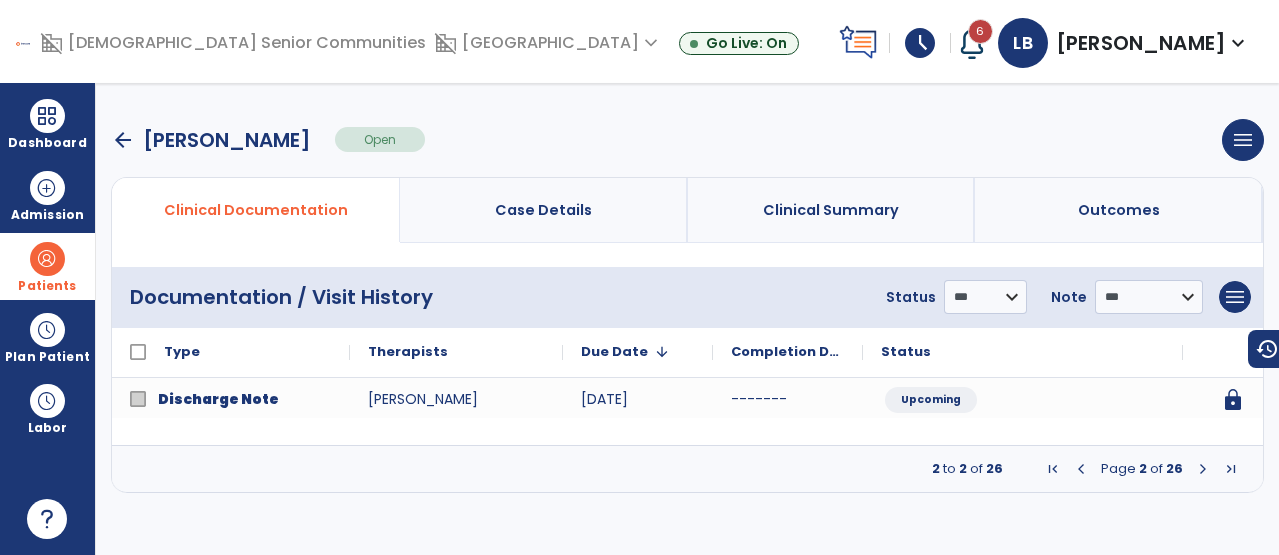 click at bounding box center (1203, 469) 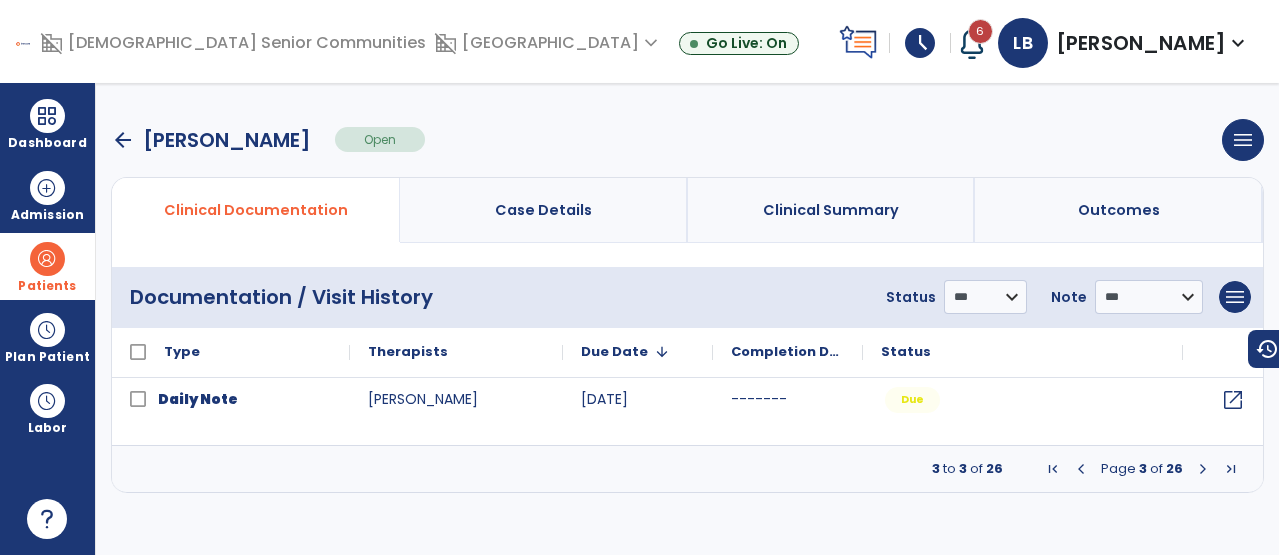 click at bounding box center (1203, 469) 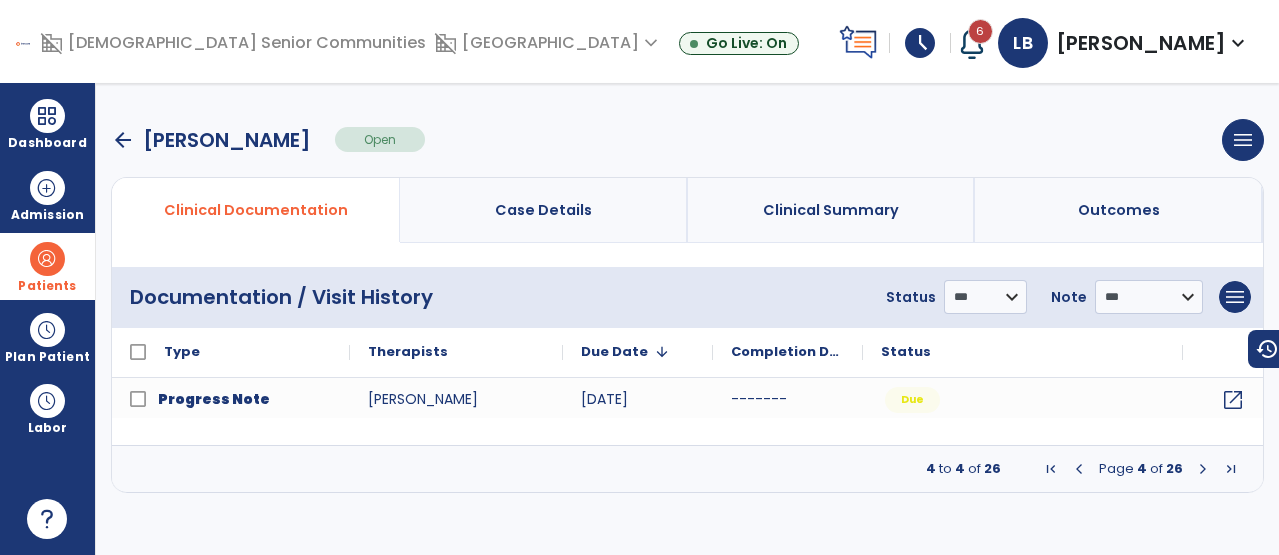click at bounding box center (1203, 469) 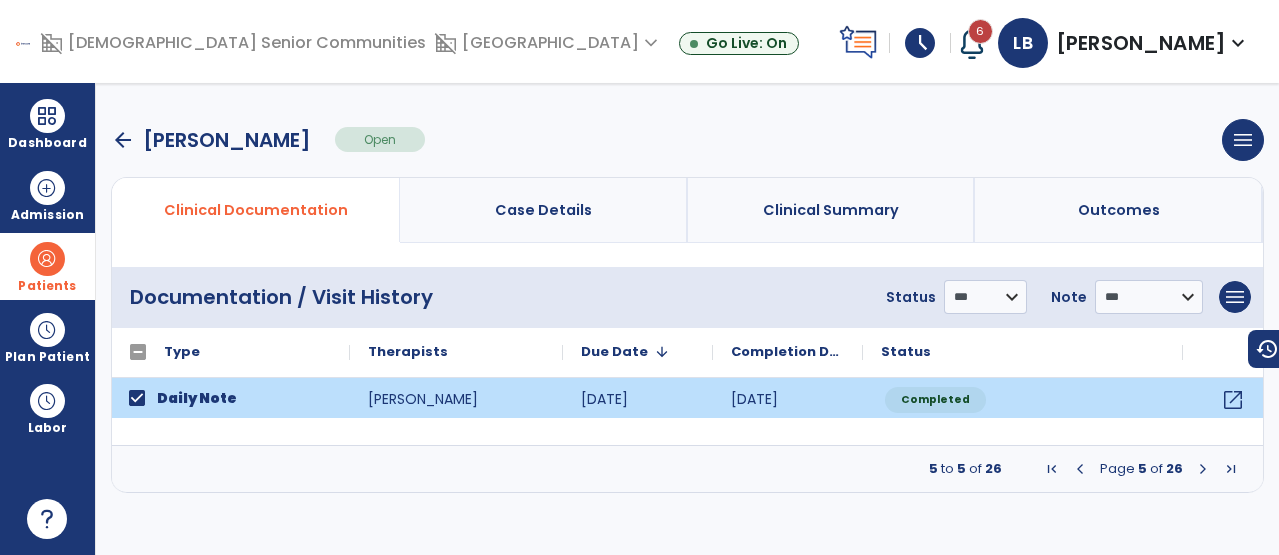 click at bounding box center (1203, 469) 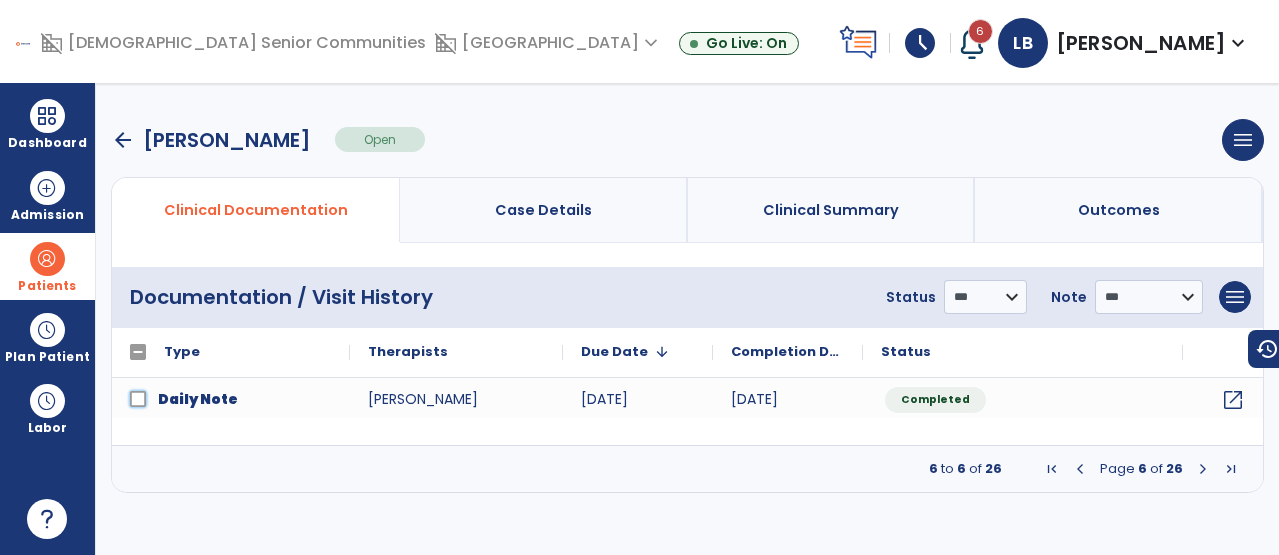 click 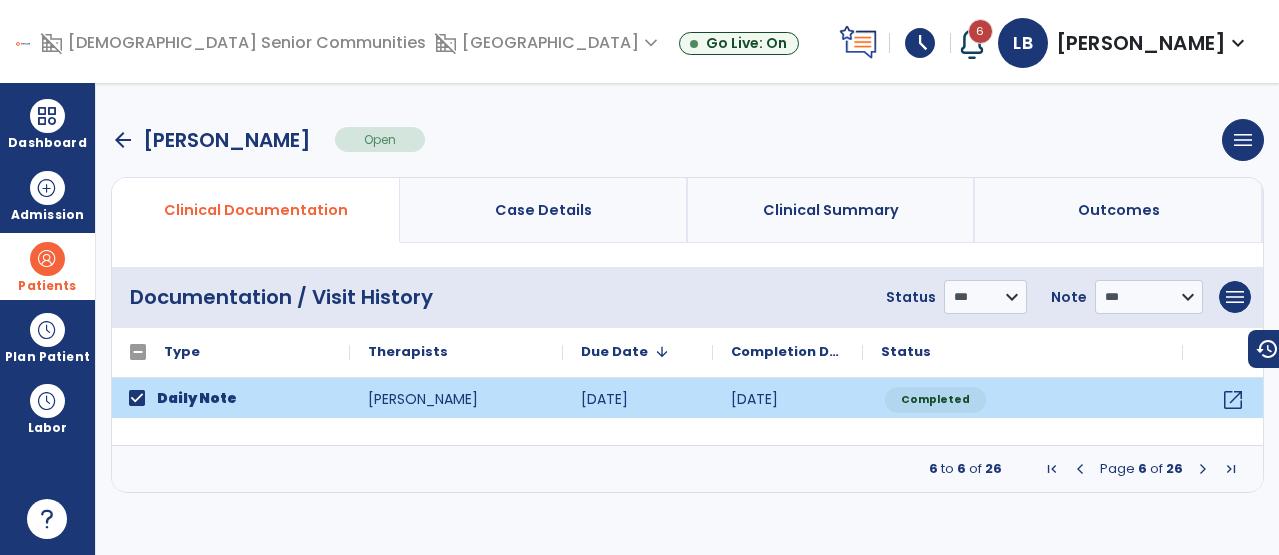 click at bounding box center (1203, 469) 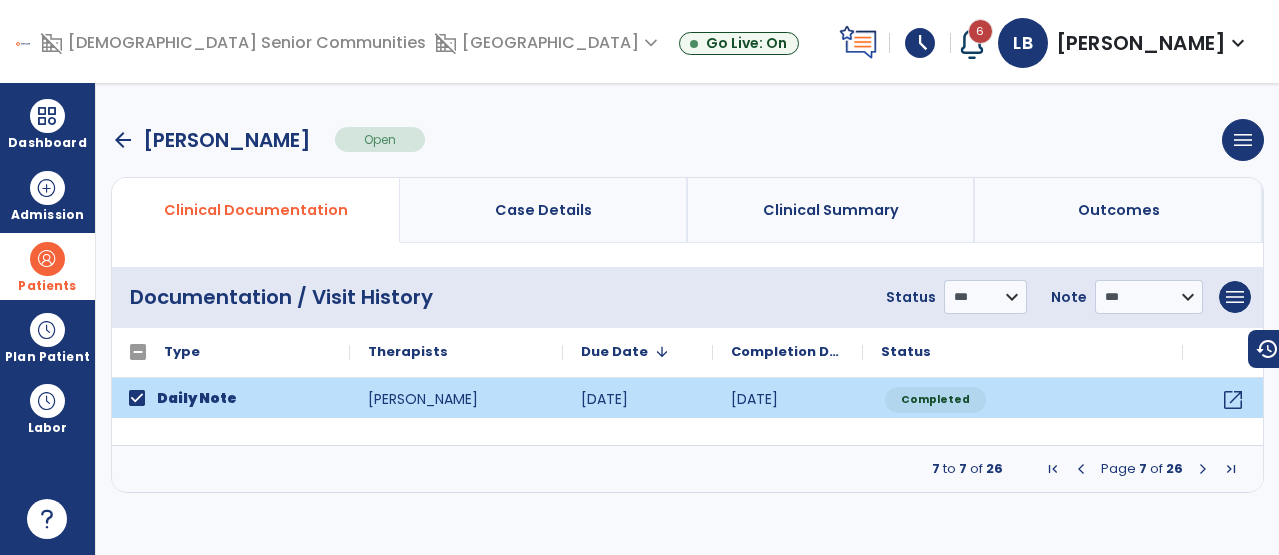 click at bounding box center [1203, 469] 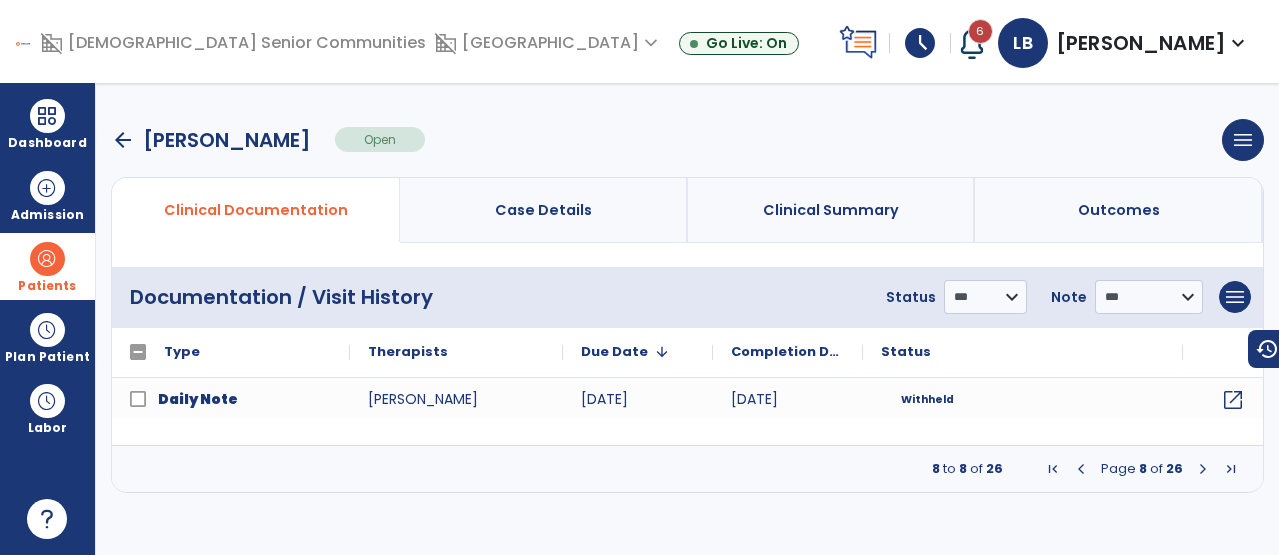 click at bounding box center (1203, 469) 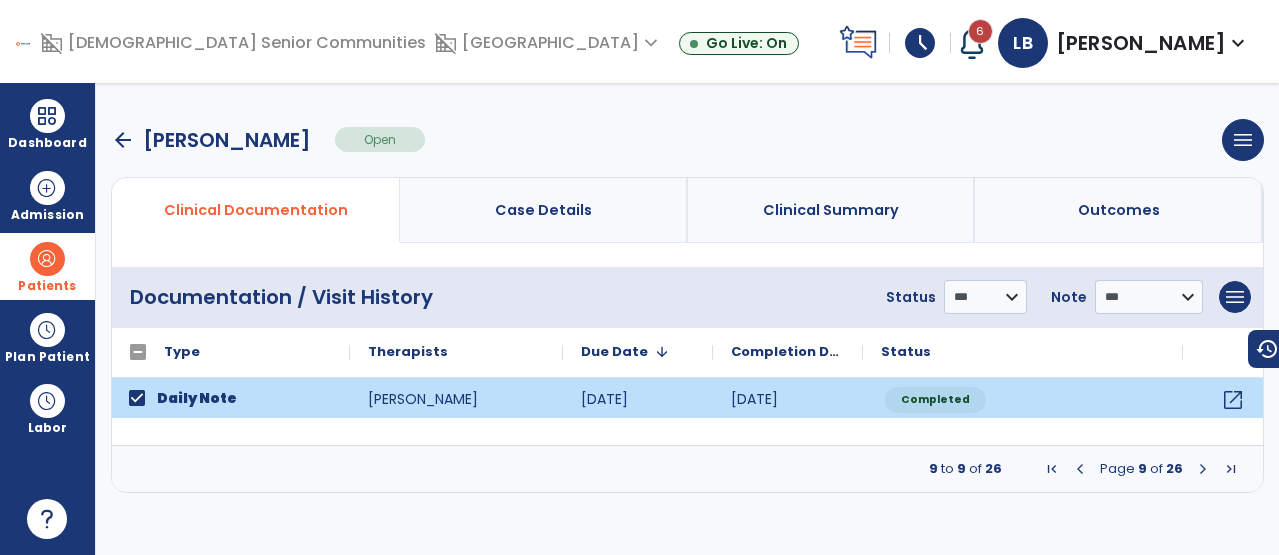 click at bounding box center (1203, 469) 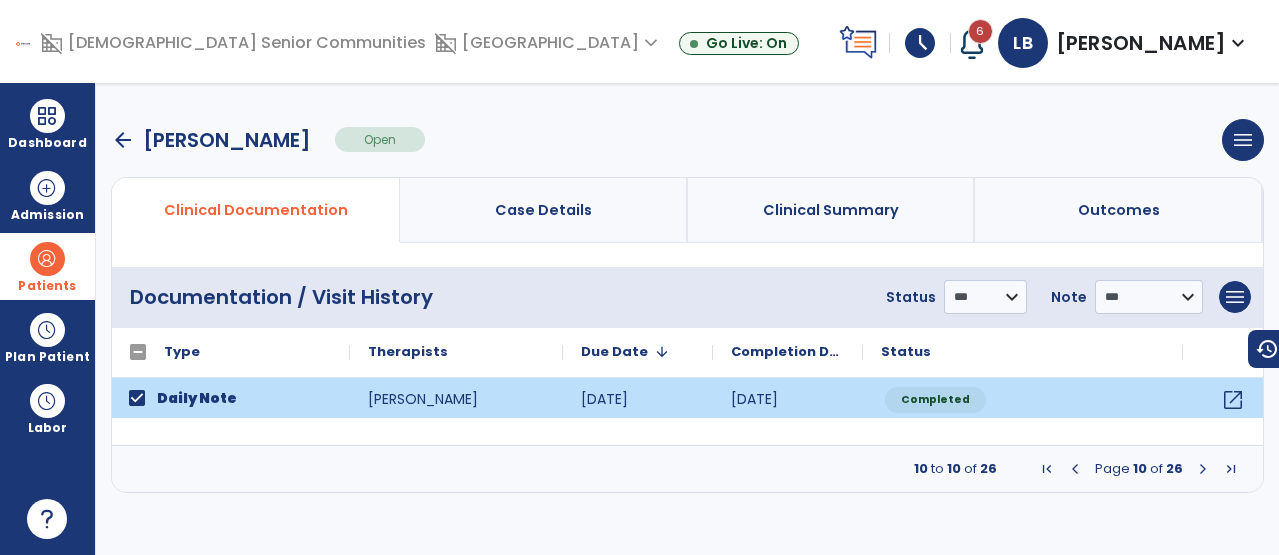 click at bounding box center (1203, 469) 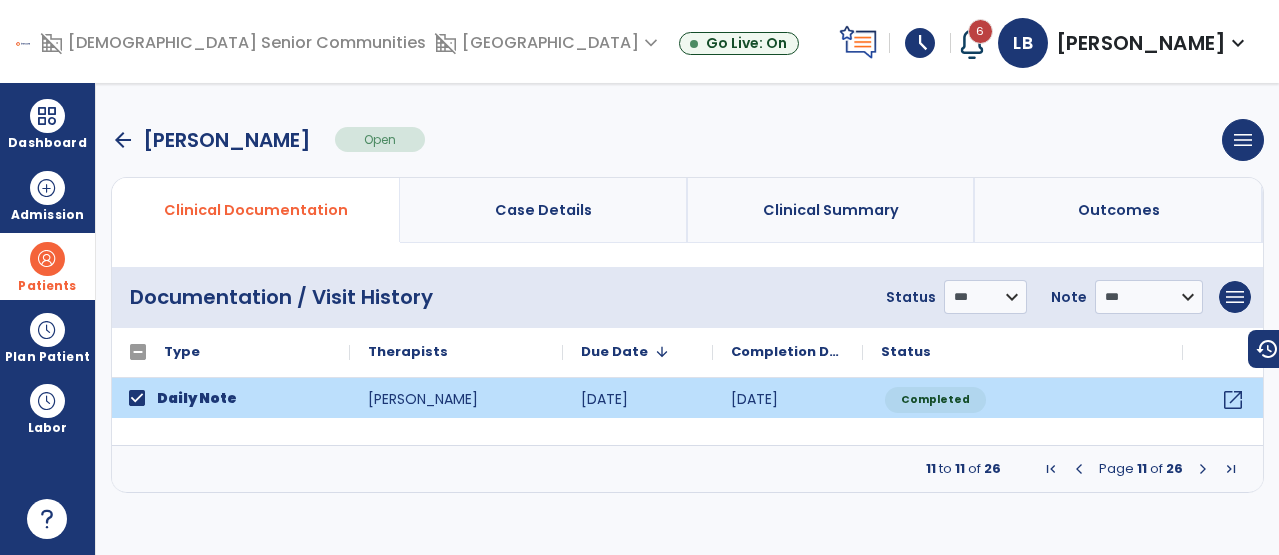 click at bounding box center (1203, 469) 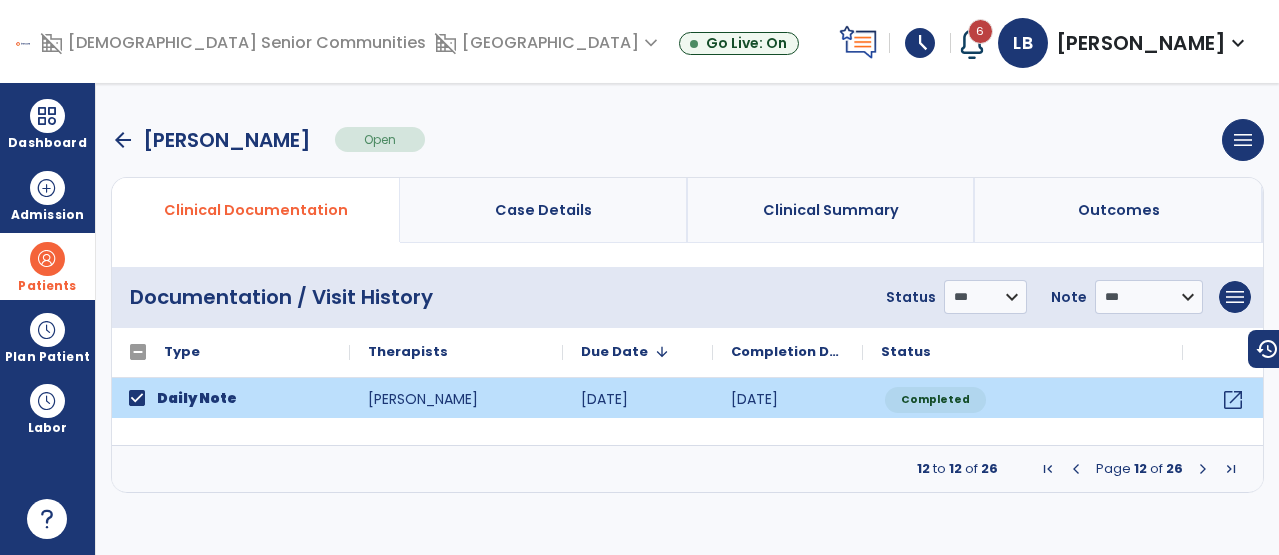 click at bounding box center [1203, 469] 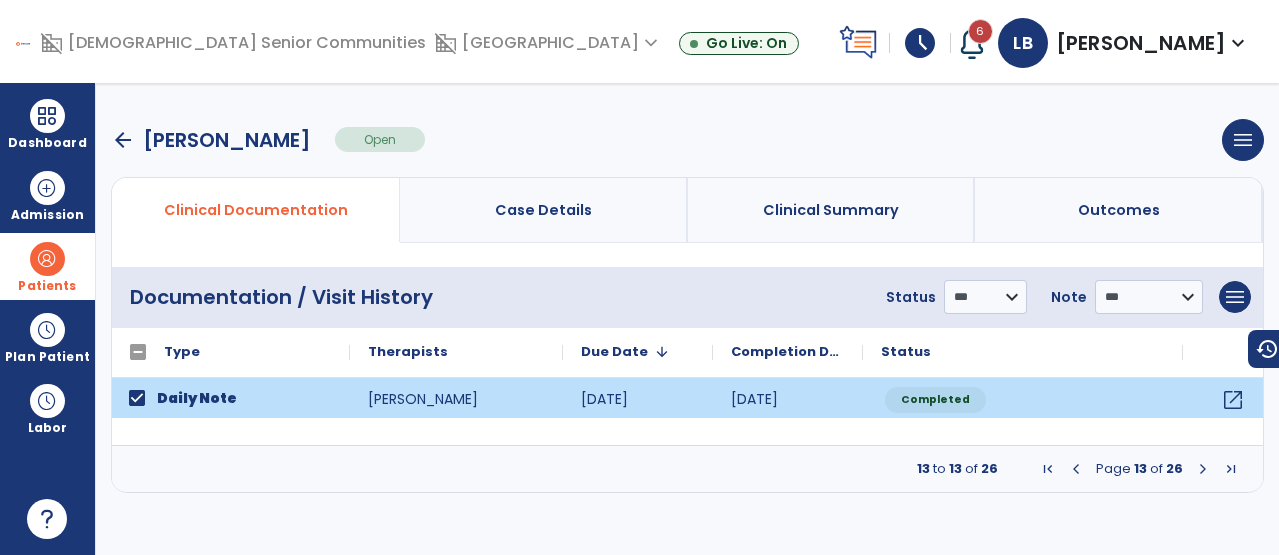 click at bounding box center (1203, 469) 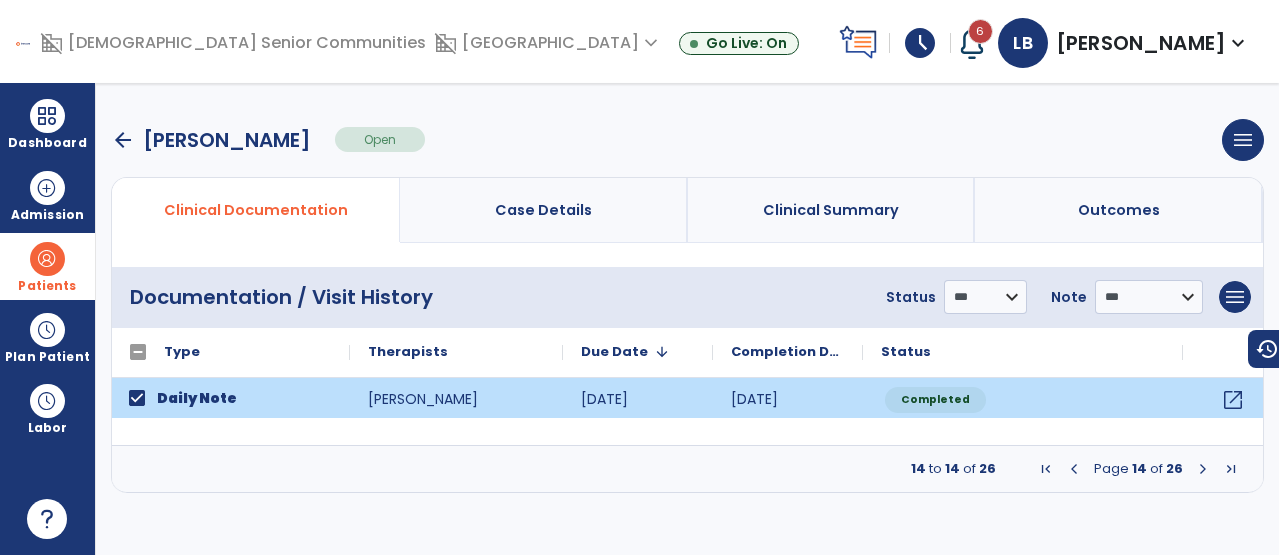 click at bounding box center [1203, 469] 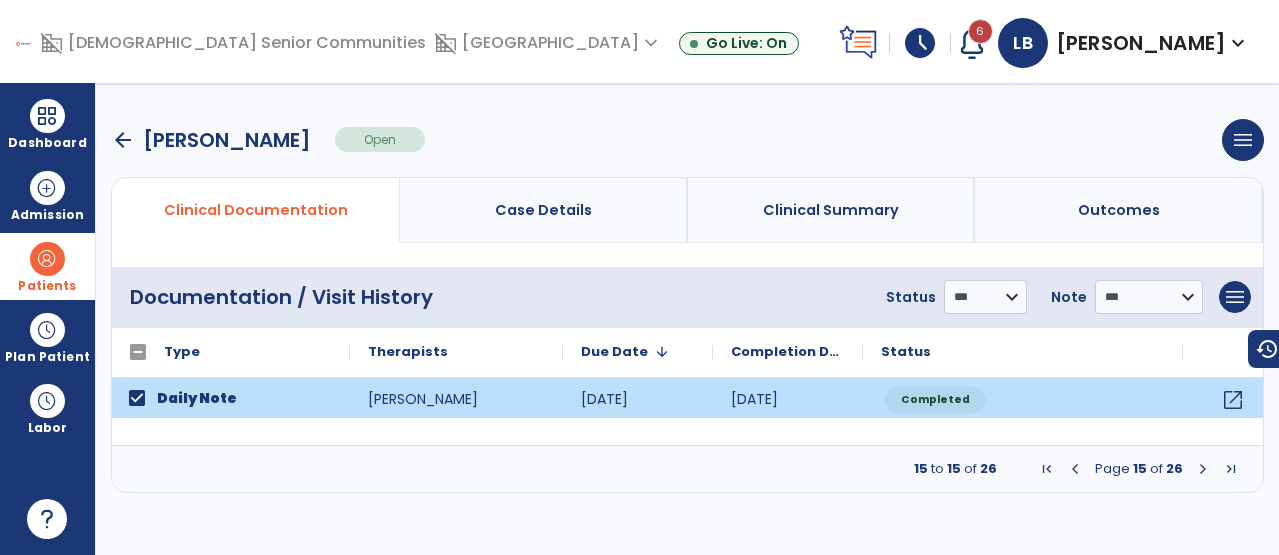 click at bounding box center (1203, 469) 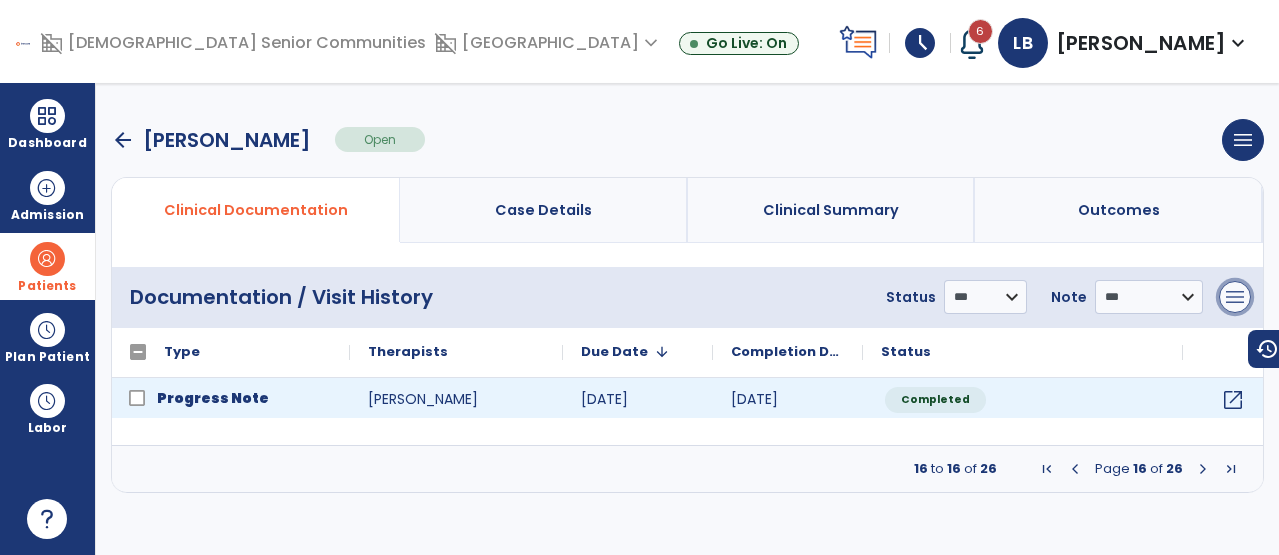 click on "menu" at bounding box center (1235, 297) 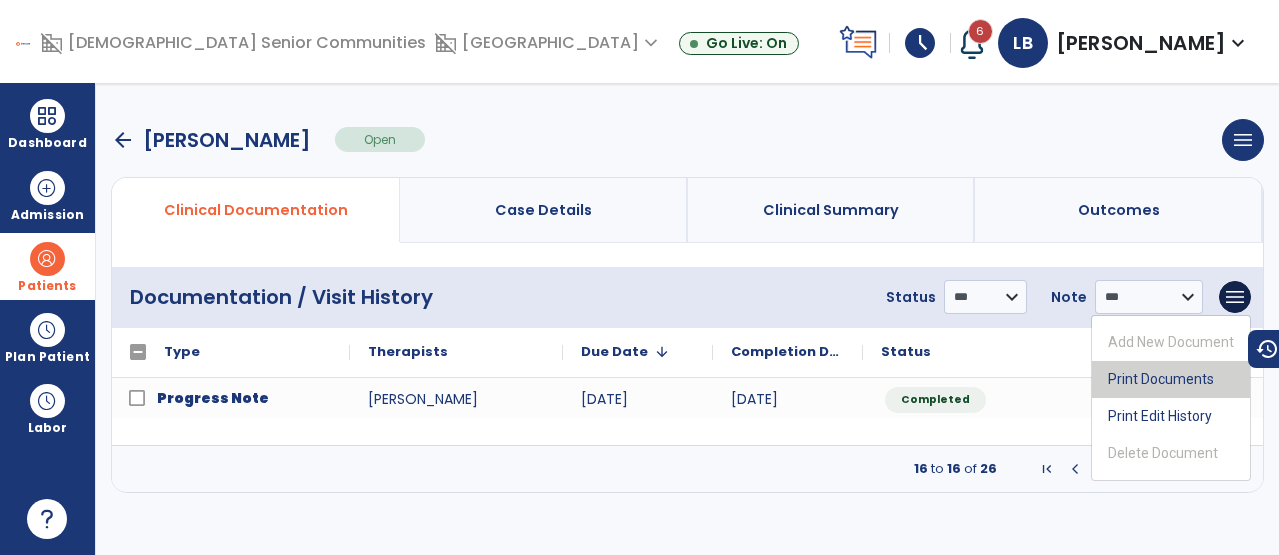 click on "Print Documents" at bounding box center (1171, 379) 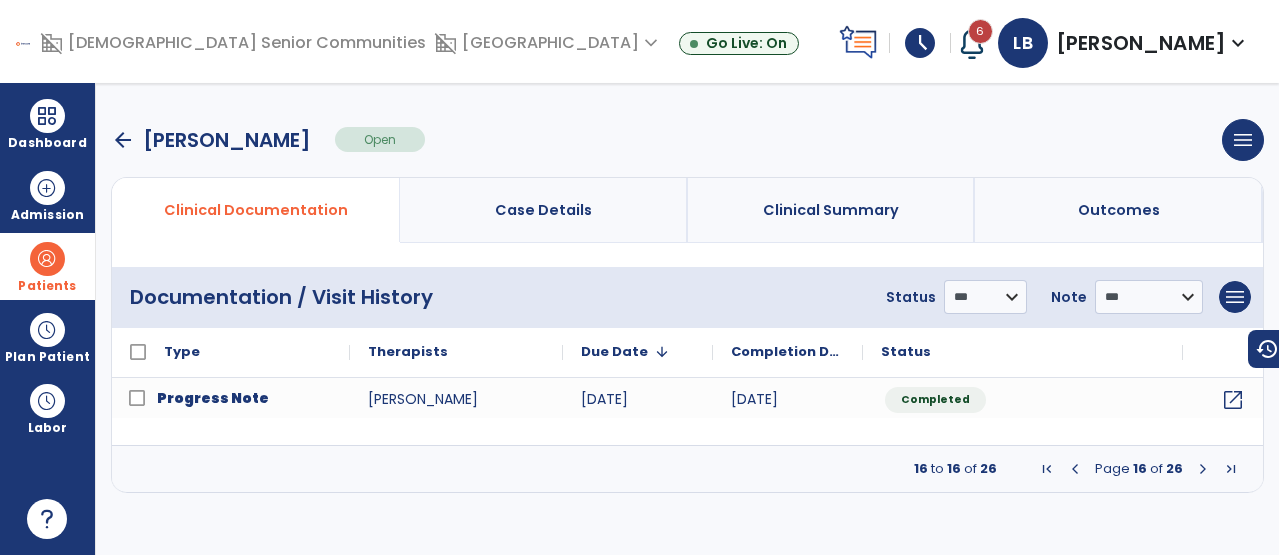 click at bounding box center [1075, 469] 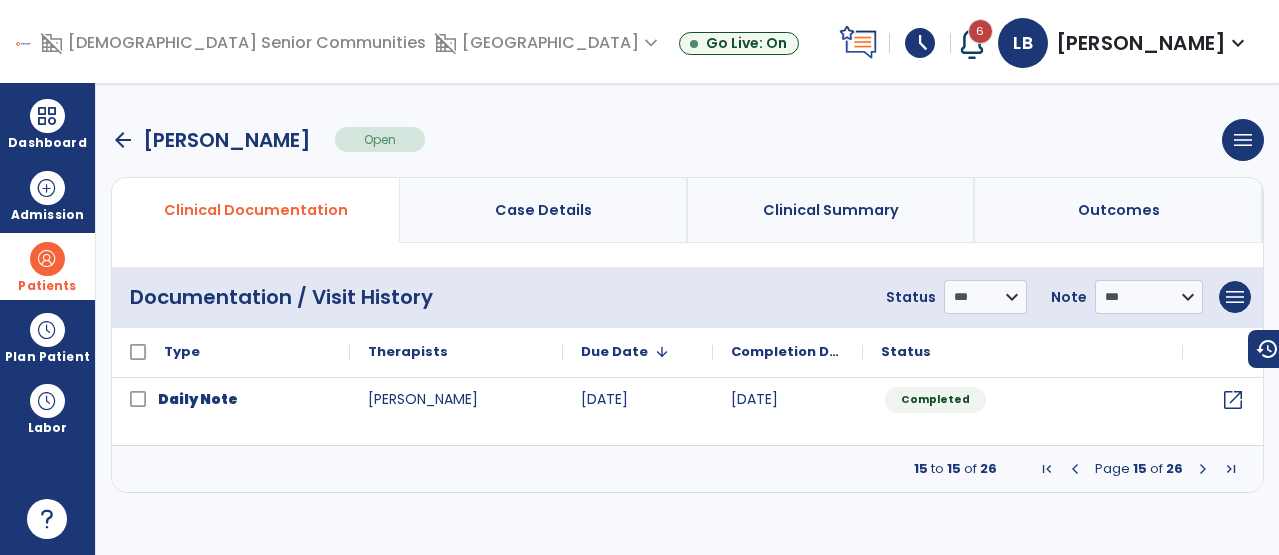 click at bounding box center (1075, 469) 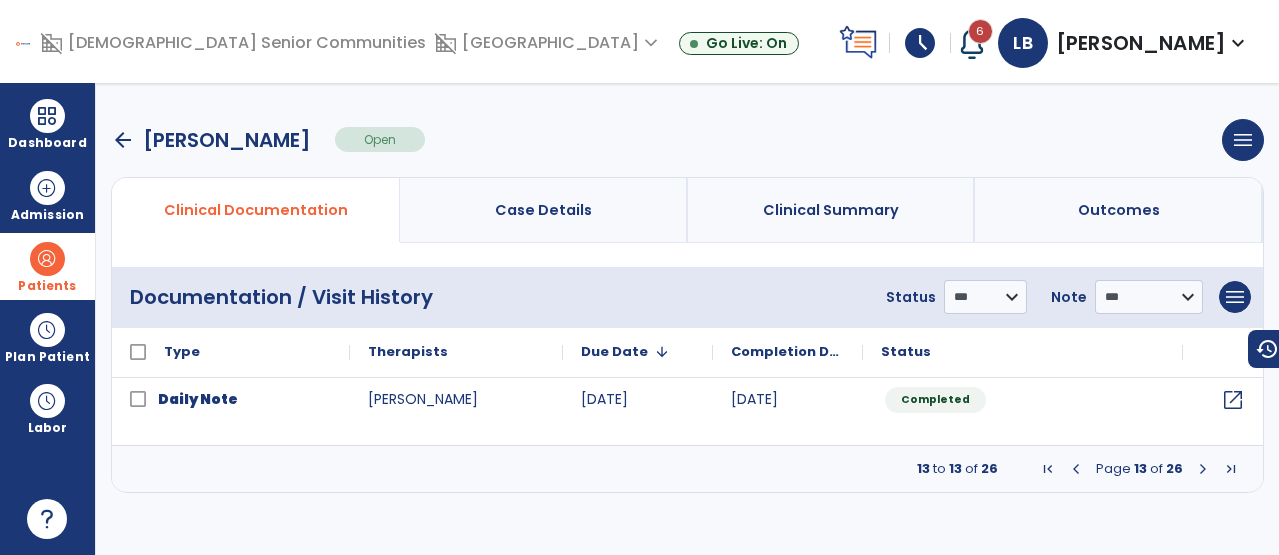 click at bounding box center (1076, 469) 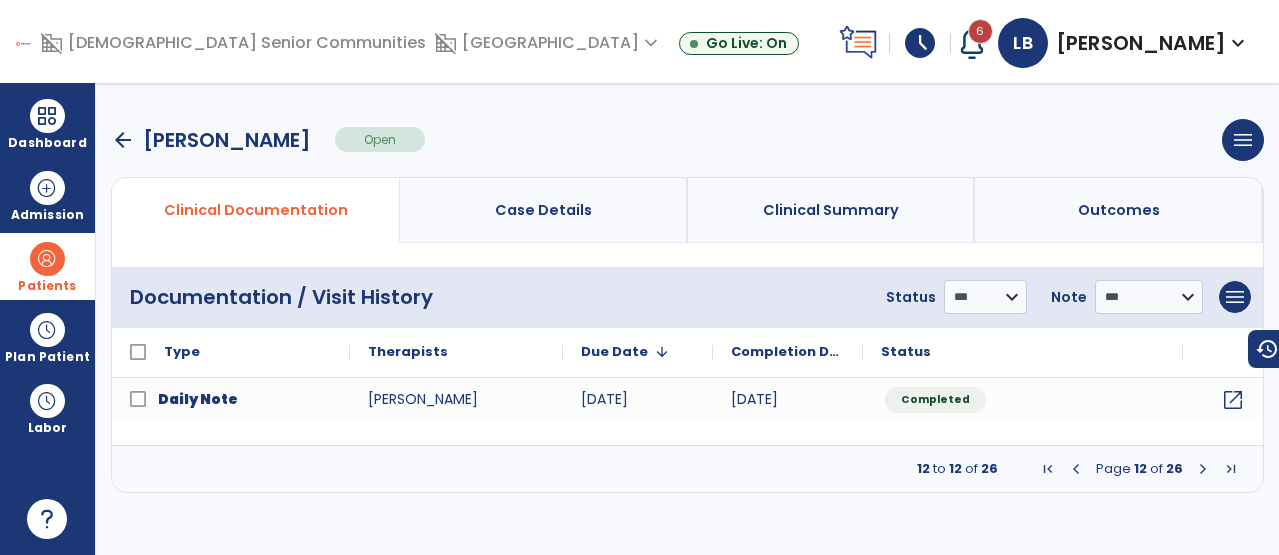 click at bounding box center [1076, 469] 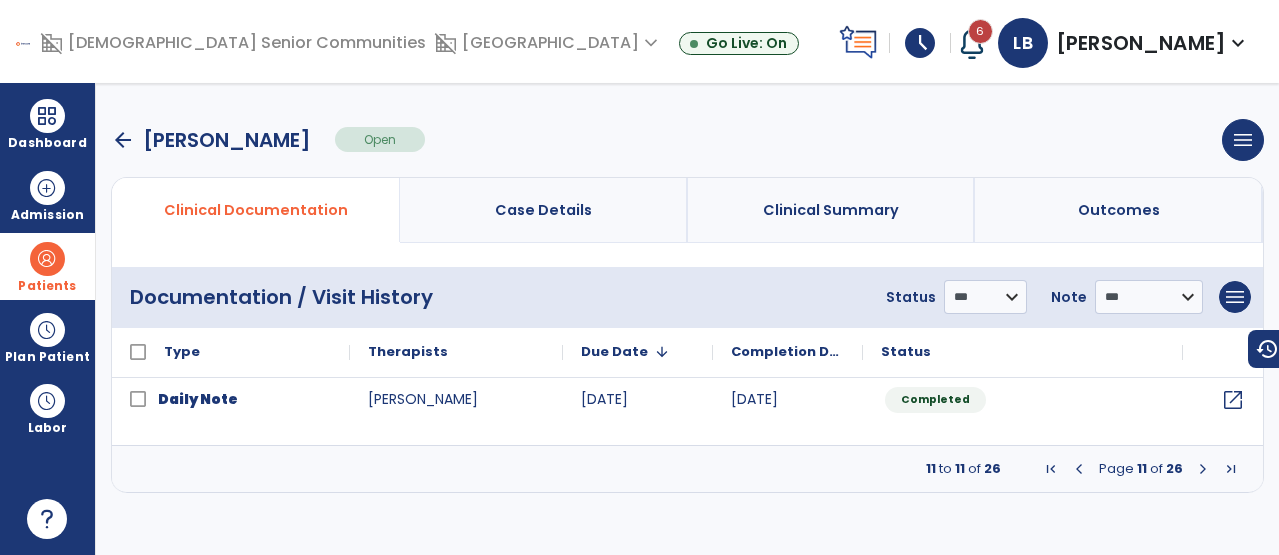 click at bounding box center [1079, 469] 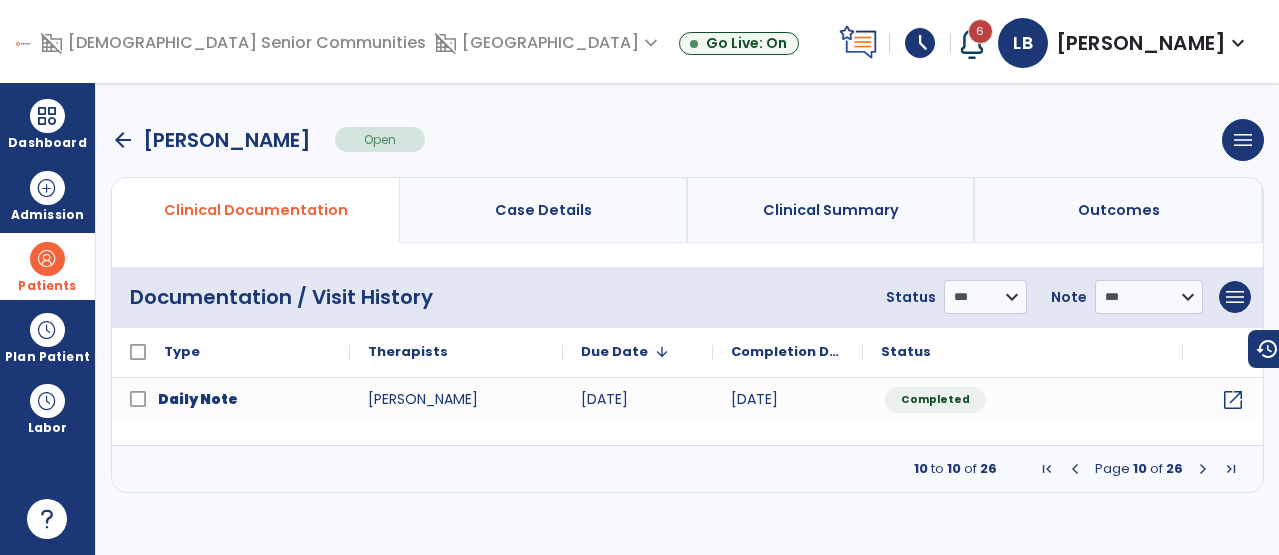 click at bounding box center [1075, 469] 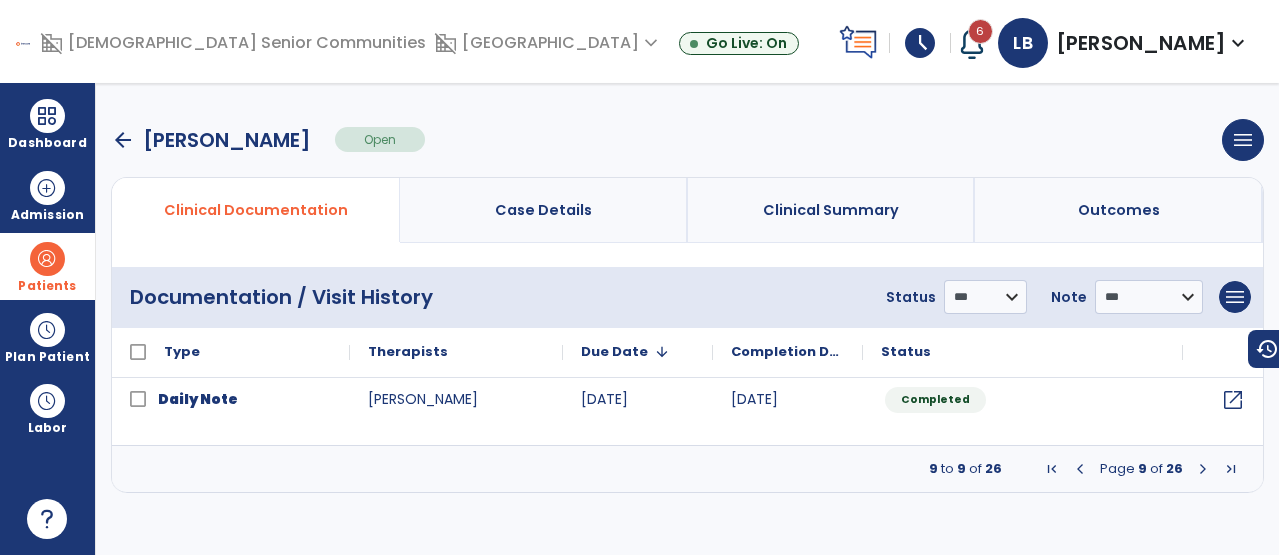 click on "Page
9
of
26" at bounding box center (1141, 469) 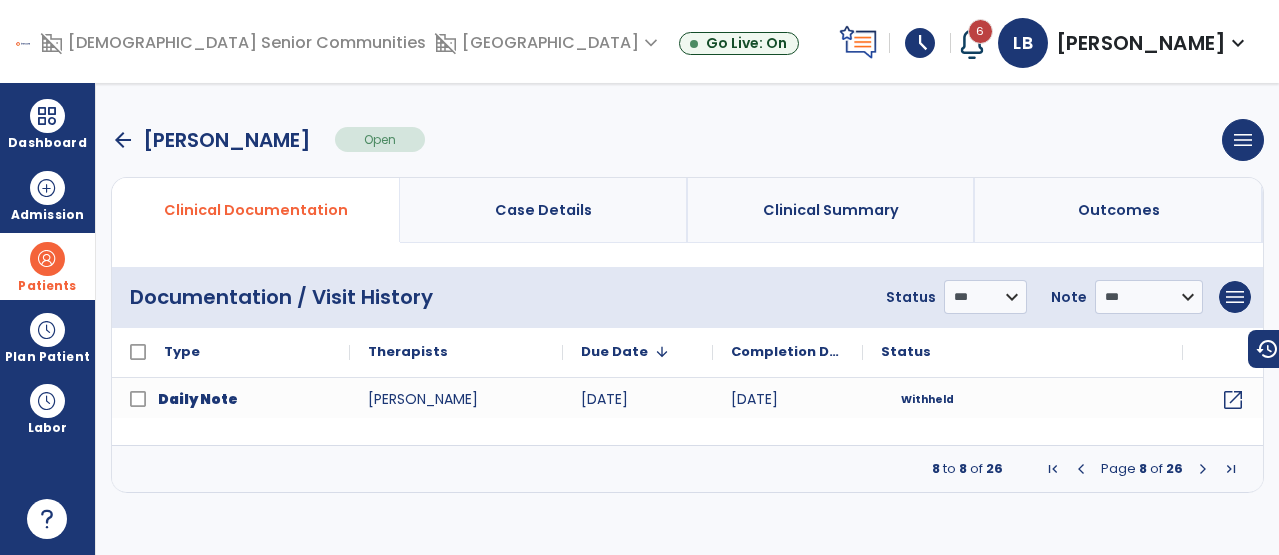 click at bounding box center [1081, 469] 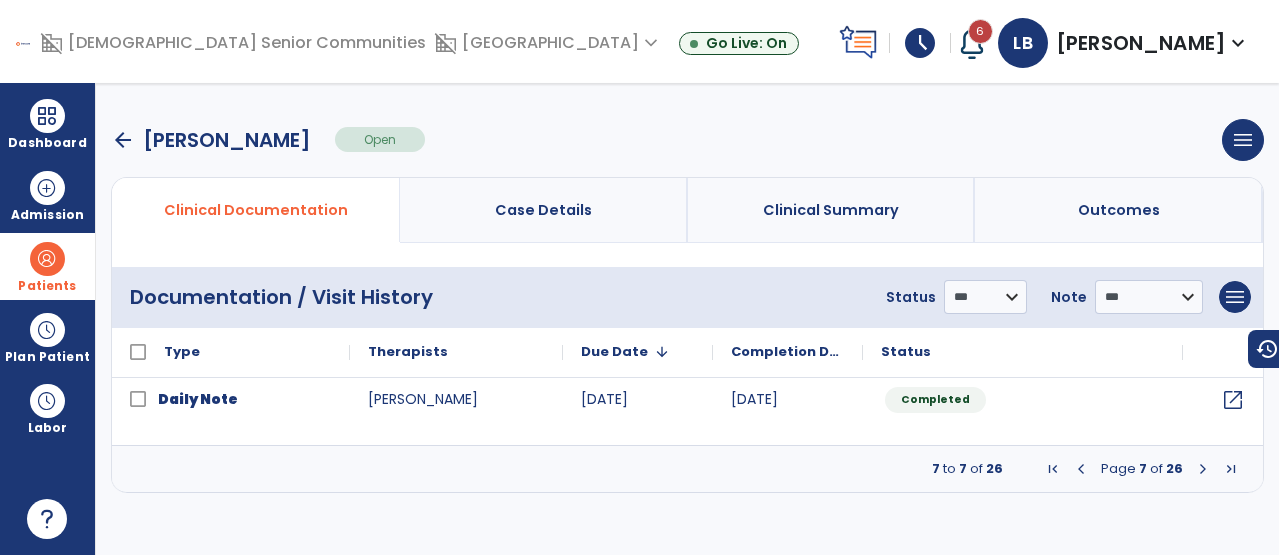 click at bounding box center [1081, 469] 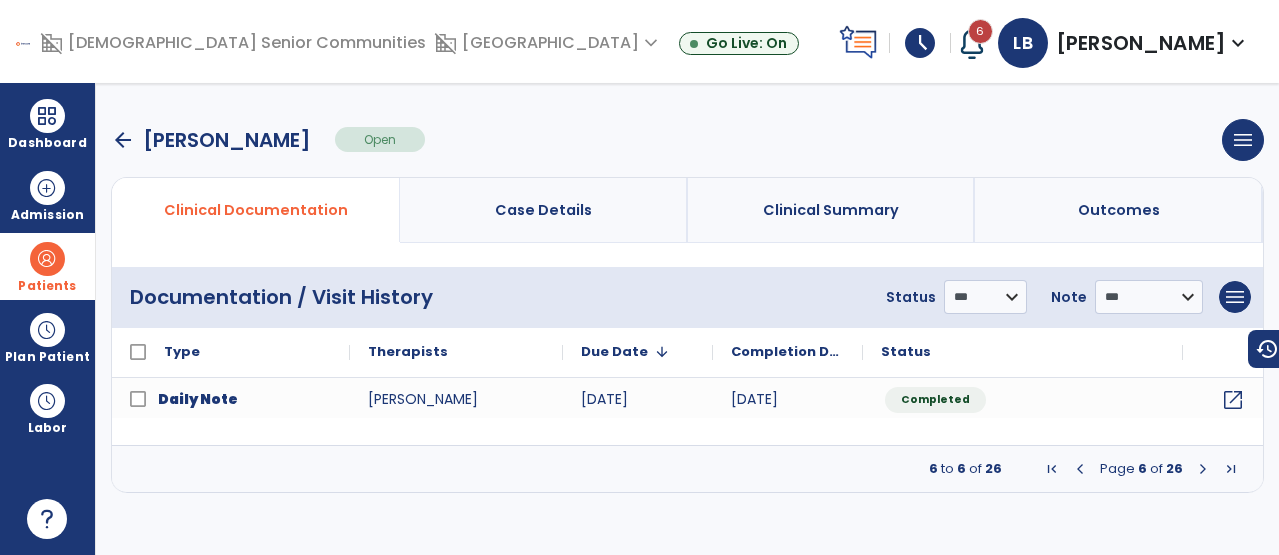 click at bounding box center [1080, 469] 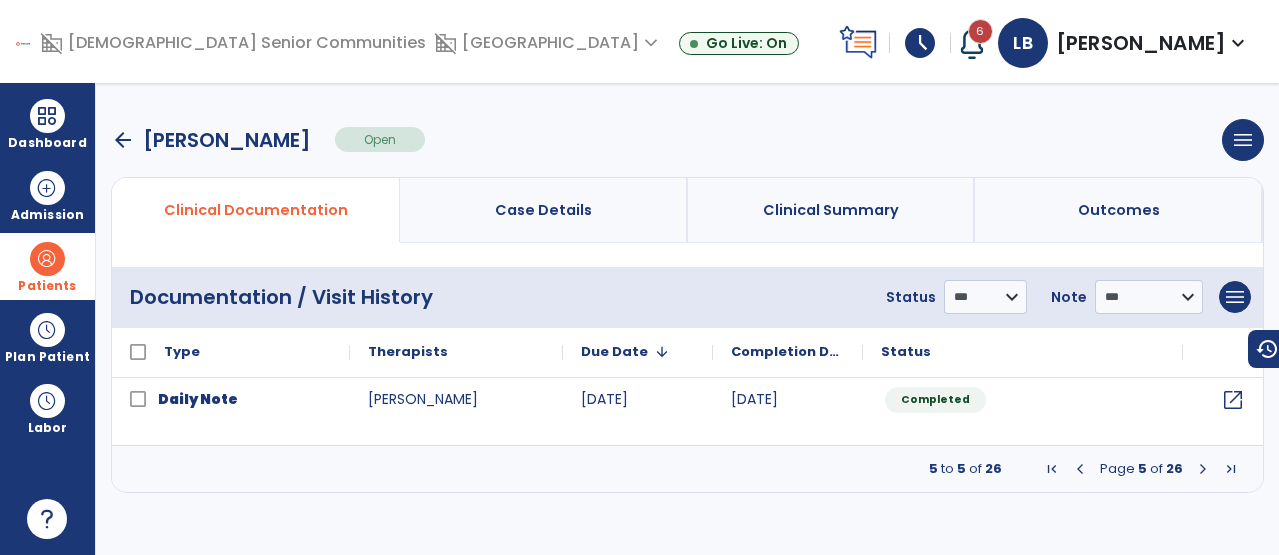 click at bounding box center (1080, 469) 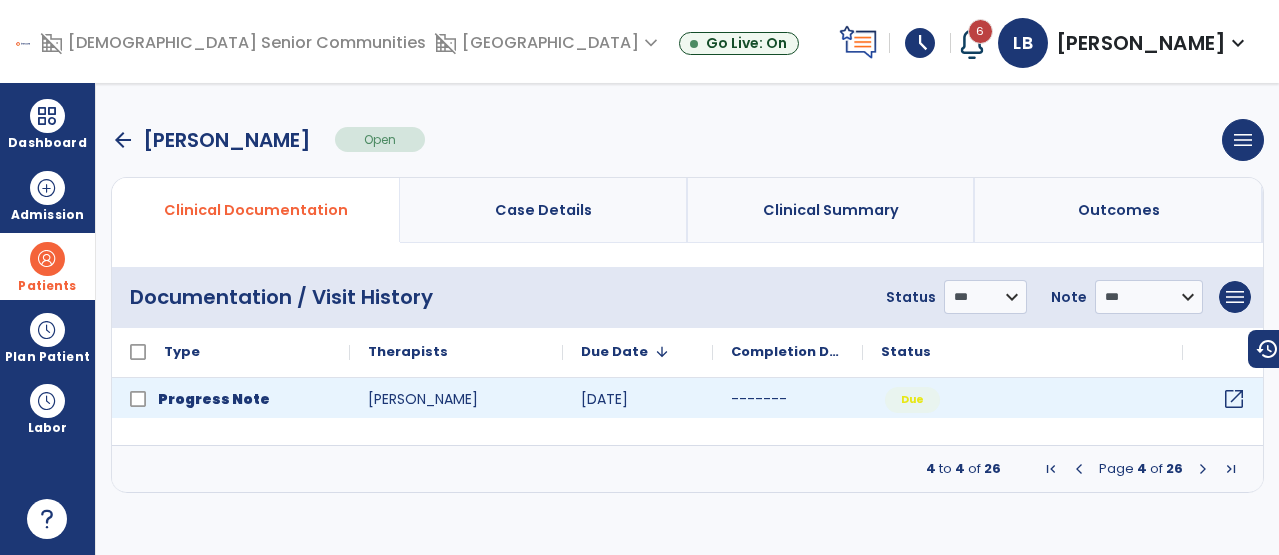 click on "open_in_new" 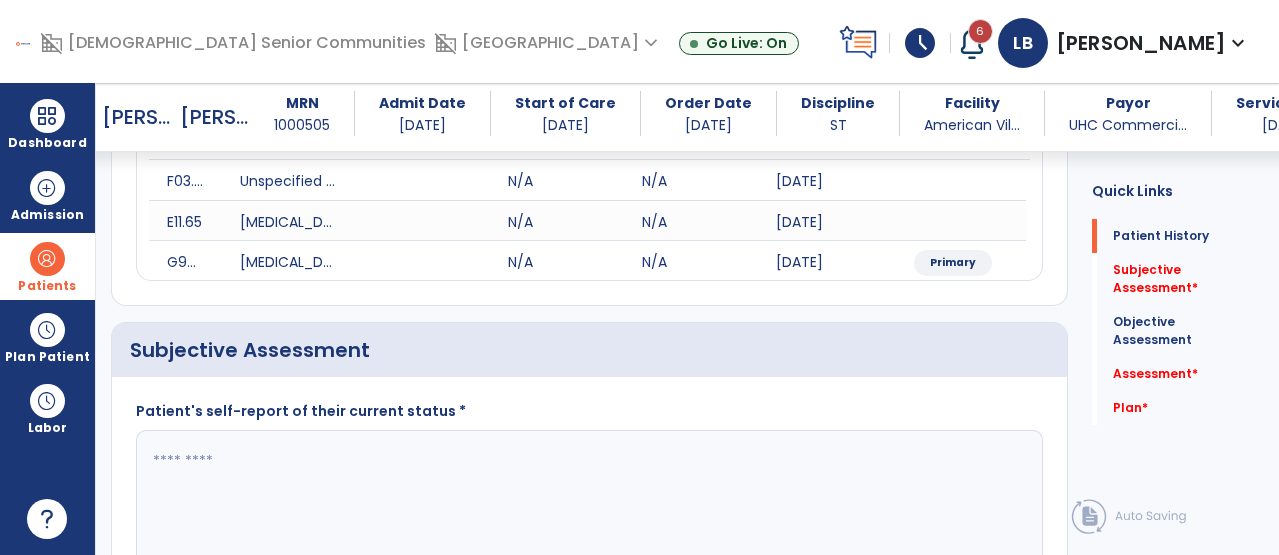 scroll, scrollTop: 308, scrollLeft: 0, axis: vertical 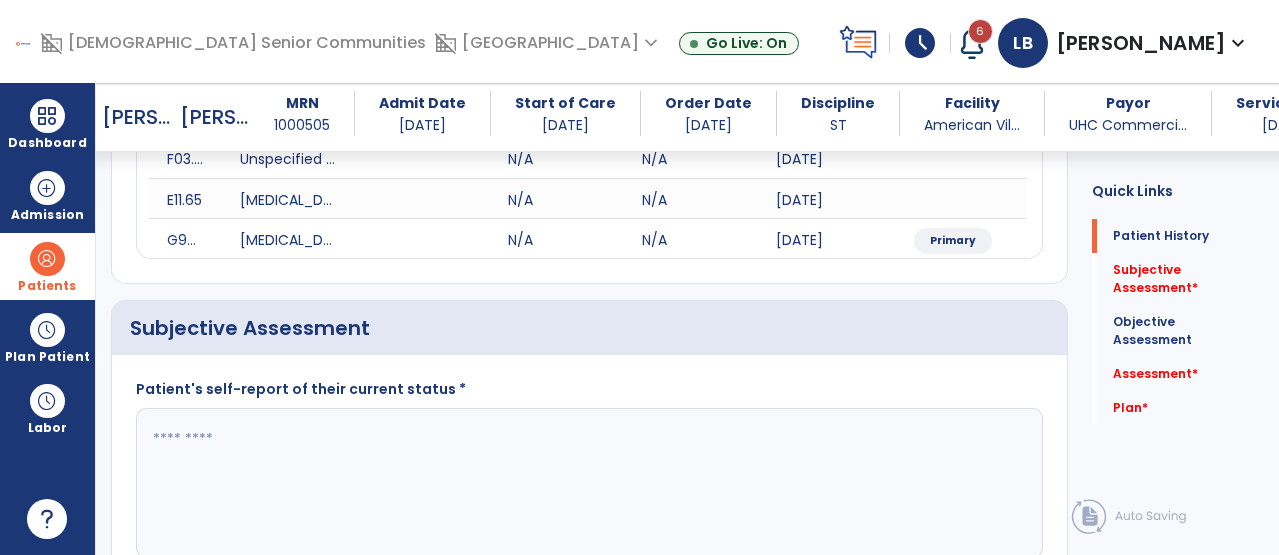 click 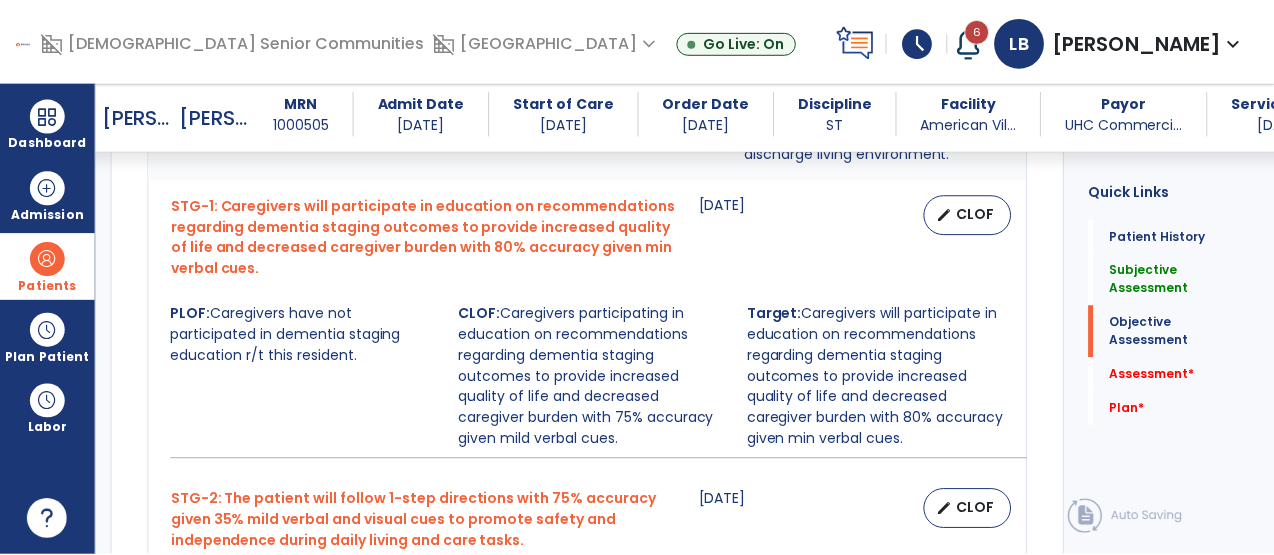 scroll, scrollTop: 1252, scrollLeft: 0, axis: vertical 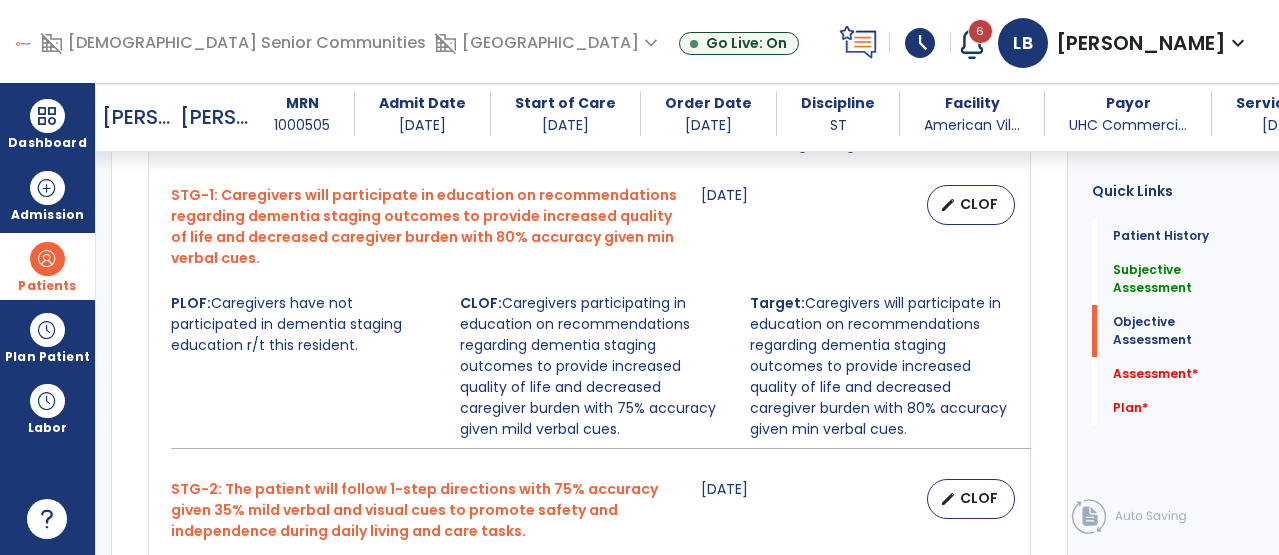 type on "*******" 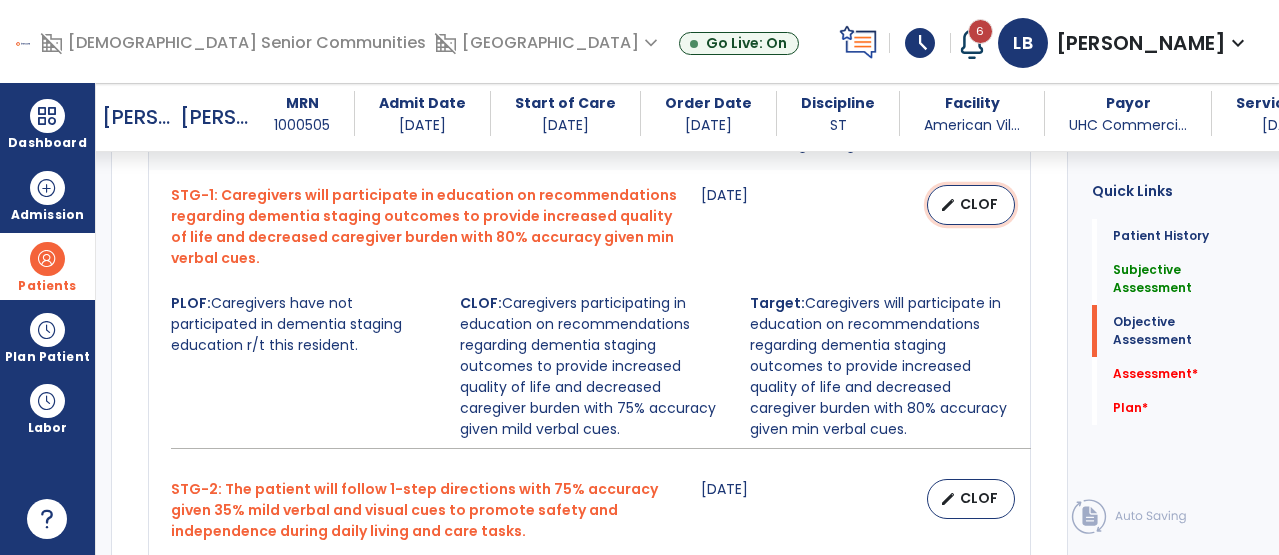 click on "edit   CLOF" at bounding box center [971, 205] 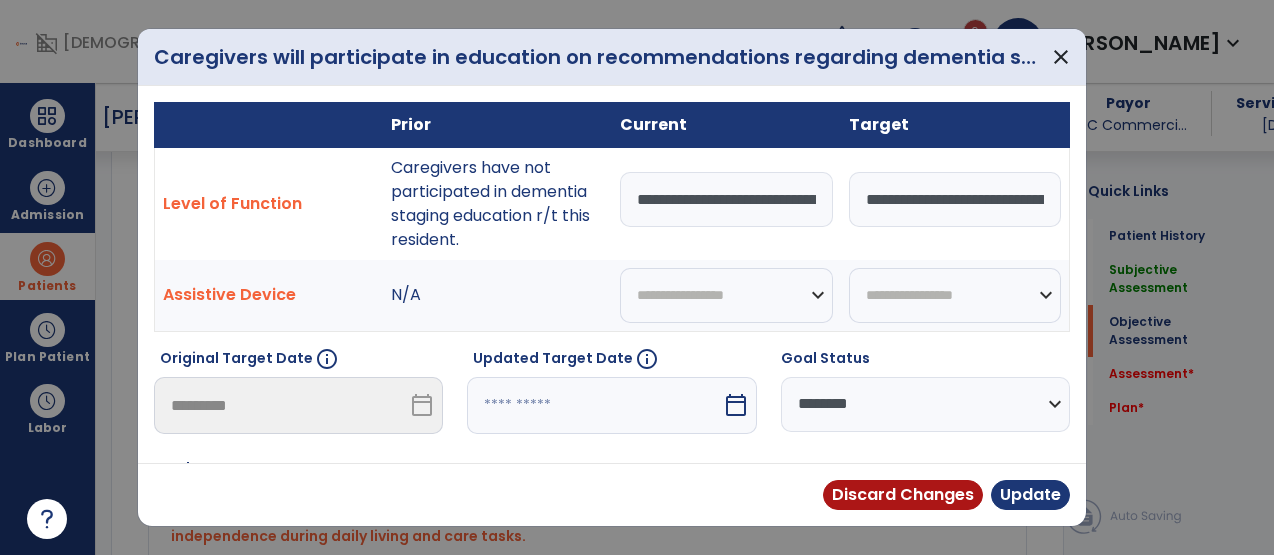 scroll, scrollTop: 1252, scrollLeft: 0, axis: vertical 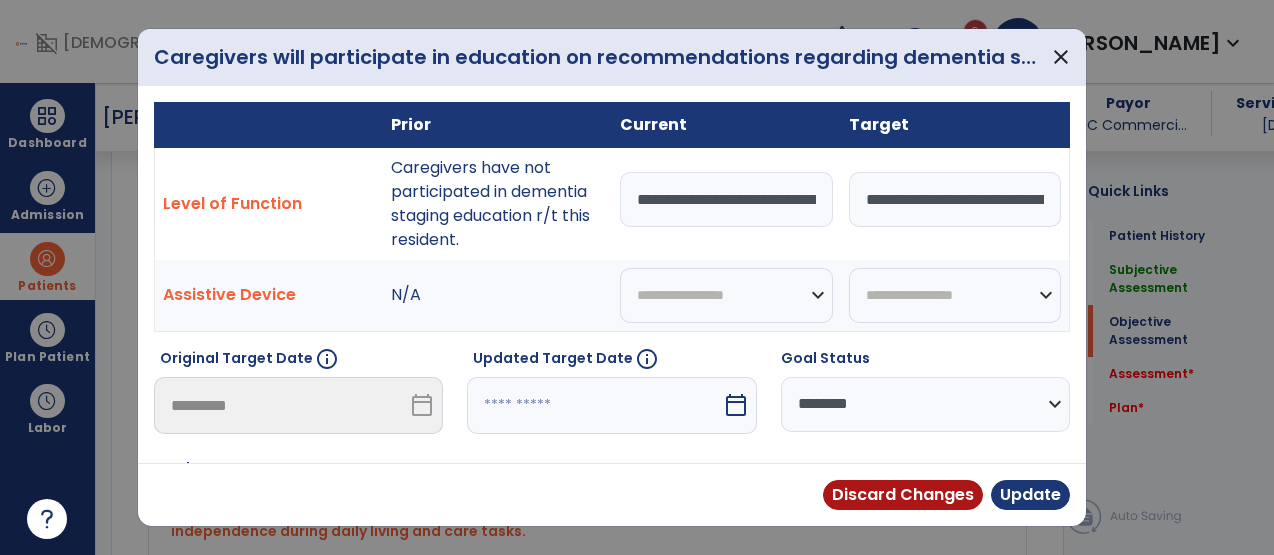 click on "**********" at bounding box center [726, 199] 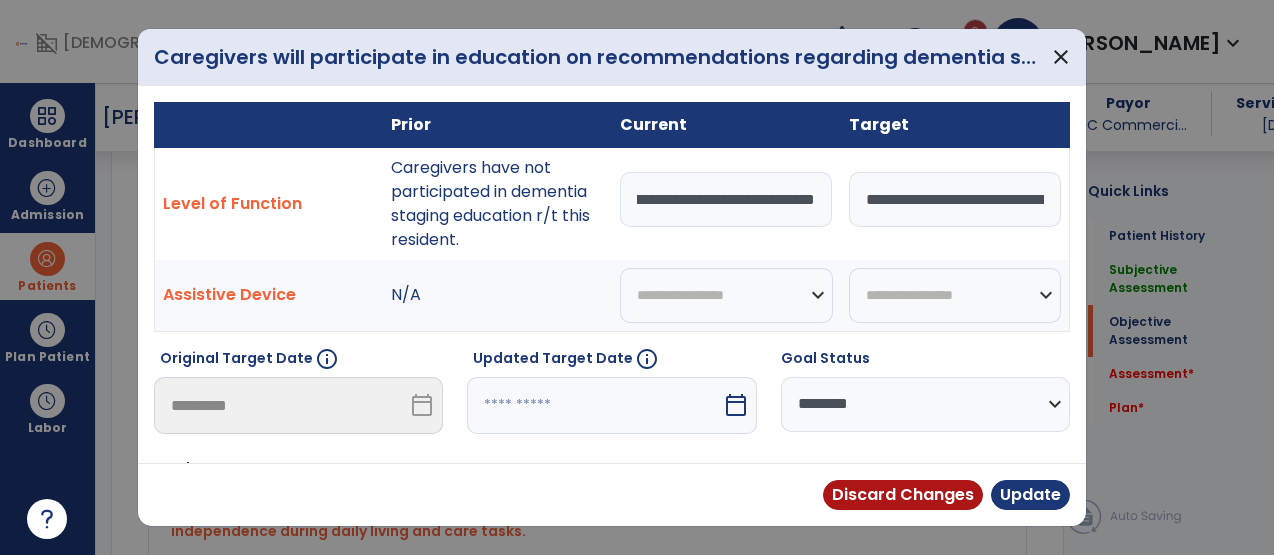 scroll, scrollTop: 0, scrollLeft: 1505, axis: horizontal 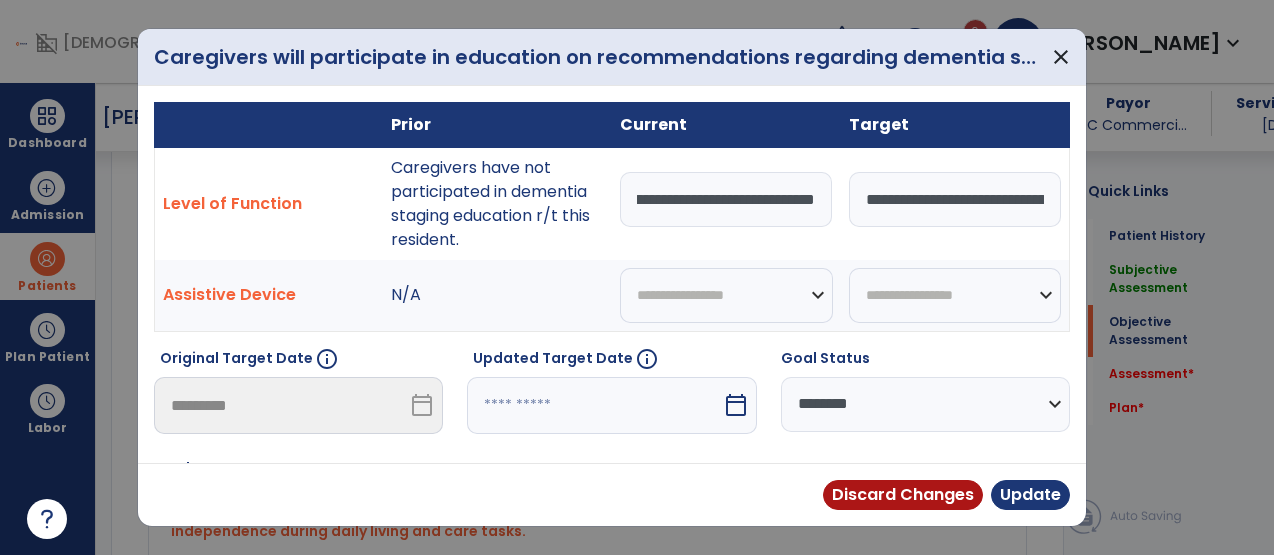 drag, startPoint x: 673, startPoint y: 202, endPoint x: 918, endPoint y: 182, distance: 245.81497 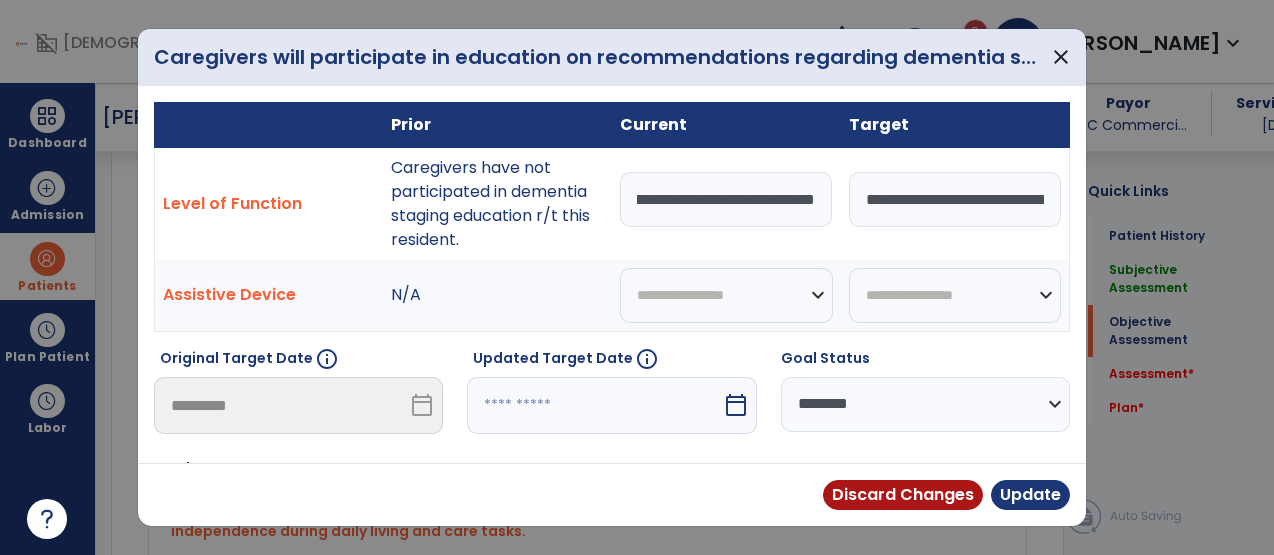 paste on "**********" 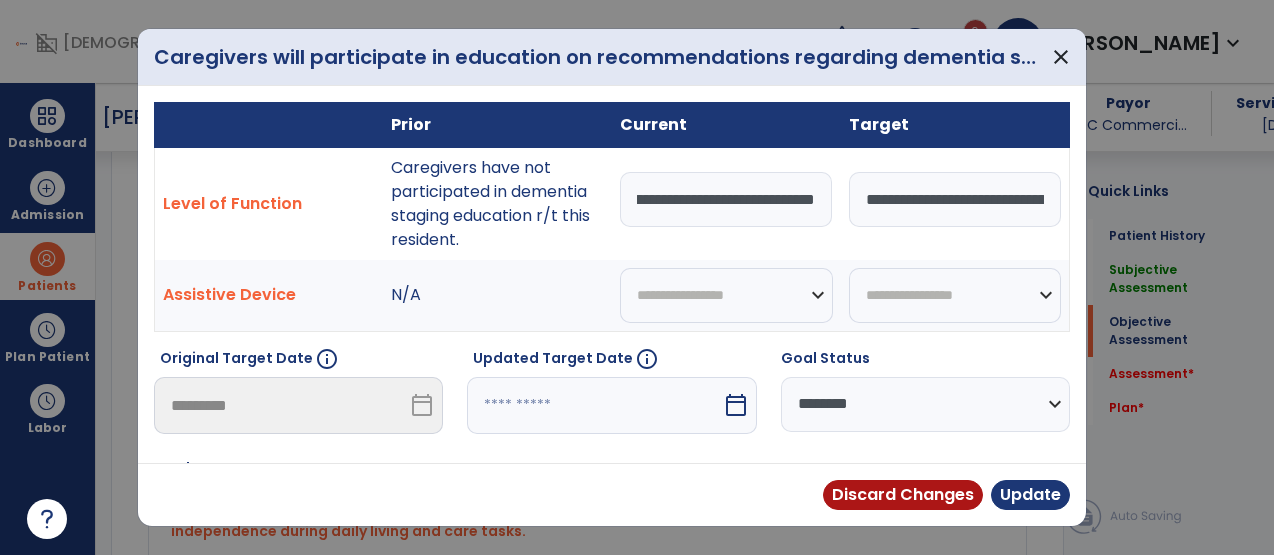 scroll, scrollTop: 0, scrollLeft: 1505, axis: horizontal 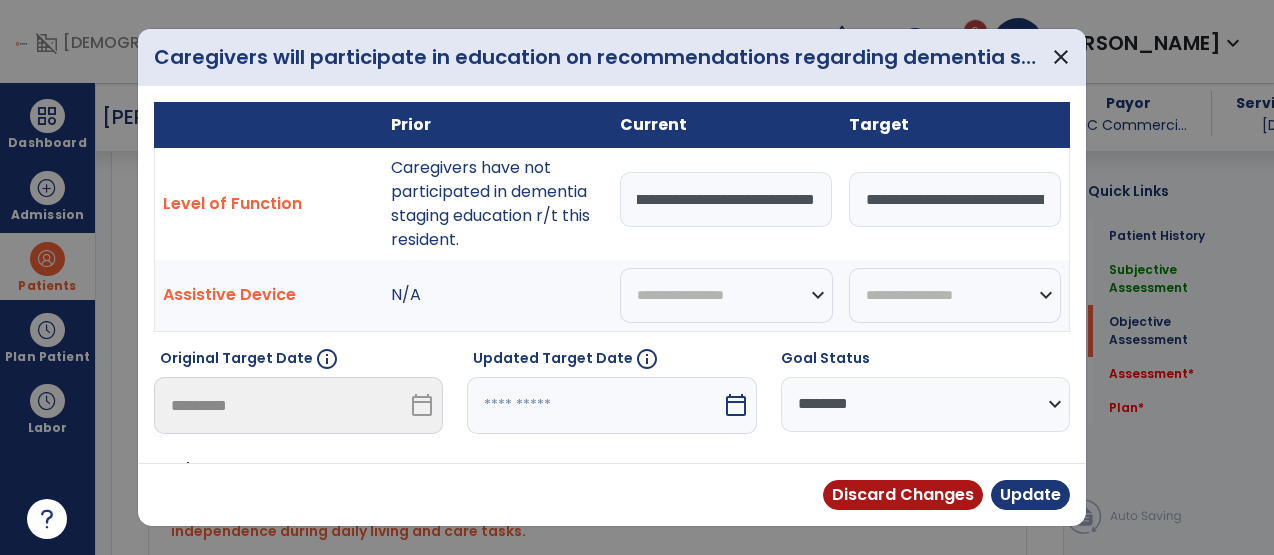 type on "**********" 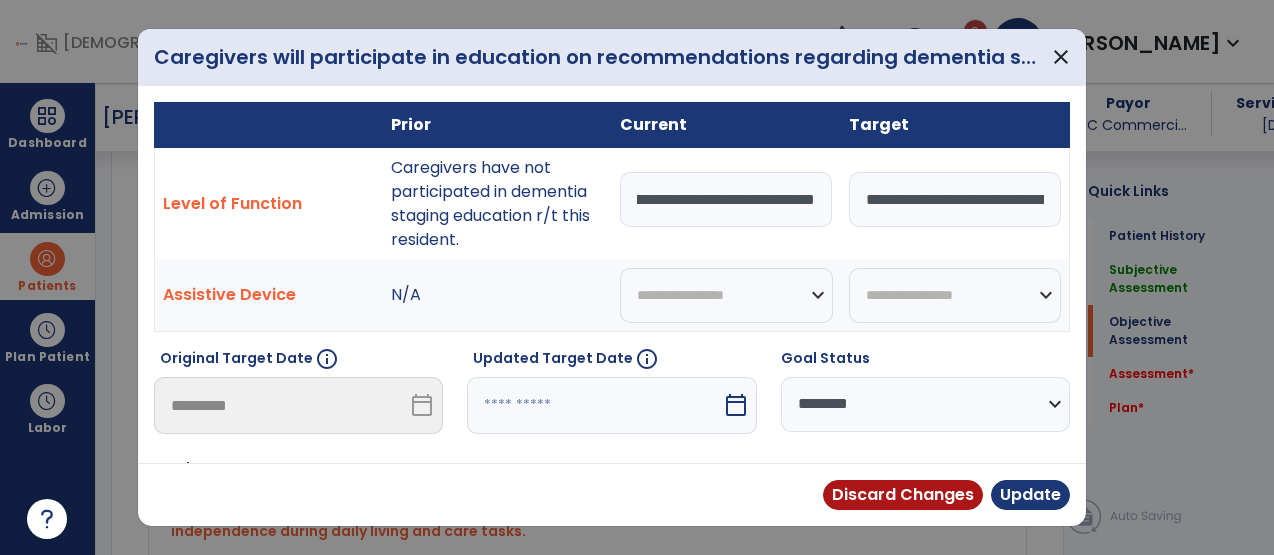 click at bounding box center [594, 405] 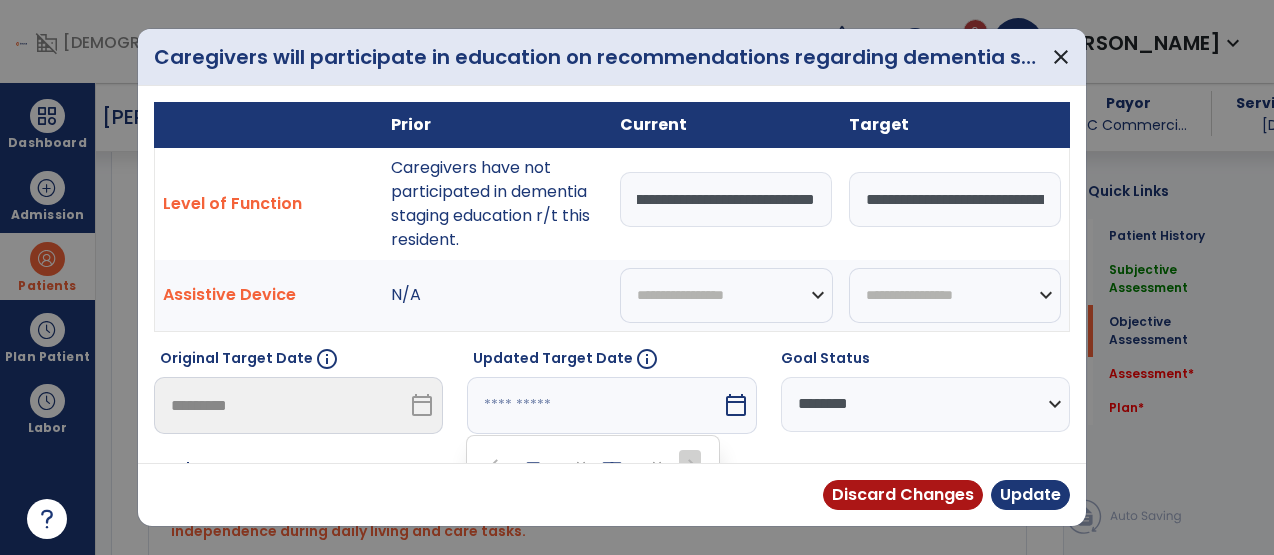 scroll, scrollTop: 0, scrollLeft: 0, axis: both 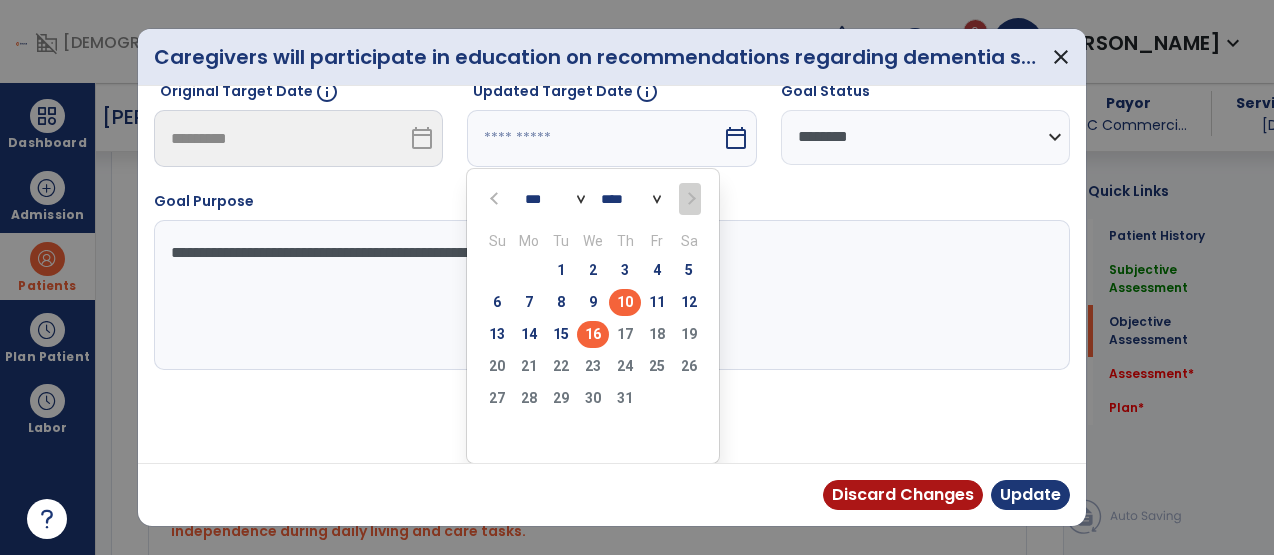 click on "16" at bounding box center (593, 334) 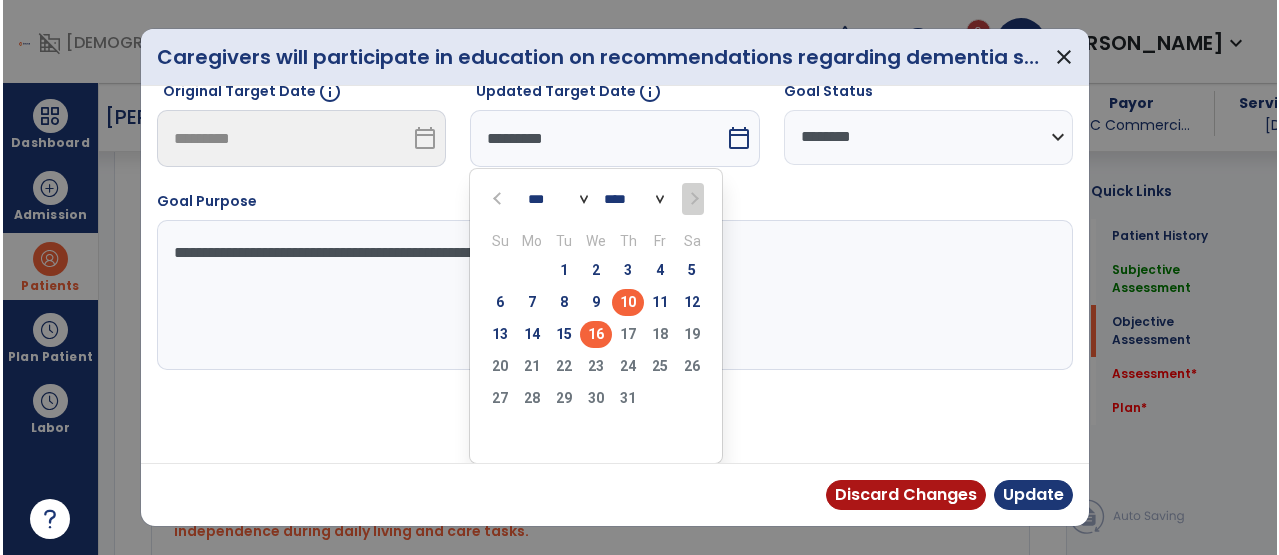 scroll, scrollTop: 189, scrollLeft: 0, axis: vertical 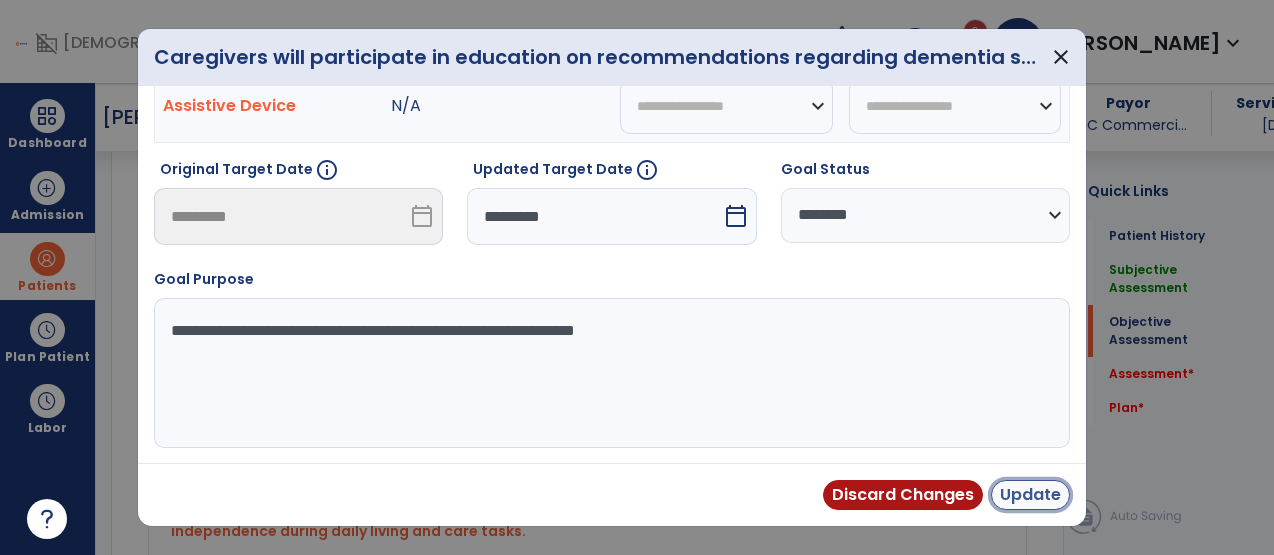 click on "Update" at bounding box center (1030, 495) 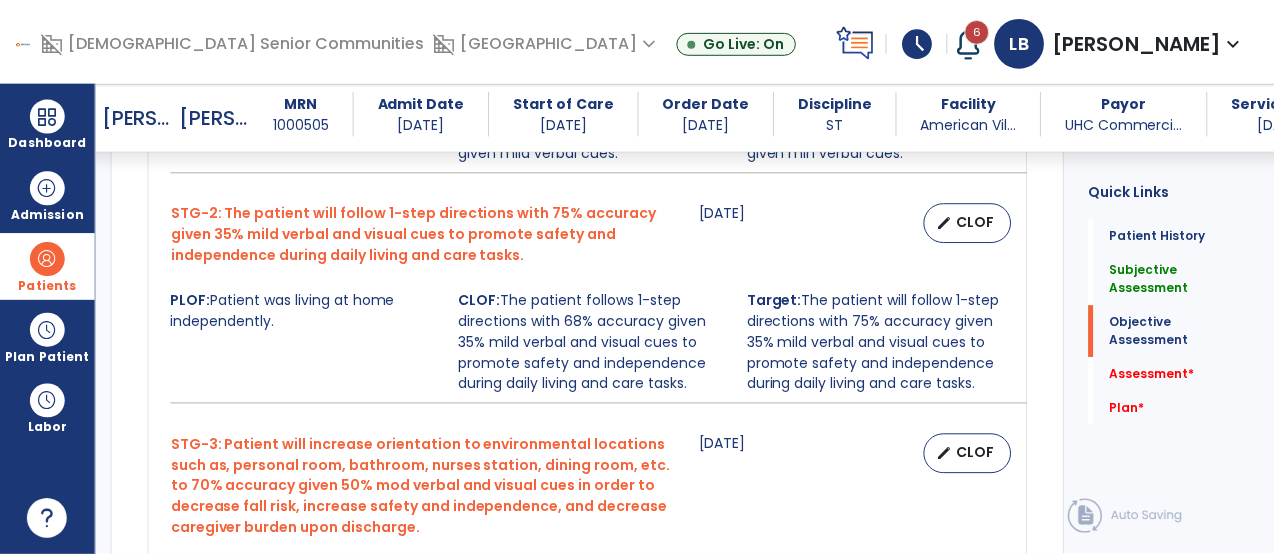 scroll, scrollTop: 1542, scrollLeft: 0, axis: vertical 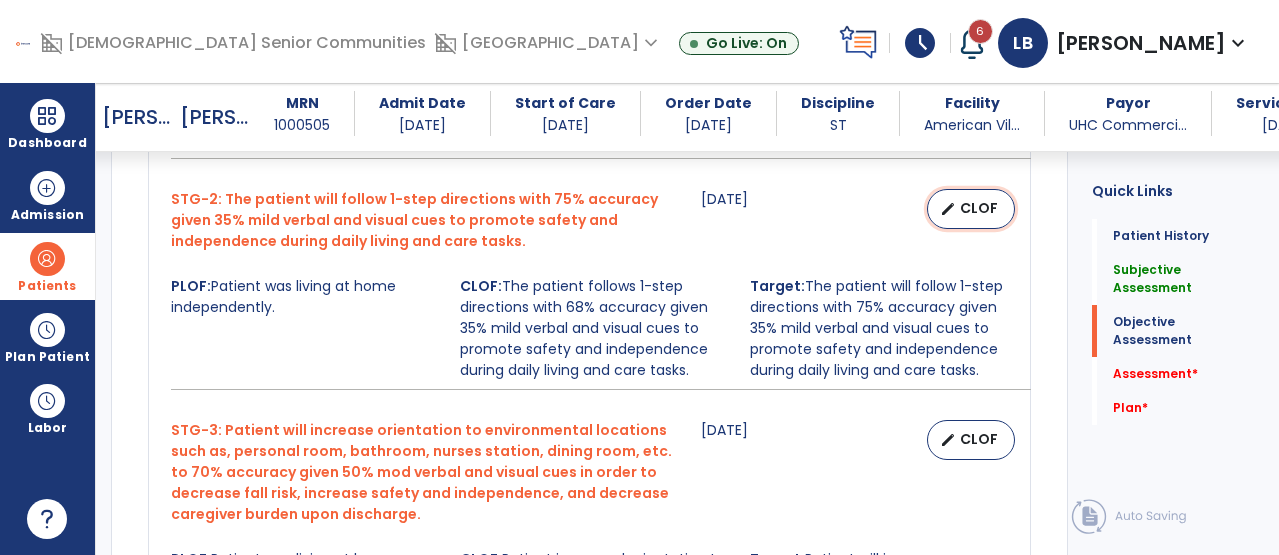 click on "CLOF" at bounding box center [979, 208] 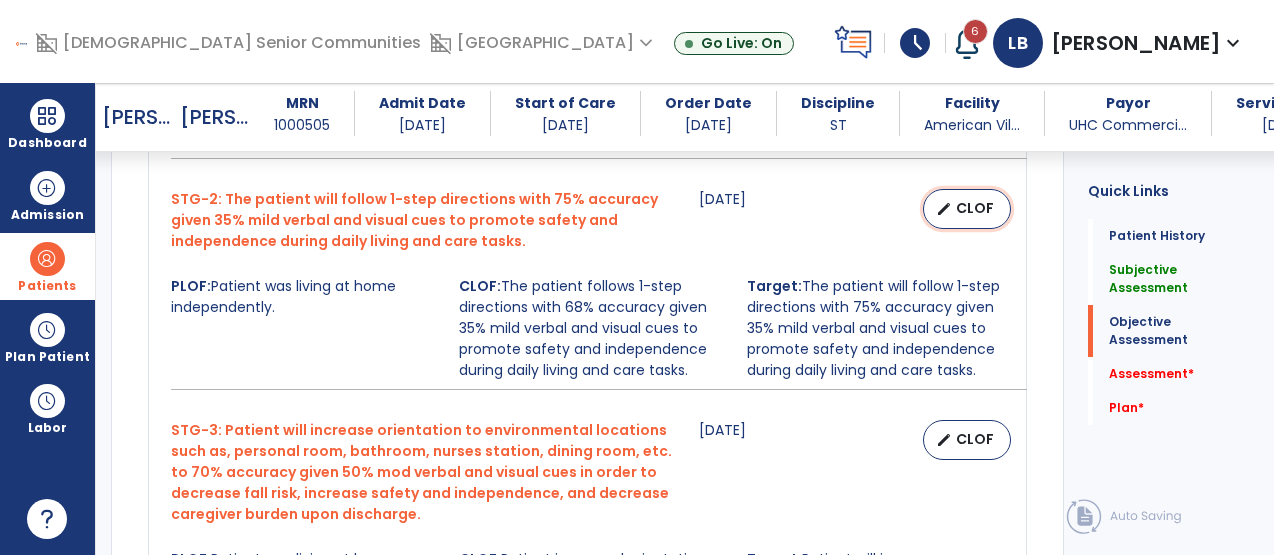 select on "********" 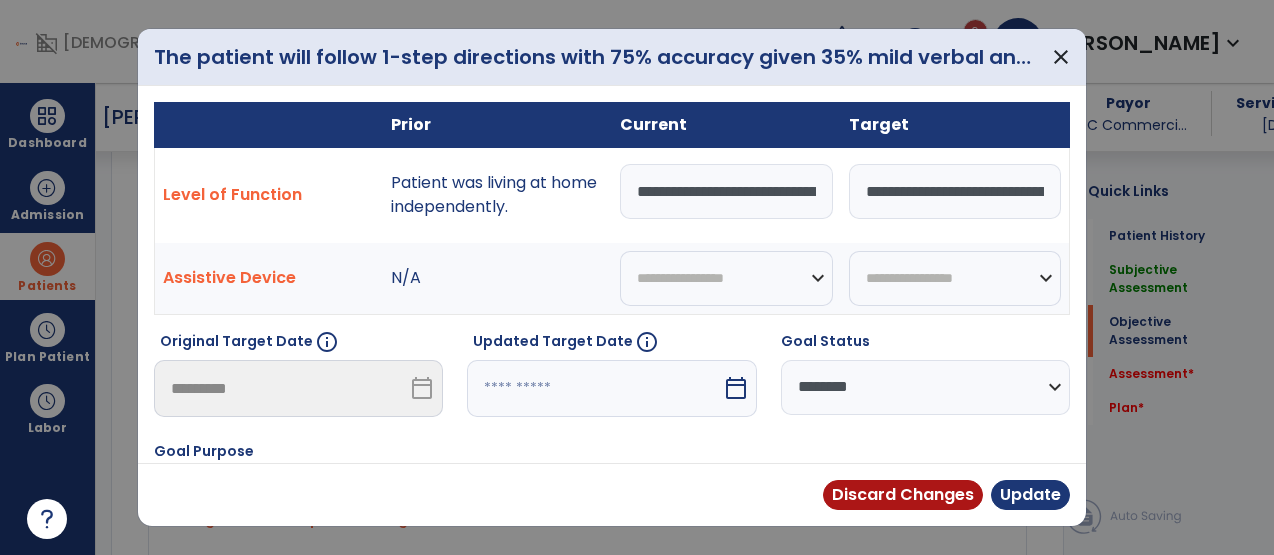 scroll, scrollTop: 1542, scrollLeft: 0, axis: vertical 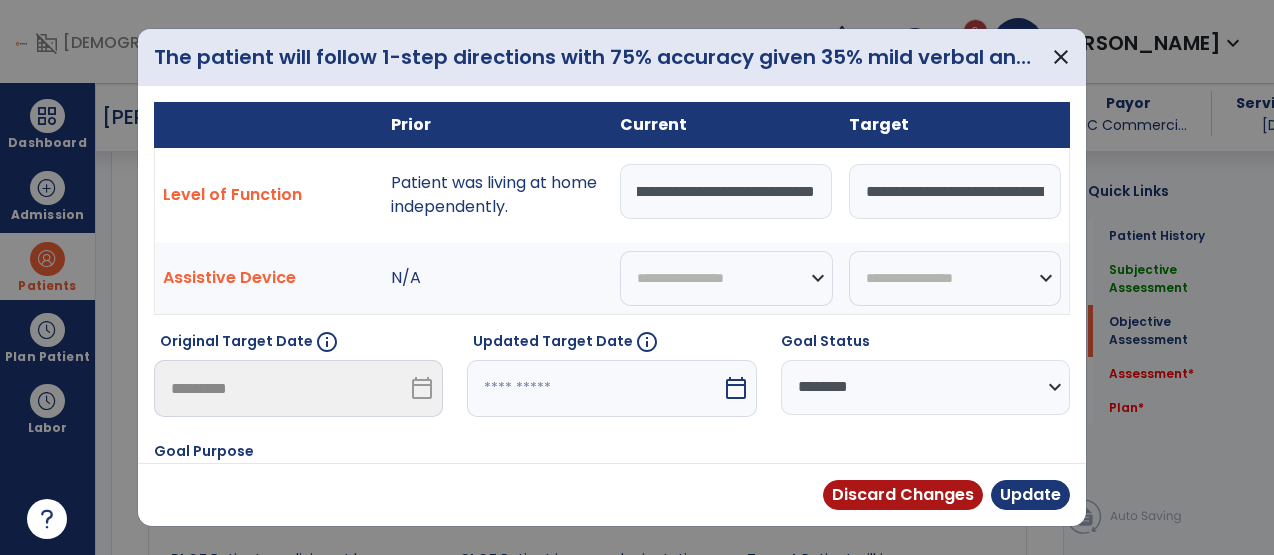 drag, startPoint x: 725, startPoint y: 192, endPoint x: 952, endPoint y: 202, distance: 227.22015 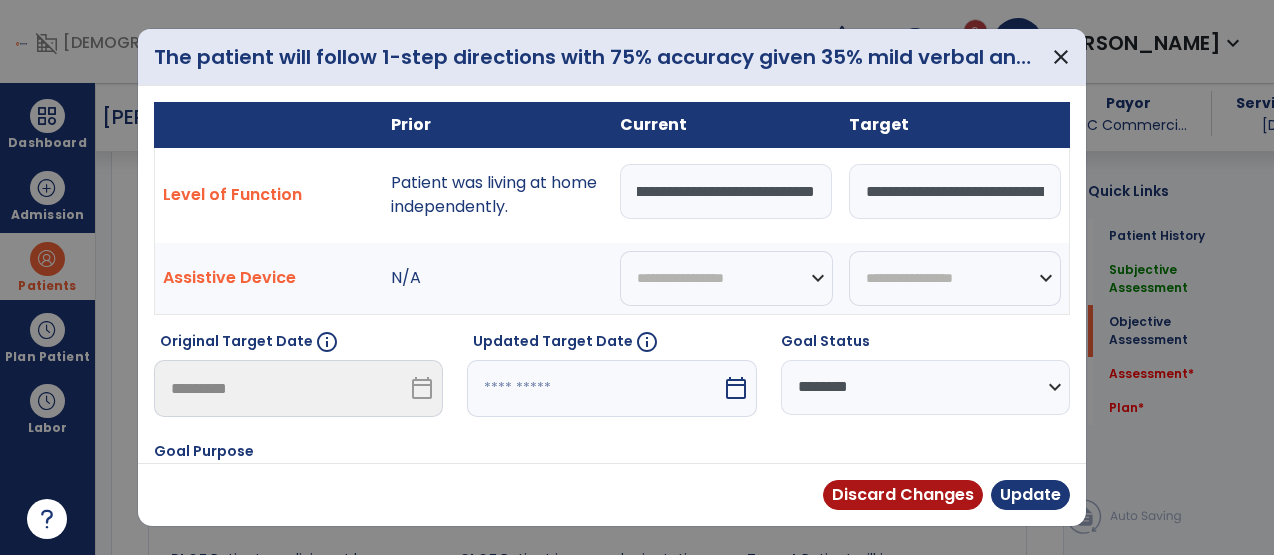 scroll, scrollTop: 0, scrollLeft: 168, axis: horizontal 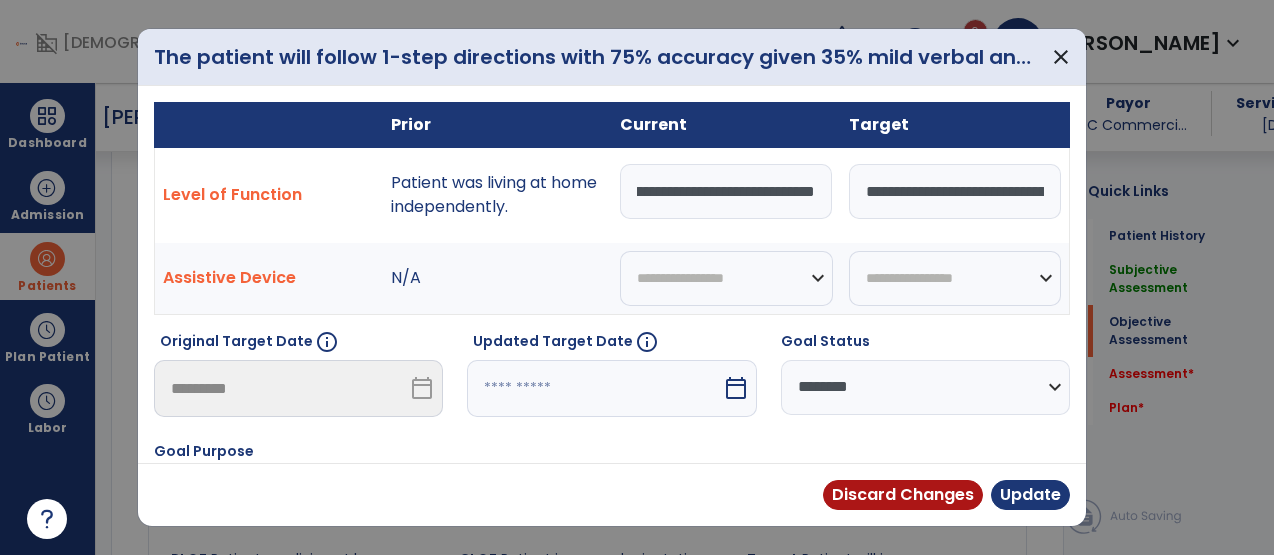 paste on "**********" 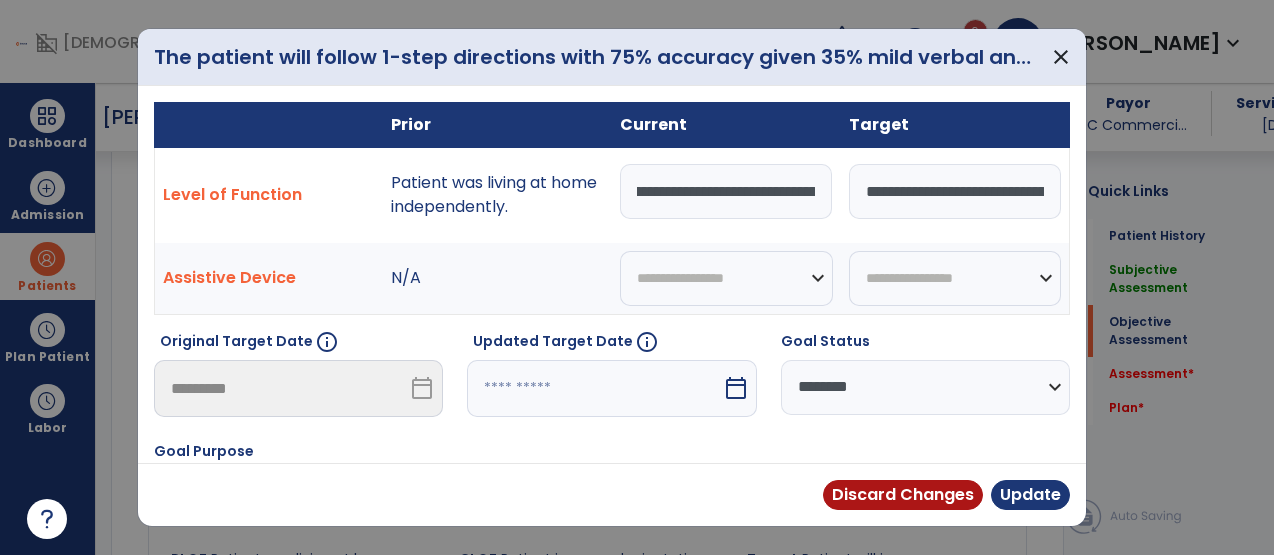scroll, scrollTop: 0, scrollLeft: 1148, axis: horizontal 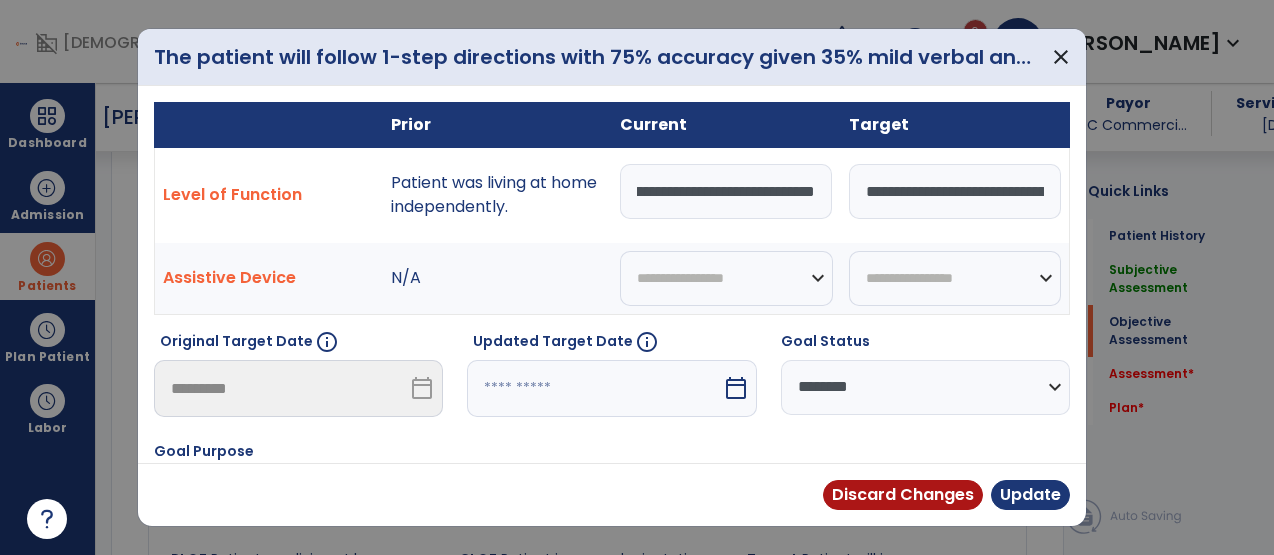 type on "**********" 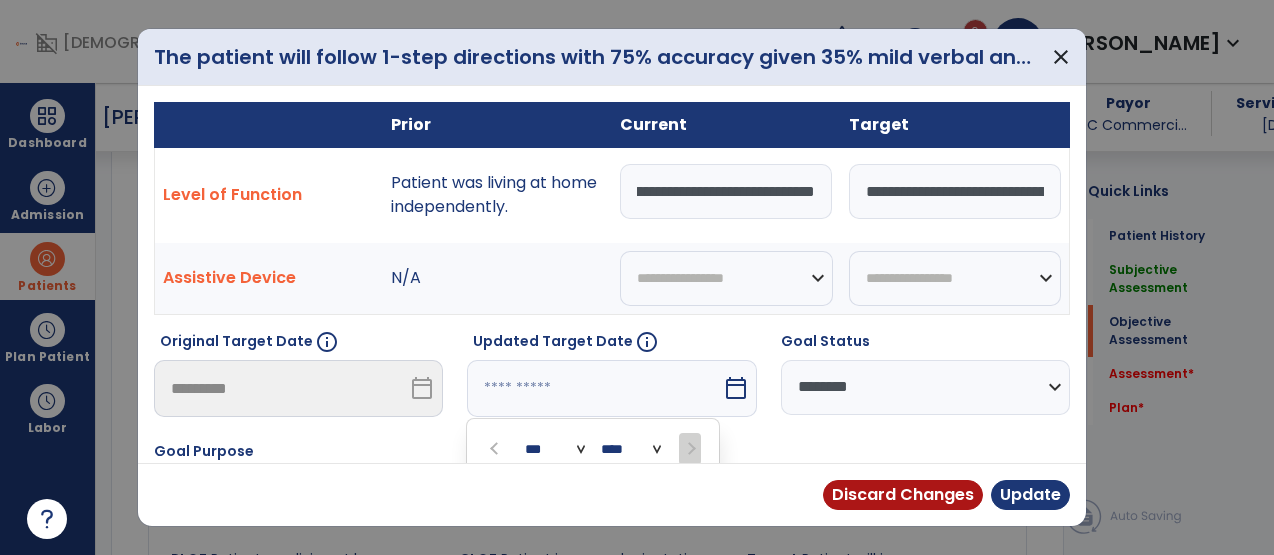 scroll, scrollTop: 0, scrollLeft: 0, axis: both 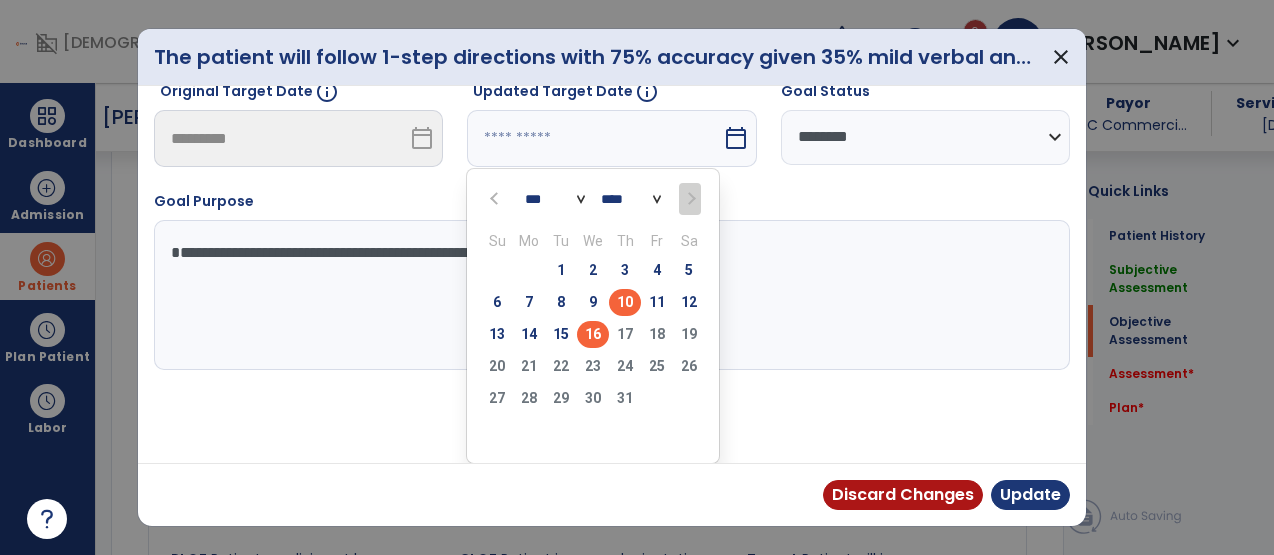 click on "16" at bounding box center (593, 334) 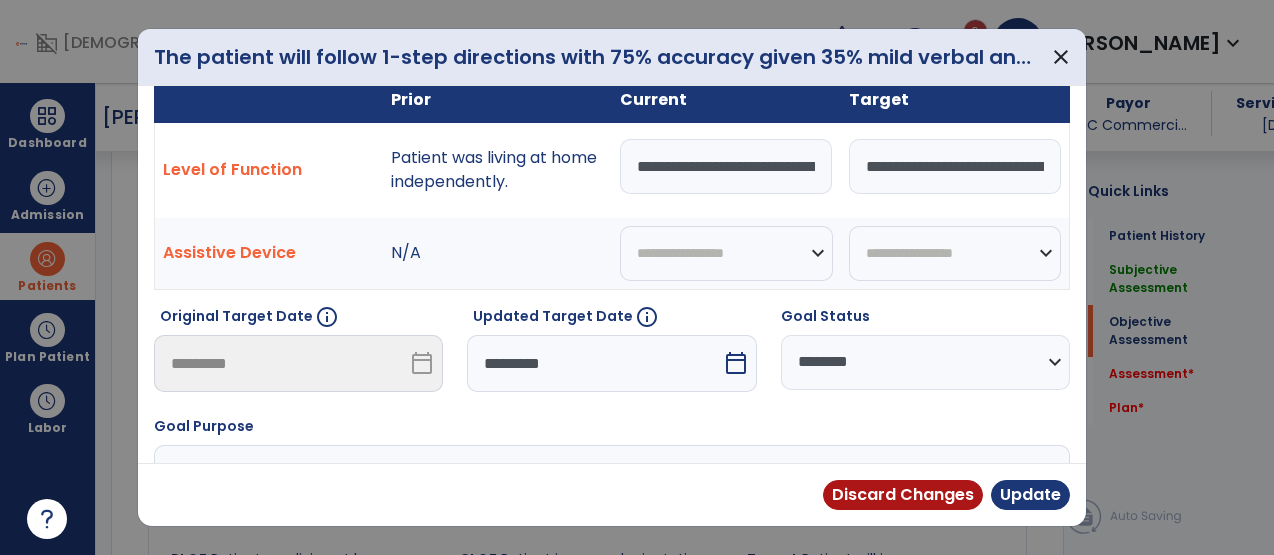 scroll, scrollTop: 24, scrollLeft: 0, axis: vertical 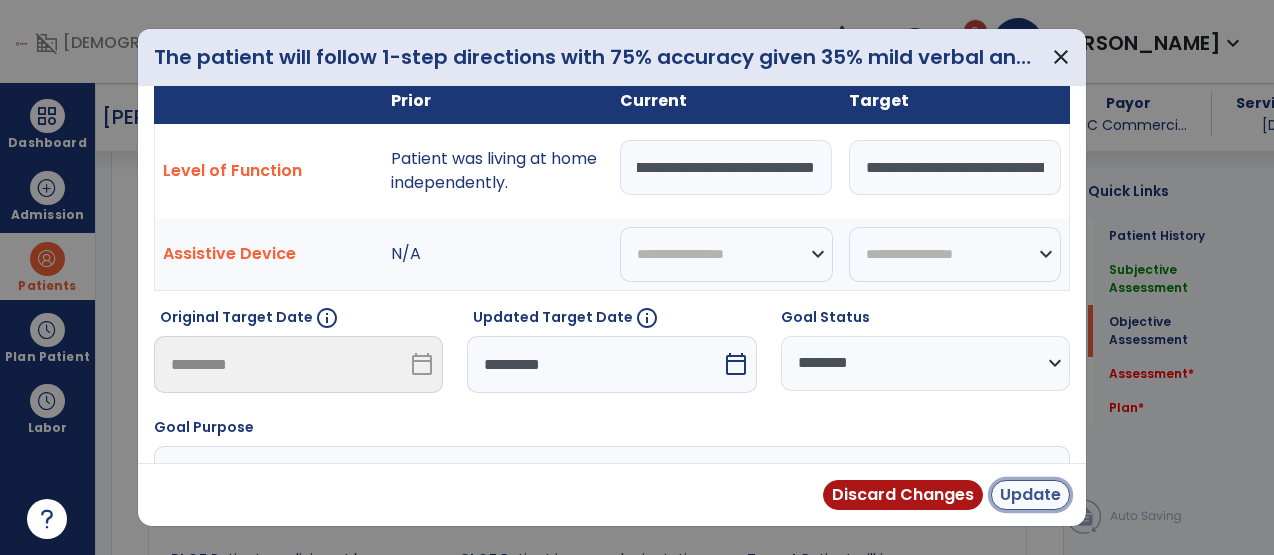 click on "Update" at bounding box center (1030, 495) 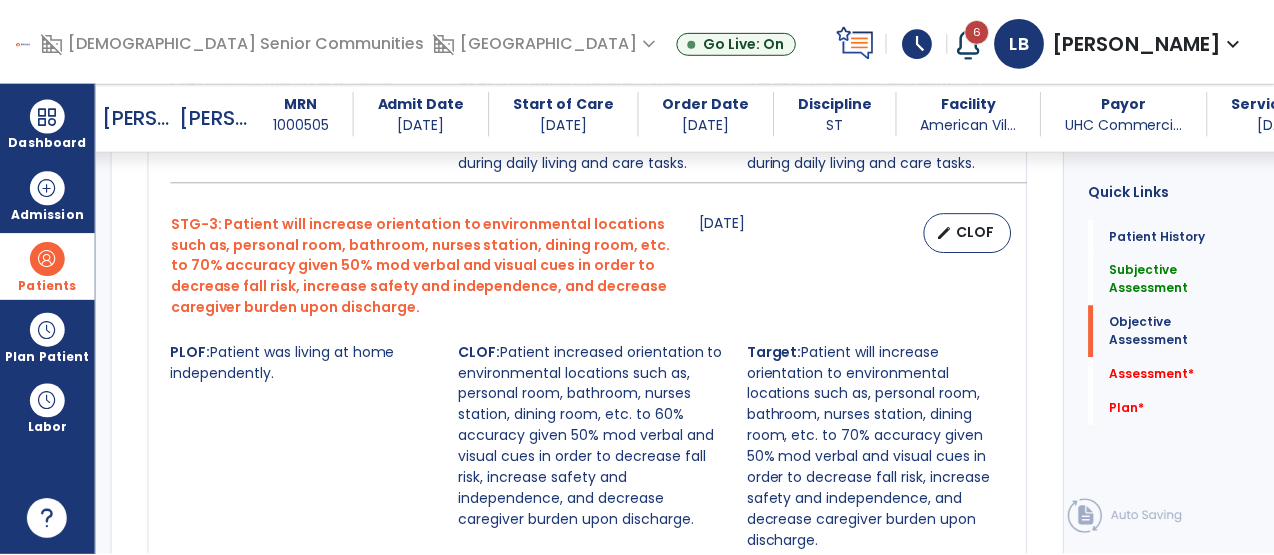 scroll, scrollTop: 1750, scrollLeft: 0, axis: vertical 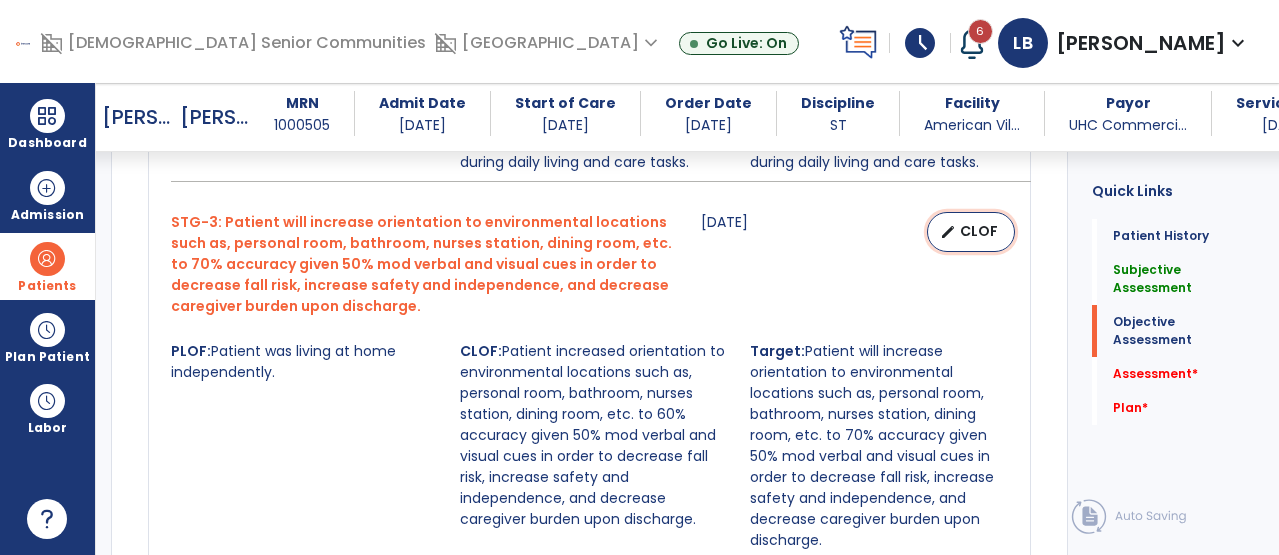 click on "CLOF" at bounding box center (979, 231) 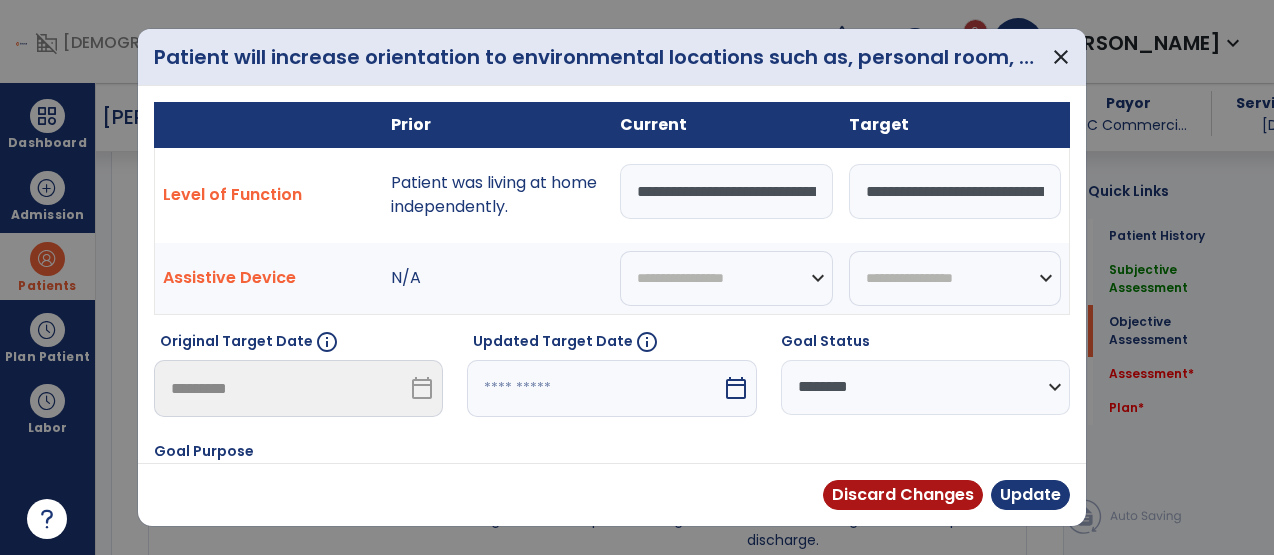 scroll, scrollTop: 1750, scrollLeft: 0, axis: vertical 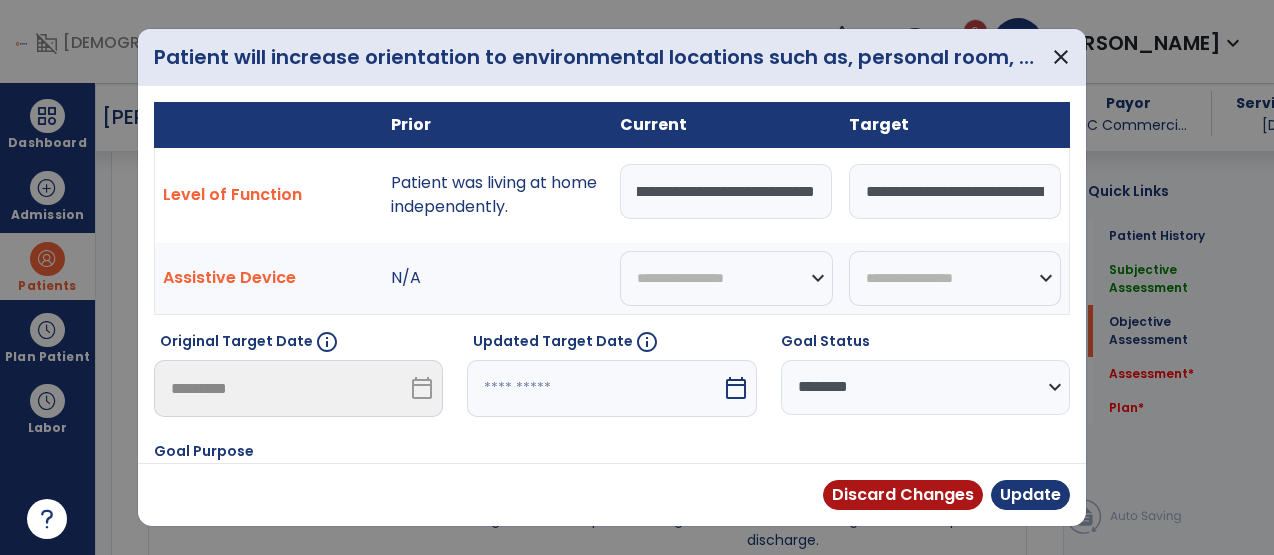 drag, startPoint x: 705, startPoint y: 192, endPoint x: 936, endPoint y: 186, distance: 231.07791 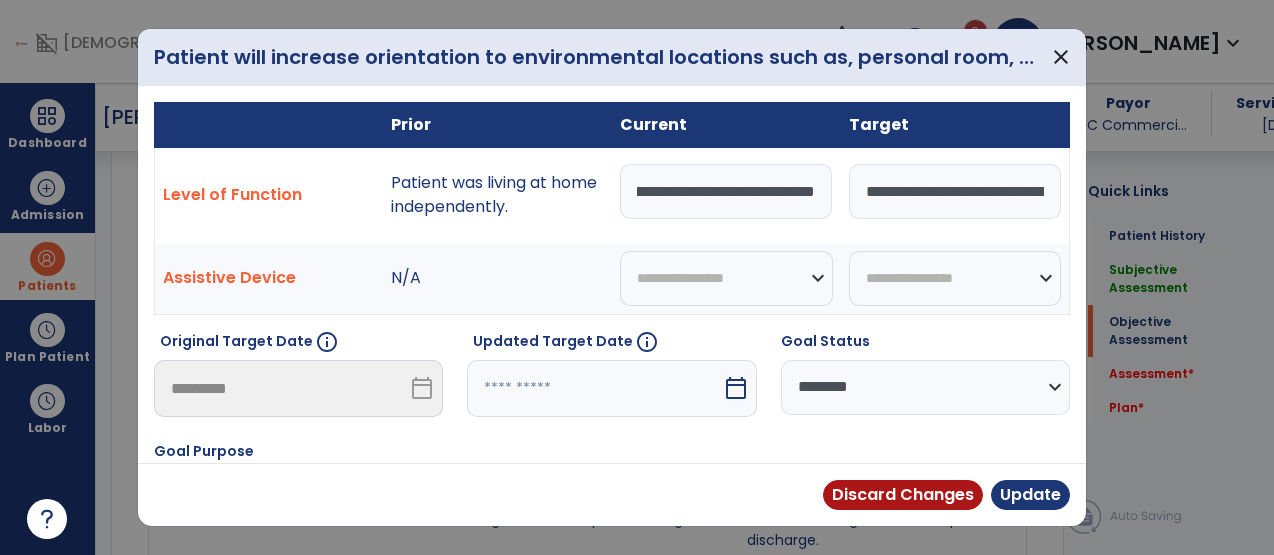 scroll, scrollTop: 0, scrollLeft: 837, axis: horizontal 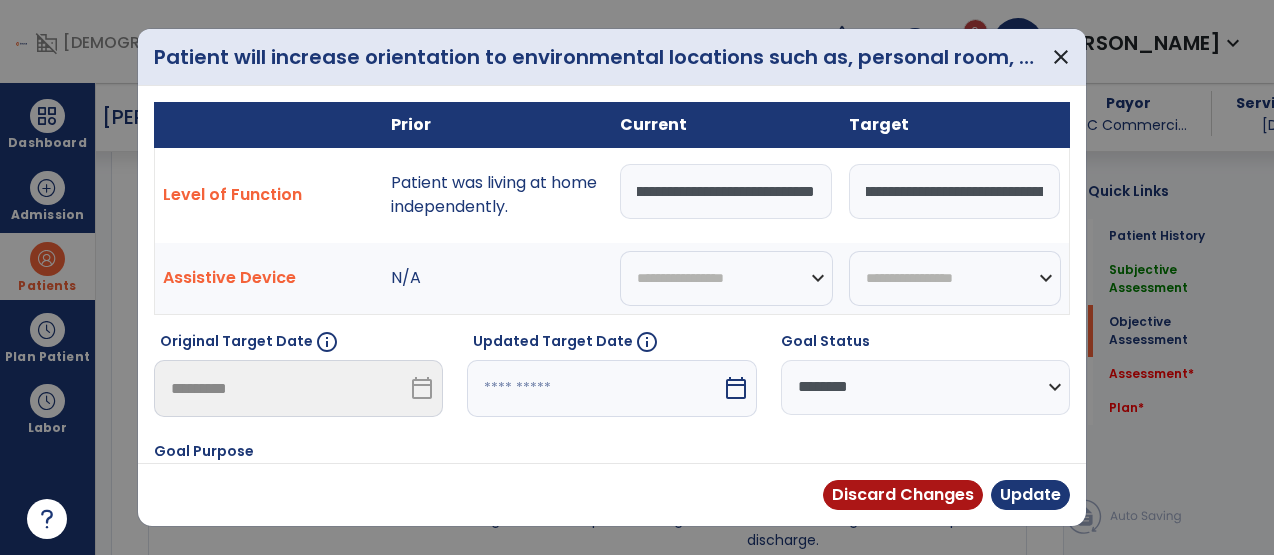 paste on "**********" 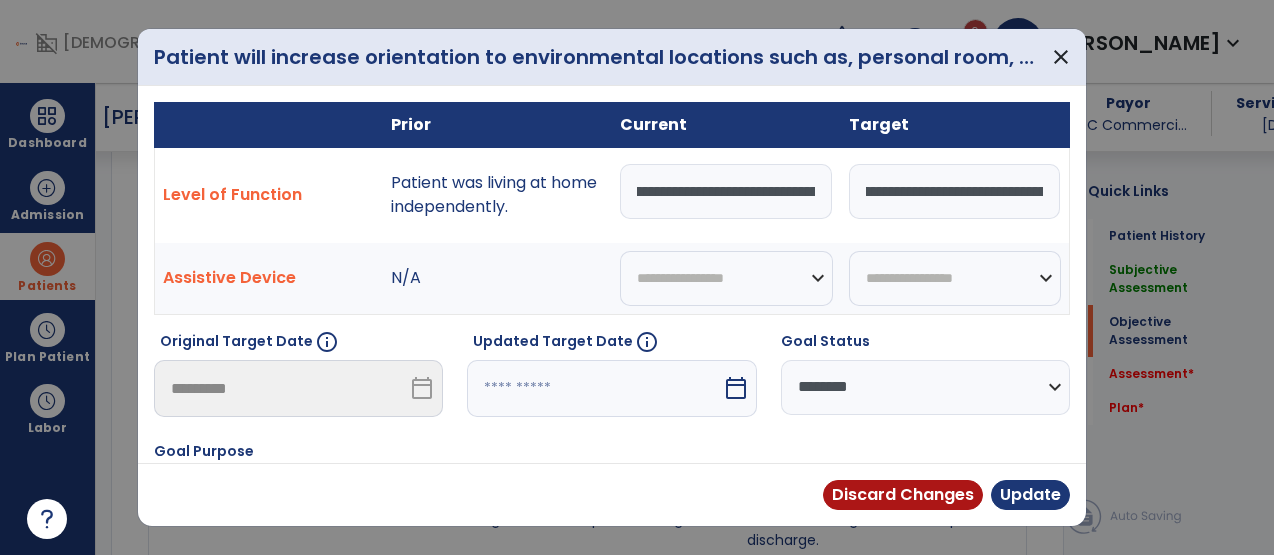 scroll, scrollTop: 0, scrollLeft: 2171, axis: horizontal 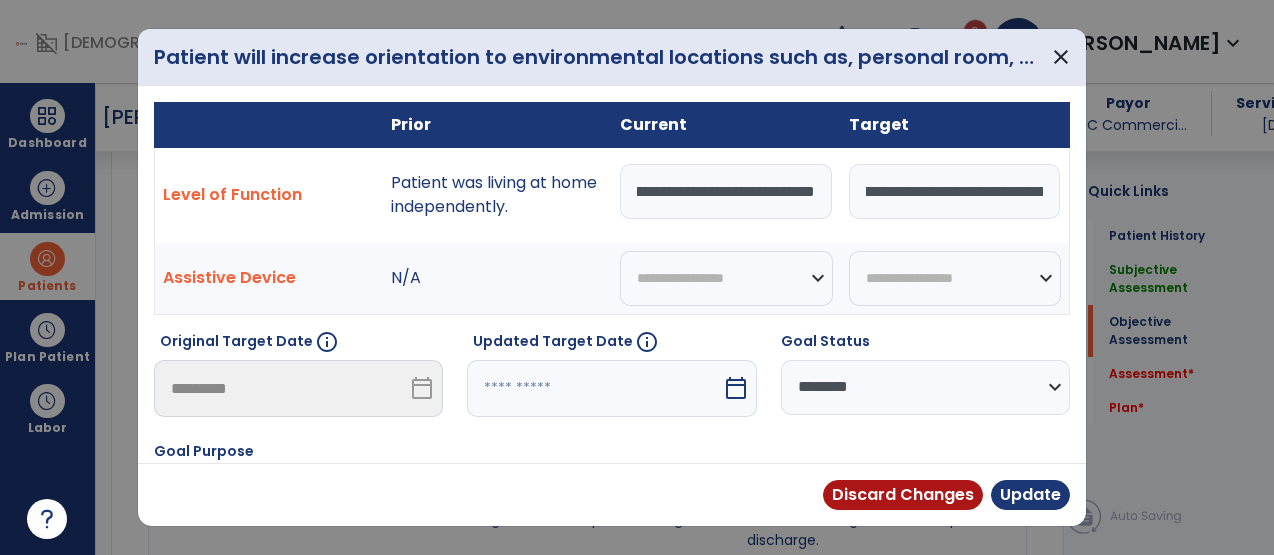 type on "**********" 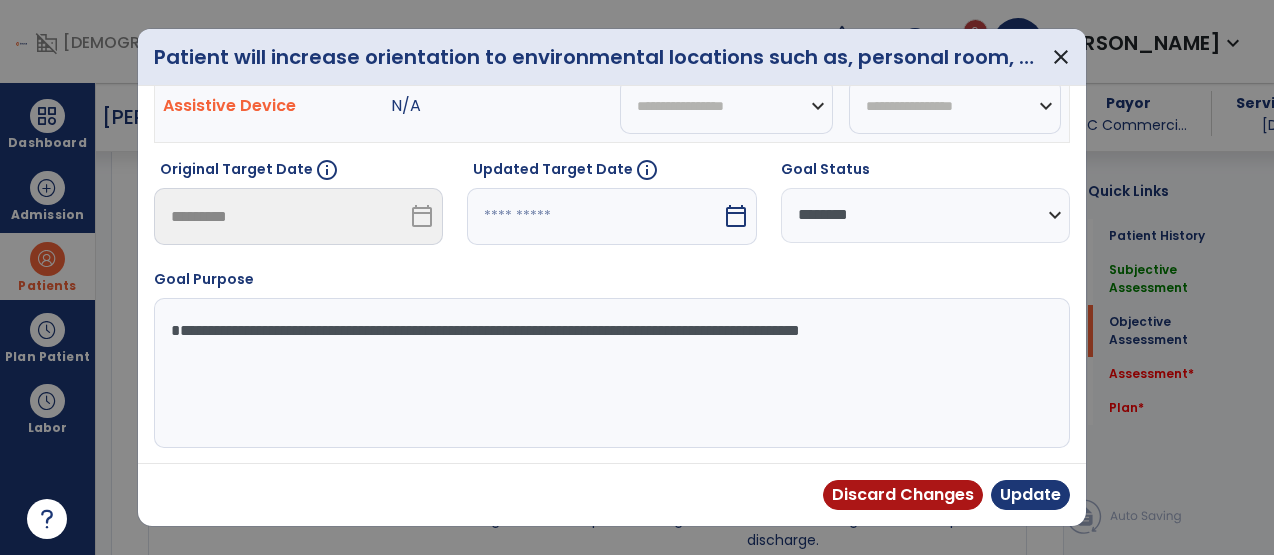 select on "*" 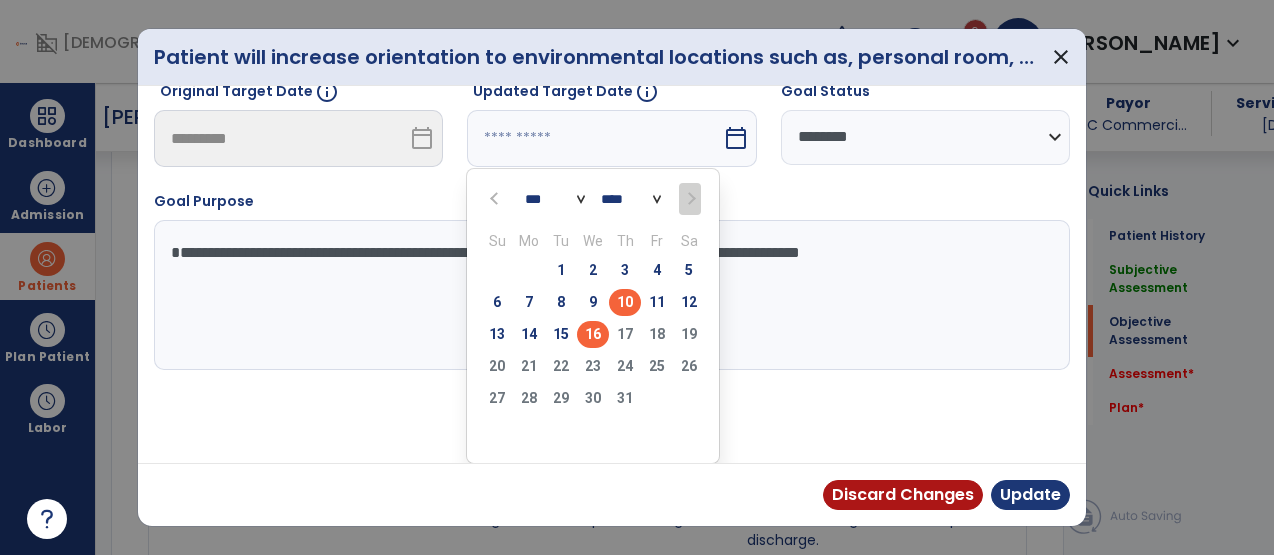 click on "16" at bounding box center [593, 334] 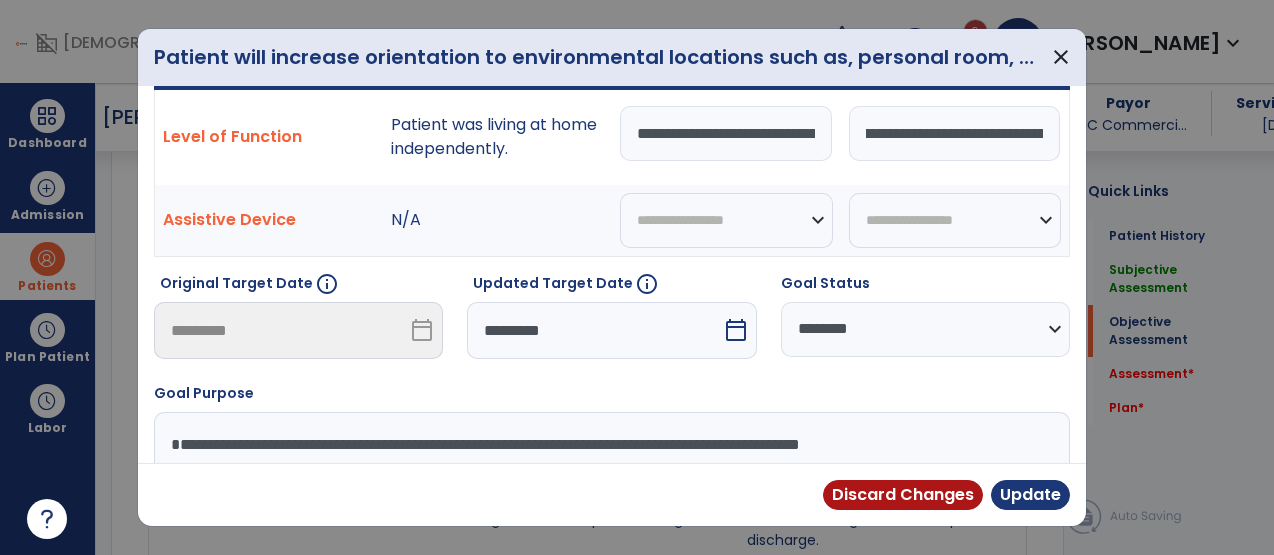 scroll, scrollTop: 56, scrollLeft: 0, axis: vertical 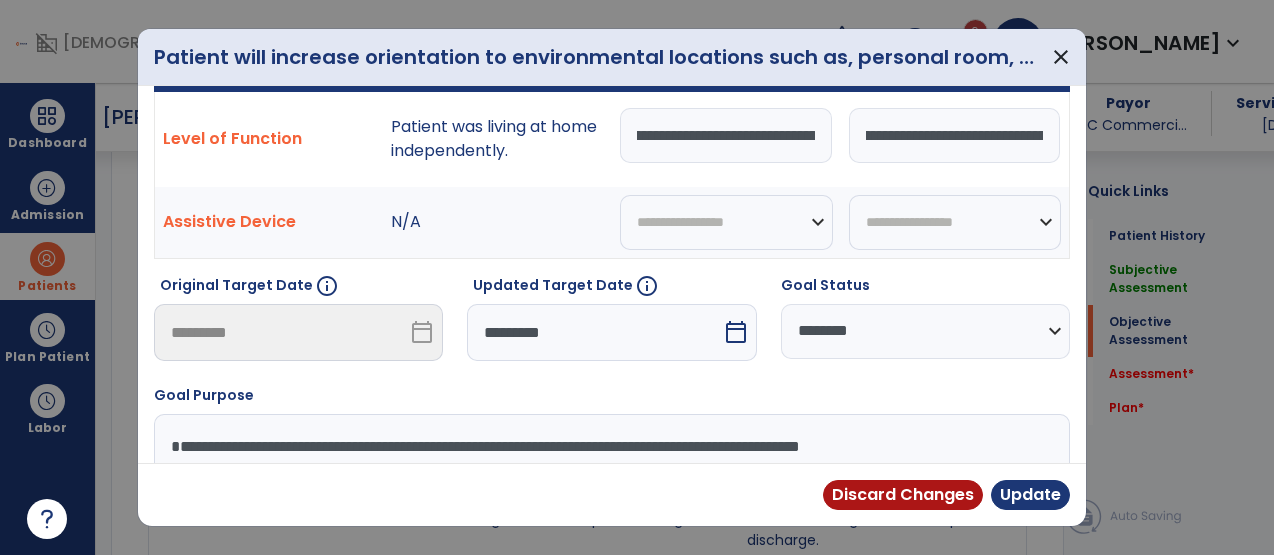 click on "**********" at bounding box center [726, 135] 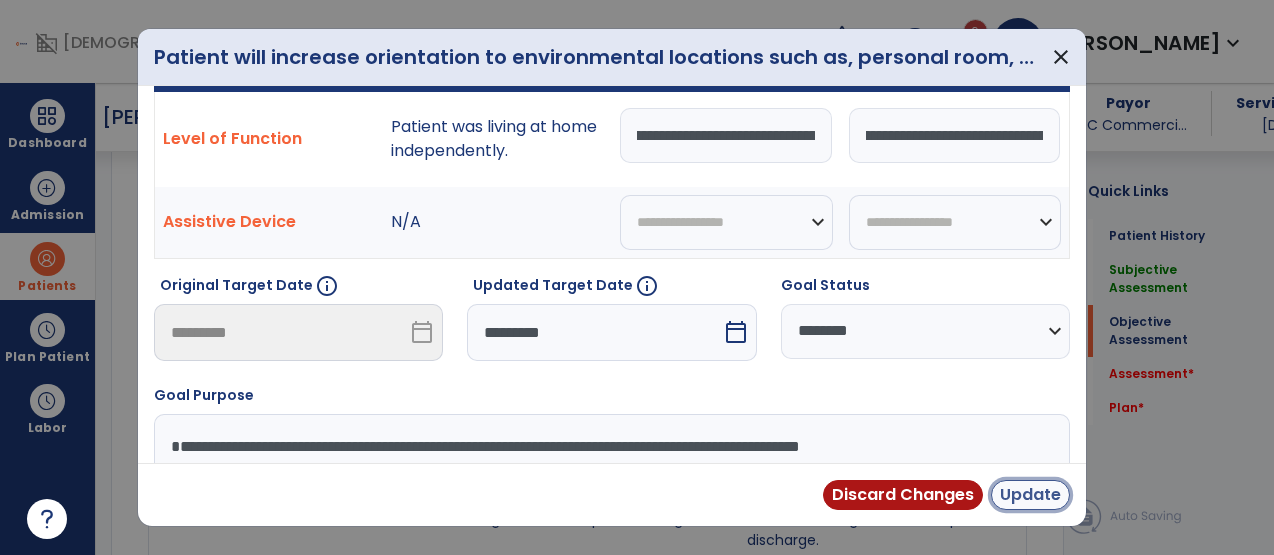 click on "Update" at bounding box center (1030, 495) 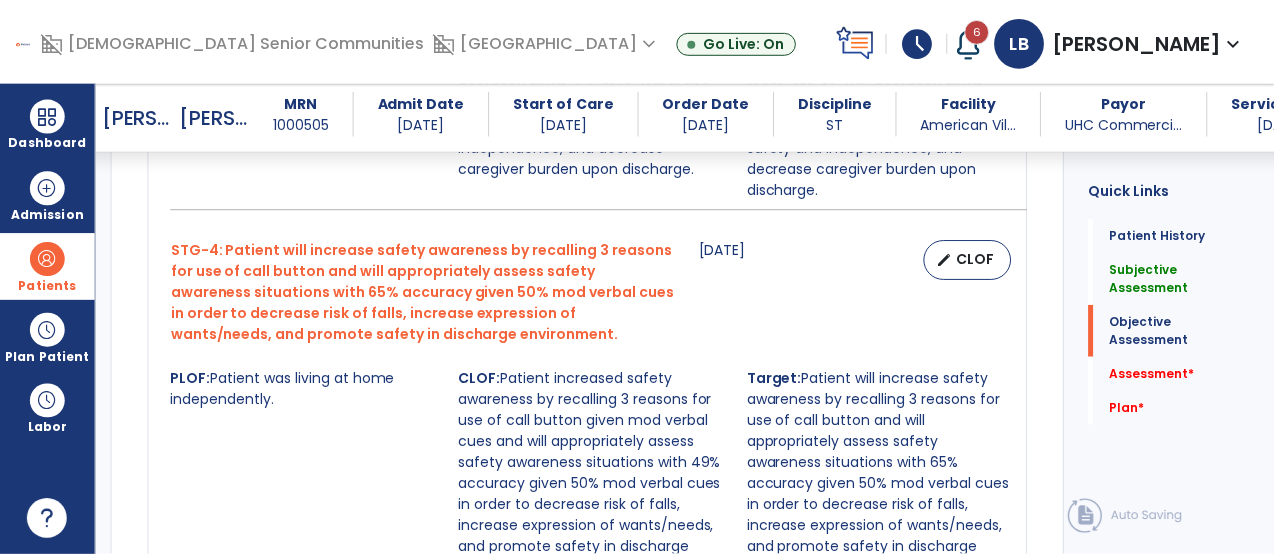 scroll, scrollTop: 2101, scrollLeft: 0, axis: vertical 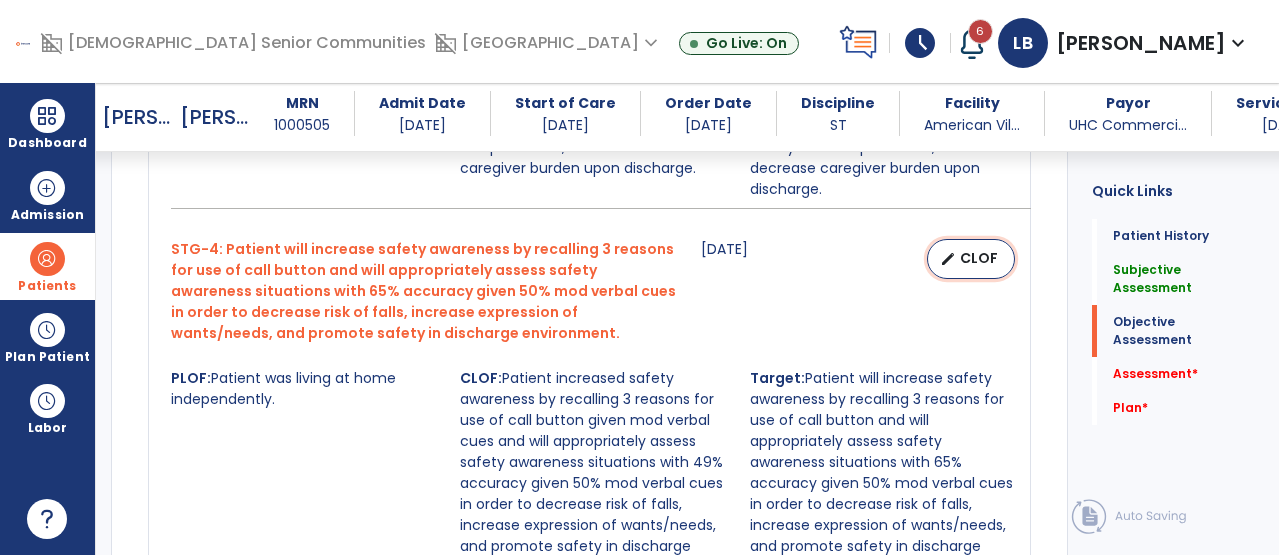 click on "CLOF" at bounding box center (979, 258) 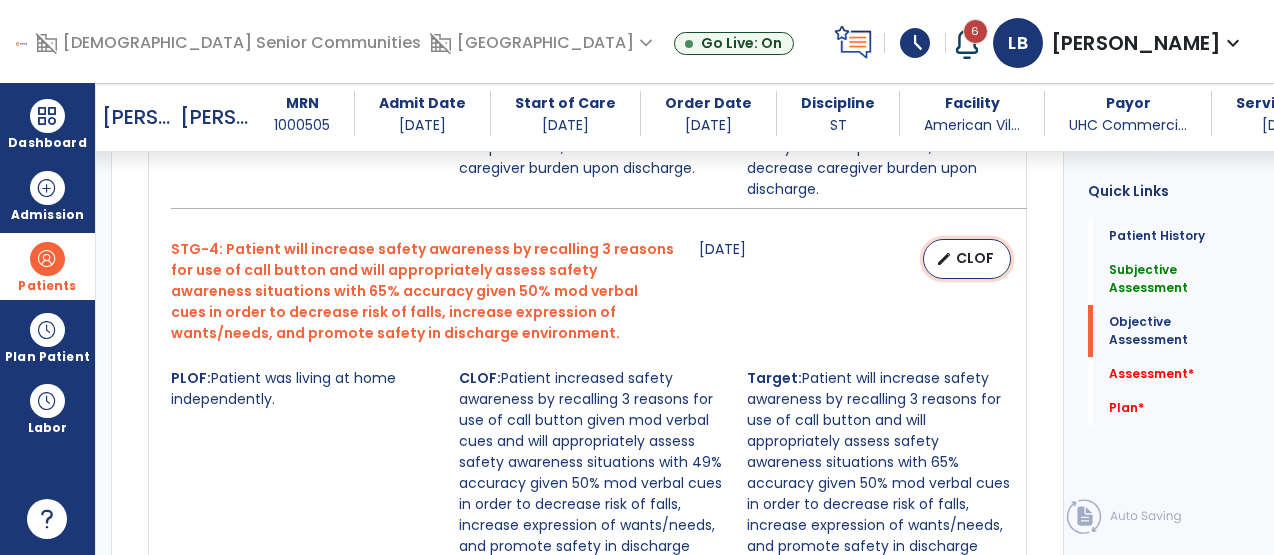 select on "********" 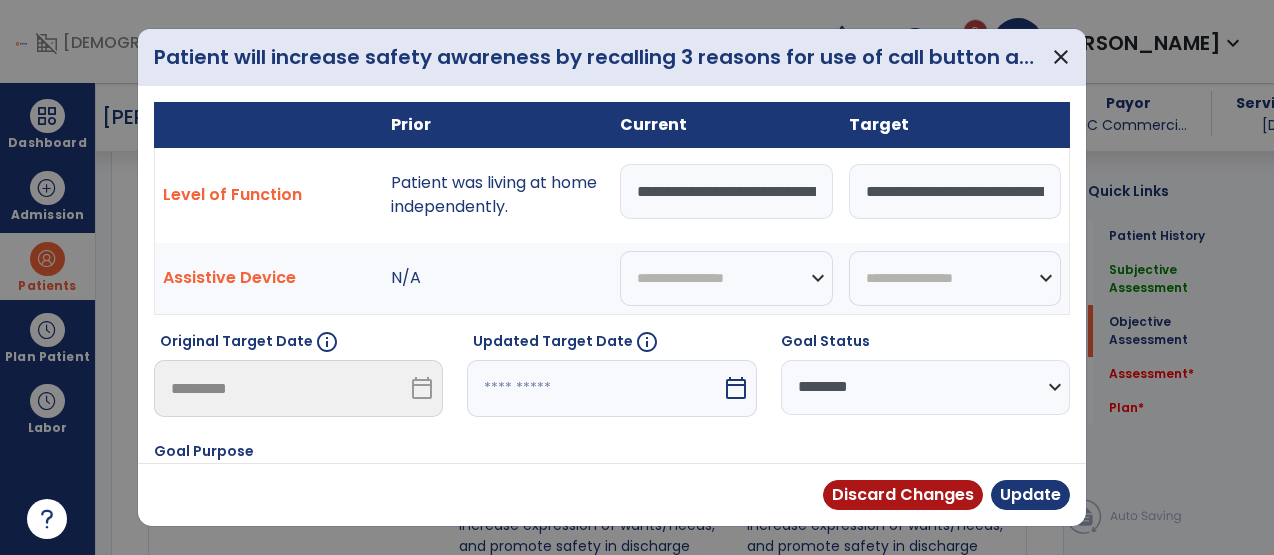 scroll, scrollTop: 2101, scrollLeft: 0, axis: vertical 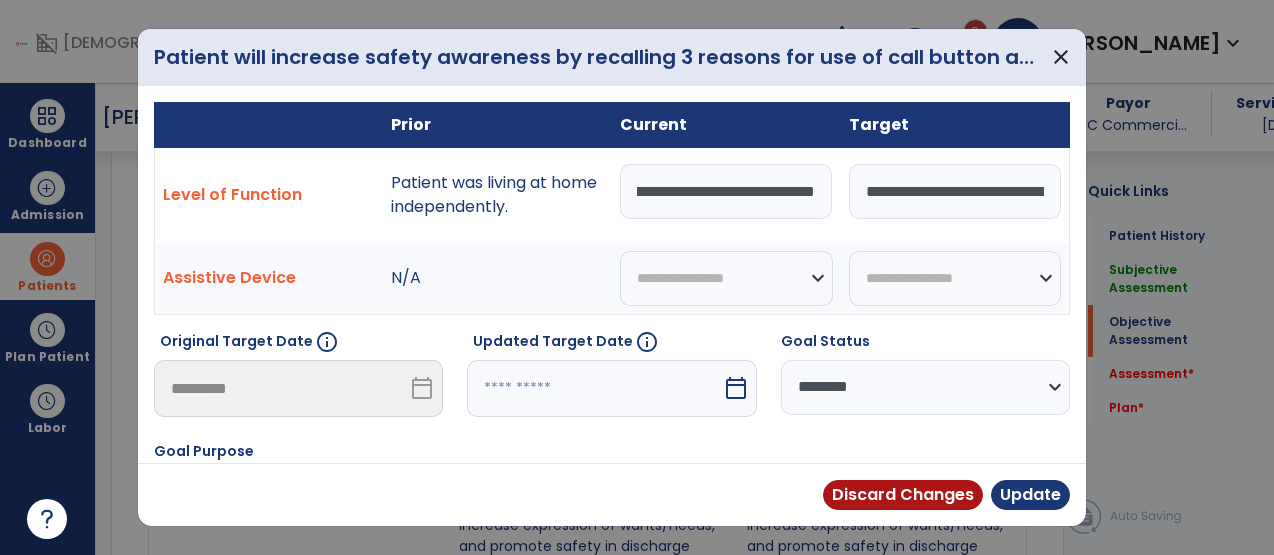 drag, startPoint x: 749, startPoint y: 191, endPoint x: 907, endPoint y: 192, distance: 158.00316 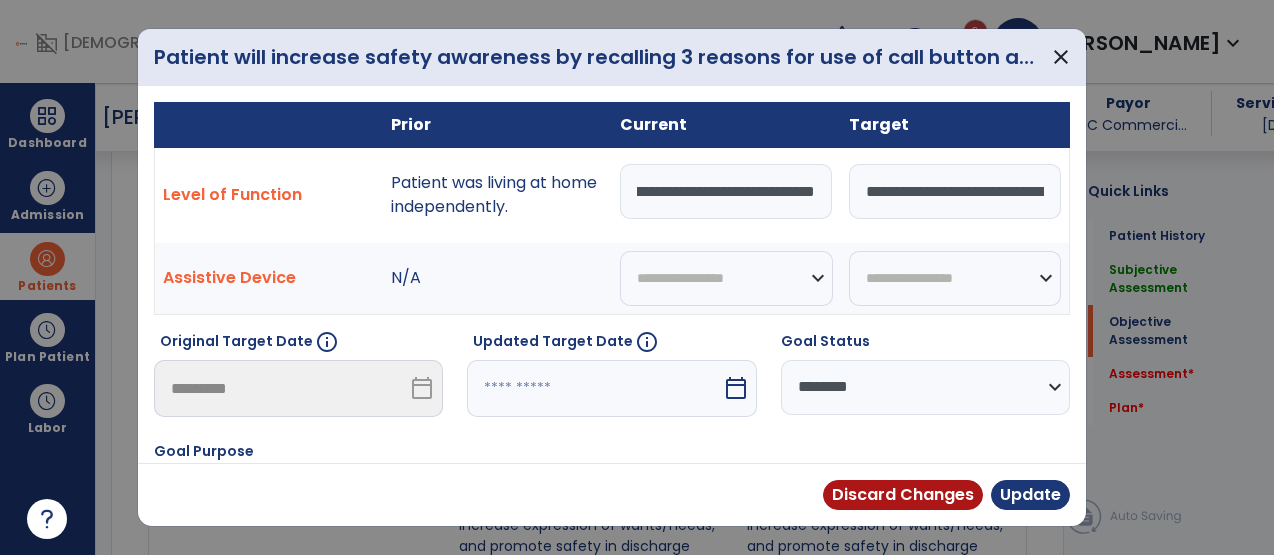paste on "**********" 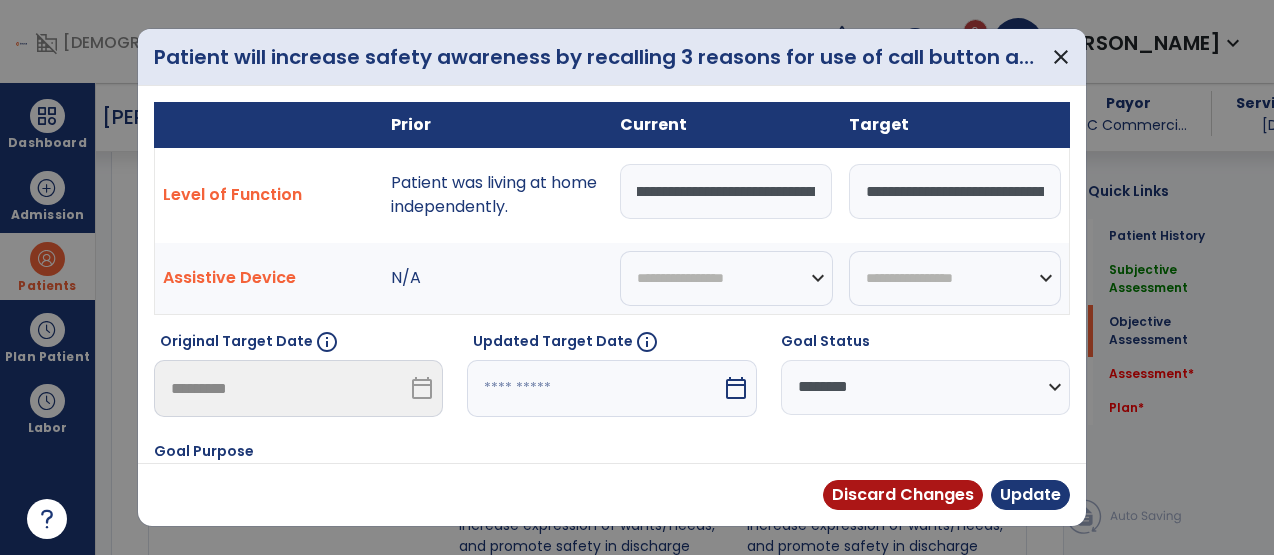 scroll, scrollTop: 0, scrollLeft: 1225, axis: horizontal 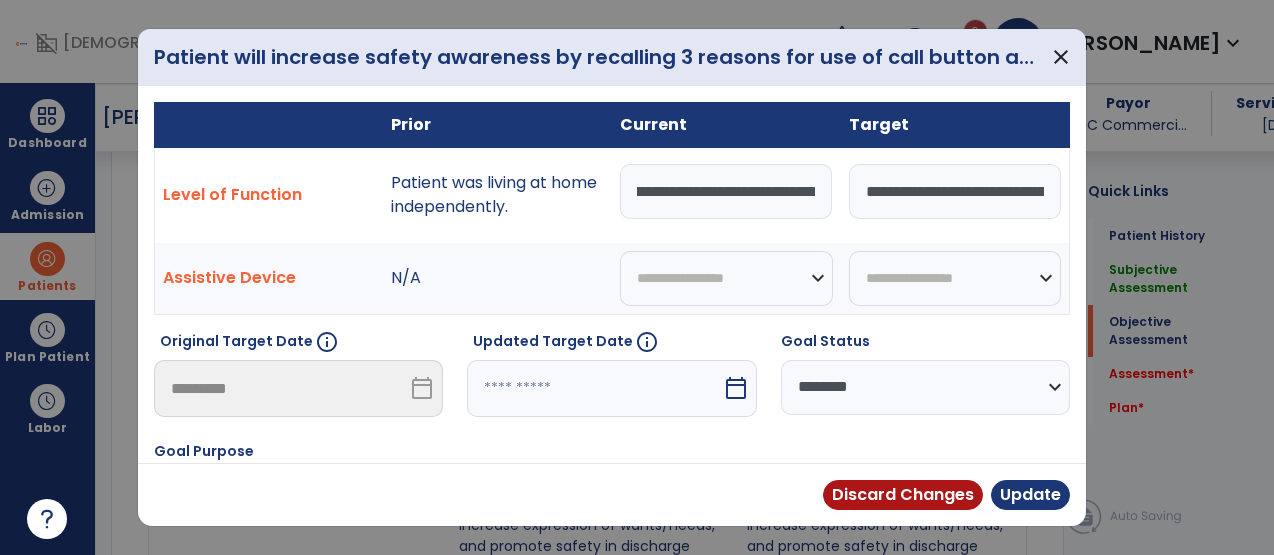type on "**********" 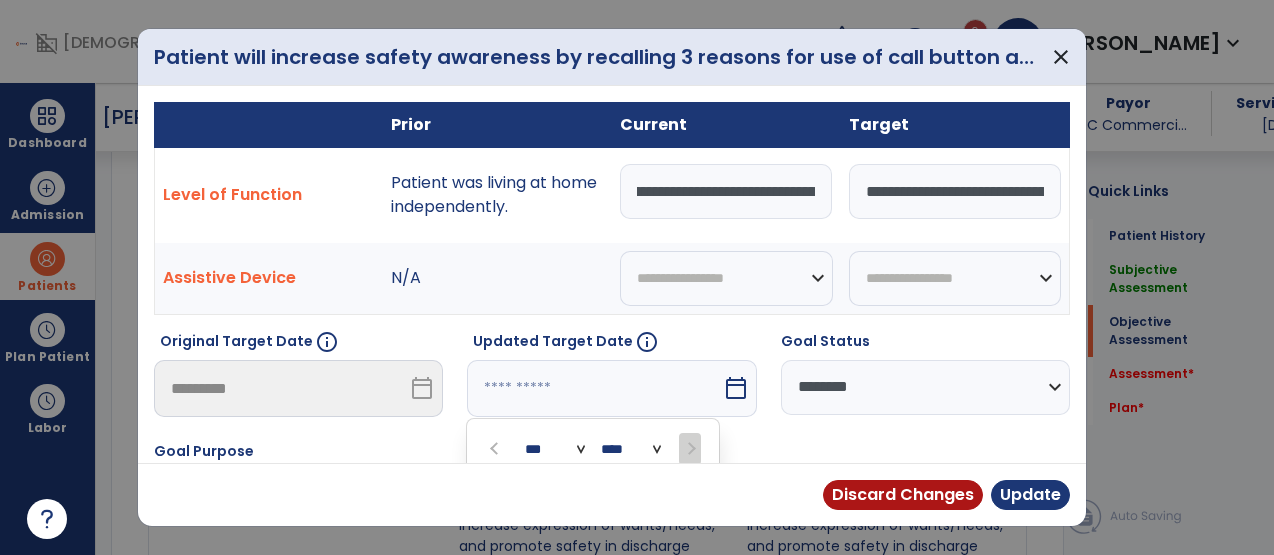 scroll, scrollTop: 0, scrollLeft: 0, axis: both 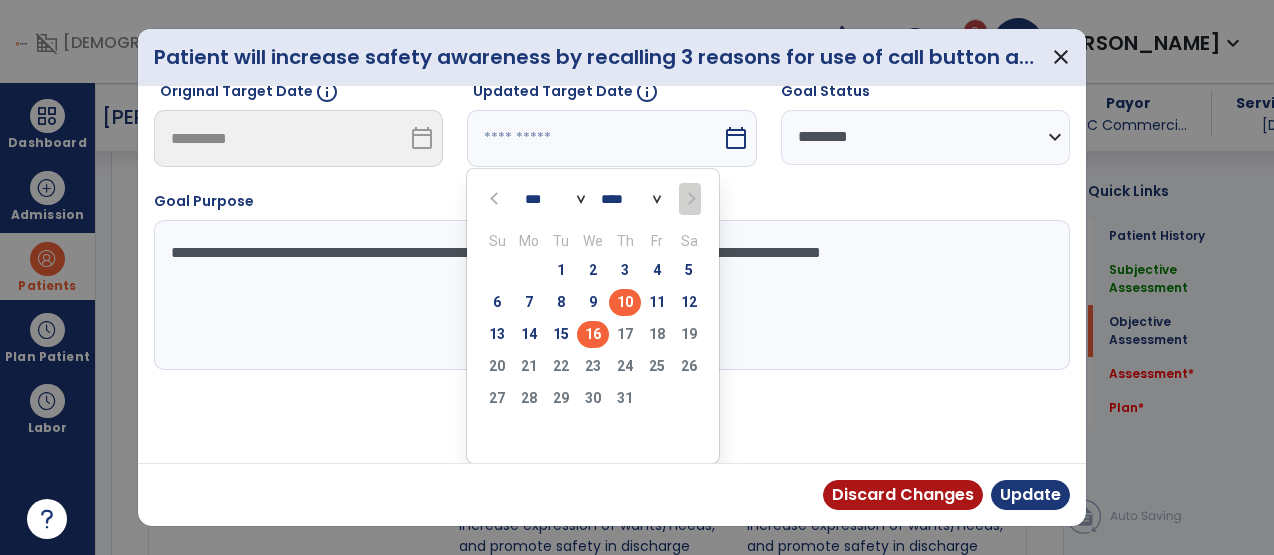 click on "16" at bounding box center [593, 334] 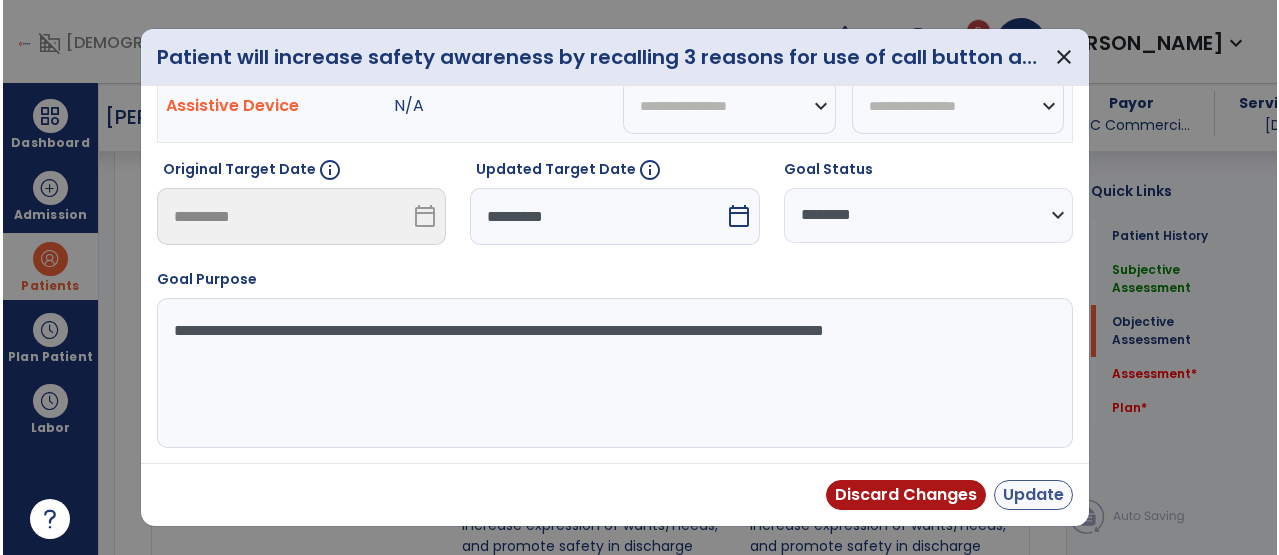 scroll, scrollTop: 74, scrollLeft: 0, axis: vertical 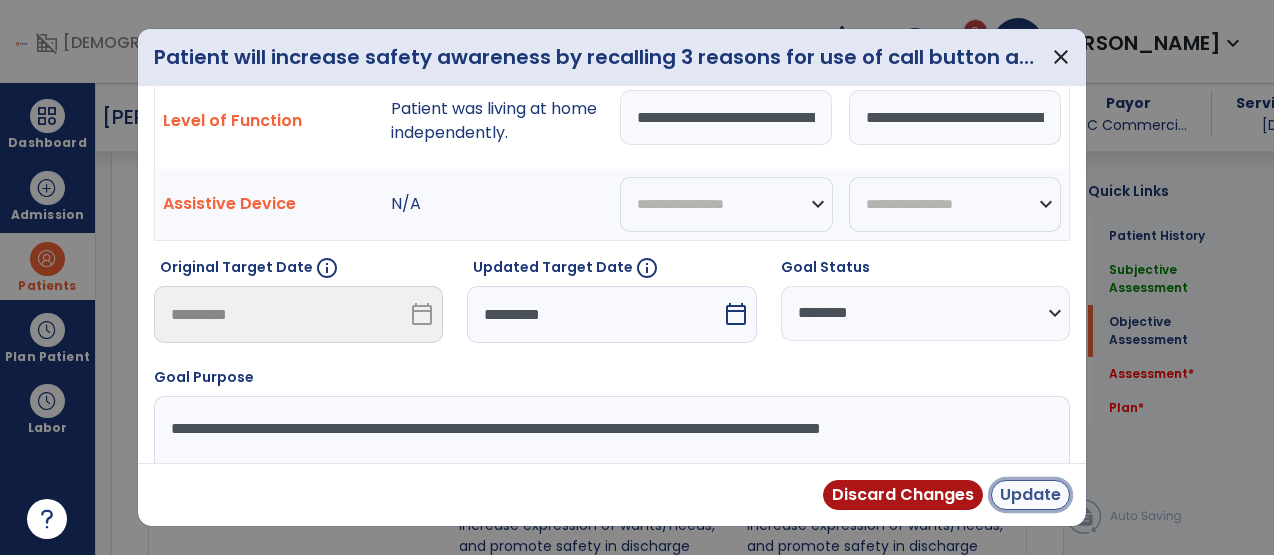 click on "Update" at bounding box center (1030, 495) 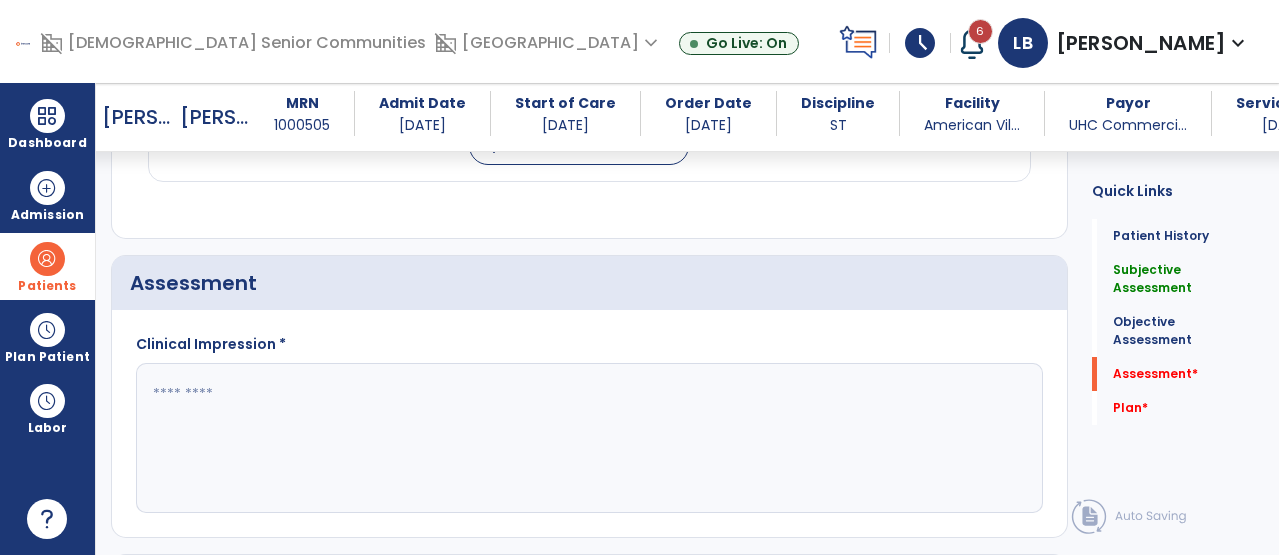 scroll, scrollTop: 2587, scrollLeft: 0, axis: vertical 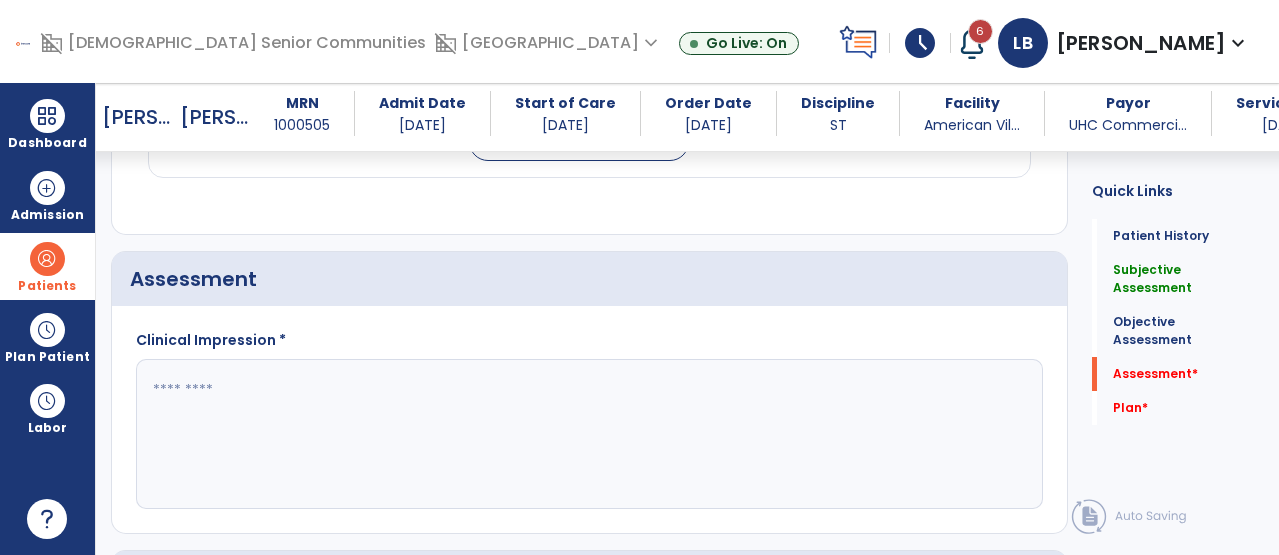 click on "Clinical Impression *" 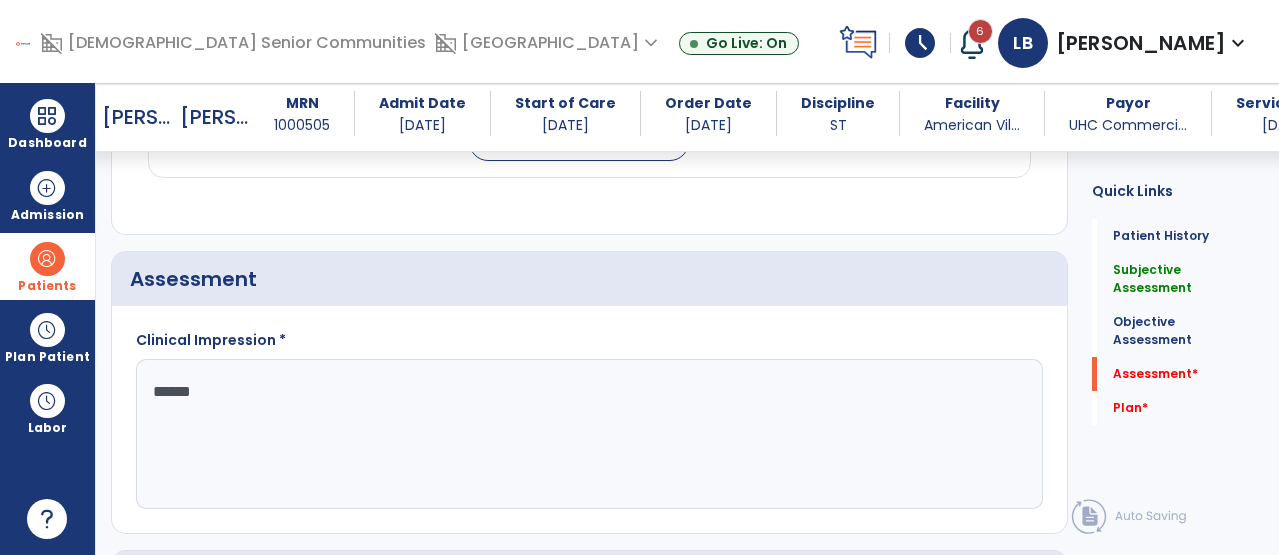 type on "*******" 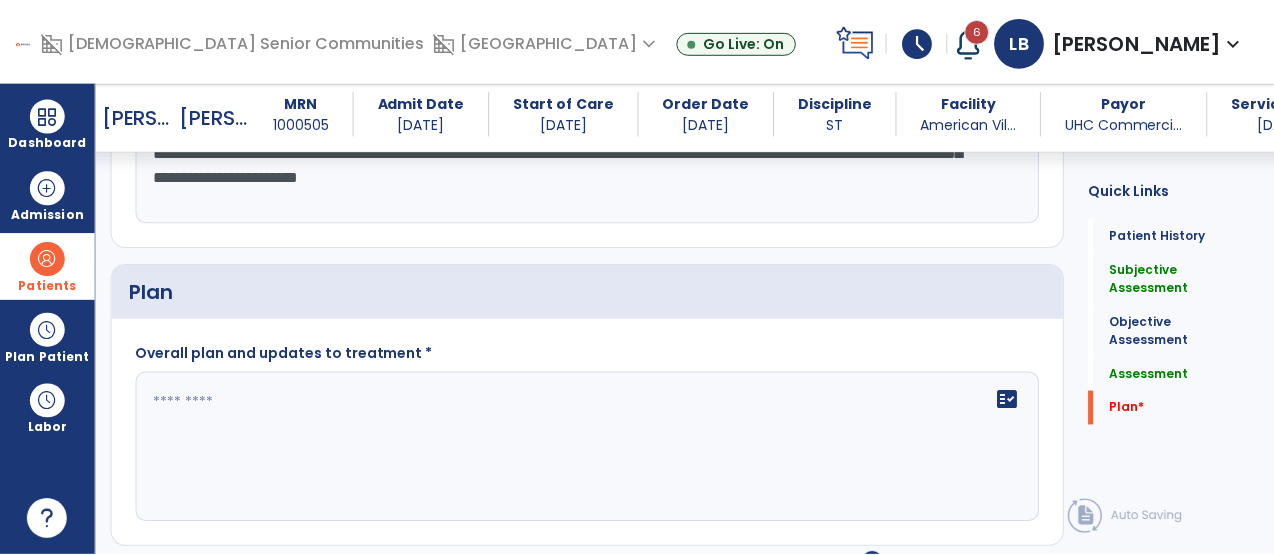 scroll, scrollTop: 2895, scrollLeft: 0, axis: vertical 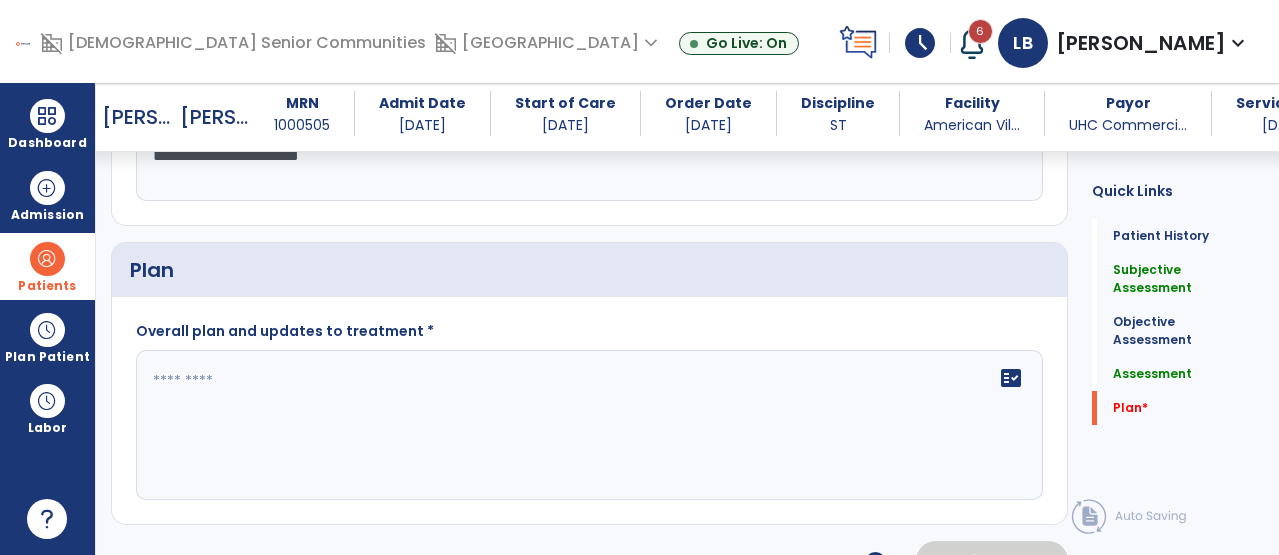 type on "**********" 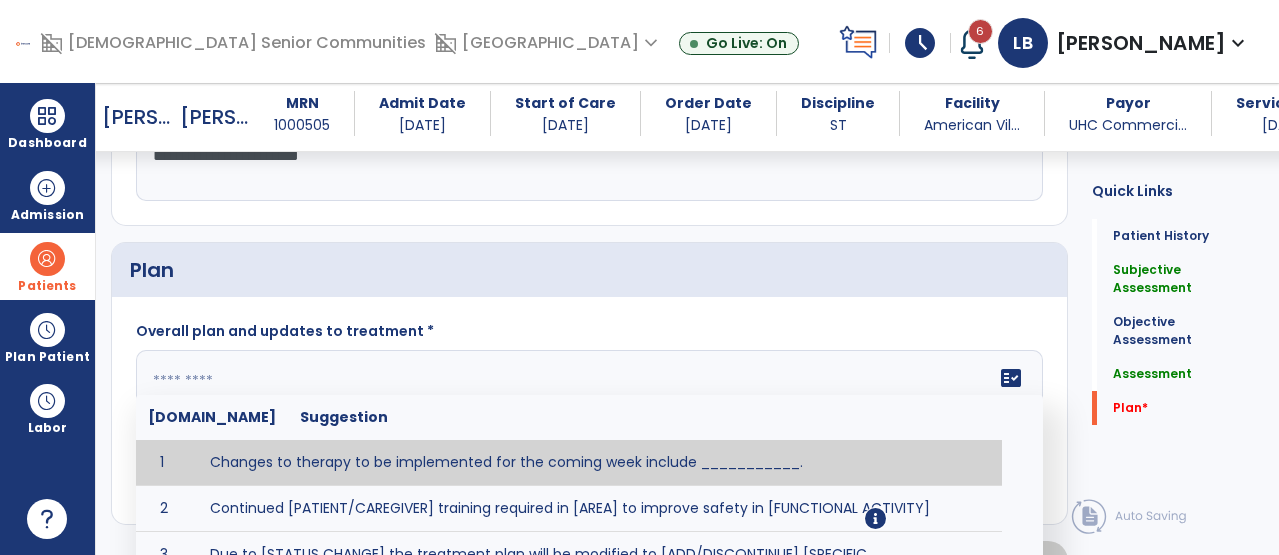 paste on "**********" 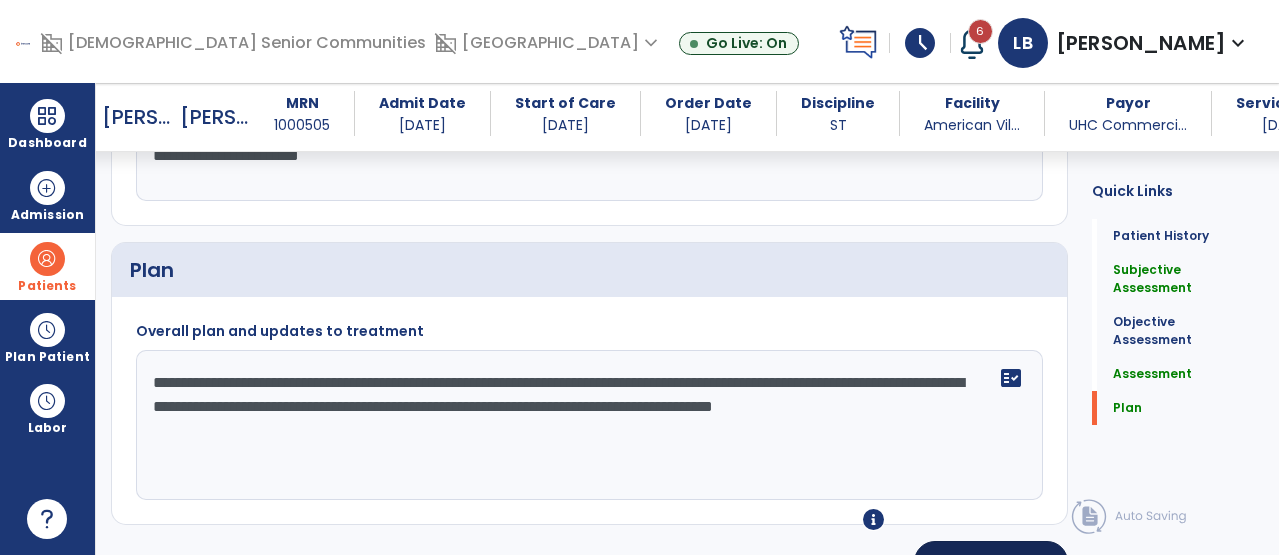type on "**********" 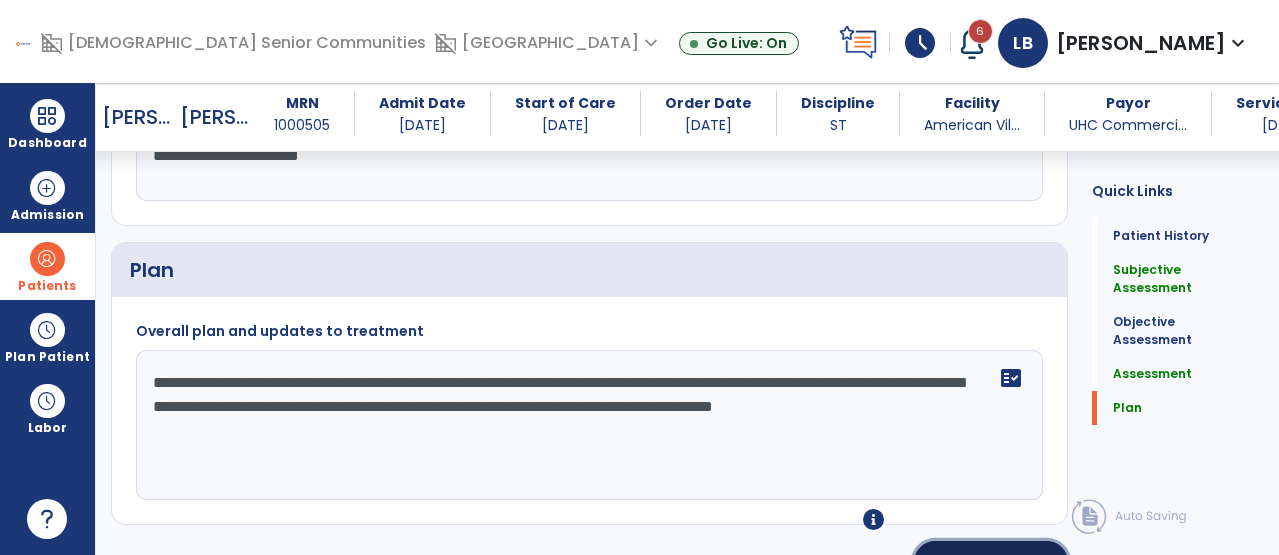 click on "Sign" 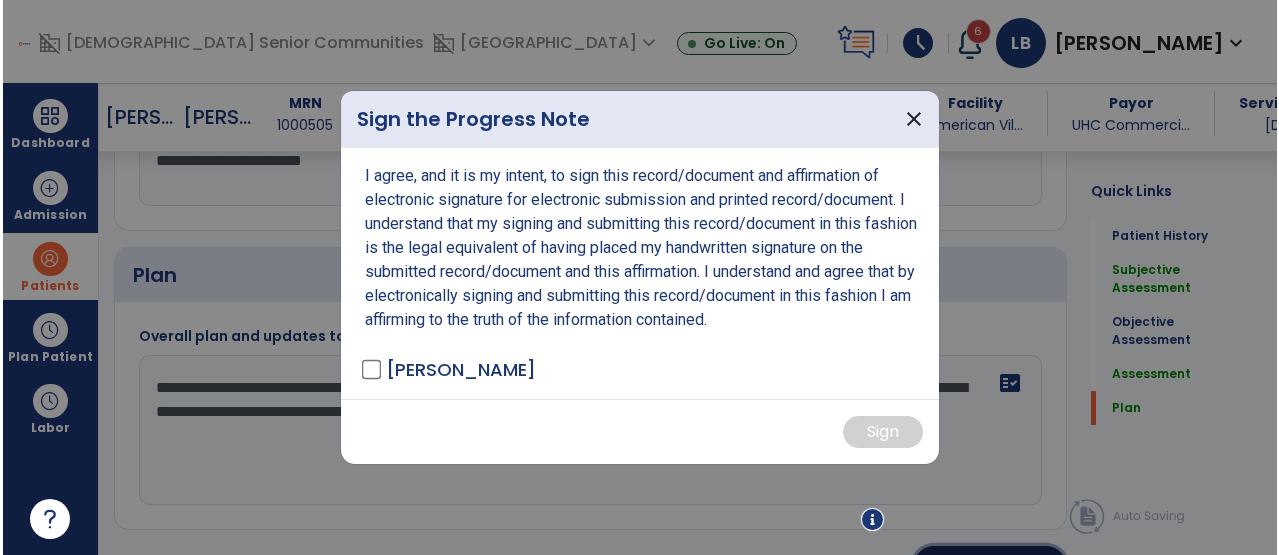 scroll, scrollTop: 2895, scrollLeft: 0, axis: vertical 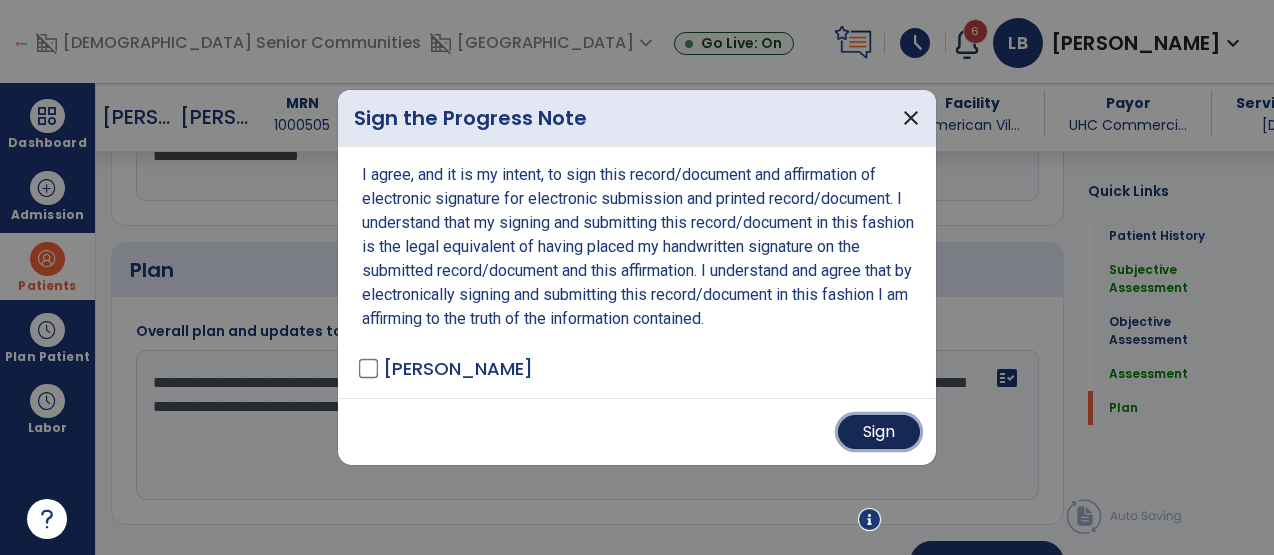 click on "Sign" at bounding box center (879, 432) 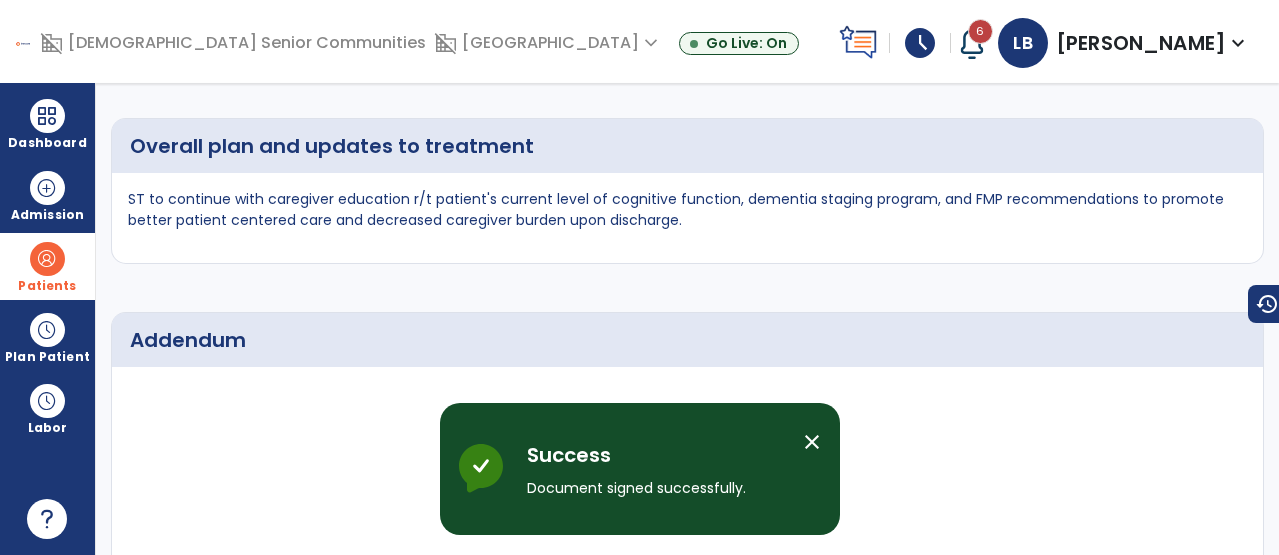 scroll, scrollTop: 0, scrollLeft: 0, axis: both 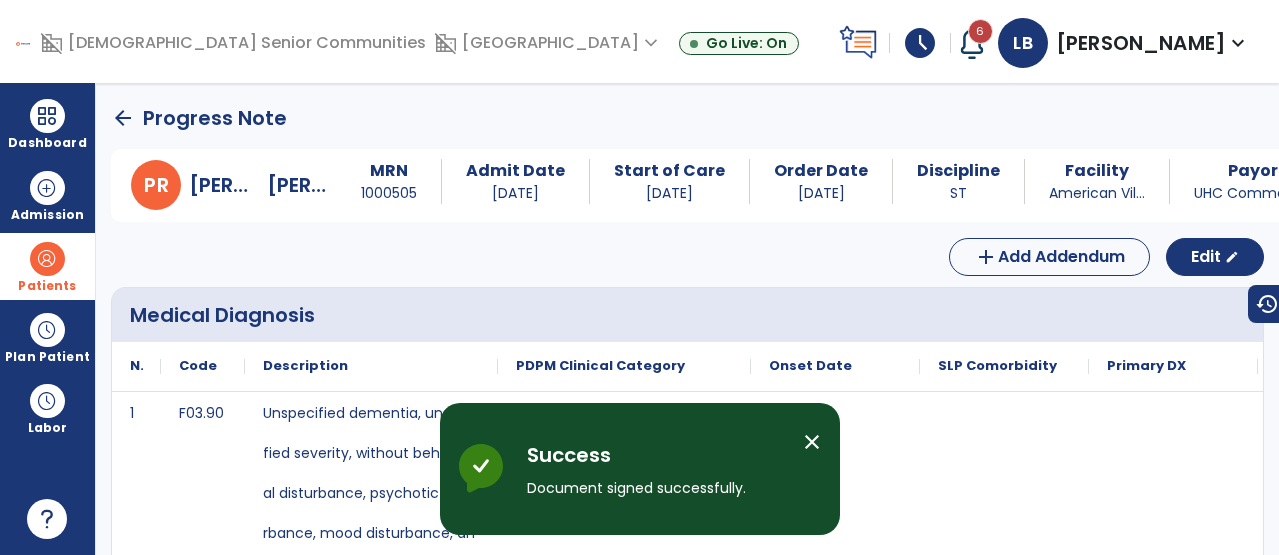 click on "arrow_back" 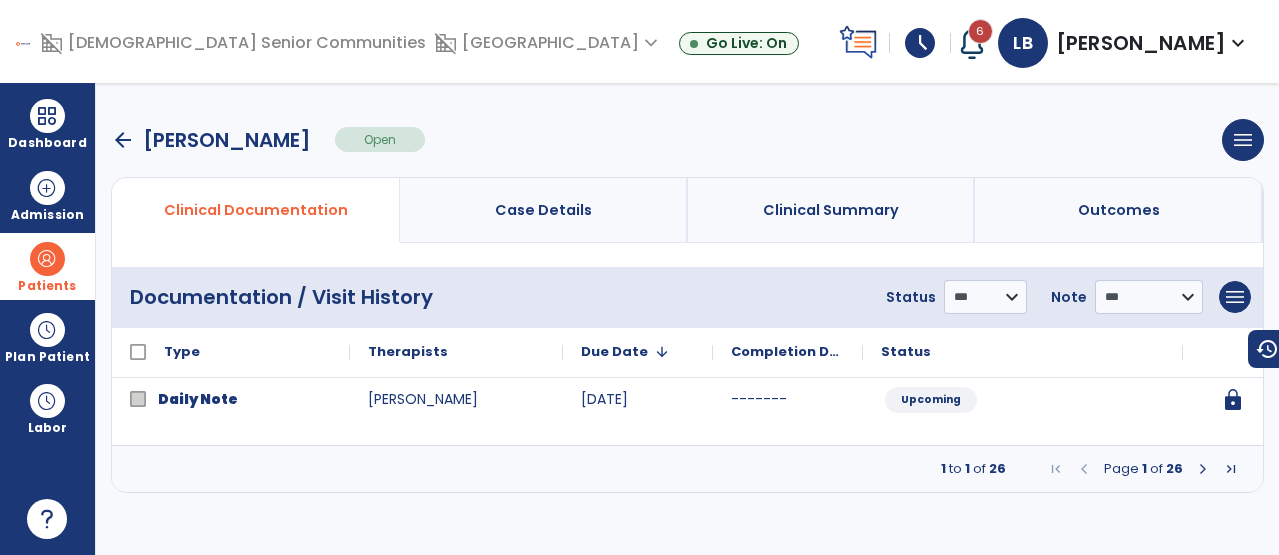 click at bounding box center [1203, 469] 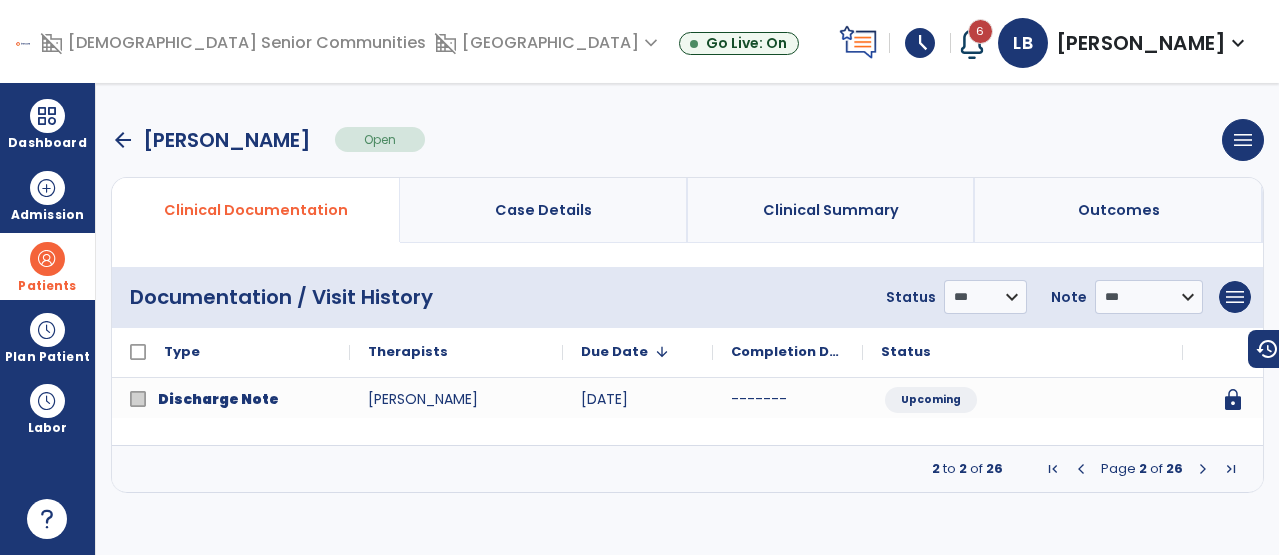 click at bounding box center (1203, 469) 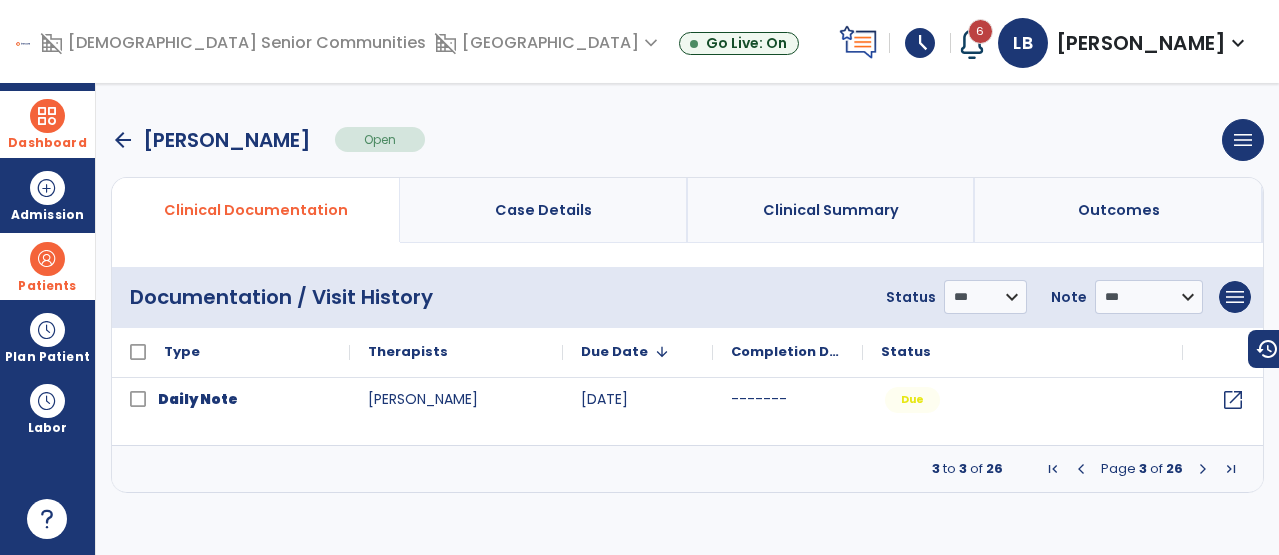click on "Dashboard" at bounding box center [47, 143] 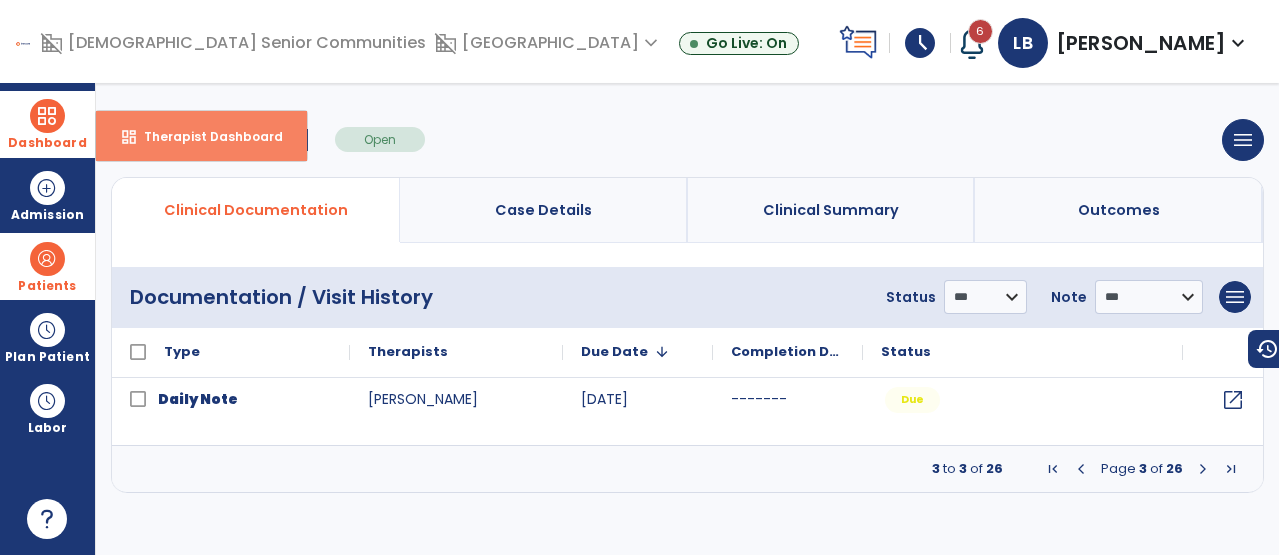 click on "dashboard  Therapist Dashboard" at bounding box center [201, 136] 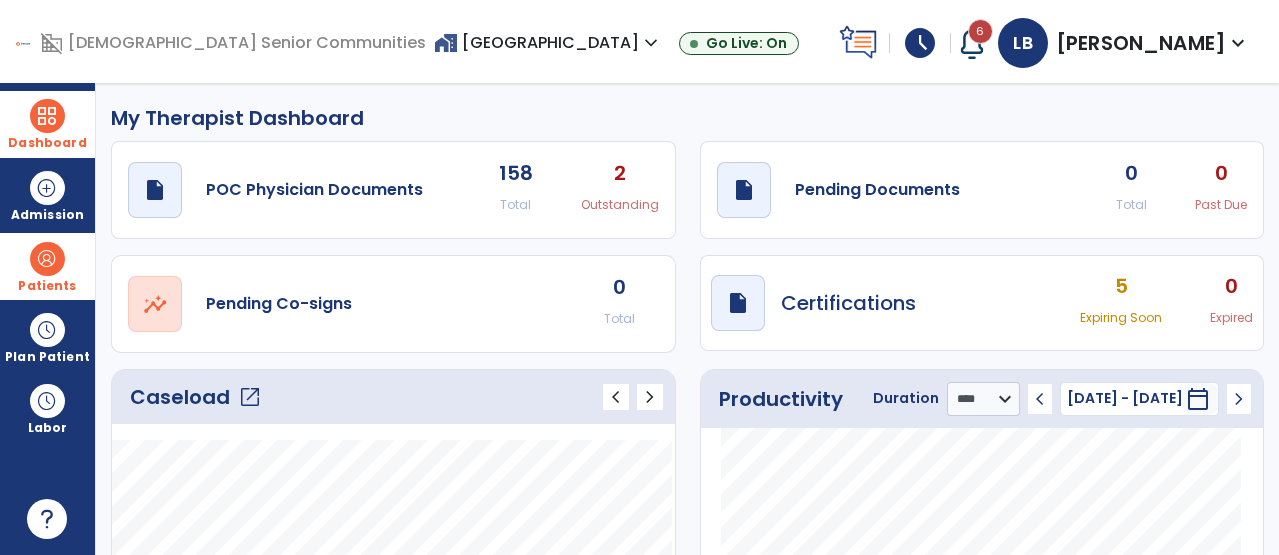 click on "open_in_new" 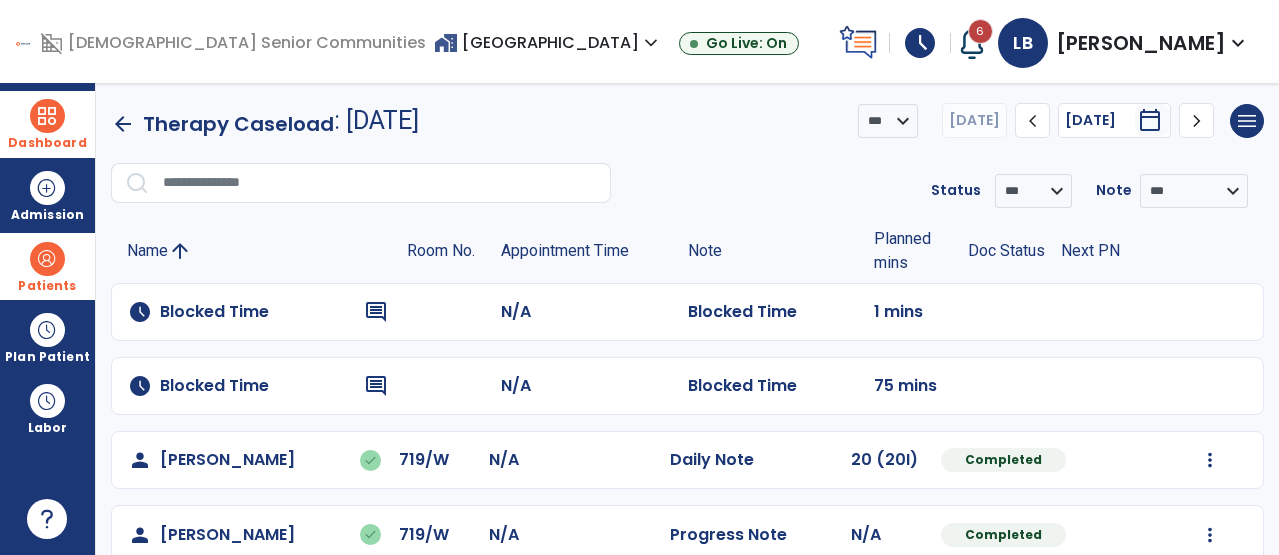 click 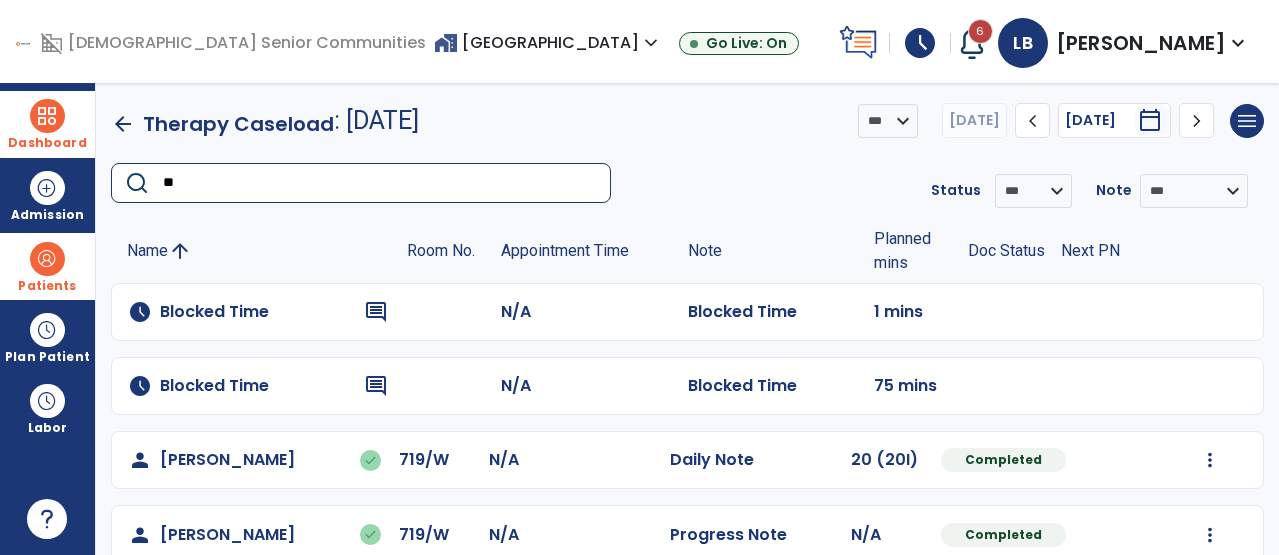 type on "*" 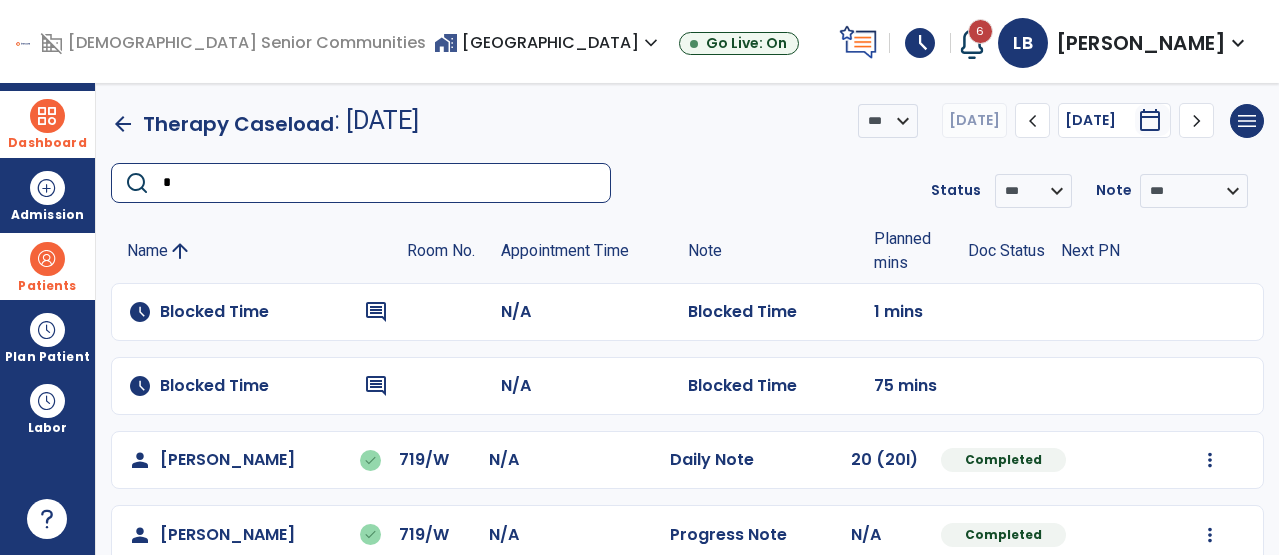 type 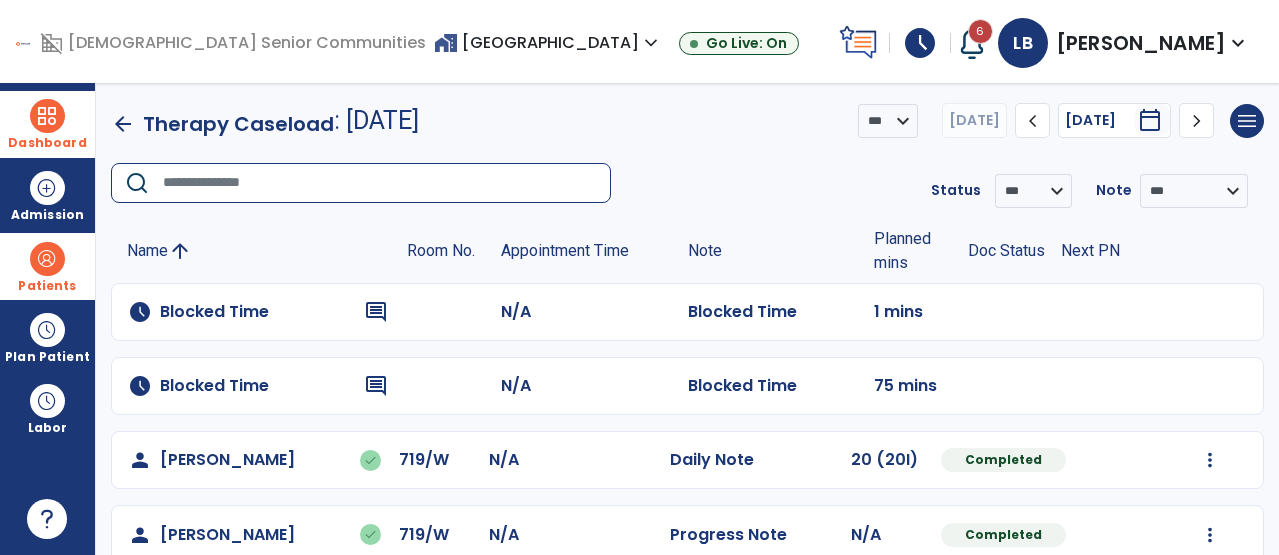 click on "Patients" at bounding box center [47, 266] 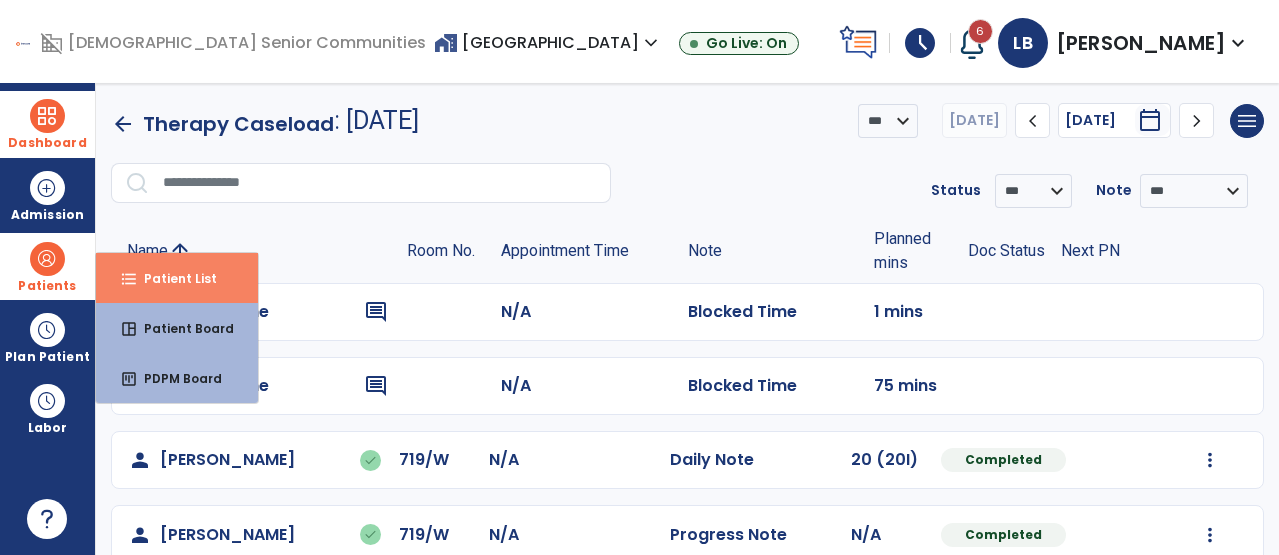 click on "Patient List" at bounding box center (172, 278) 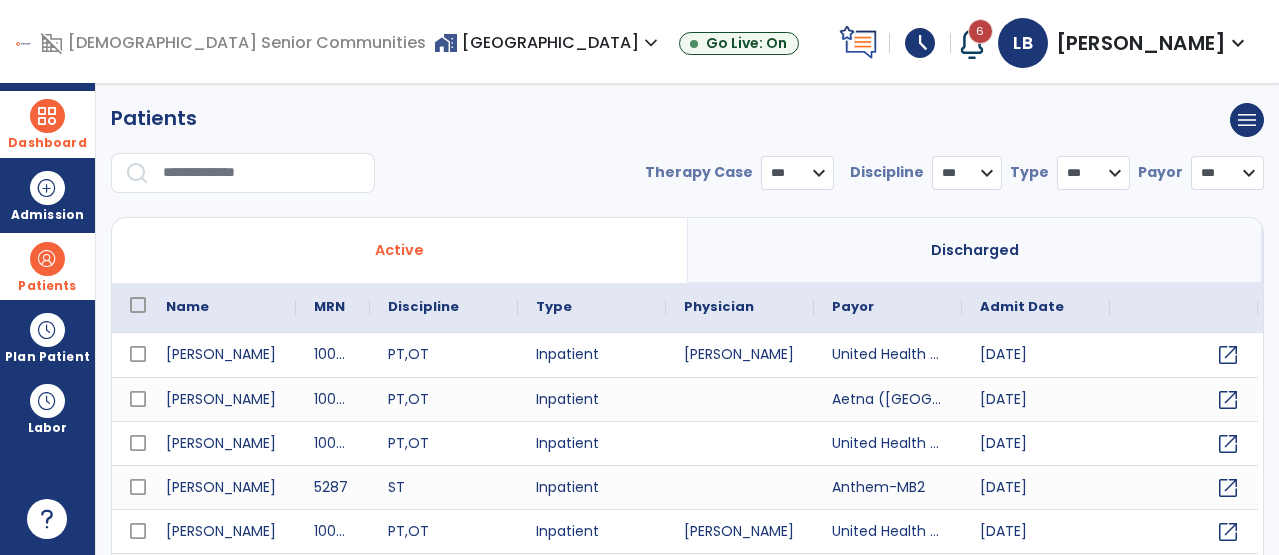 select on "***" 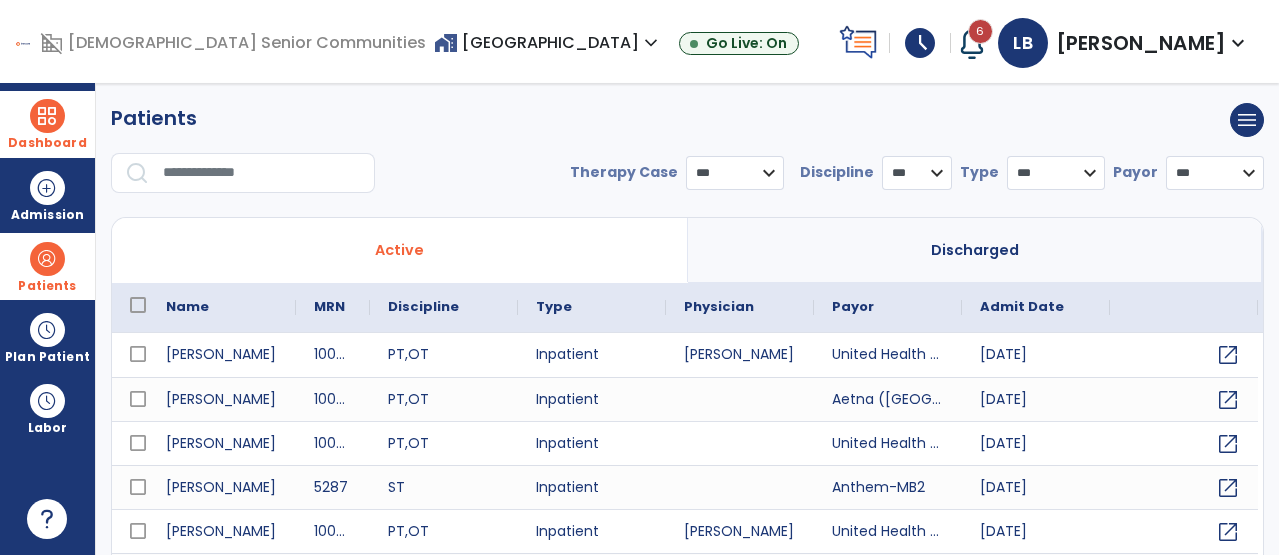 click at bounding box center [262, 173] 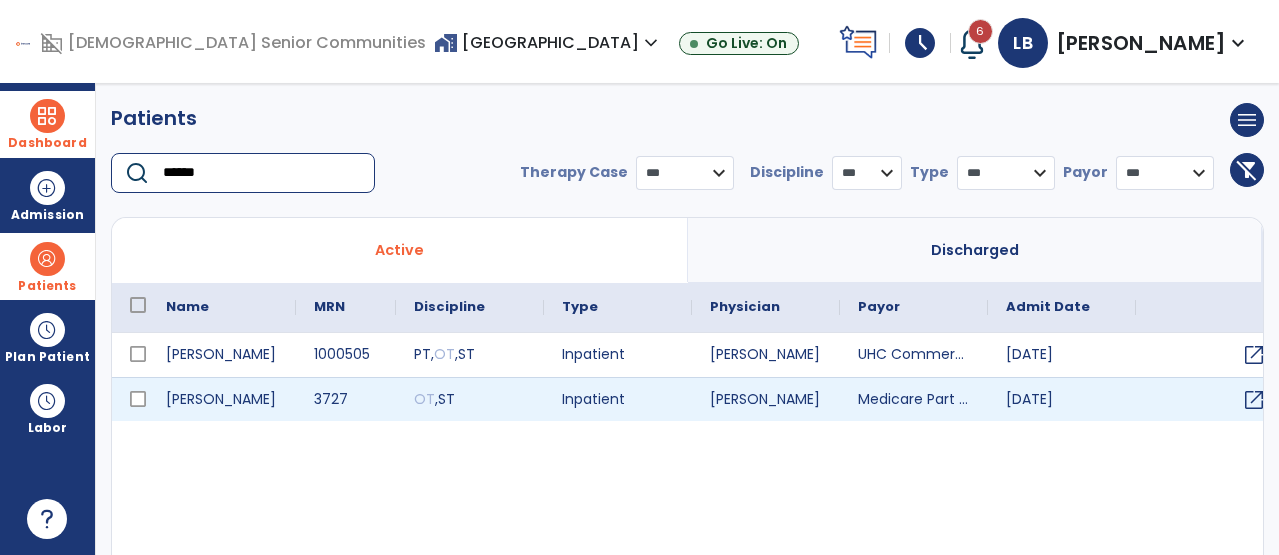type on "******" 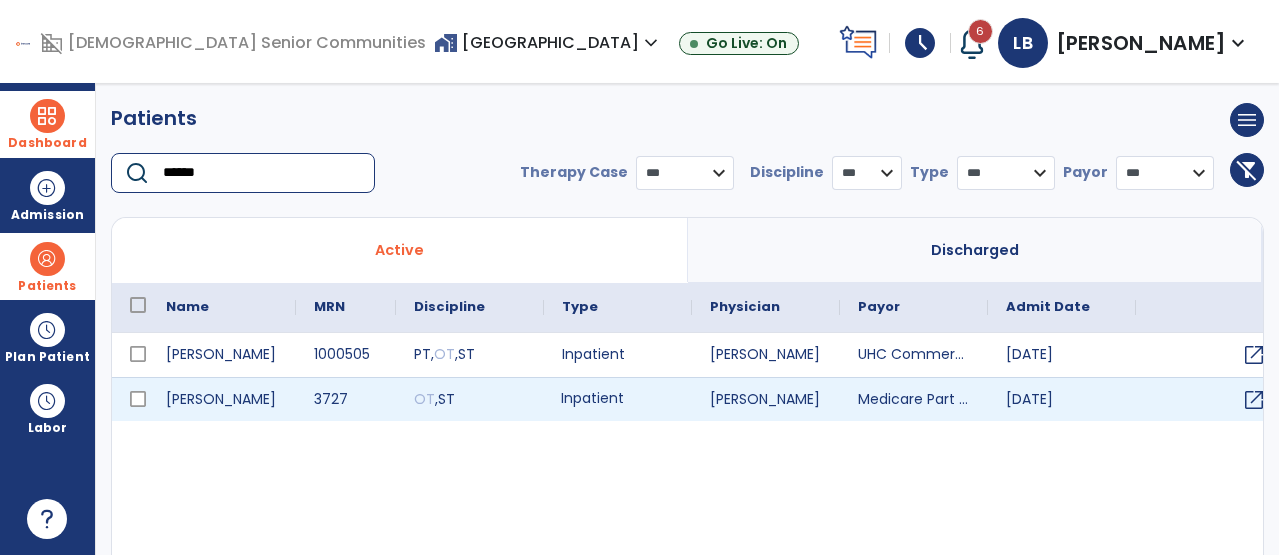 click on "Inpatient" at bounding box center (618, 399) 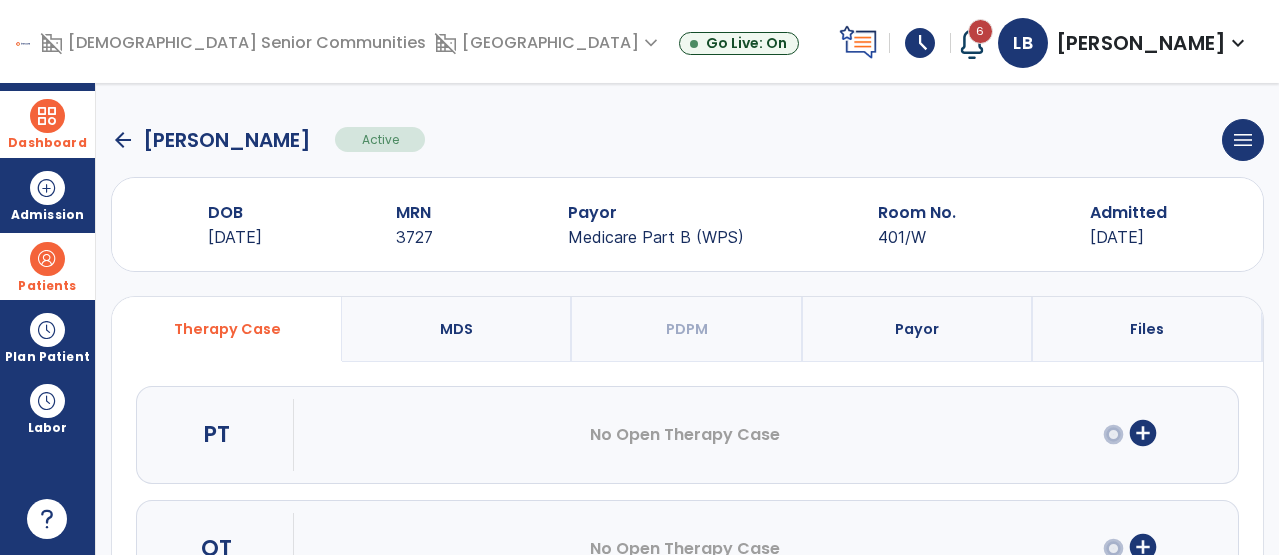 scroll, scrollTop: 296, scrollLeft: 0, axis: vertical 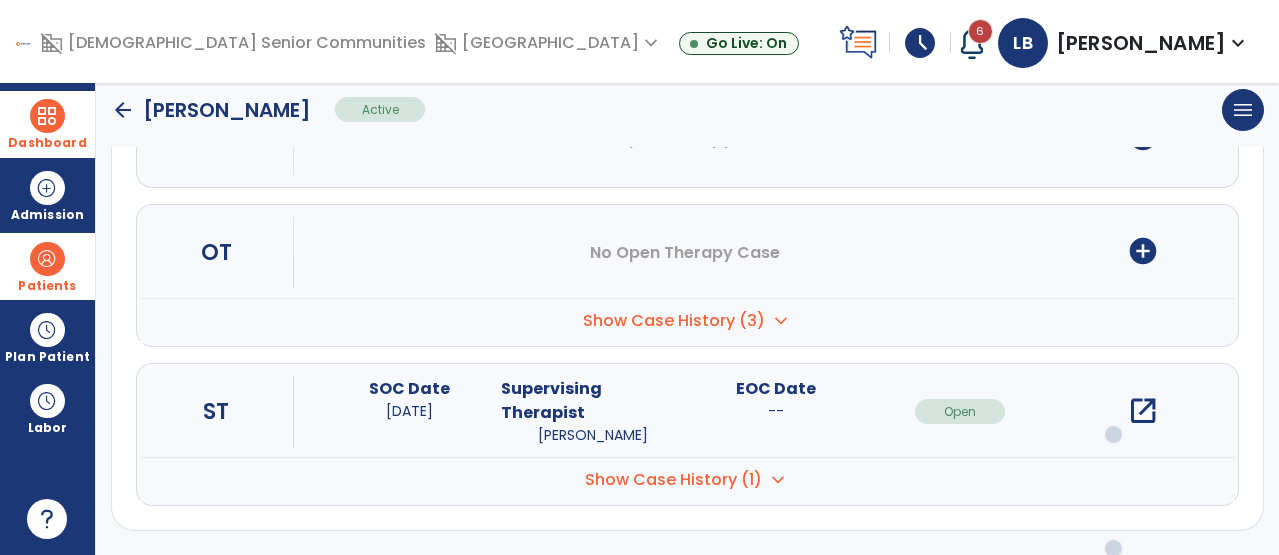 click on "open_in_new" at bounding box center [1143, 411] 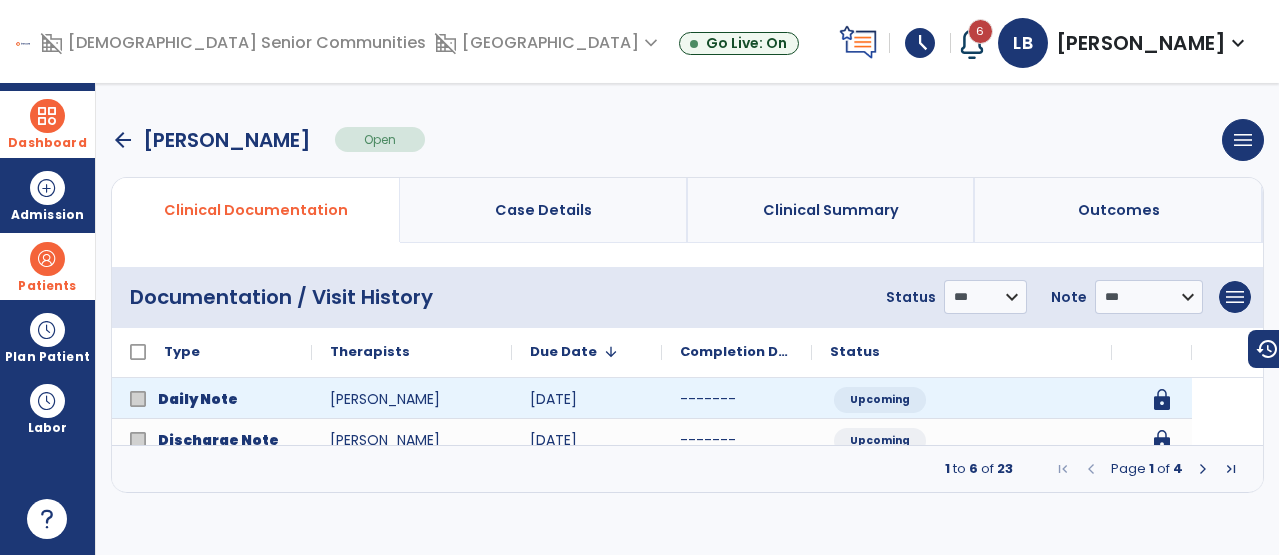 scroll, scrollTop: 0, scrollLeft: 0, axis: both 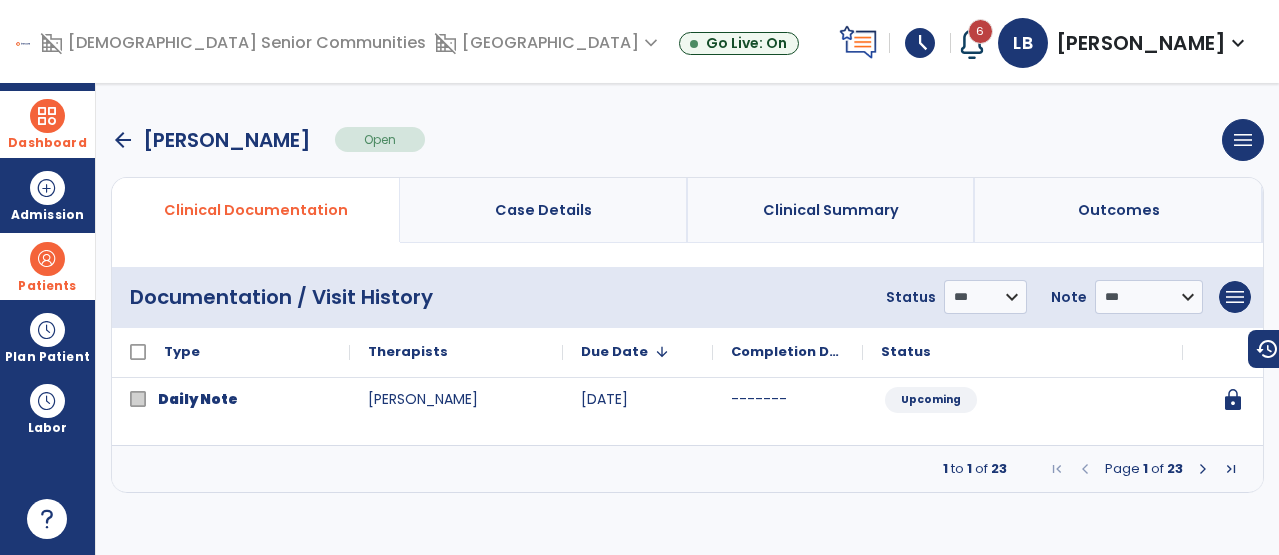 click at bounding box center [1203, 469] 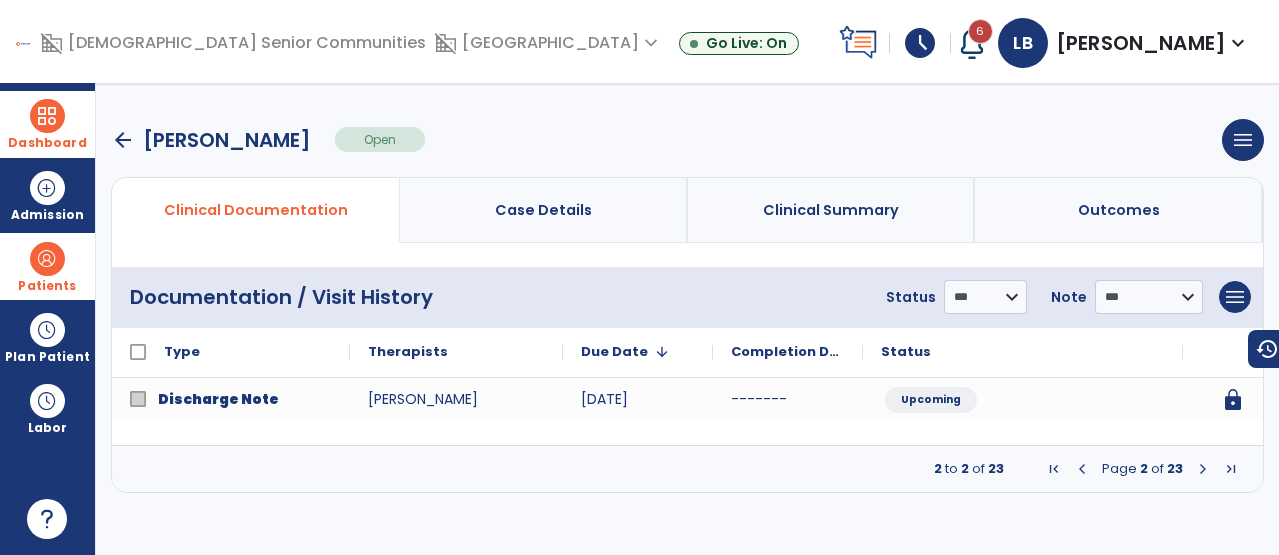 click at bounding box center (1203, 469) 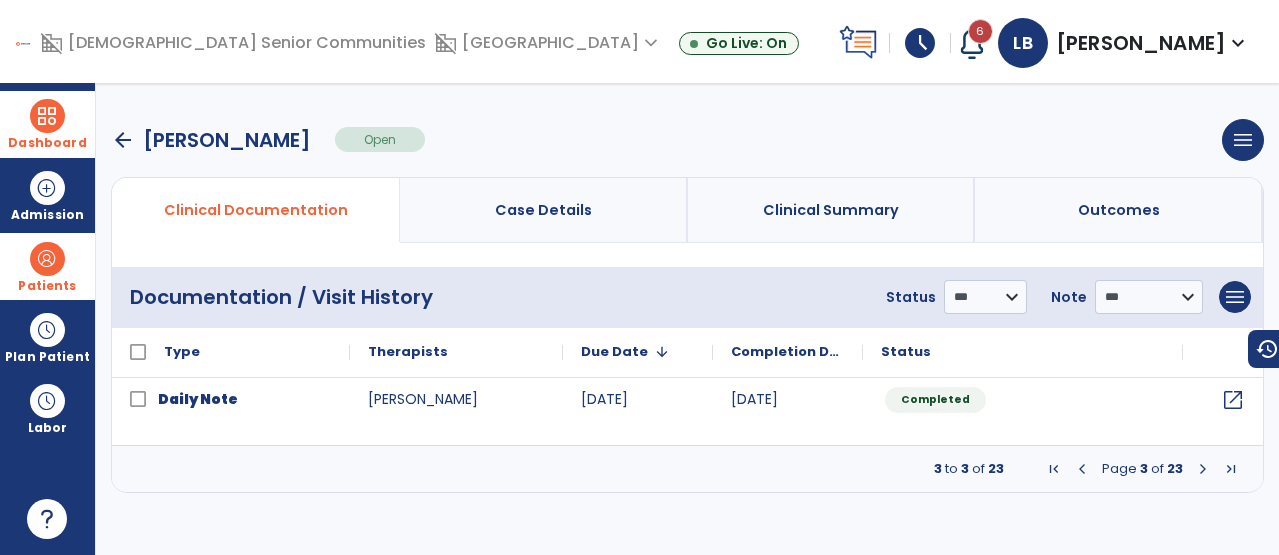click at bounding box center (1082, 469) 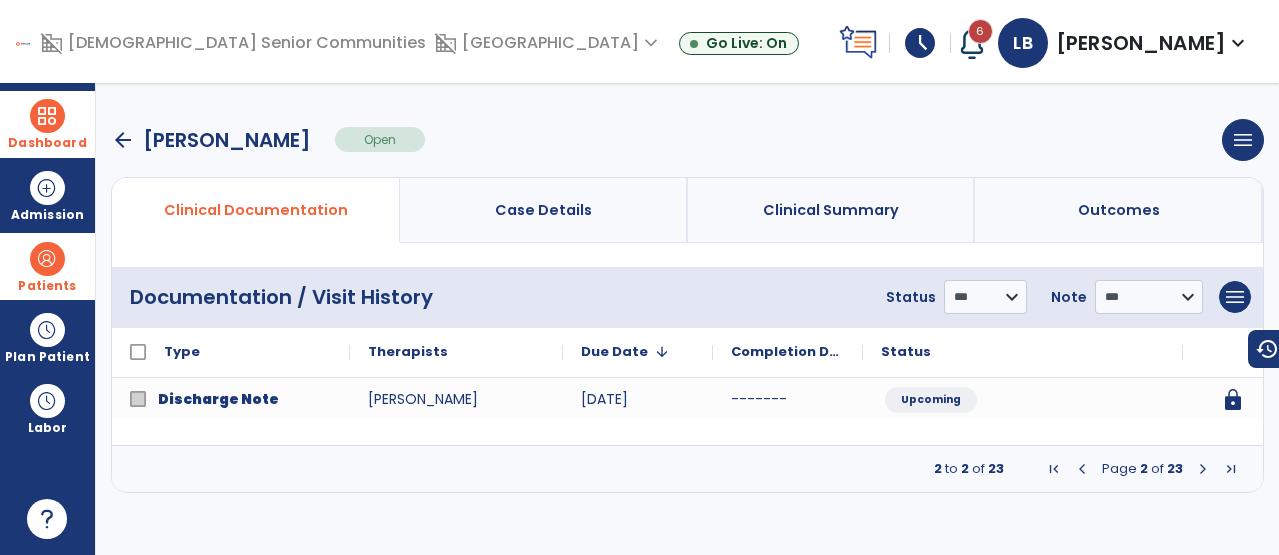 click on "Dashboard" at bounding box center [47, 124] 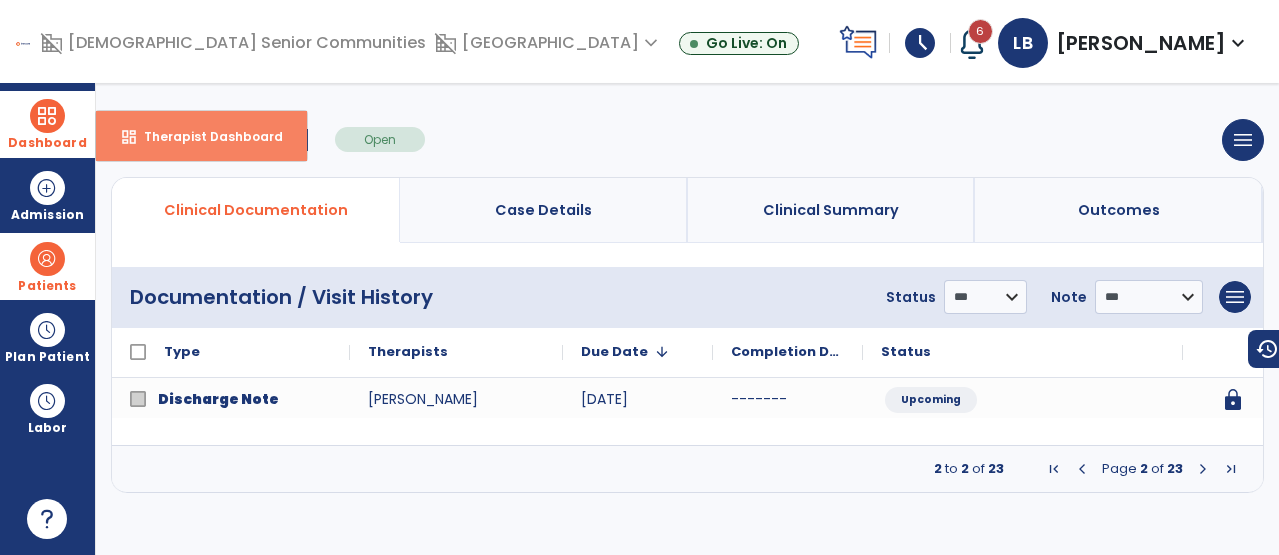 click on "dashboard  Therapist Dashboard" at bounding box center (201, 136) 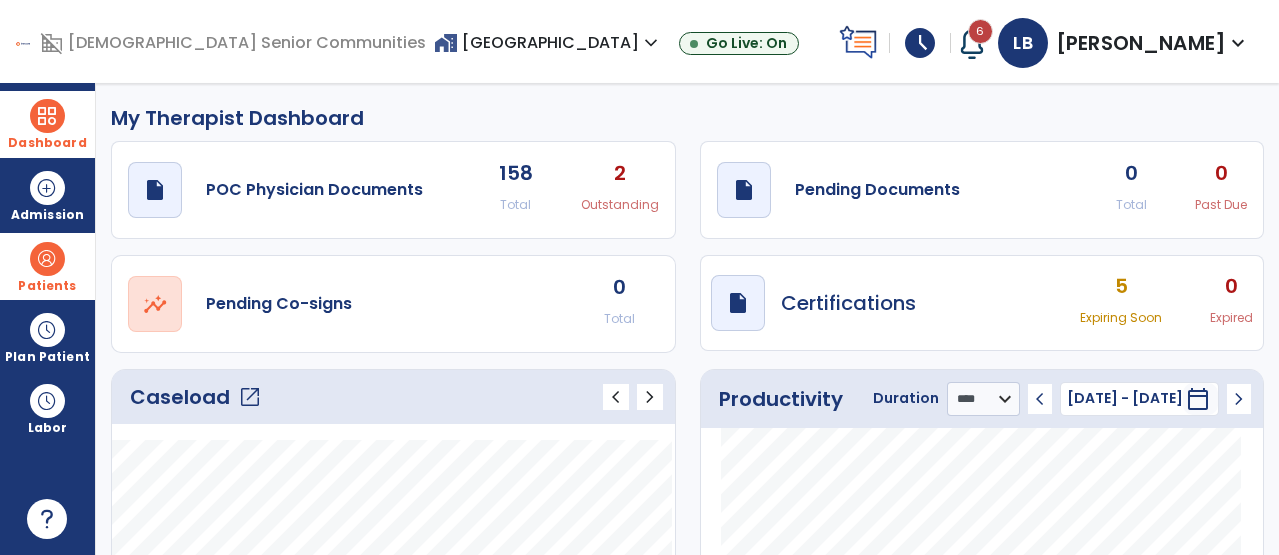click on "open_in_new" 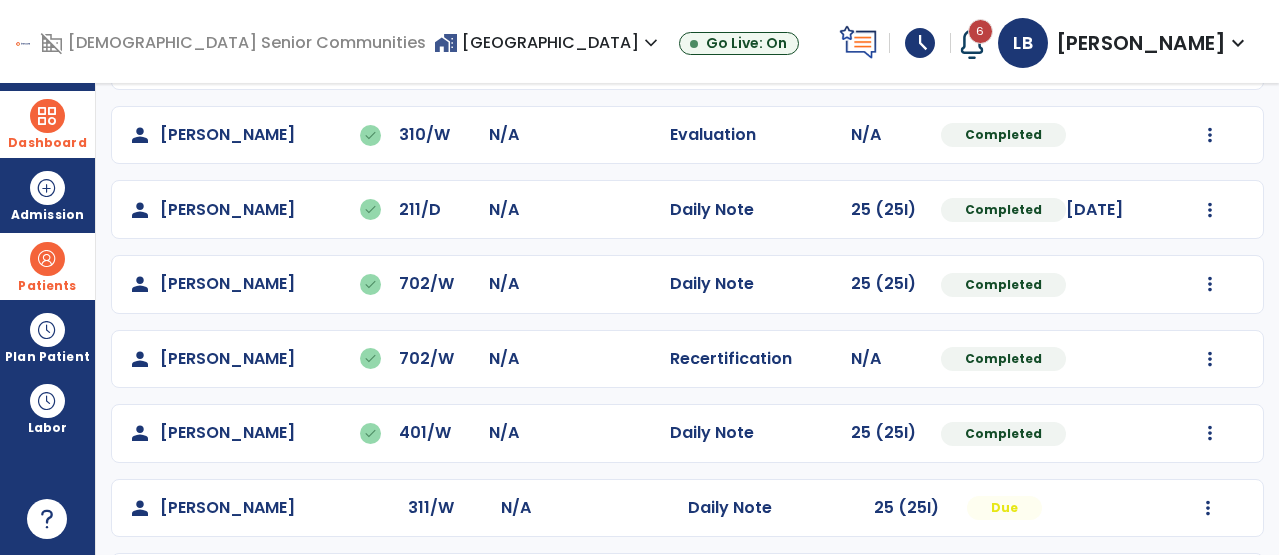 scroll, scrollTop: 1248, scrollLeft: 0, axis: vertical 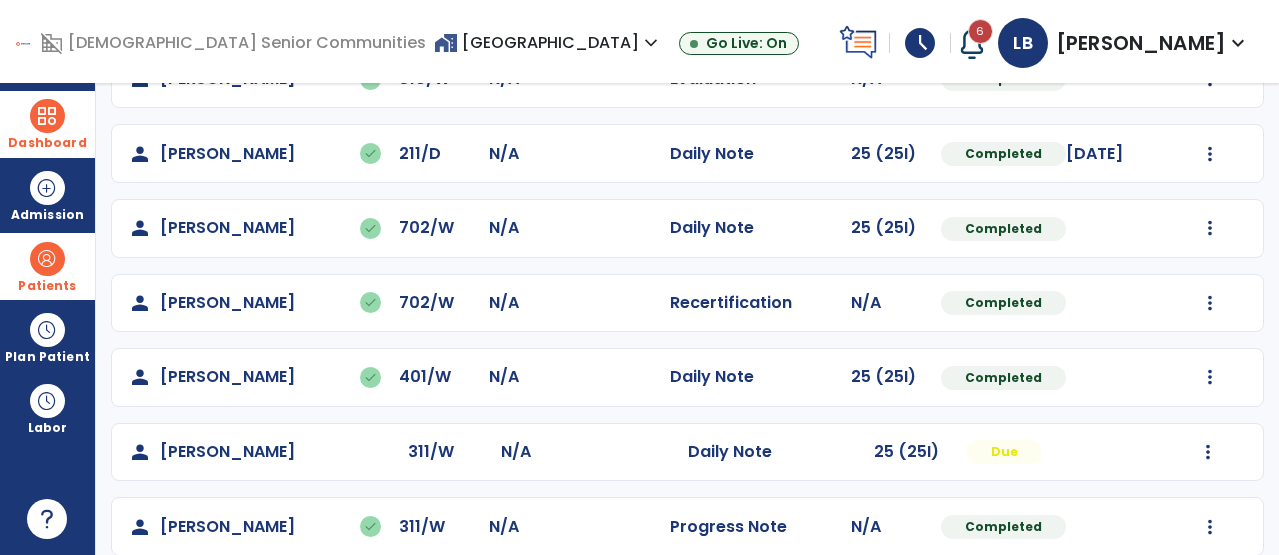 click on "Mark Visit As Complete   Reset Note   Open Document   G + C Mins" 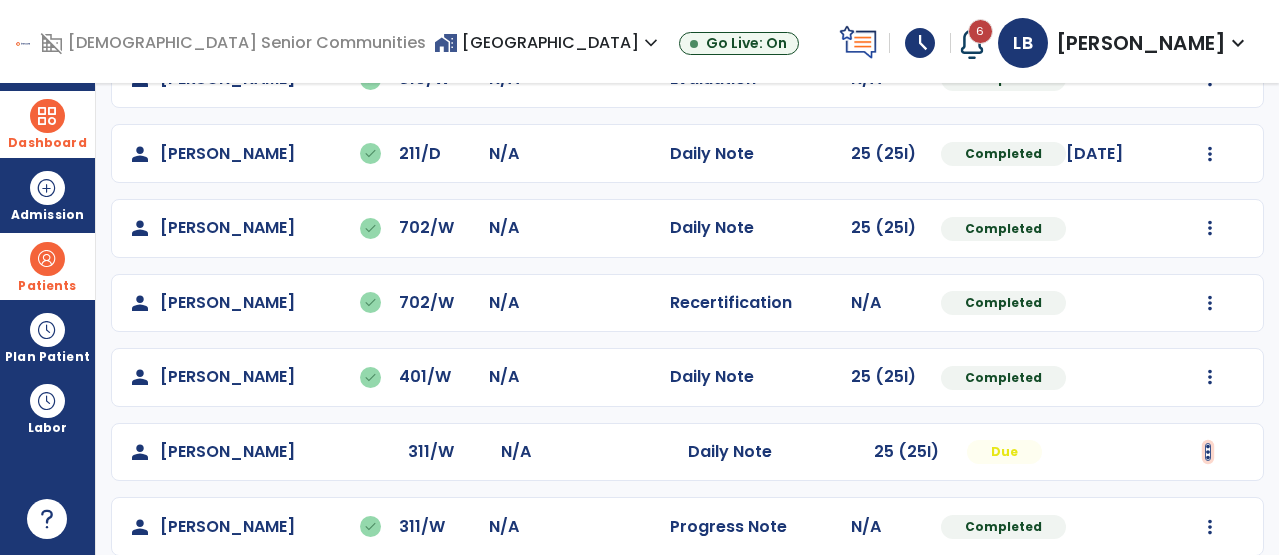 click at bounding box center (1210, -788) 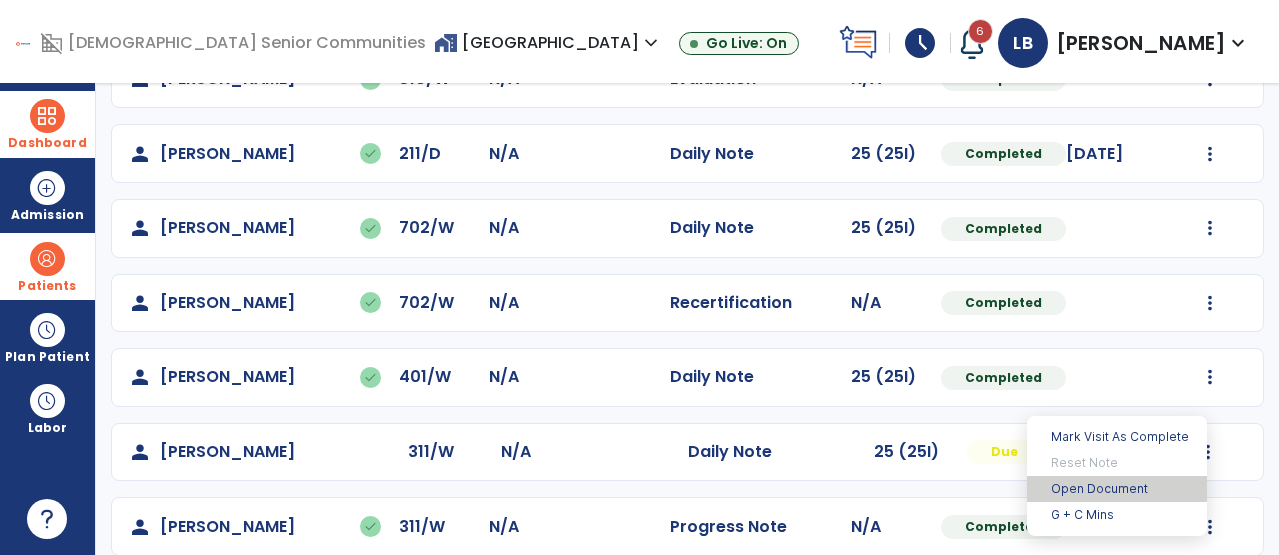 click on "Open Document" at bounding box center (1117, 489) 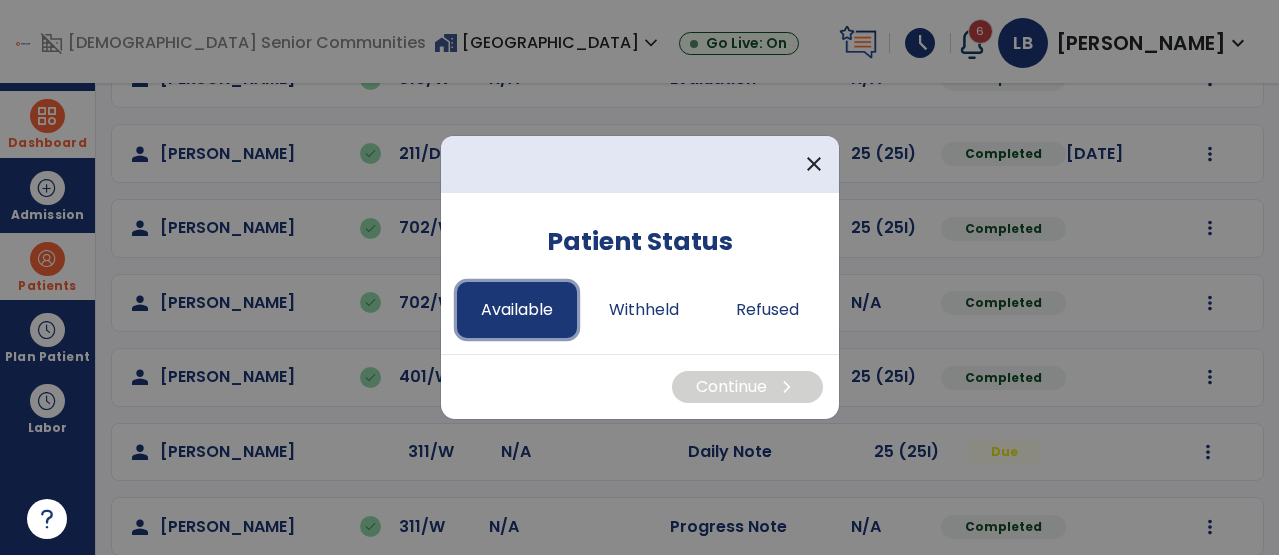 click on "Available" at bounding box center (517, 310) 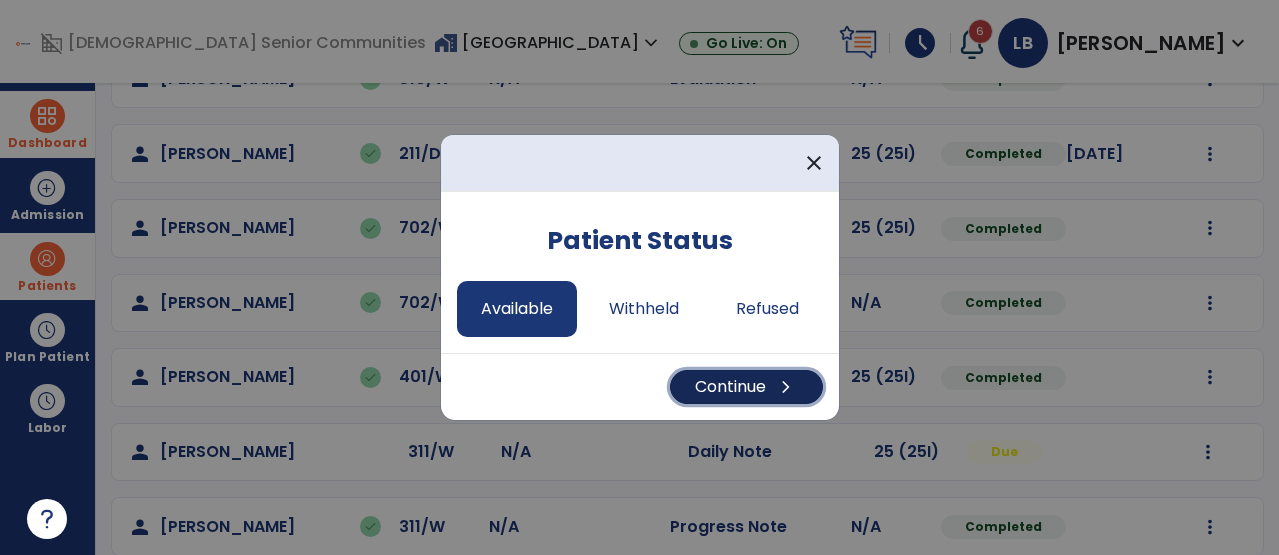 click on "Continue   chevron_right" at bounding box center (746, 387) 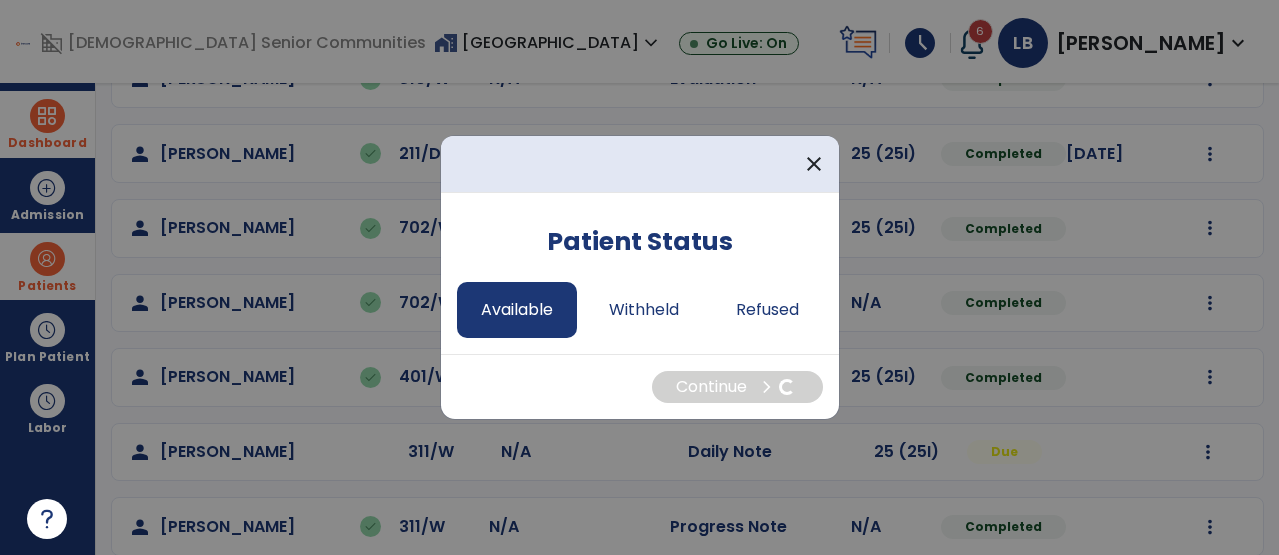 select on "*" 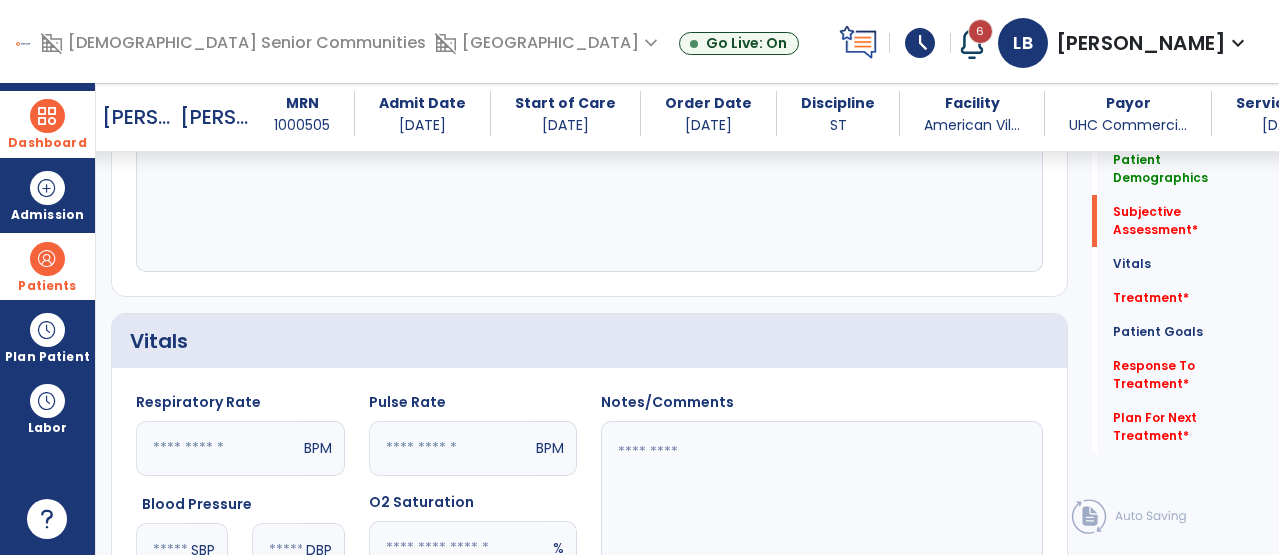 scroll, scrollTop: 262, scrollLeft: 0, axis: vertical 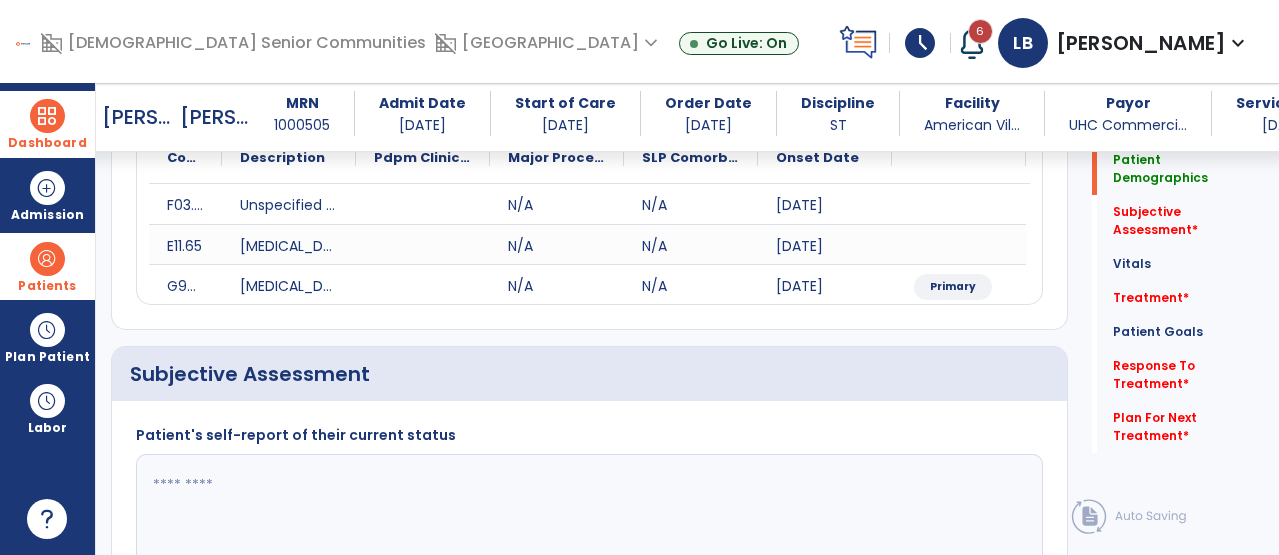click 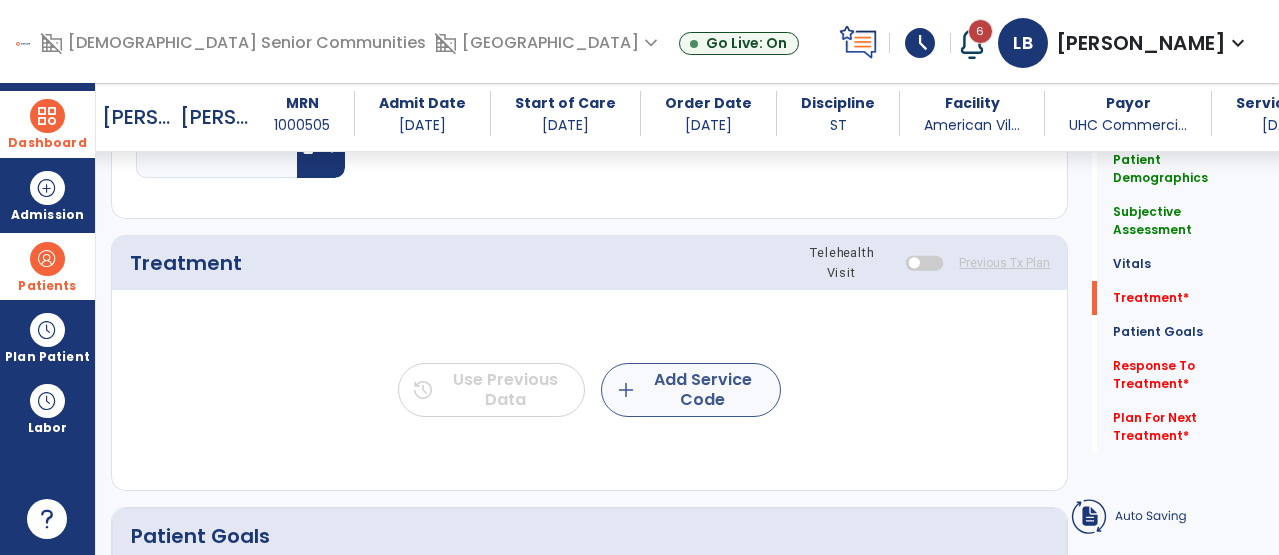 type on "*******" 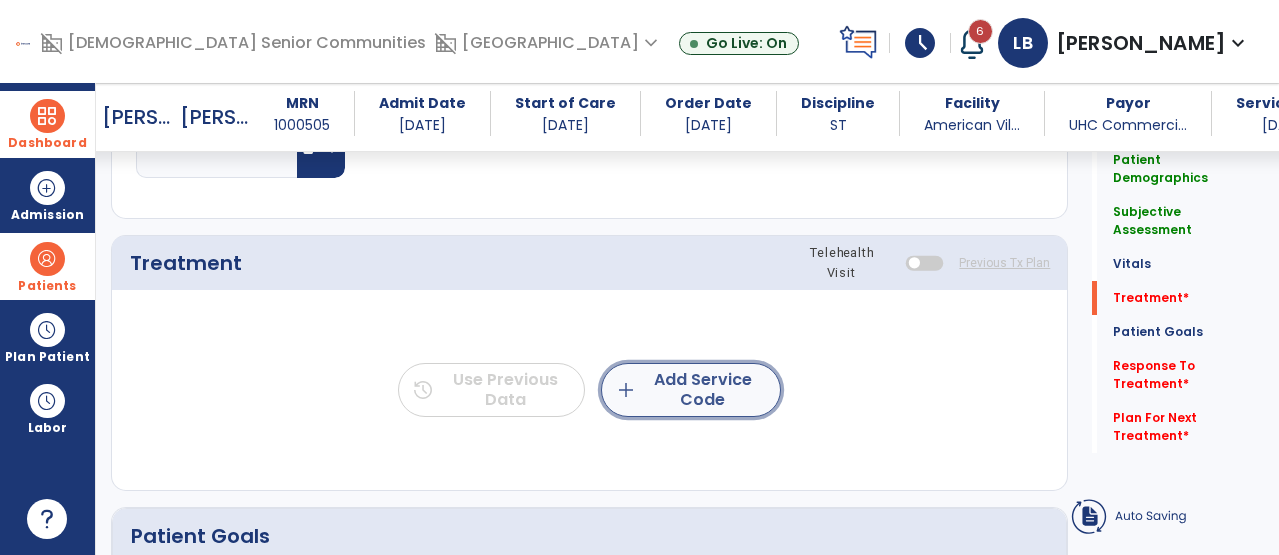click on "add  Add Service Code" 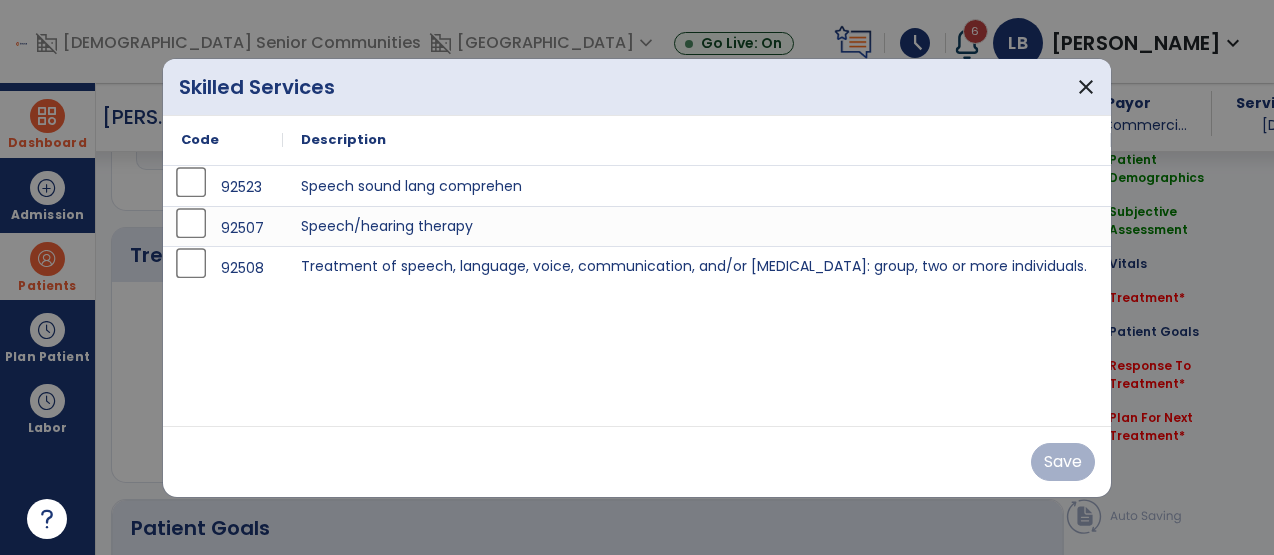 scroll, scrollTop: 1097, scrollLeft: 0, axis: vertical 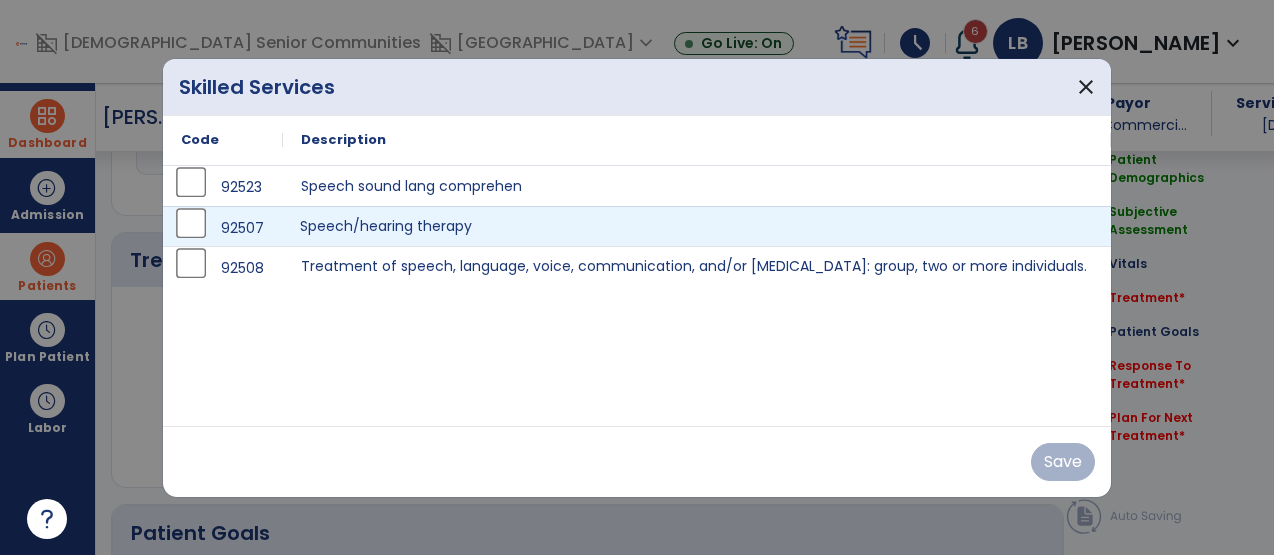 click on "Speech/hearing therapy" at bounding box center [697, 226] 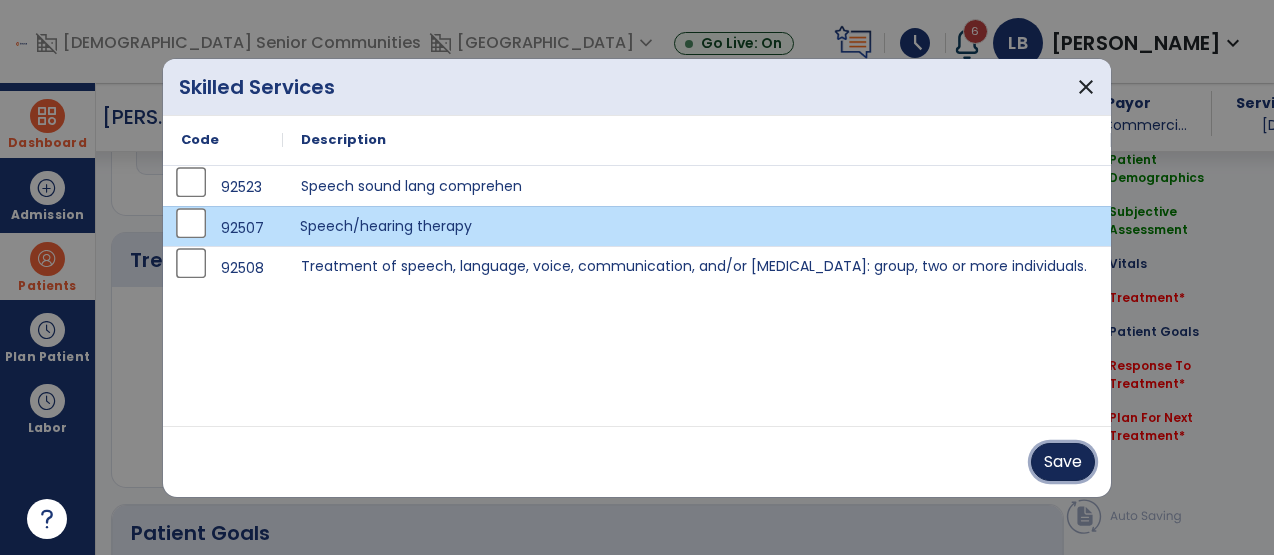 click on "Save" at bounding box center (1063, 462) 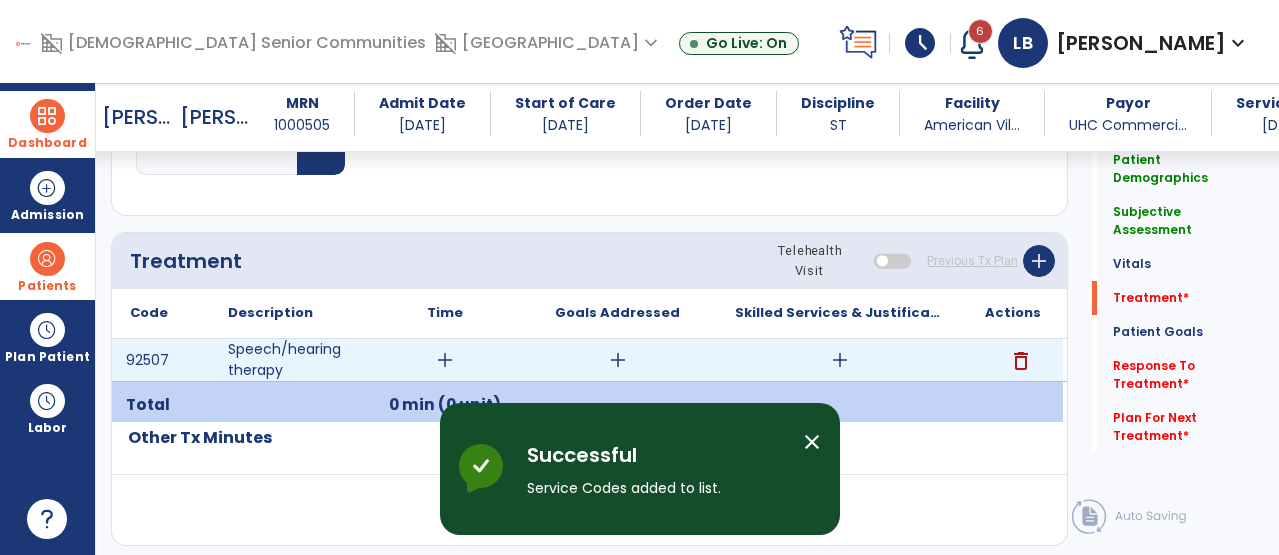 click on "add" at bounding box center (445, 360) 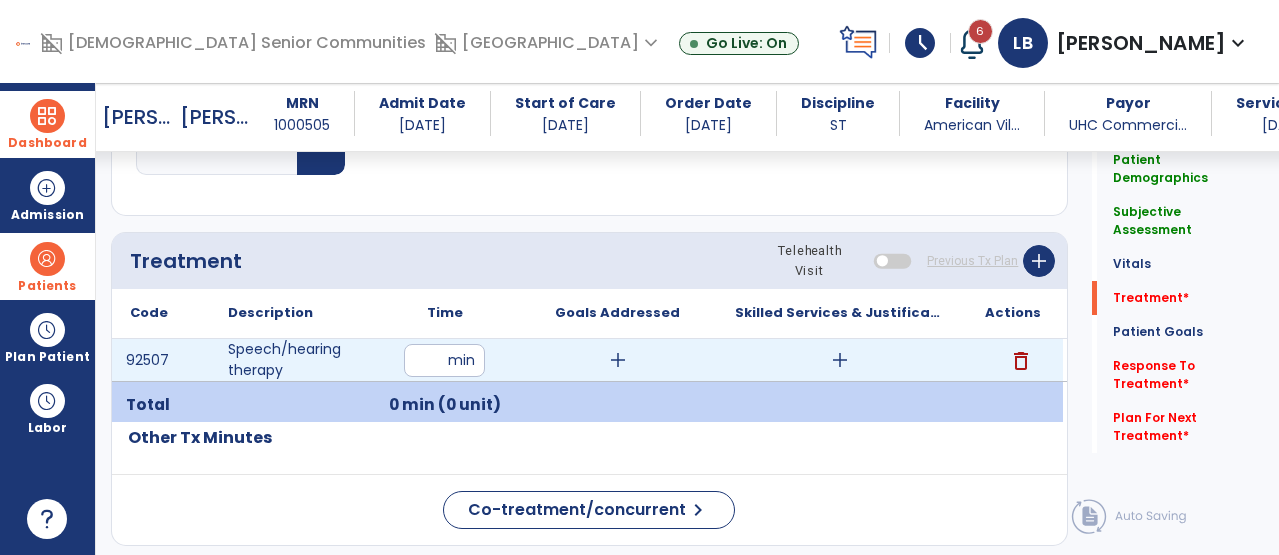 type on "**" 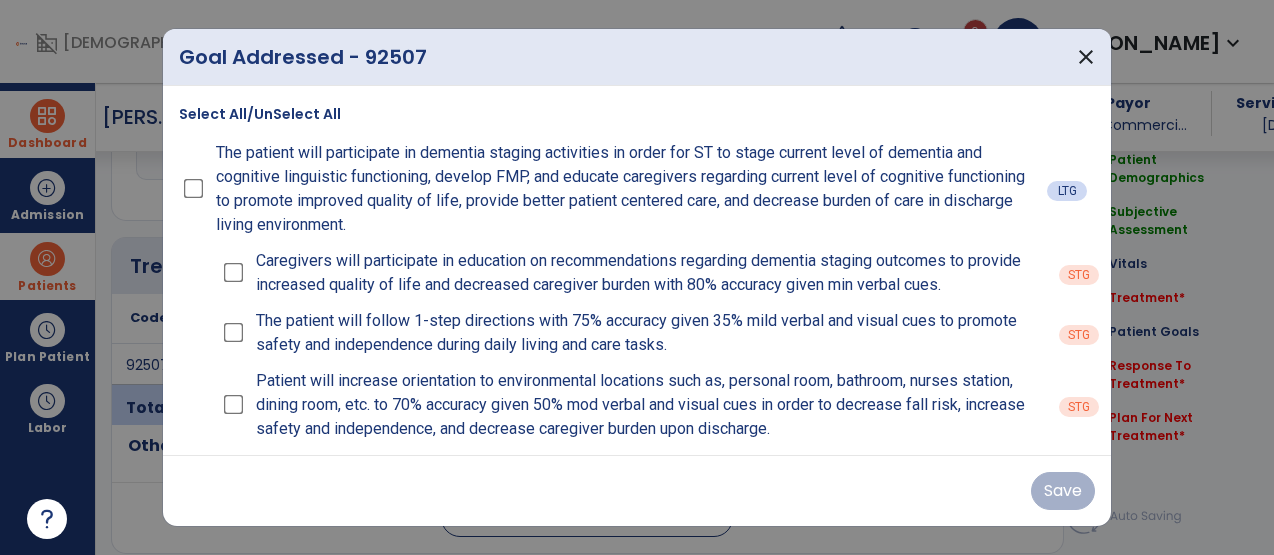 scroll, scrollTop: 1097, scrollLeft: 0, axis: vertical 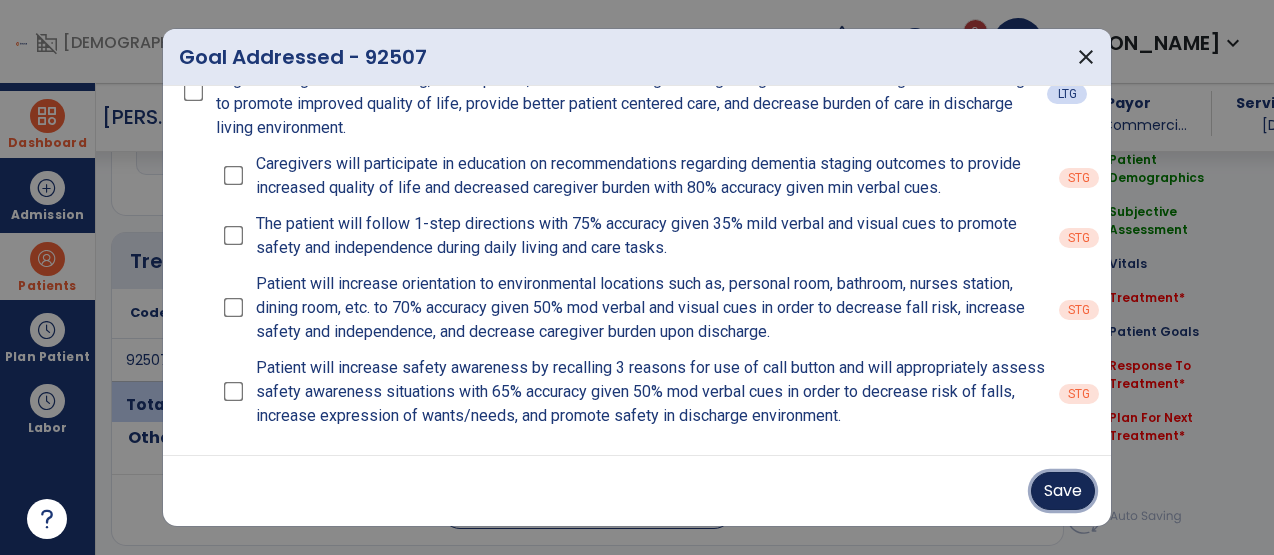 click on "Save" at bounding box center (1063, 491) 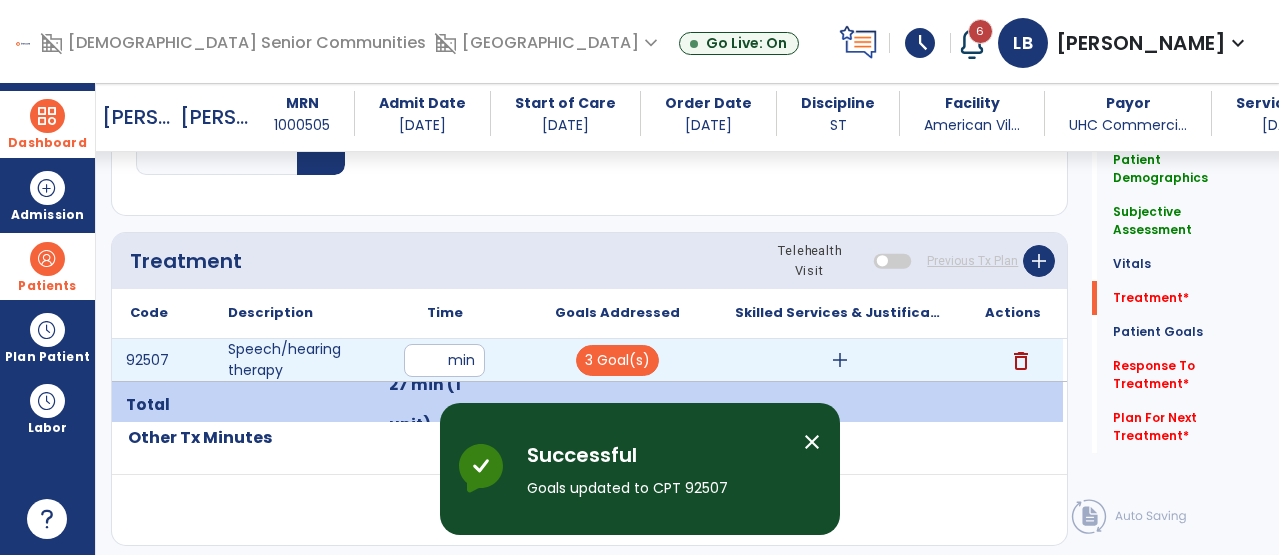 click on "add" at bounding box center (840, 360) 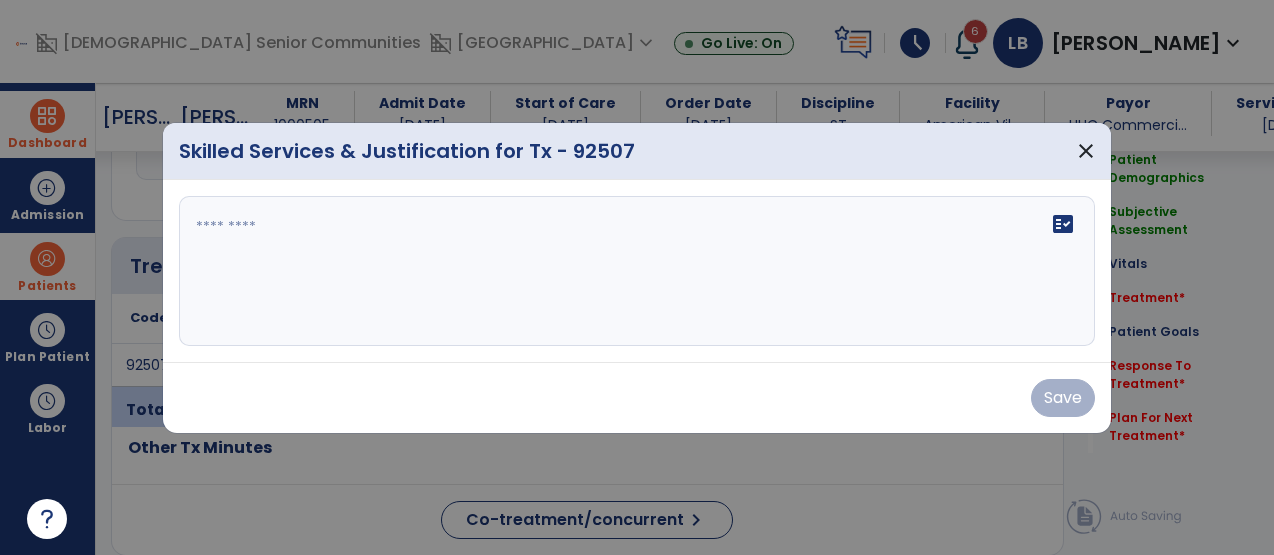 scroll, scrollTop: 1097, scrollLeft: 0, axis: vertical 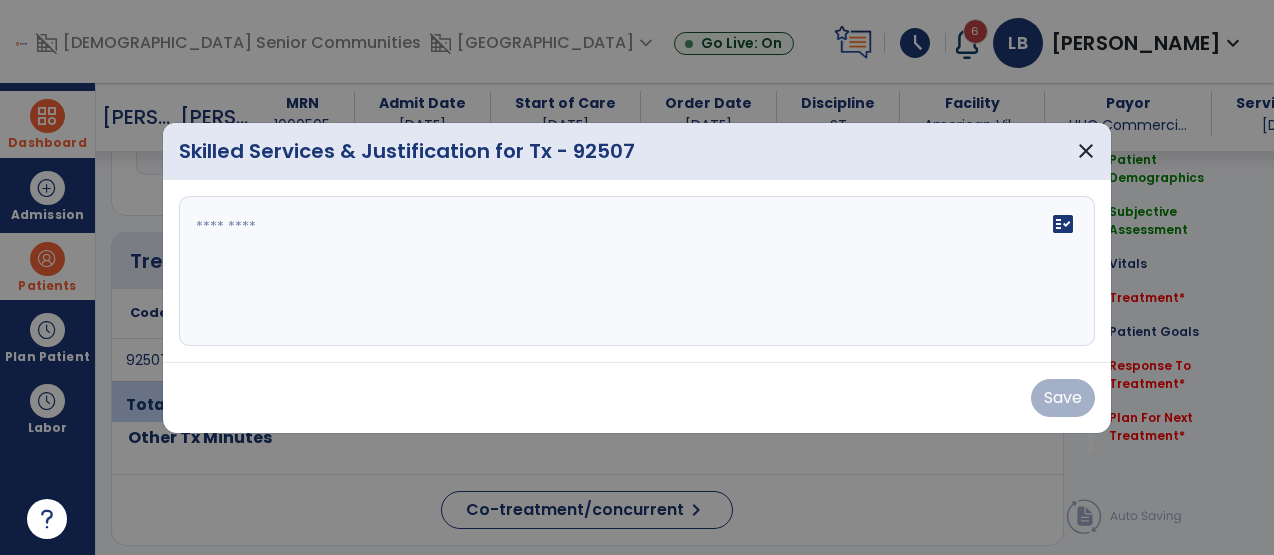 click on "fact_check" at bounding box center (637, 271) 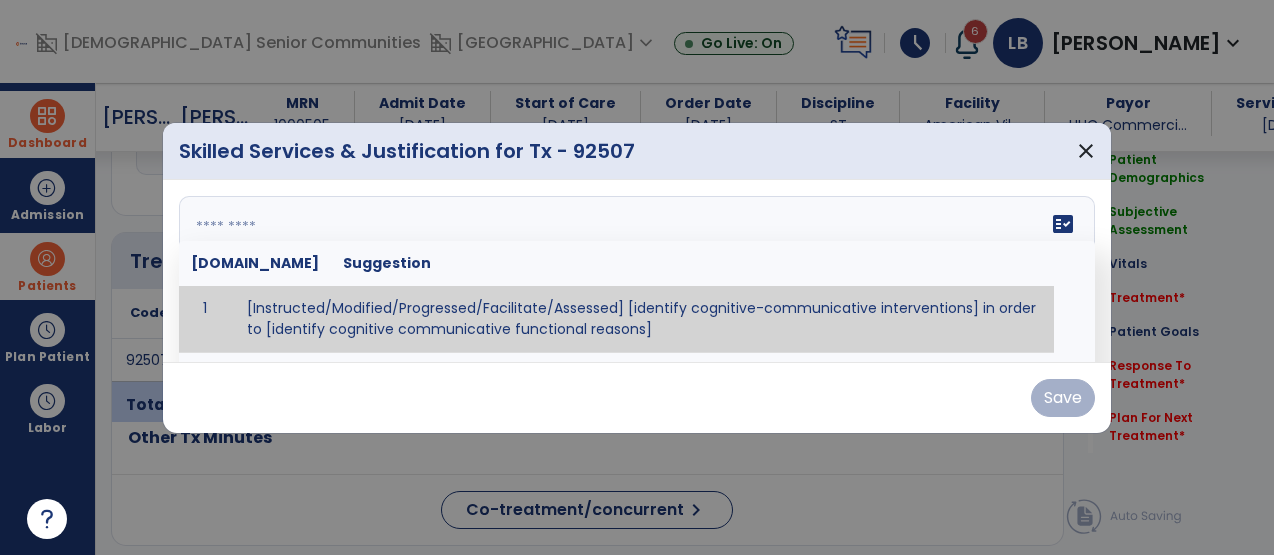 paste on "**********" 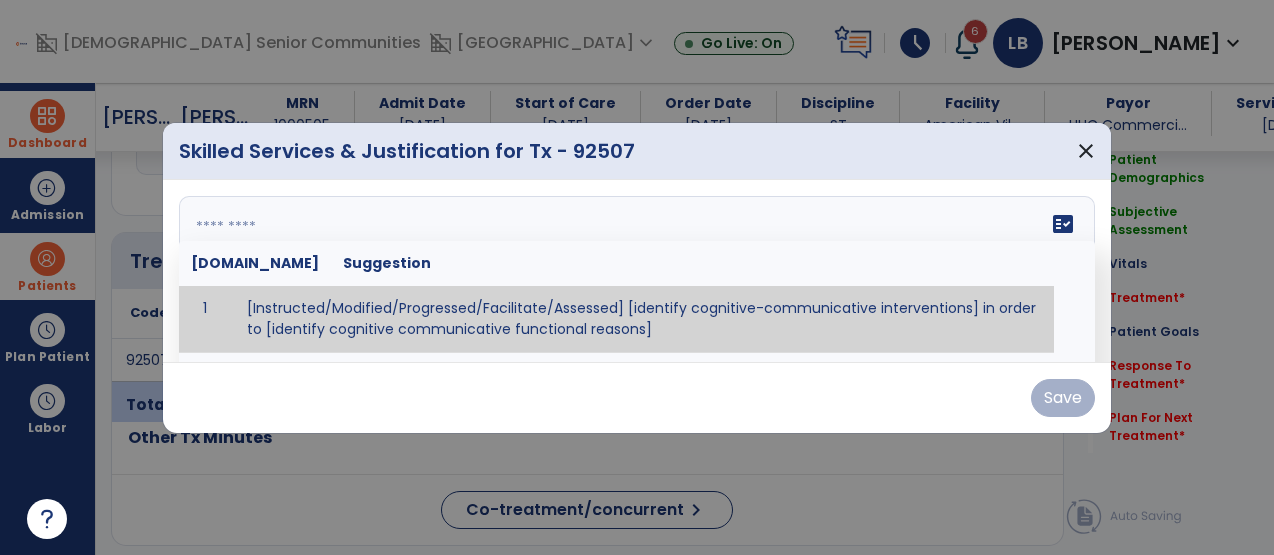 type on "**********" 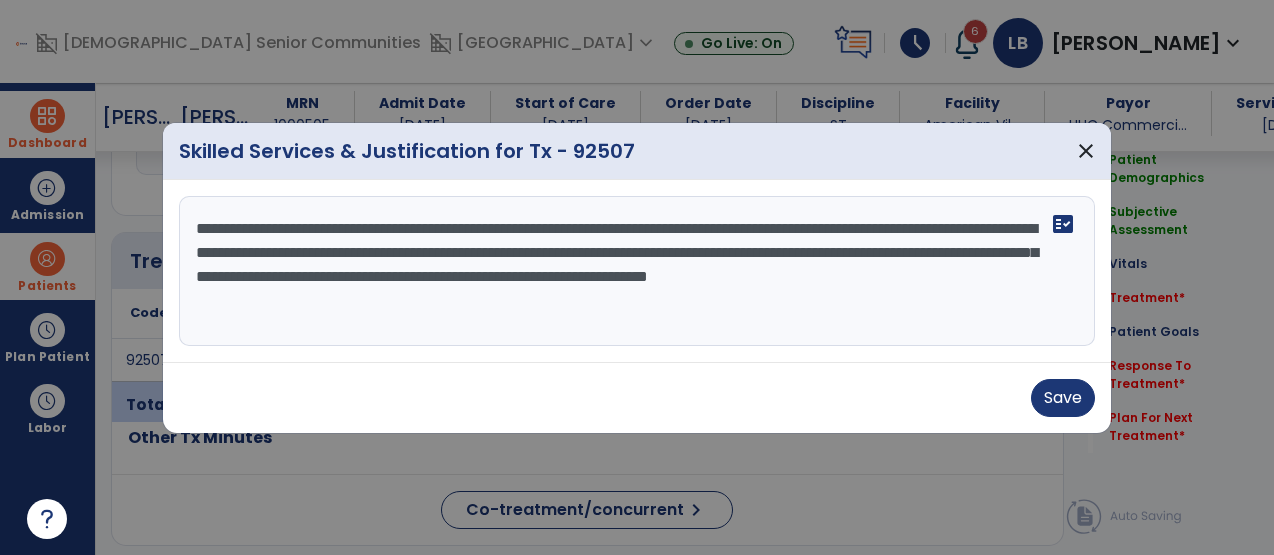 click on "**********" at bounding box center [637, 271] 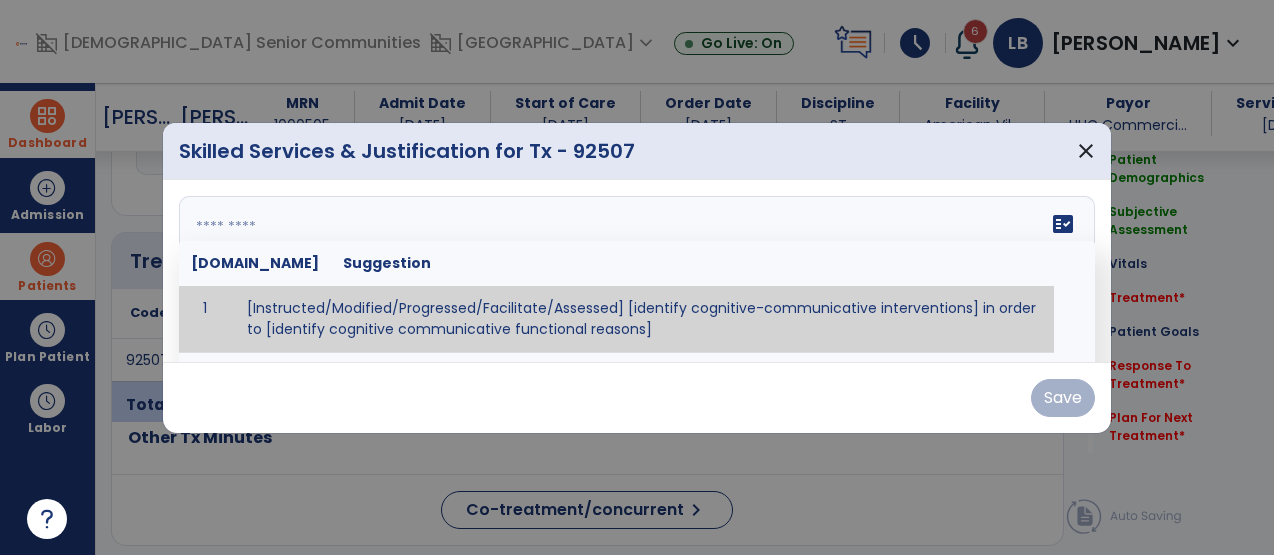 paste on "**********" 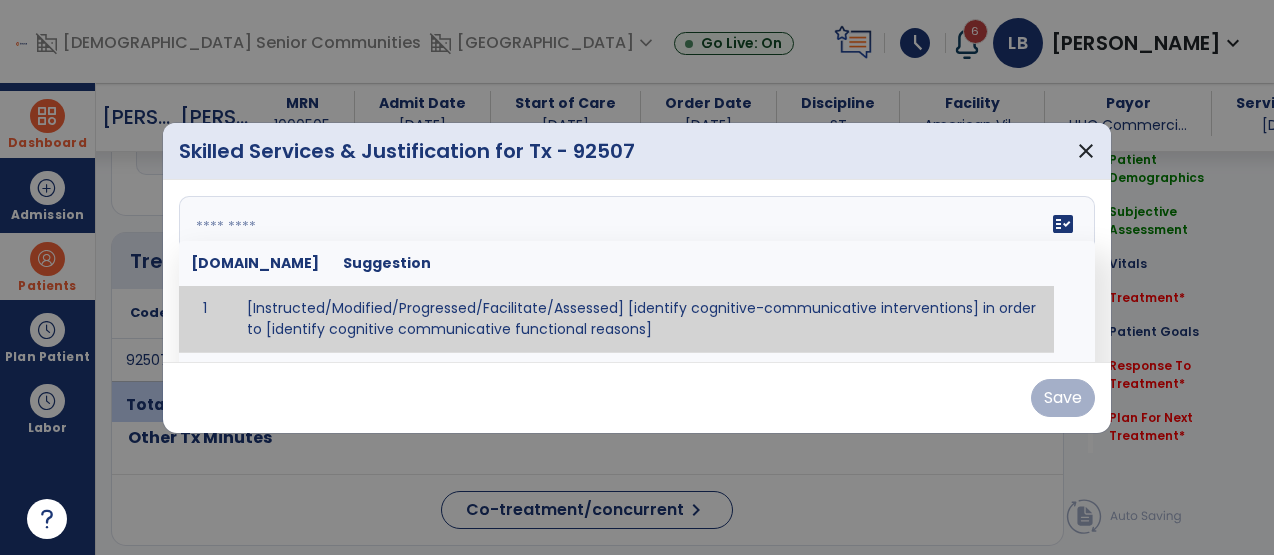 type on "**********" 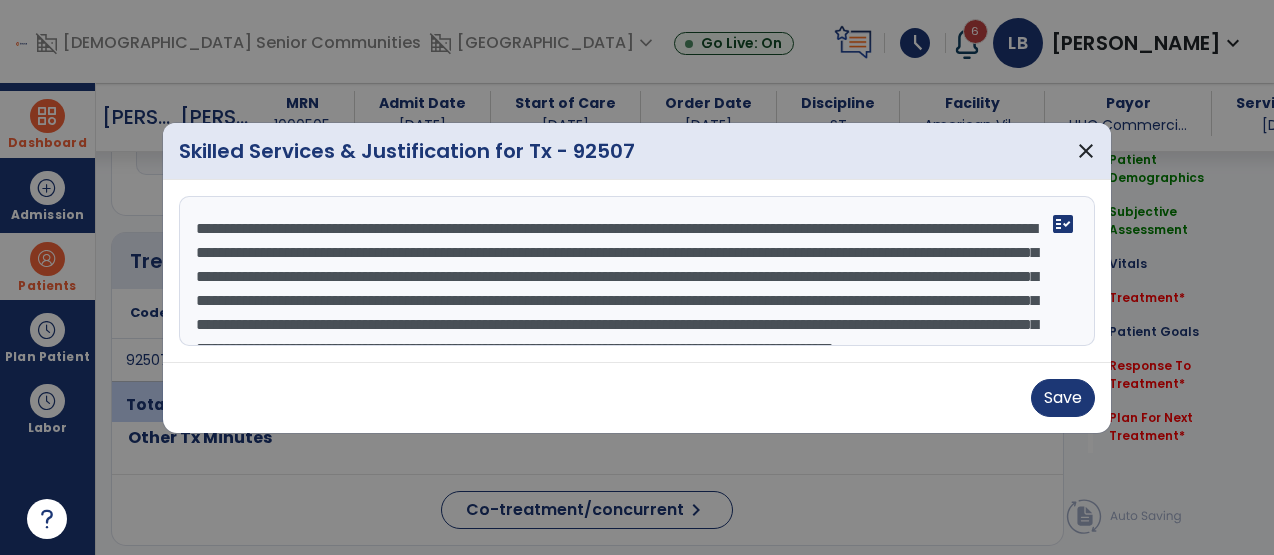 scroll, scrollTop: 88, scrollLeft: 0, axis: vertical 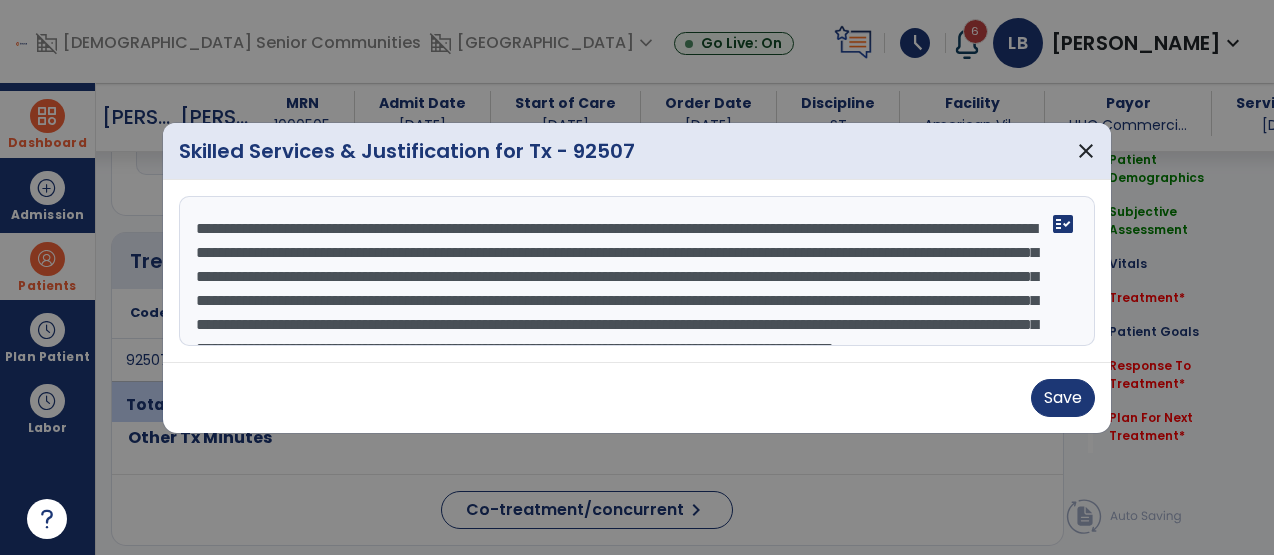 click on "**********" at bounding box center (637, 271) 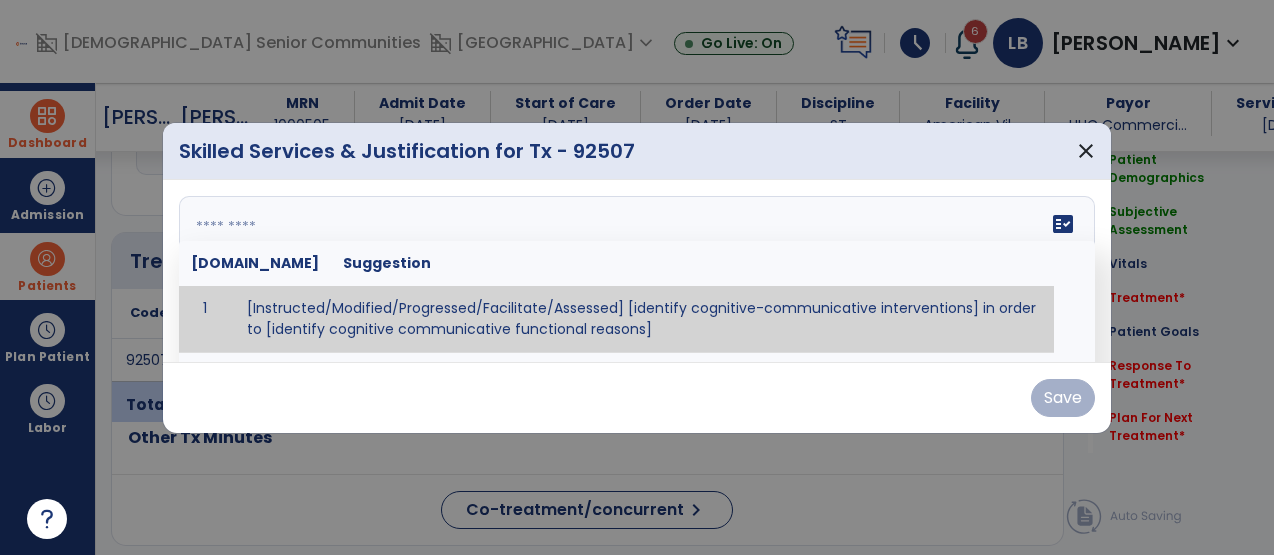 click at bounding box center (634, 271) 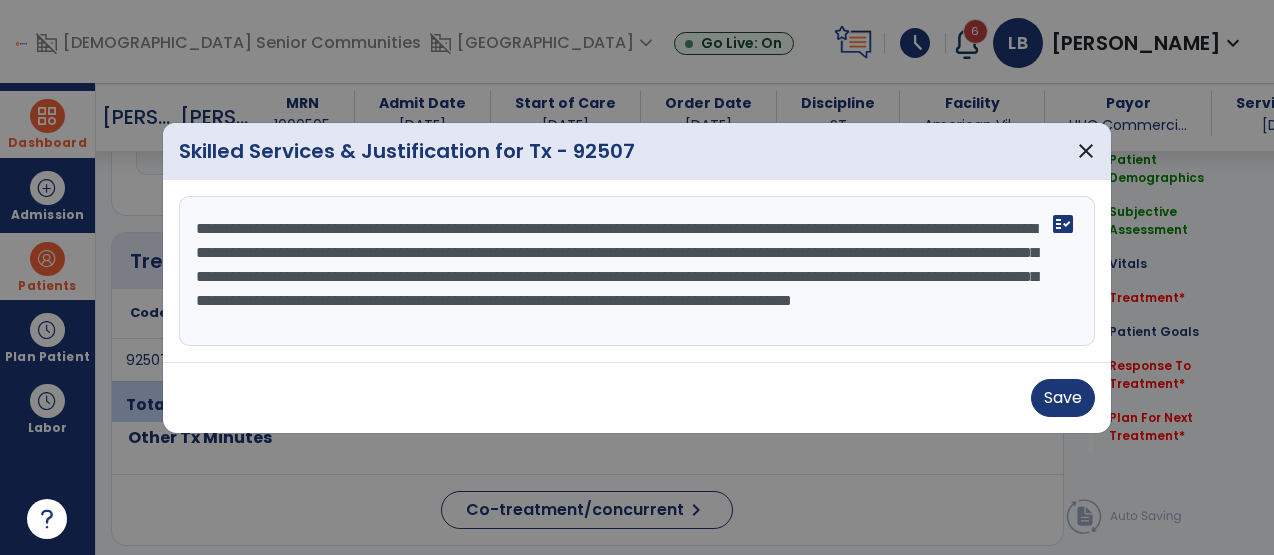 scroll, scrollTop: 16, scrollLeft: 0, axis: vertical 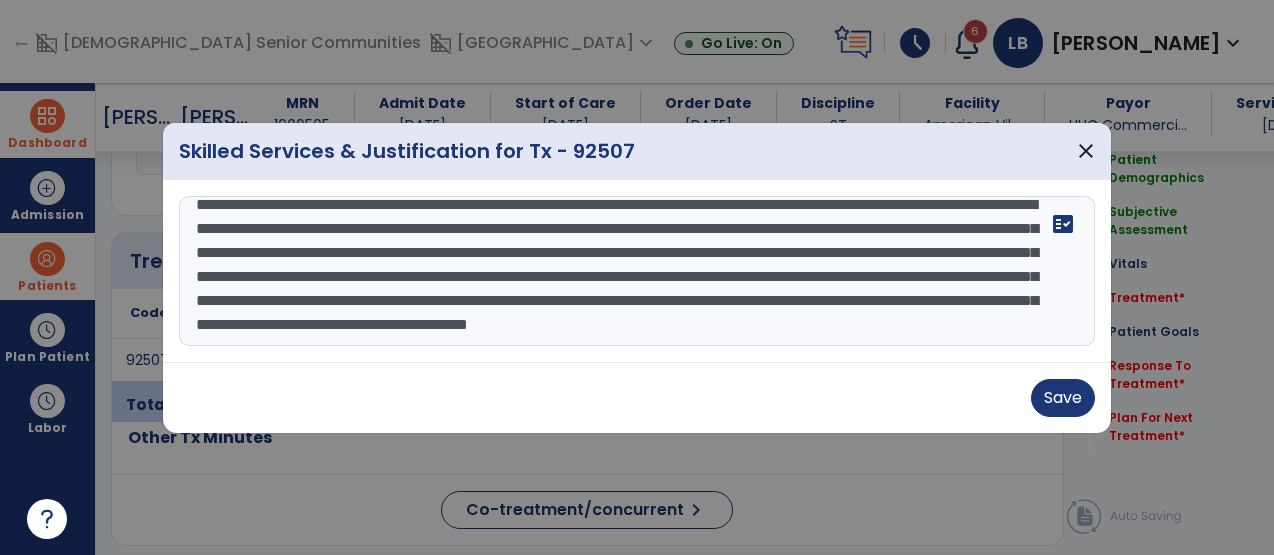 click on "**********" at bounding box center [637, 271] 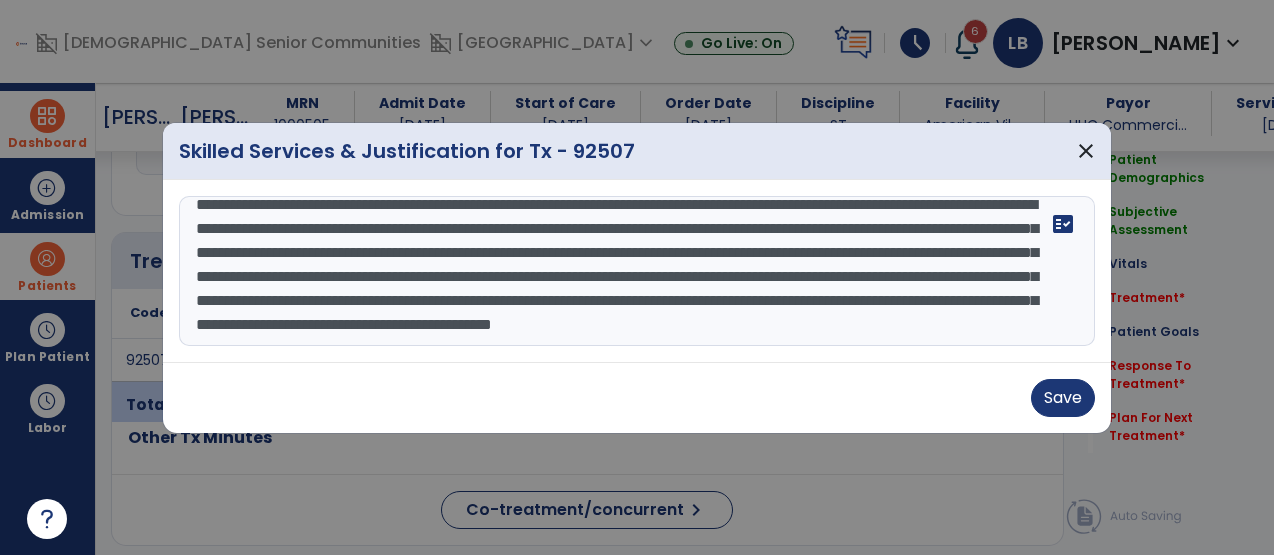 click on "**********" at bounding box center [637, 271] 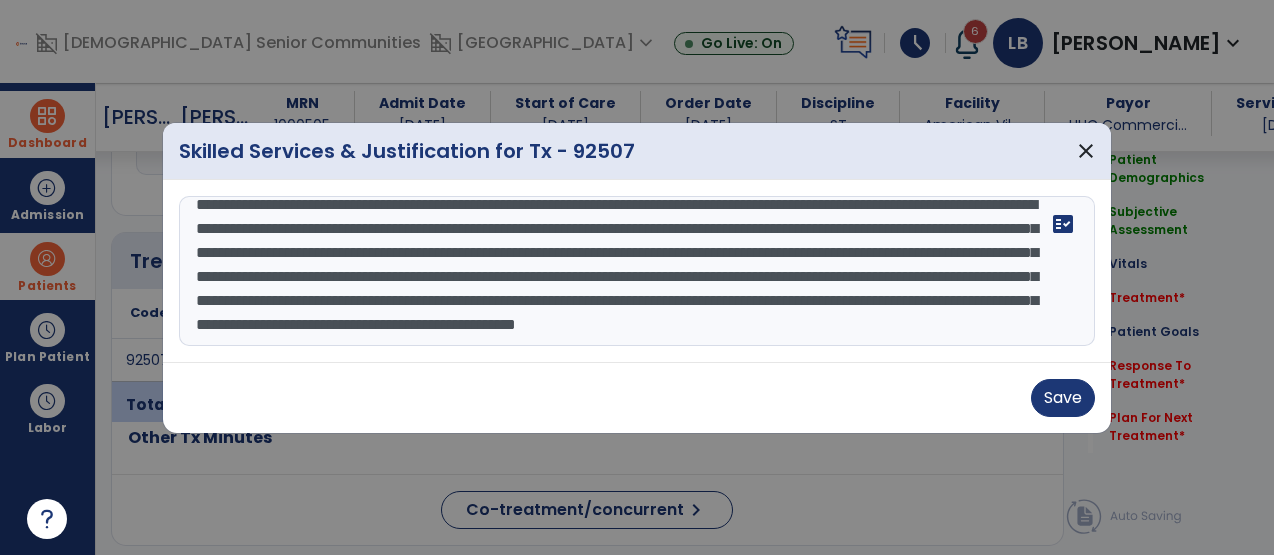 scroll, scrollTop: 72, scrollLeft: 0, axis: vertical 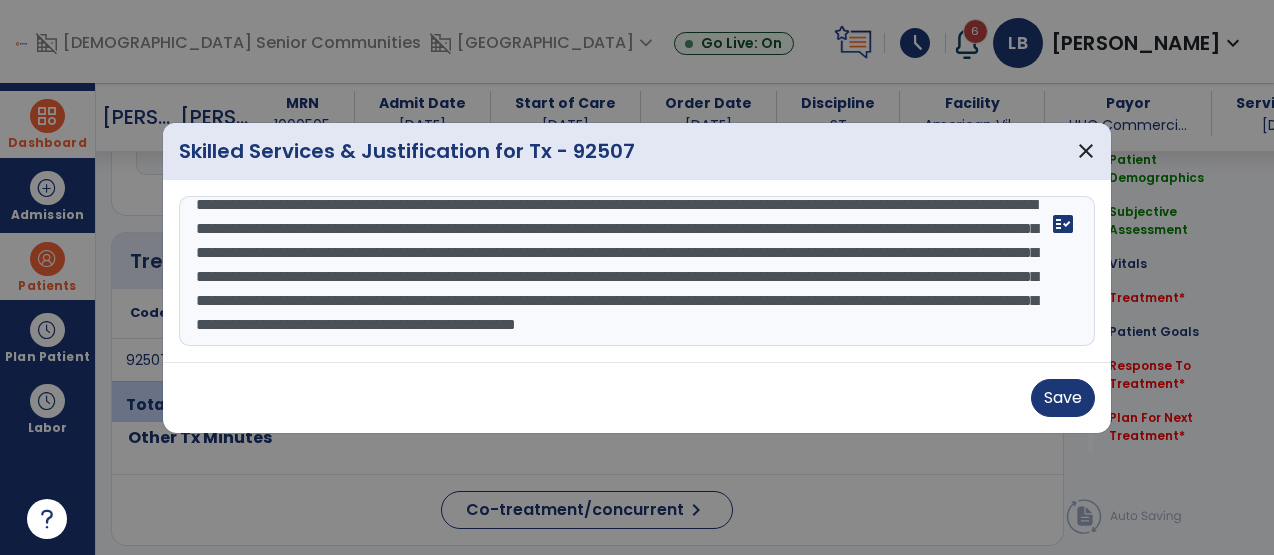 click on "**********" at bounding box center [637, 271] 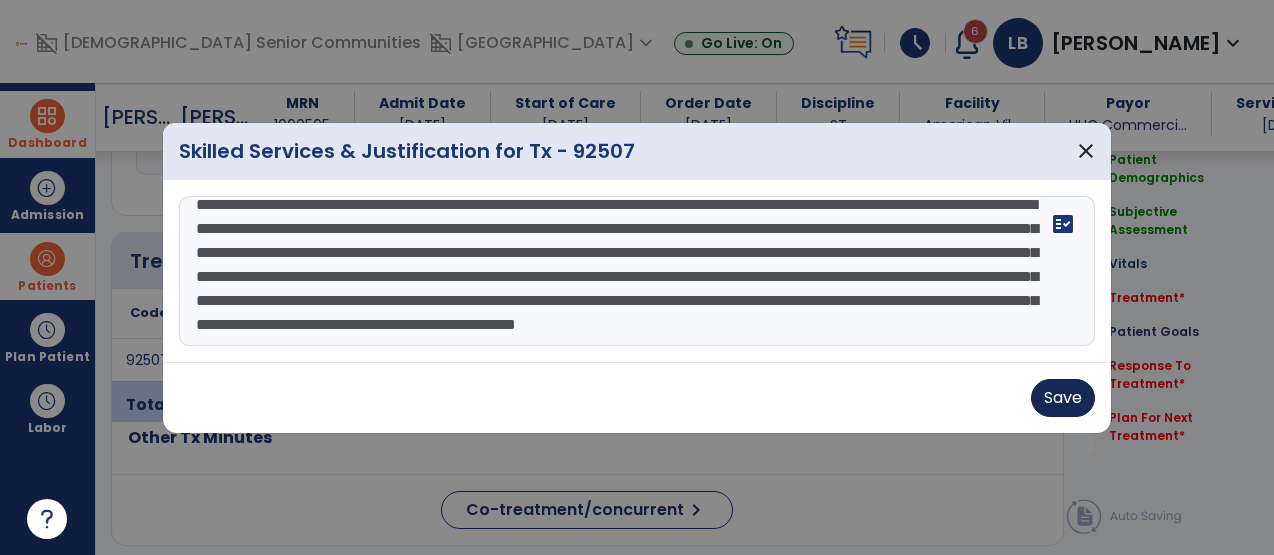 type on "**********" 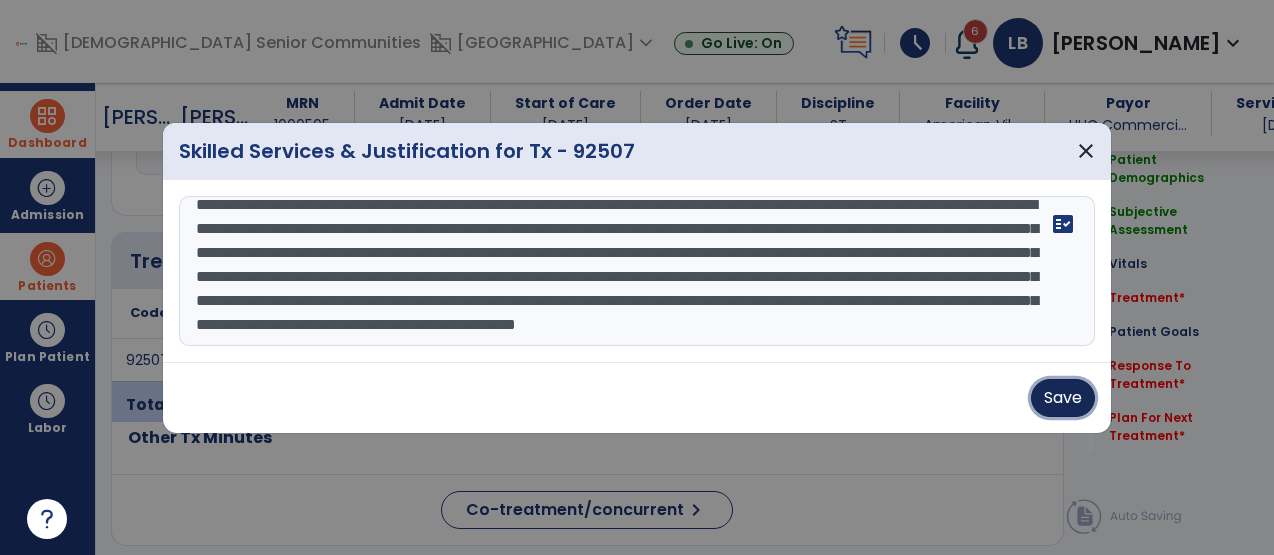 click on "Save" at bounding box center [1063, 398] 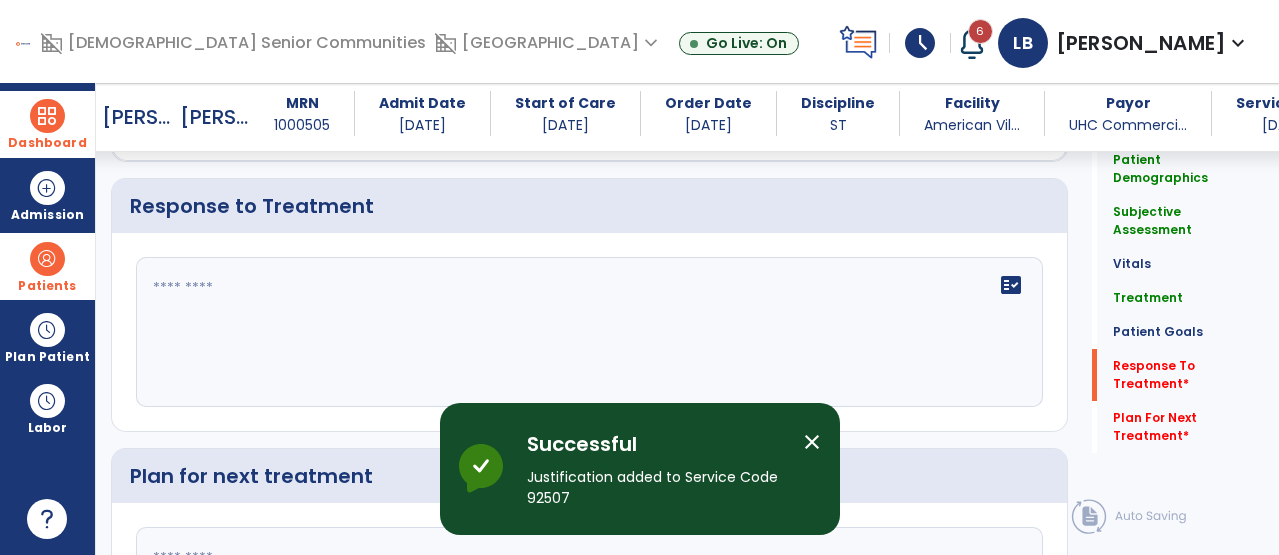 scroll, scrollTop: 3417, scrollLeft: 0, axis: vertical 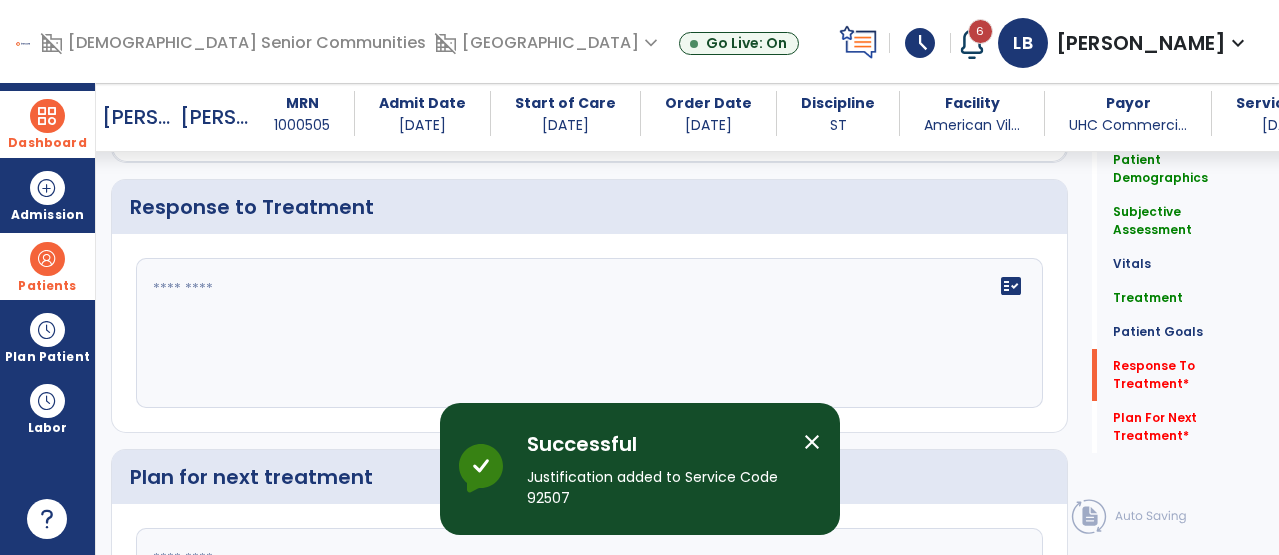 click on "fact_check" 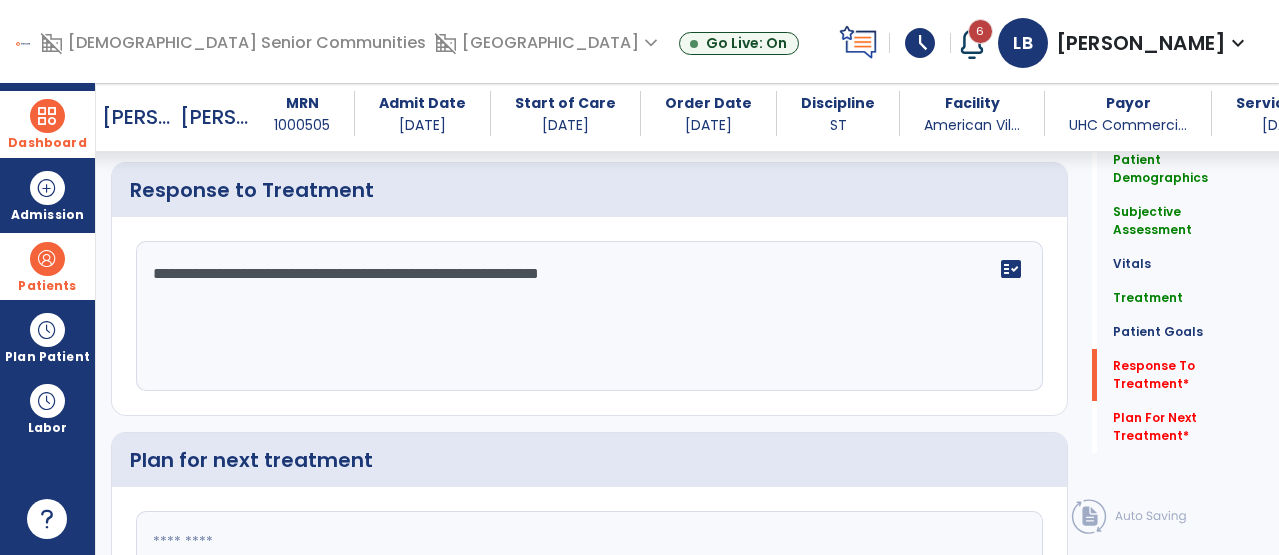 scroll, scrollTop: 3439, scrollLeft: 0, axis: vertical 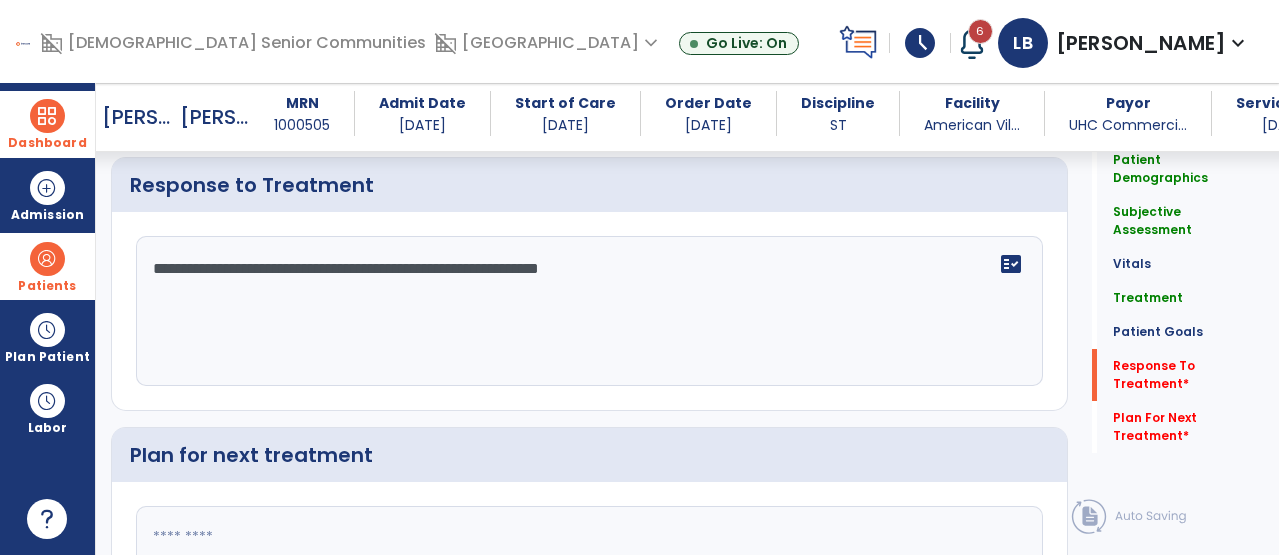 type on "**********" 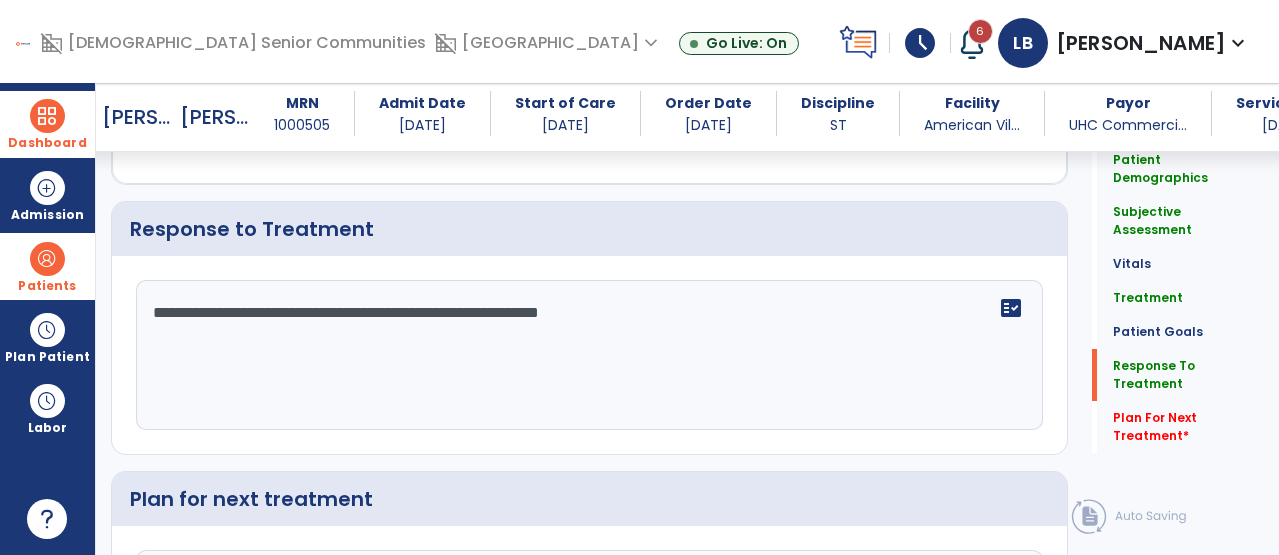 scroll, scrollTop: 3439, scrollLeft: 0, axis: vertical 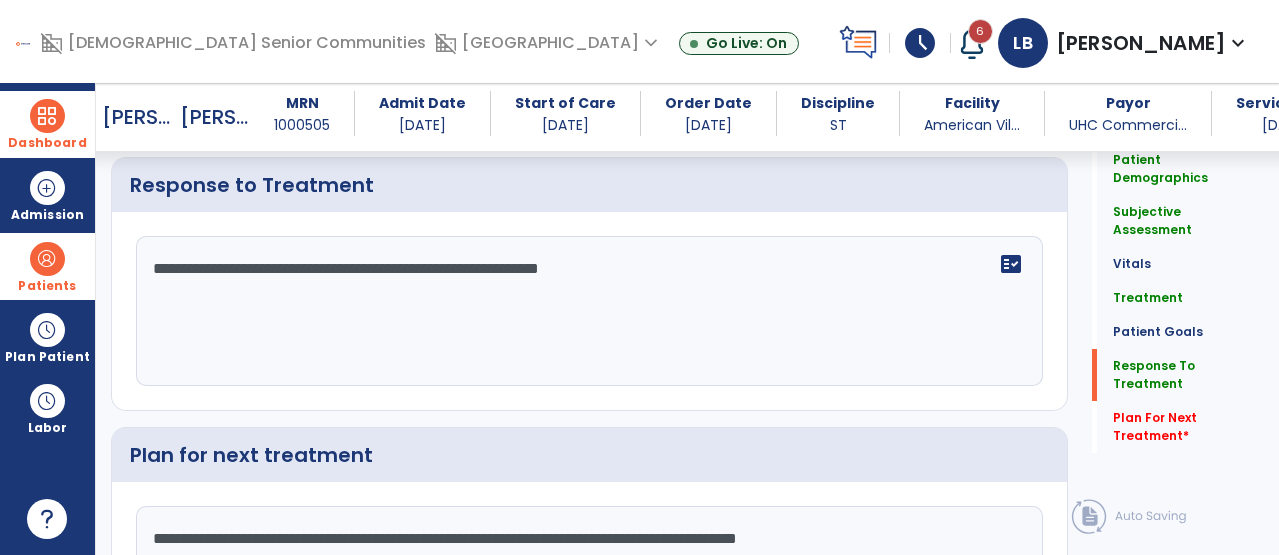 click on "**********" 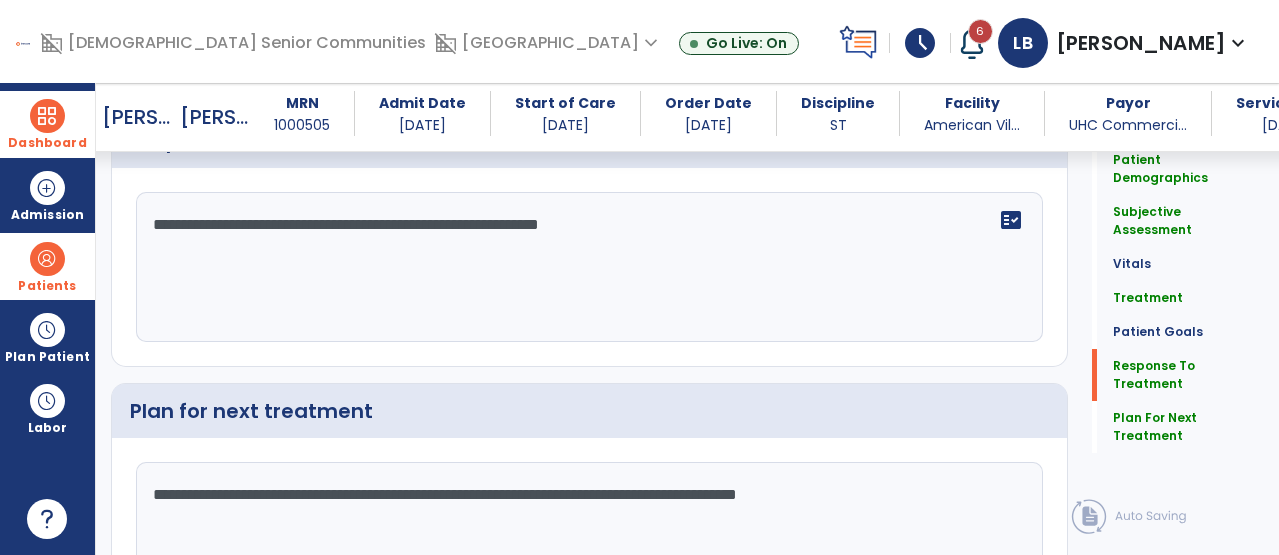 click on "**********" 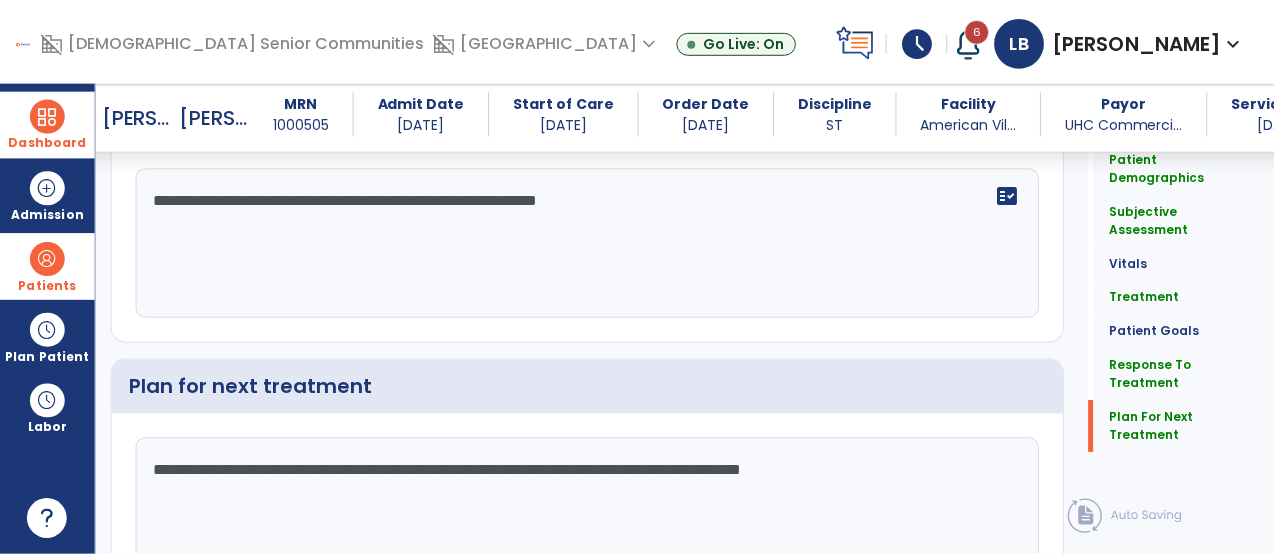 scroll, scrollTop: 3589, scrollLeft: 0, axis: vertical 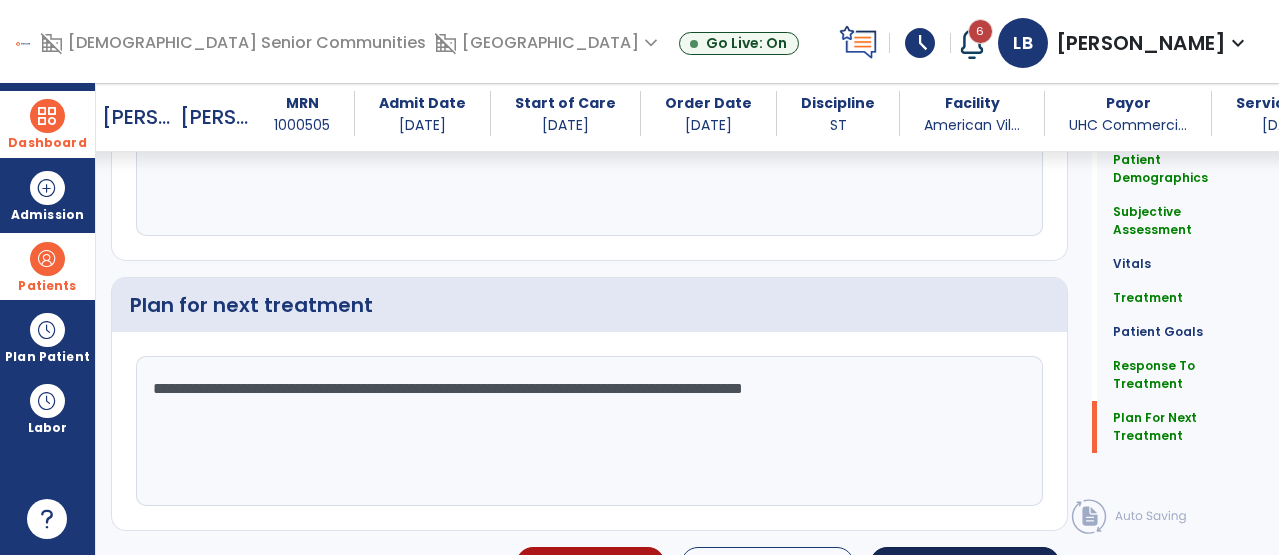 type on "**********" 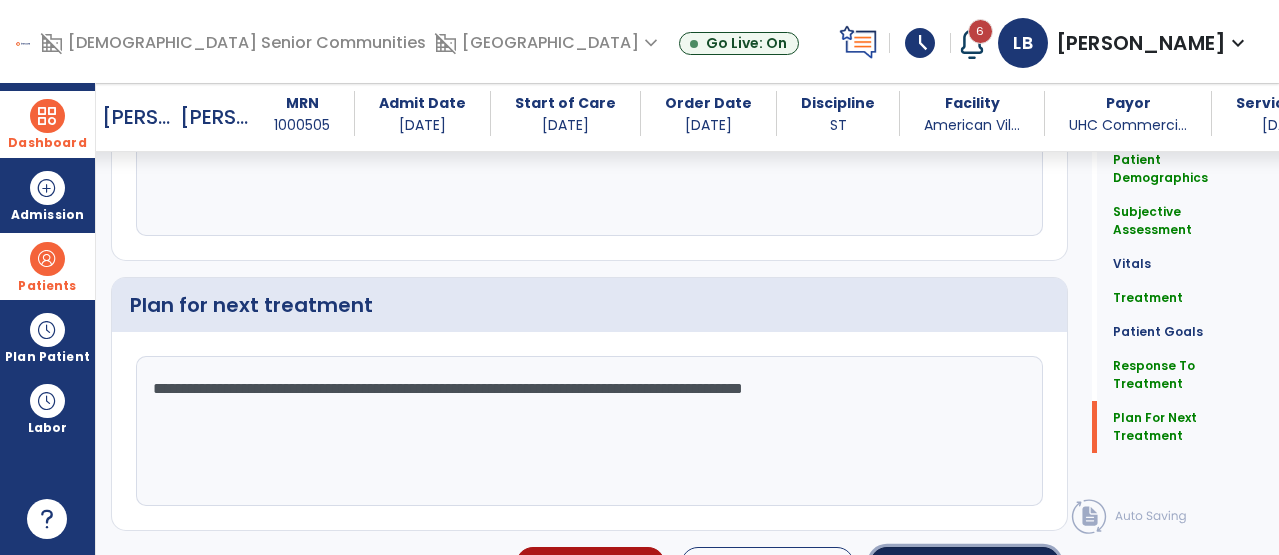 click on "Sign Doc" 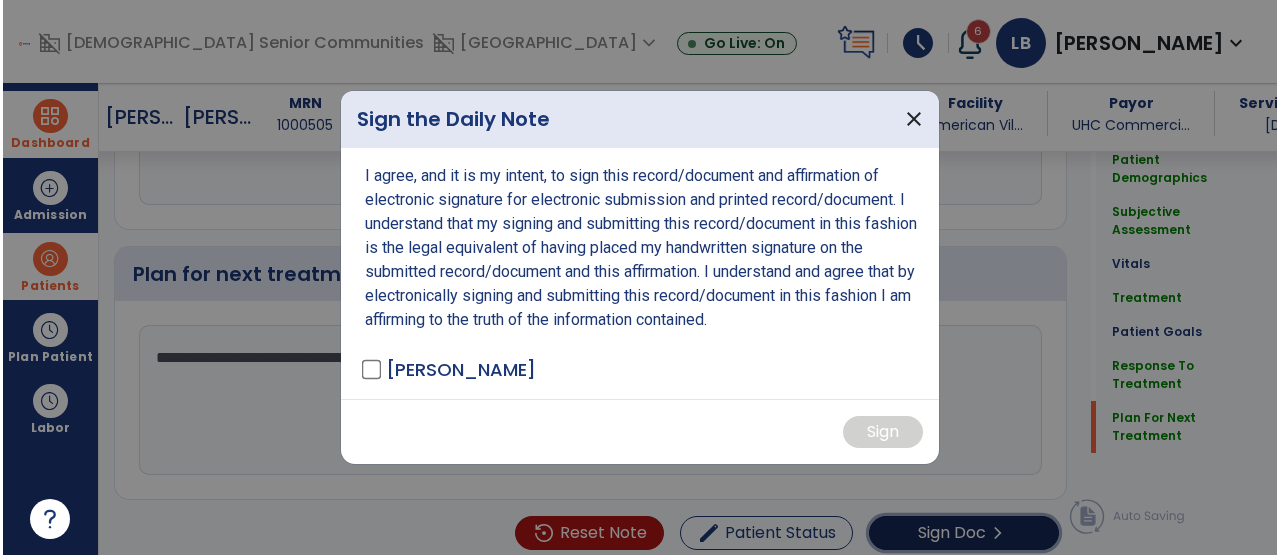 scroll, scrollTop: 3610, scrollLeft: 0, axis: vertical 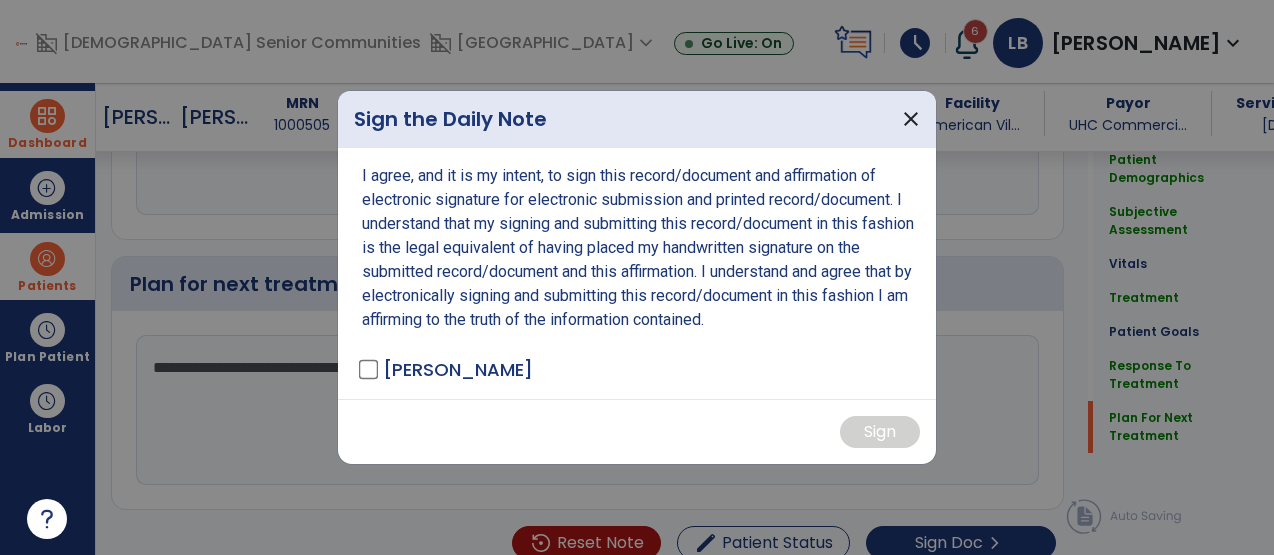 click on "I agree, and it is my intent, to sign this record/document and affirmation of electronic signature for electronic submission and printed record/document. I understand that my signing and submitting this record/document in this fashion is the legal equivalent of having placed my handwritten signature on the submitted record/document and this affirmation. I understand and agree that by electronically signing and submitting this record/document in this fashion I am affirming to the truth of the information contained.  [PERSON_NAME]  - ST" at bounding box center (637, 273) 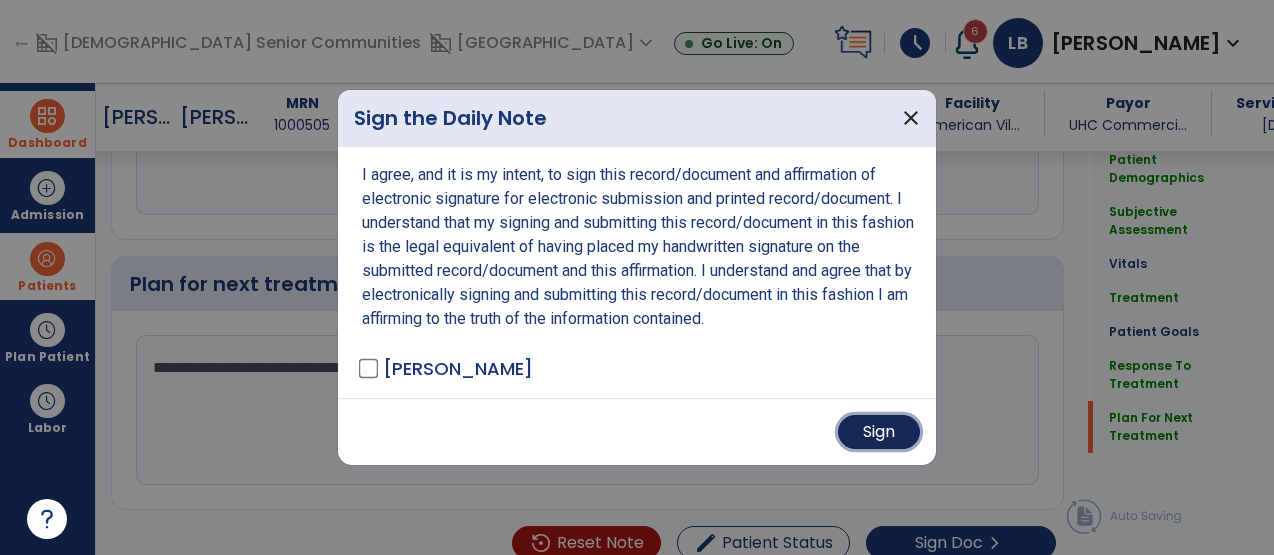 click on "Sign" at bounding box center [879, 432] 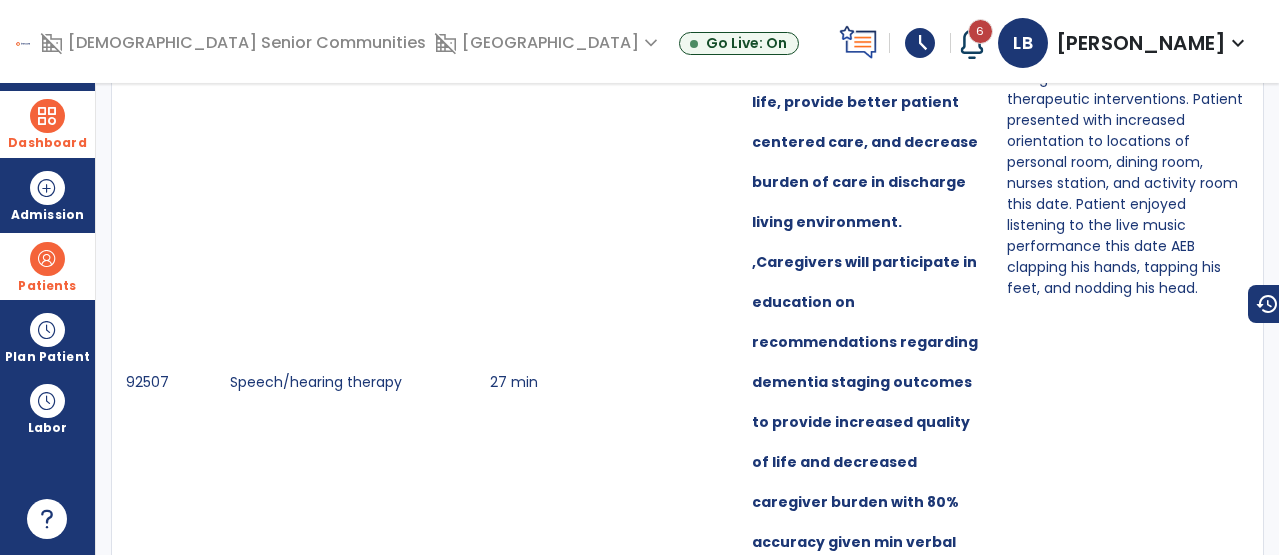 scroll, scrollTop: 0, scrollLeft: 0, axis: both 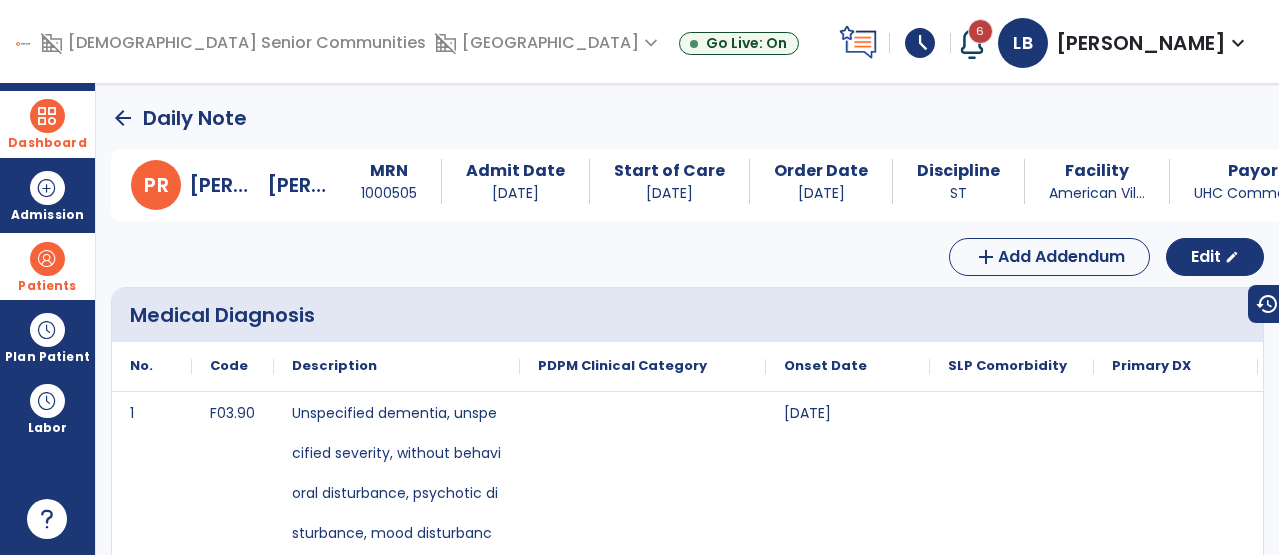 click on "arrow_back" 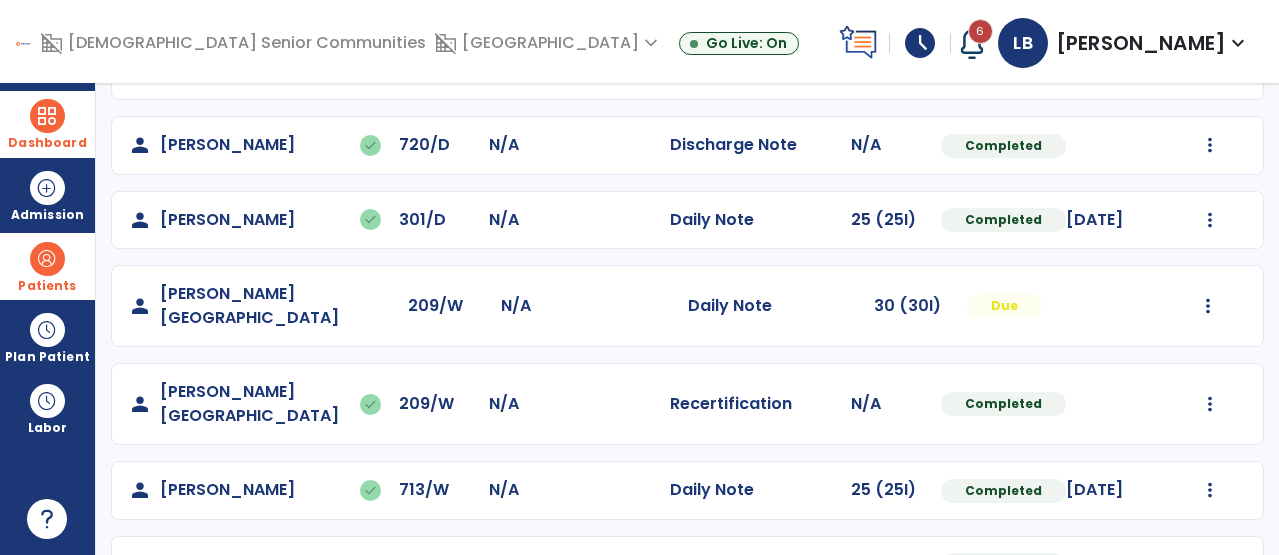 scroll, scrollTop: 645, scrollLeft: 0, axis: vertical 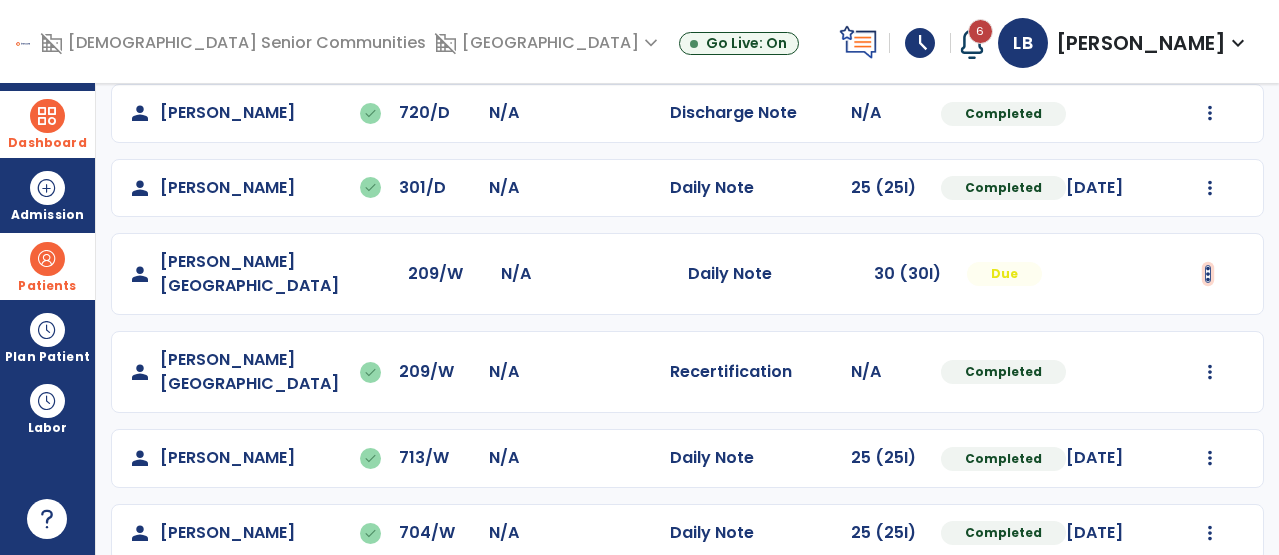 click at bounding box center [1210, -185] 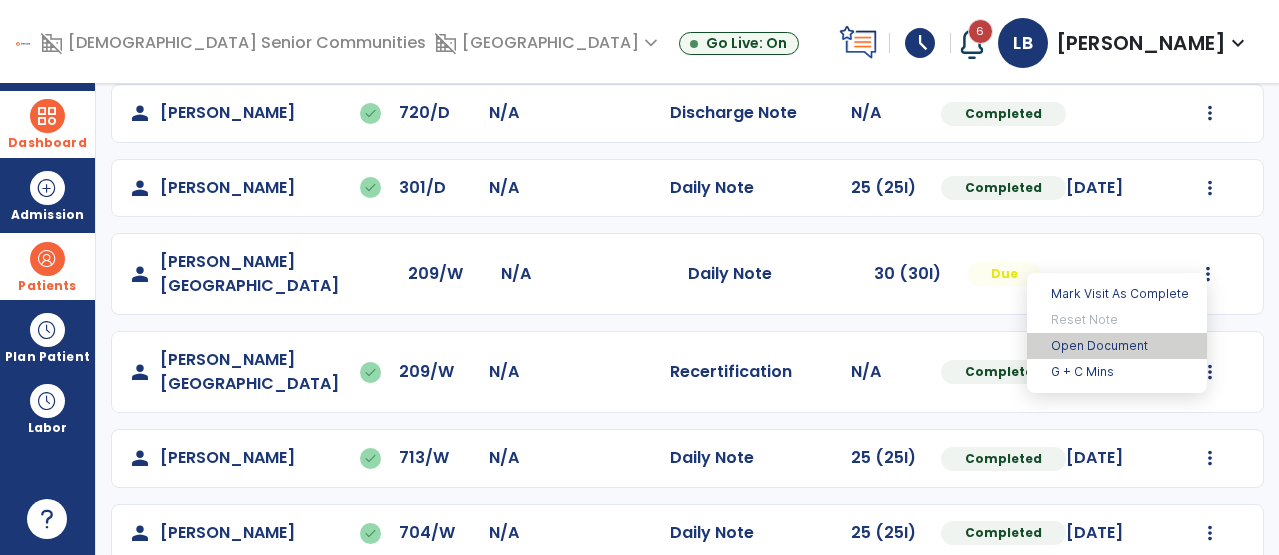 click on "Open Document" at bounding box center (1117, 346) 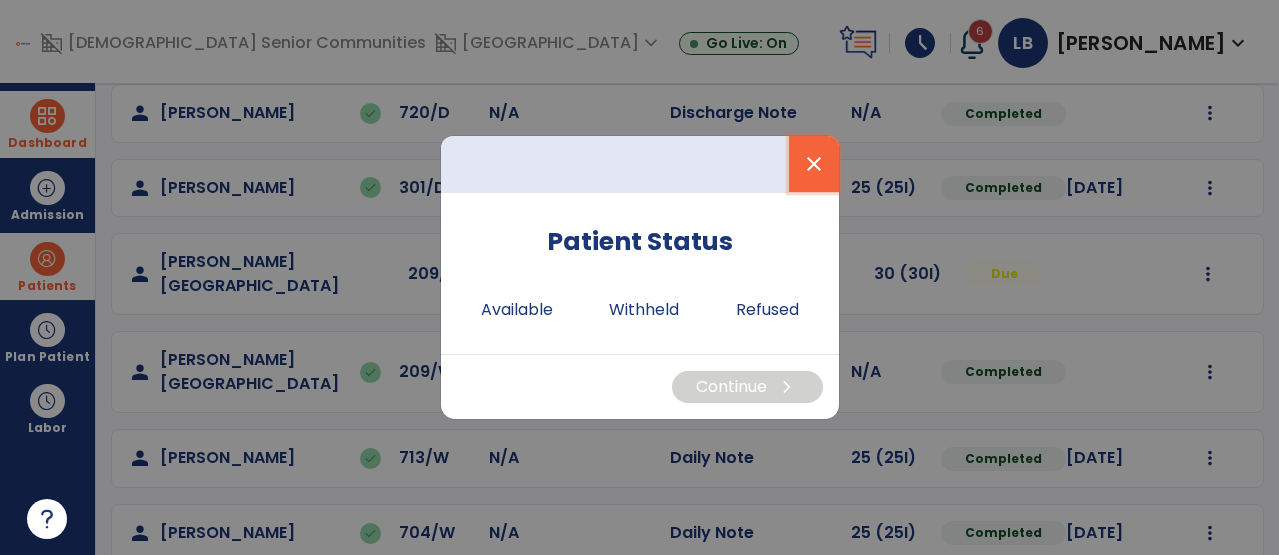 click on "close" at bounding box center [814, 164] 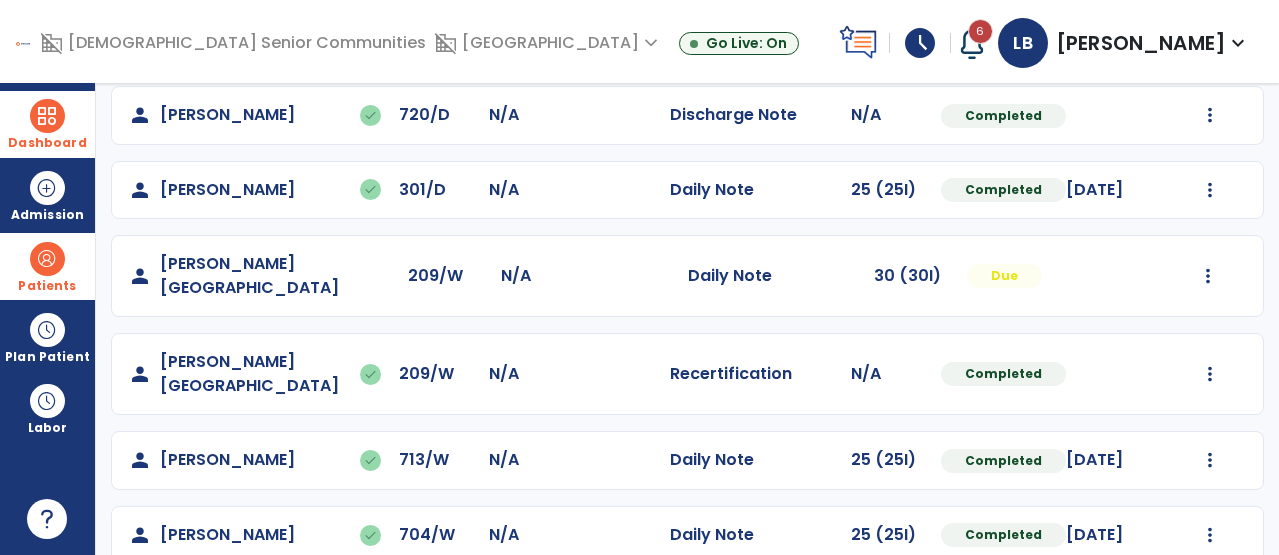 scroll, scrollTop: 0, scrollLeft: 0, axis: both 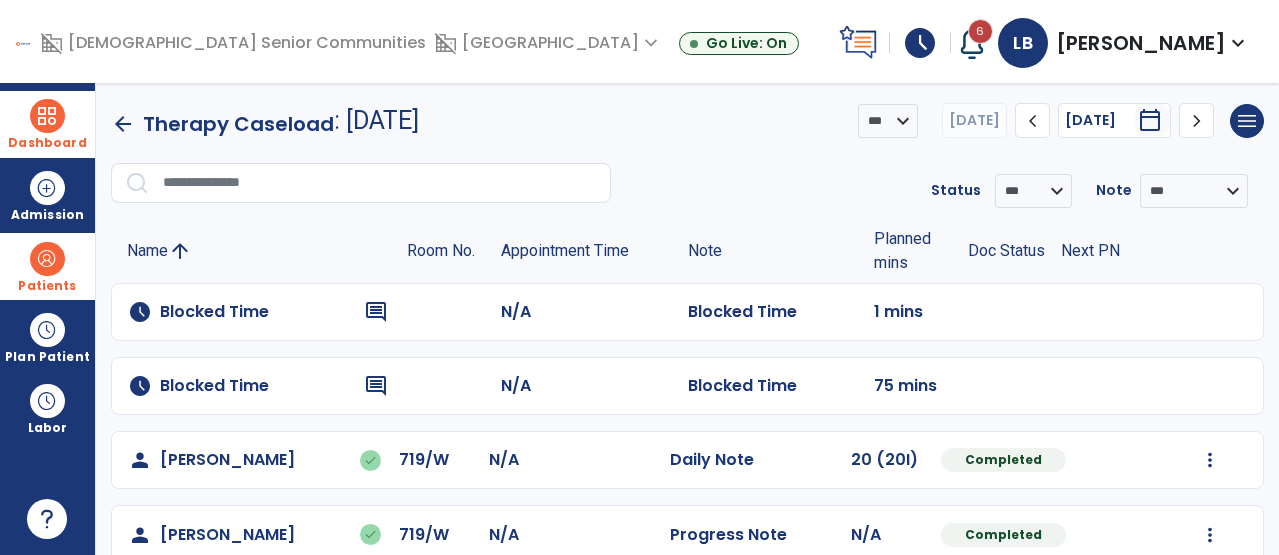 click at bounding box center (47, 259) 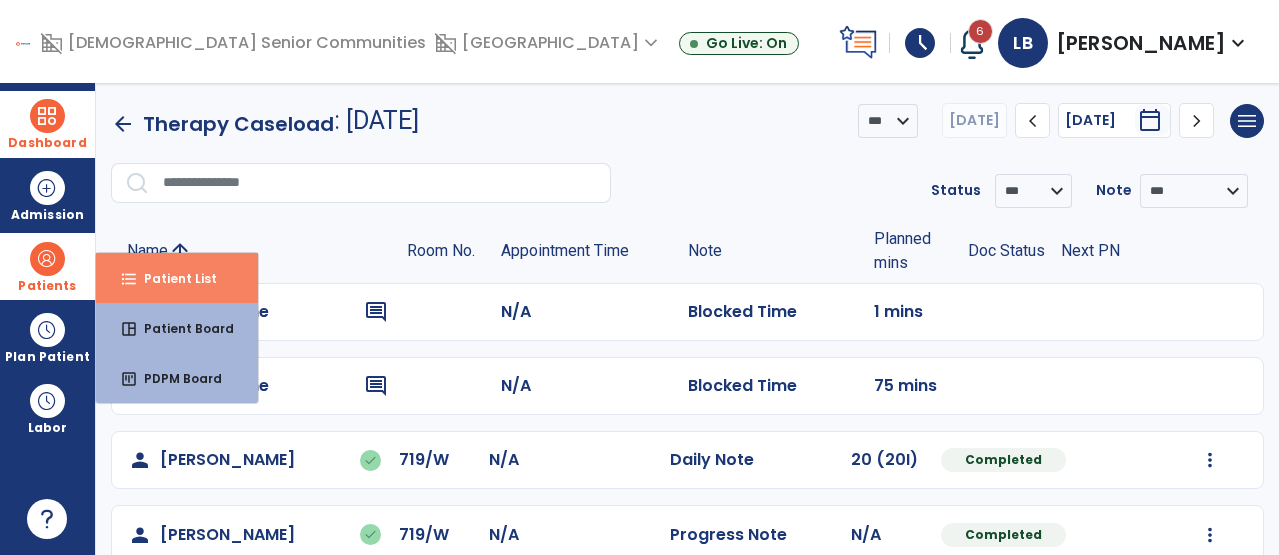 click on "format_list_bulleted  Patient List" at bounding box center (177, 278) 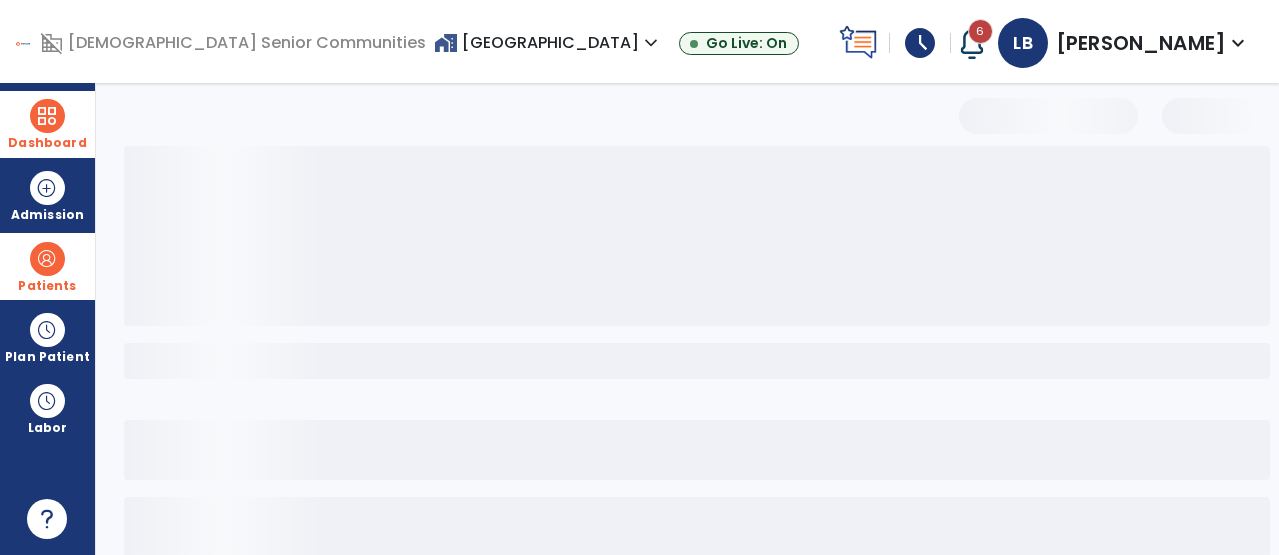 select on "***" 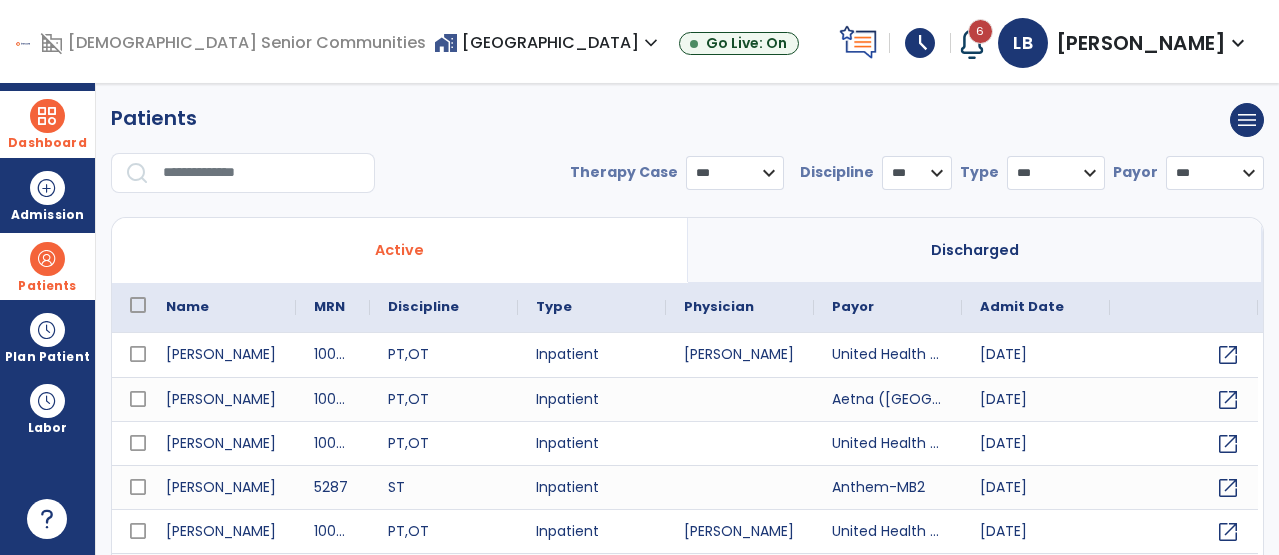 click at bounding box center [262, 173] 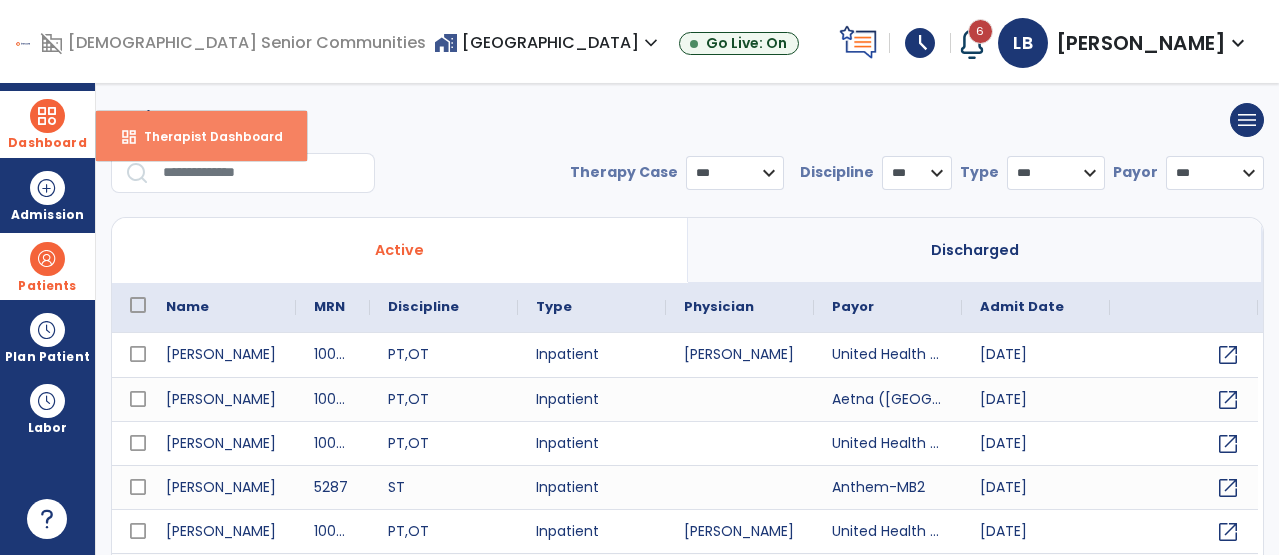 click on "Therapist Dashboard" at bounding box center (205, 136) 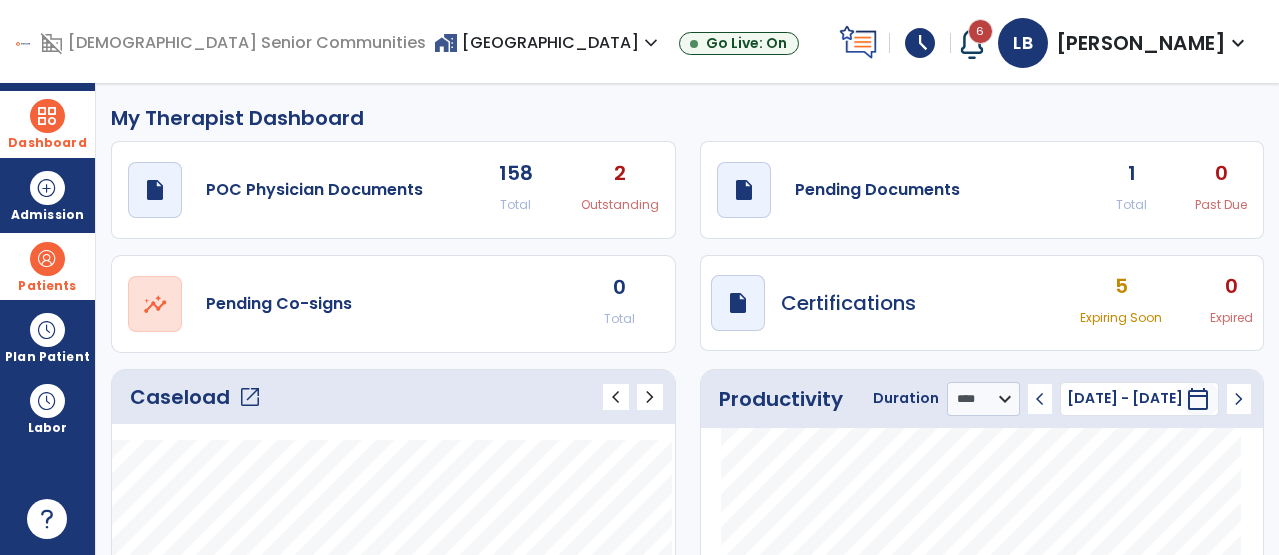 click on "open_in_new" 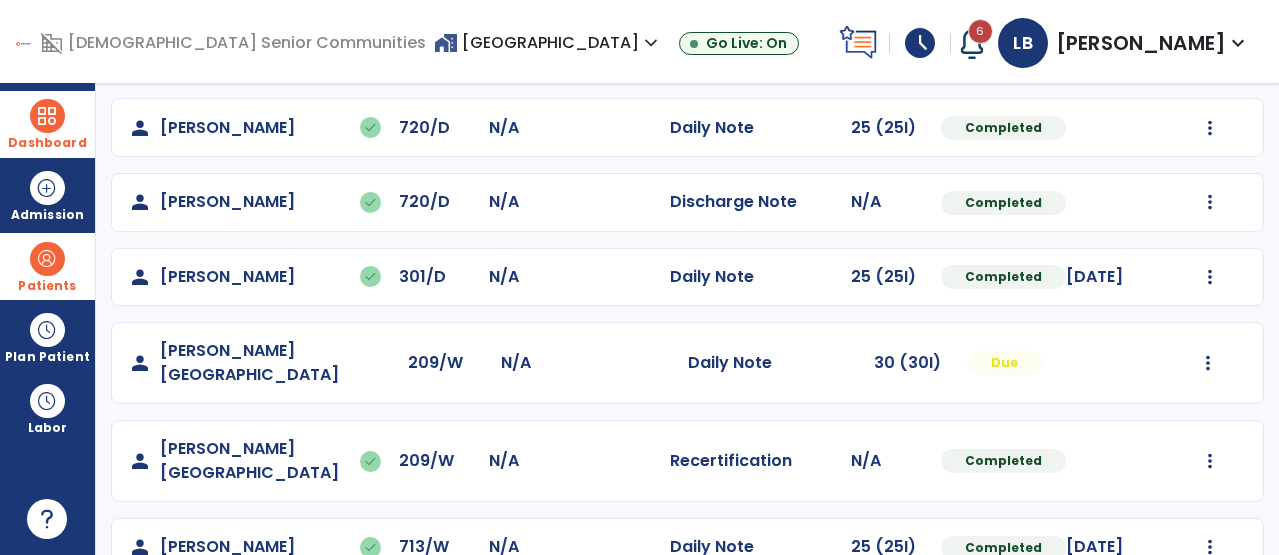 scroll, scrollTop: 557, scrollLeft: 0, axis: vertical 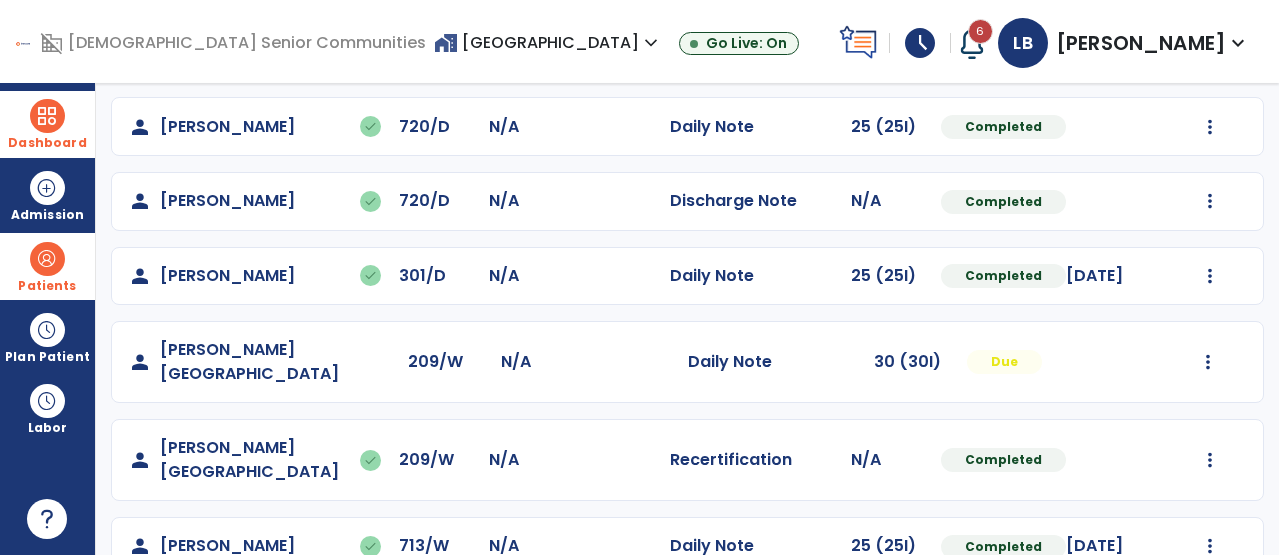 click on "Mark Visit As Complete   Reset Note   Open Document   G + C Mins" 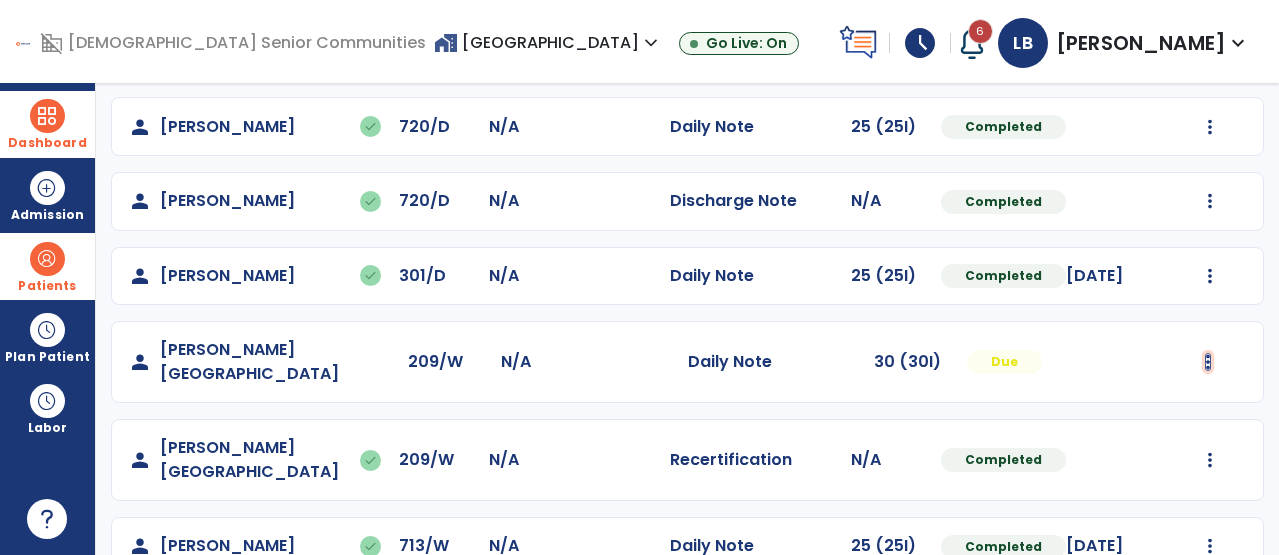 click at bounding box center [1210, -97] 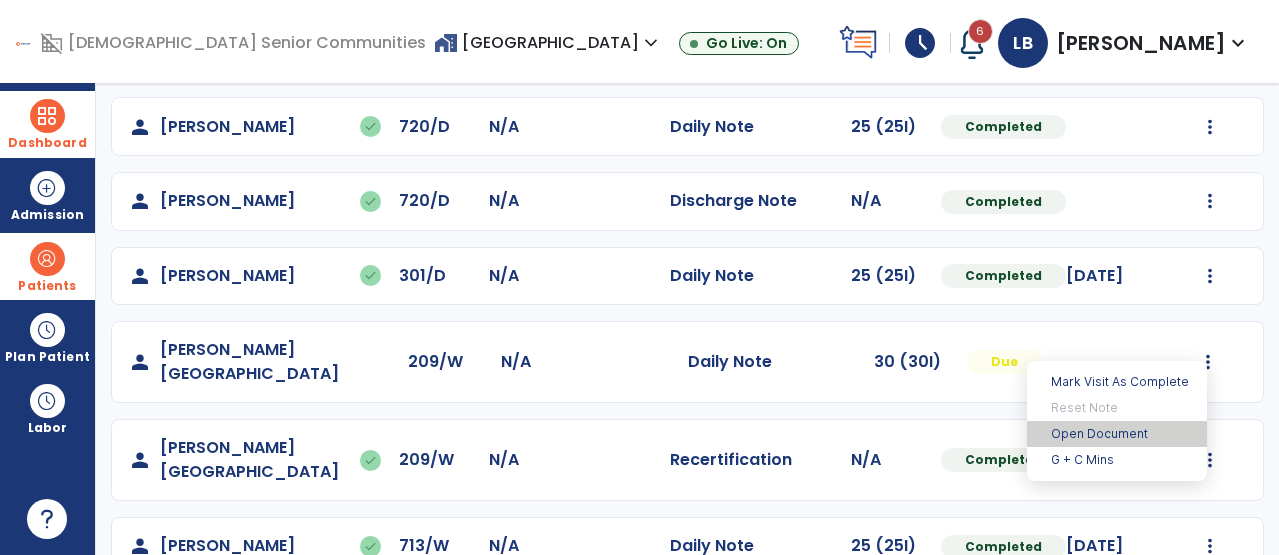 click on "Open Document" at bounding box center [1117, 434] 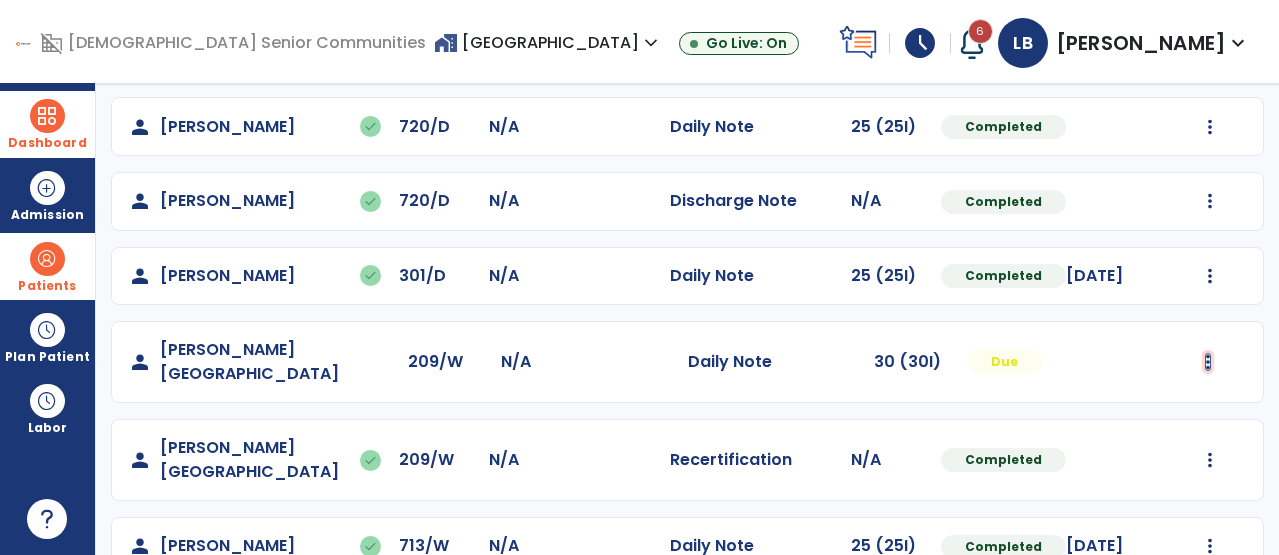 click at bounding box center [1210, -97] 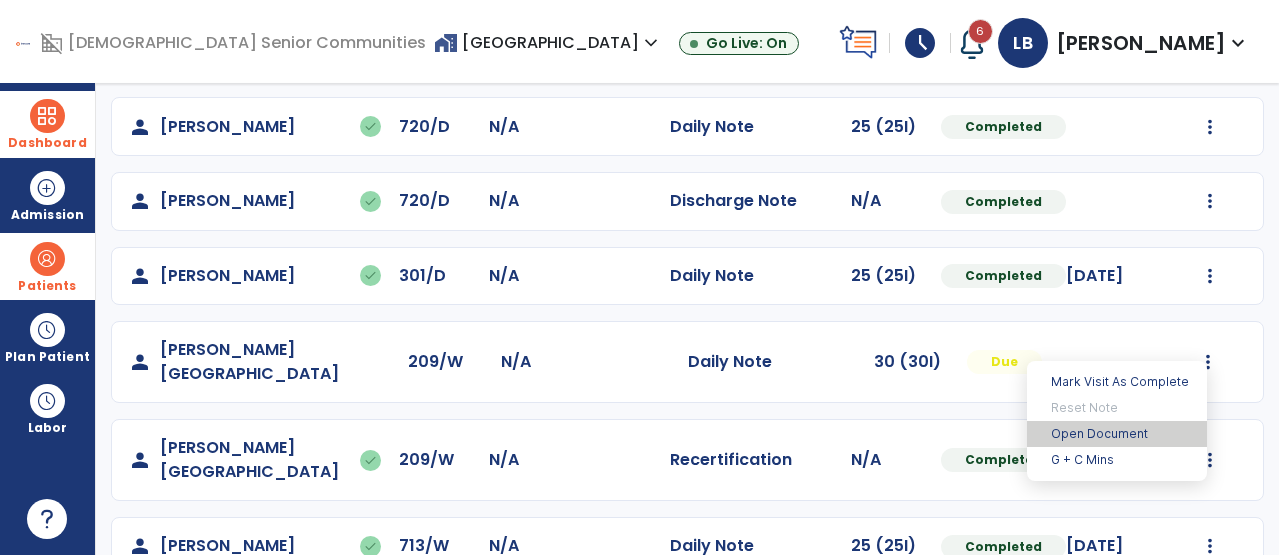 click on "Open Document" at bounding box center (1117, 434) 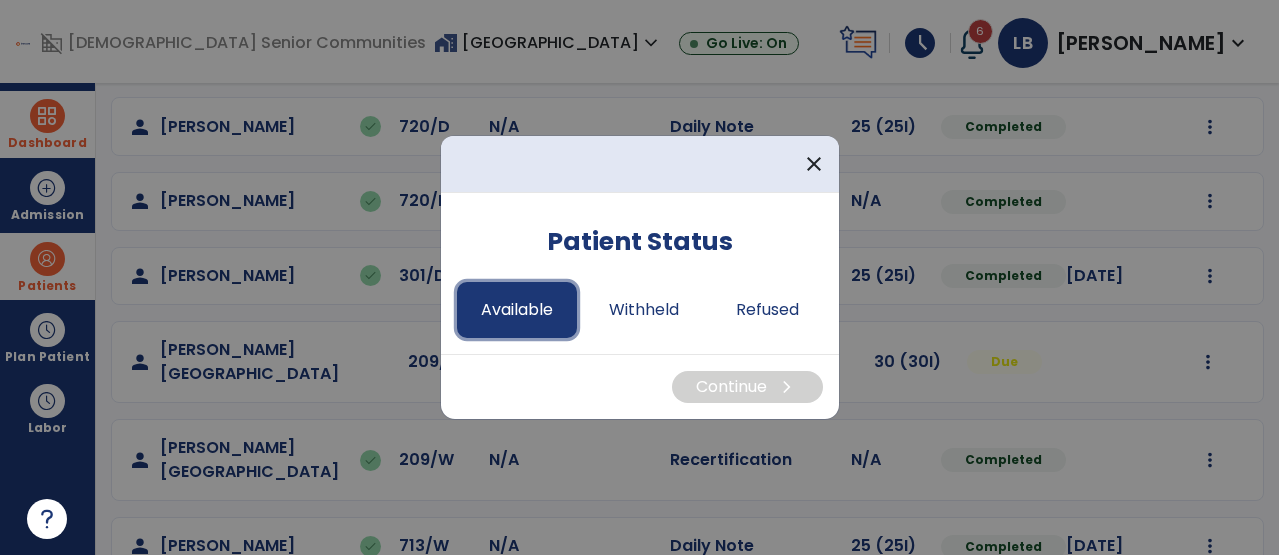click on "Available" at bounding box center (517, 310) 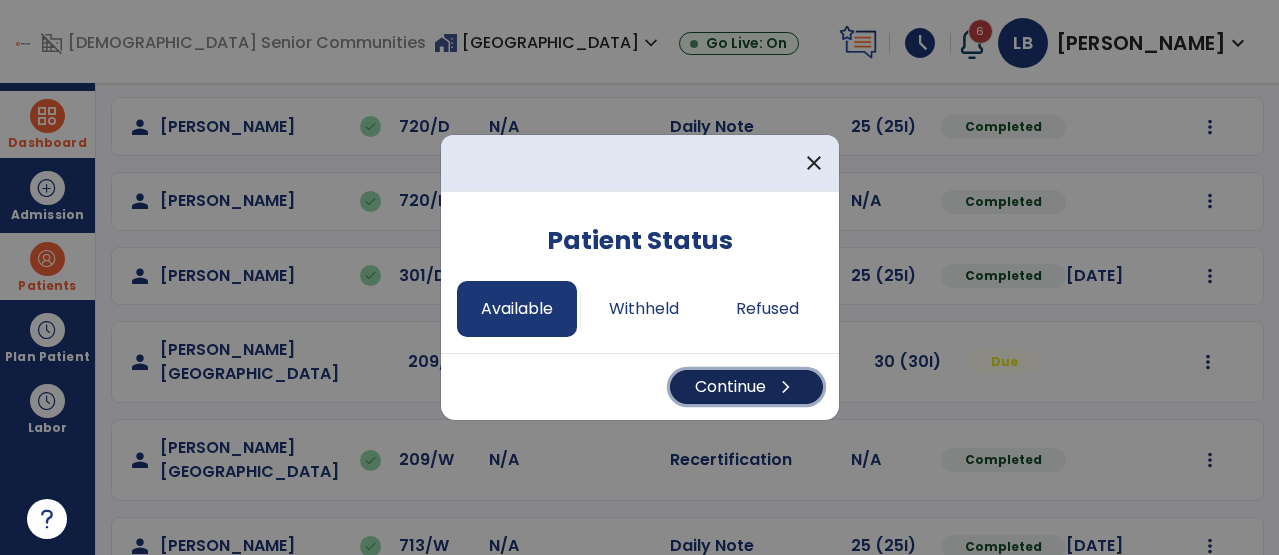 click on "Continue   chevron_right" at bounding box center (746, 387) 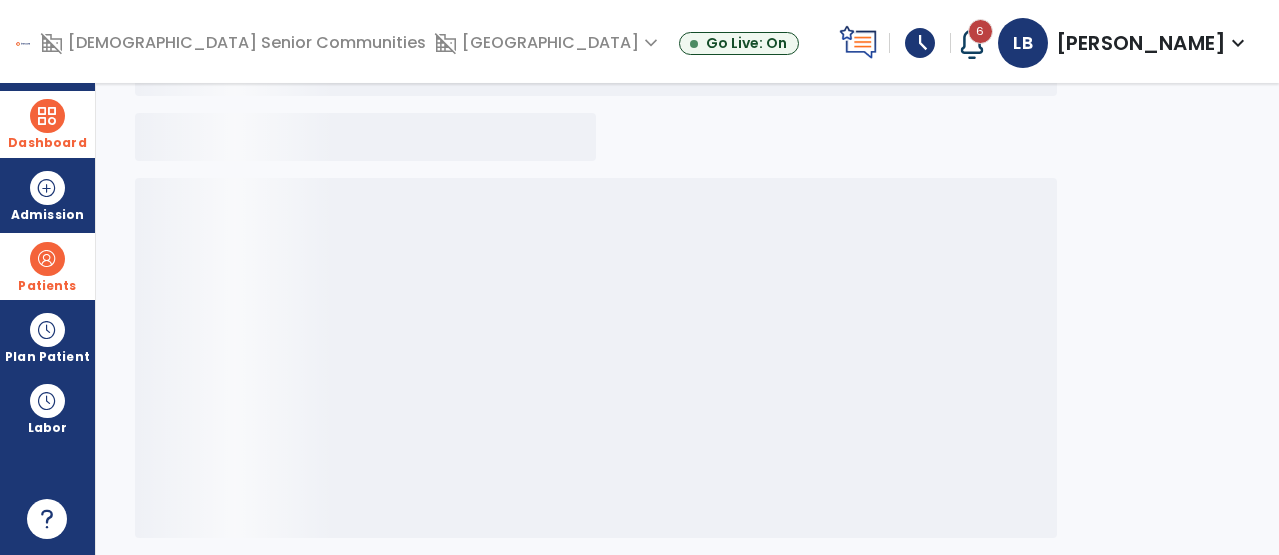 scroll, scrollTop: 370, scrollLeft: 0, axis: vertical 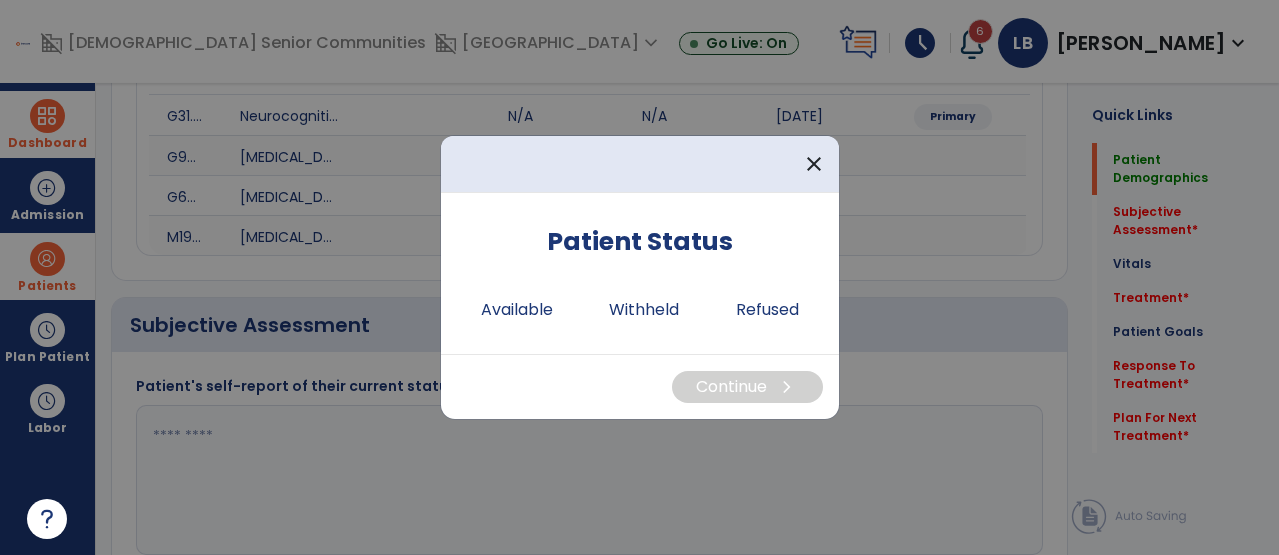 click at bounding box center [639, 277] 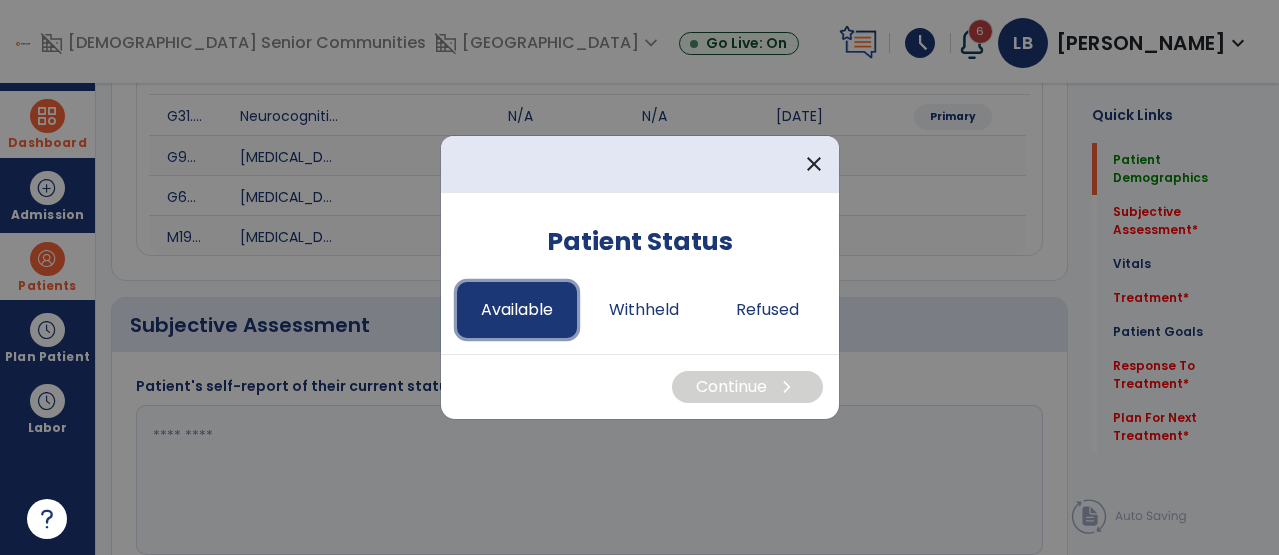 click on "Available" at bounding box center [517, 310] 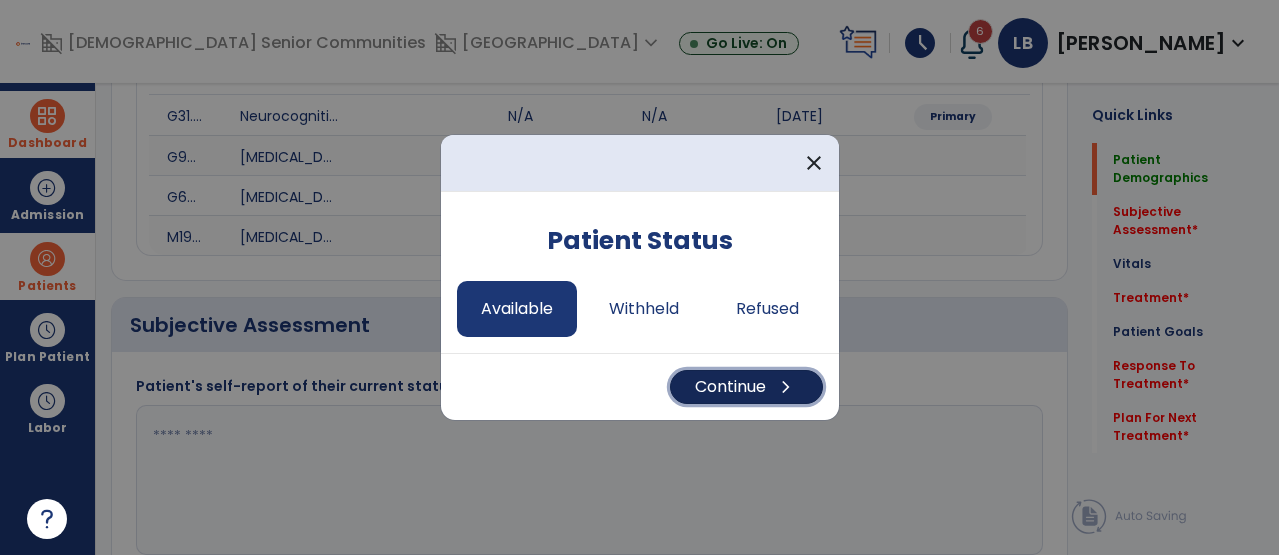 click on "Continue   chevron_right" at bounding box center (746, 387) 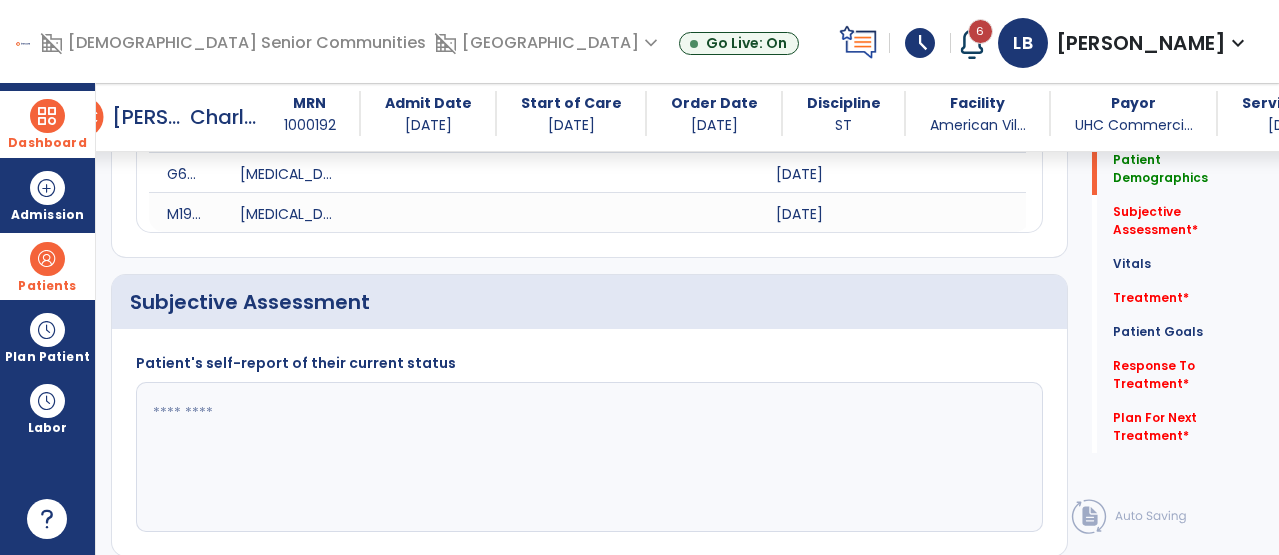 scroll, scrollTop: 425, scrollLeft: 0, axis: vertical 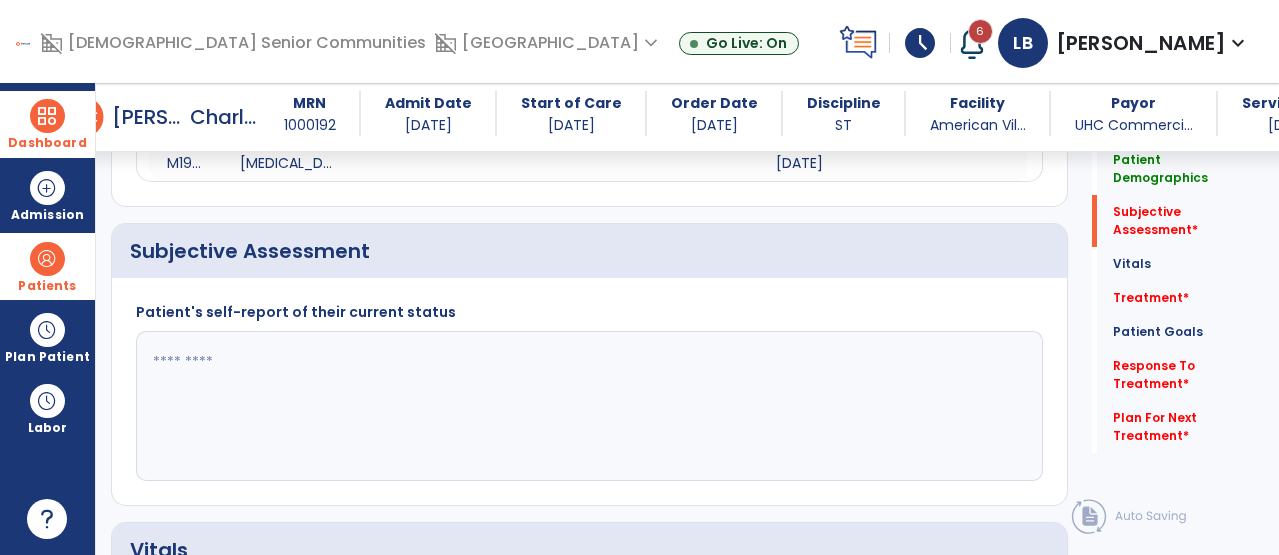 click 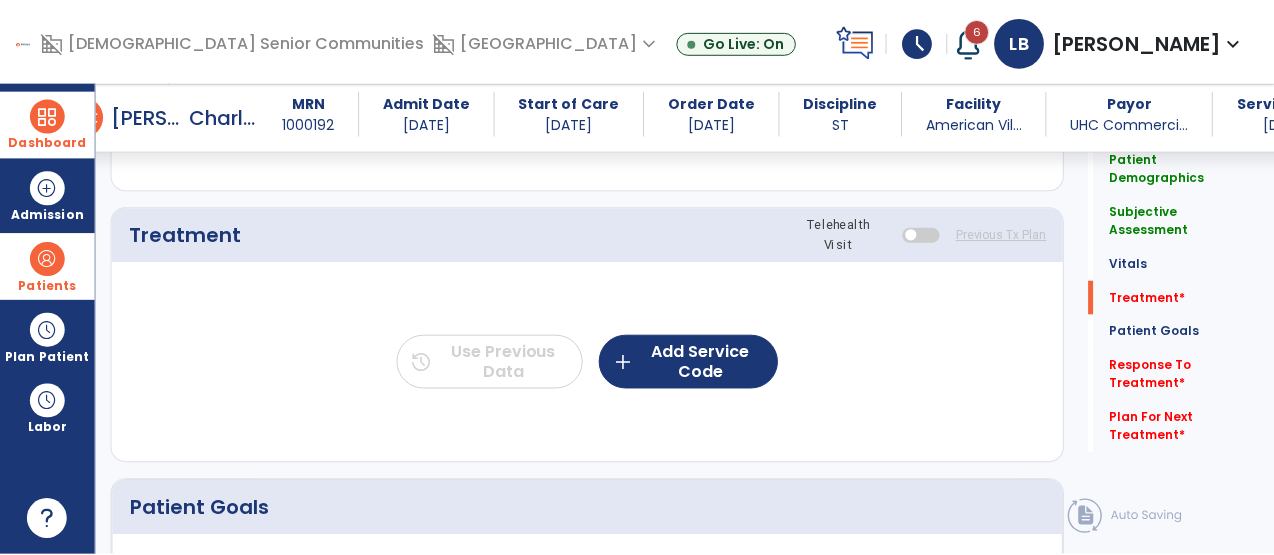 scroll, scrollTop: 1164, scrollLeft: 0, axis: vertical 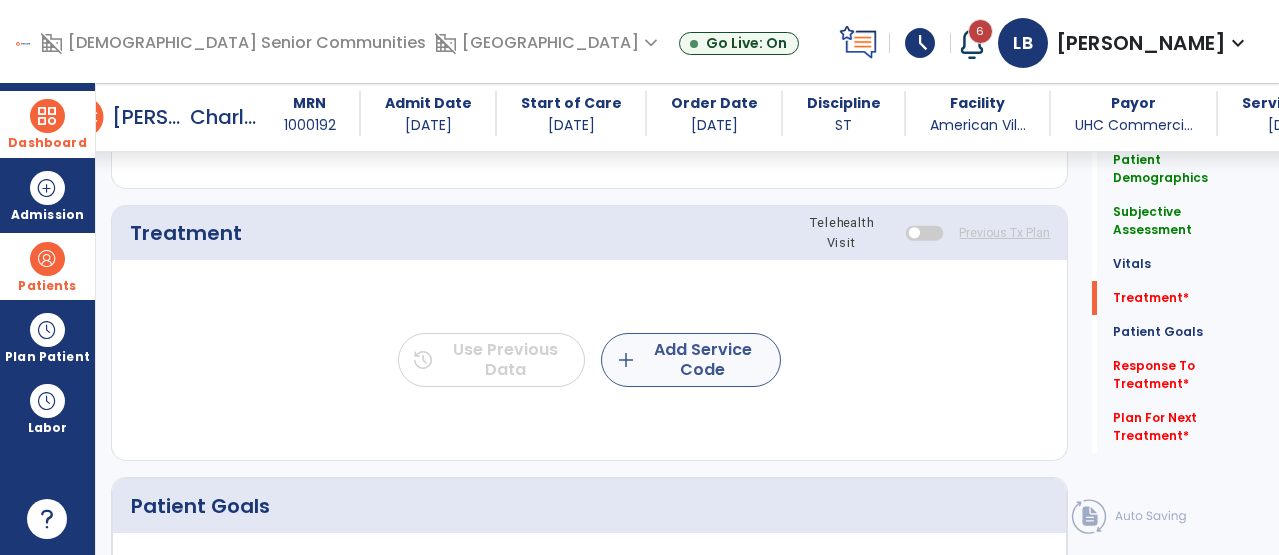 type on "**********" 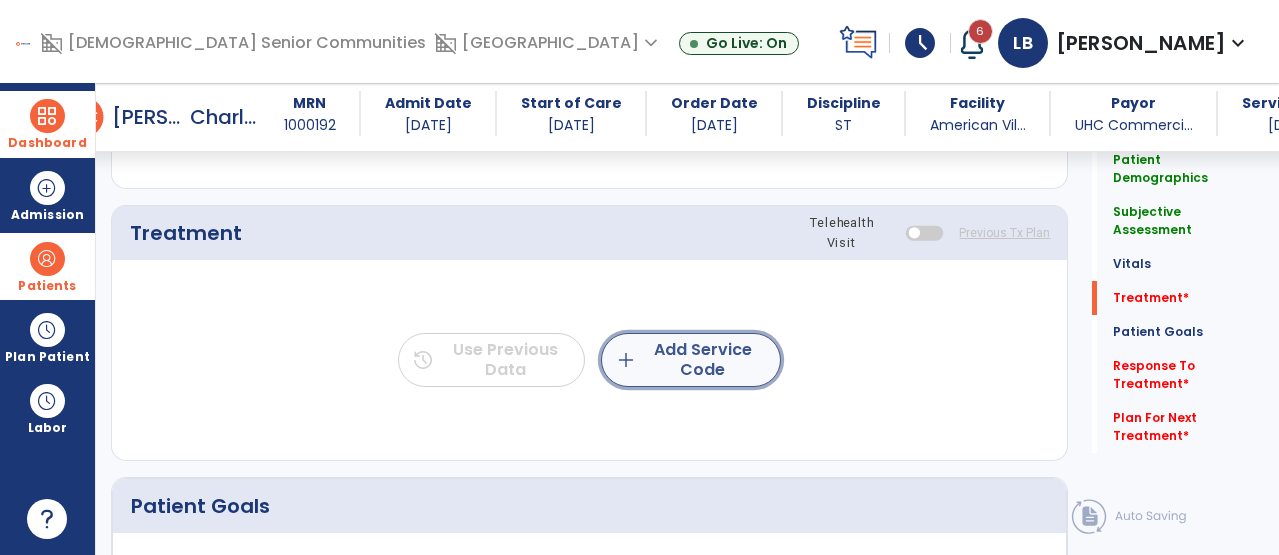 click on "add  Add Service Code" 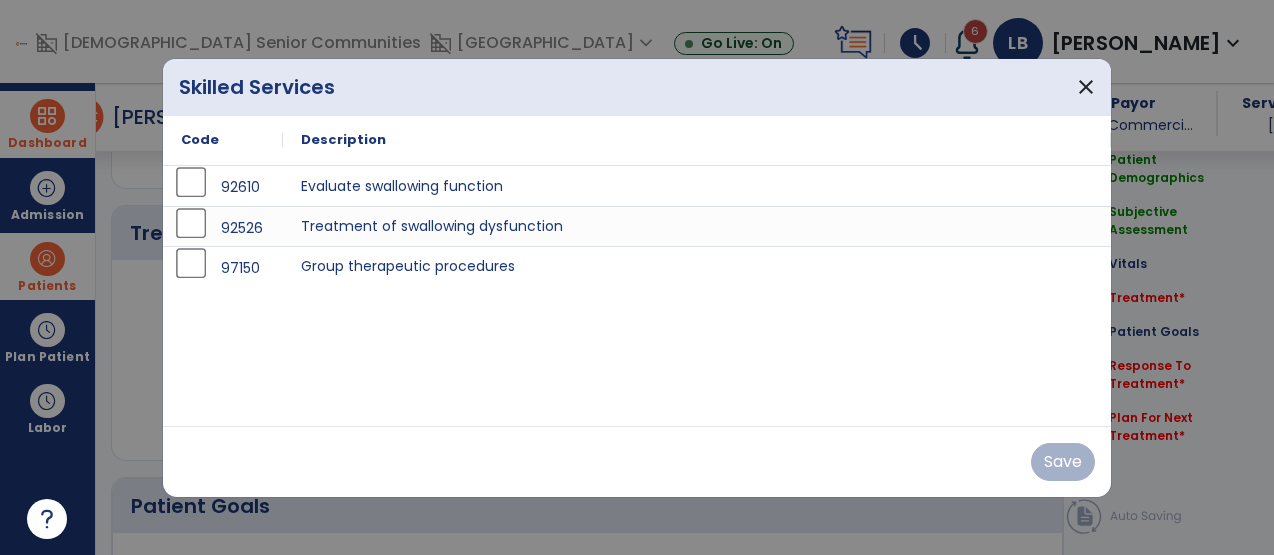 scroll, scrollTop: 1164, scrollLeft: 0, axis: vertical 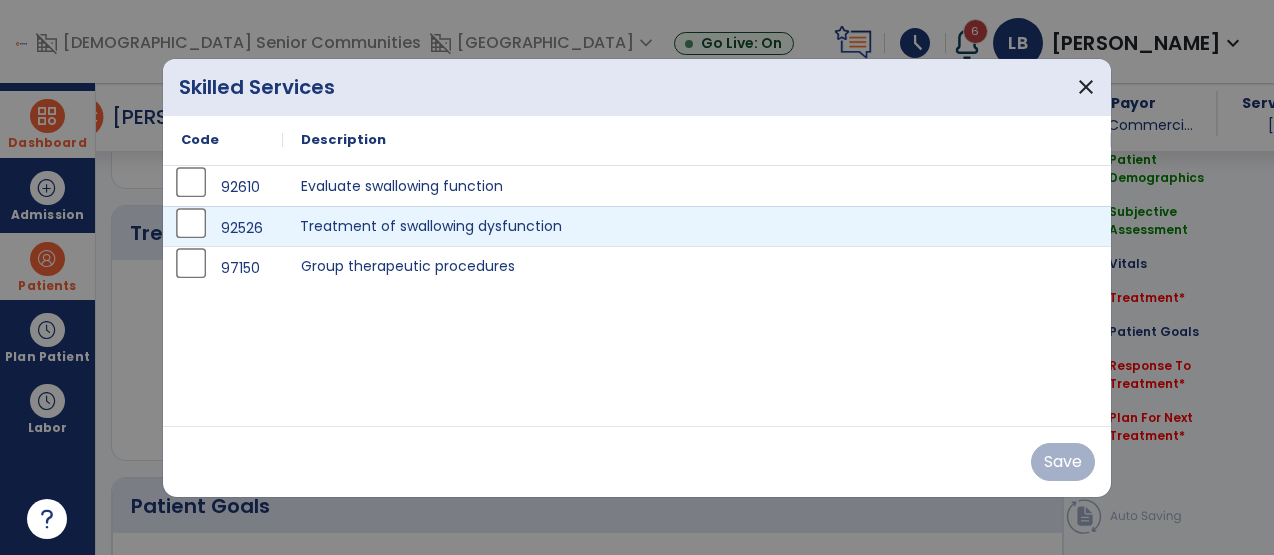 click on "Treatment of swallowing dysfunction" at bounding box center (697, 226) 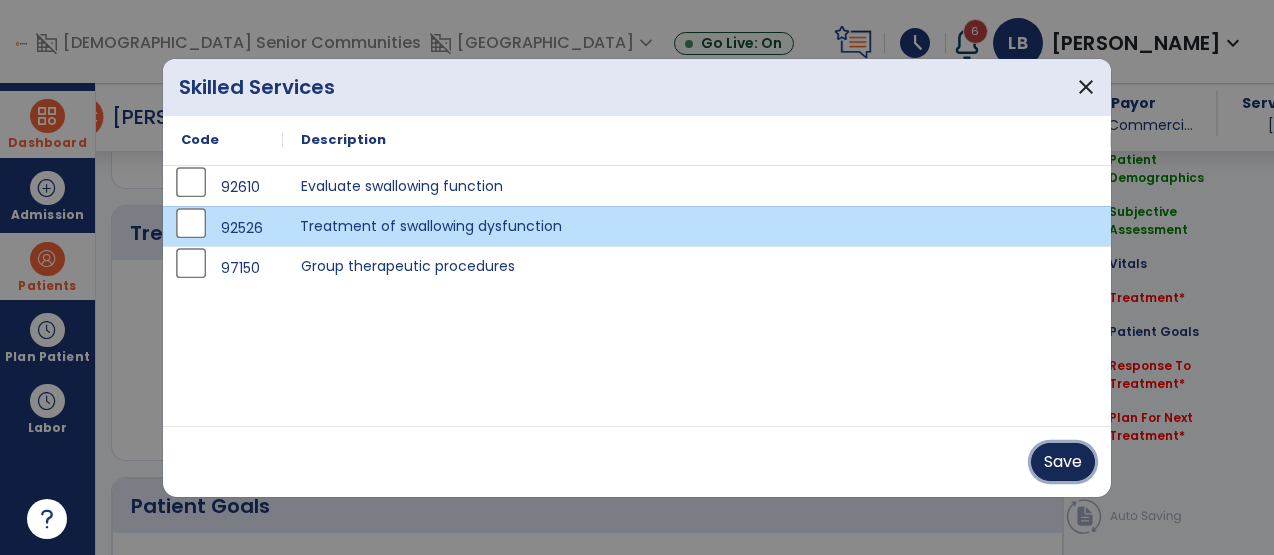click on "Save" at bounding box center (1063, 462) 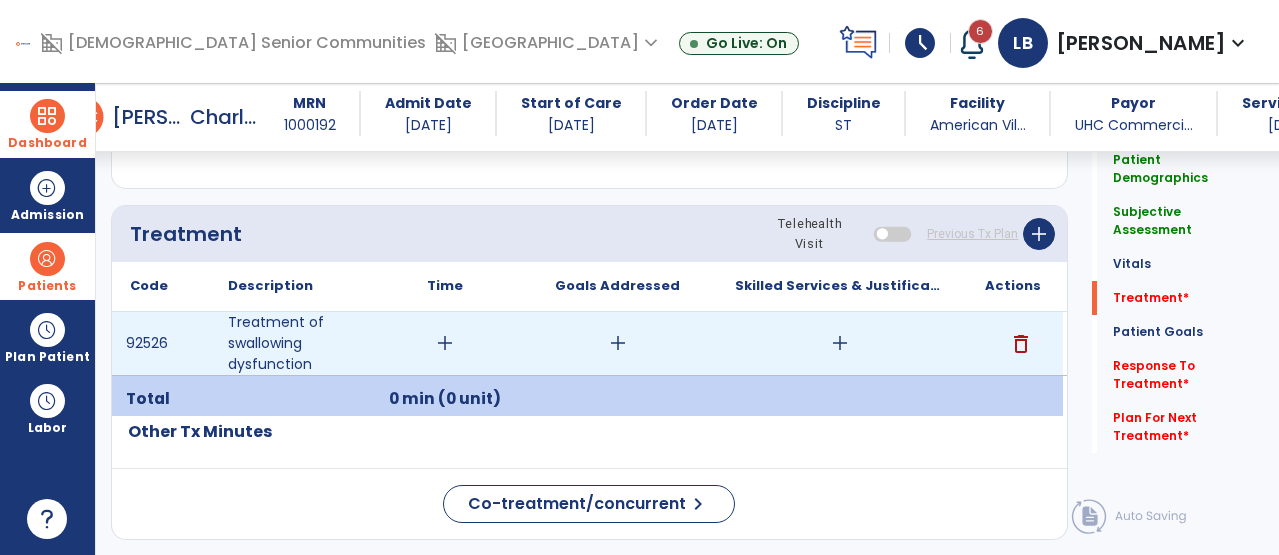 click on "add" at bounding box center (445, 343) 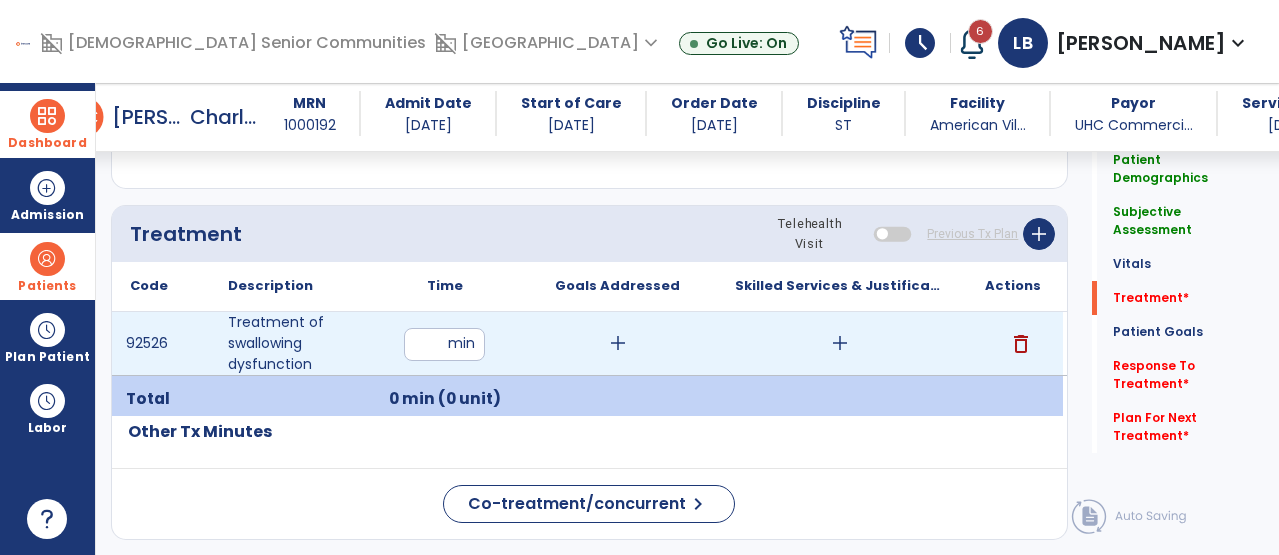 type on "**" 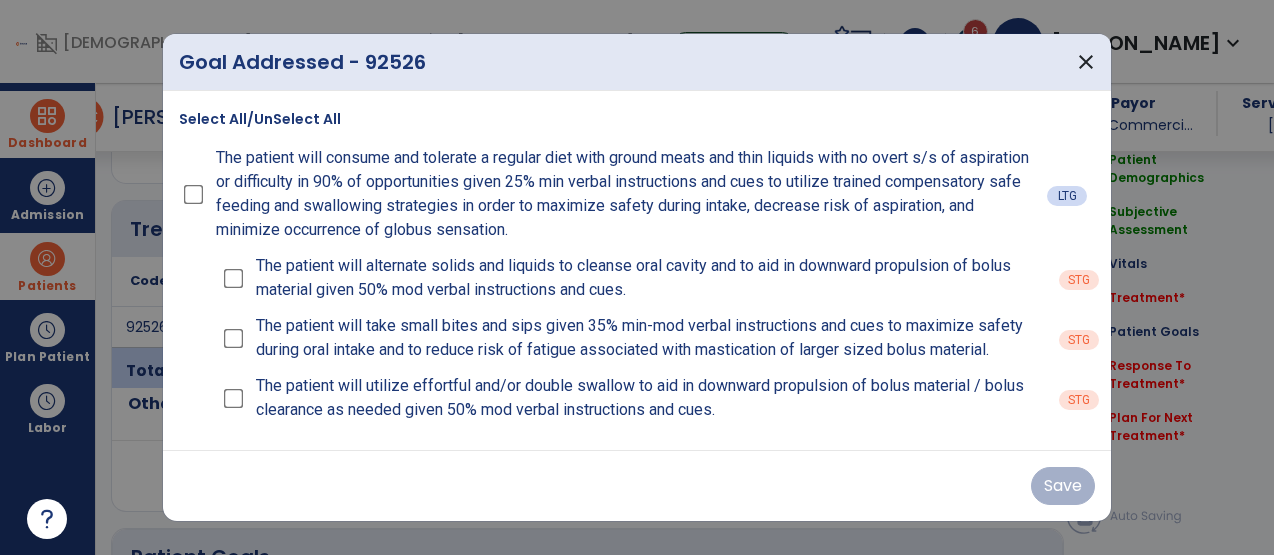 scroll, scrollTop: 1164, scrollLeft: 0, axis: vertical 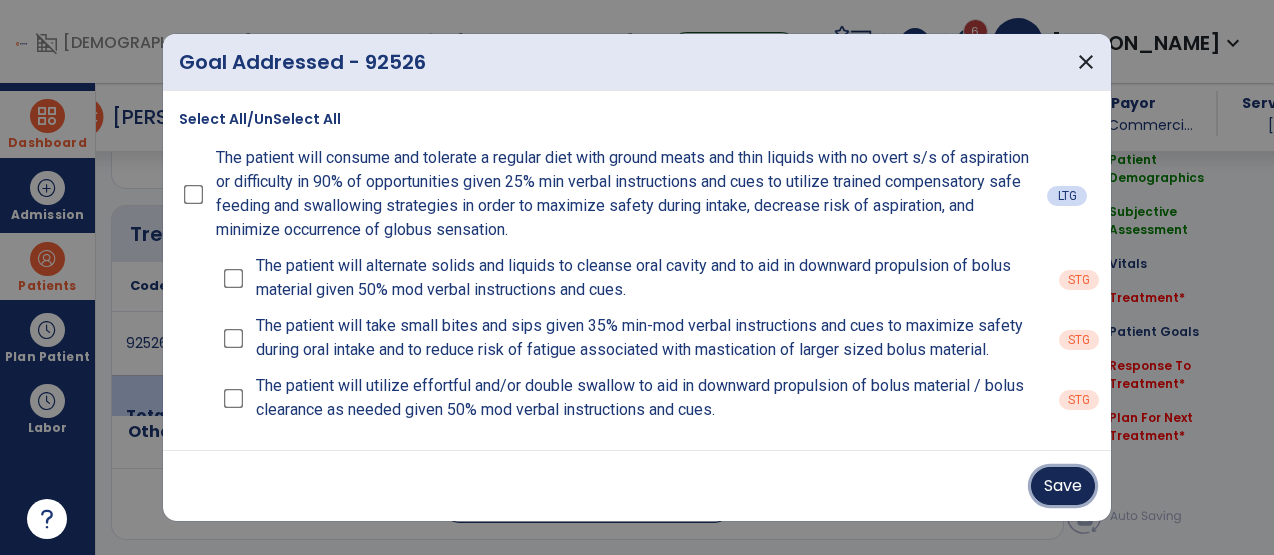 click on "Save" at bounding box center (1063, 486) 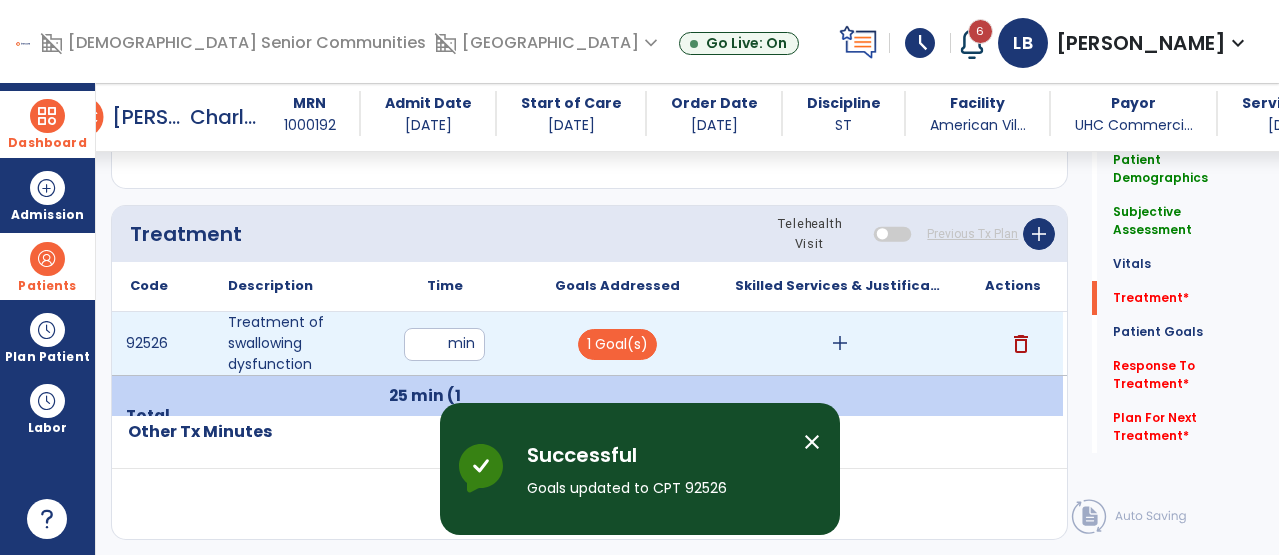 click on "add" at bounding box center (840, 343) 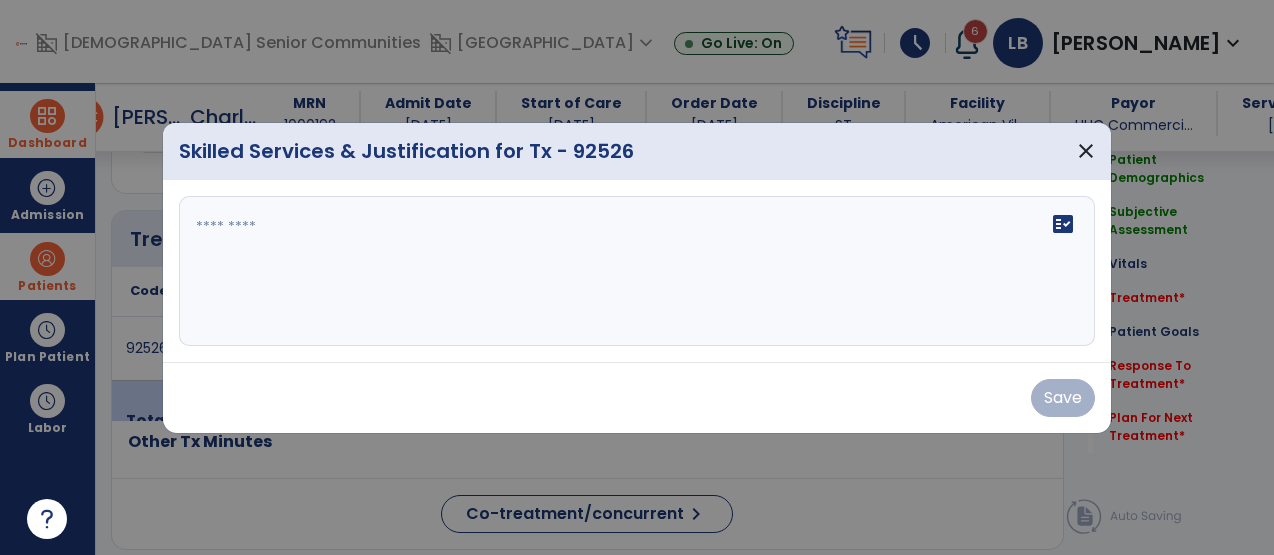 scroll, scrollTop: 1164, scrollLeft: 0, axis: vertical 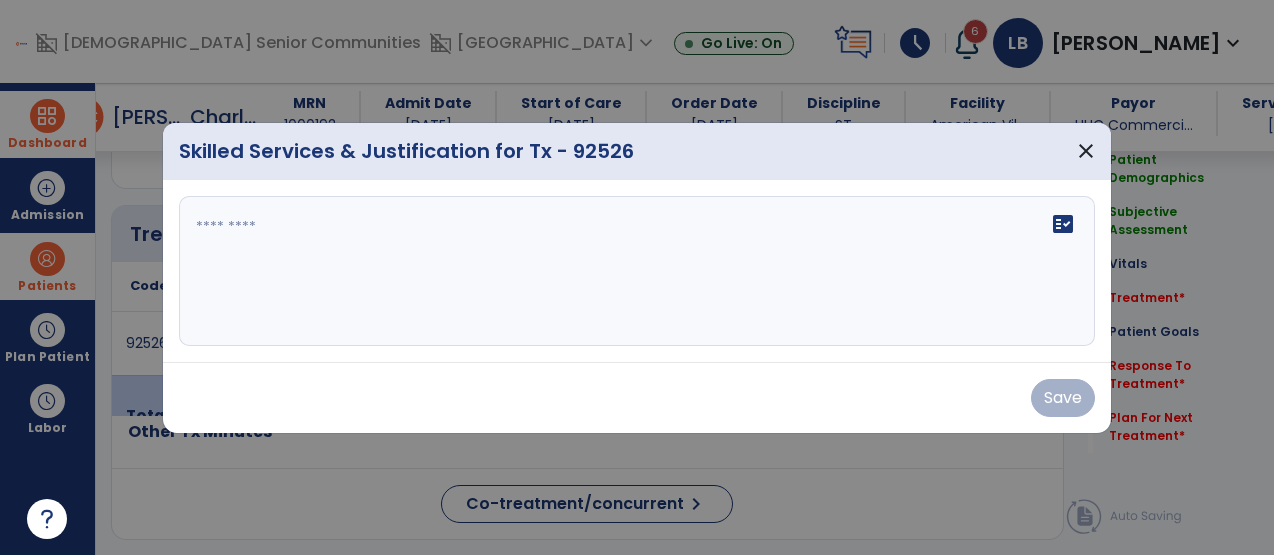 click on "fact_check" at bounding box center [637, 271] 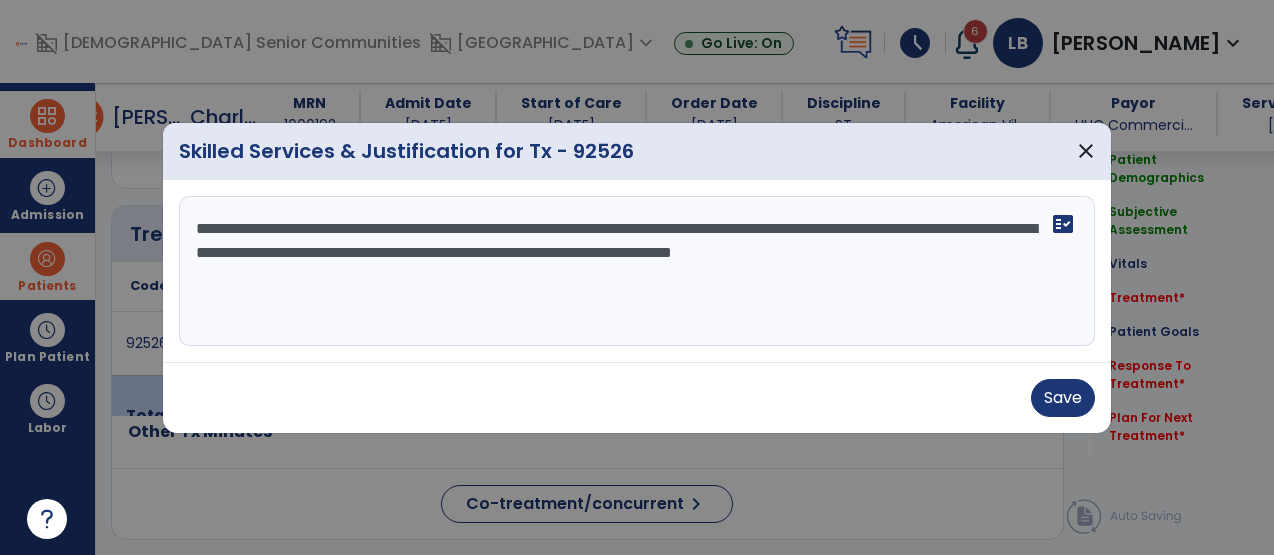 click on "**********" at bounding box center (637, 271) 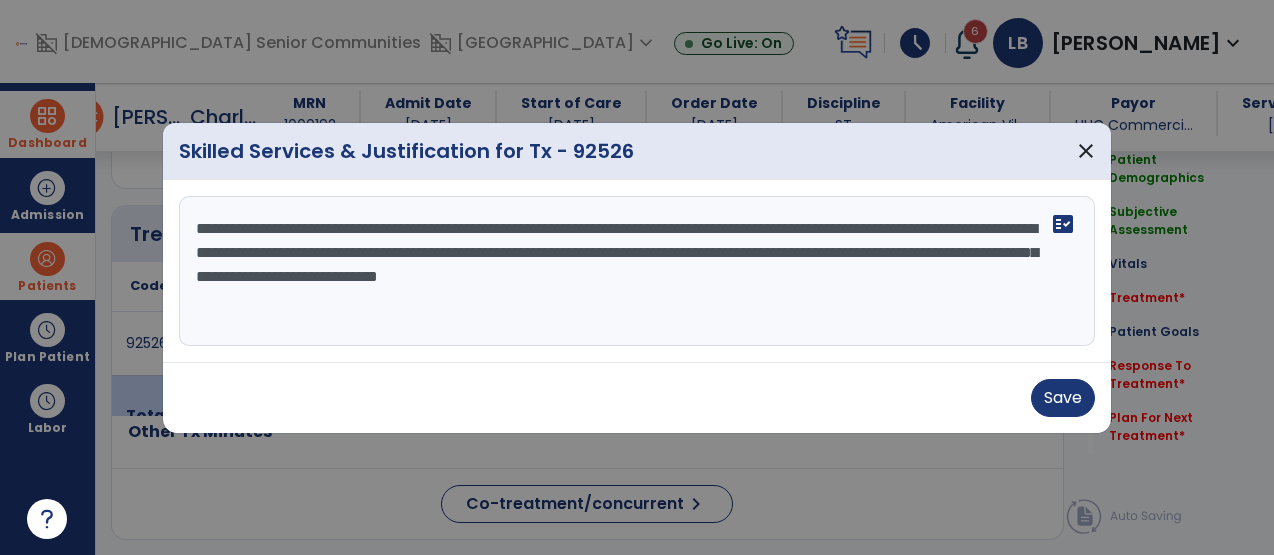 type on "**********" 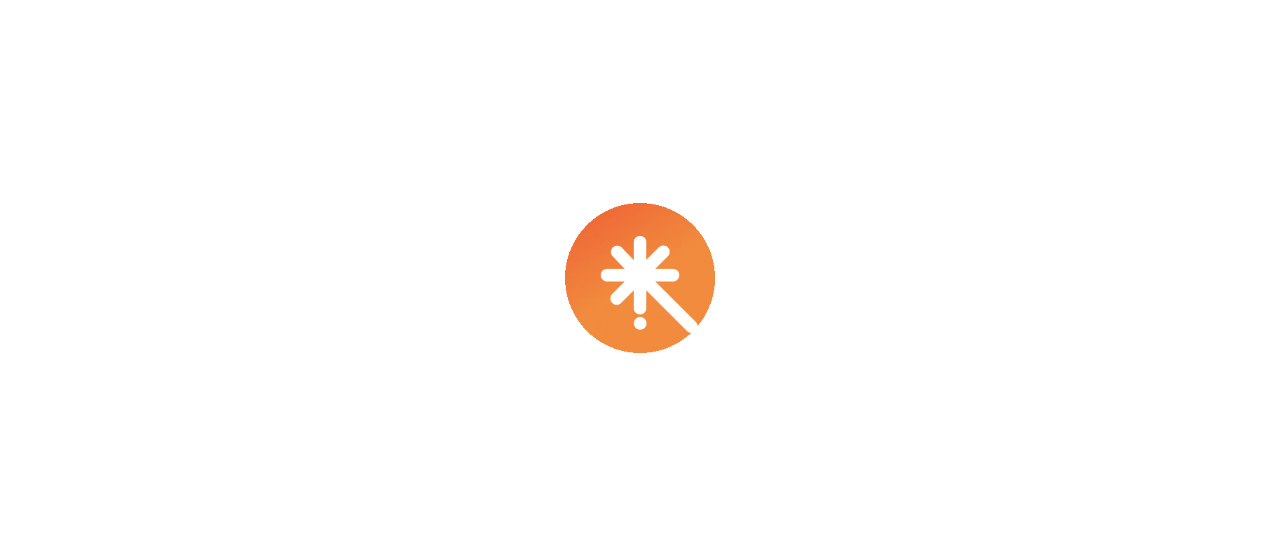 scroll, scrollTop: 0, scrollLeft: 0, axis: both 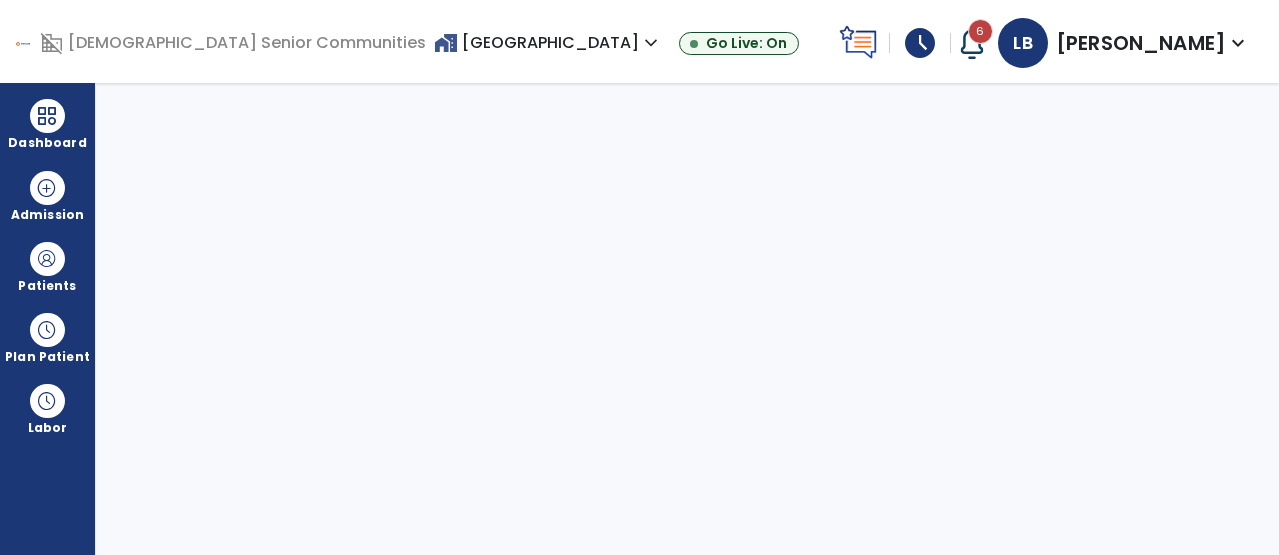 select on "****" 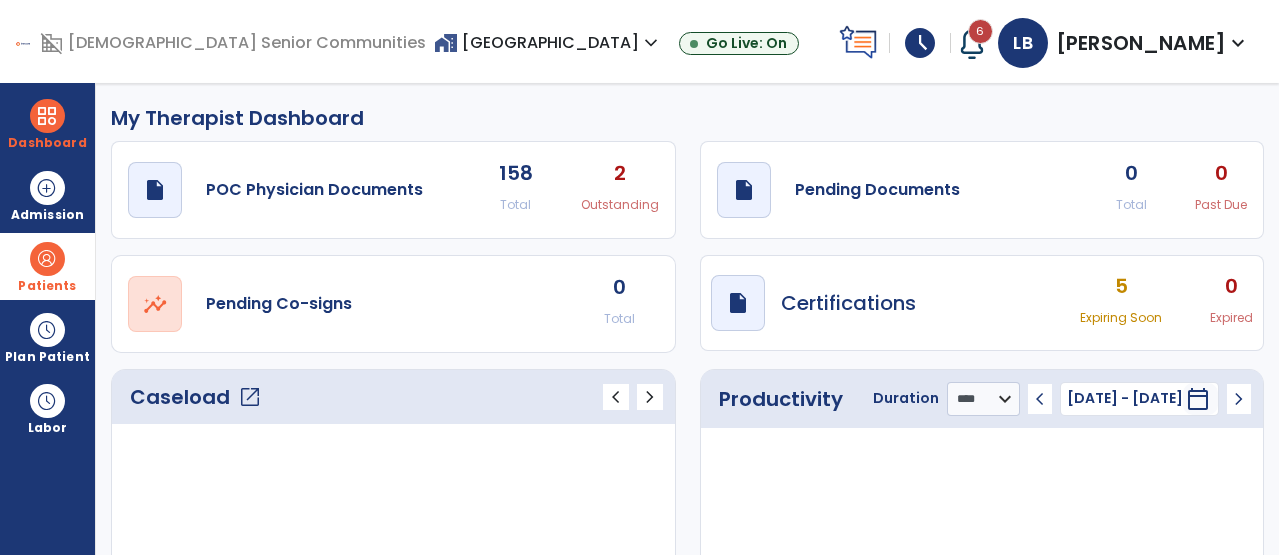click at bounding box center (47, 259) 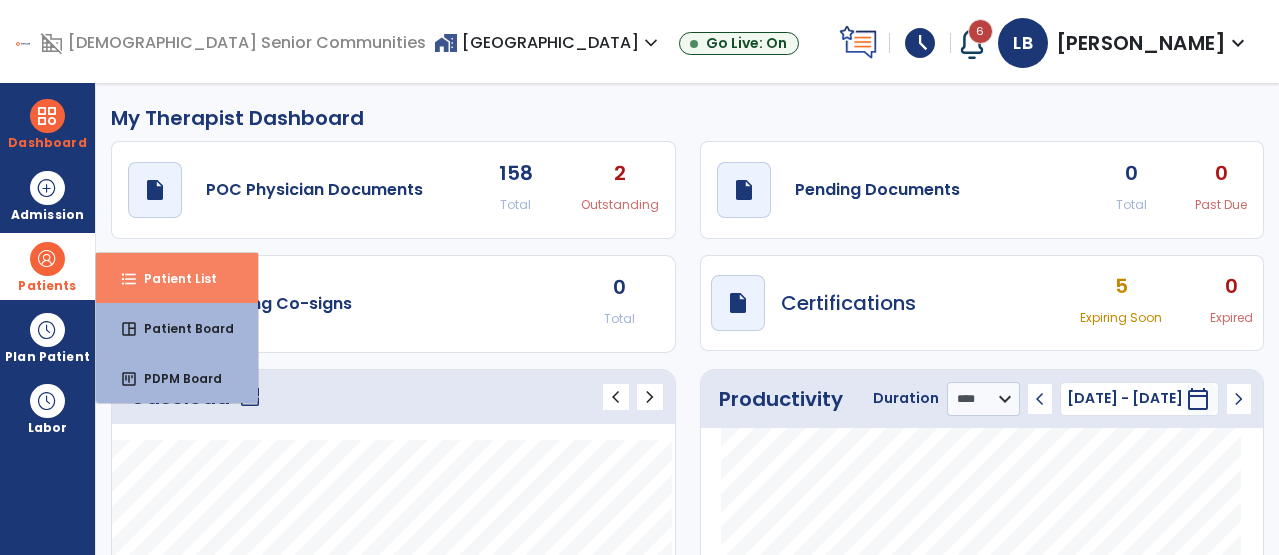 click on "format_list_bulleted  Patient List" at bounding box center (177, 278) 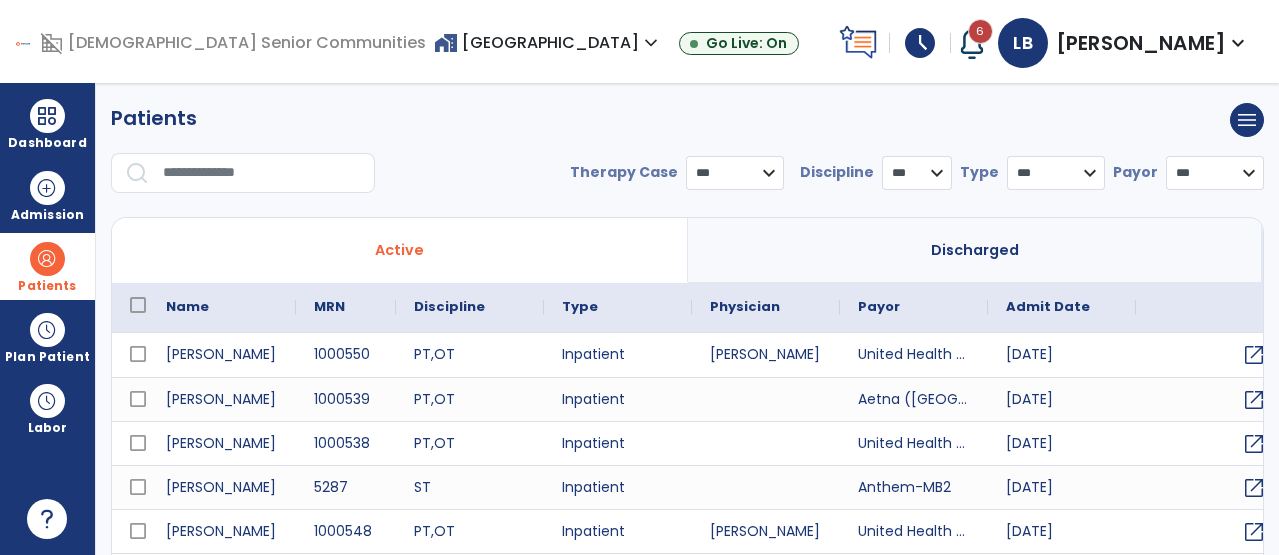 select on "***" 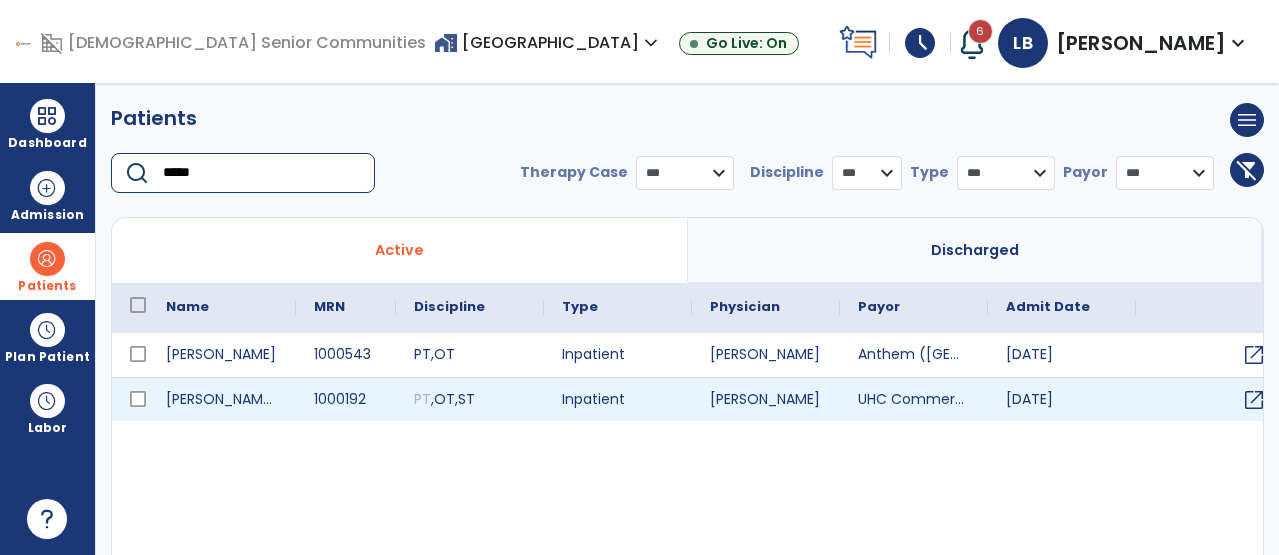 type on "*****" 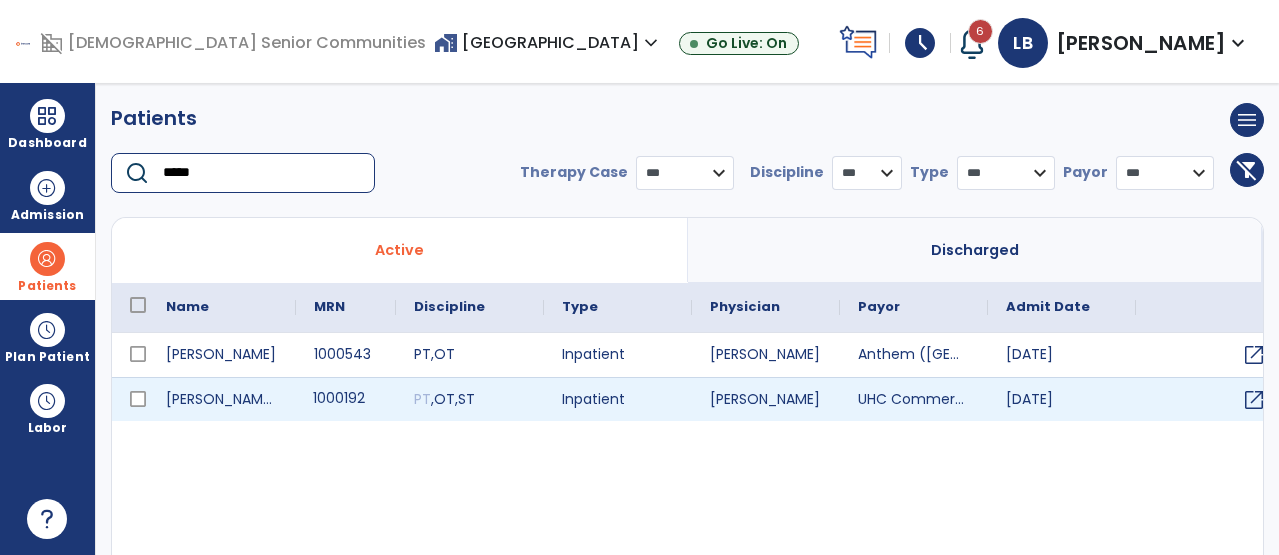 click on "1000192" at bounding box center (346, 399) 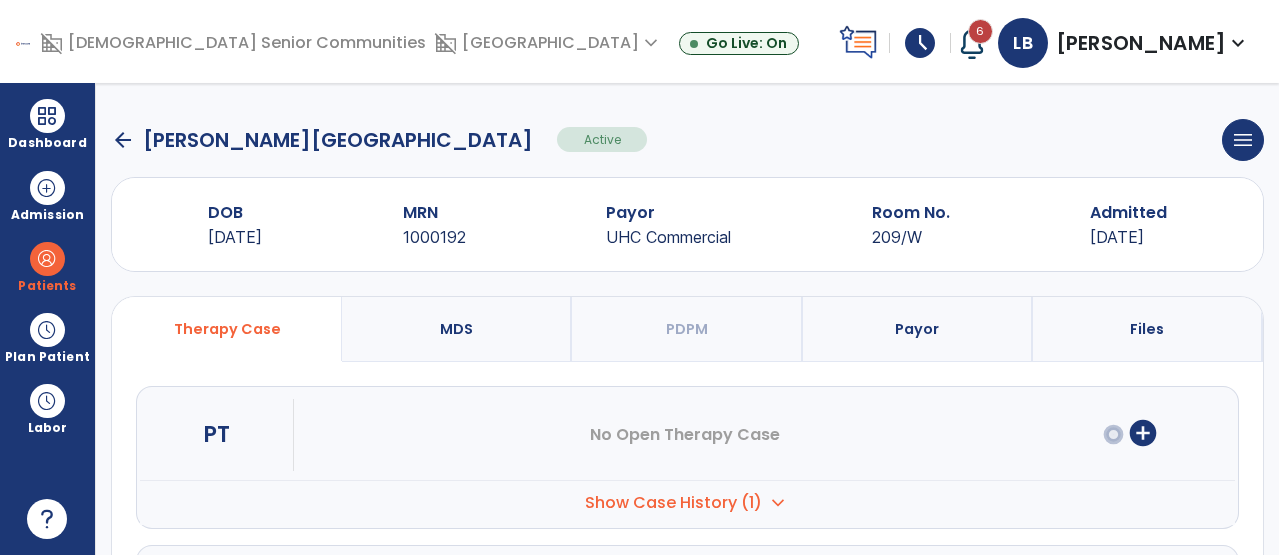 scroll, scrollTop: 341, scrollLeft: 0, axis: vertical 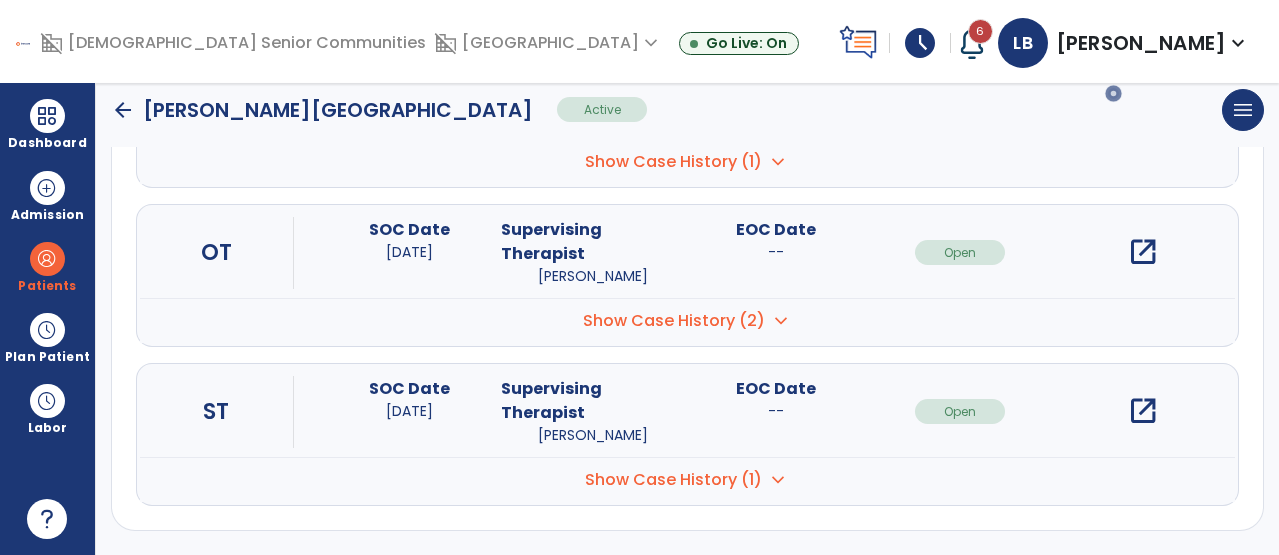 click on "open_in_new" at bounding box center (1143, 411) 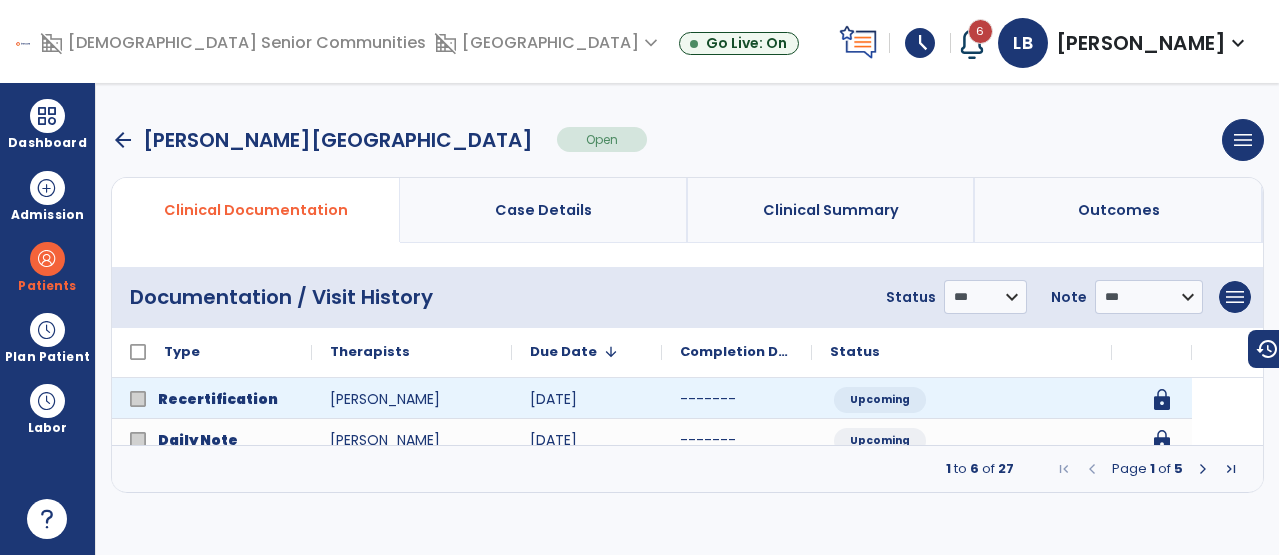 scroll, scrollTop: 0, scrollLeft: 0, axis: both 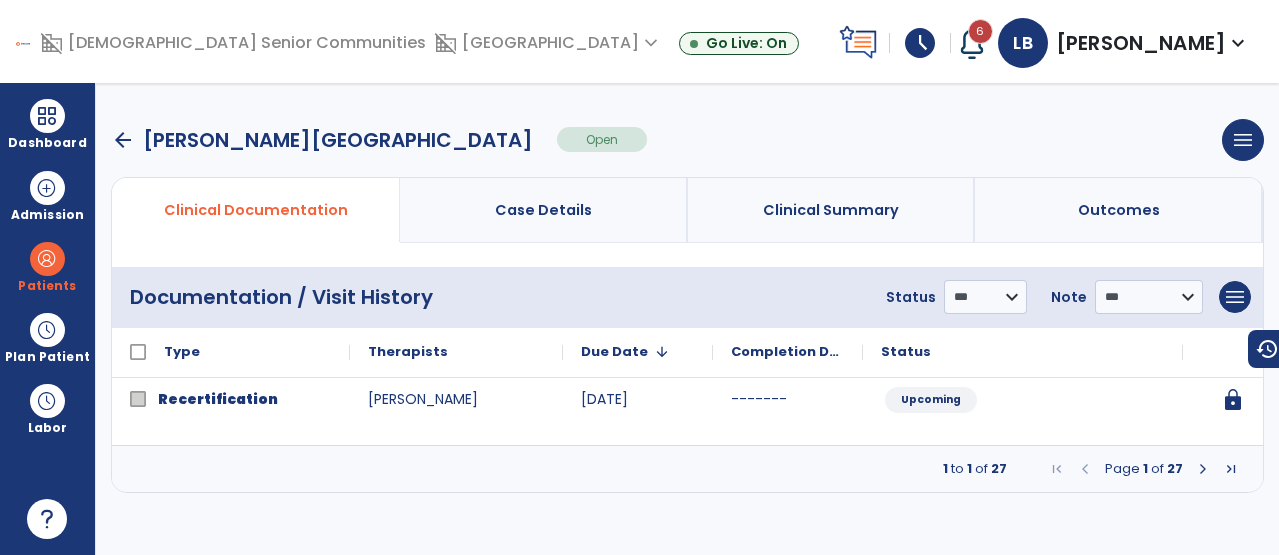 click at bounding box center [1203, 469] 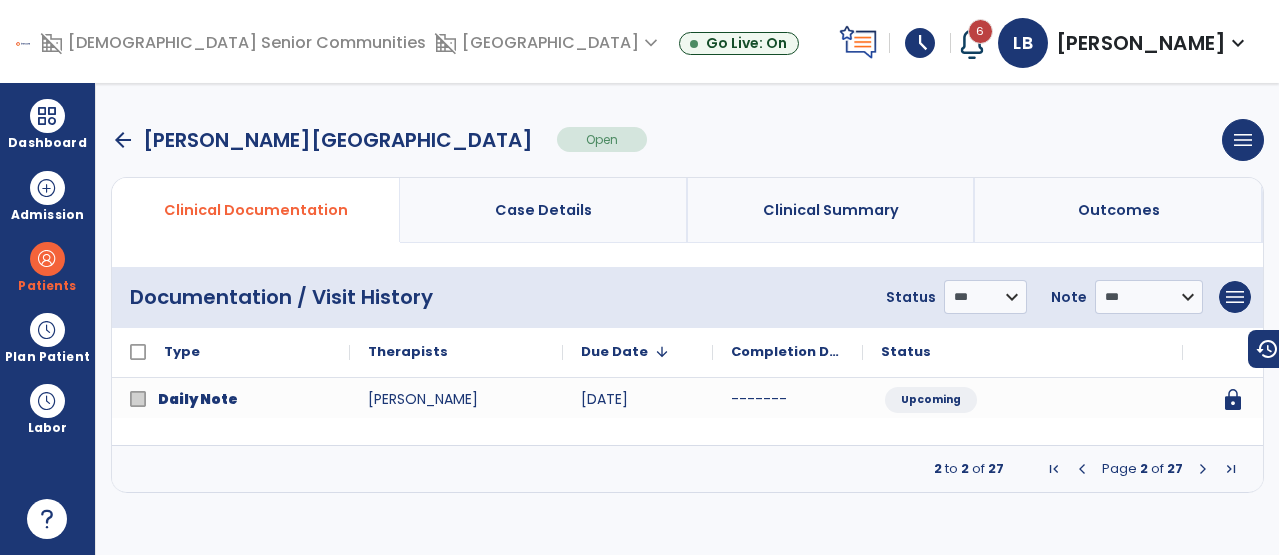 click at bounding box center (1203, 469) 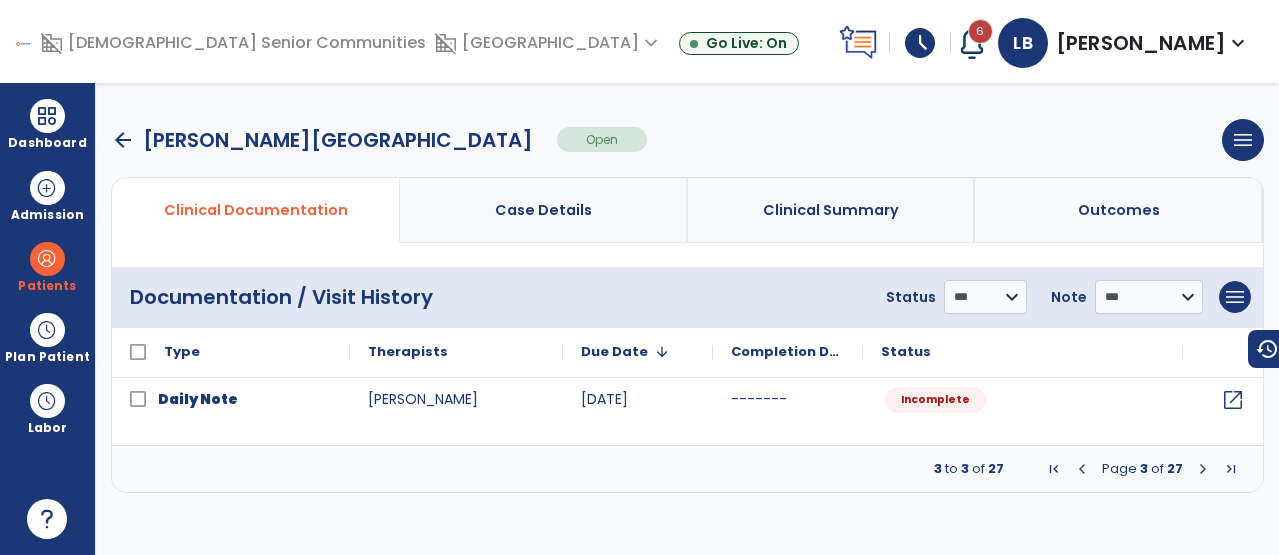 click at bounding box center (1082, 469) 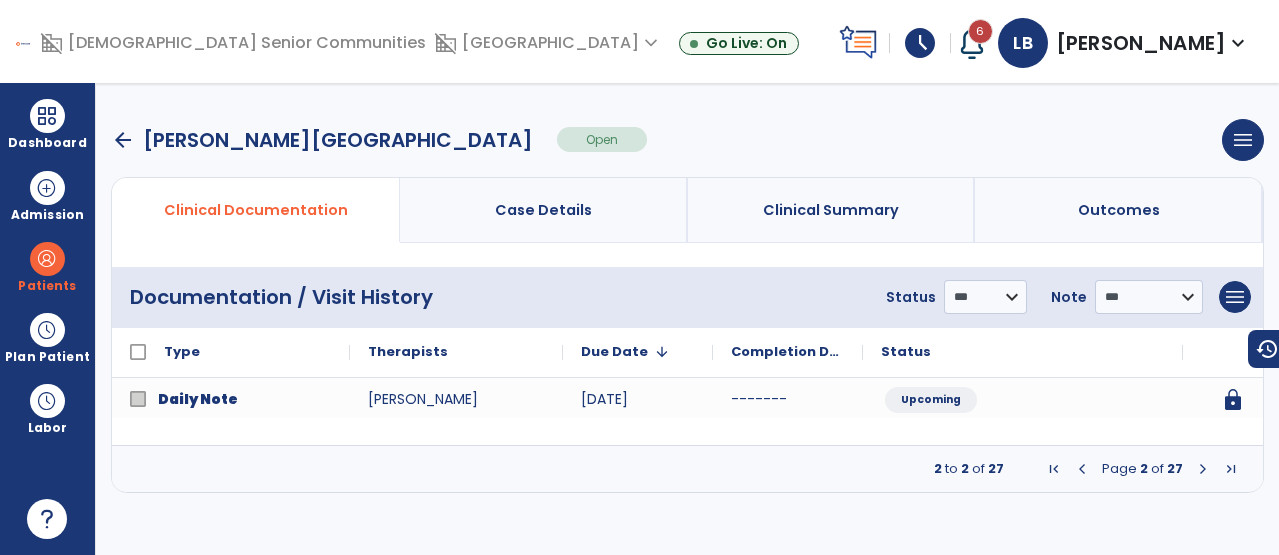 click at bounding box center [1203, 469] 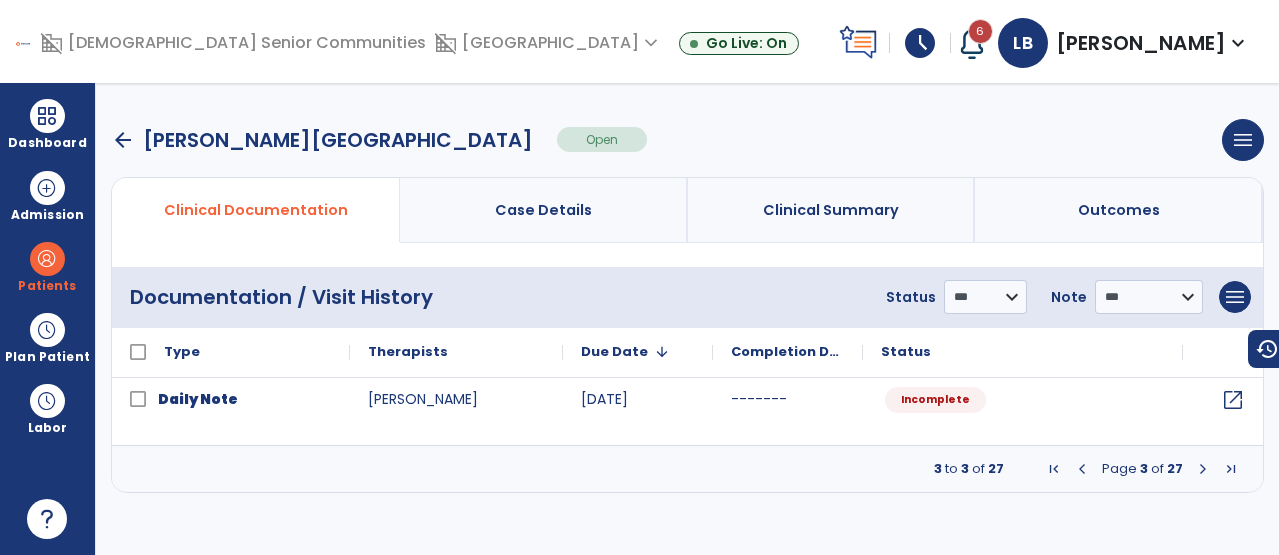 click at bounding box center (1203, 469) 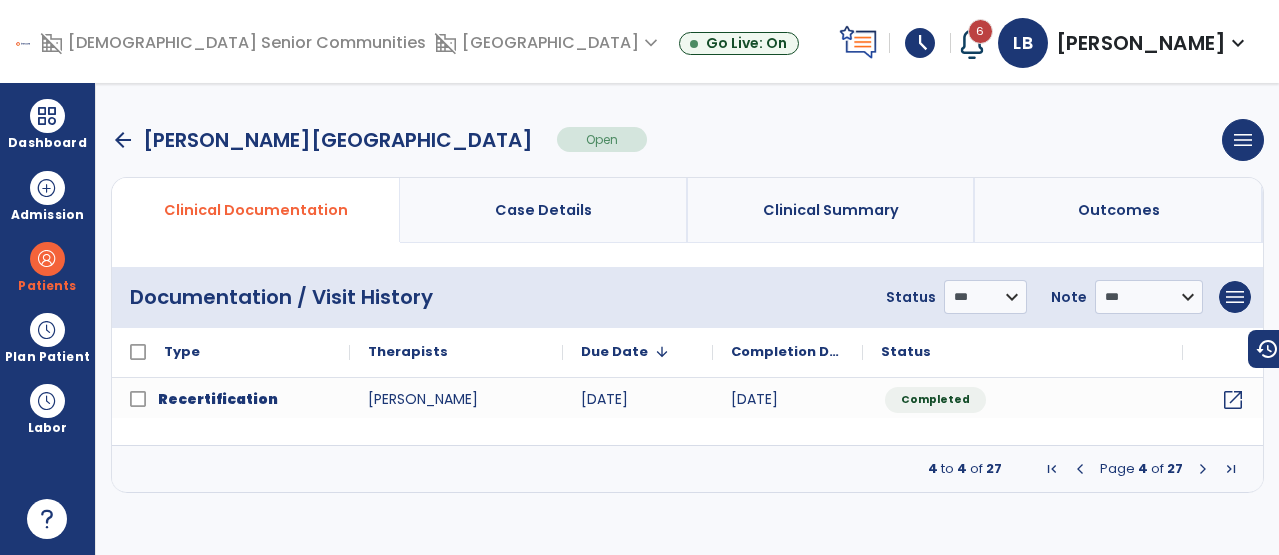click at bounding box center (1203, 469) 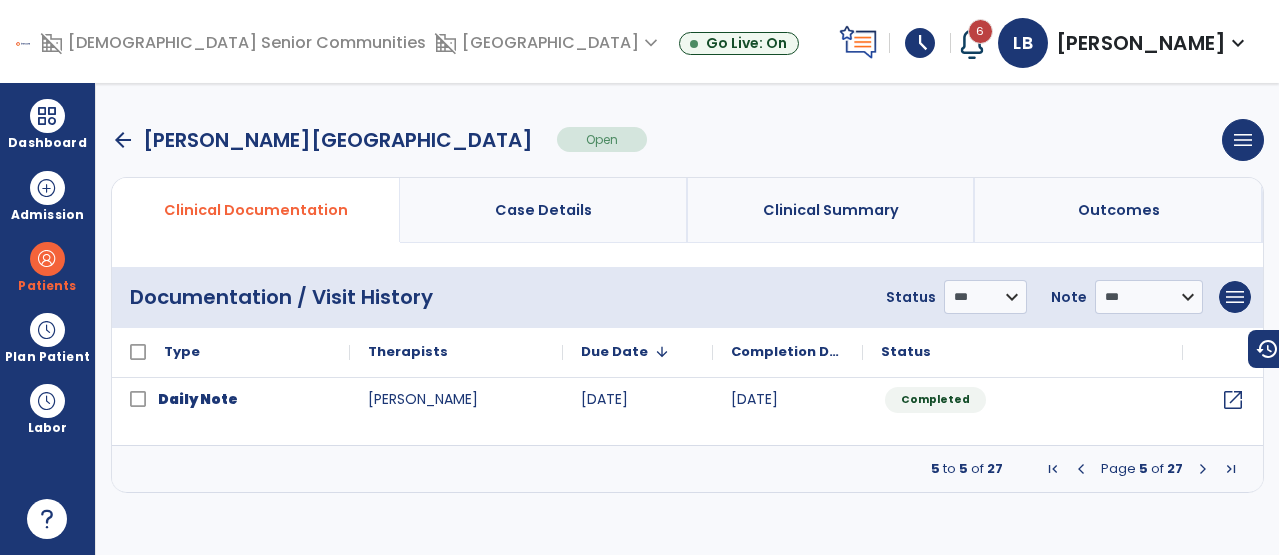 click at bounding box center [1203, 469] 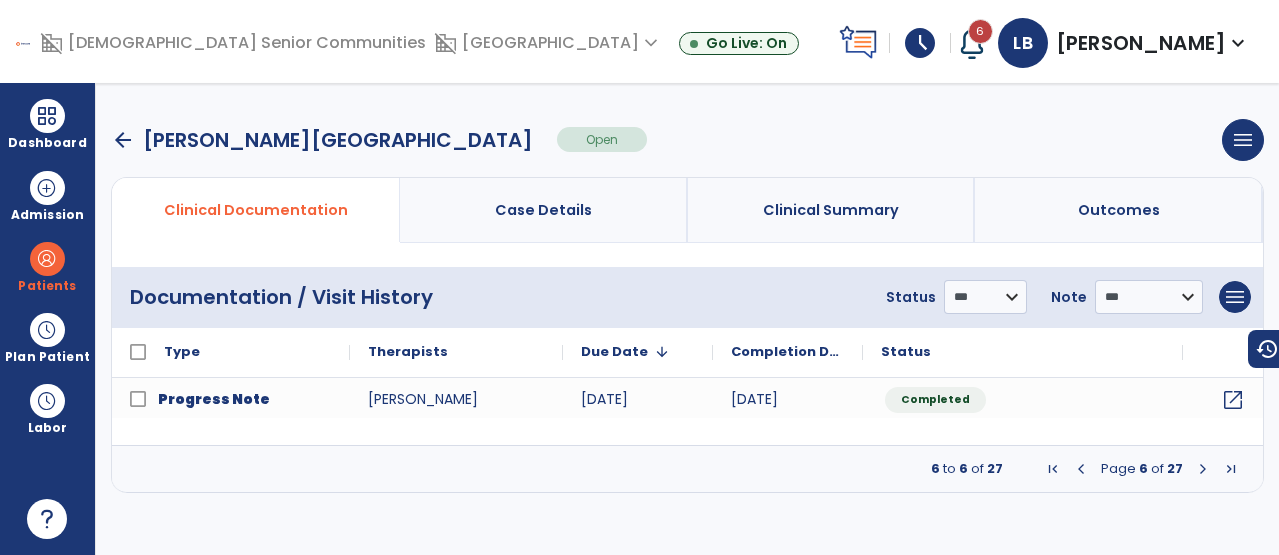 click at bounding box center (1081, 469) 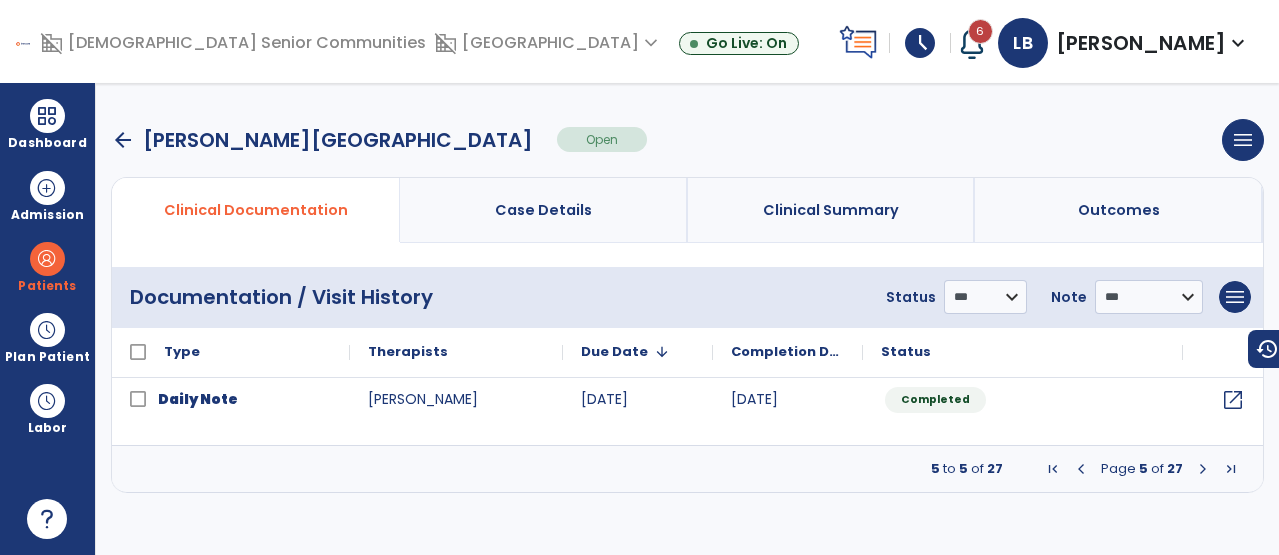 click on "Page
5
of
27" at bounding box center [1142, 469] 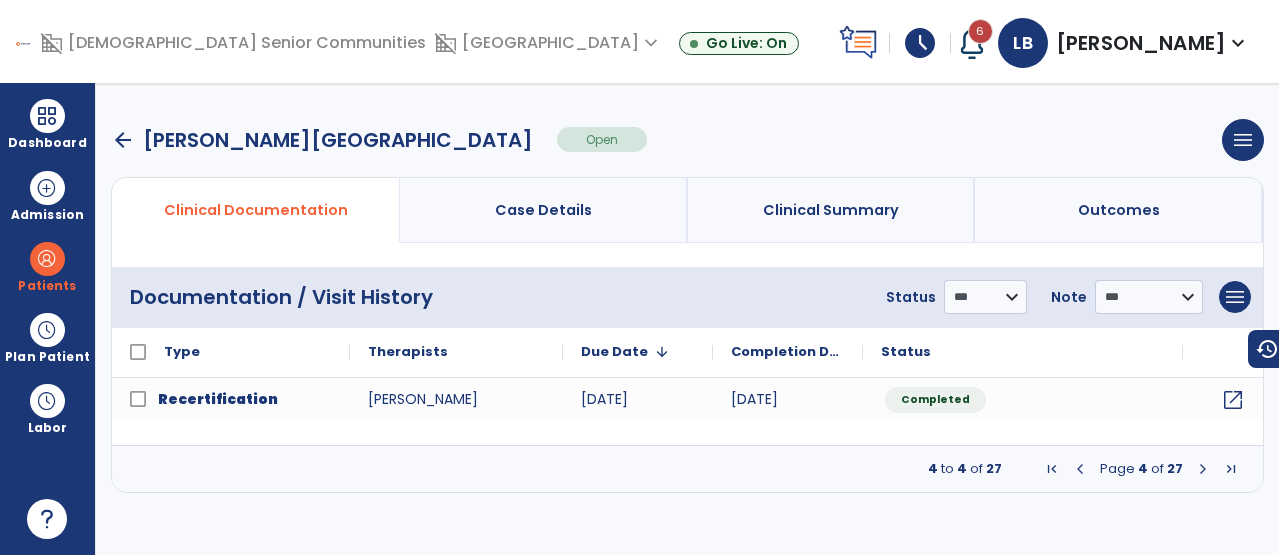 click on "Page
4
of
27" at bounding box center [1141, 469] 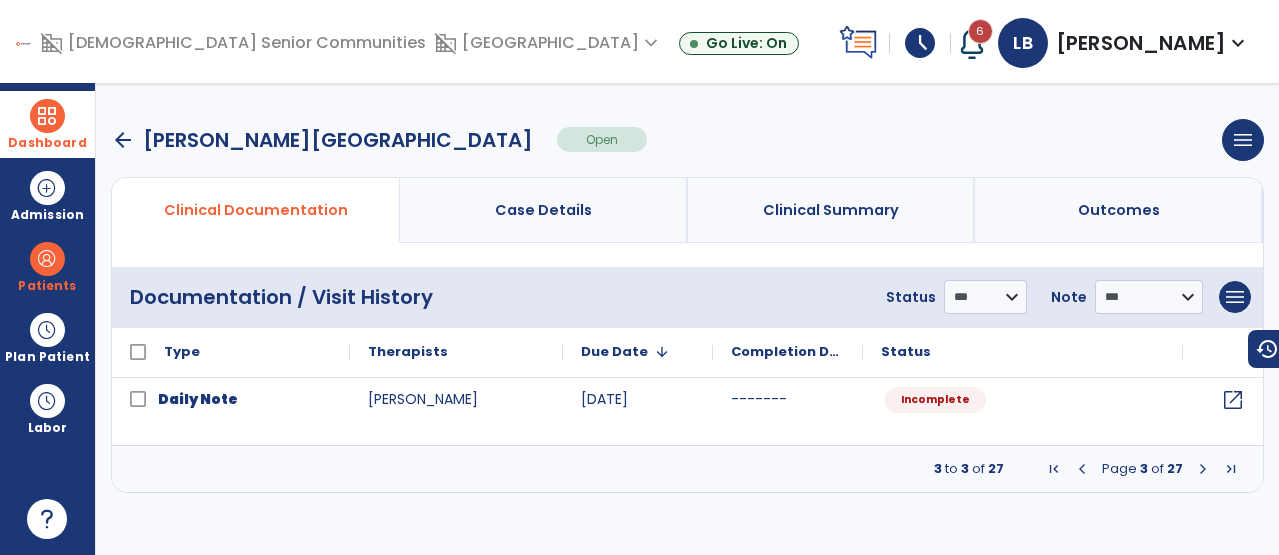 click at bounding box center (47, 116) 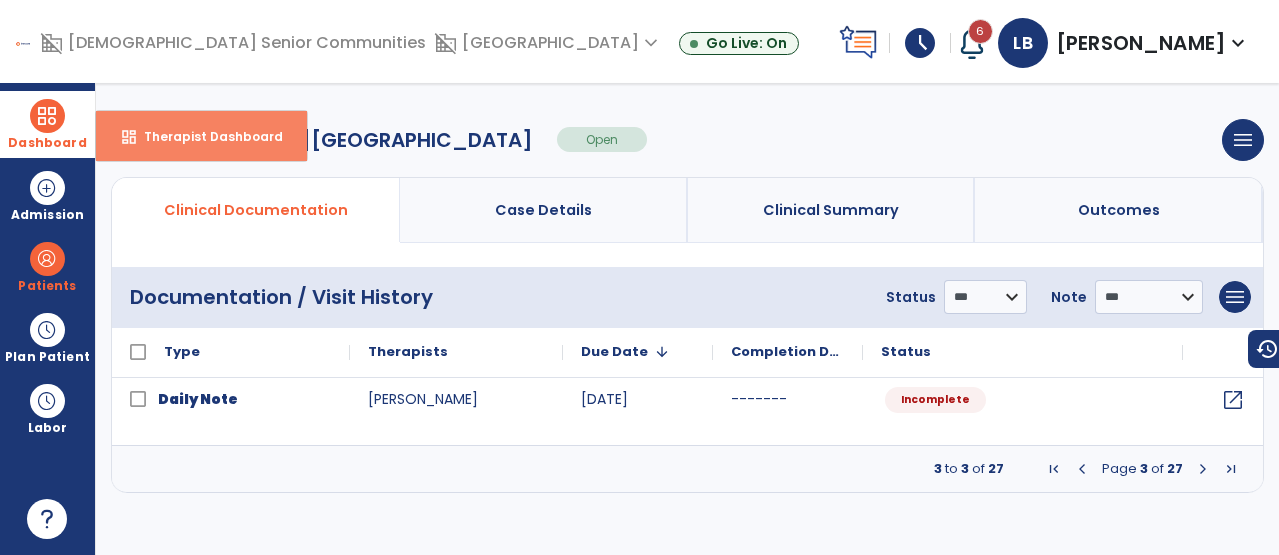 click on "dashboard  Therapist Dashboard" at bounding box center [201, 136] 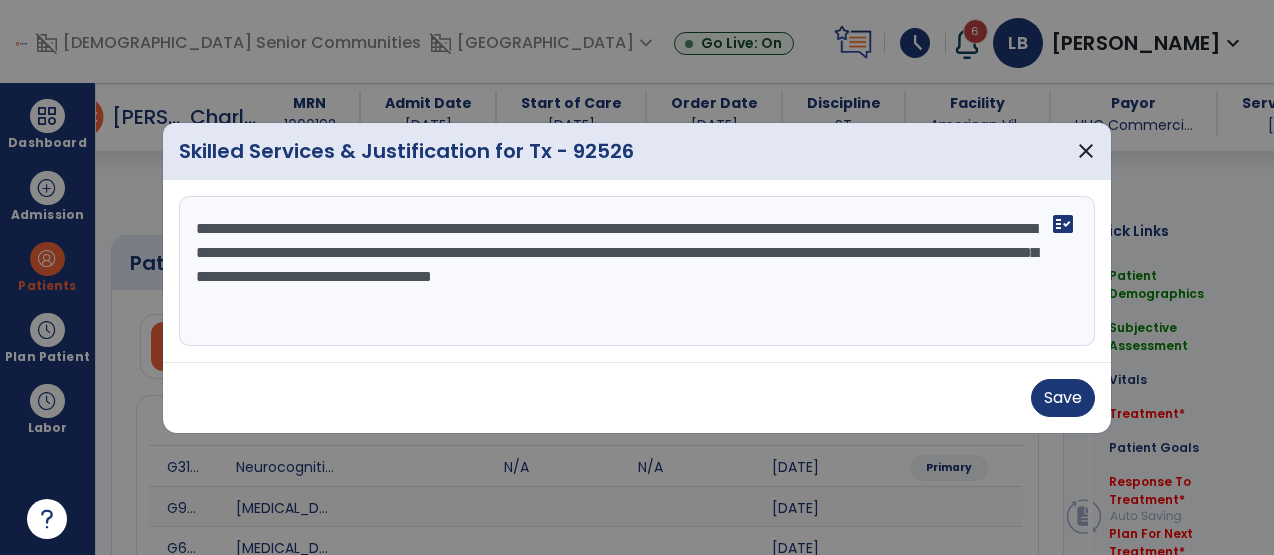 select on "*" 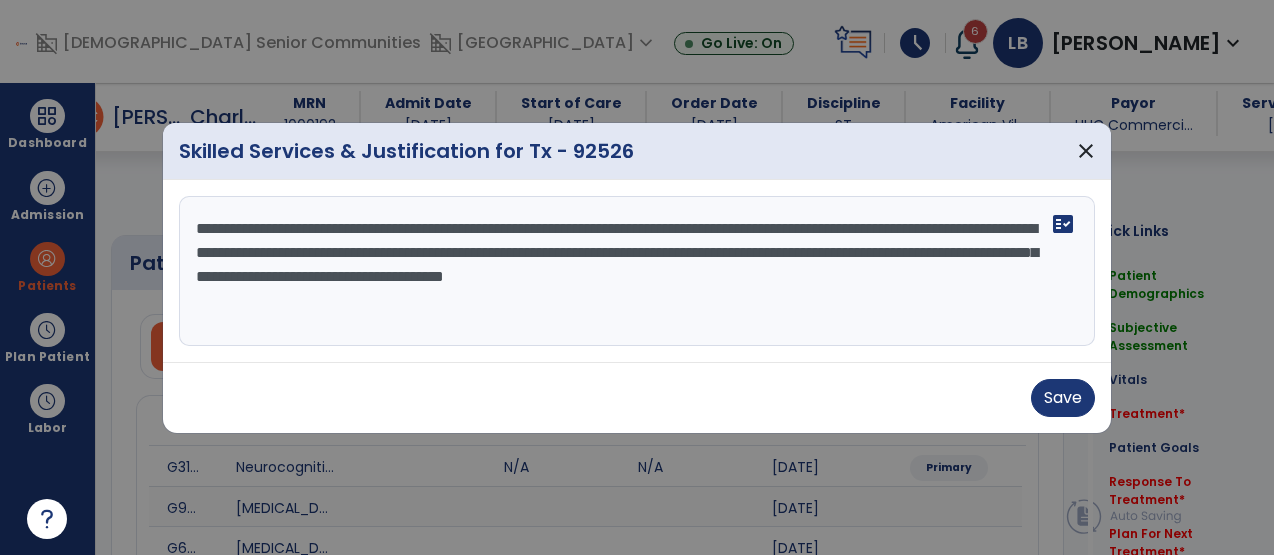 scroll, scrollTop: 0, scrollLeft: 0, axis: both 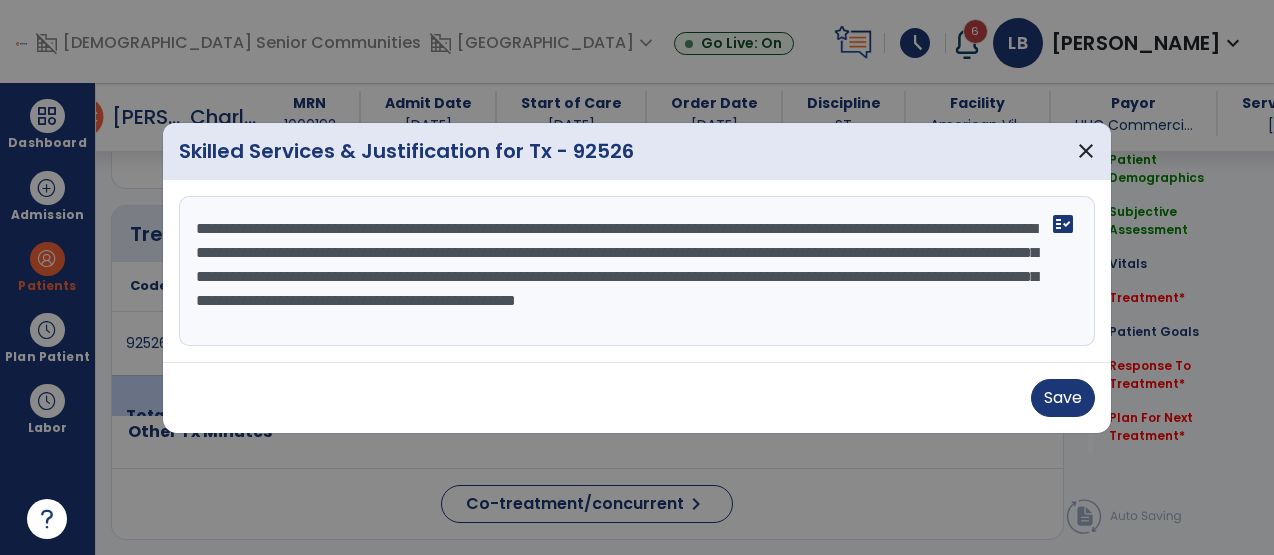 paste on "**********" 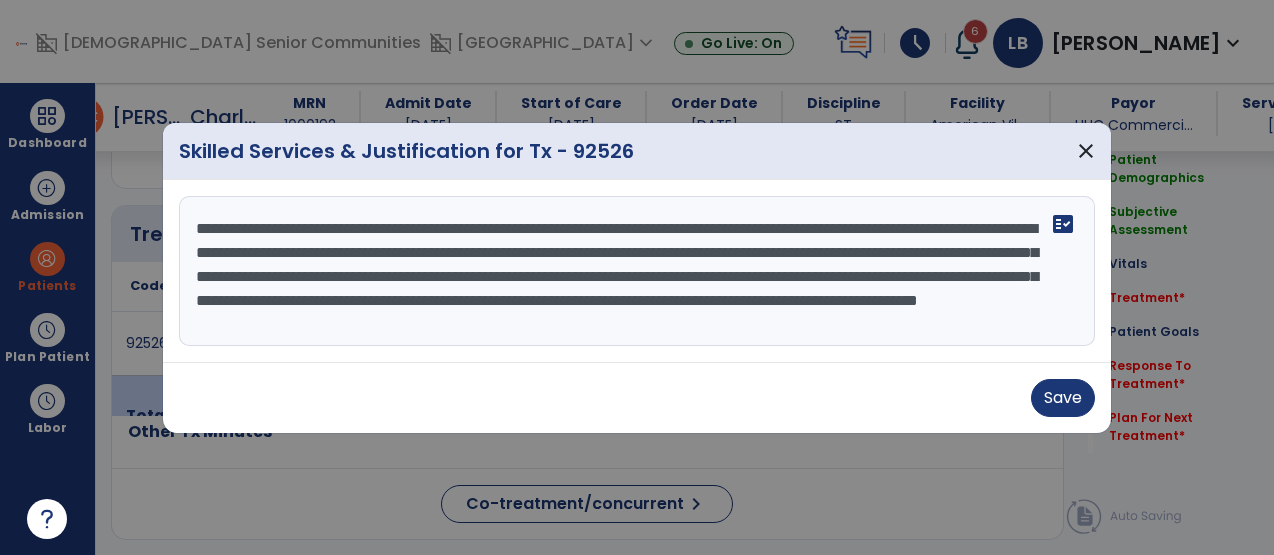 scroll, scrollTop: 16, scrollLeft: 0, axis: vertical 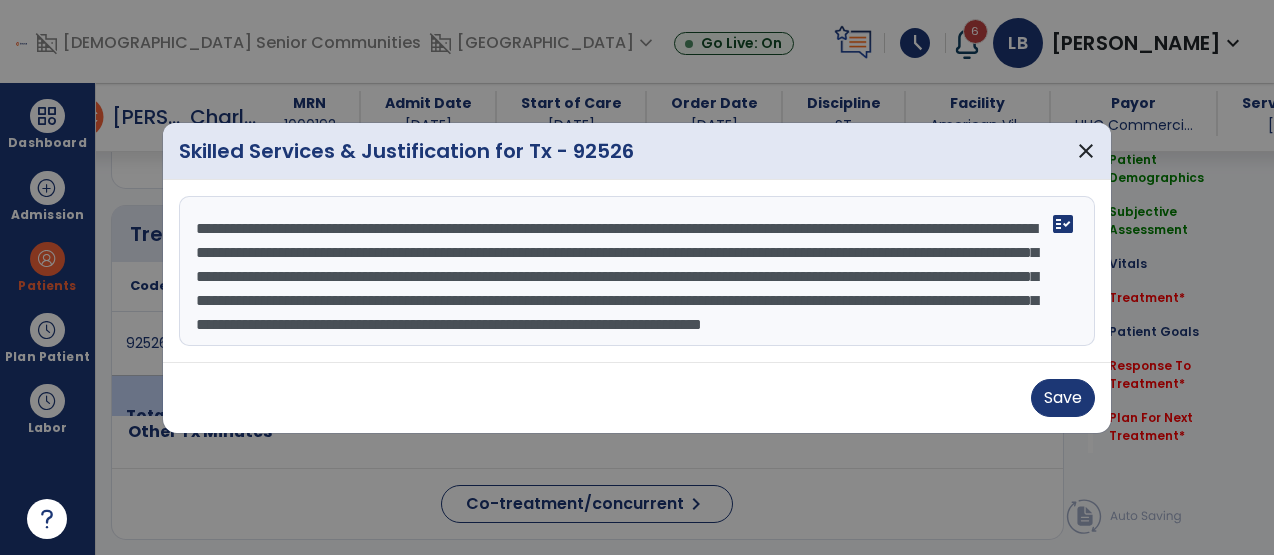 click on "**********" at bounding box center [637, 271] 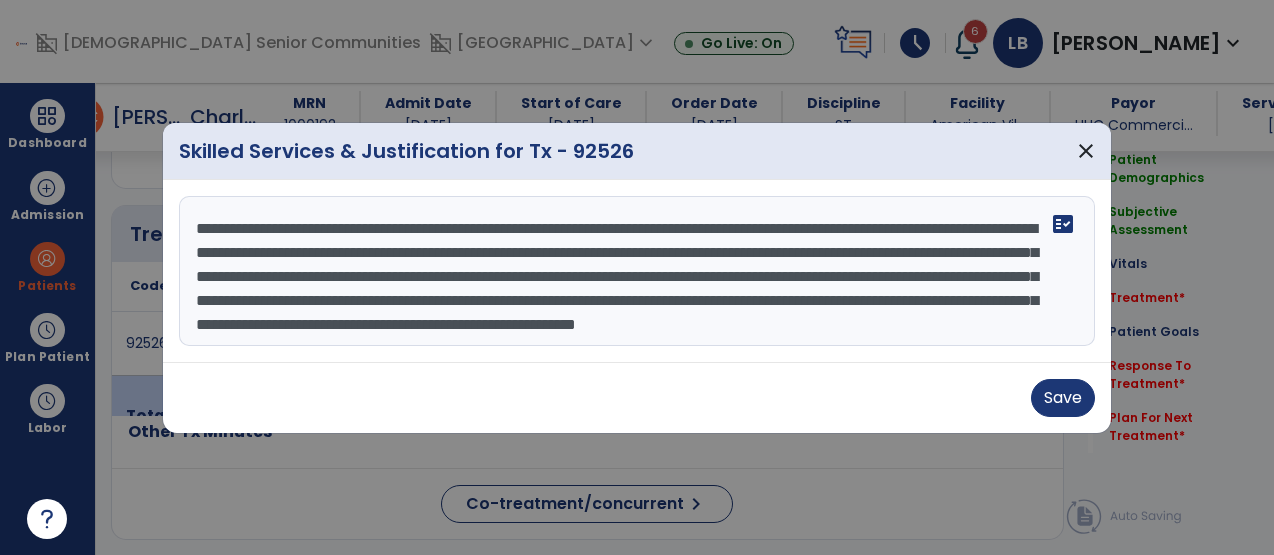scroll, scrollTop: 24, scrollLeft: 0, axis: vertical 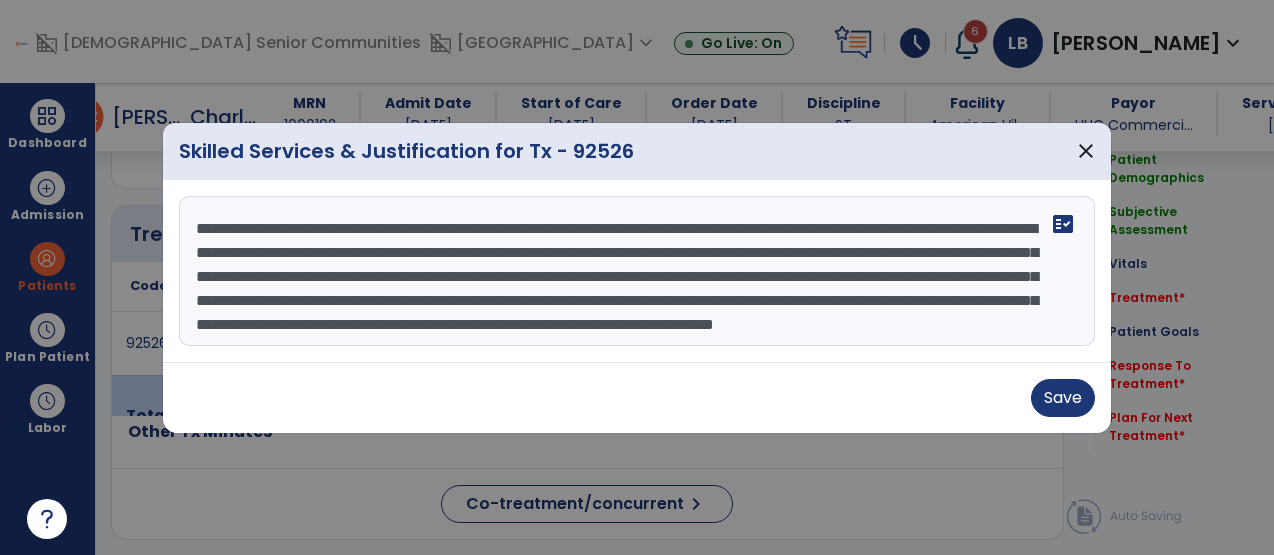 click on "**********" at bounding box center [637, 271] 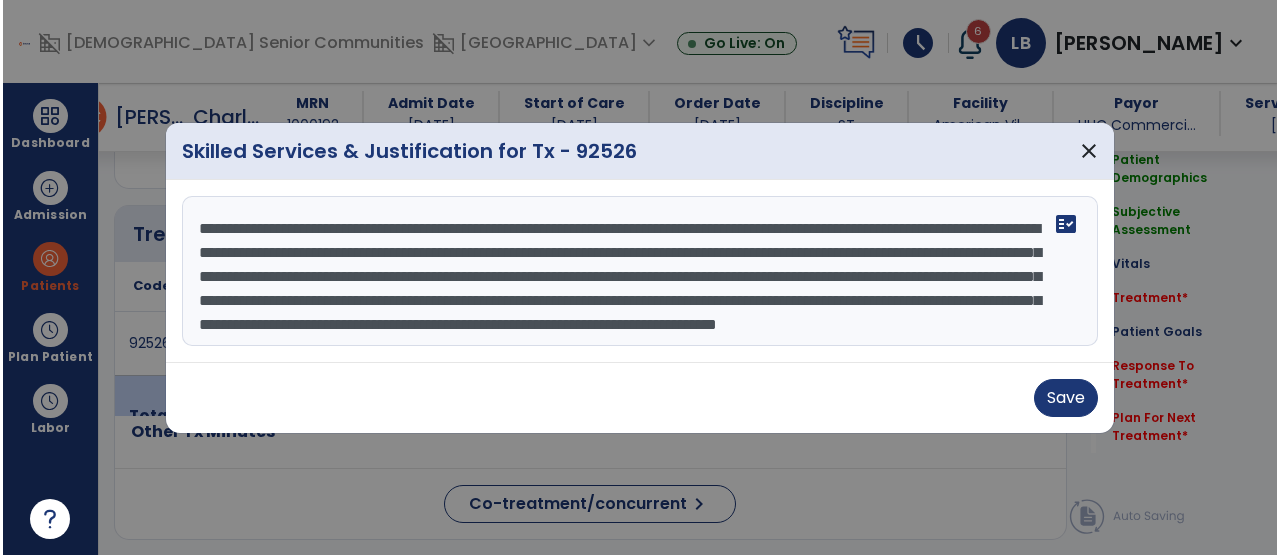 scroll, scrollTop: 48, scrollLeft: 0, axis: vertical 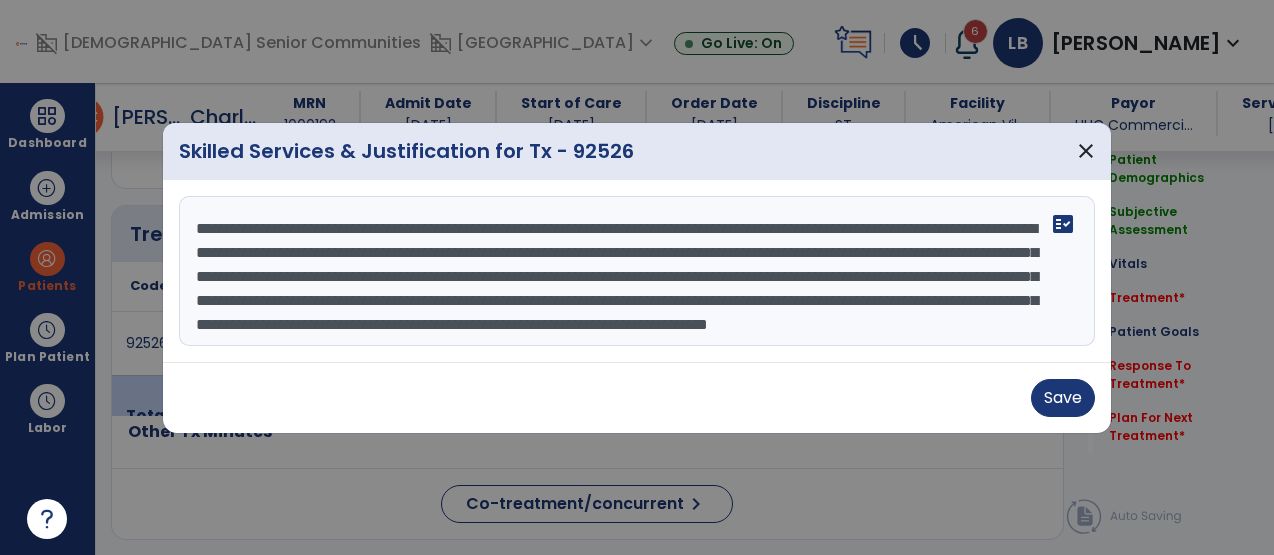 click on "**********" at bounding box center (637, 271) 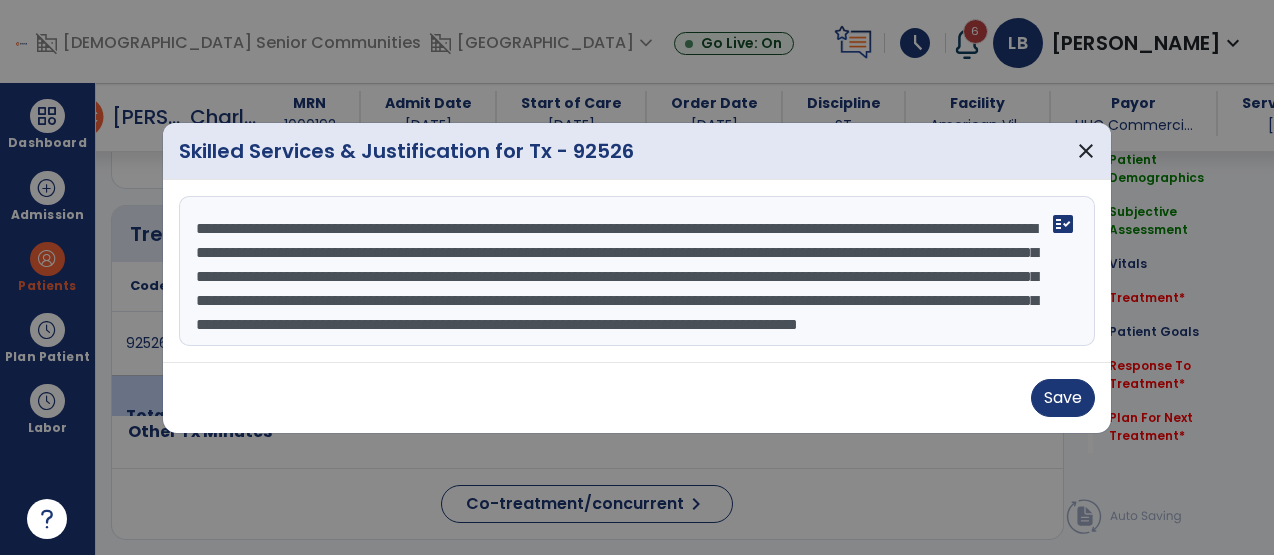 click on "**********" at bounding box center [637, 271] 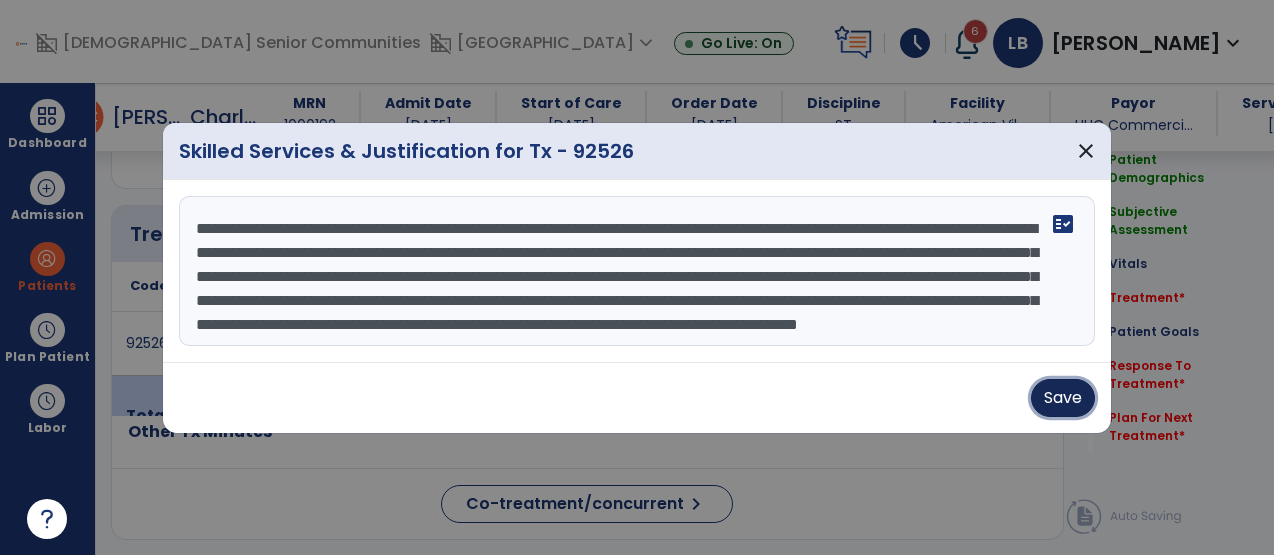 click on "Save" at bounding box center [1063, 398] 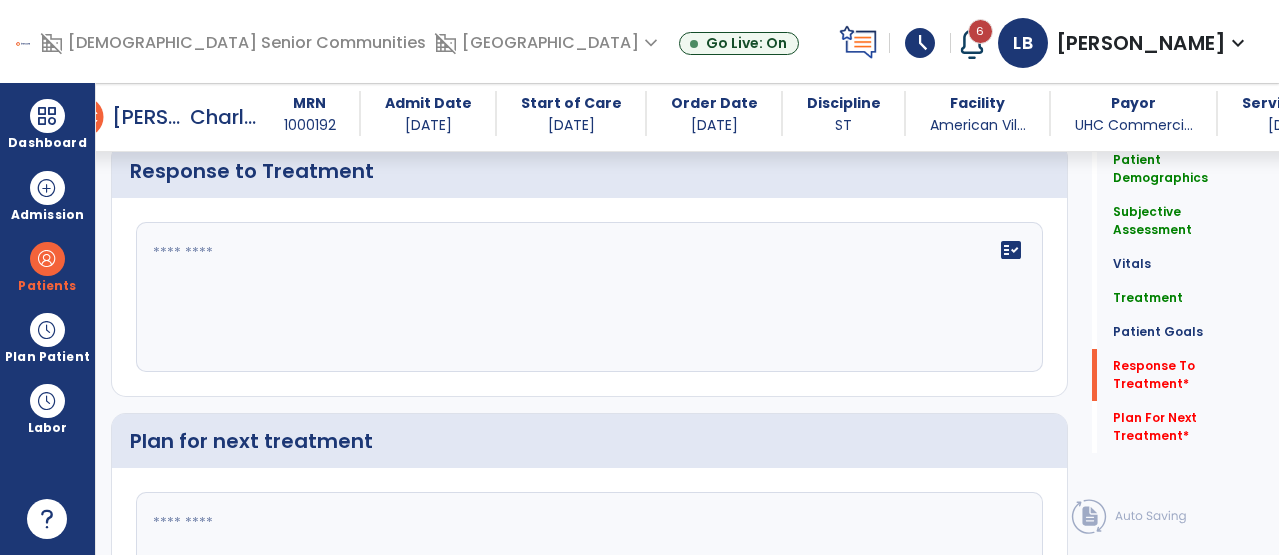 scroll, scrollTop: 3029, scrollLeft: 0, axis: vertical 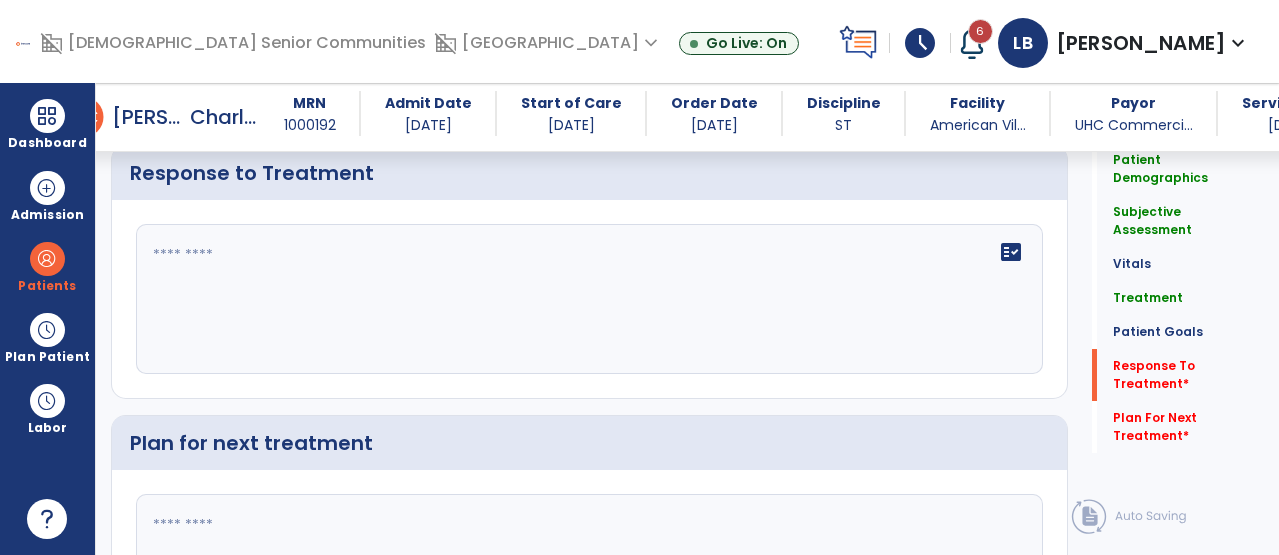 click on "fact_check" 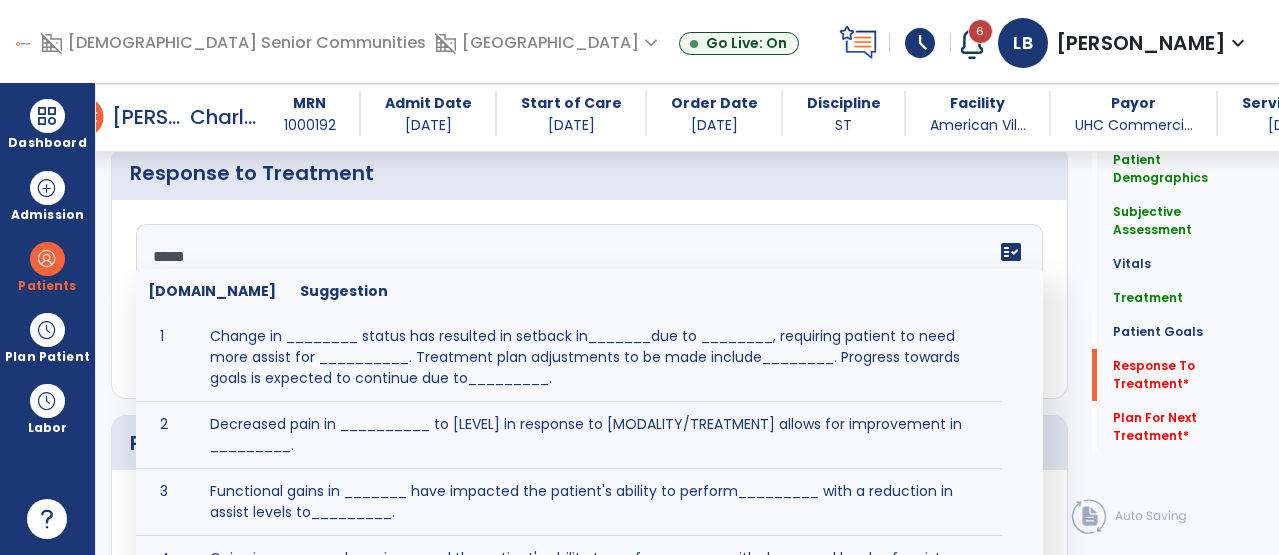 type on "******" 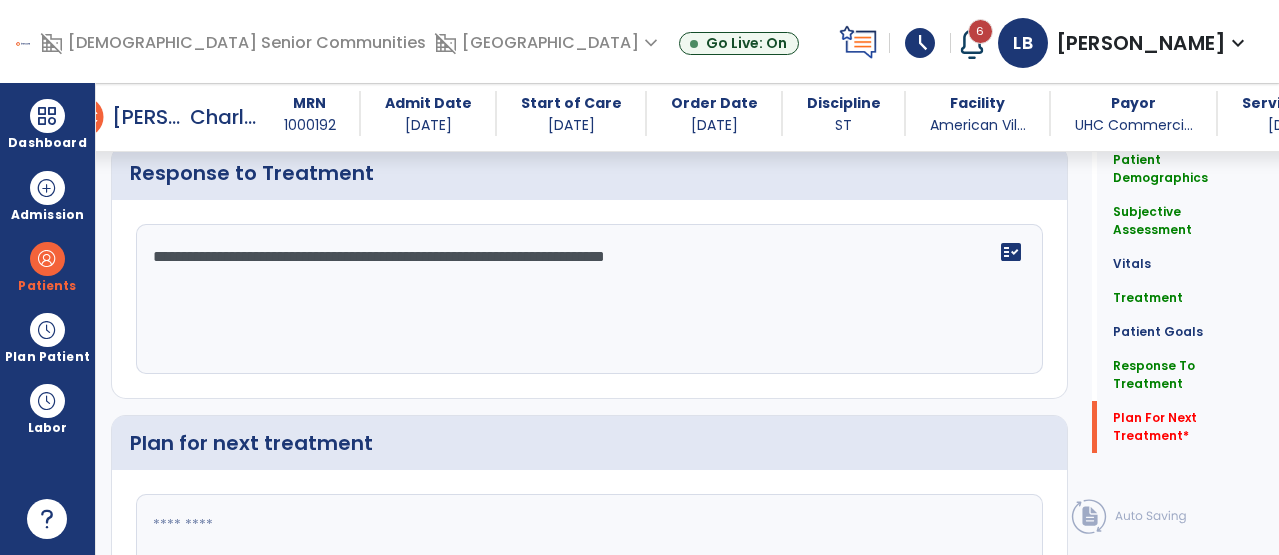 scroll, scrollTop: 3209, scrollLeft: 0, axis: vertical 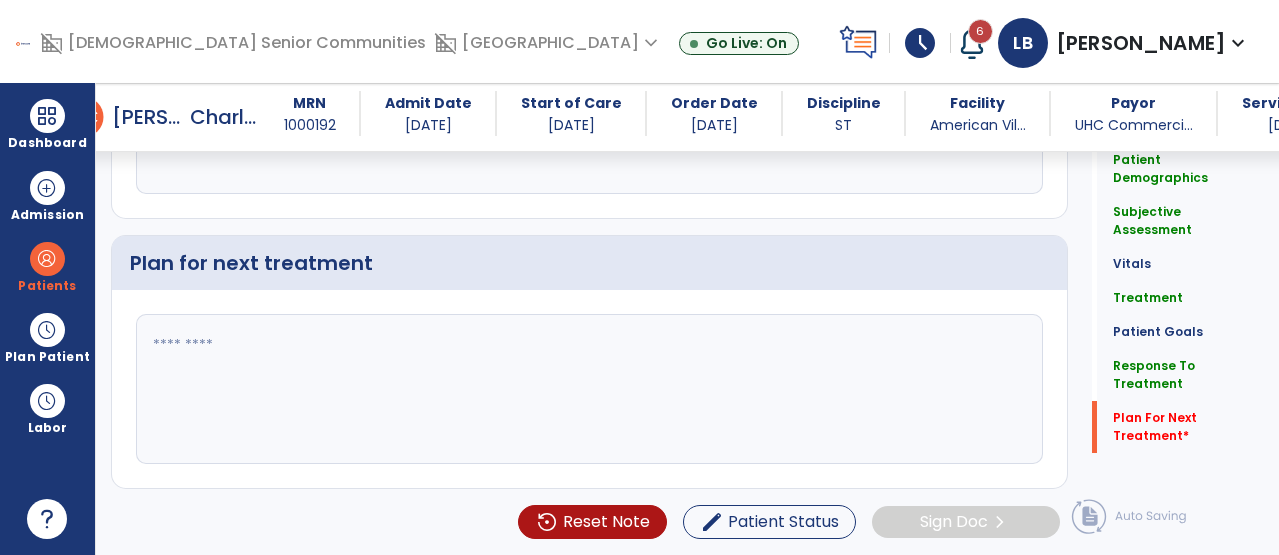 type on "**********" 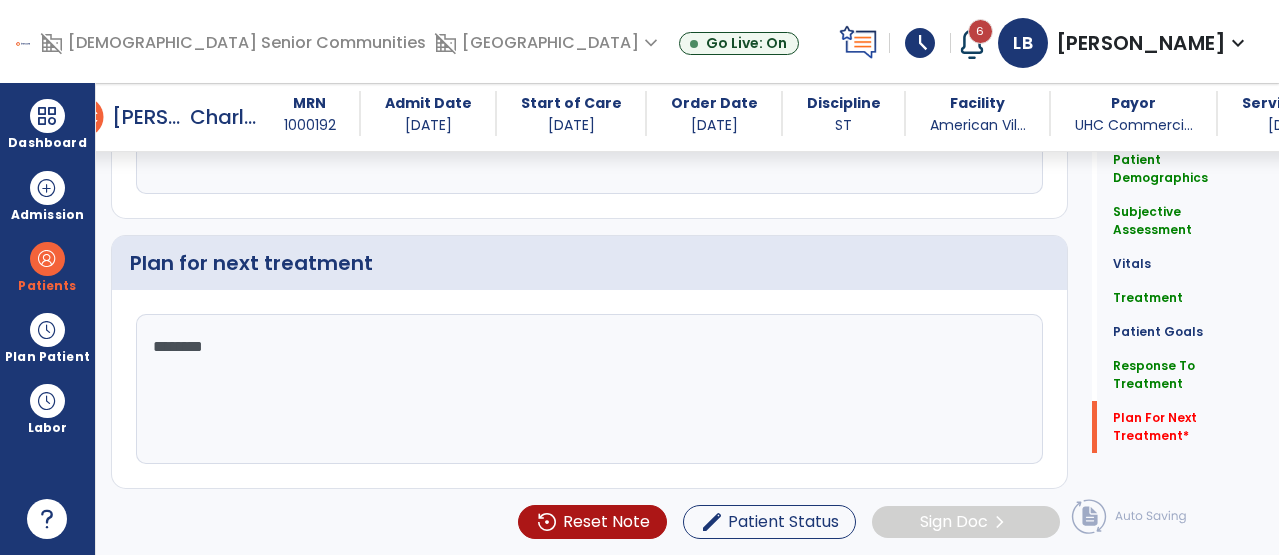 type on "*********" 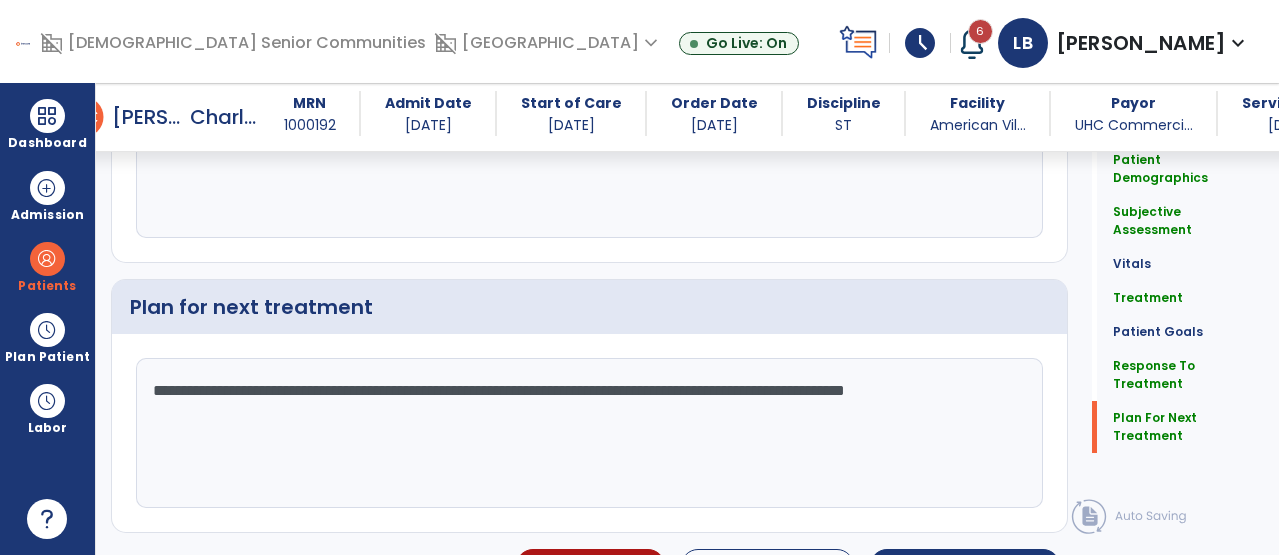scroll, scrollTop: 3209, scrollLeft: 0, axis: vertical 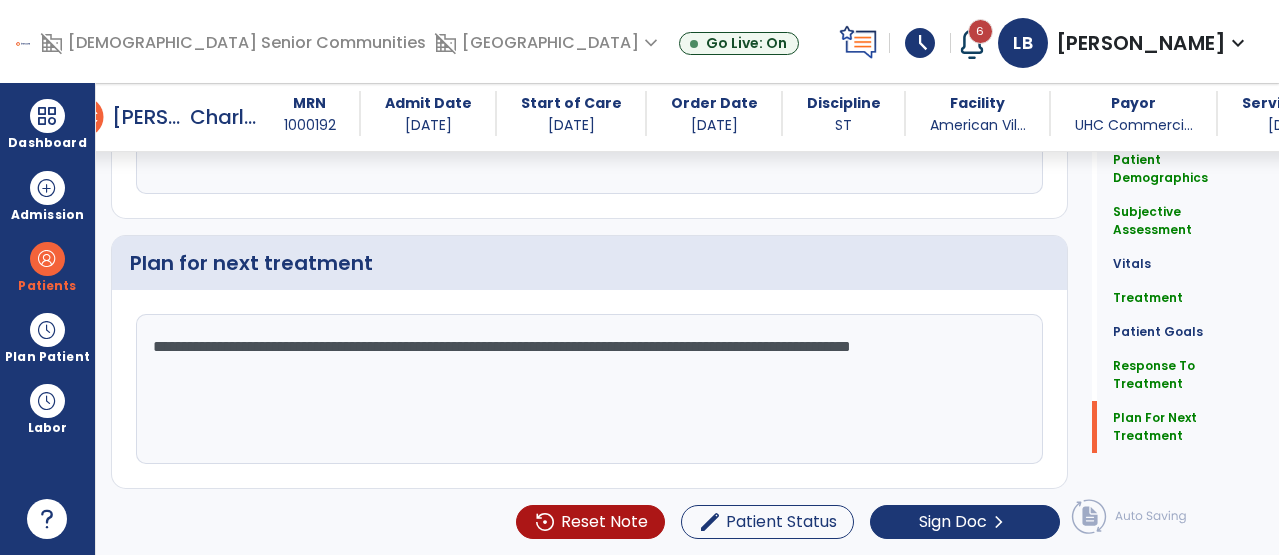 click on "**********" 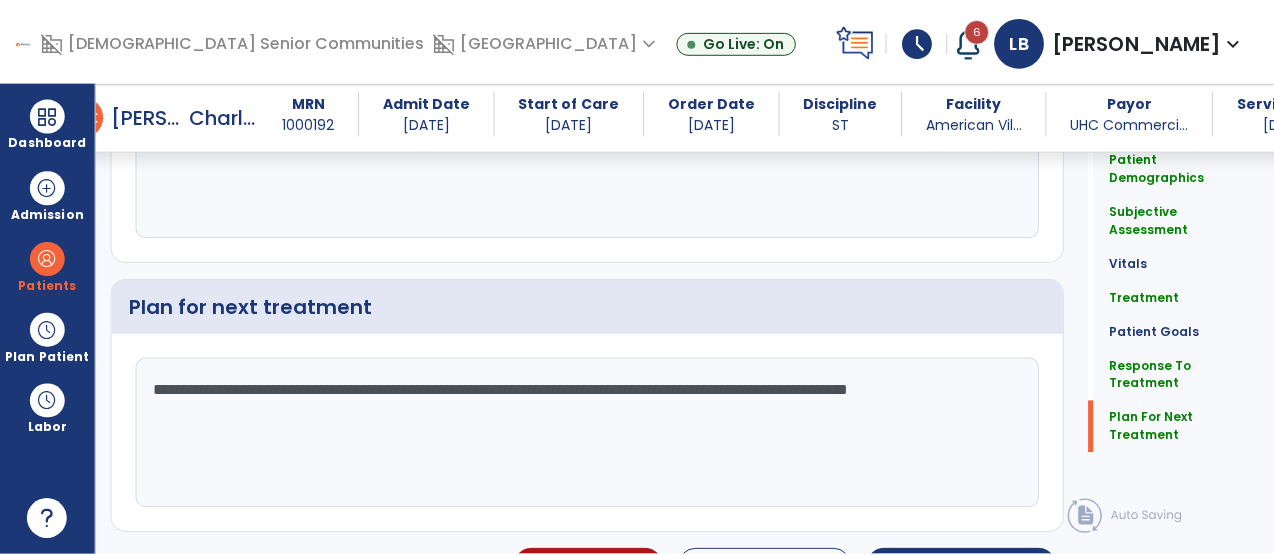 scroll, scrollTop: 3209, scrollLeft: 0, axis: vertical 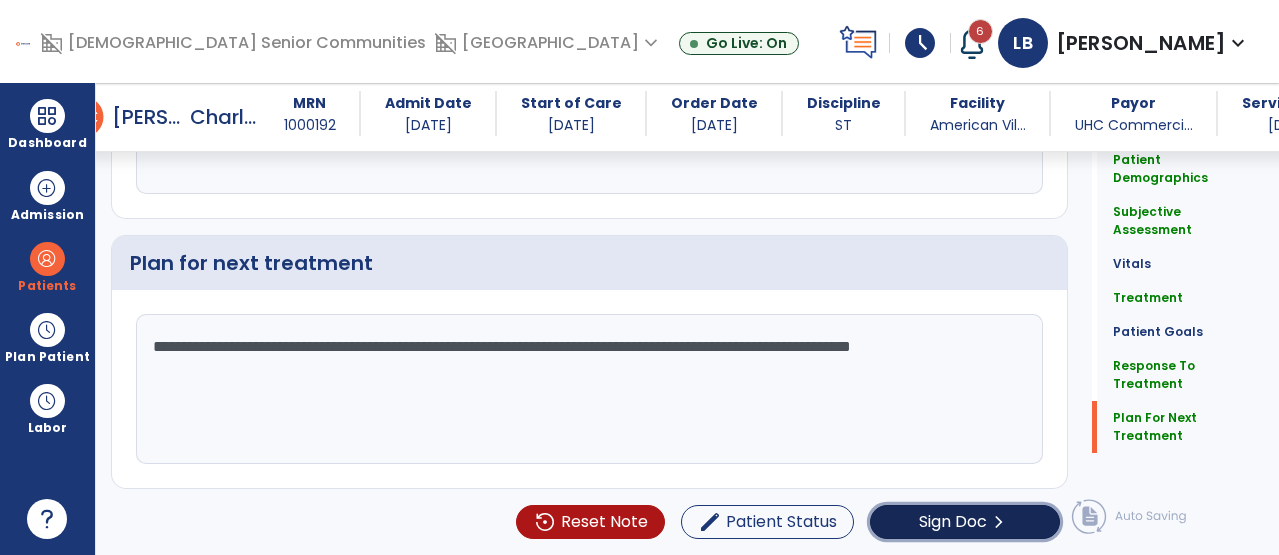 click on "Sign Doc" 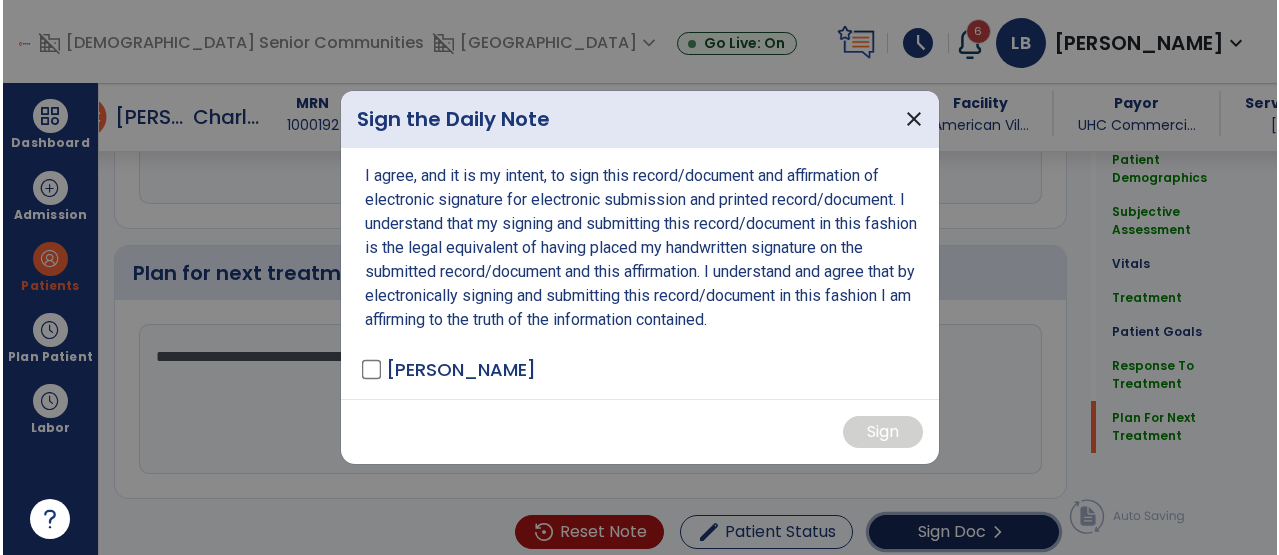 scroll, scrollTop: 3209, scrollLeft: 0, axis: vertical 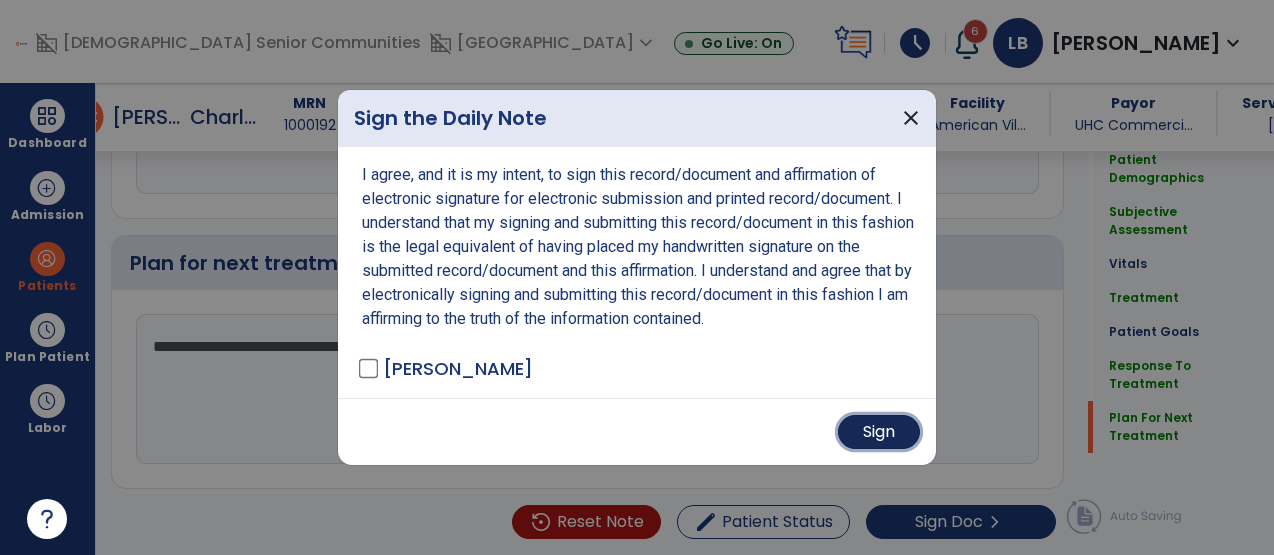 click on "Sign" at bounding box center [879, 432] 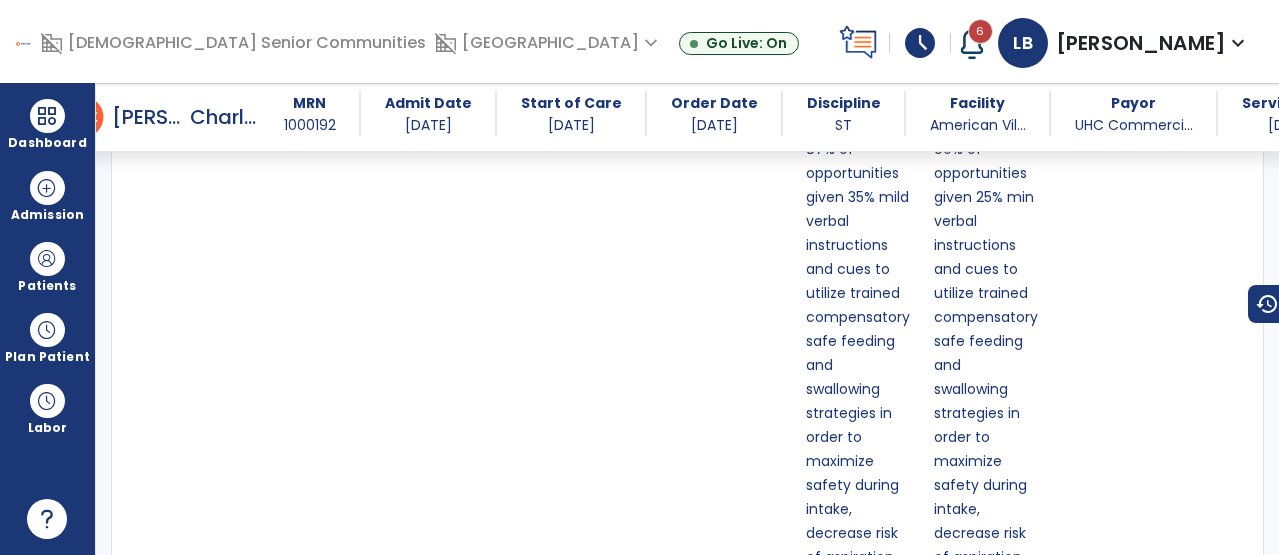 scroll, scrollTop: 0, scrollLeft: 0, axis: both 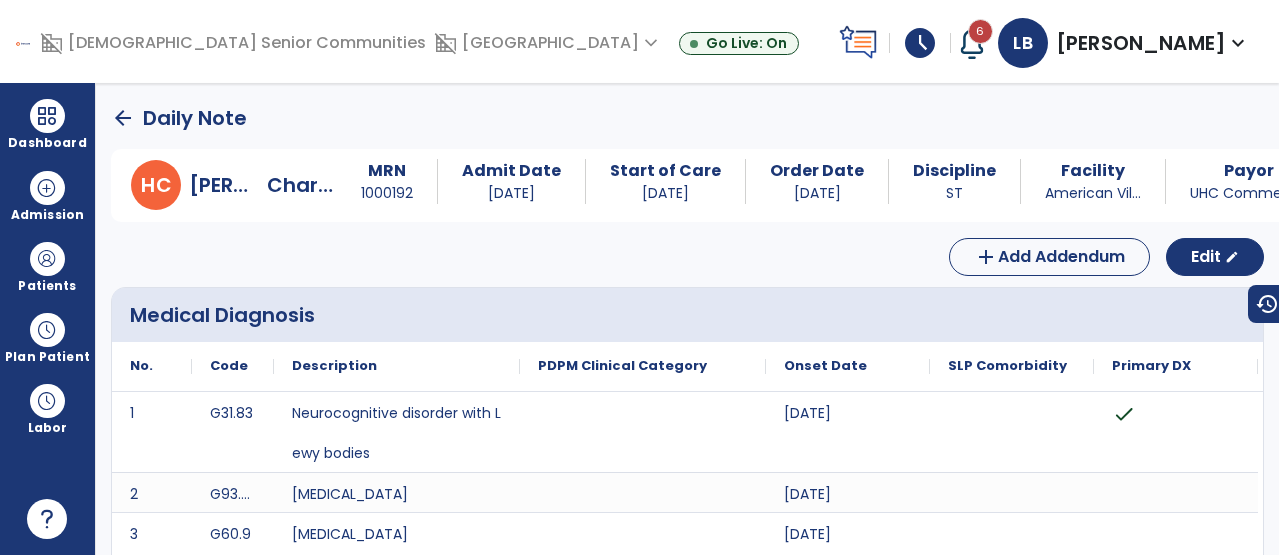 click on "arrow_back" 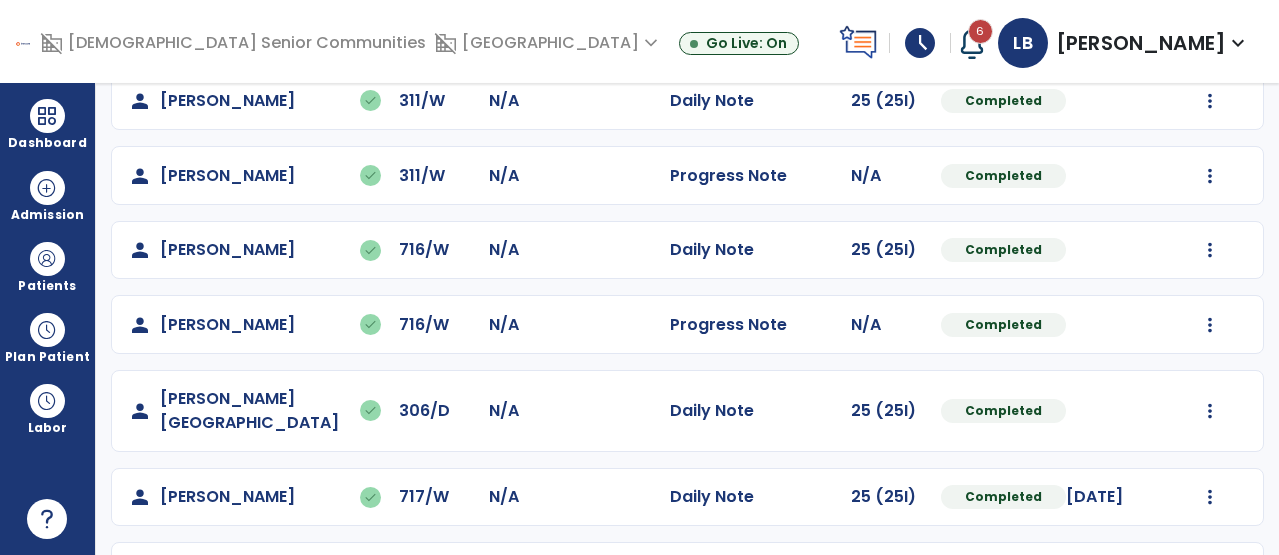 scroll, scrollTop: 0, scrollLeft: 0, axis: both 